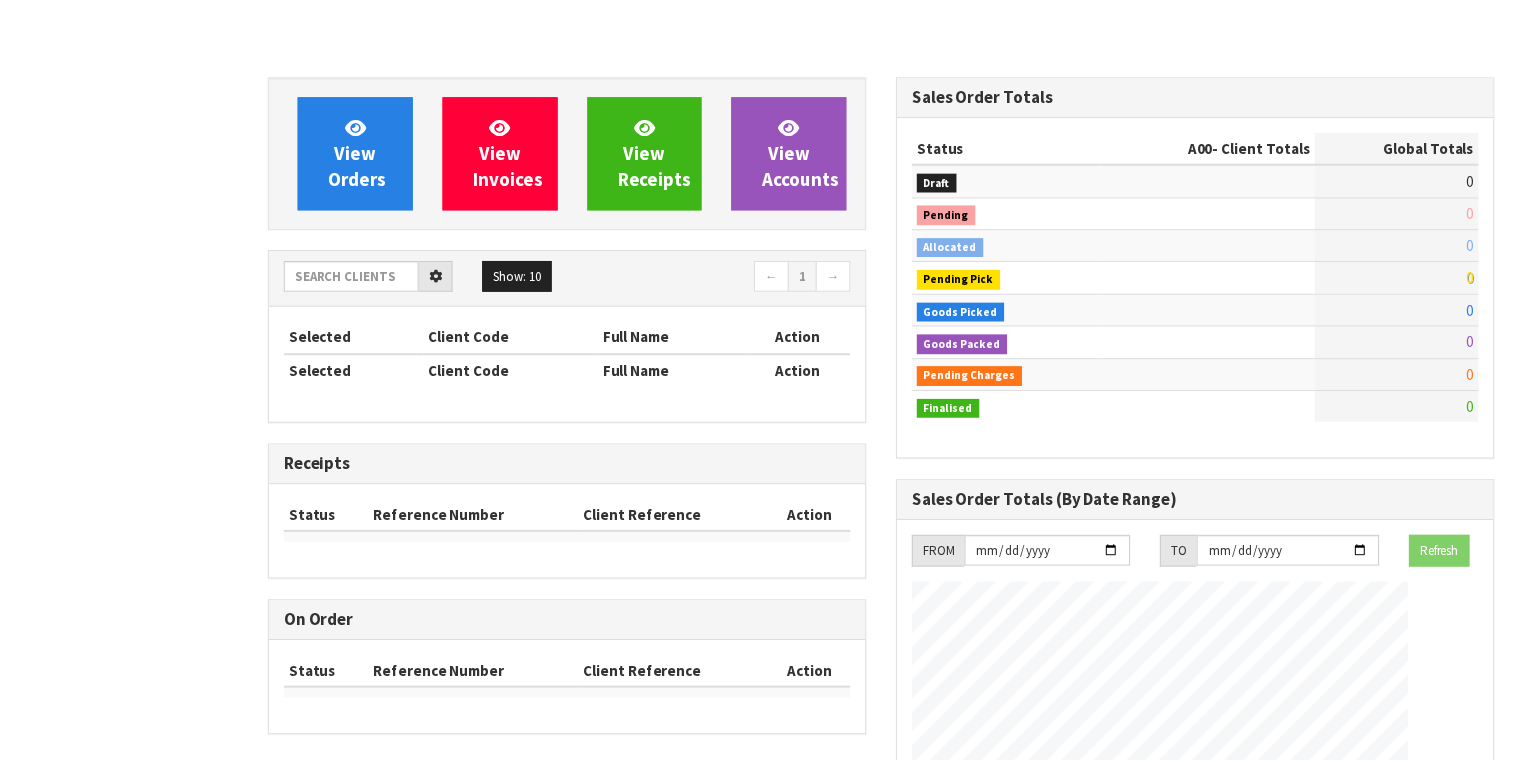 scroll, scrollTop: 0, scrollLeft: 0, axis: both 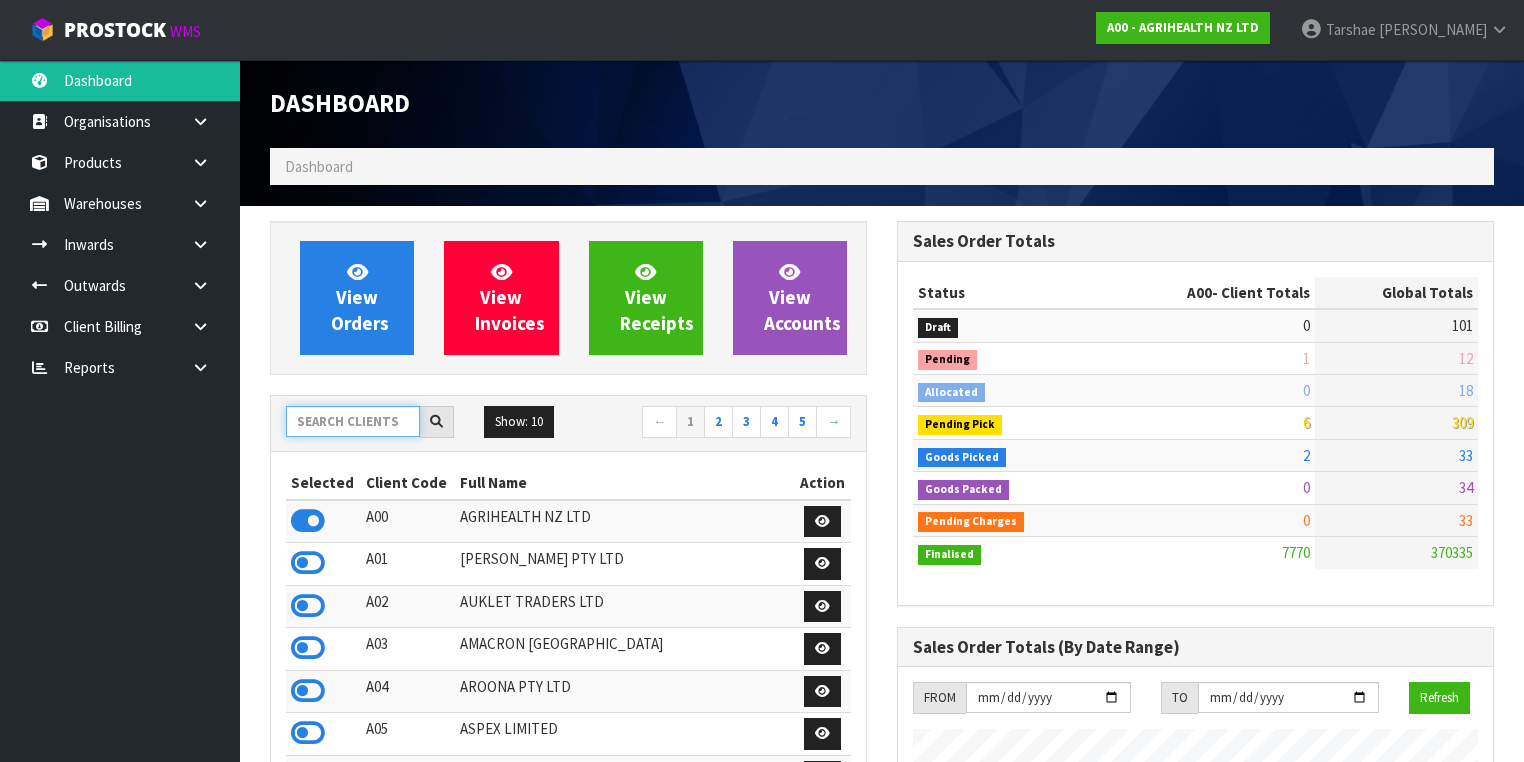 click at bounding box center (353, 421) 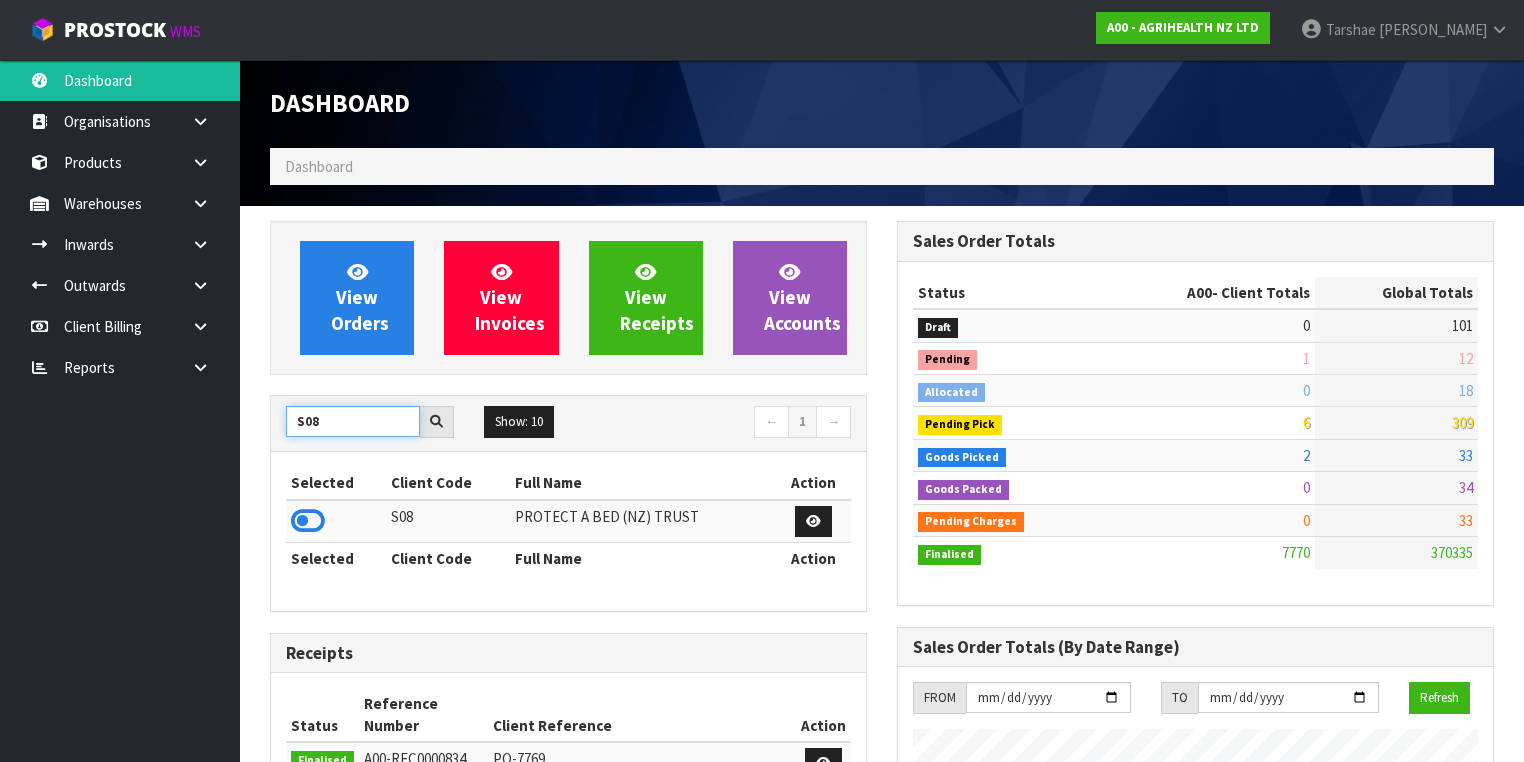 type on "S08" 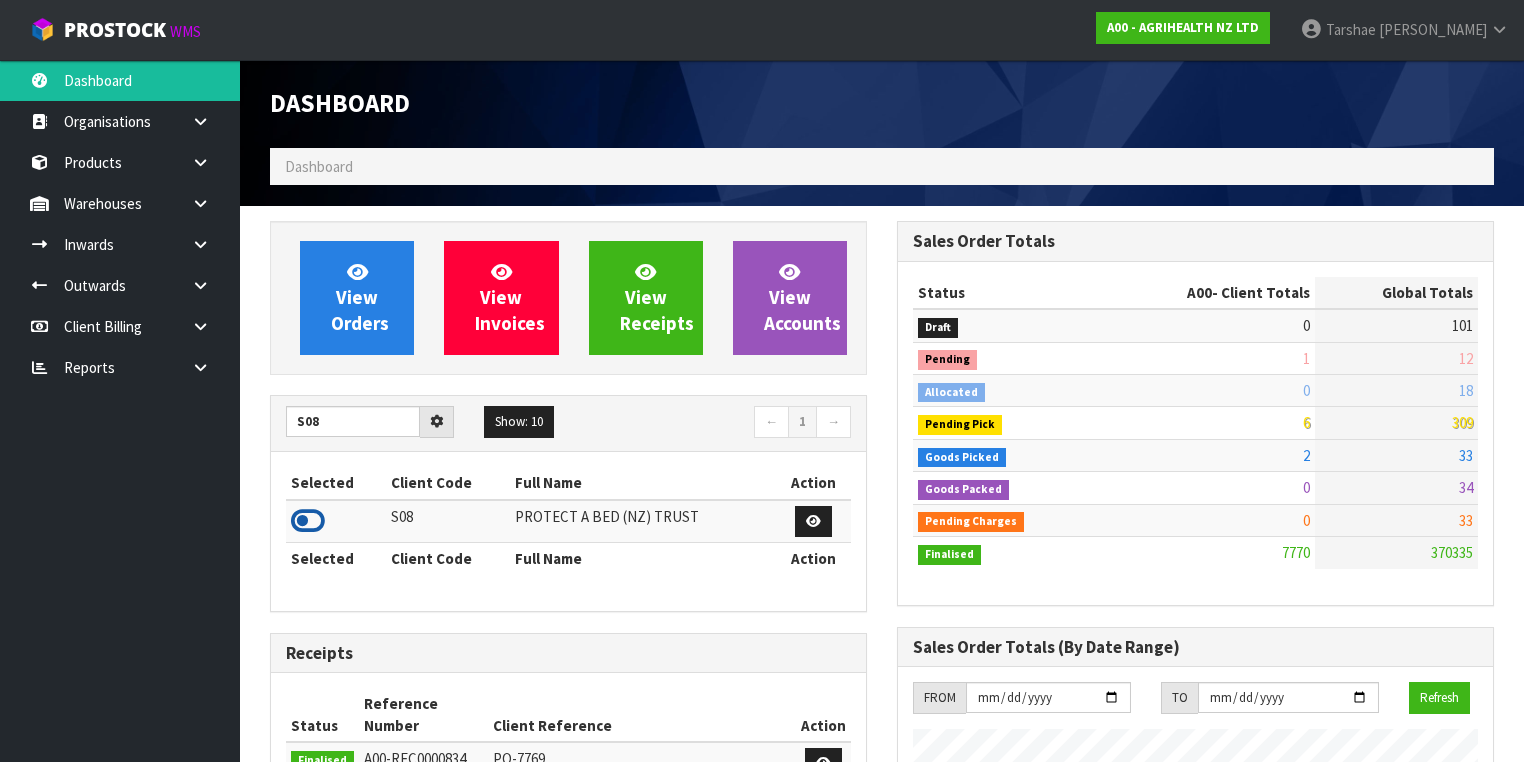 click at bounding box center (308, 521) 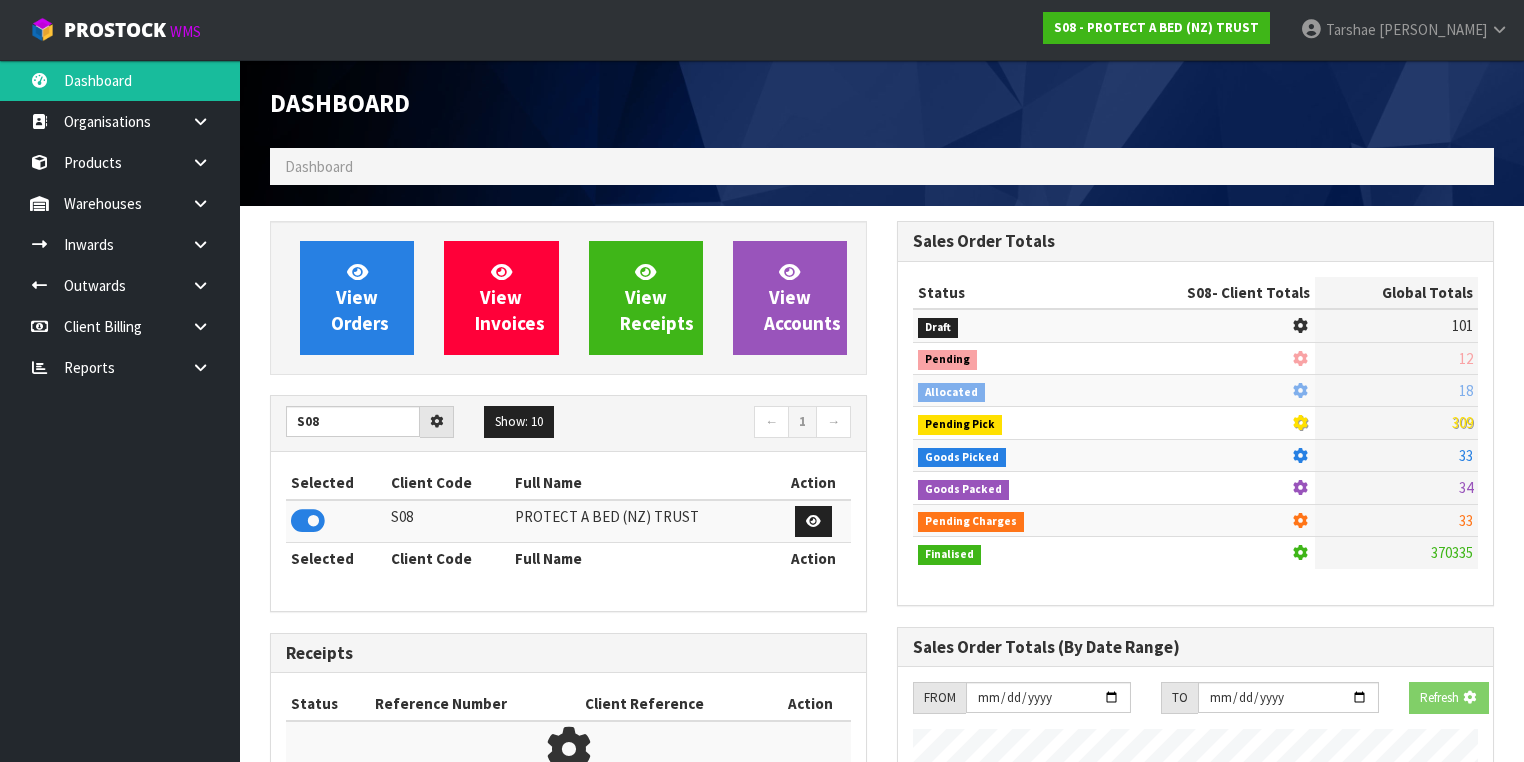 scroll, scrollTop: 1242, scrollLeft: 627, axis: both 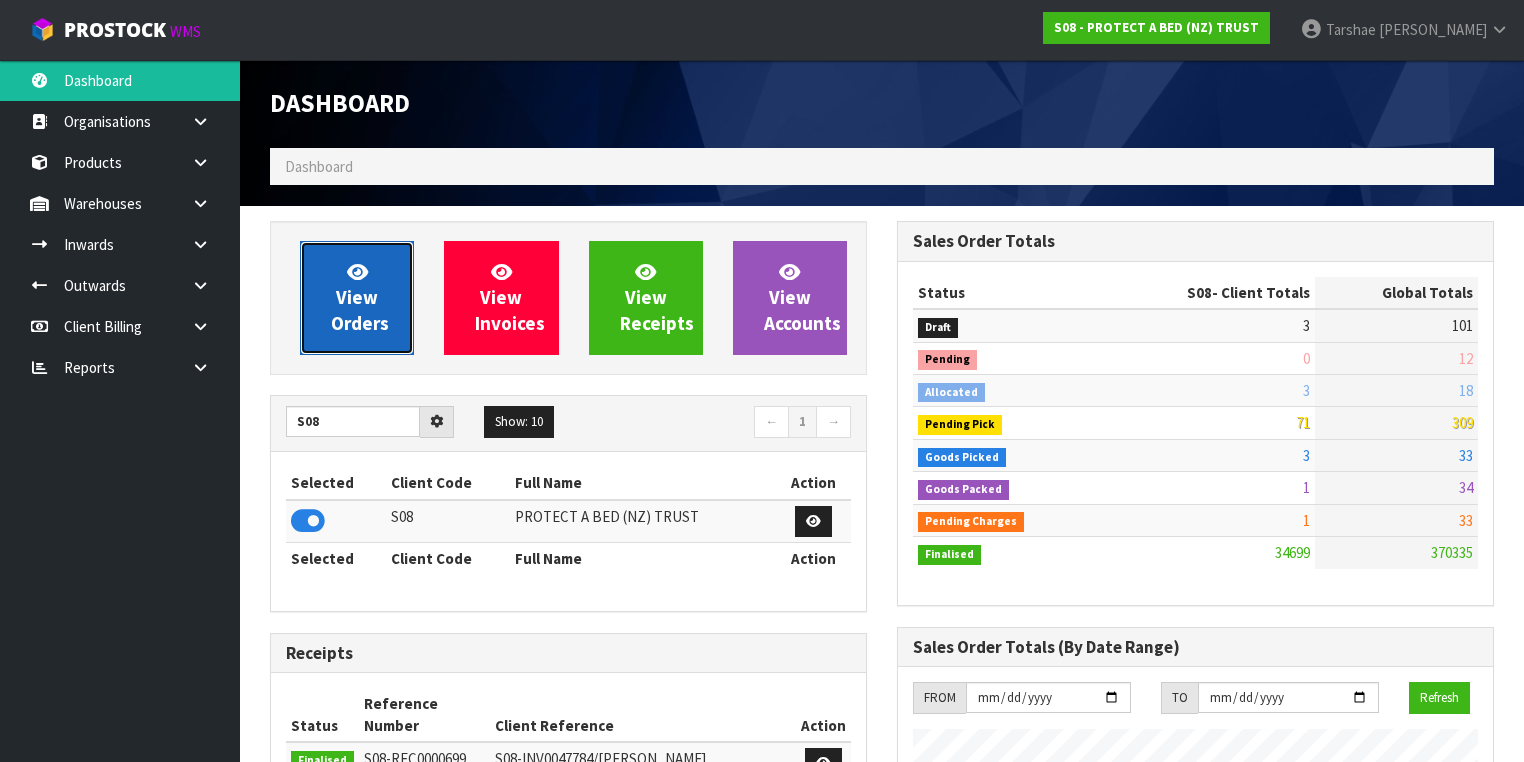 click on "View
Orders" at bounding box center (357, 298) 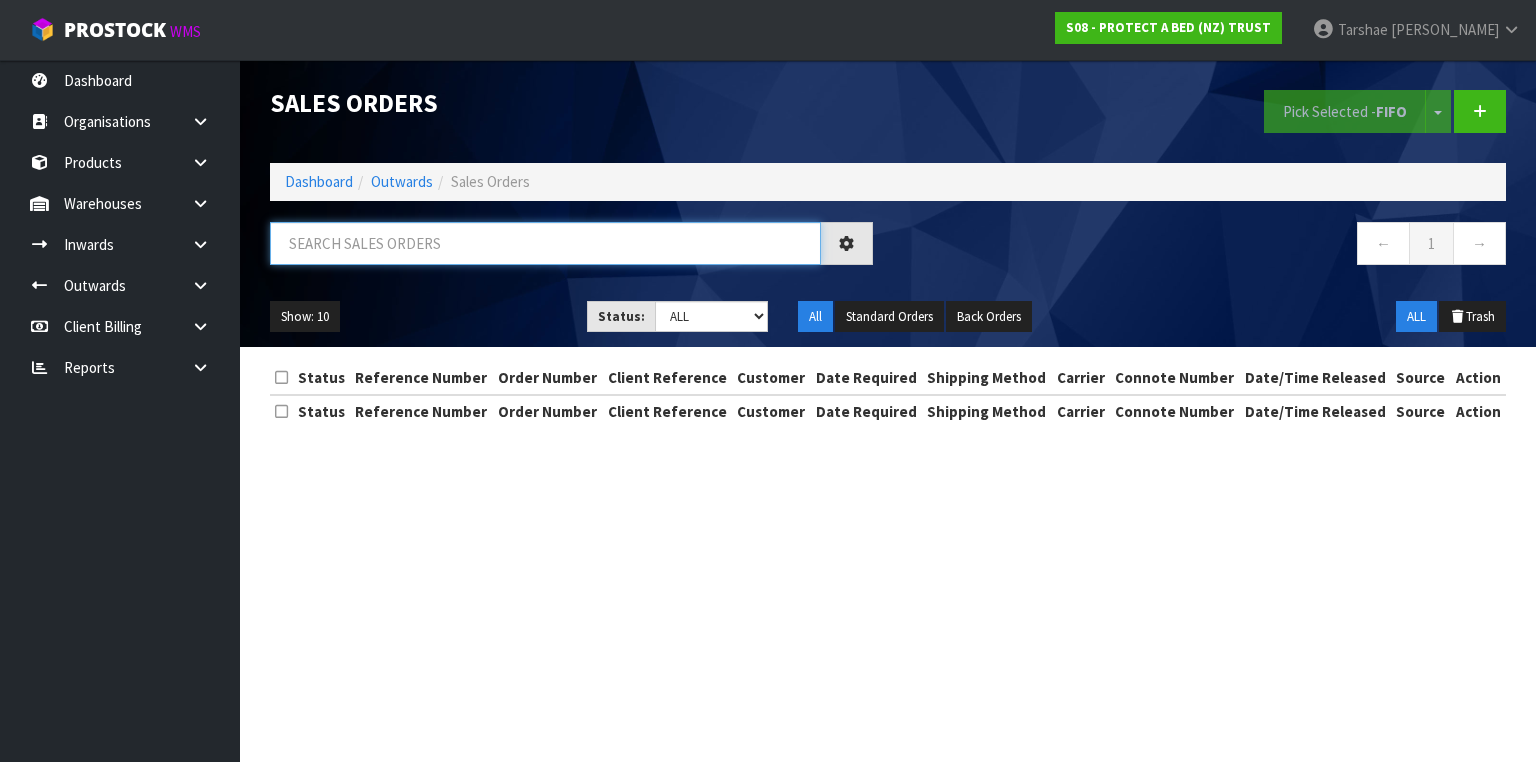 click at bounding box center [545, 243] 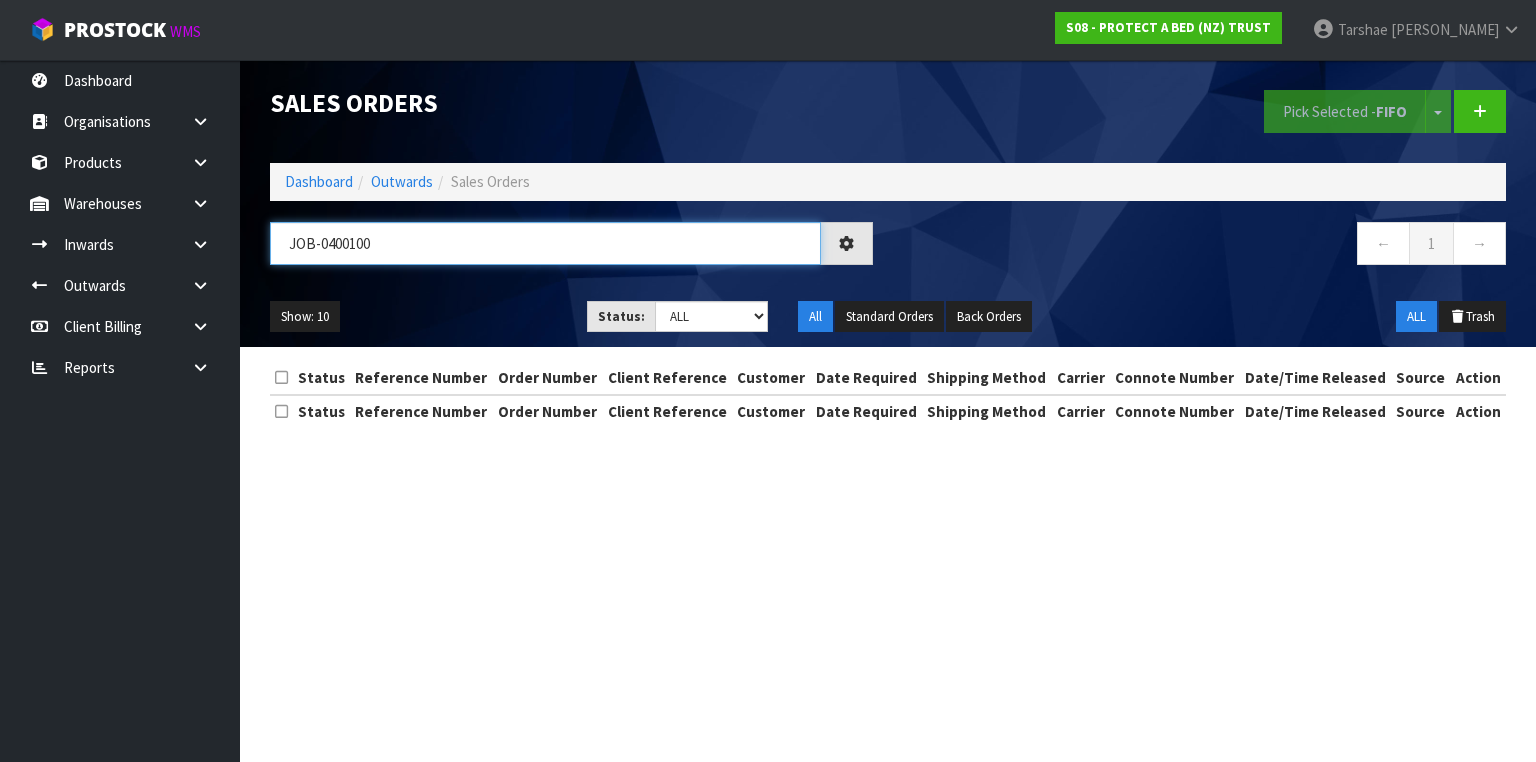 type on "JOB-0400100" 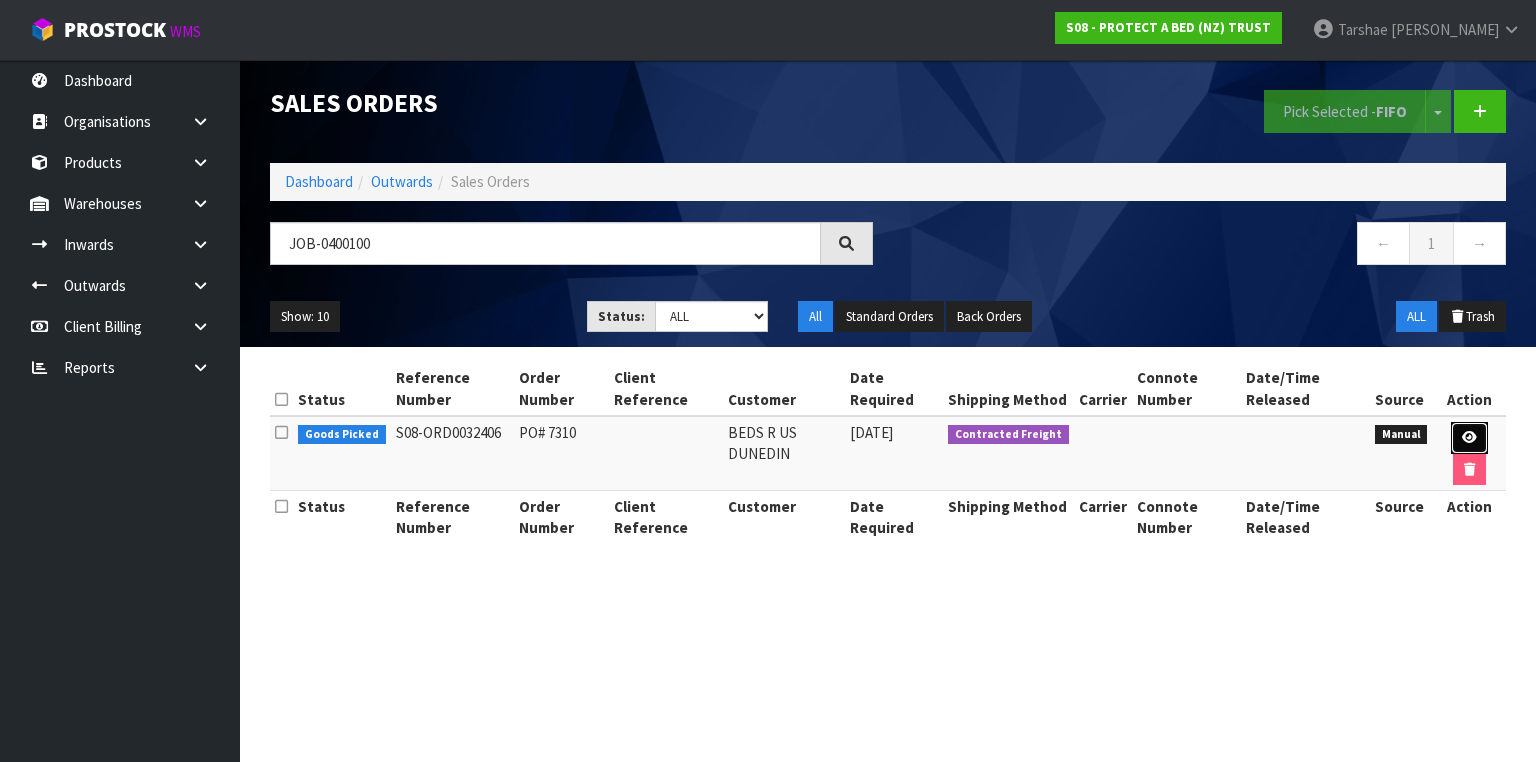 click at bounding box center [1469, 438] 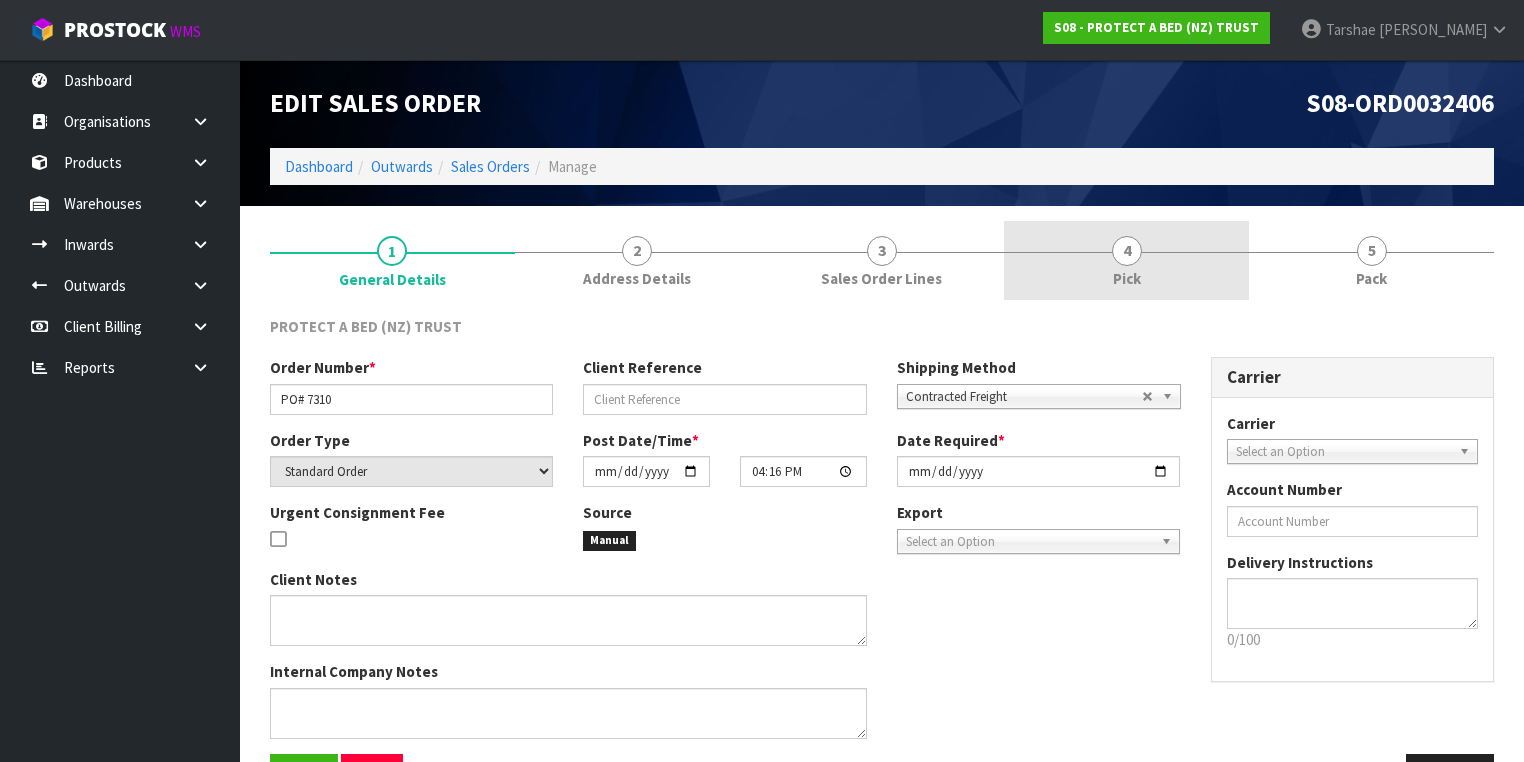 click on "4
Pick" at bounding box center [1126, 260] 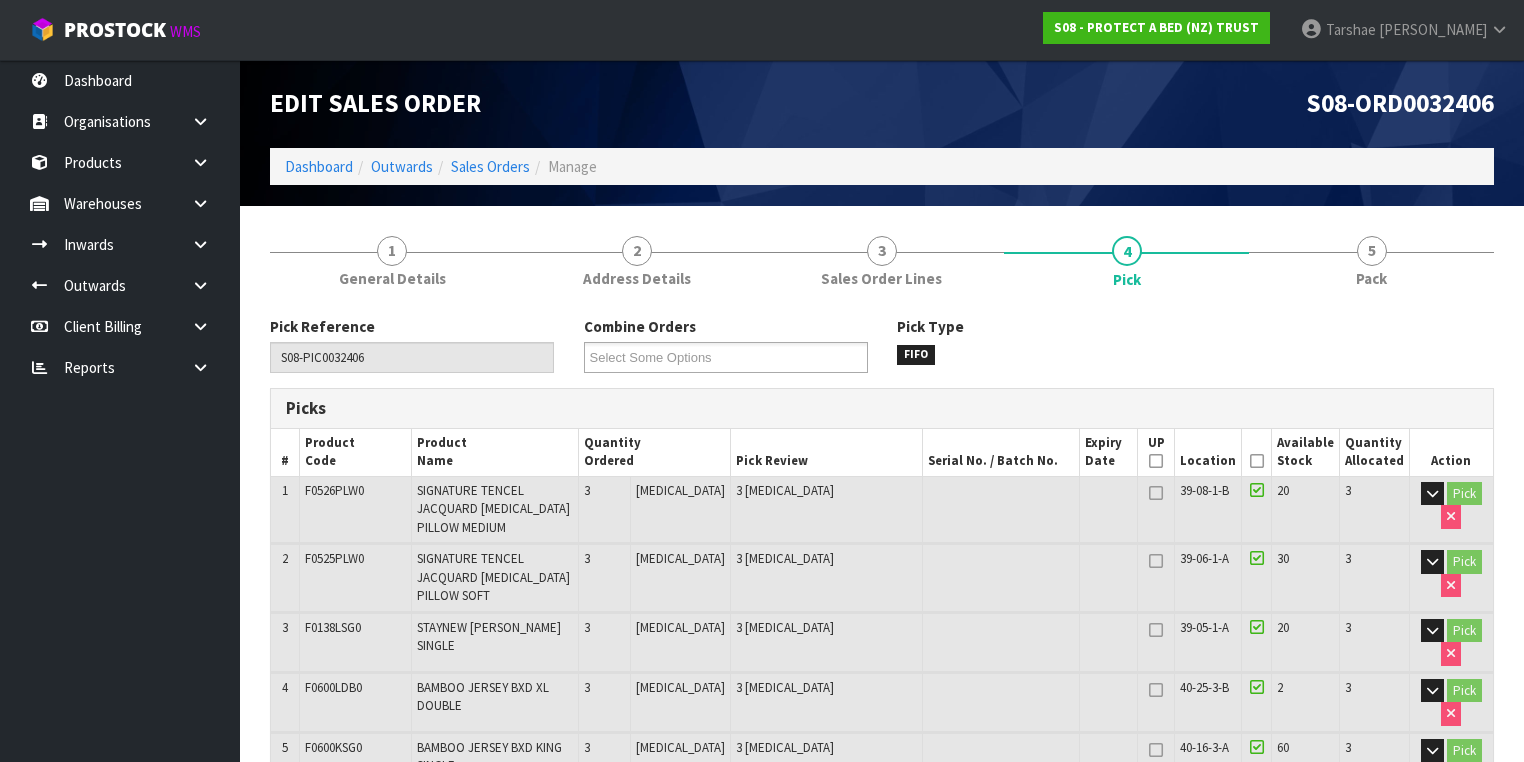click at bounding box center [1257, 461] 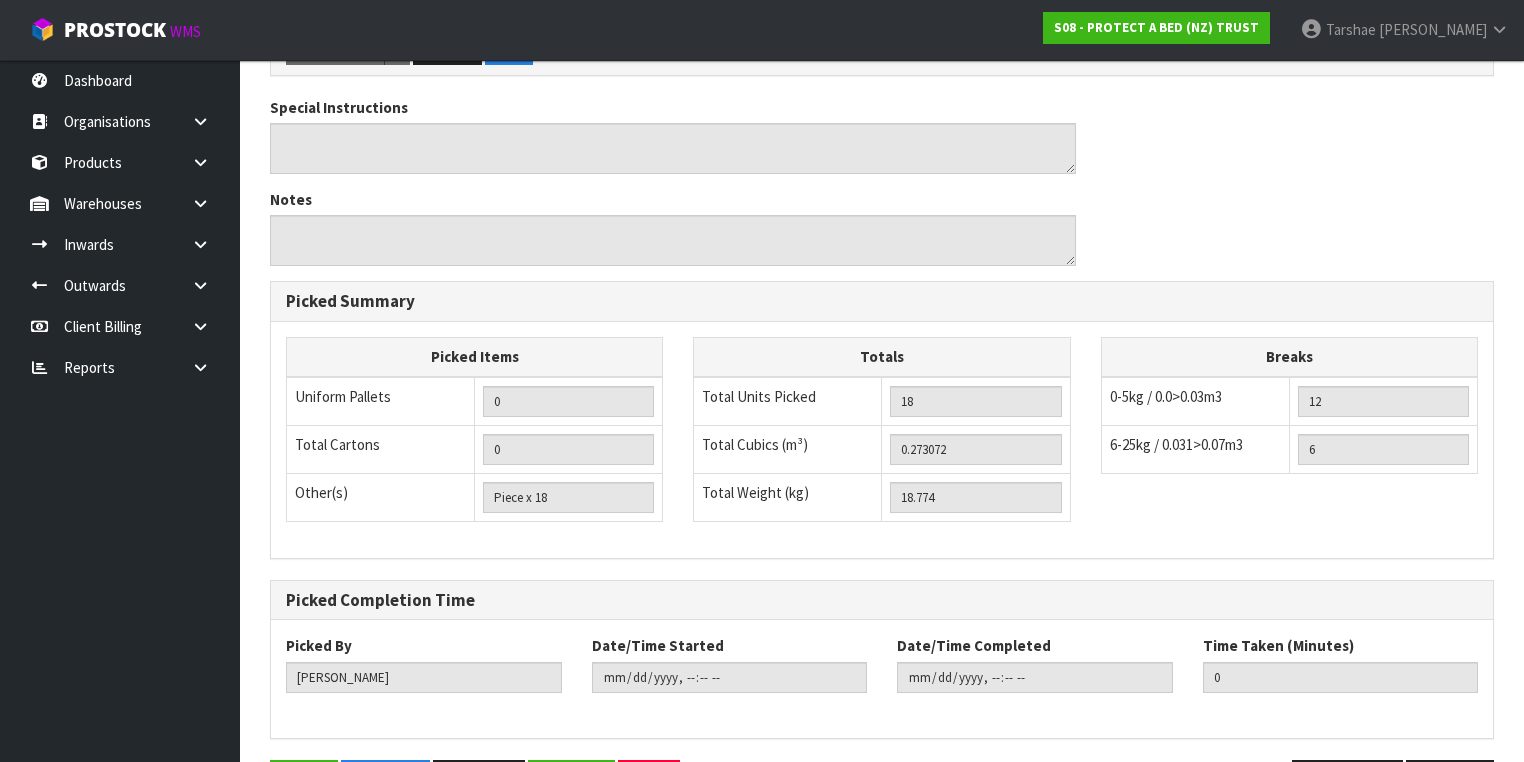 scroll, scrollTop: 980, scrollLeft: 0, axis: vertical 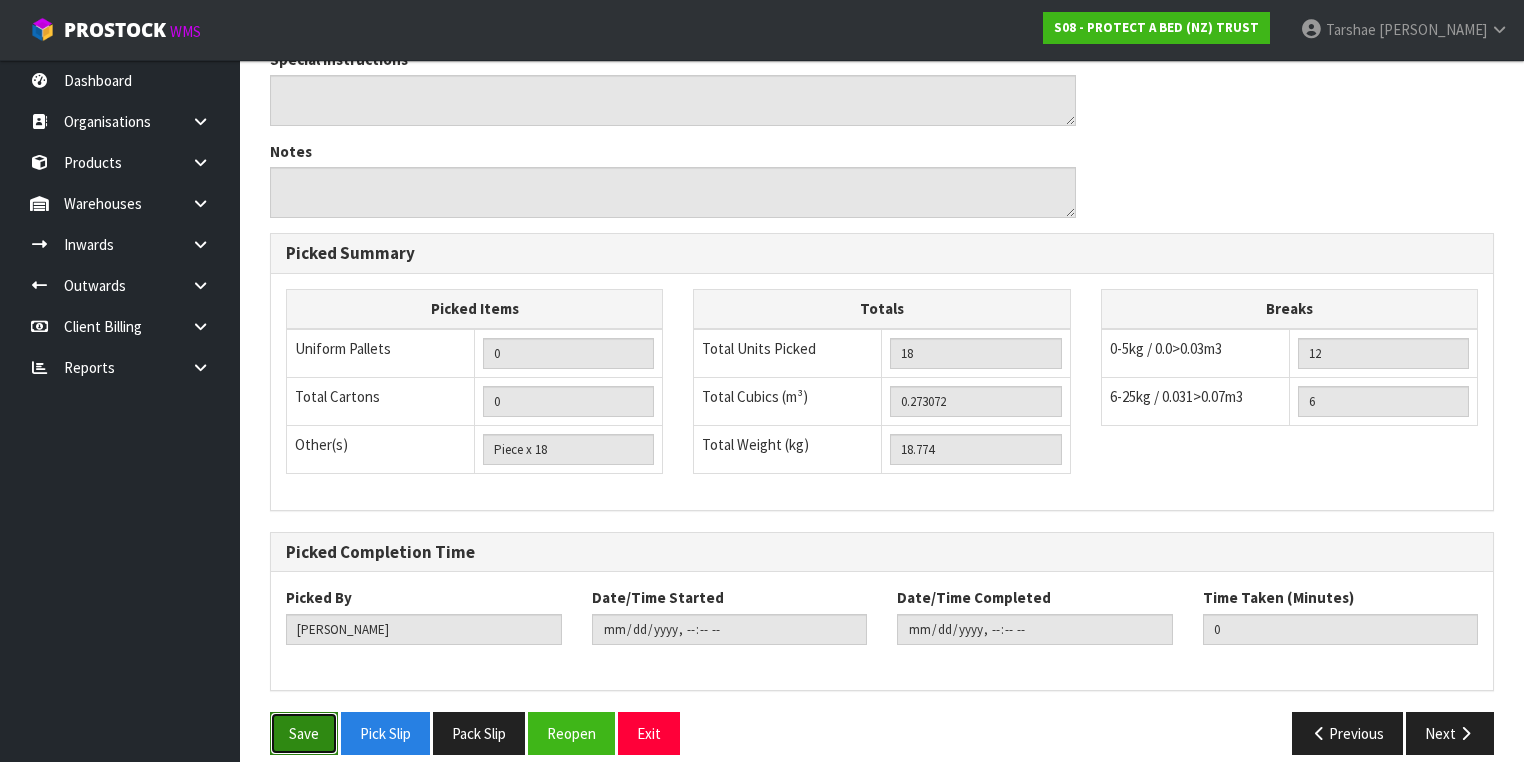 click on "Save" at bounding box center [304, 733] 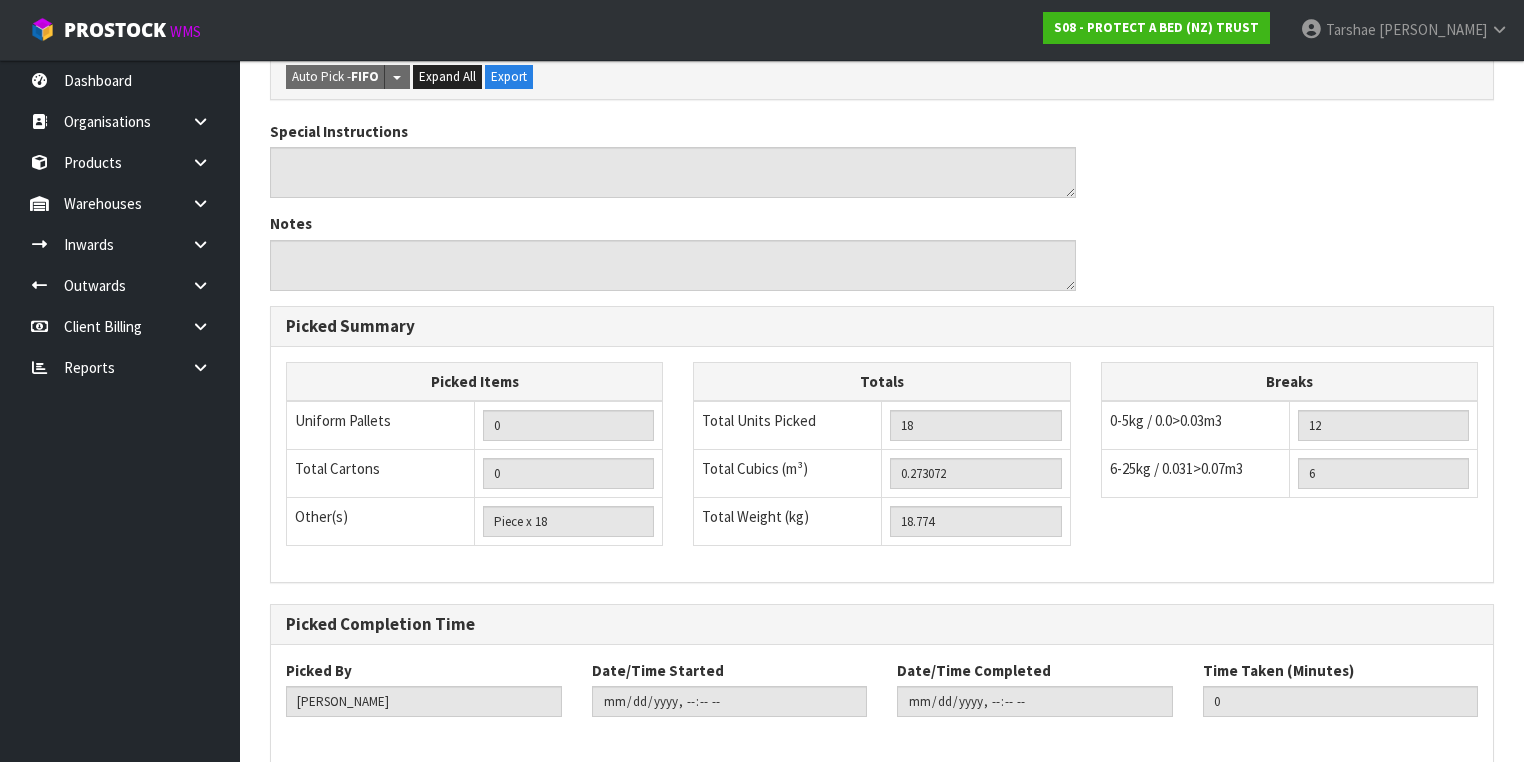 scroll, scrollTop: 0, scrollLeft: 0, axis: both 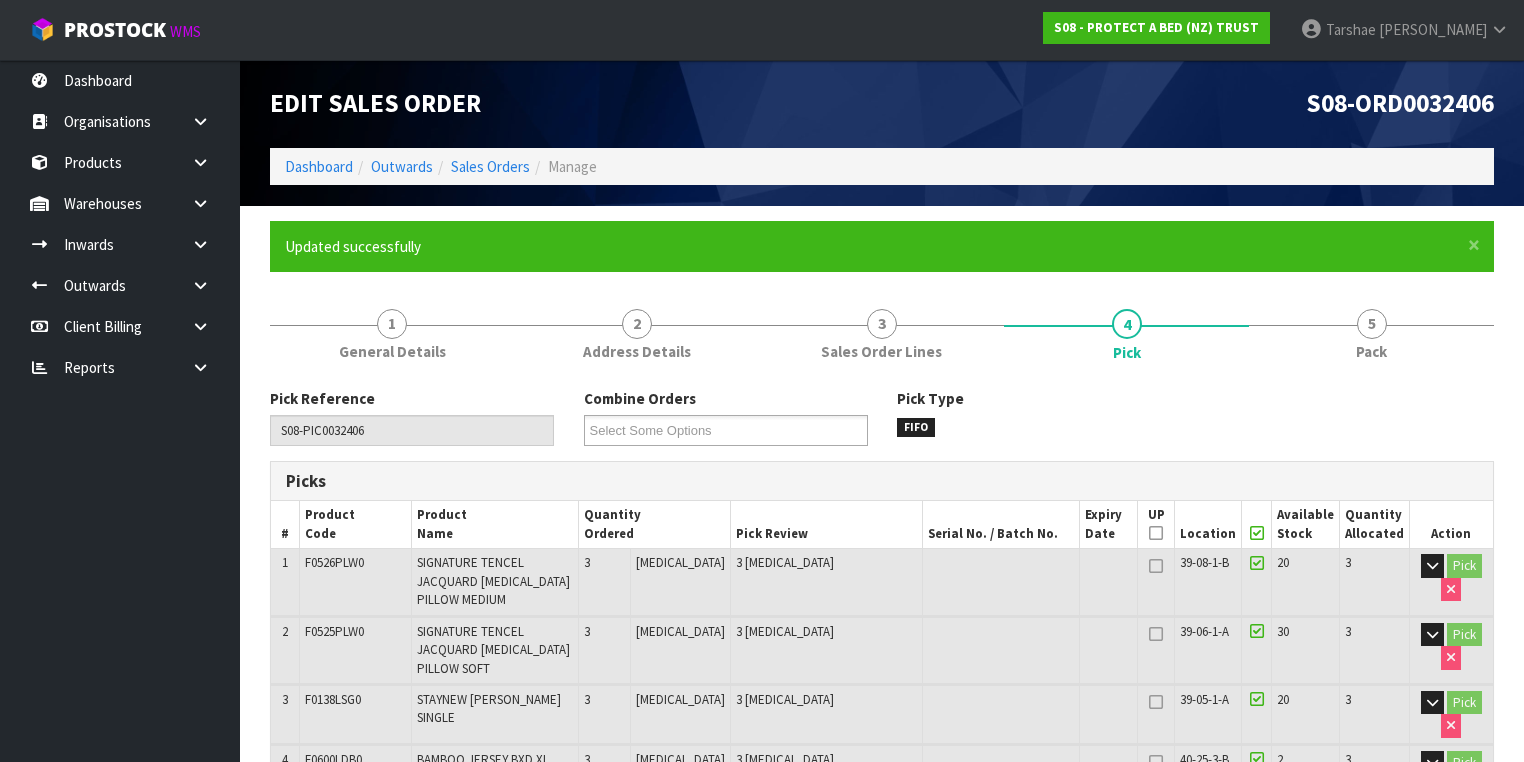 type on "Tarshae Graydon" 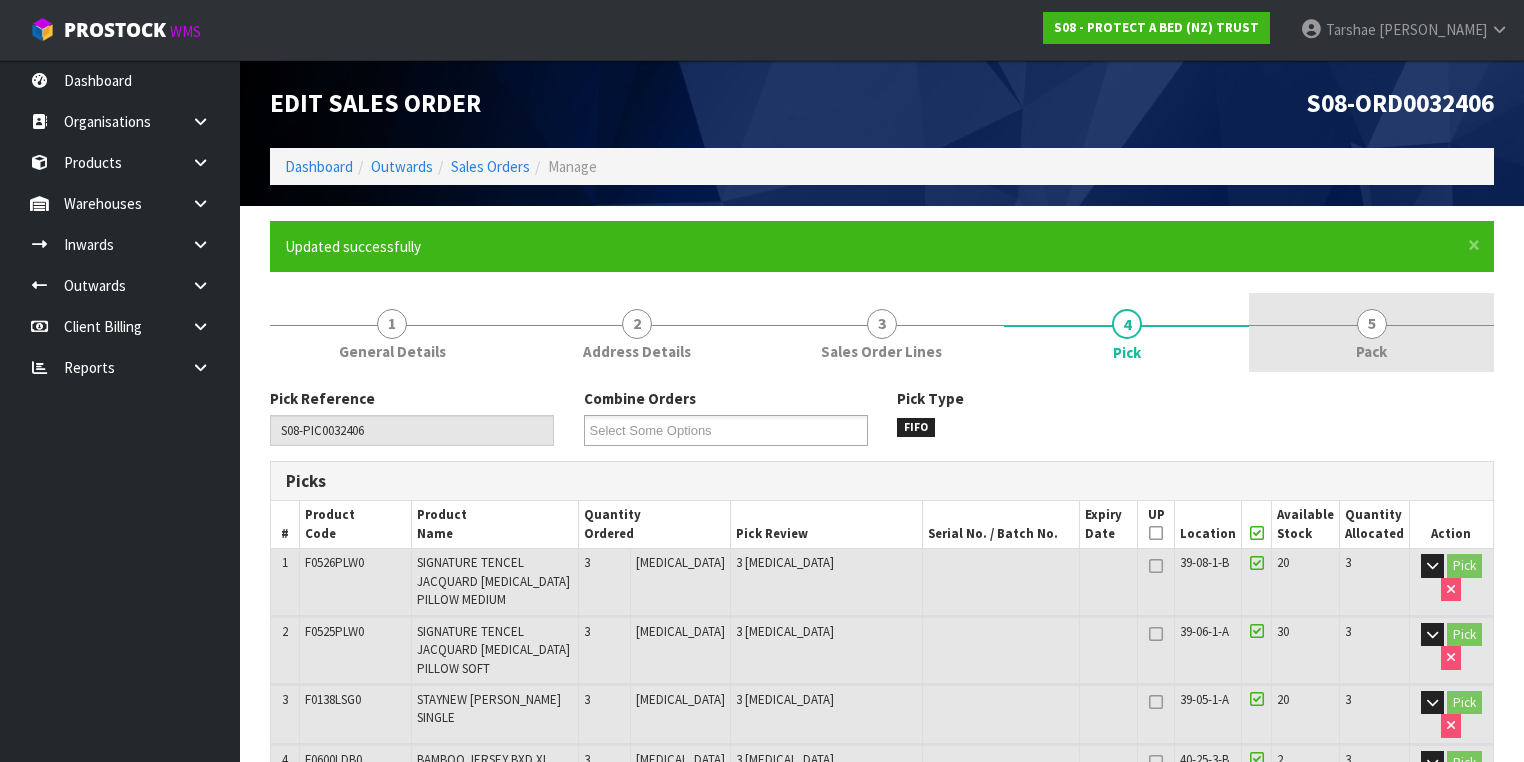 click on "5
Pack" at bounding box center (1371, 332) 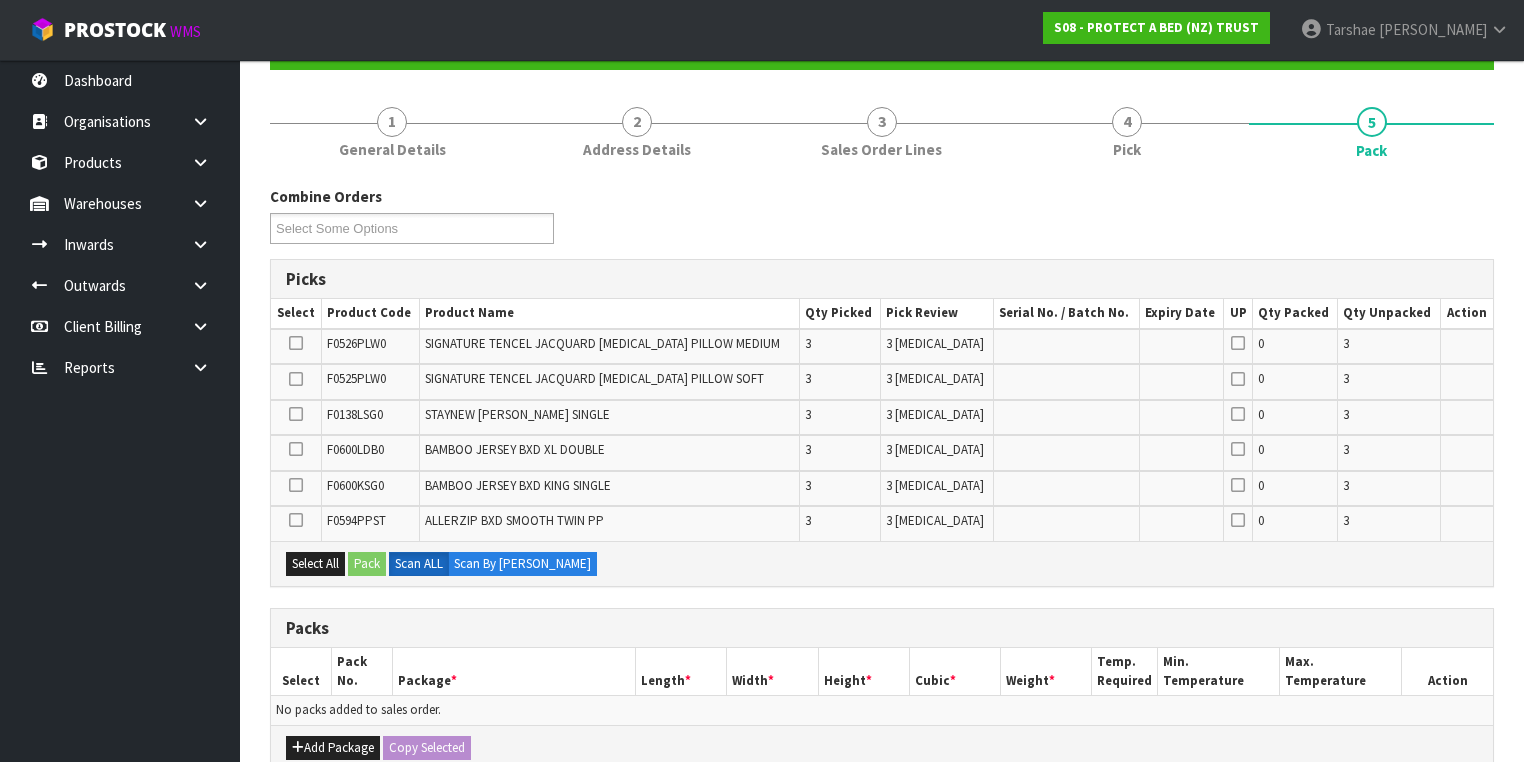 scroll, scrollTop: 320, scrollLeft: 0, axis: vertical 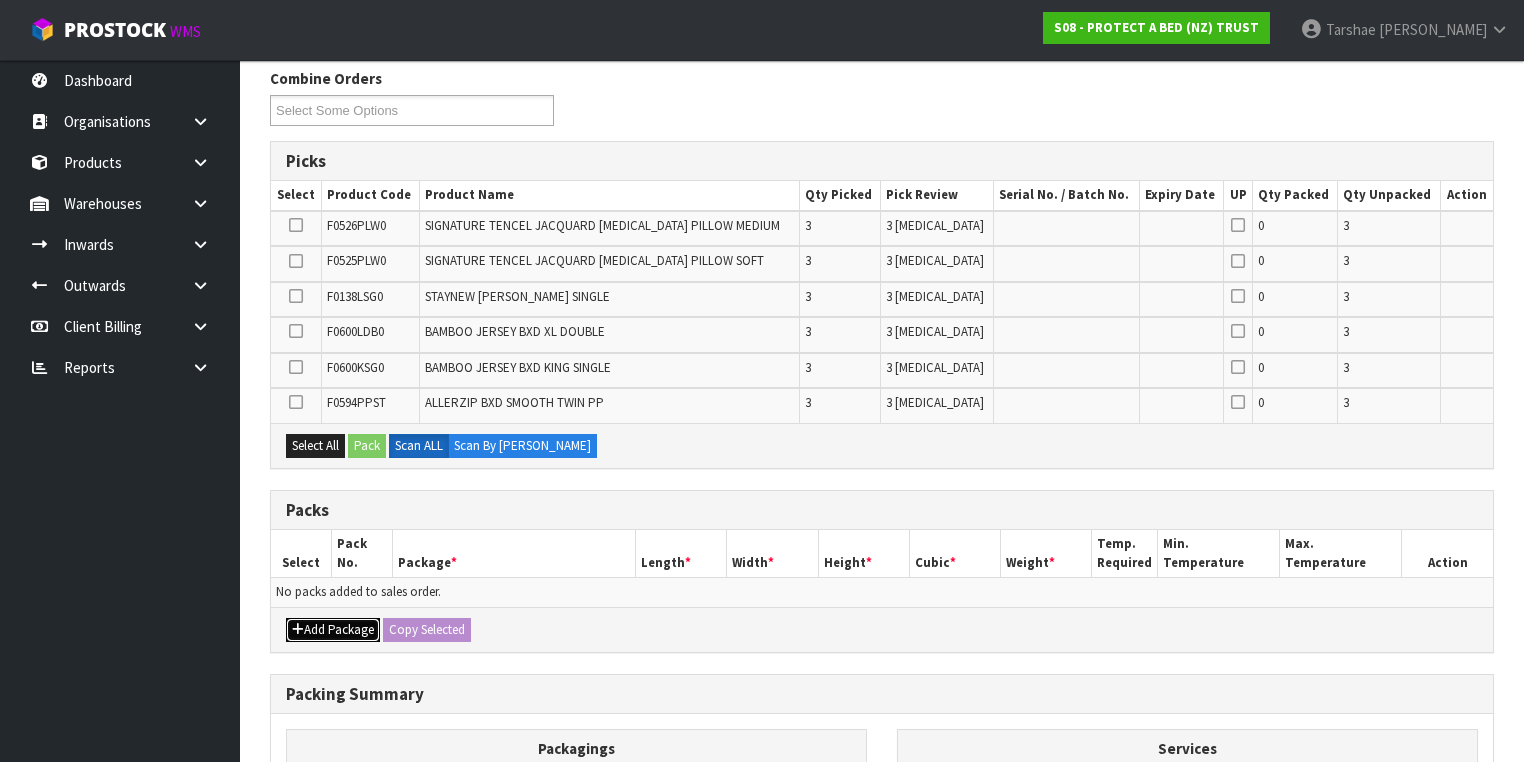 click at bounding box center [298, 629] 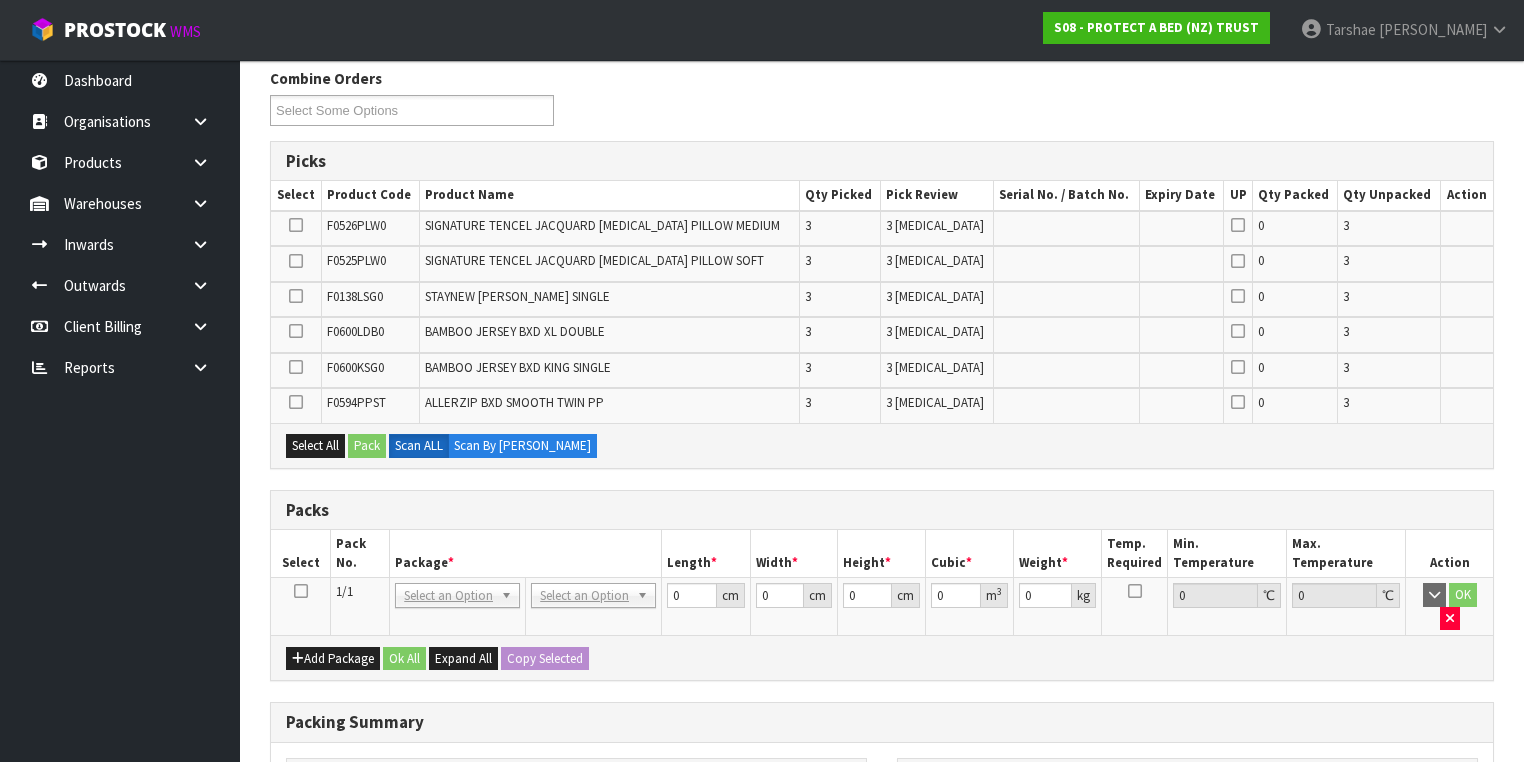 click at bounding box center [301, 591] 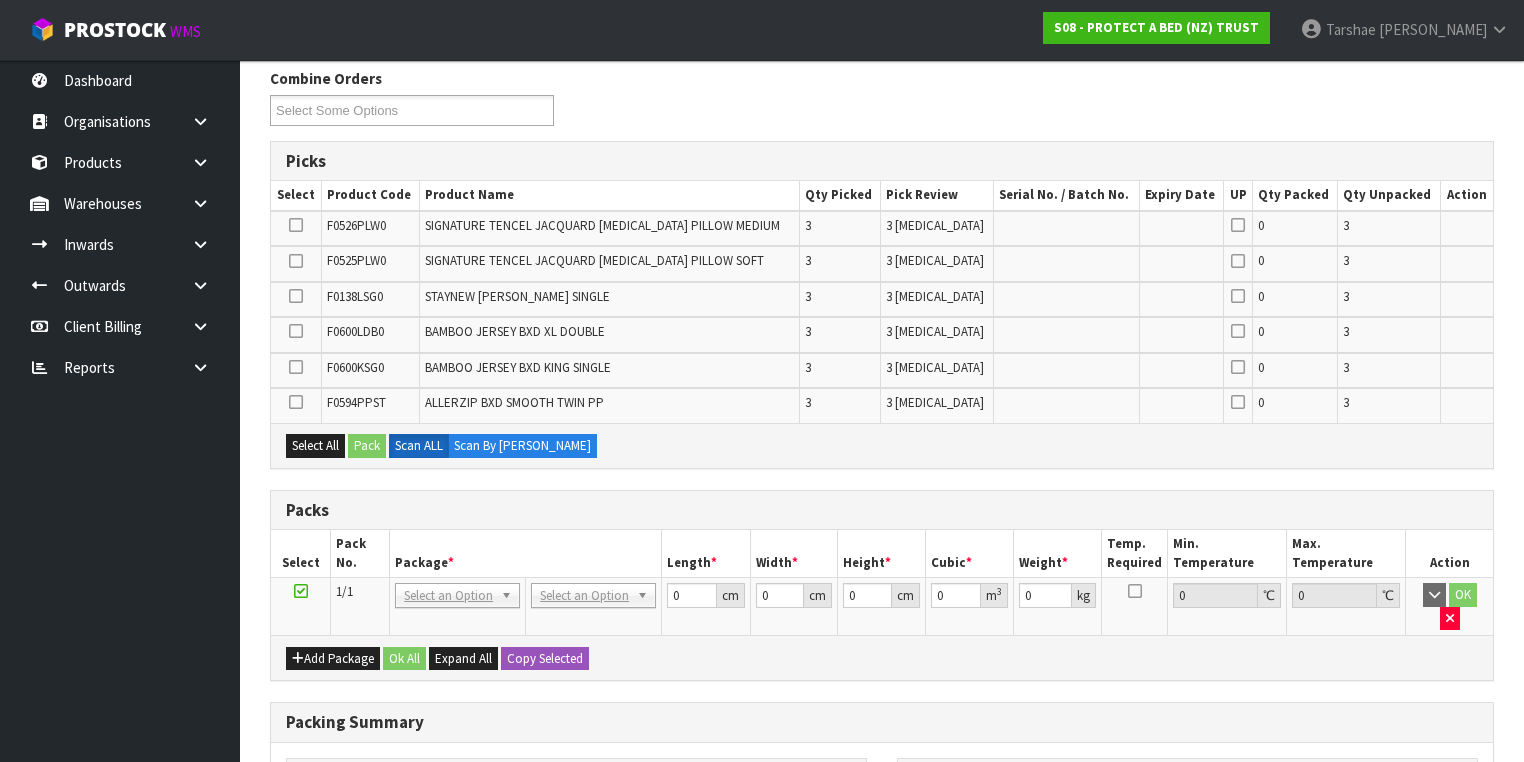 click on "Combine Orders
S08-ORD0029474 S08-ORD0031502-B S08-ORD0031712-B S08-ORD0031944 S08-ORD0031935-B S08-ORD0031929-B S08-ORD0032020-B S08-ORD0032000-B S08-ORD0032168 S08-ORD0032148-B S08-ORD0032062-C S08-ORD0032100-B S08-ORD0032231 S08-ORD0032141-B S08-ORD0032103-B S08-ORD0032291-B S08-ORD0032385 S08-ORD0032388 S08-ORD0032389 S08-ORD0032390 S08-ORD0032311-B S08-ORD0032394 S08-ORD0032395 S08-ORD0032396 S08-ORD0032397 S08-ORD0032398 S08-ORD0032399 S08-ORD0032400 S08-ORD0032401 S08-ORD0032402 S08-ORD0032403 S08-ORD0032404 S08-ORD0032405 S08-ORD0032406 S08-ORD0032296-B S08-ORD0032409 S08-ORD0032410 S08-ORD0032411 S08-ORD0032412 S08-ORD0032372-B S08-ORD0032413 S08-ORD0032414 S08-ORD0032417 S08-ORD0032419 S08-ORD0032420 S08-ORD0032421 S08-ORD0032423 S08-ORD0032424 S08-ORD0032361-B S08-ORD0032375-B S08-ORD0032370-B S08-ORD0032359-B S08-ORD0032376-B S08-ORD0032365-B S08-ORD0032433 S08-ORD0032434 S08-ORD0032436 S08-ORD0032437 S08-ORD0032438 S08-ORD0032439 S08-ORD0032233-B S08-ORD0032440 S08-ORD0032441" at bounding box center (882, 551) 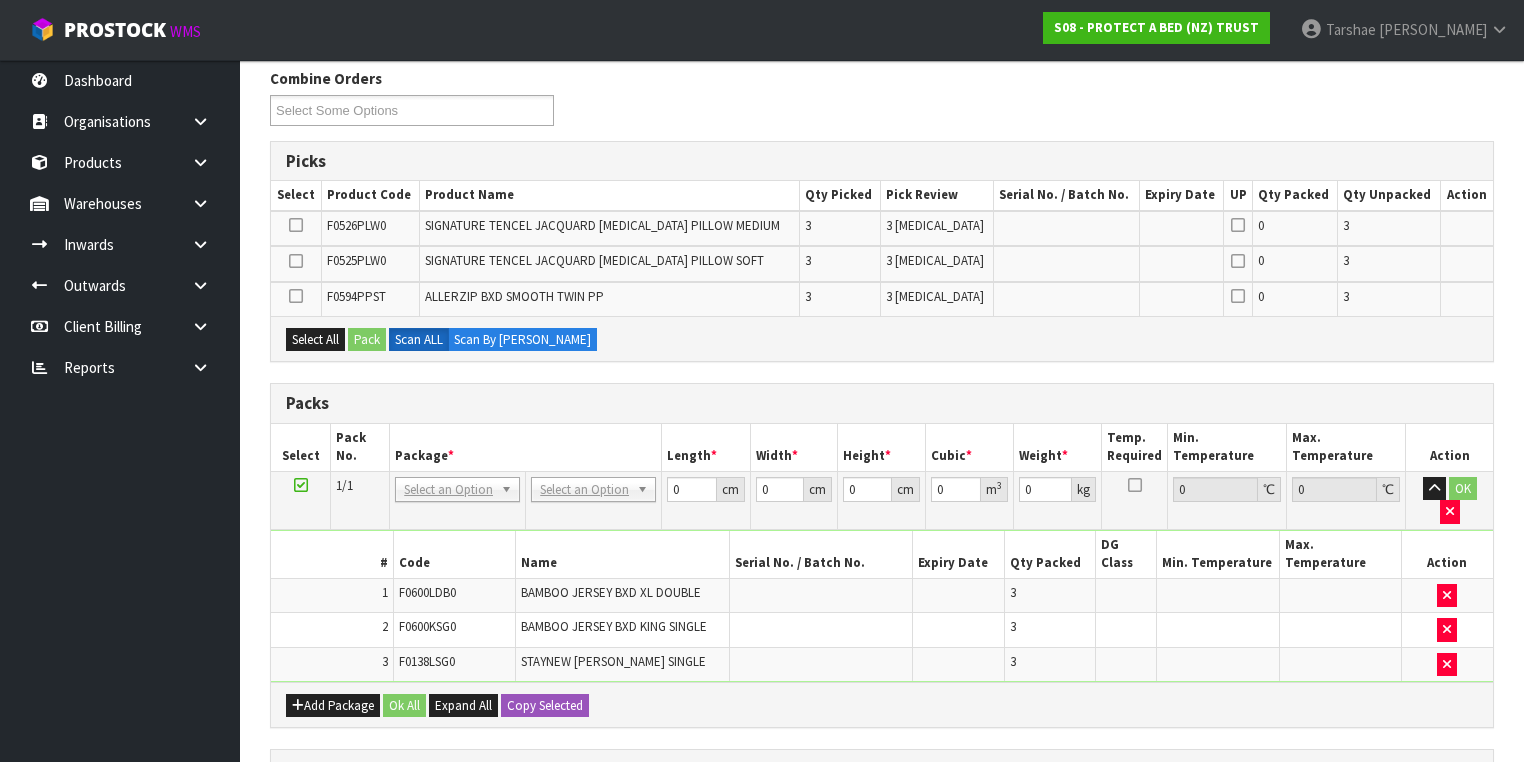 click on "No Packaging Cartons PLT GEN120 (1200 X 1000) PLT ONE WAY SKID CHEP HIRE PALLET TRANSFER FEE LOSCOM HIRE PALLET TRANSFER FEE PLT EXP120 (PLASTIC/STAMPED) PLT BESPOKE PLT UNIFORM RETURNABLE CWL PALLET PLT TUFF1000 (1000 X 450) PLT VAL400 (400 X 400) RETURNABLE CLIENT PALLET PLT OLP 915 (915 X 465) PLT OLP 580 (580 X 400) CHEP HIRE PALLET ACCOUNT FEE PER WEEK OUTWARD HDLG FCL 20FT LOOSE STOCK BASE RATE OUTWARD HDLG FCL 40FT LOOSE STOCK BASE RATE OUTWARD HDLG FCL 20FT PALLET ONLY BASE RATE OUTWARD HDLG FCL 40FT PALLET ONLY BASE RATE CTN OC (OCCASIONAL) CTN0 - (000-0NI) 190 X 150 X 155 CTN00 - (000-00NI) 154 X 142 X 102 CTN1 - (000-01NI) 255 X 205 X 150 CTN2 - (000-02NI) 250 X 250 X 200 CTN3 - (000-03NI) 340 X 255 X 305 CTN4 - (000-04NI) 405 X 255 X 255 CTN5 - (000-05NI) 430 X 330 X 255 CTN6 - (000-06NI) 455 X 305 X 305 CTN7 - (000-07NI) 455 X 455 X 350 CTN8 - (000-08NI) 510 X 380 X 280 CTN9 - (000-09NI) 510 X 380 X 585 CTN9 AC30C - (000-9NI30C) 511 X 380 X 585 CTN10 - (000-10NI) 610 X 290 X 290 PLYBOARD" at bounding box center [594, 500] 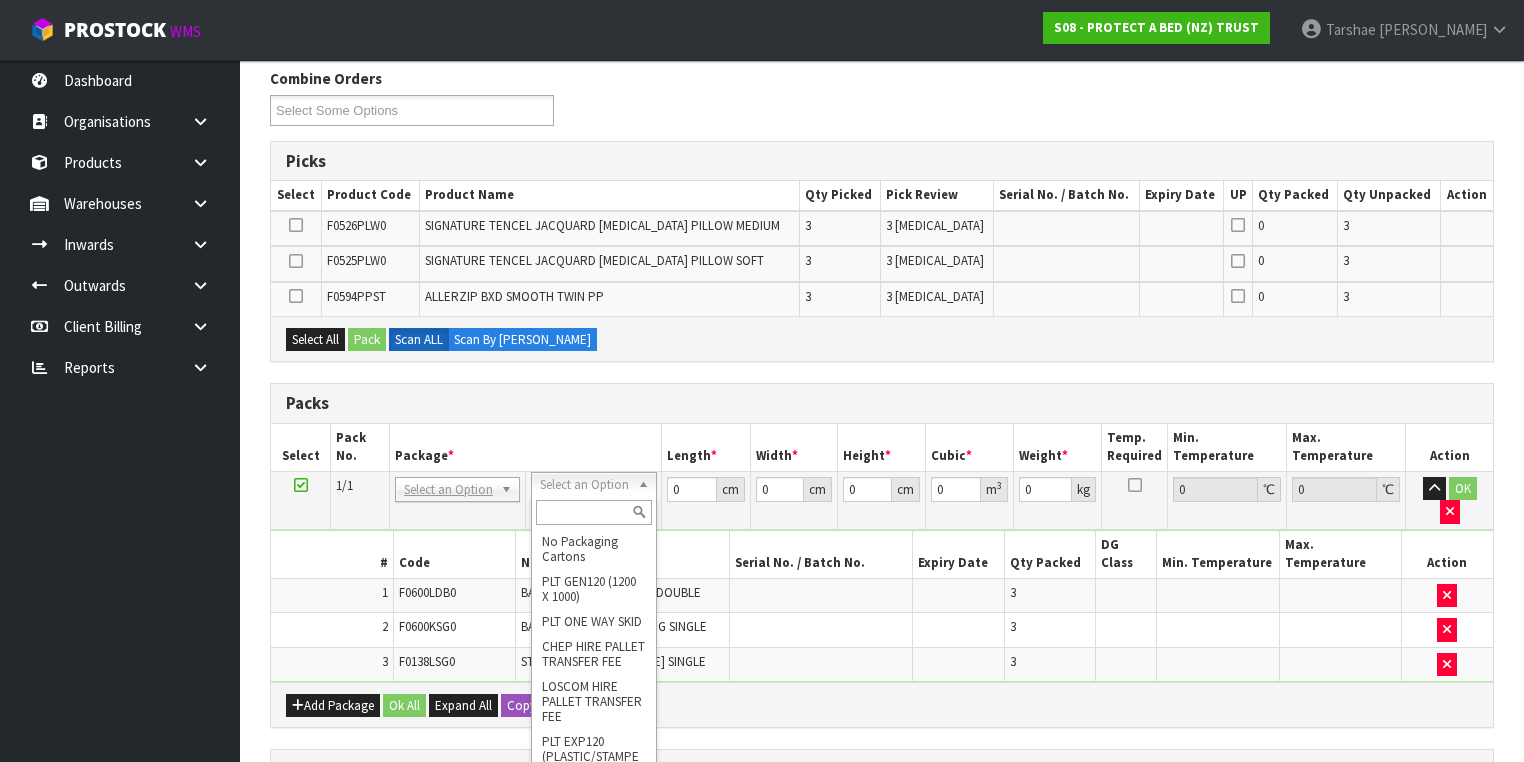 click at bounding box center (593, 512) 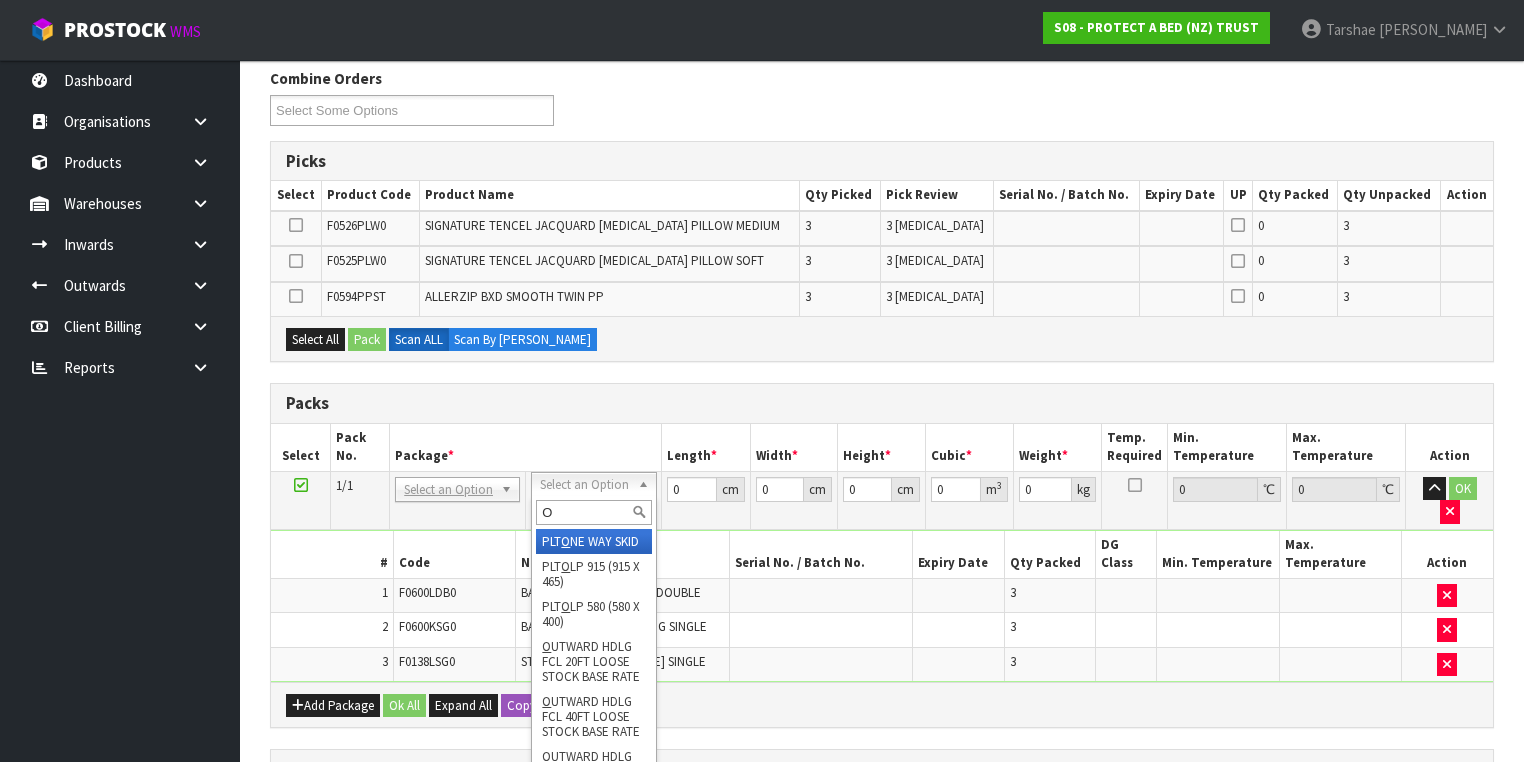 type on "OC" 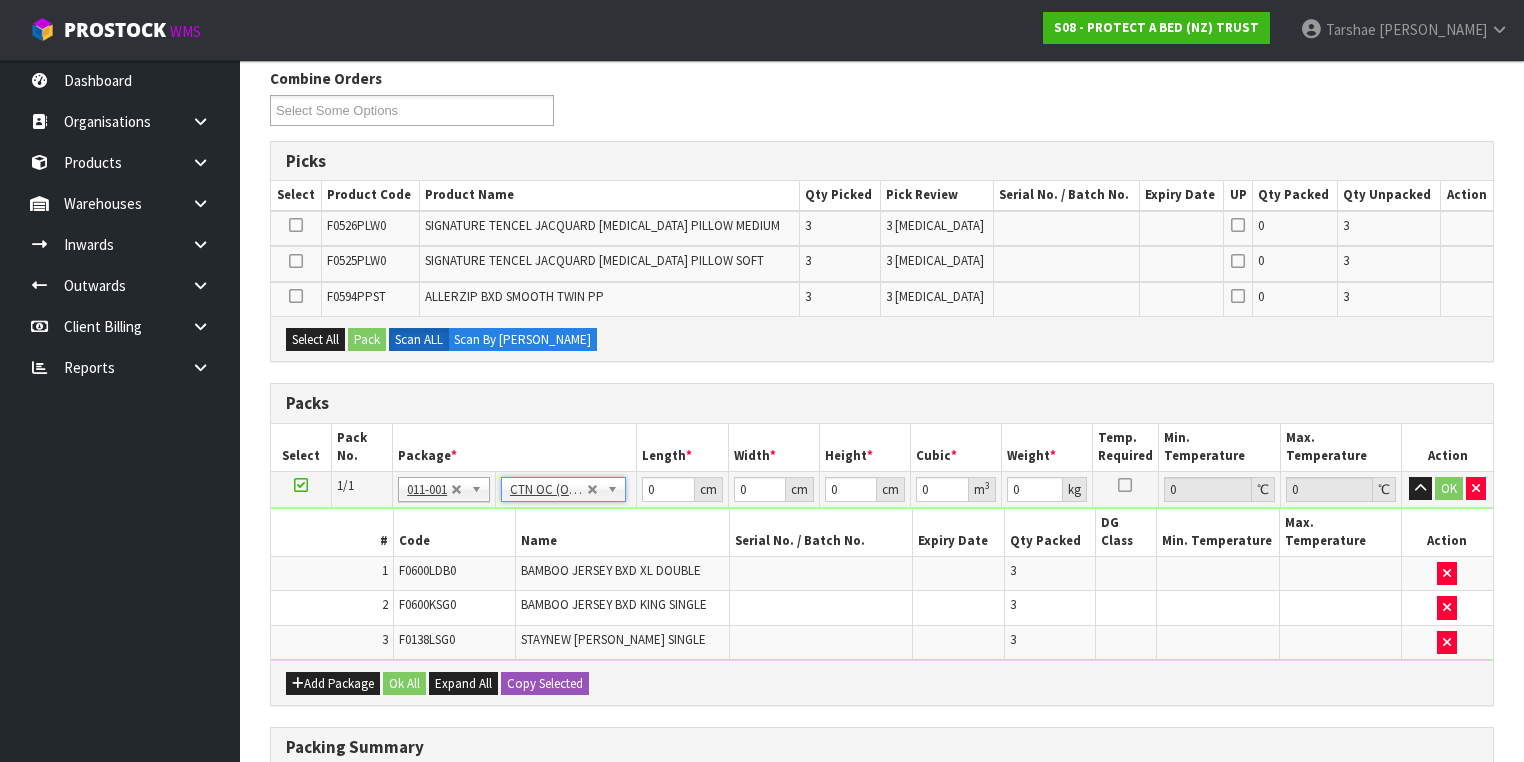type on "6.45" 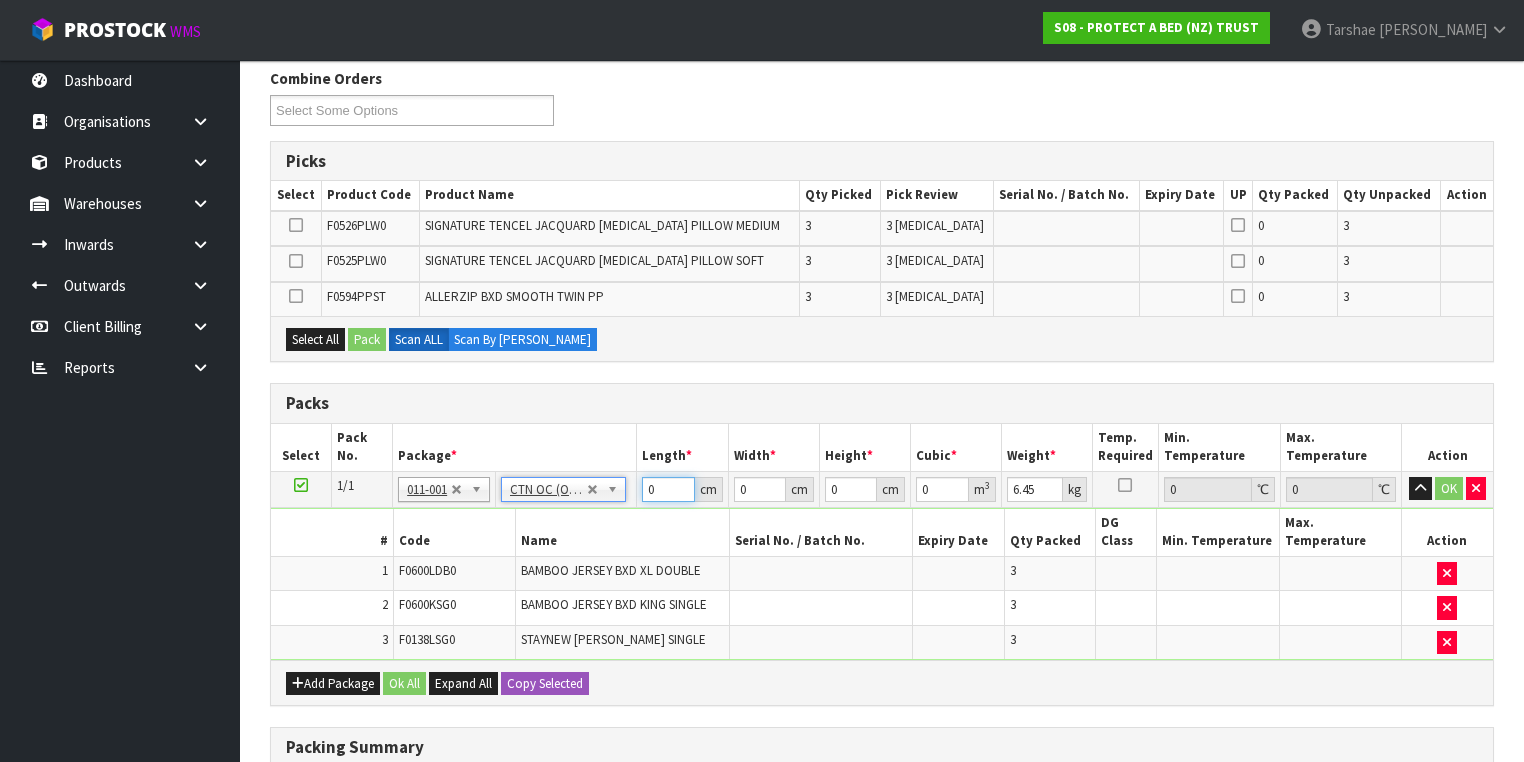 drag, startPoint x: 662, startPoint y: 483, endPoint x: 596, endPoint y: 484, distance: 66.007576 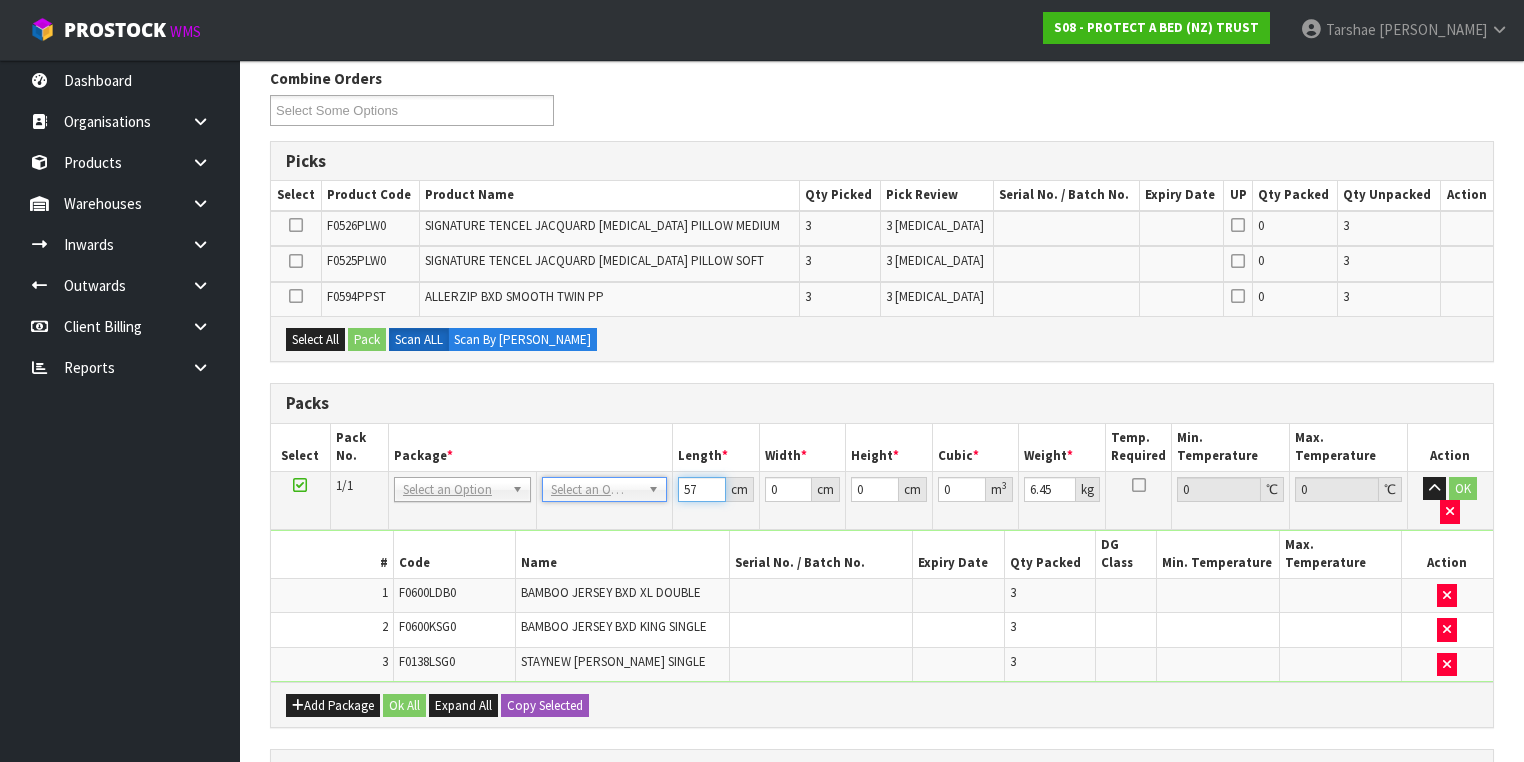 type on "57" 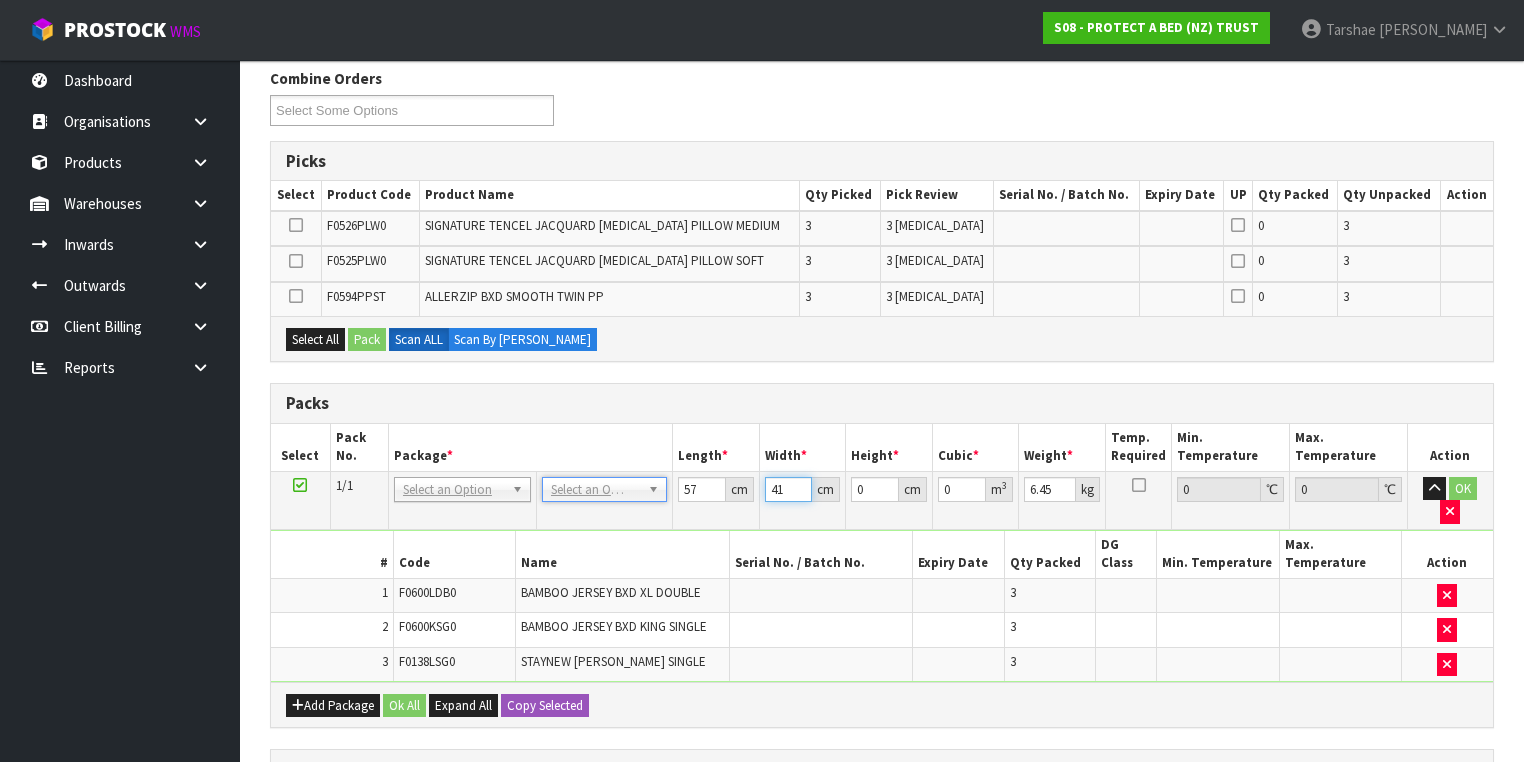 type on "41" 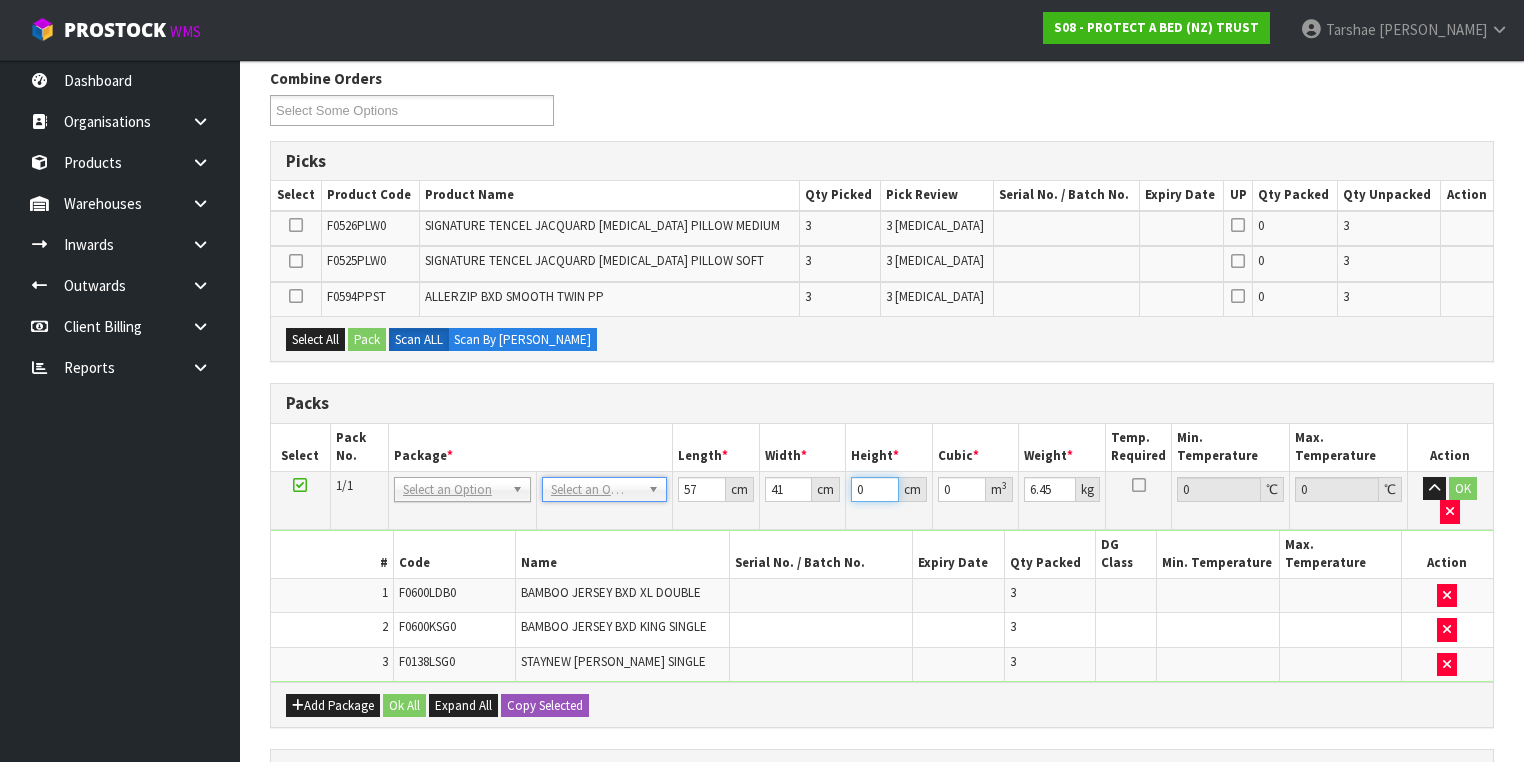 type on "3" 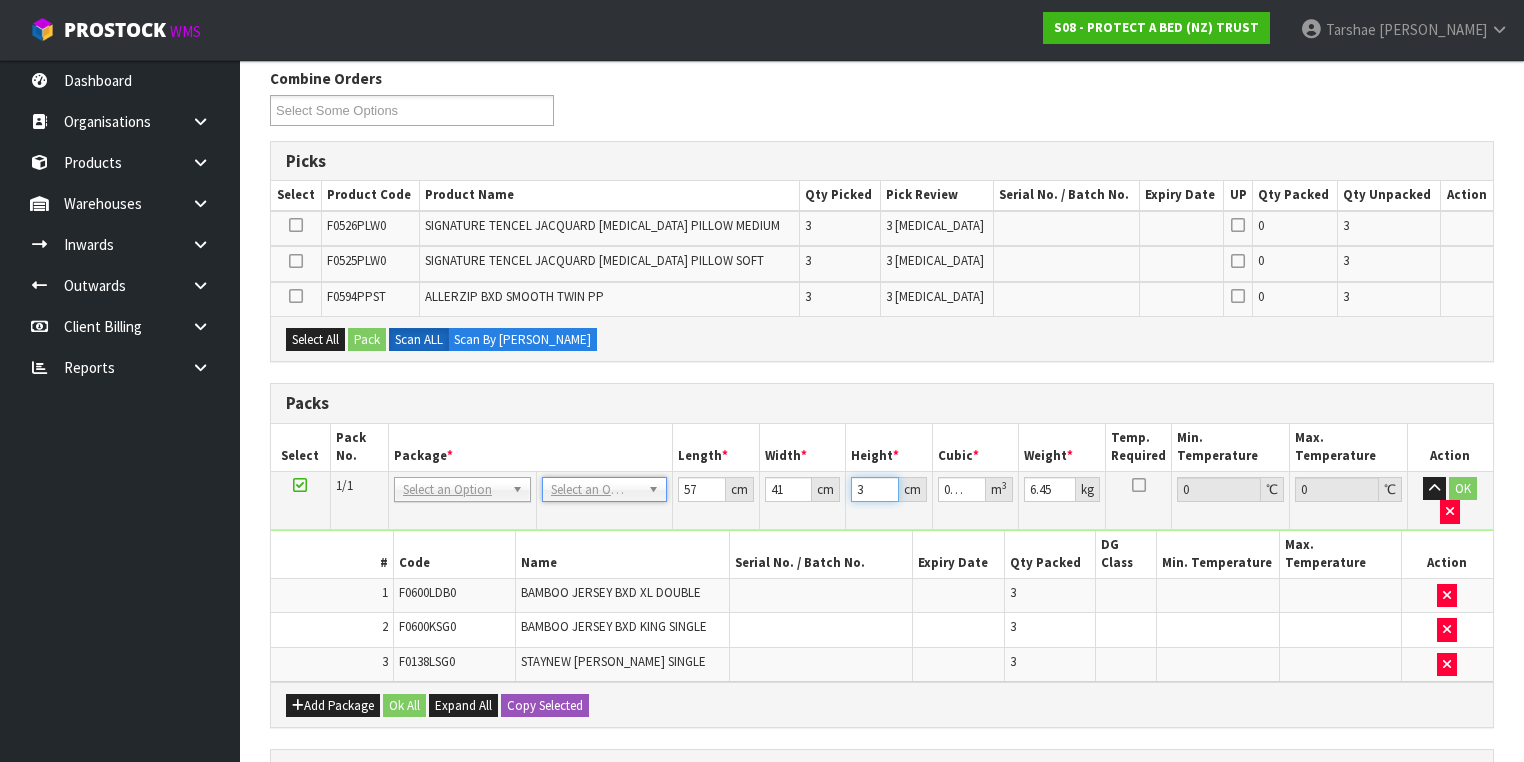 type on "32" 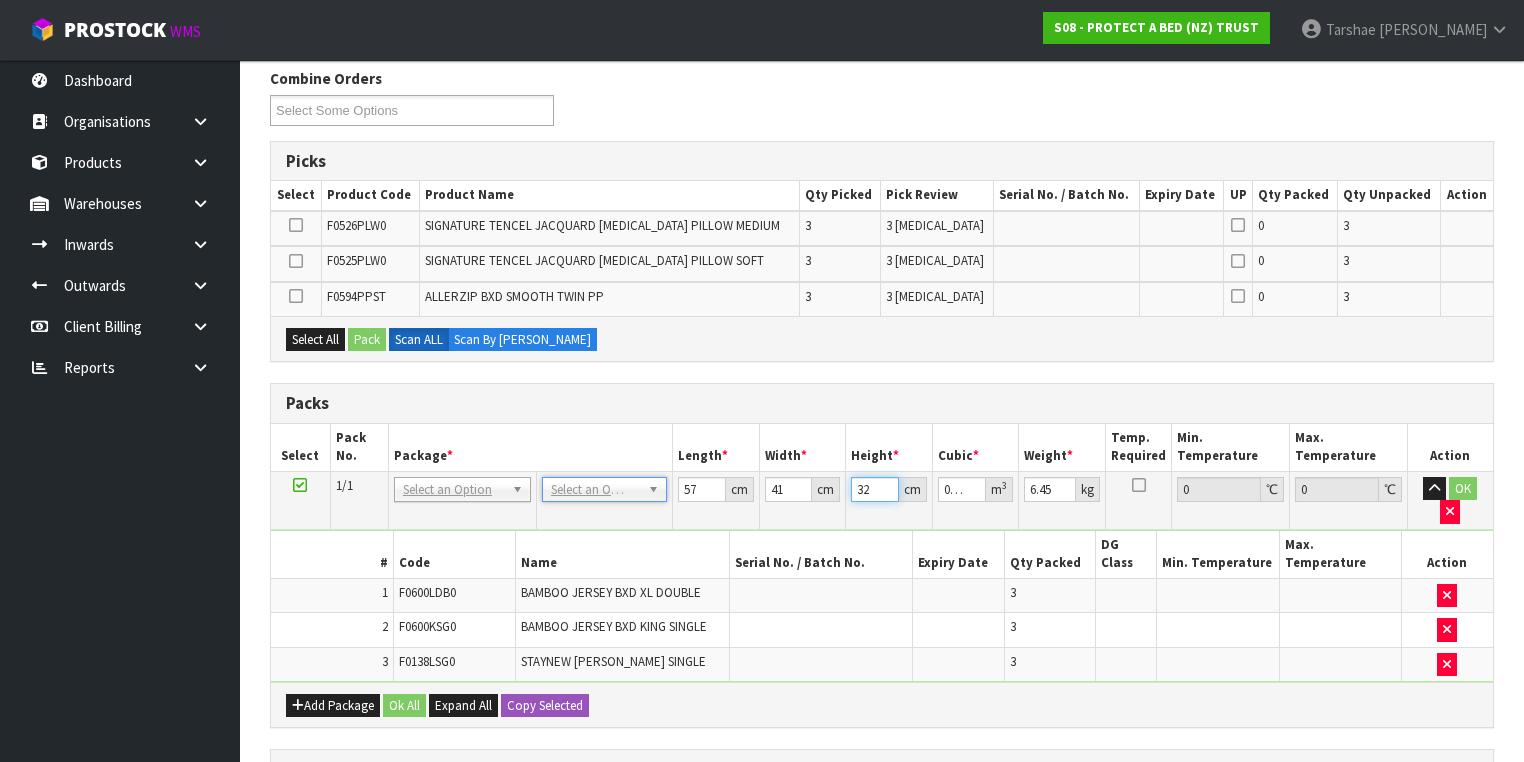 type on "32" 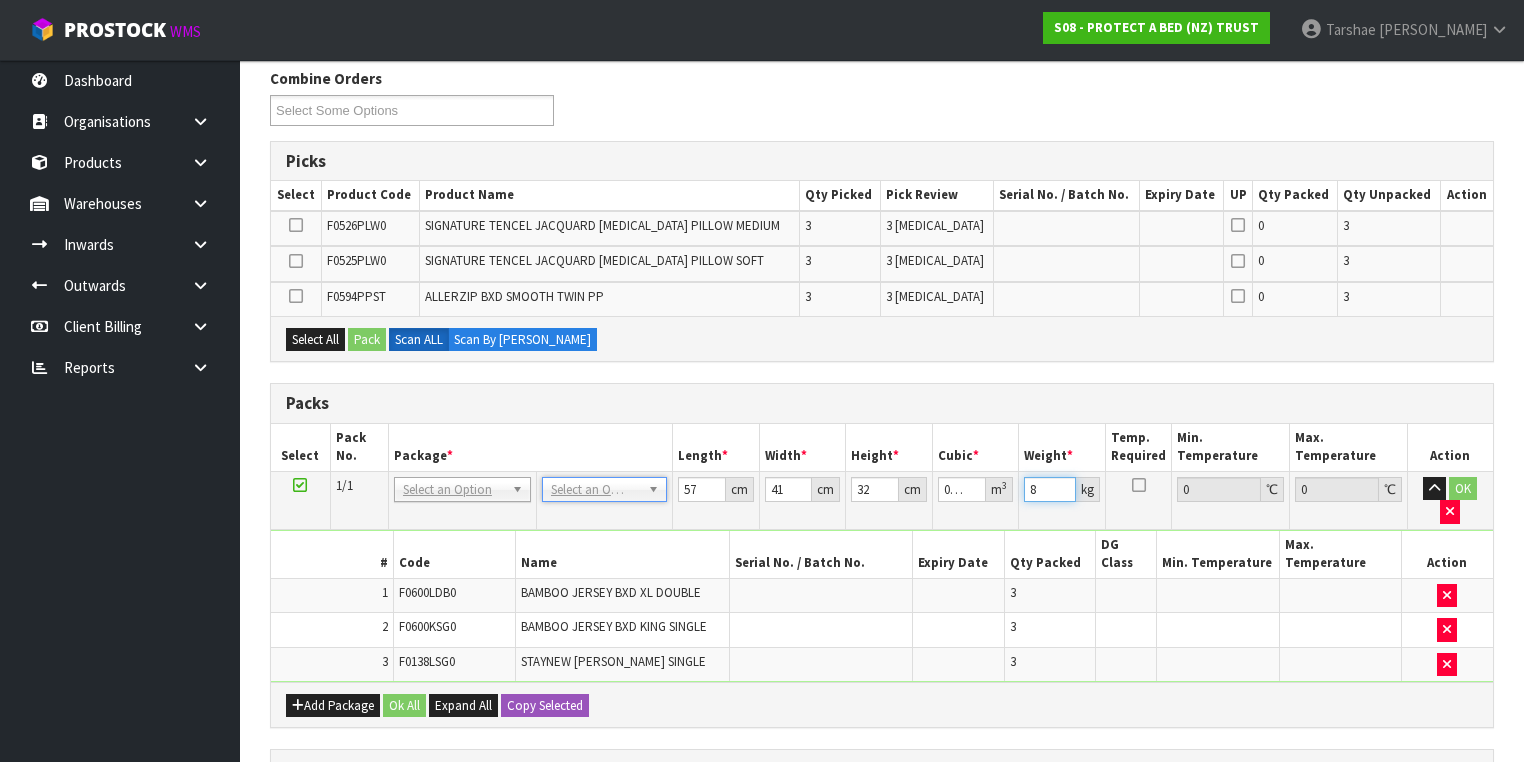 type on "8" 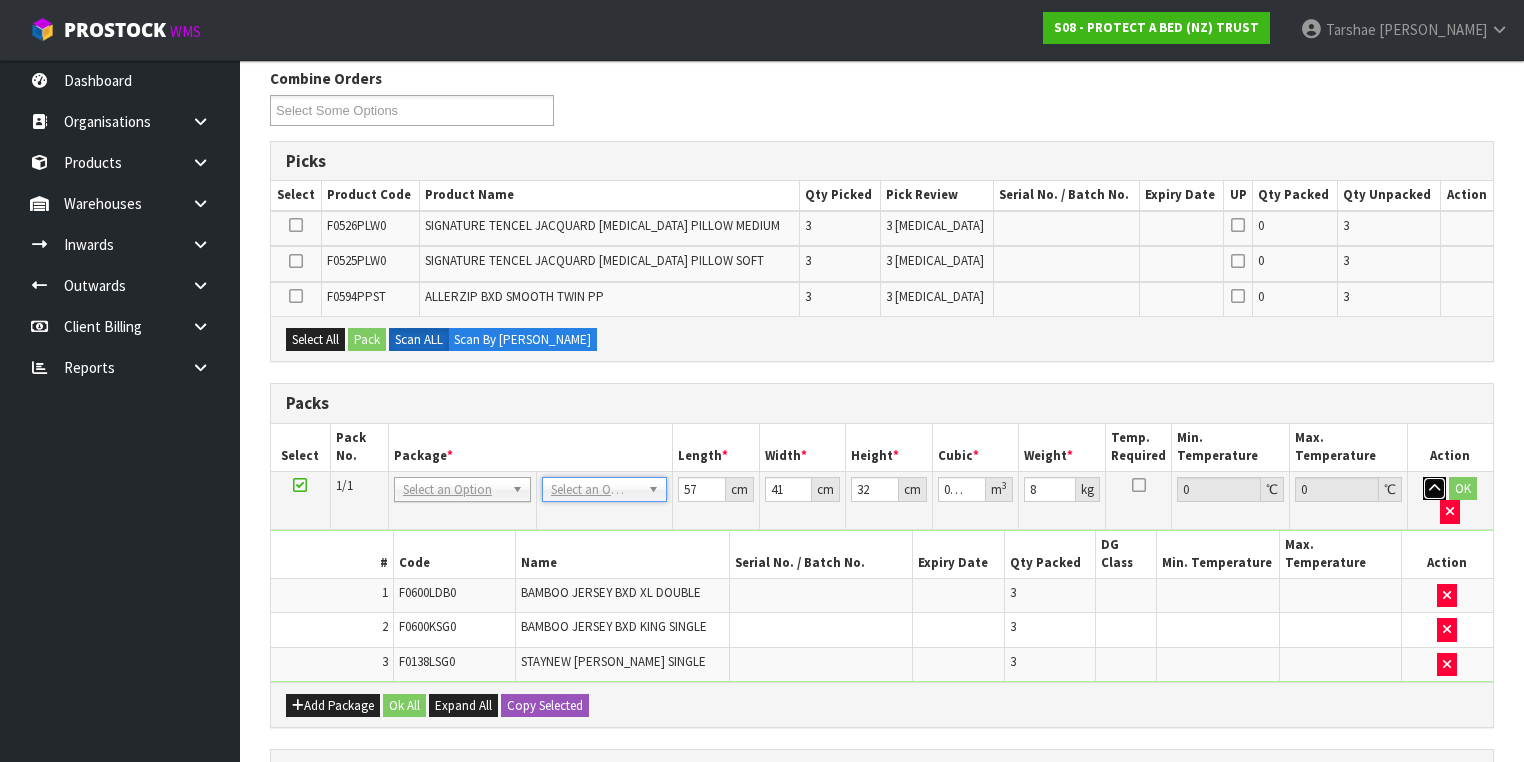 type 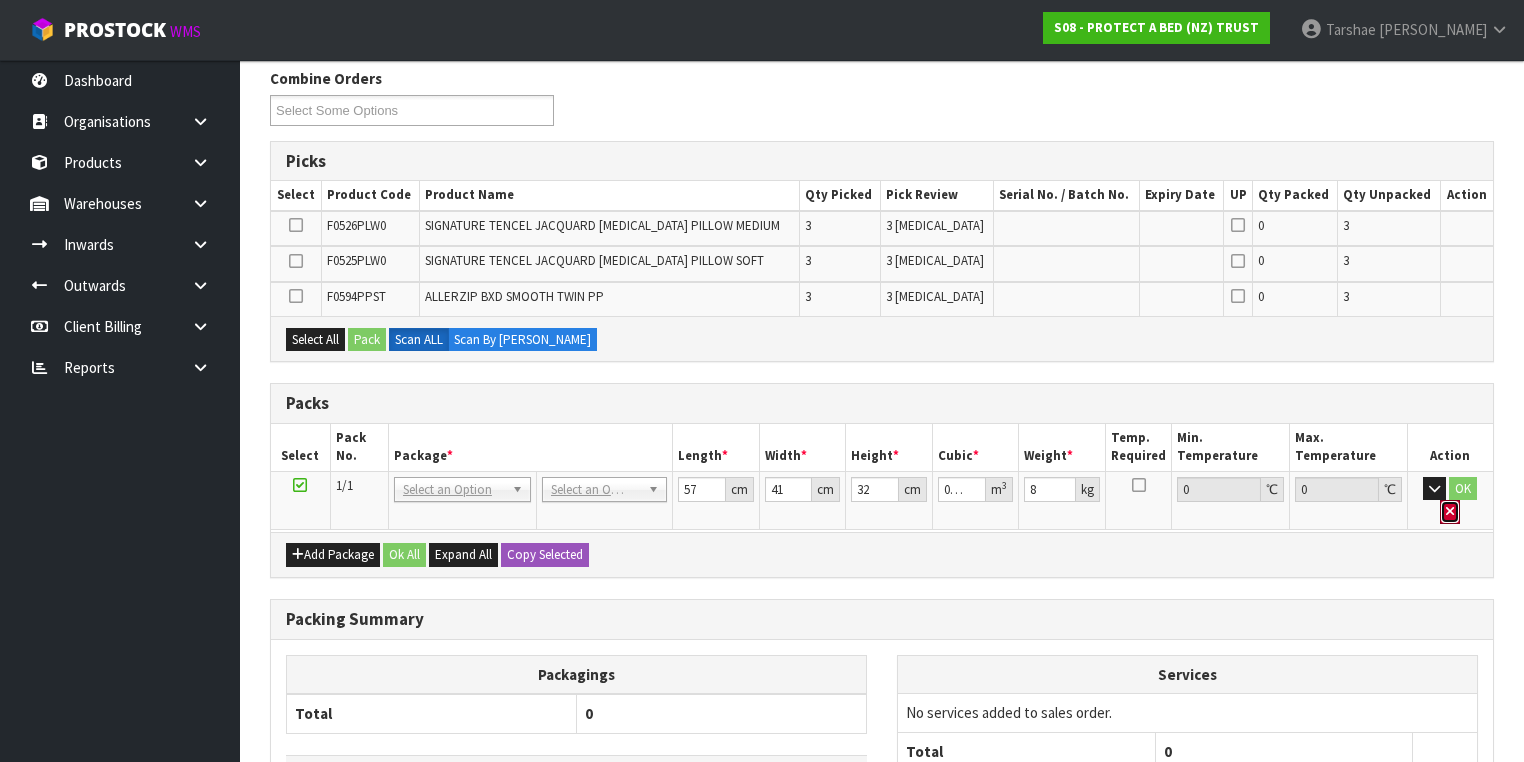 click at bounding box center [1450, 512] 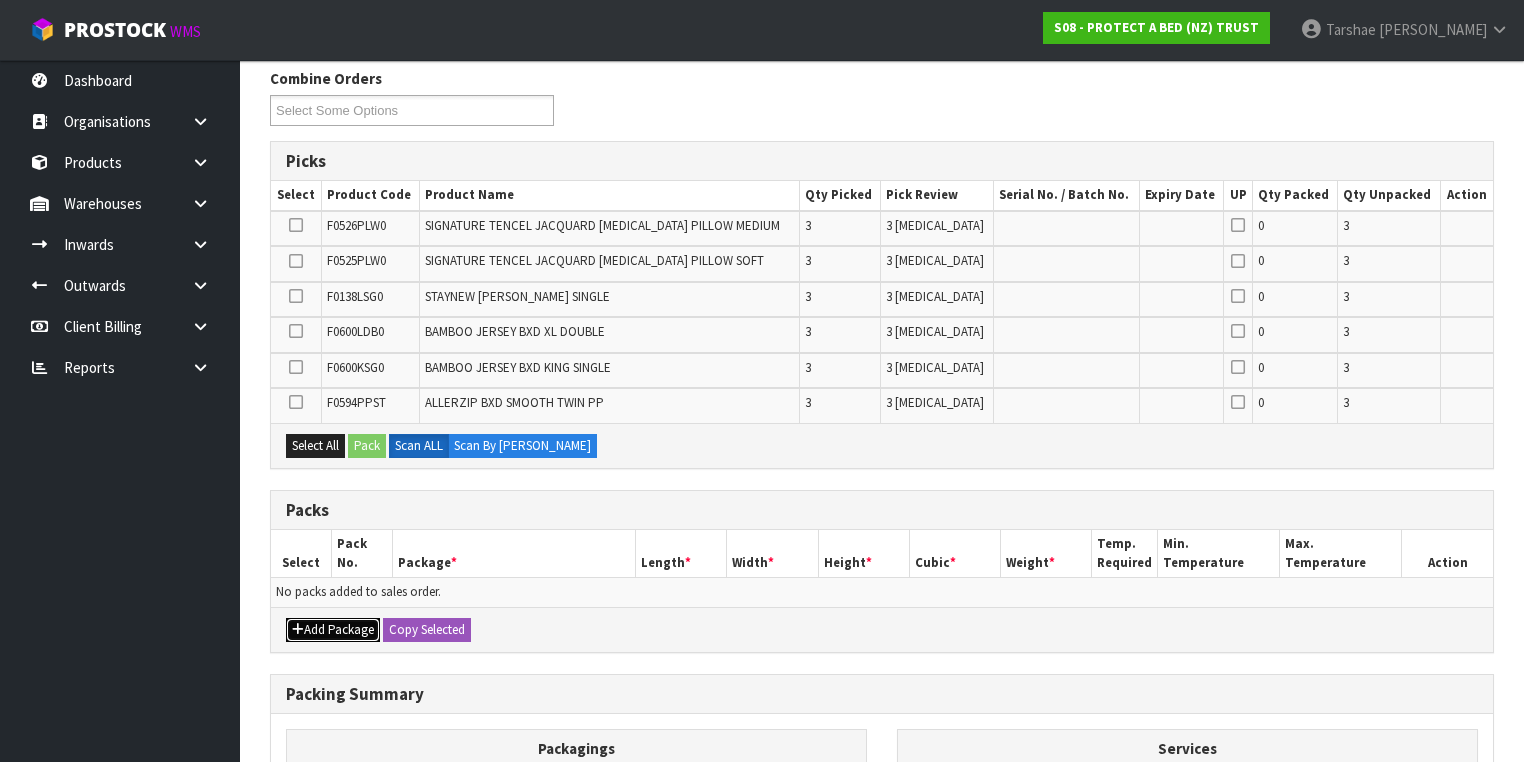 click on "Add Package" at bounding box center (333, 630) 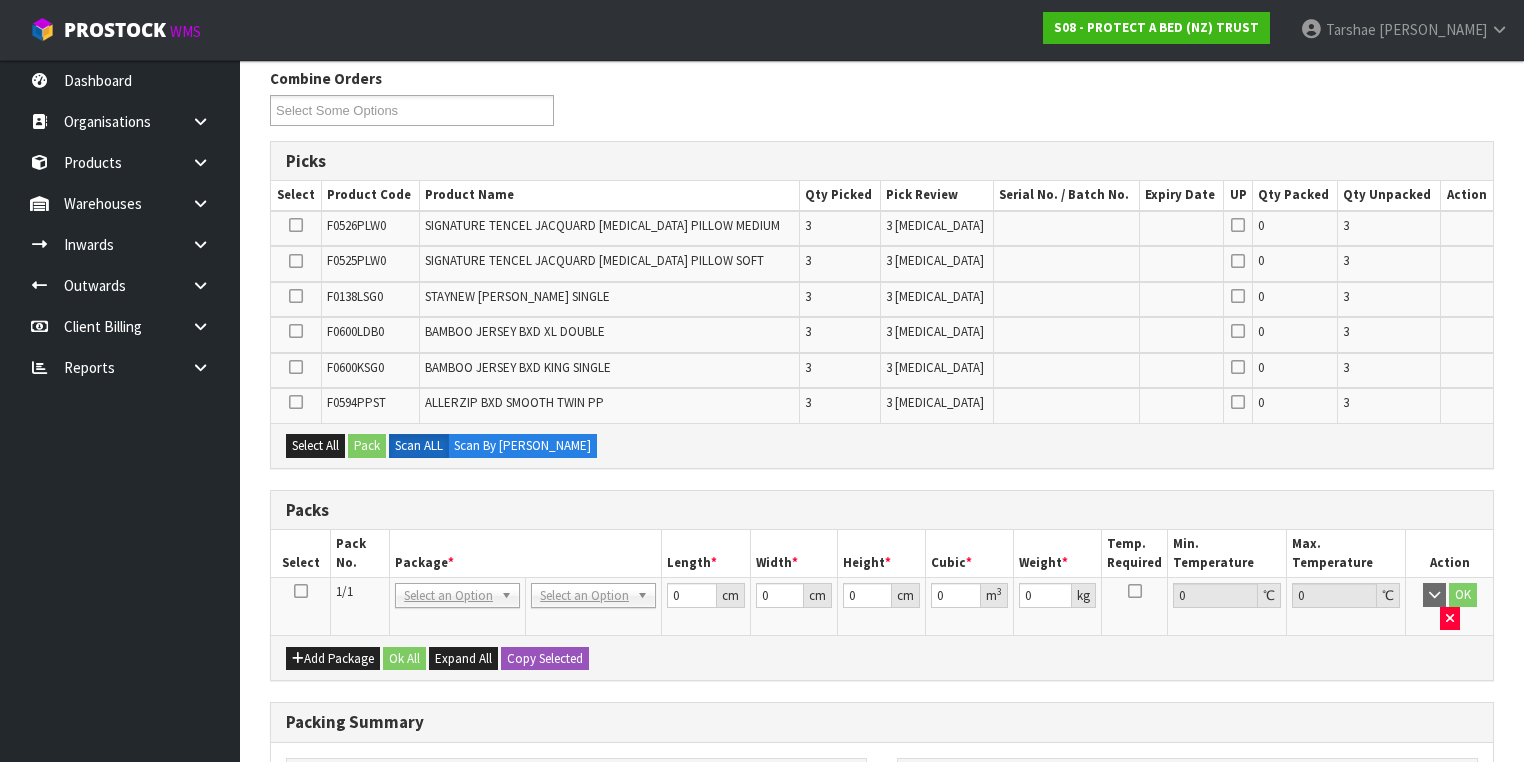 click at bounding box center [301, 591] 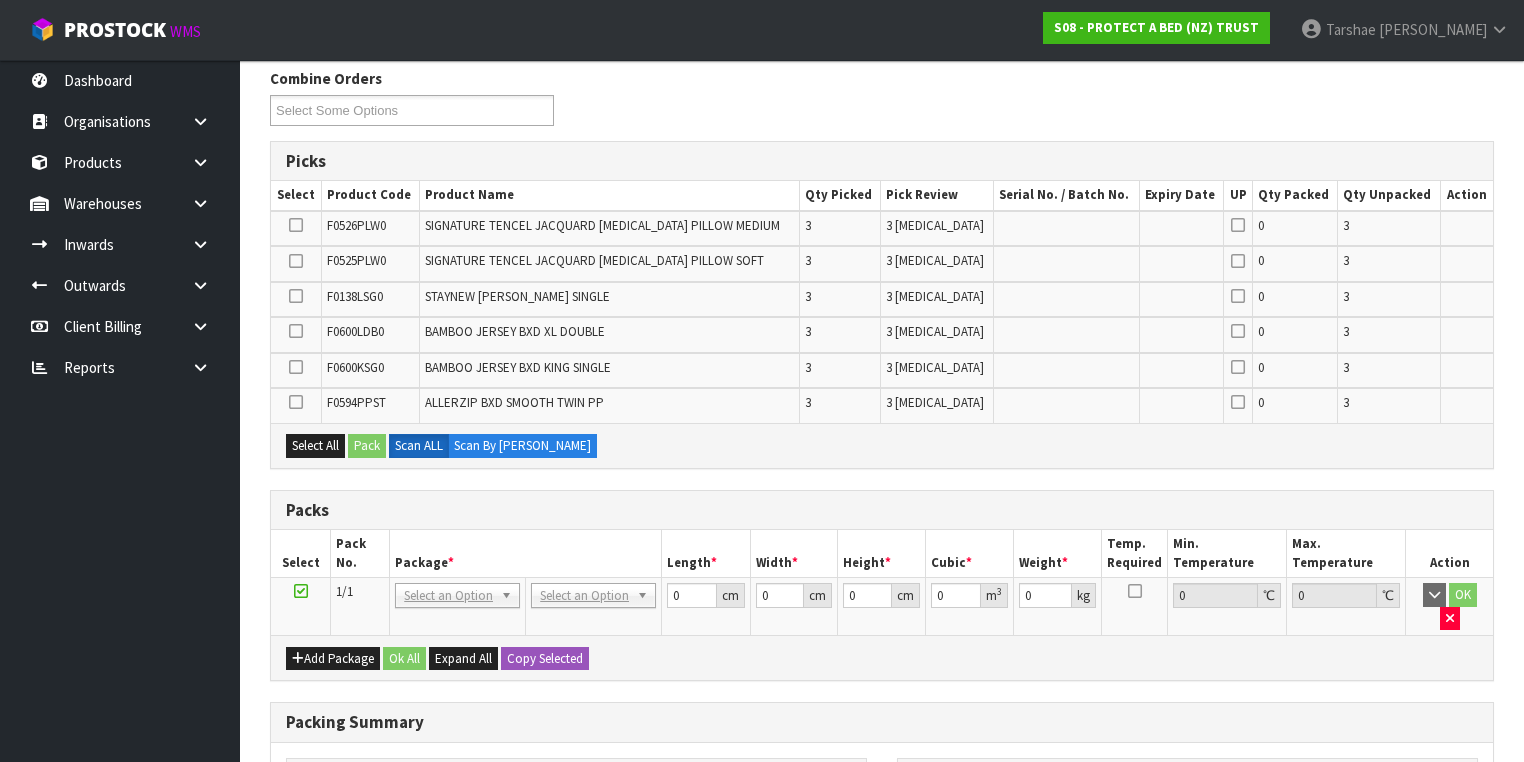 drag, startPoint x: 302, startPoint y: 288, endPoint x: 288, endPoint y: 310, distance: 26.076809 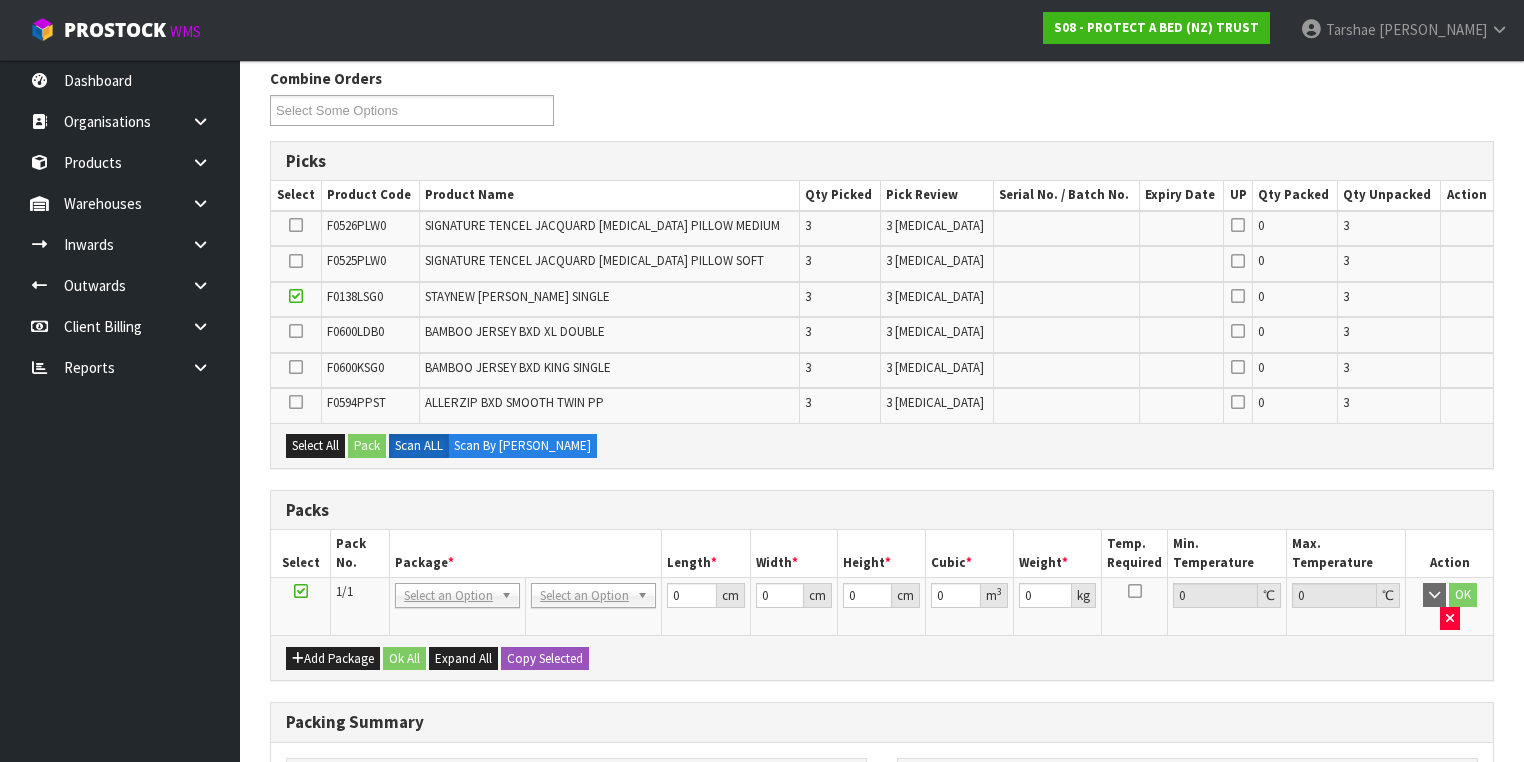 click at bounding box center [296, 331] 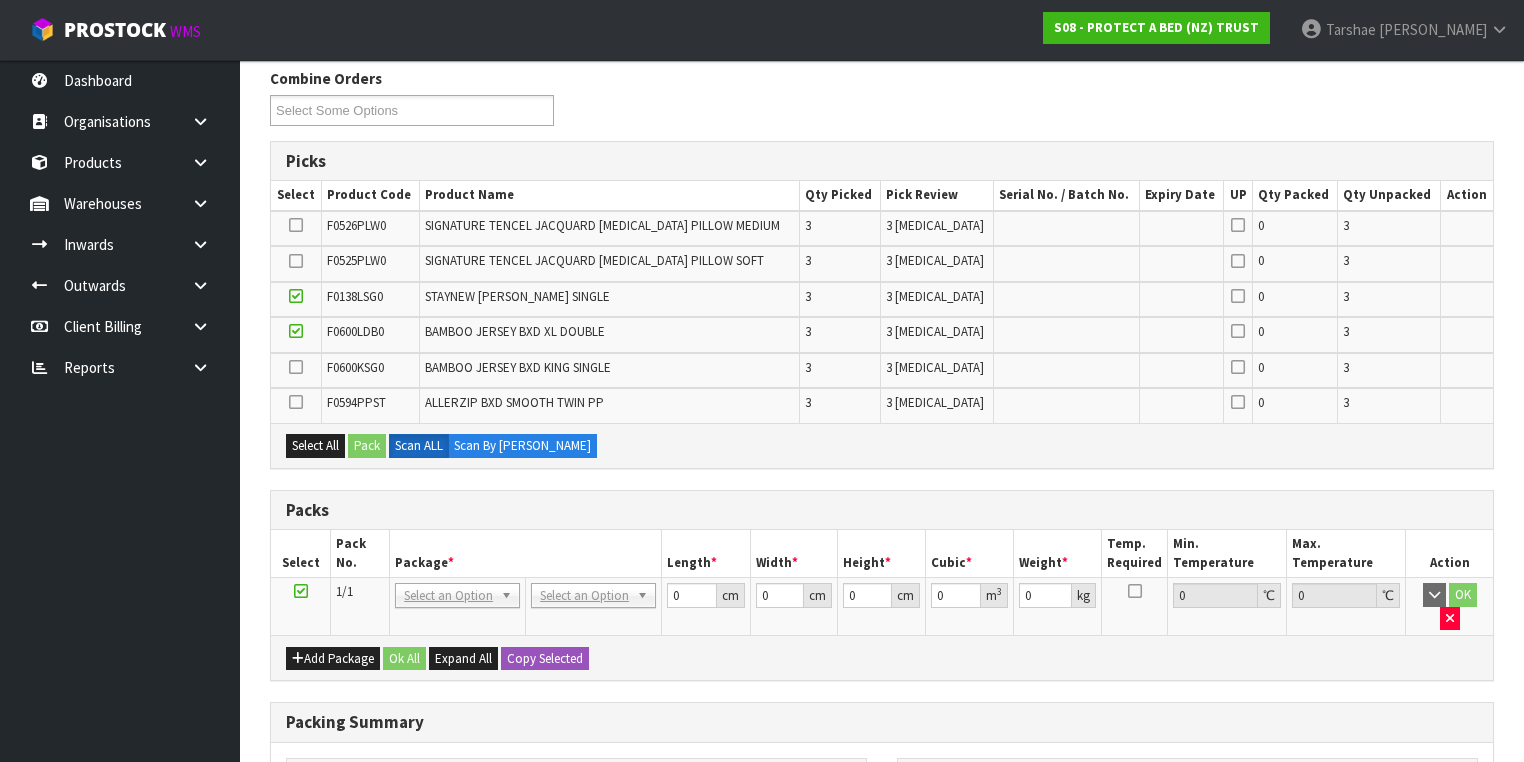 scroll, scrollTop: 576, scrollLeft: 0, axis: vertical 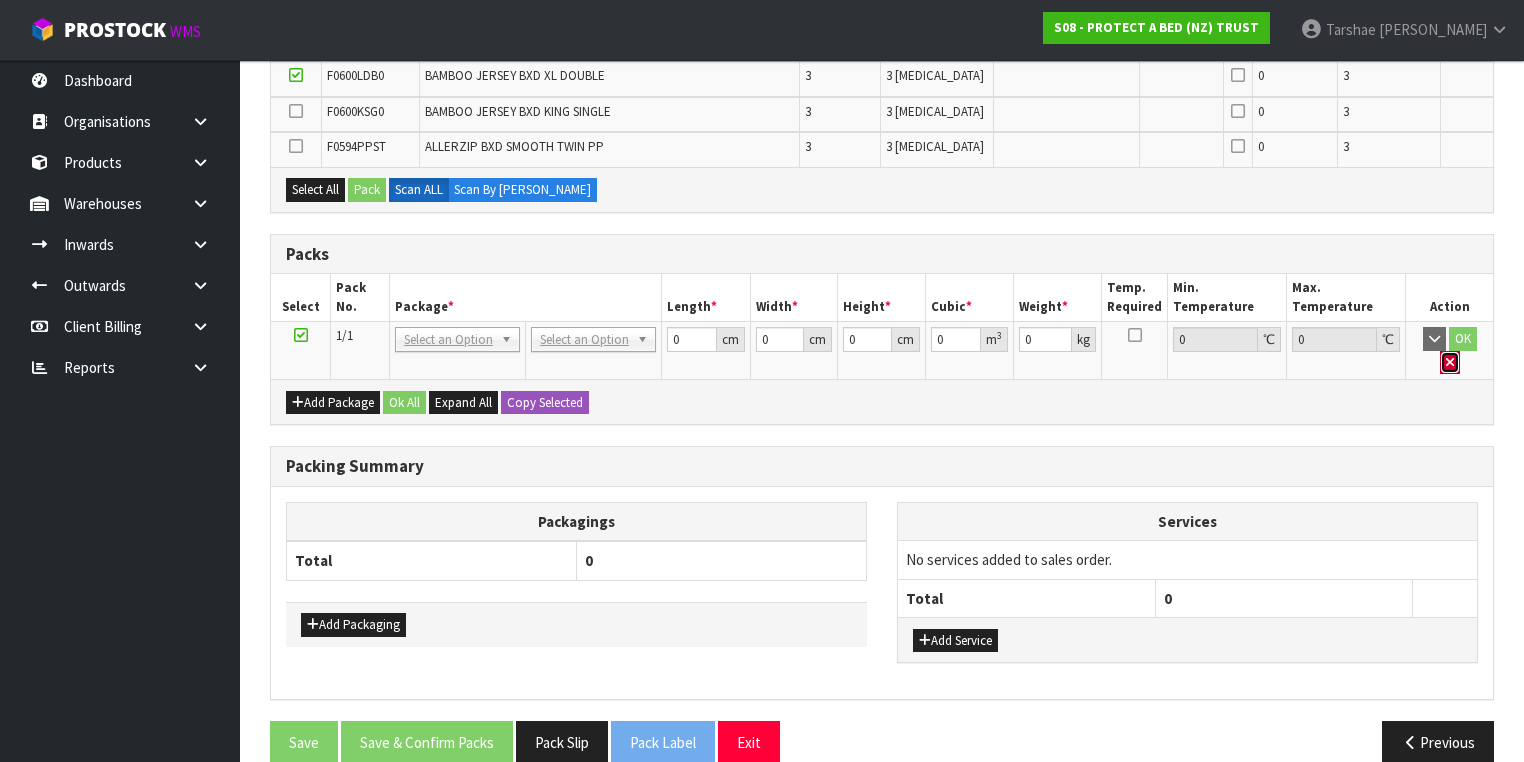 click at bounding box center (1450, 363) 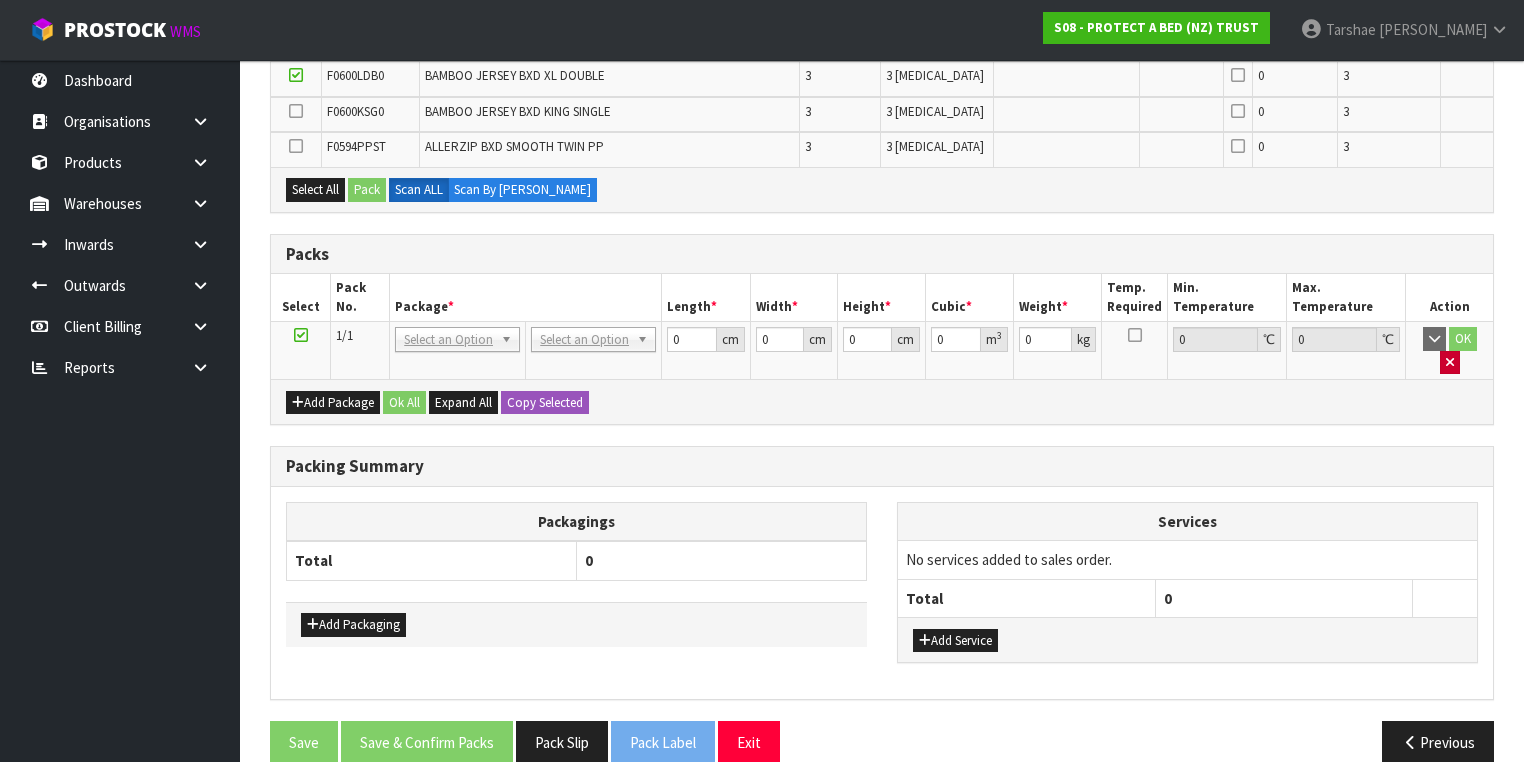 scroll, scrollTop: 570, scrollLeft: 0, axis: vertical 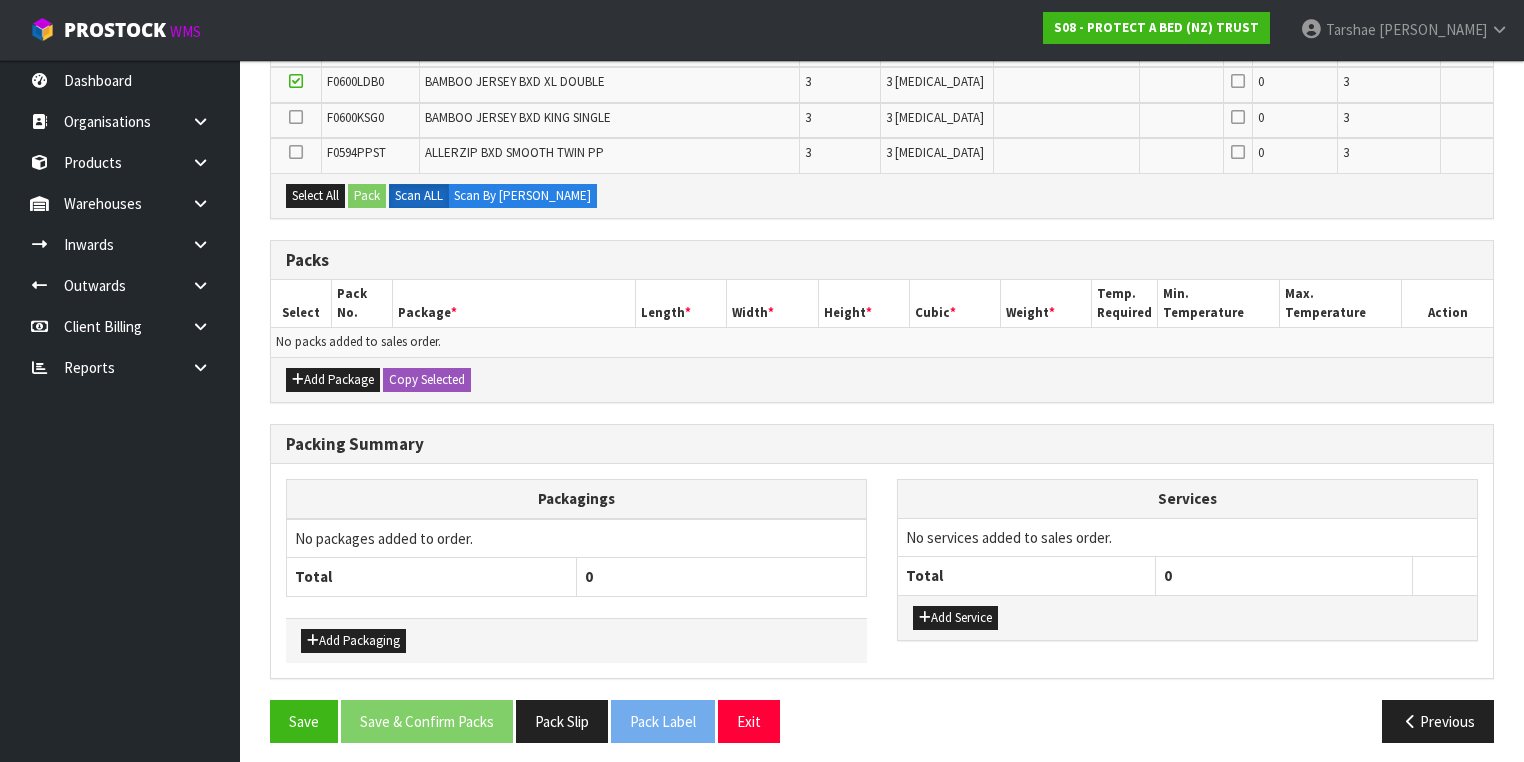 click on "Save
Save & Confirm Packs
Pack Slip
Pack Label
Exit" at bounding box center (568, 721) 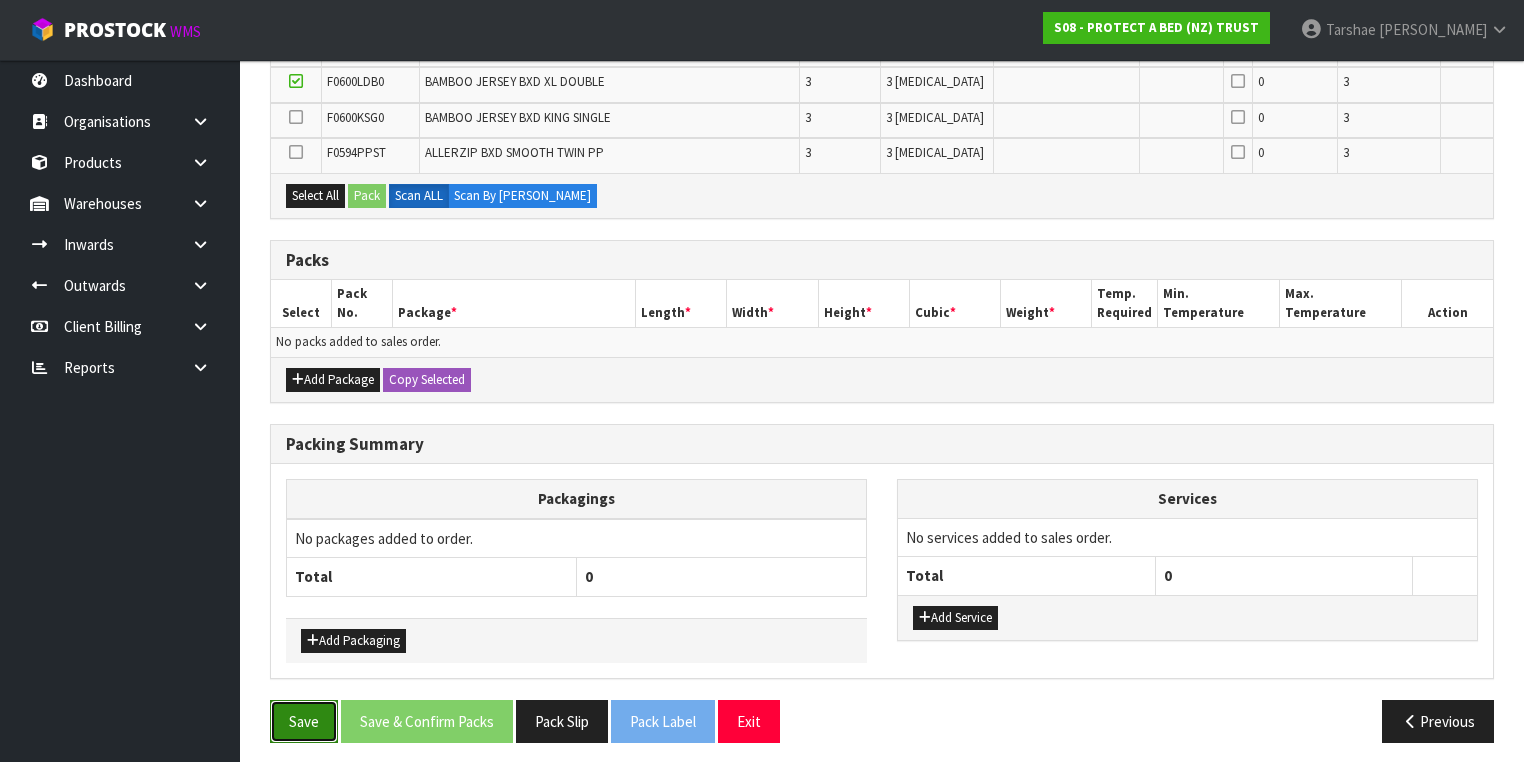 click on "Save" at bounding box center (304, 721) 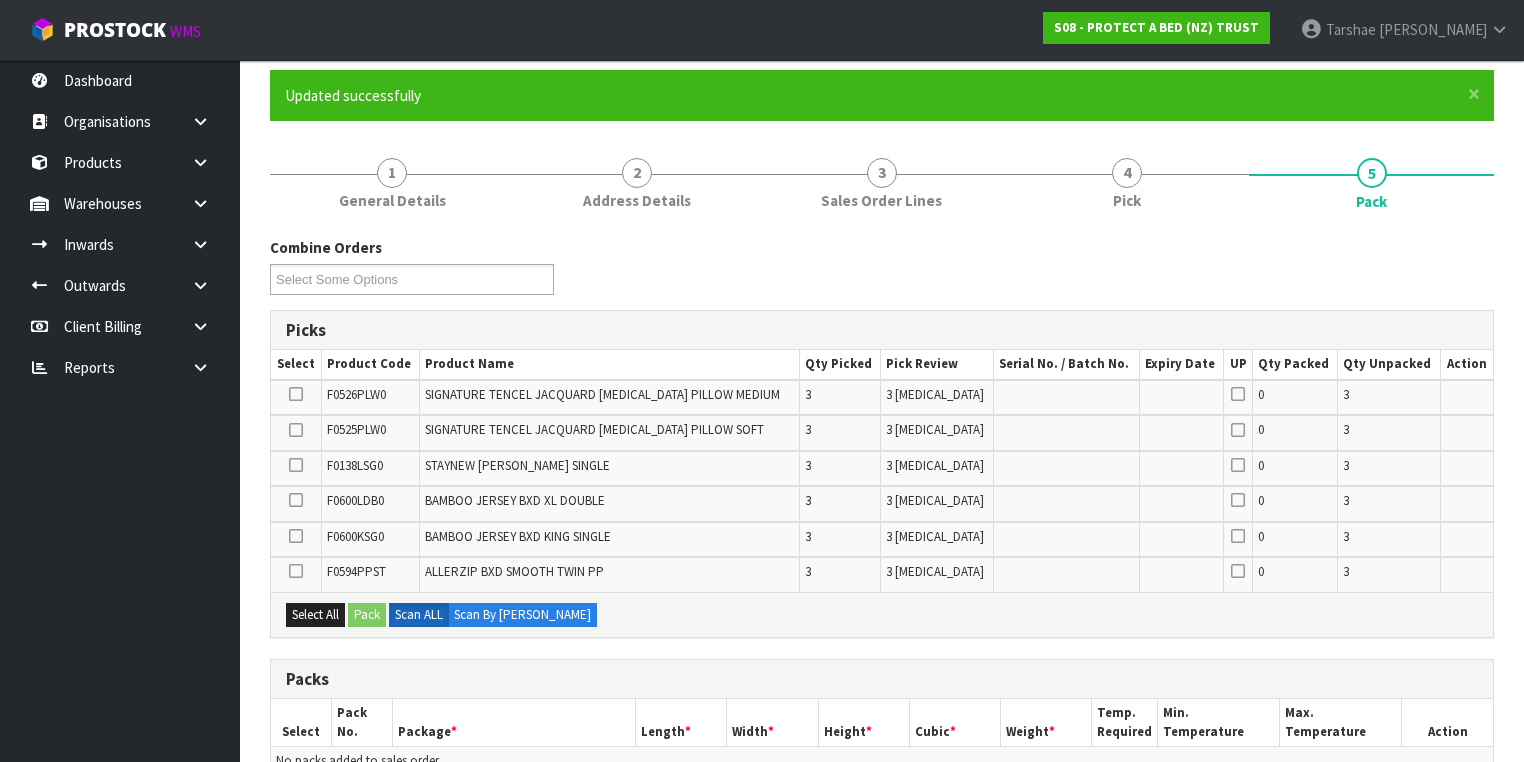 scroll, scrollTop: 320, scrollLeft: 0, axis: vertical 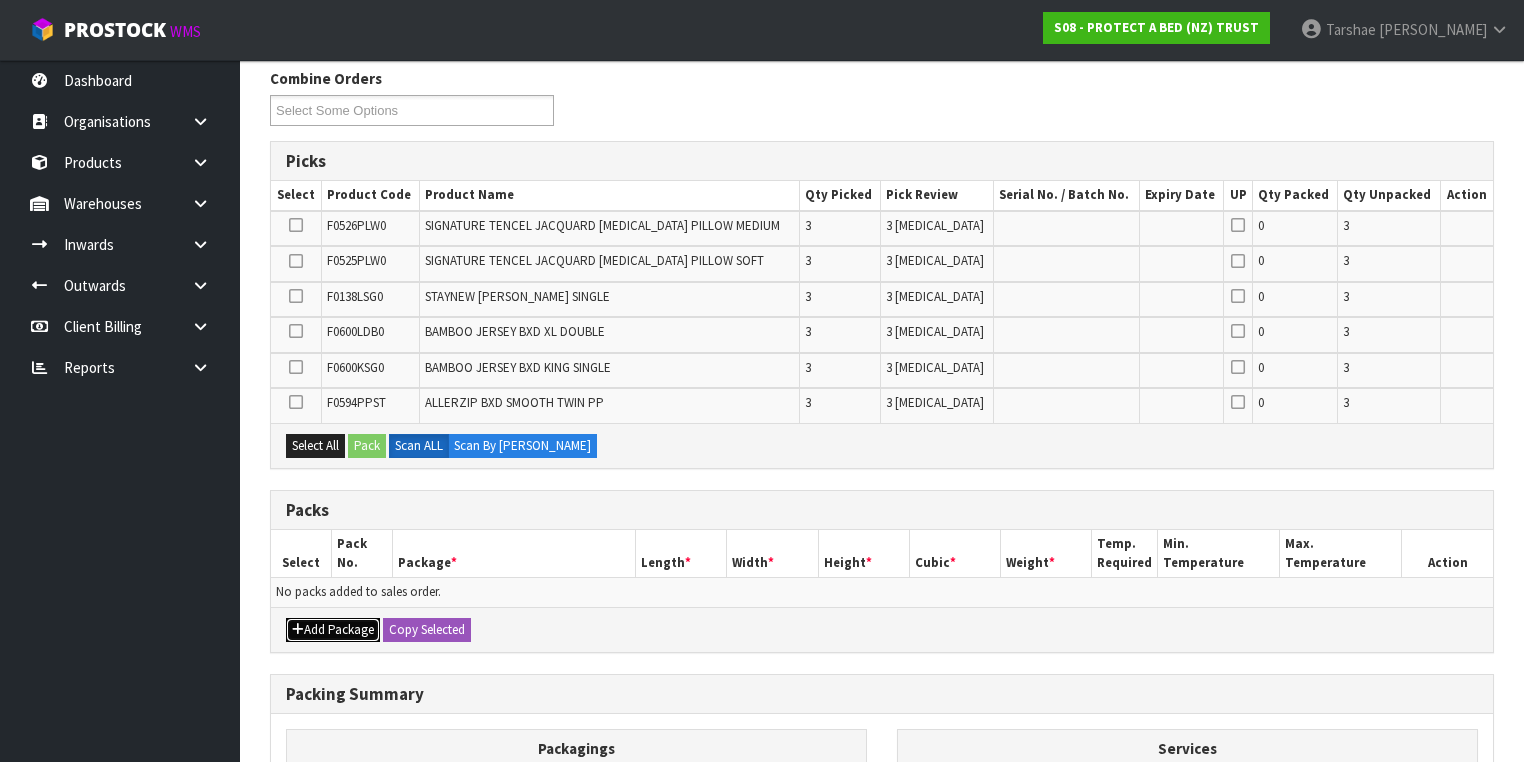 click on "Add Package" at bounding box center (333, 630) 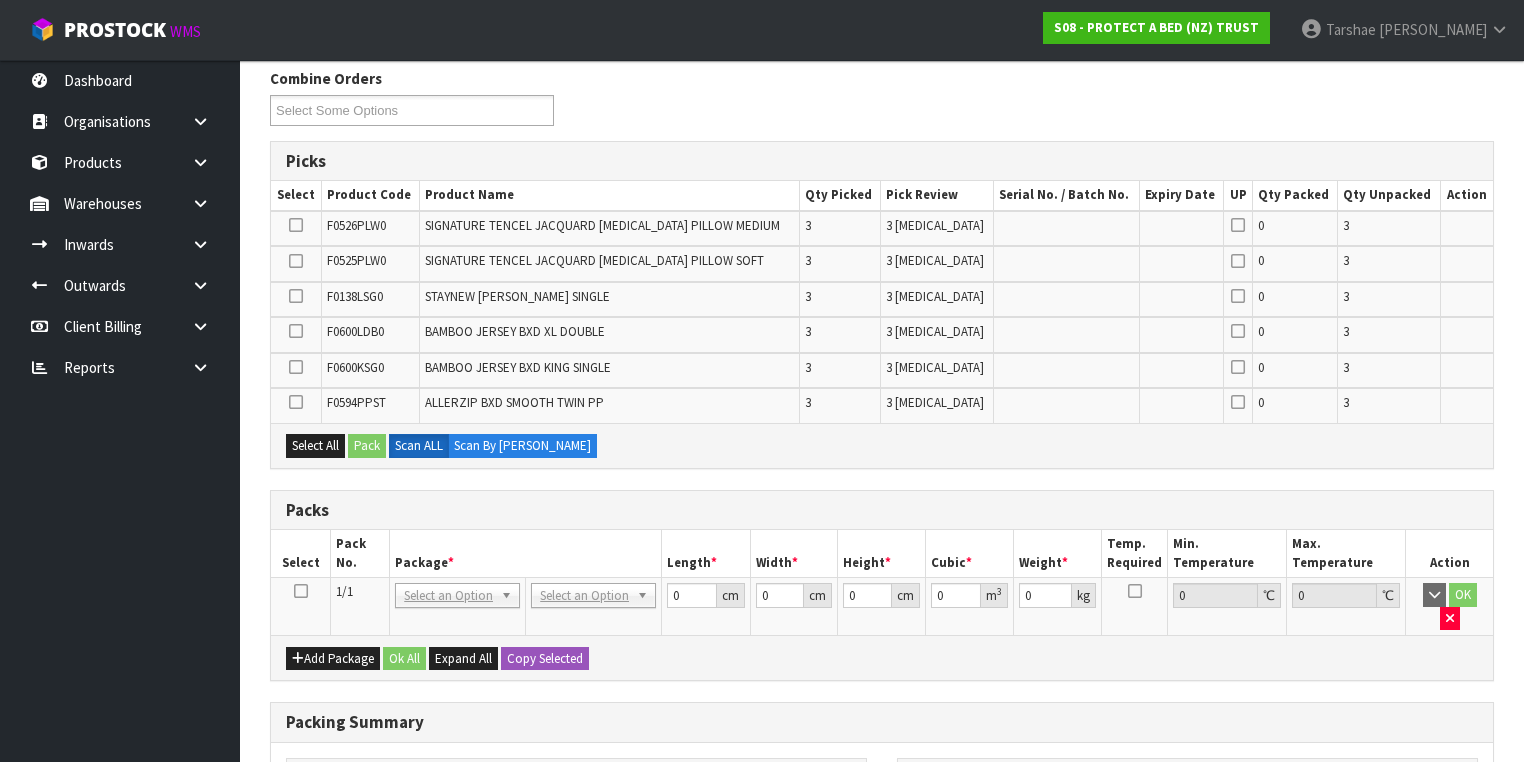 drag, startPoint x: 300, startPoint y: 592, endPoint x: 297, endPoint y: 578, distance: 14.3178215 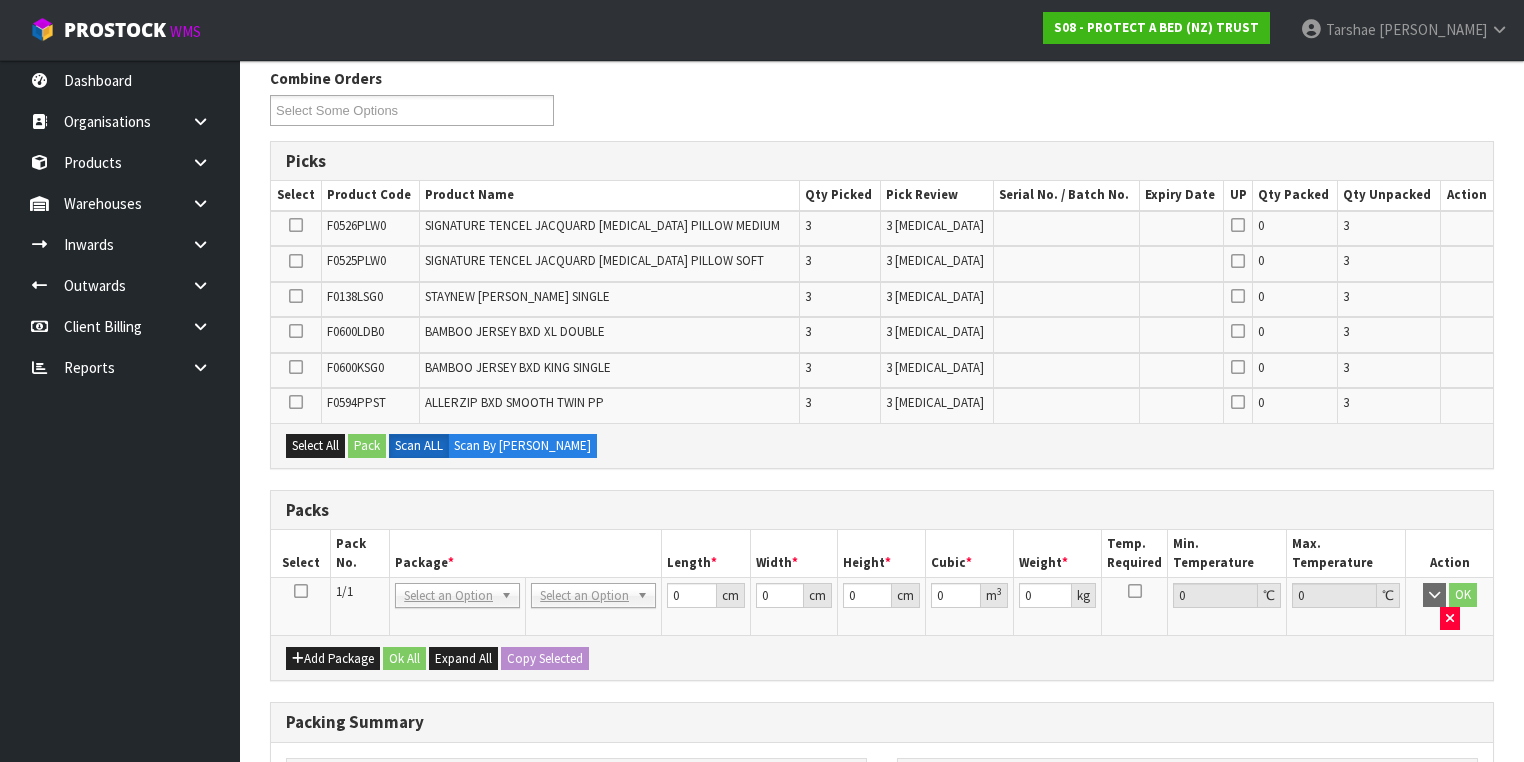 click at bounding box center [296, 367] 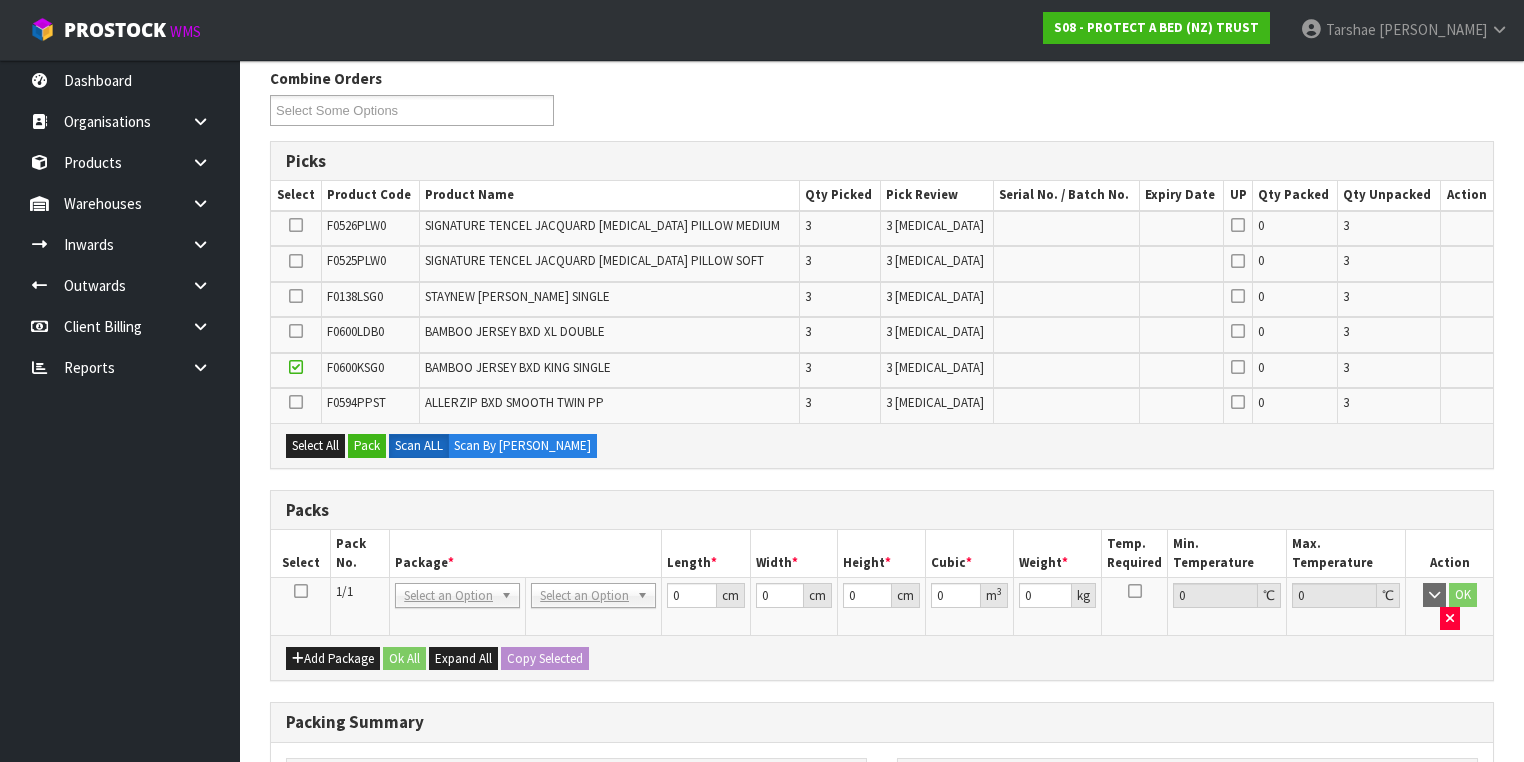 click at bounding box center (296, 331) 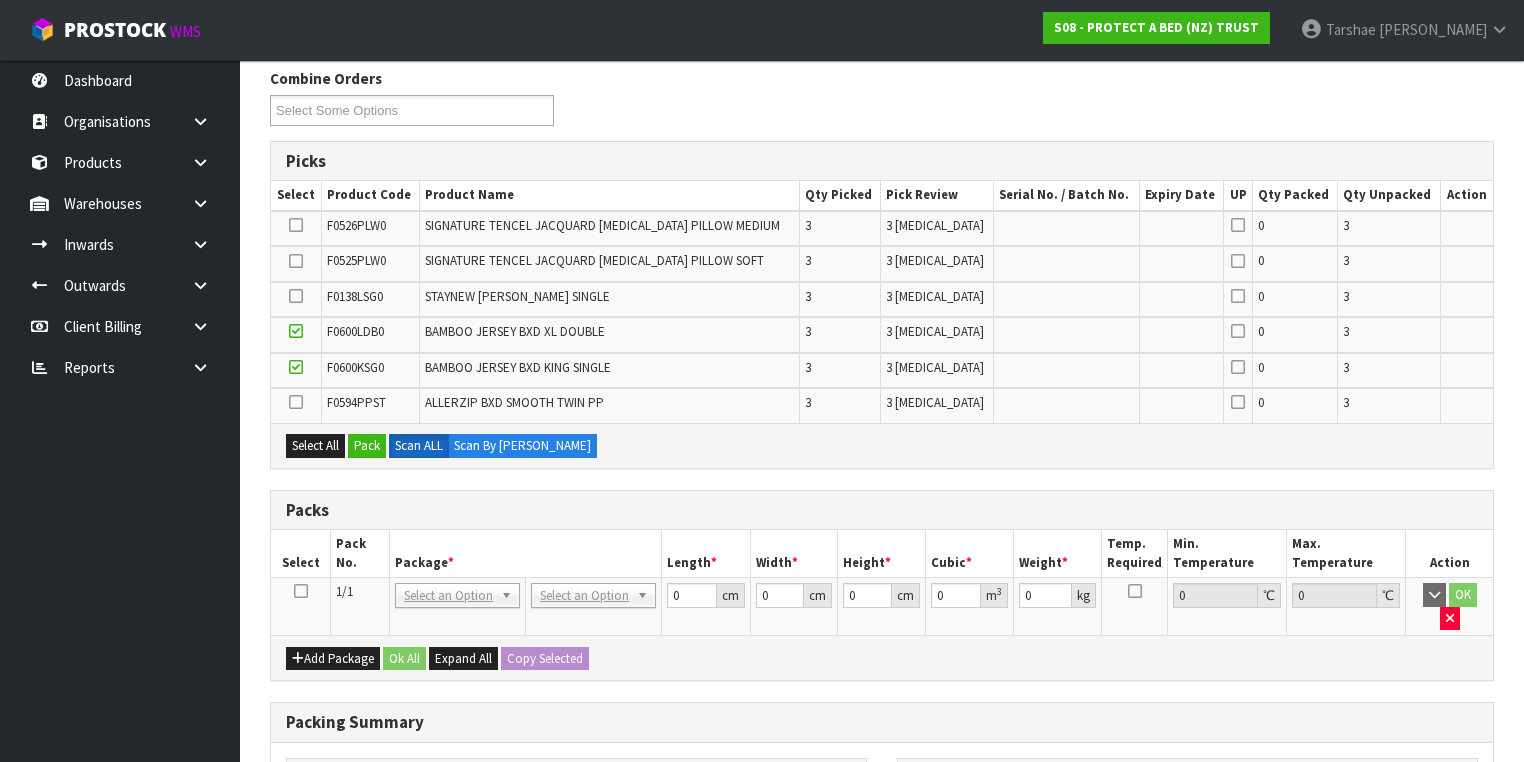 click at bounding box center [296, 296] 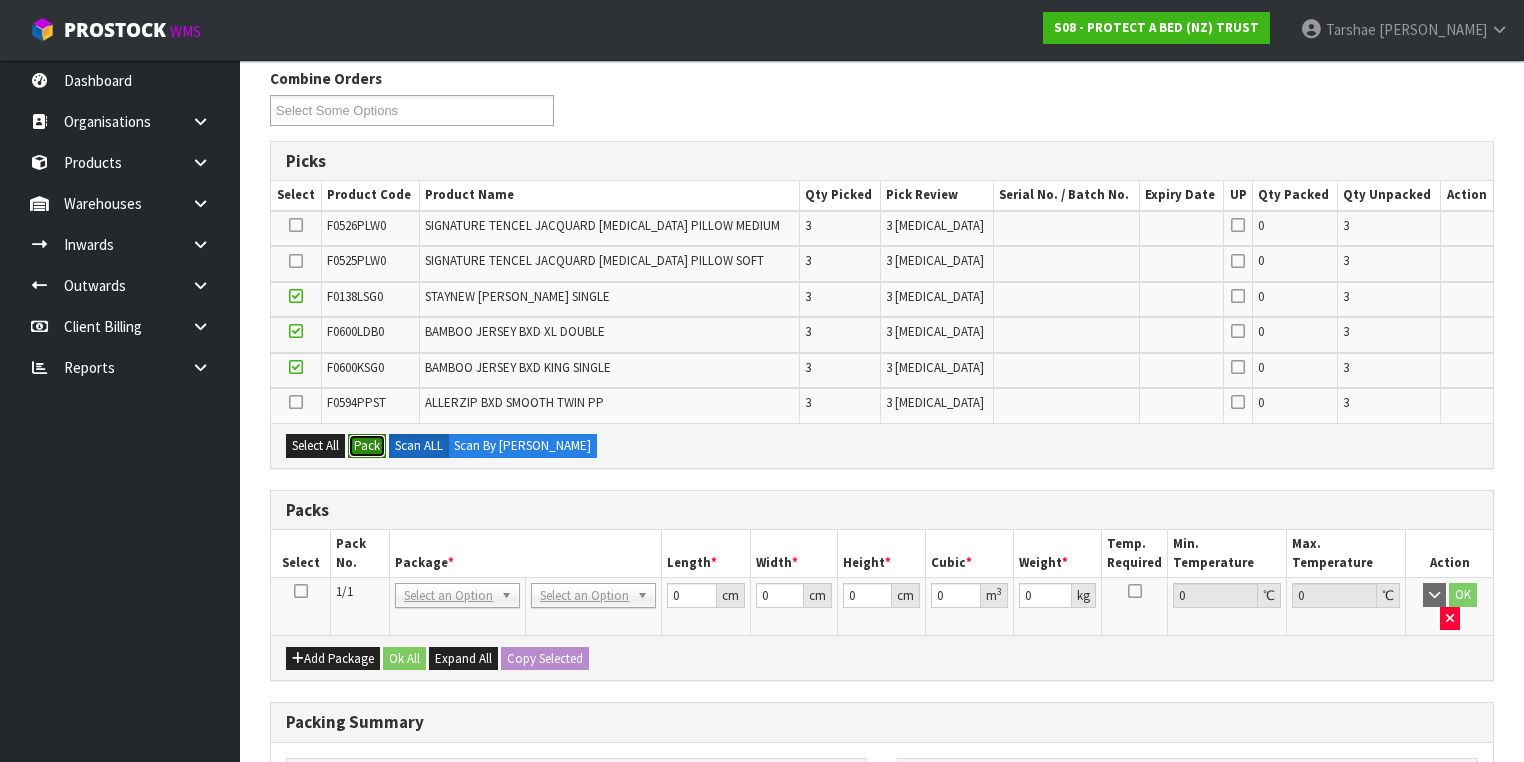 click on "Pack" at bounding box center [367, 446] 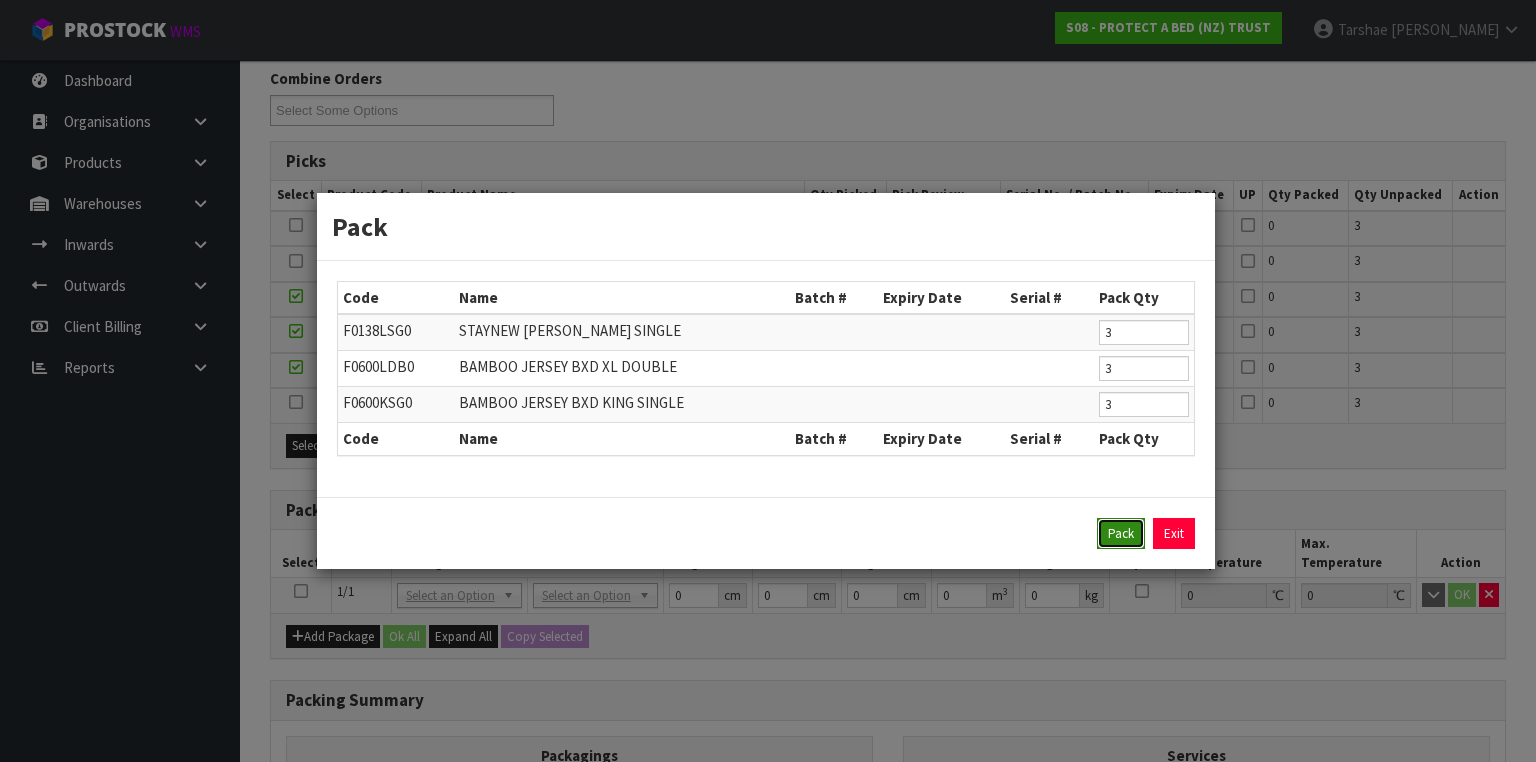 click on "Pack" at bounding box center [1121, 534] 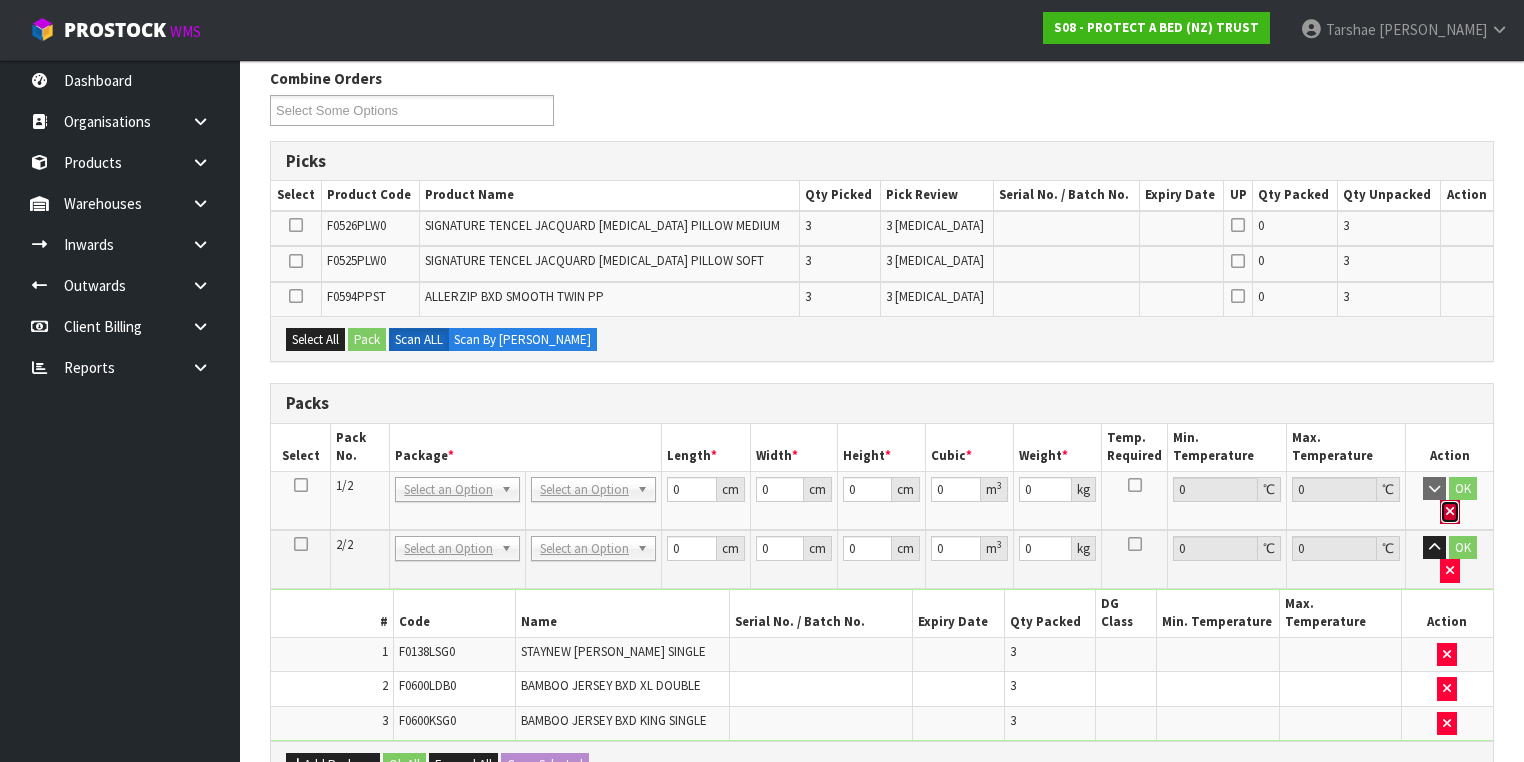 click at bounding box center [1450, 511] 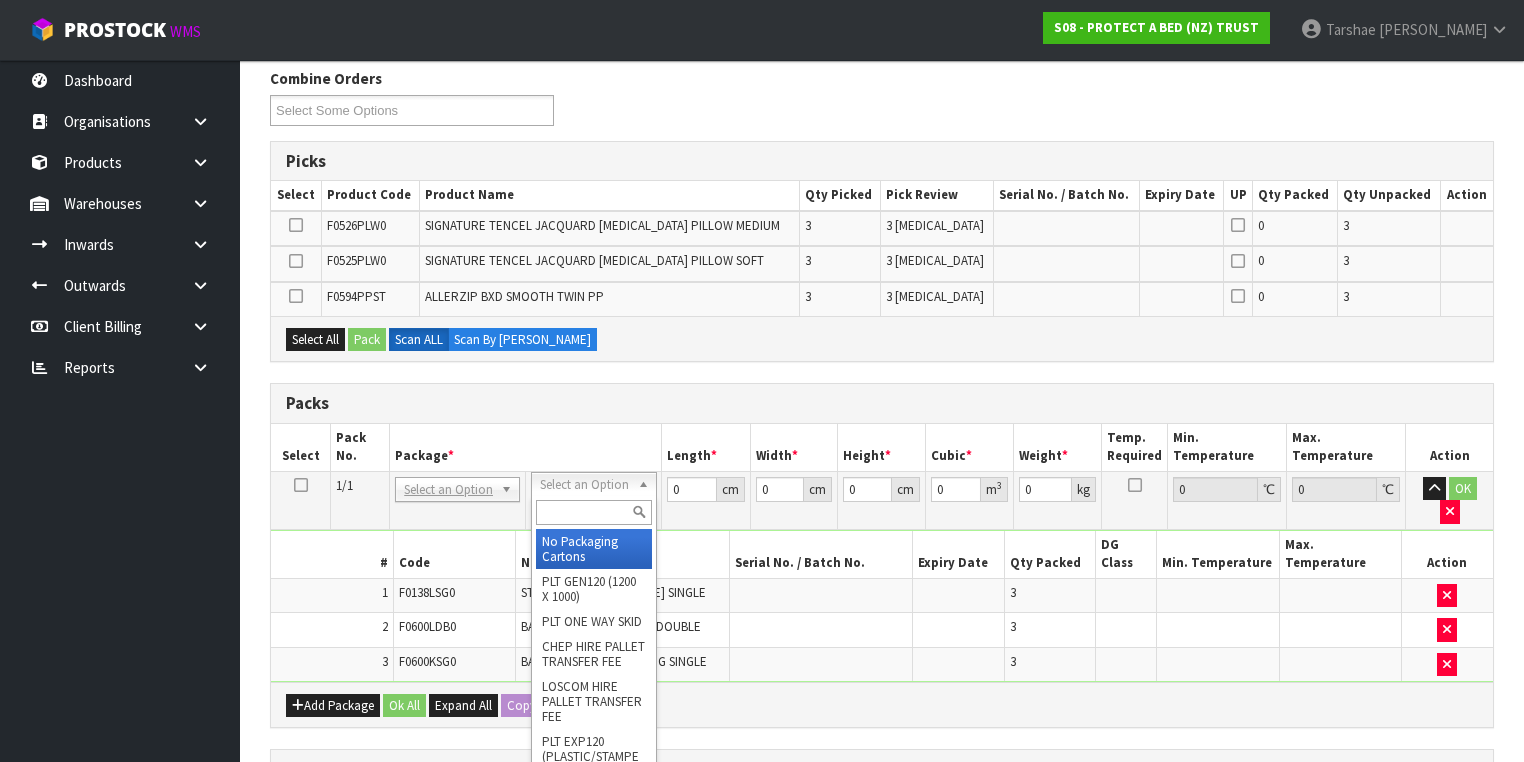 click at bounding box center (593, 512) 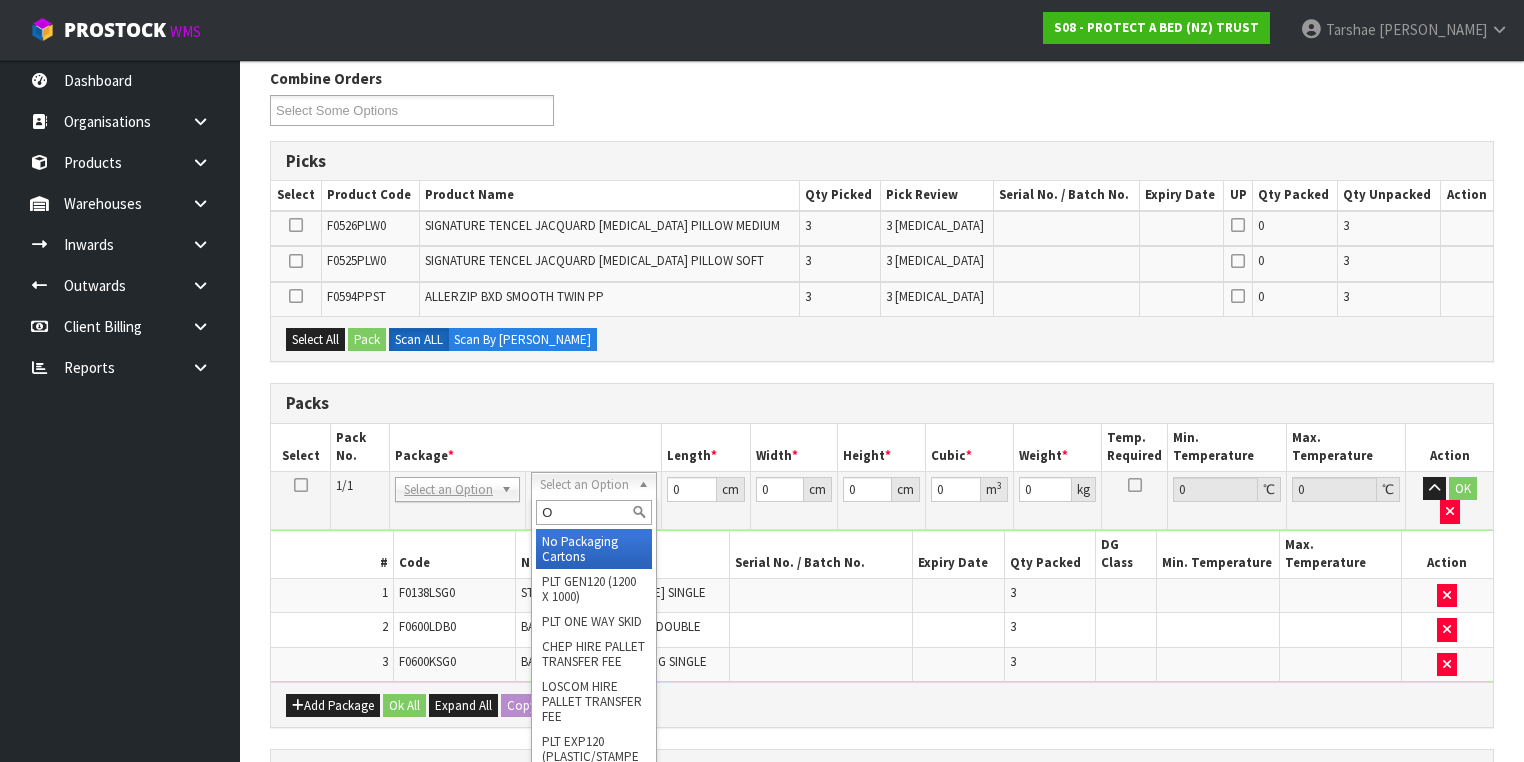 type on "OC" 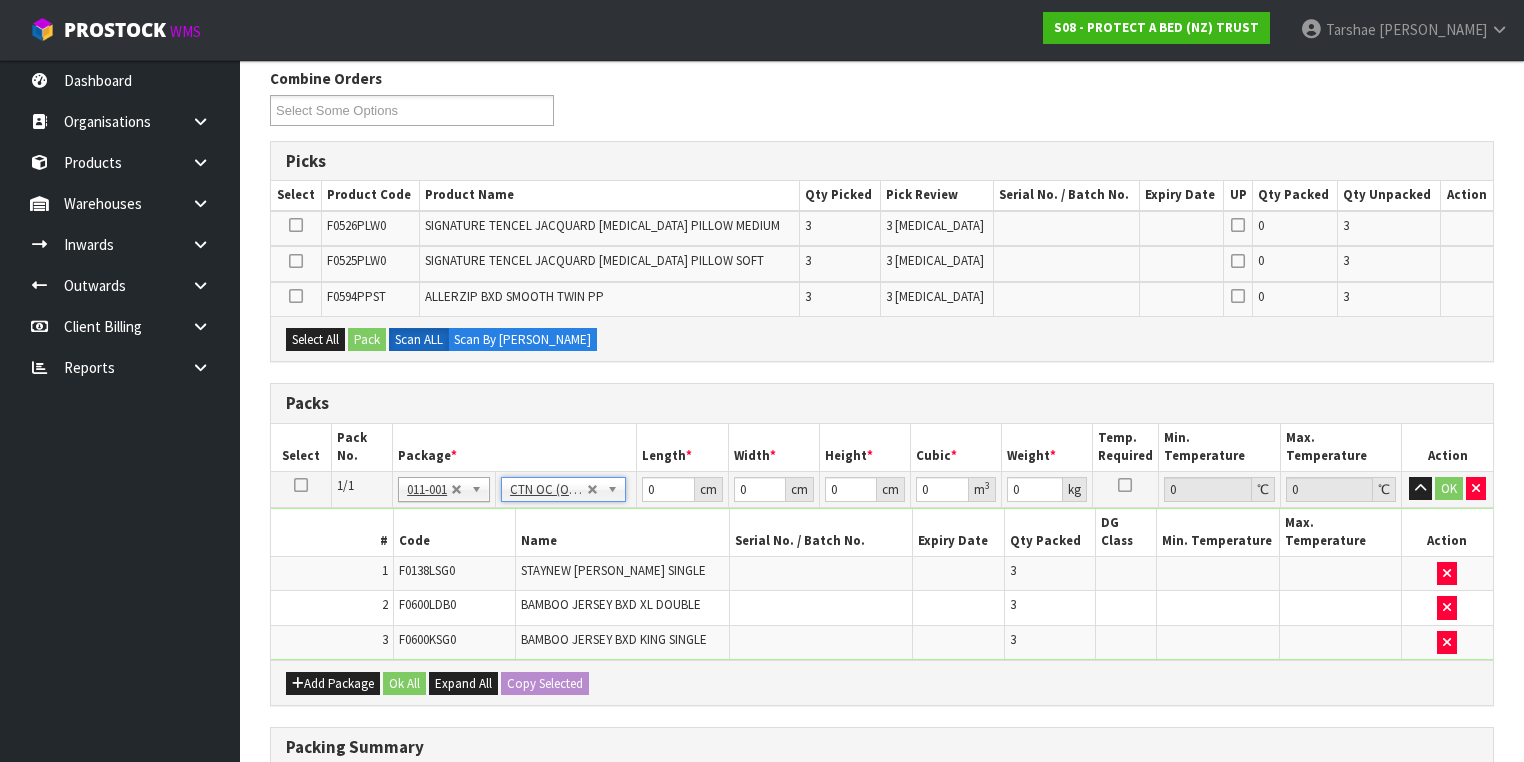 type on "6.45" 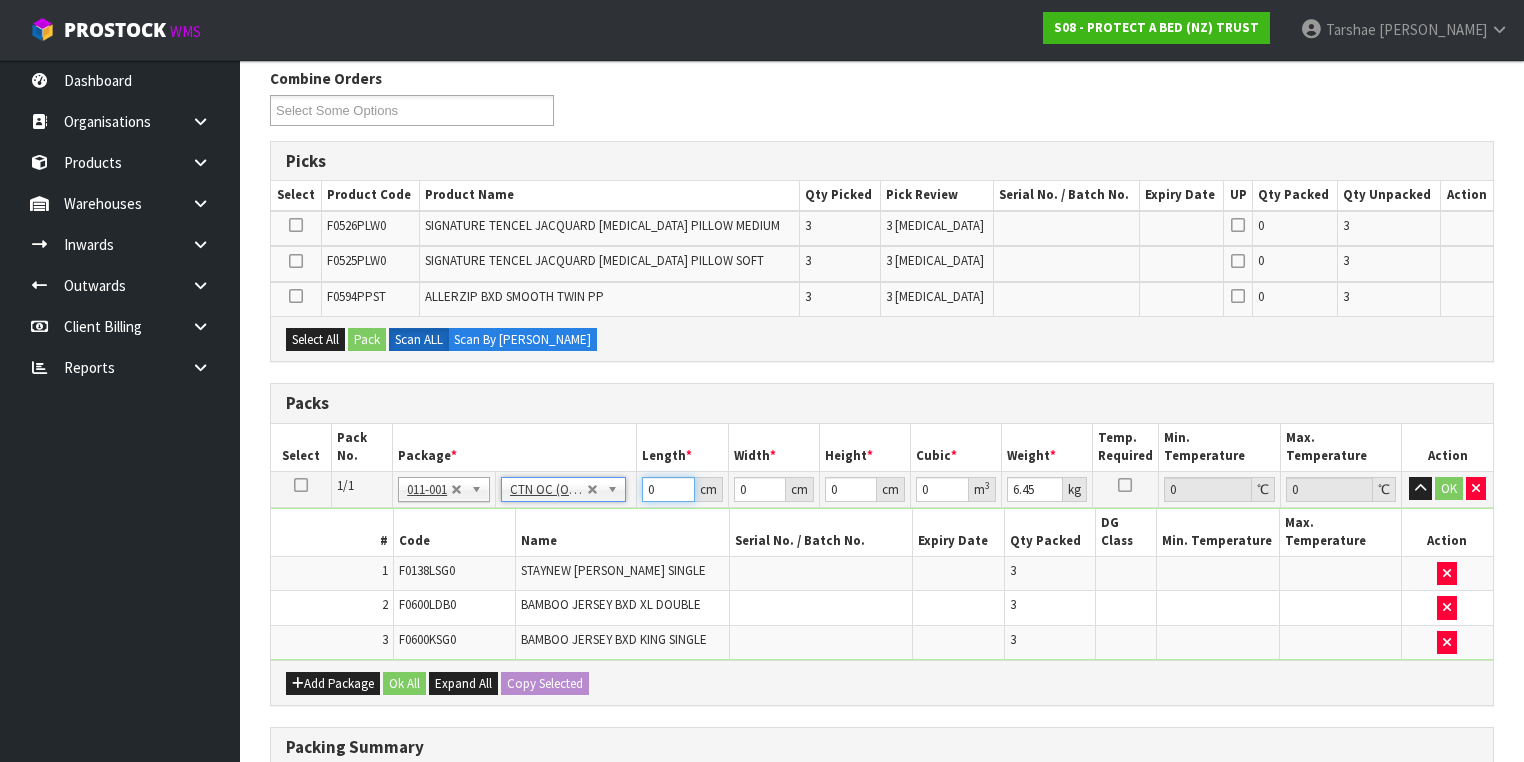 drag, startPoint x: 668, startPoint y: 485, endPoint x: 552, endPoint y: 482, distance: 116.03879 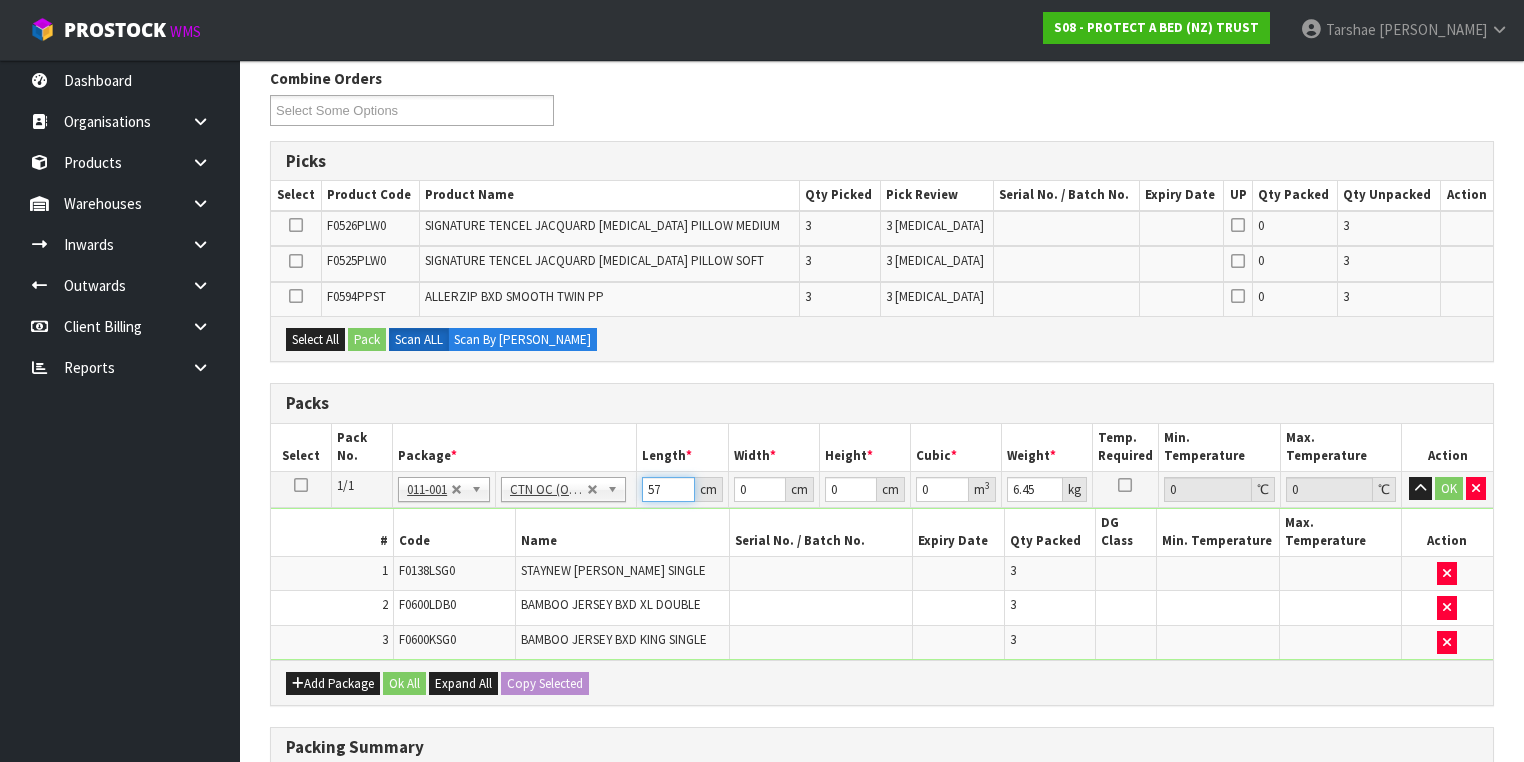 type on "57" 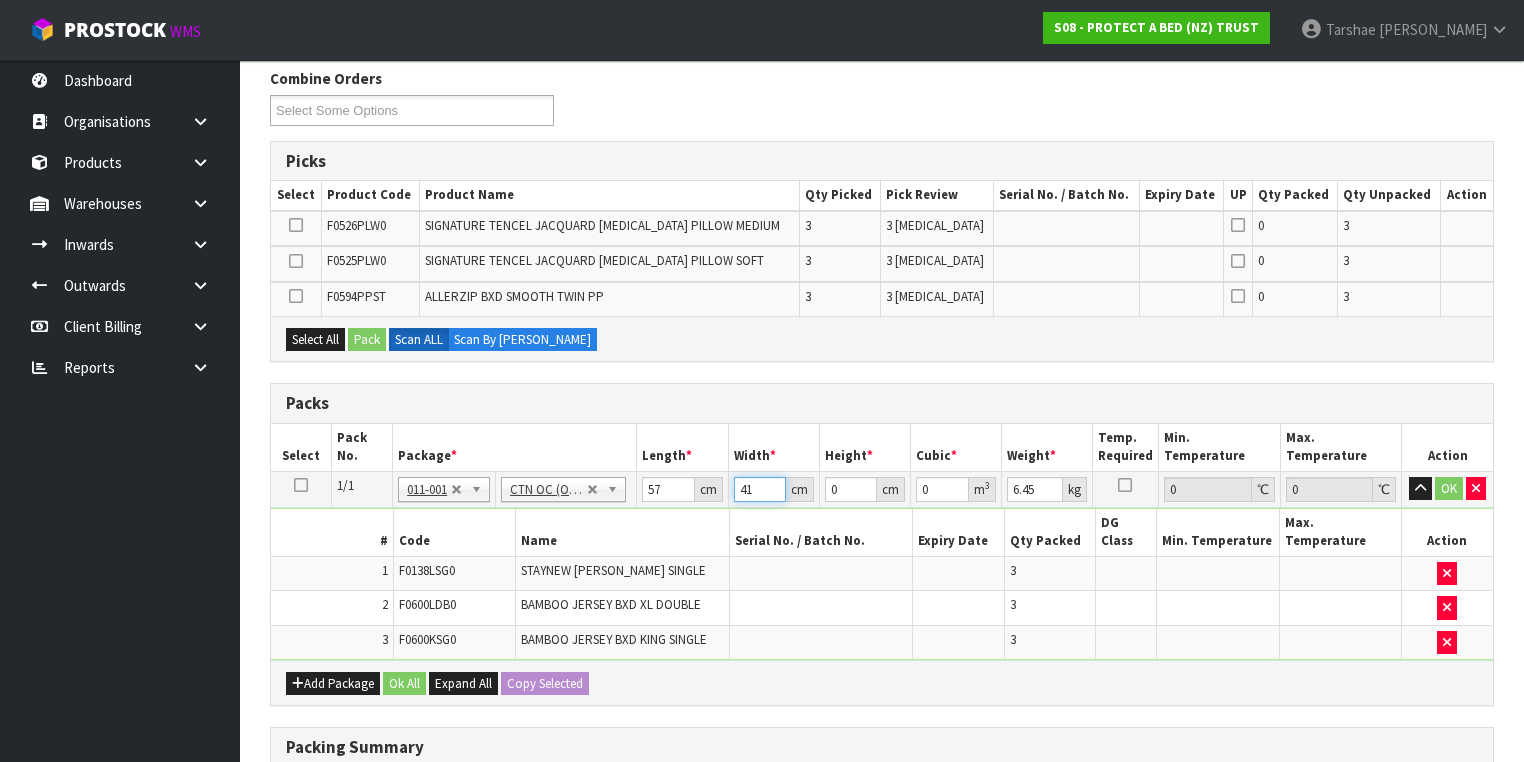 type on "41" 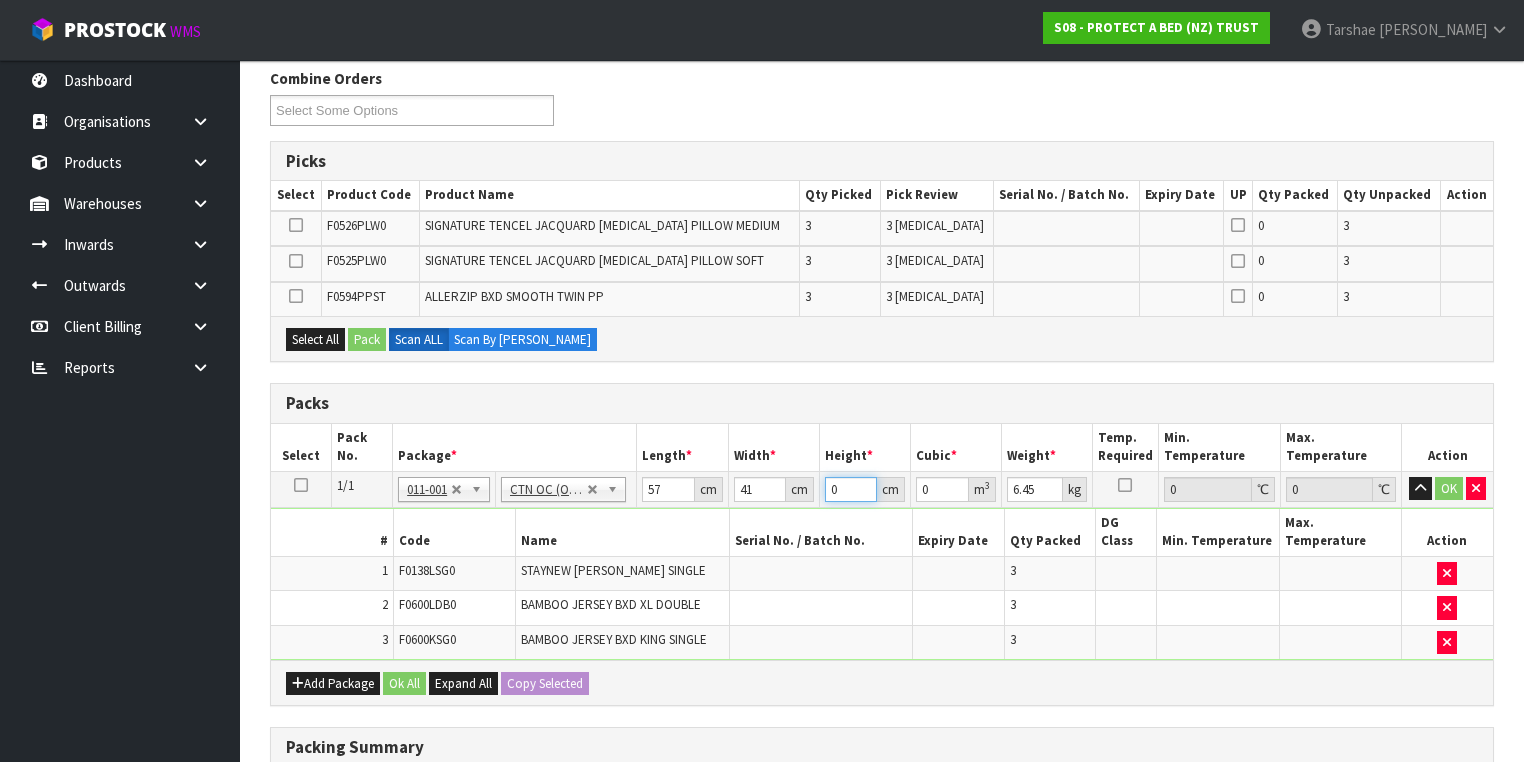 type on "3" 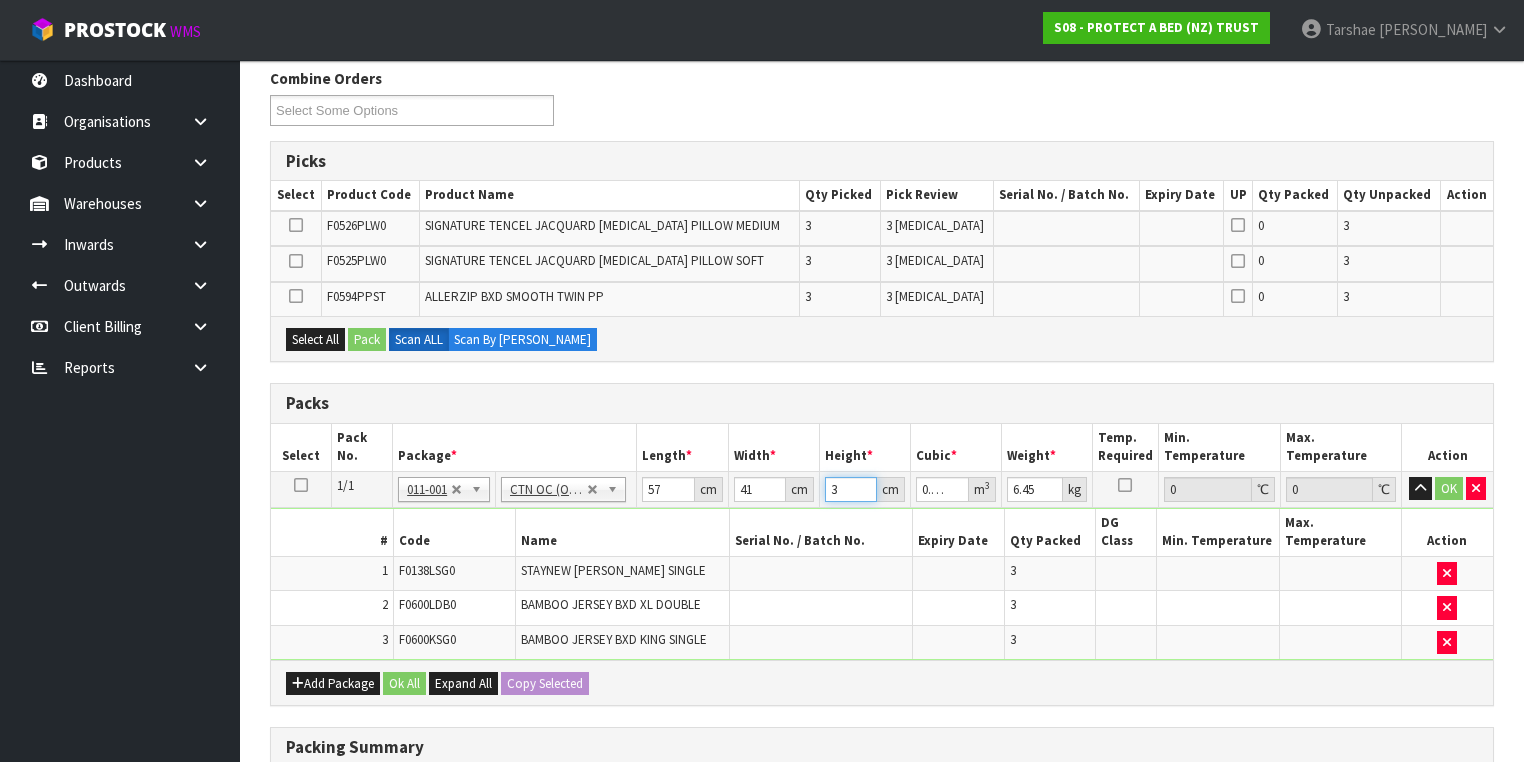 type on "32" 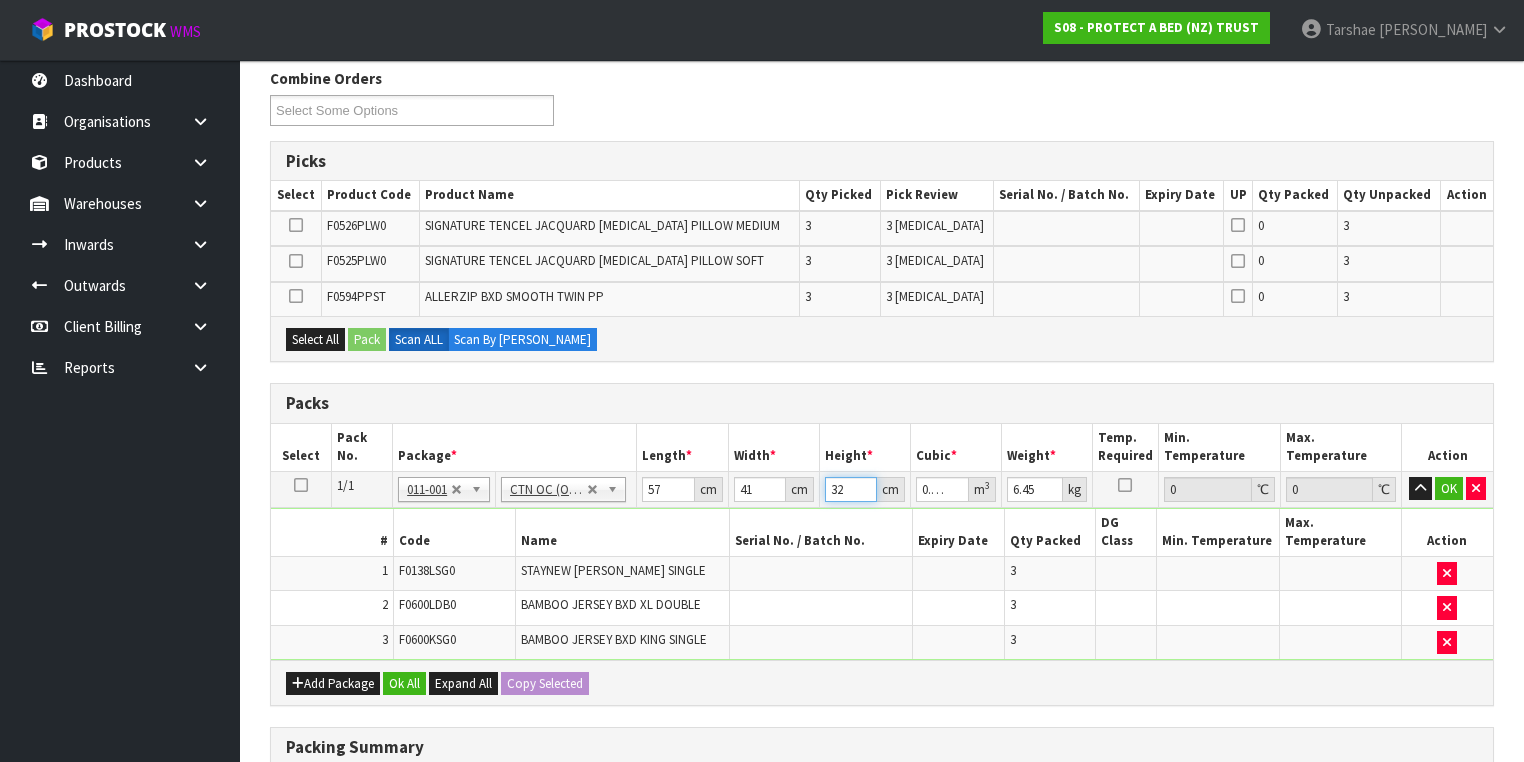type on "32" 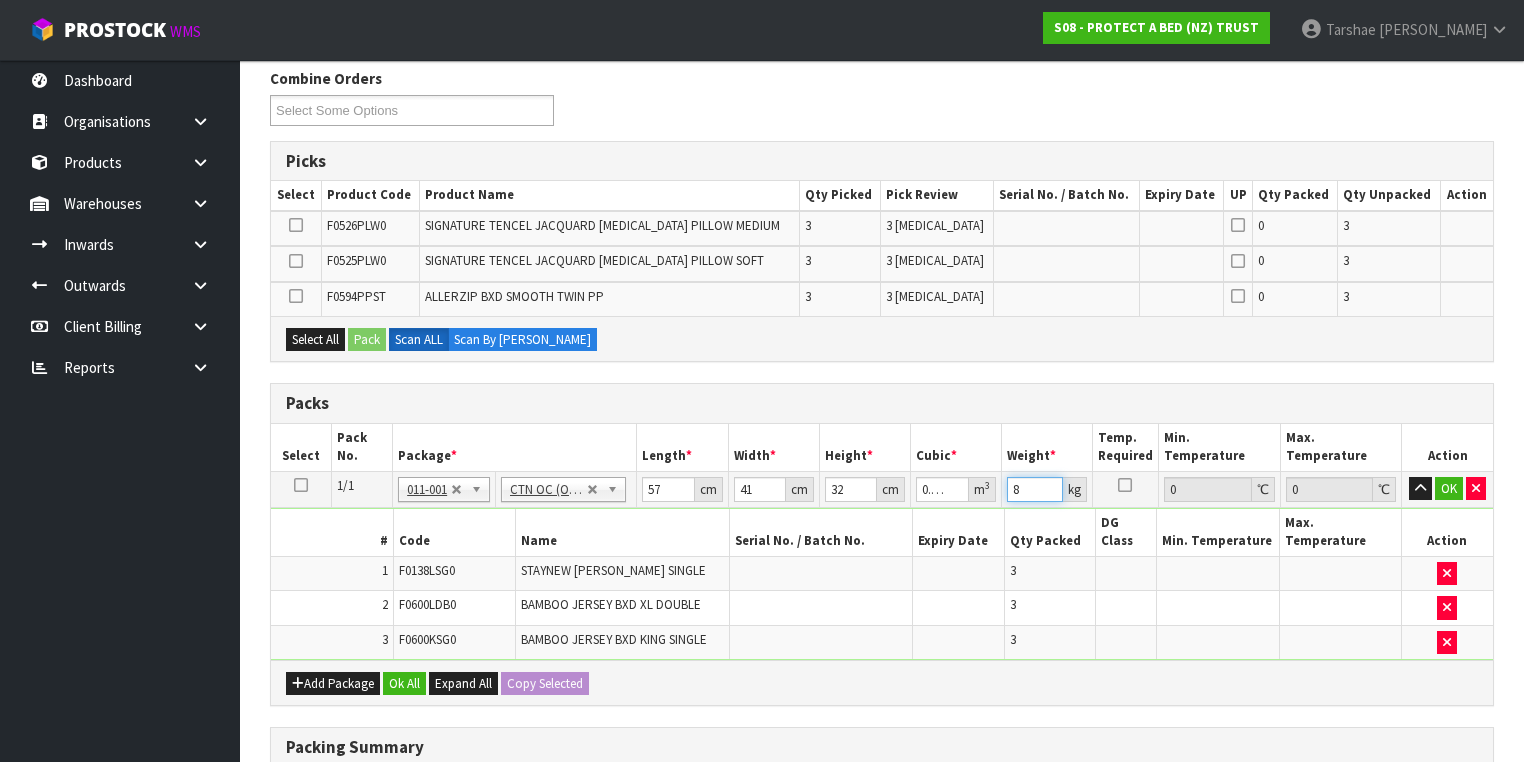 type on "8" 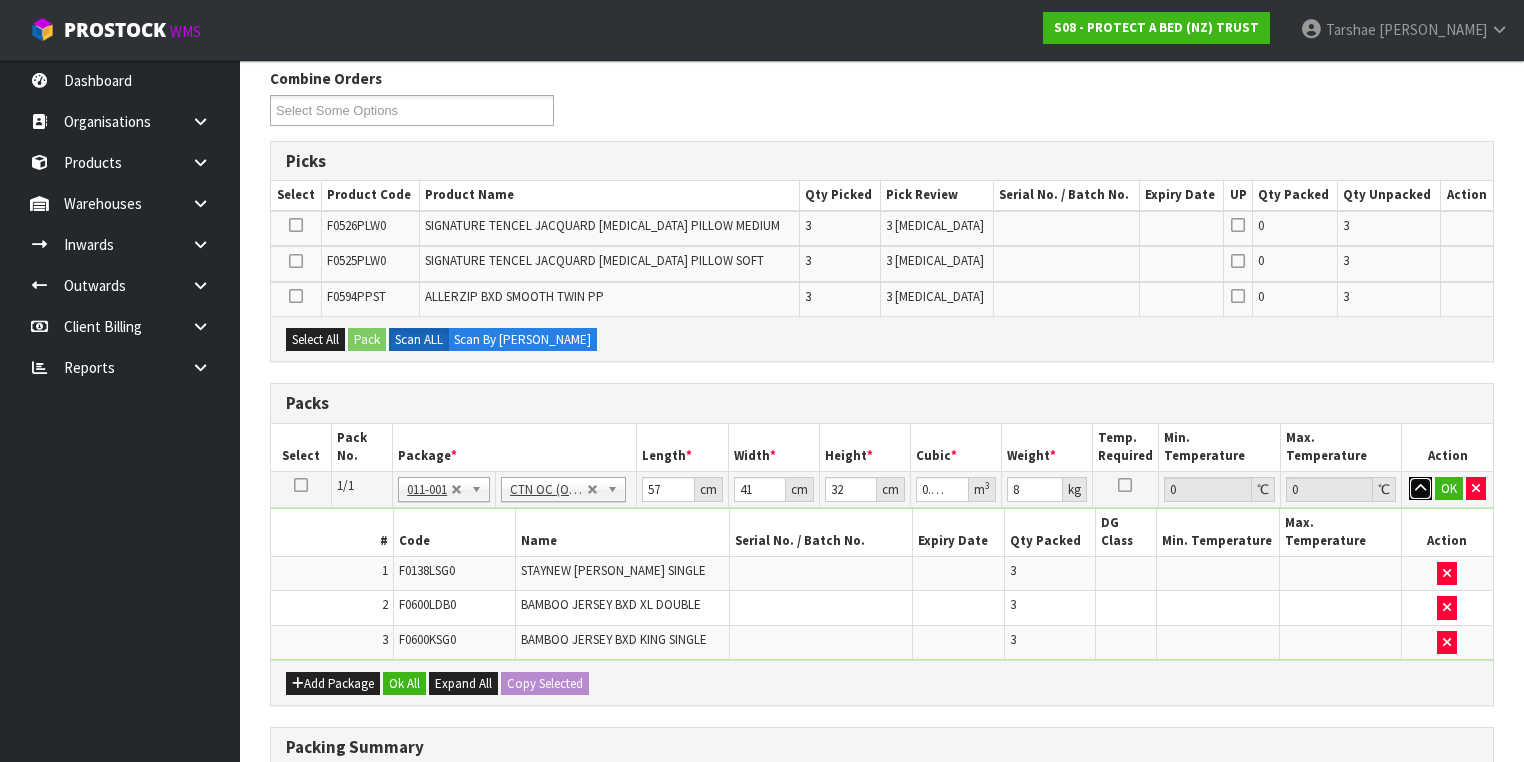 type 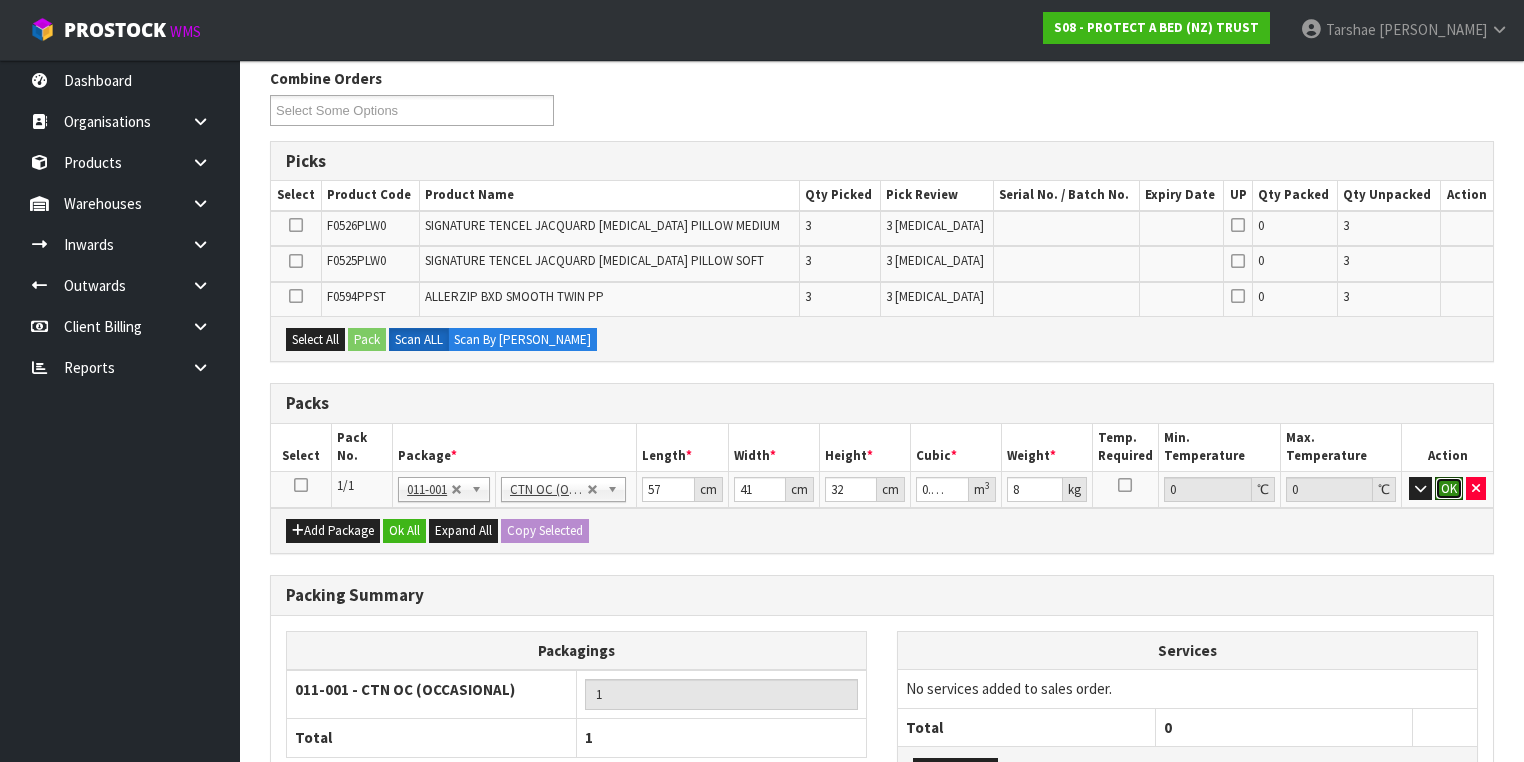 type 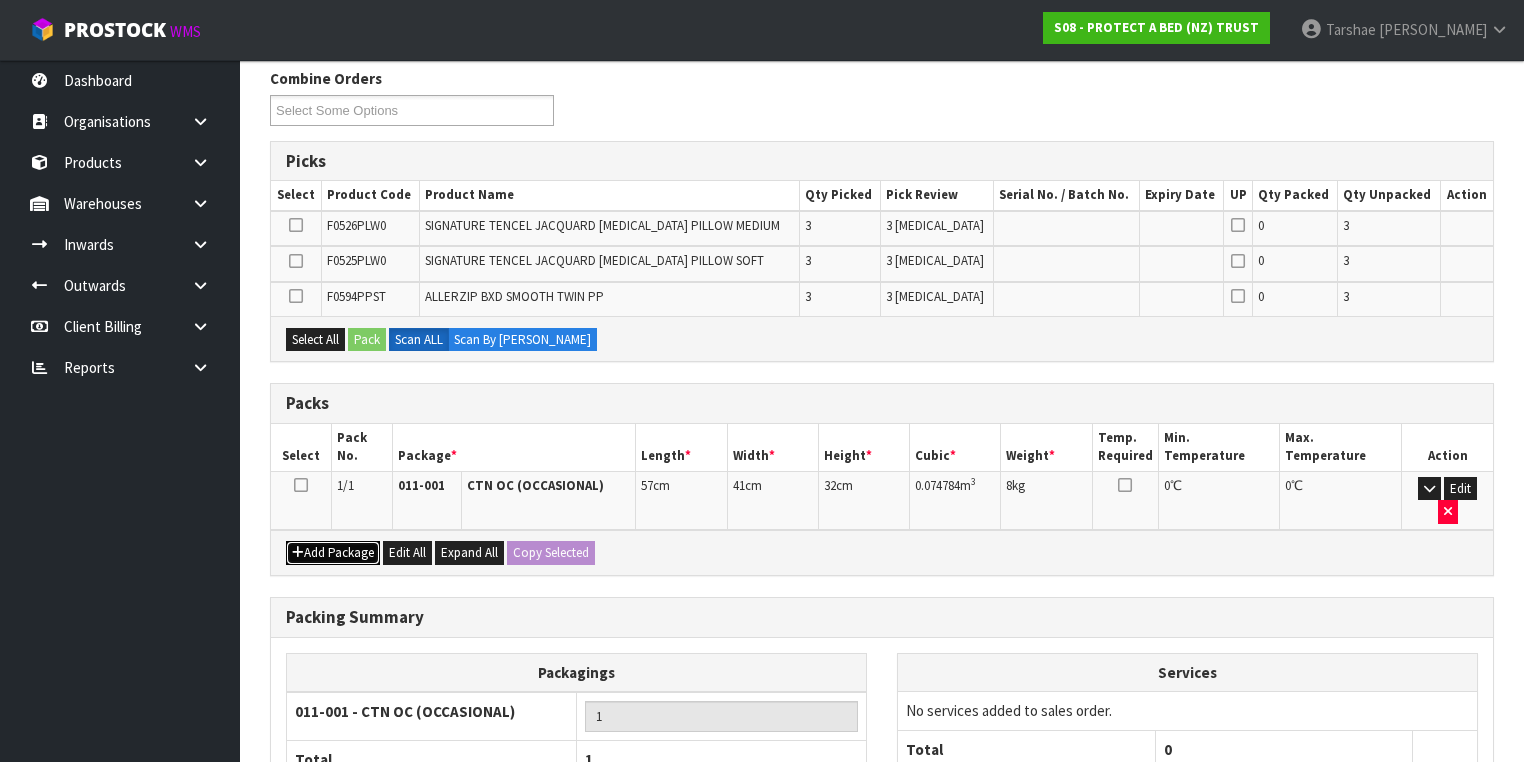 click on "Add Package" at bounding box center [333, 553] 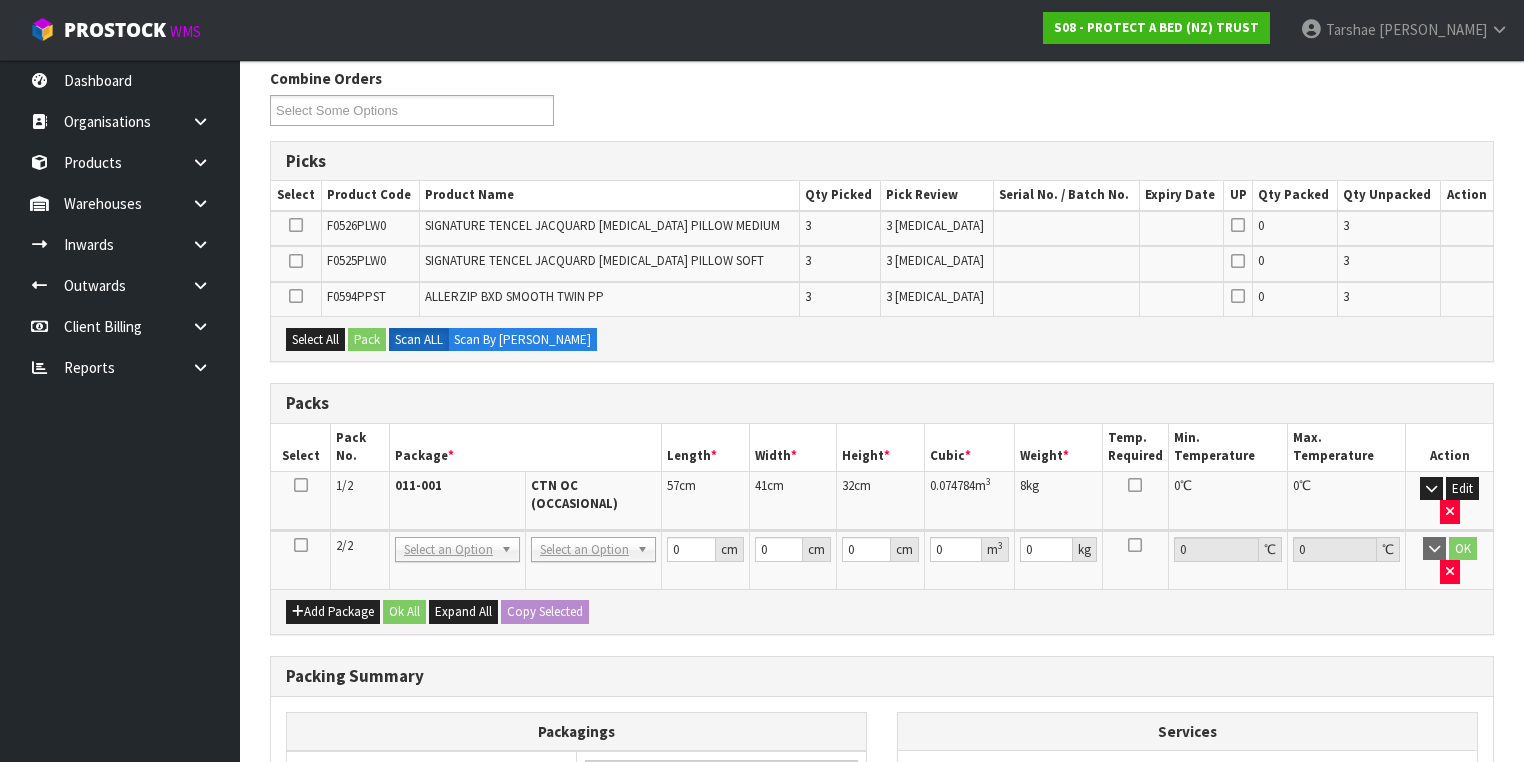 click on "Packs" at bounding box center (882, 404) 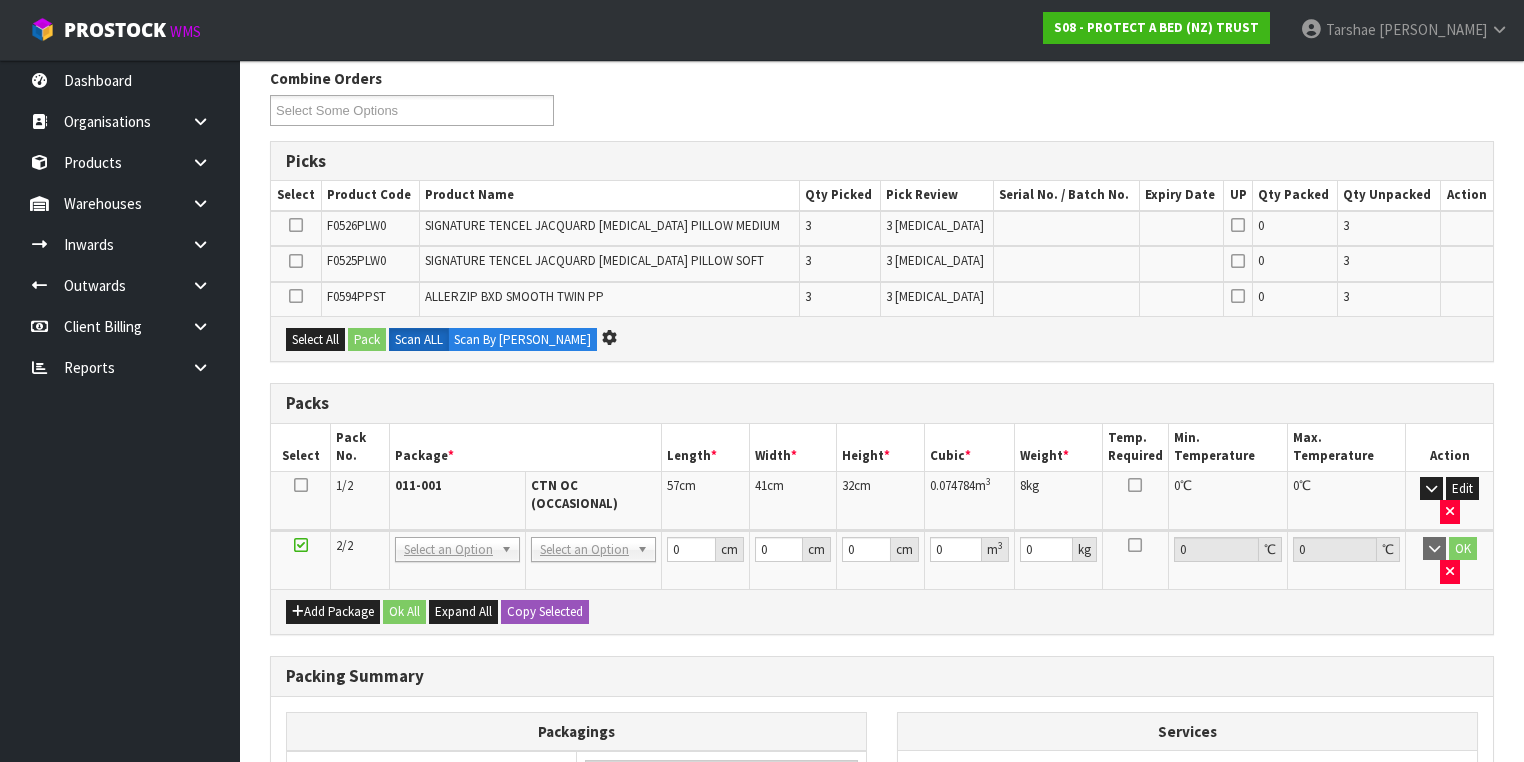 scroll, scrollTop: 0, scrollLeft: 0, axis: both 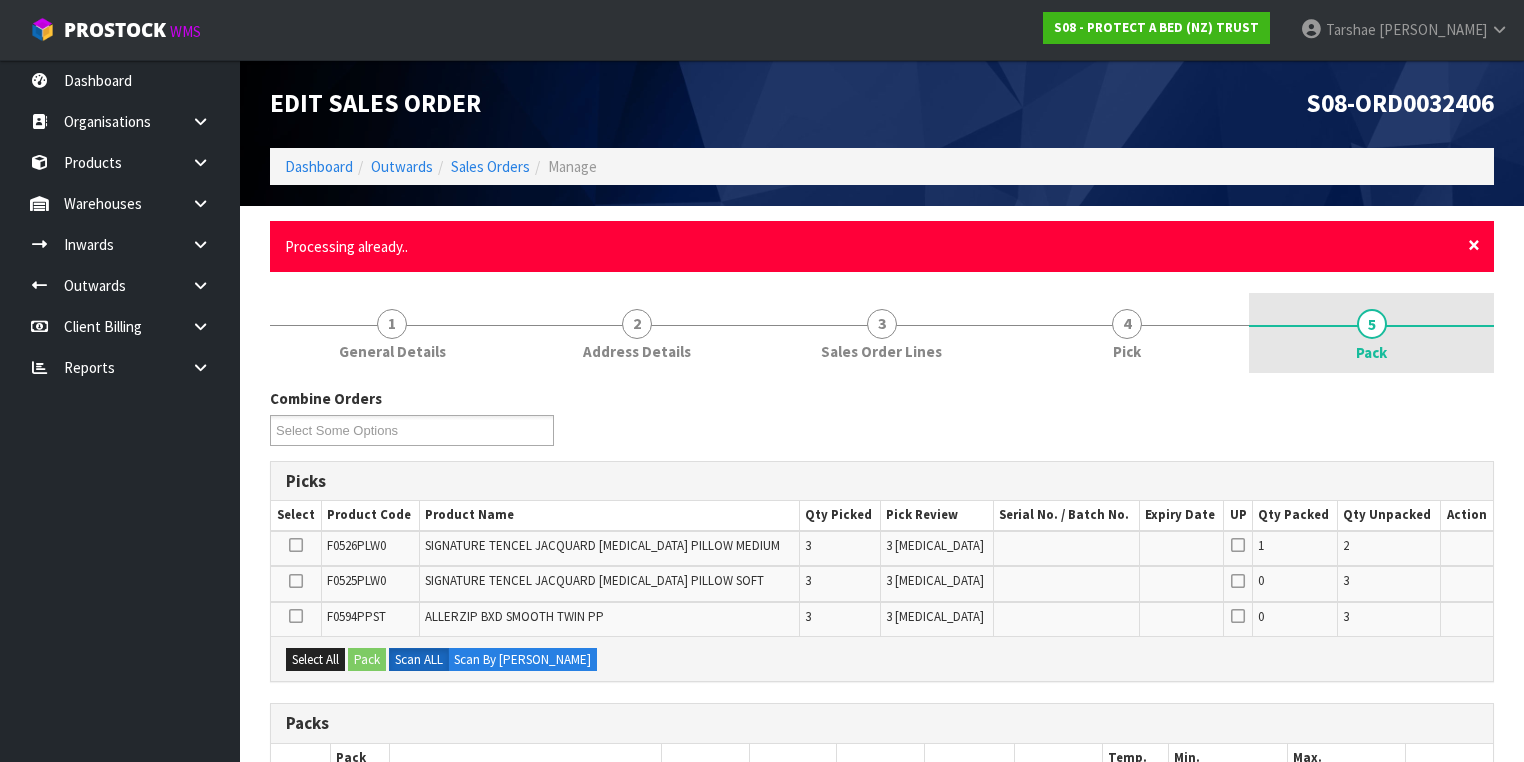 click on "×" at bounding box center [1474, 245] 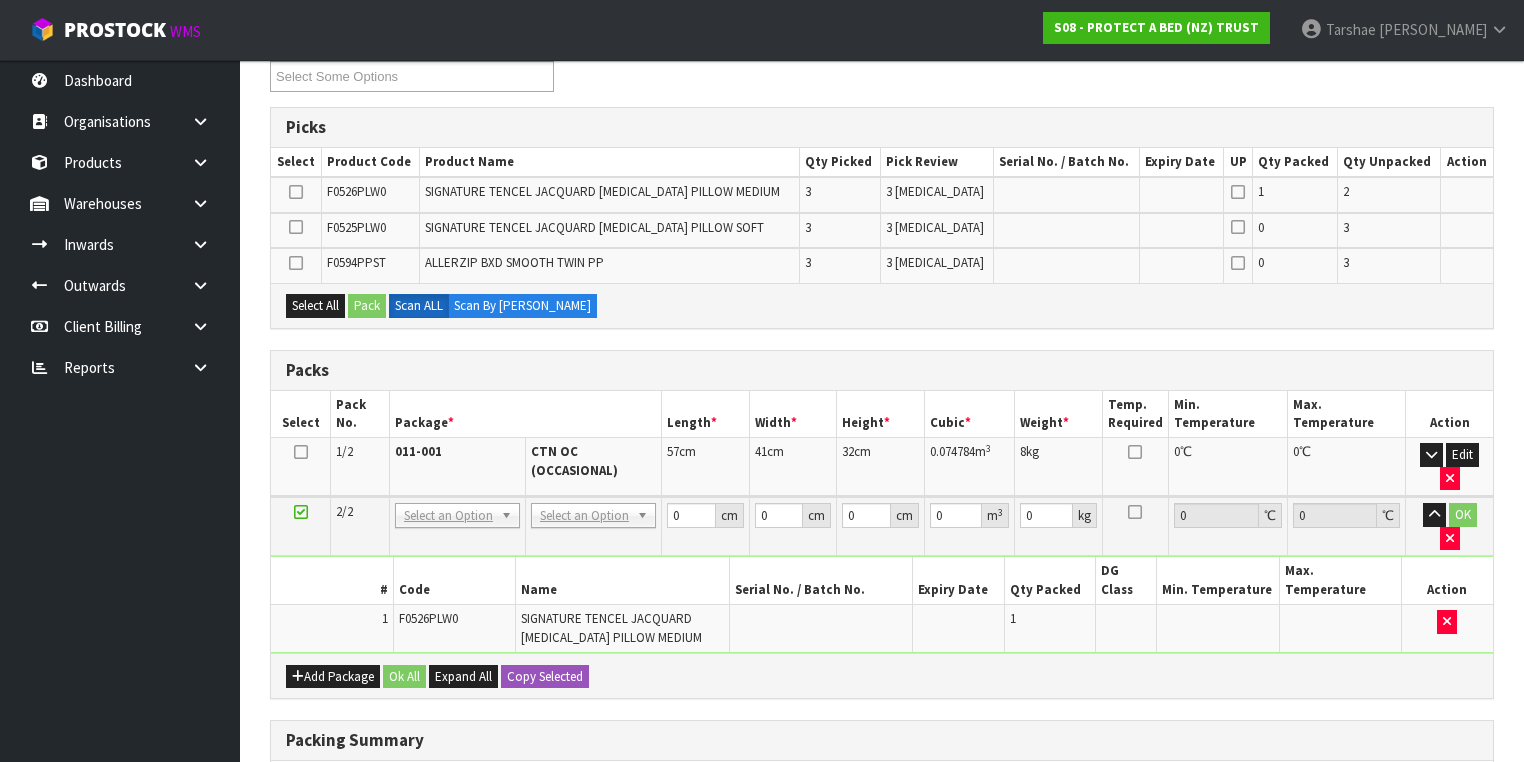 scroll, scrollTop: 320, scrollLeft: 0, axis: vertical 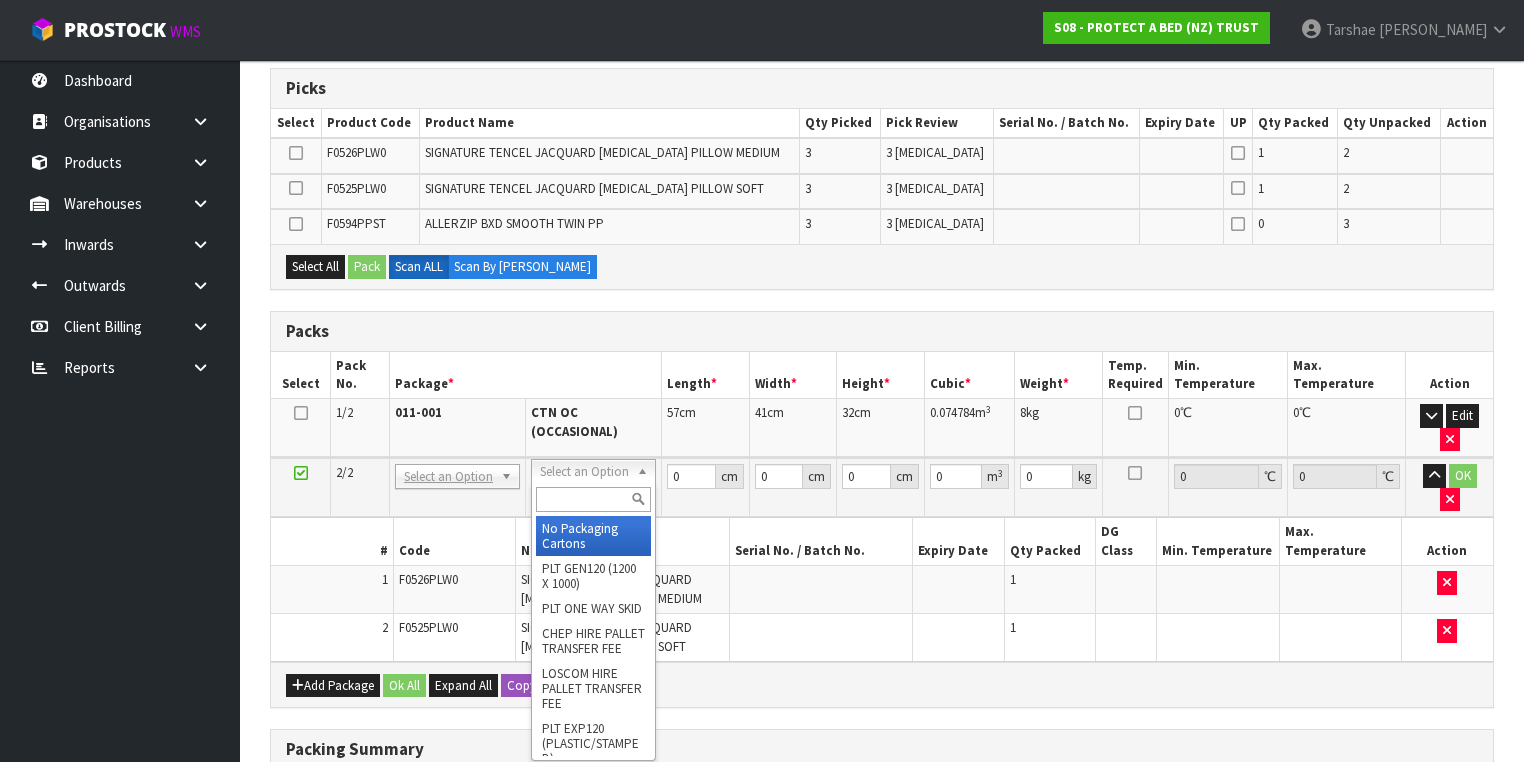 click at bounding box center (593, 499) 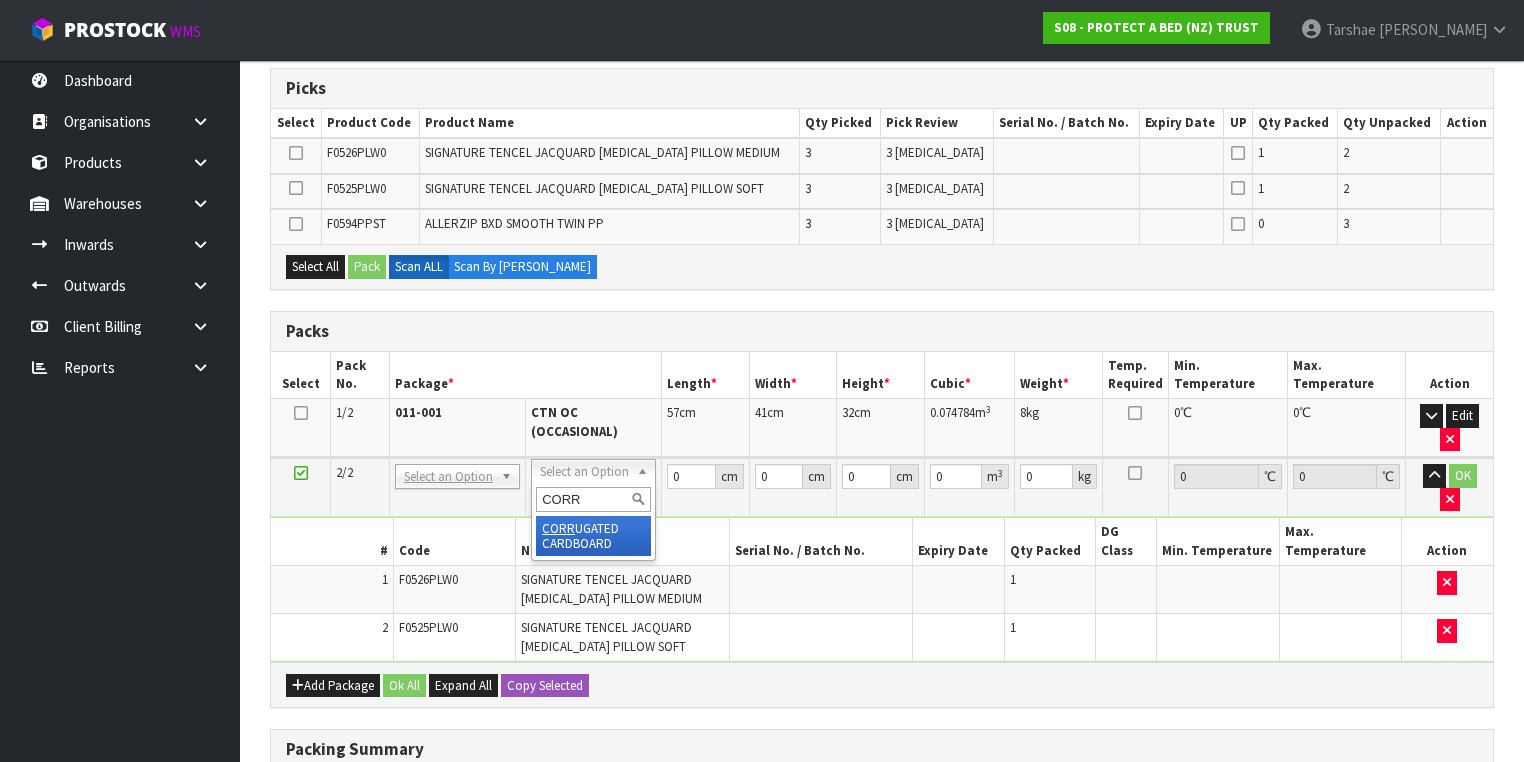 type on "CORR" 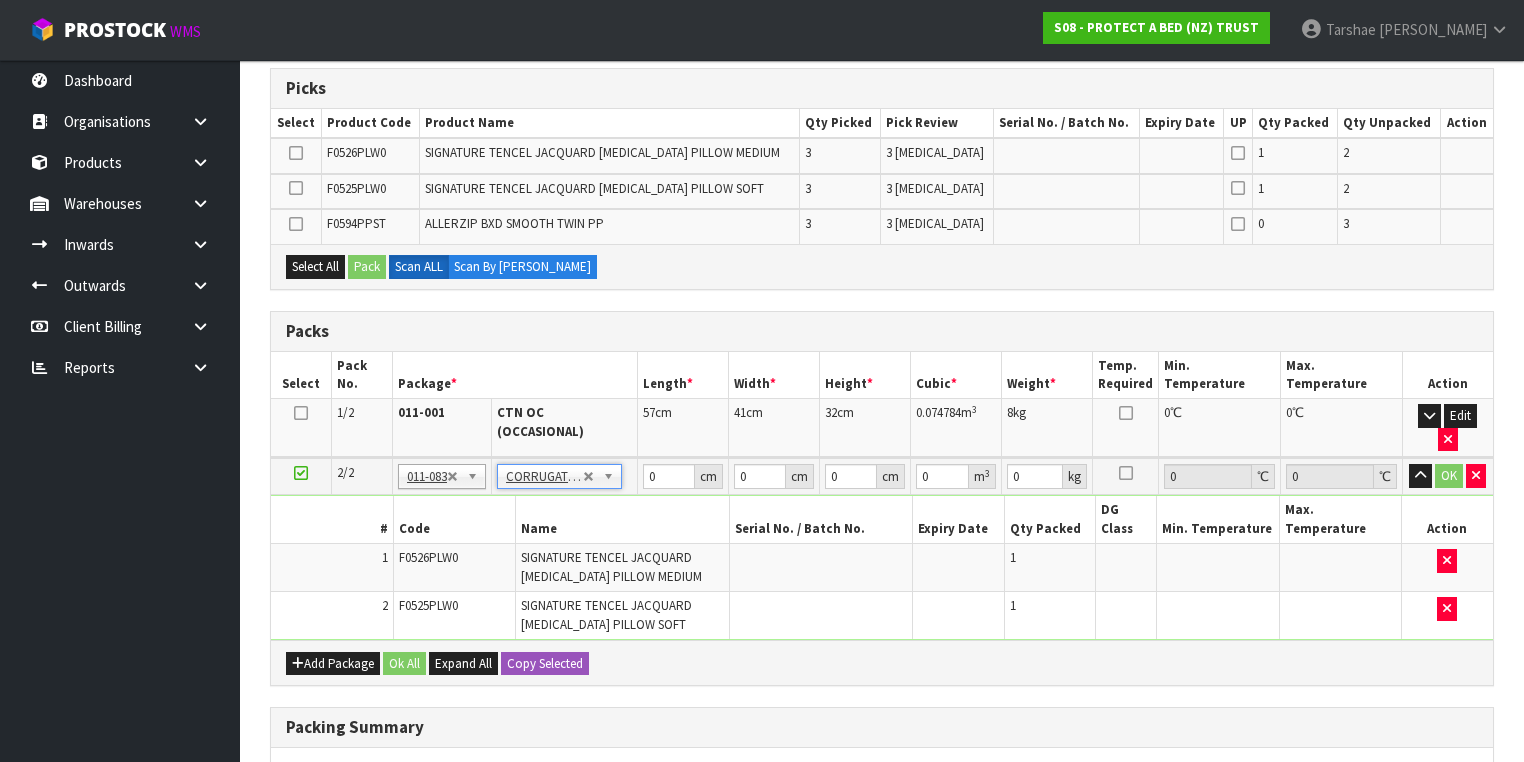 type on "3.628" 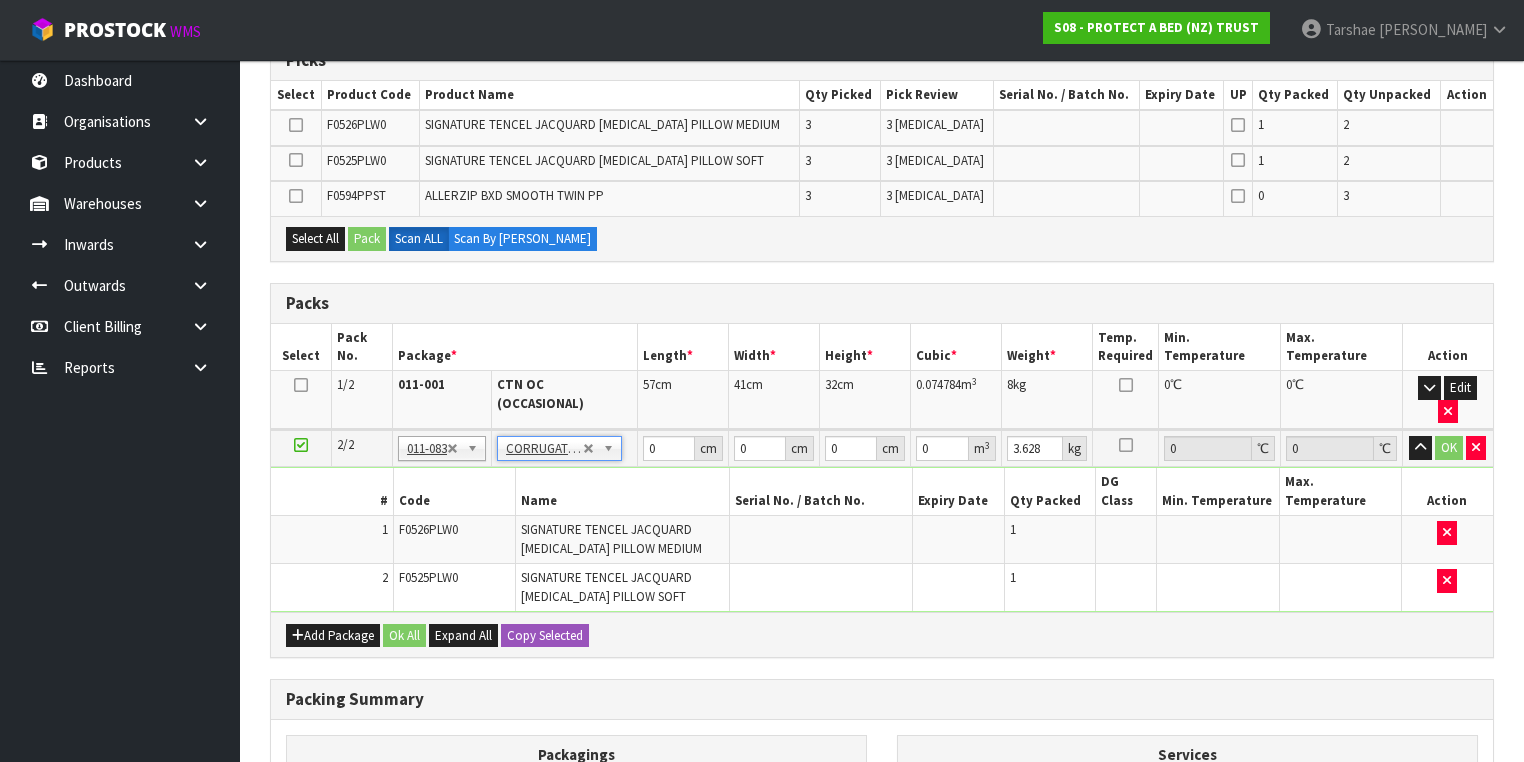 scroll, scrollTop: 400, scrollLeft: 0, axis: vertical 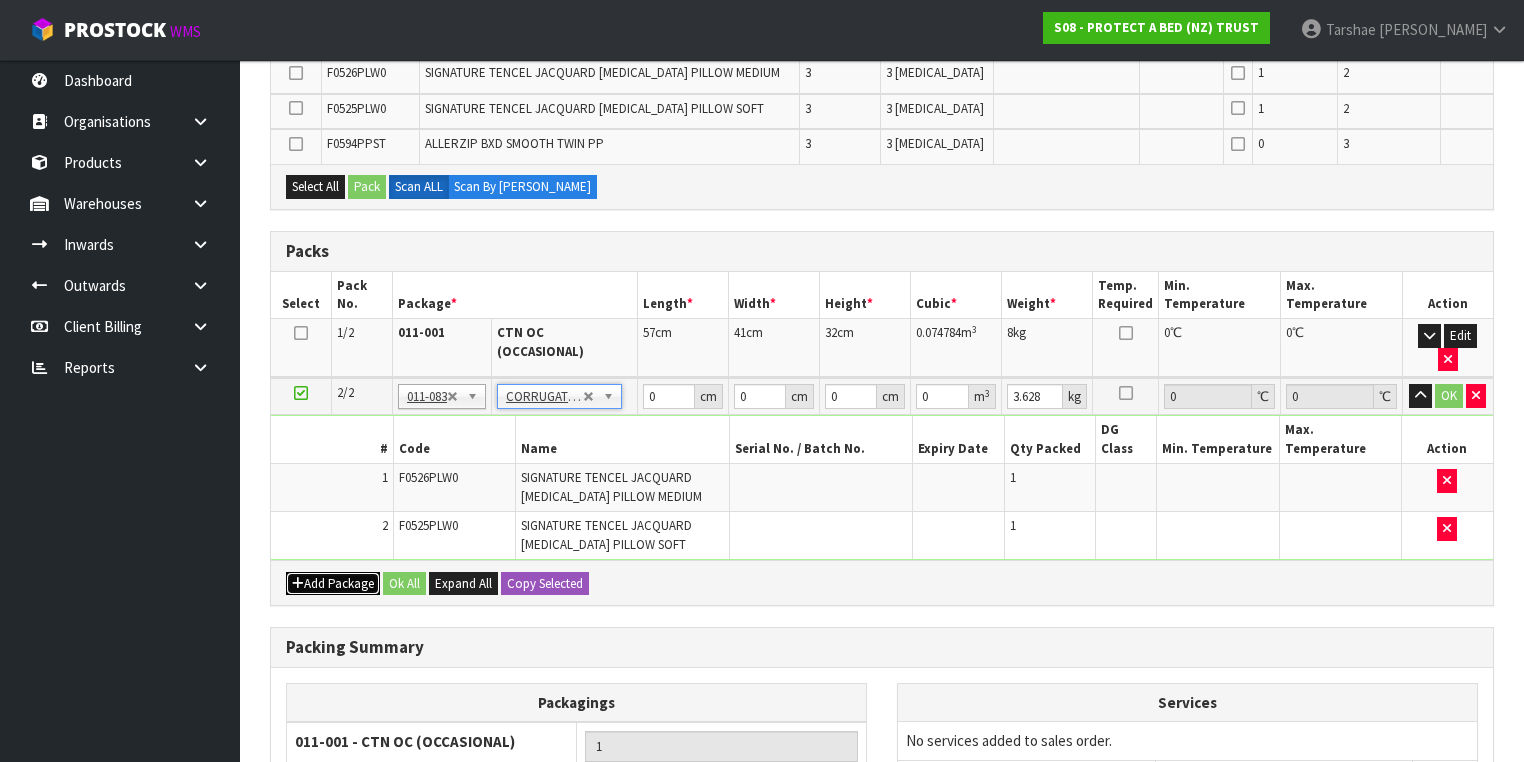 click on "Add Package" at bounding box center (333, 584) 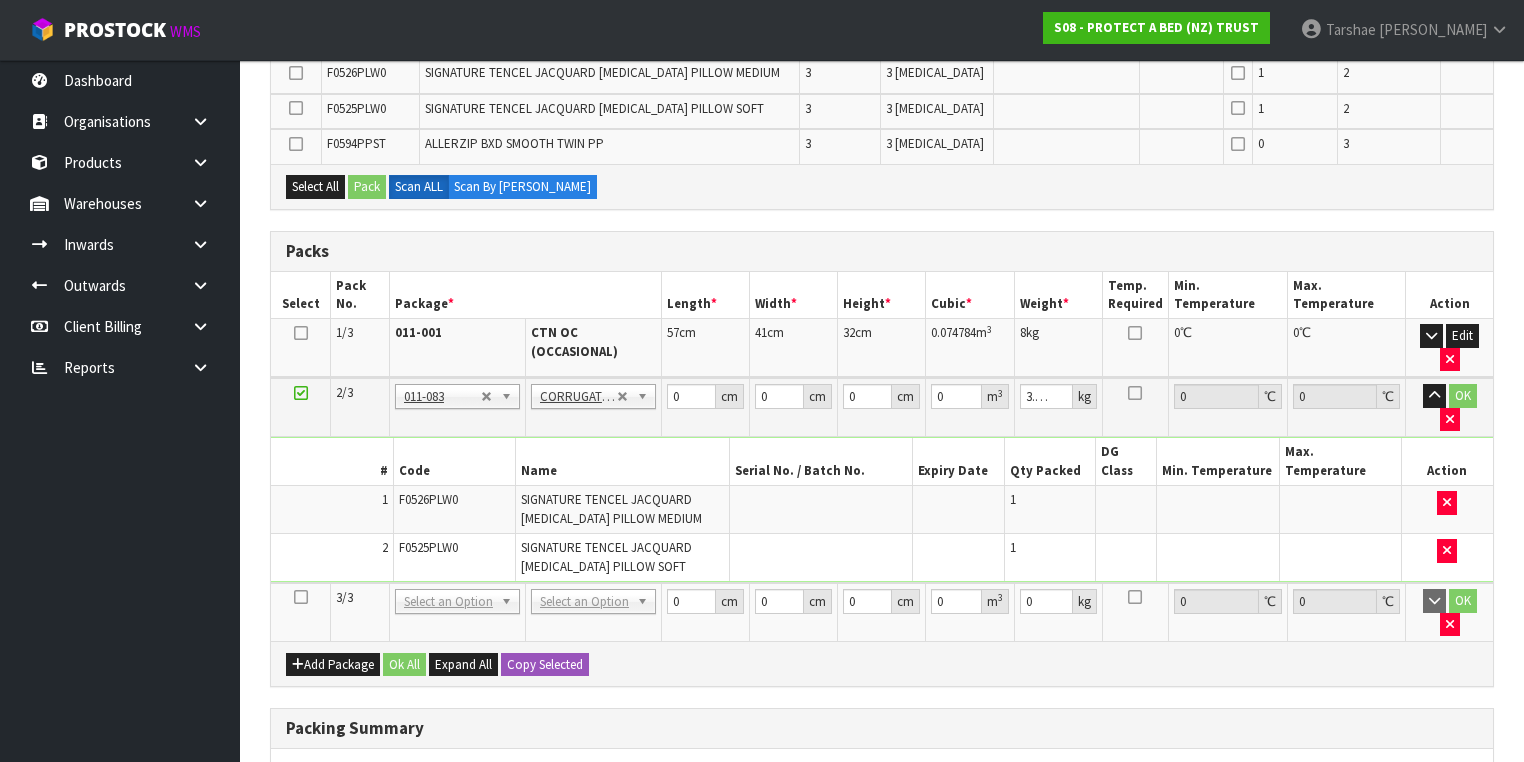 click at bounding box center (301, 597) 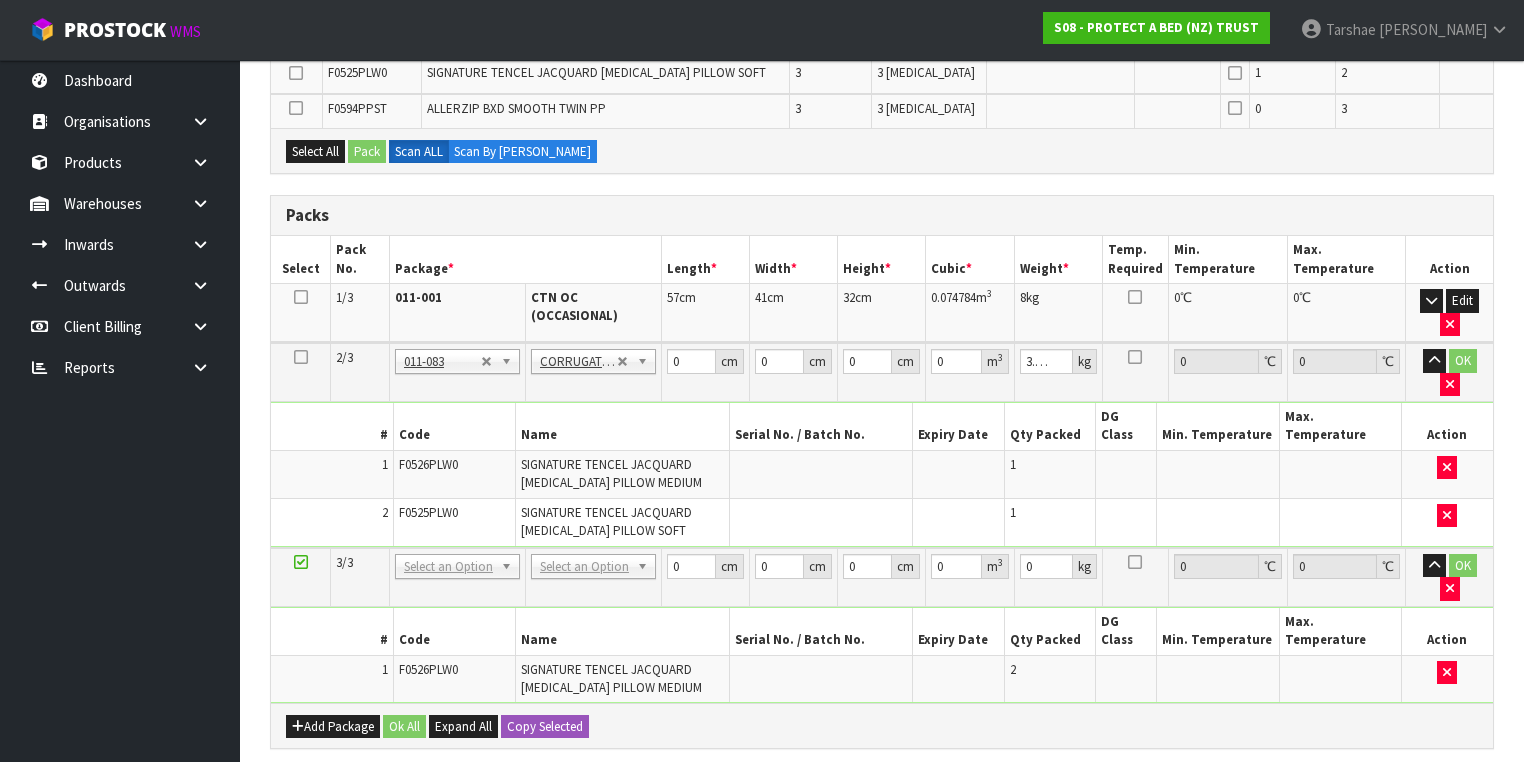 drag, startPoint x: 1004, startPoint y: 200, endPoint x: 609, endPoint y: 519, distance: 507.72632 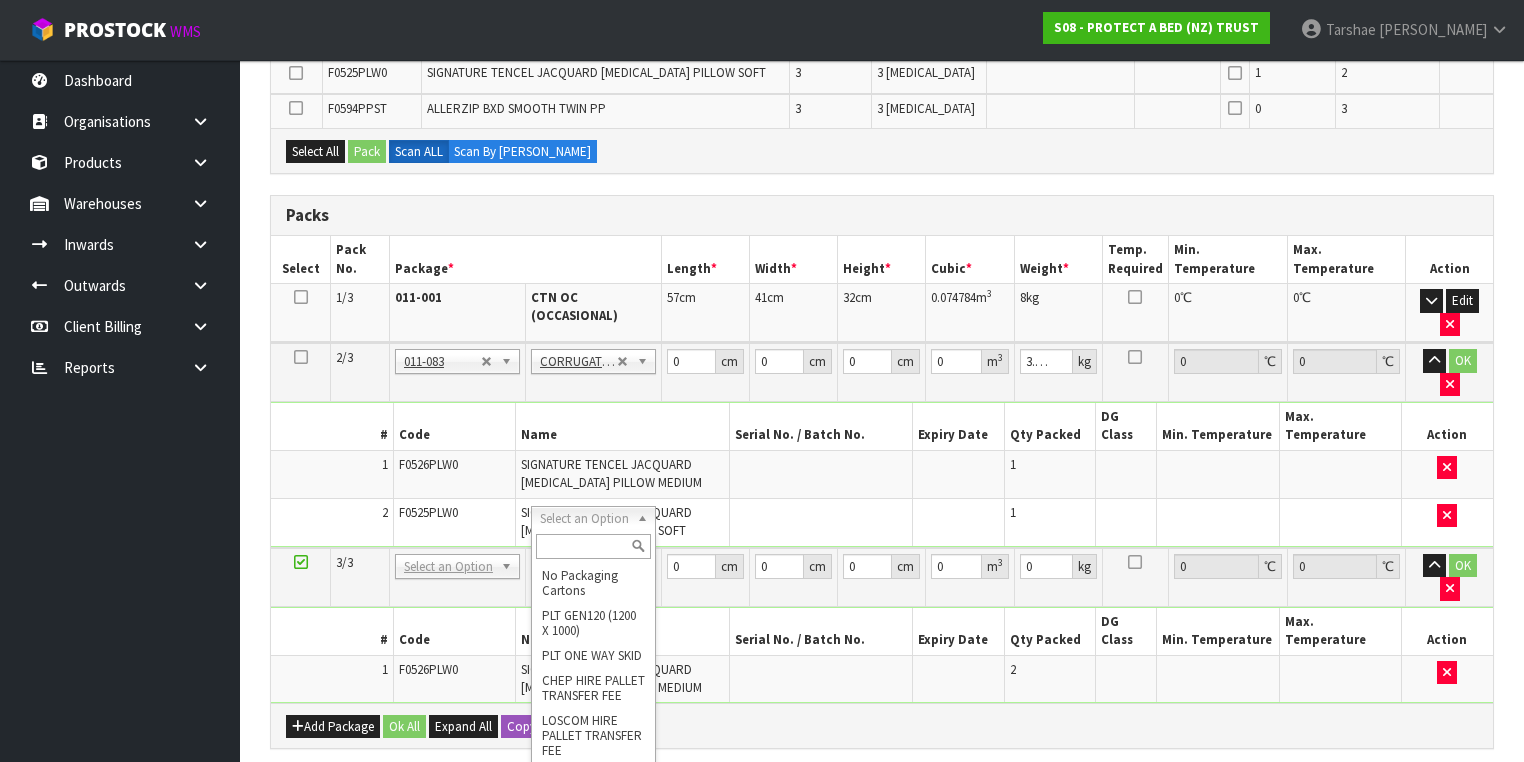 click at bounding box center (593, 546) 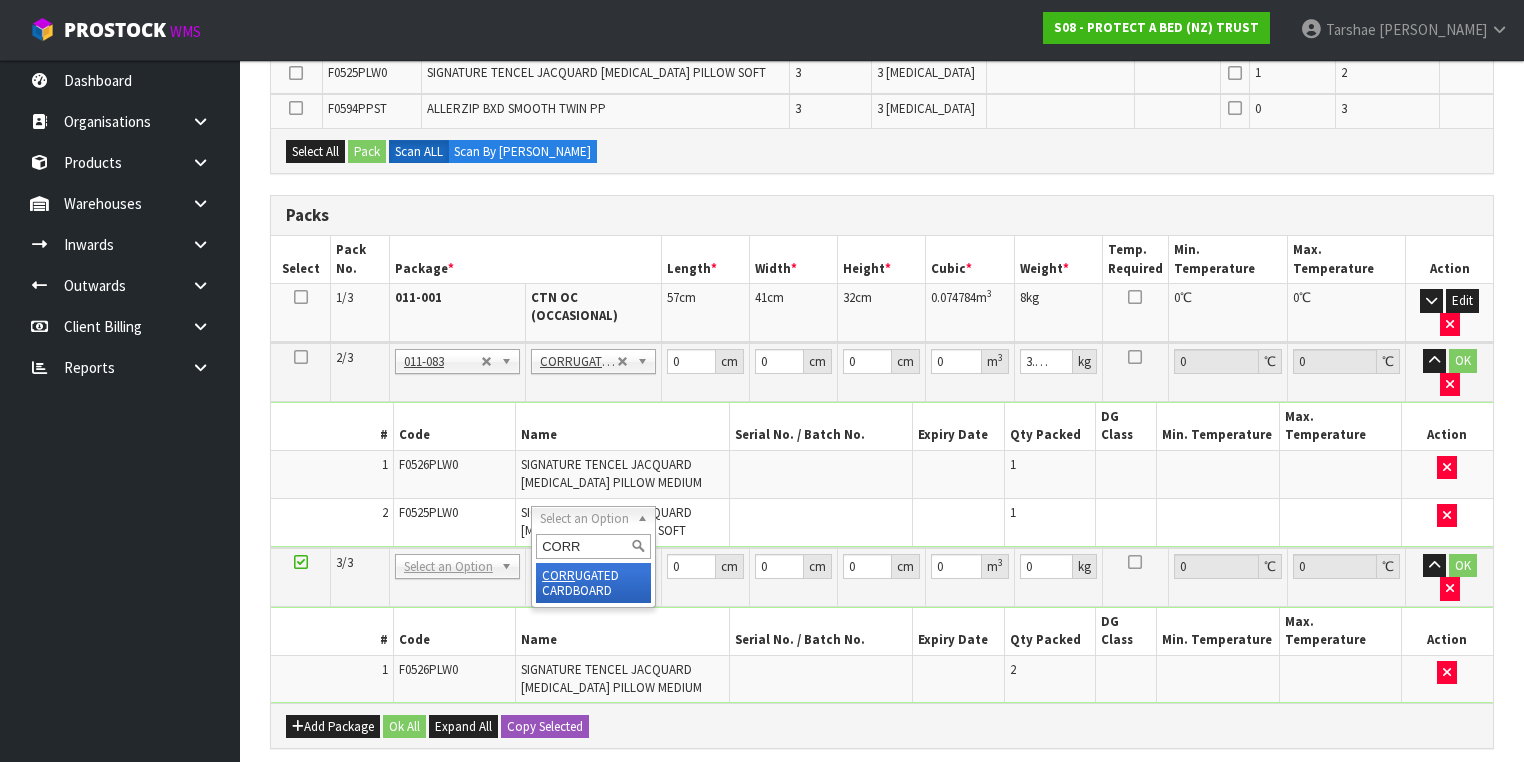 type on "CORR" 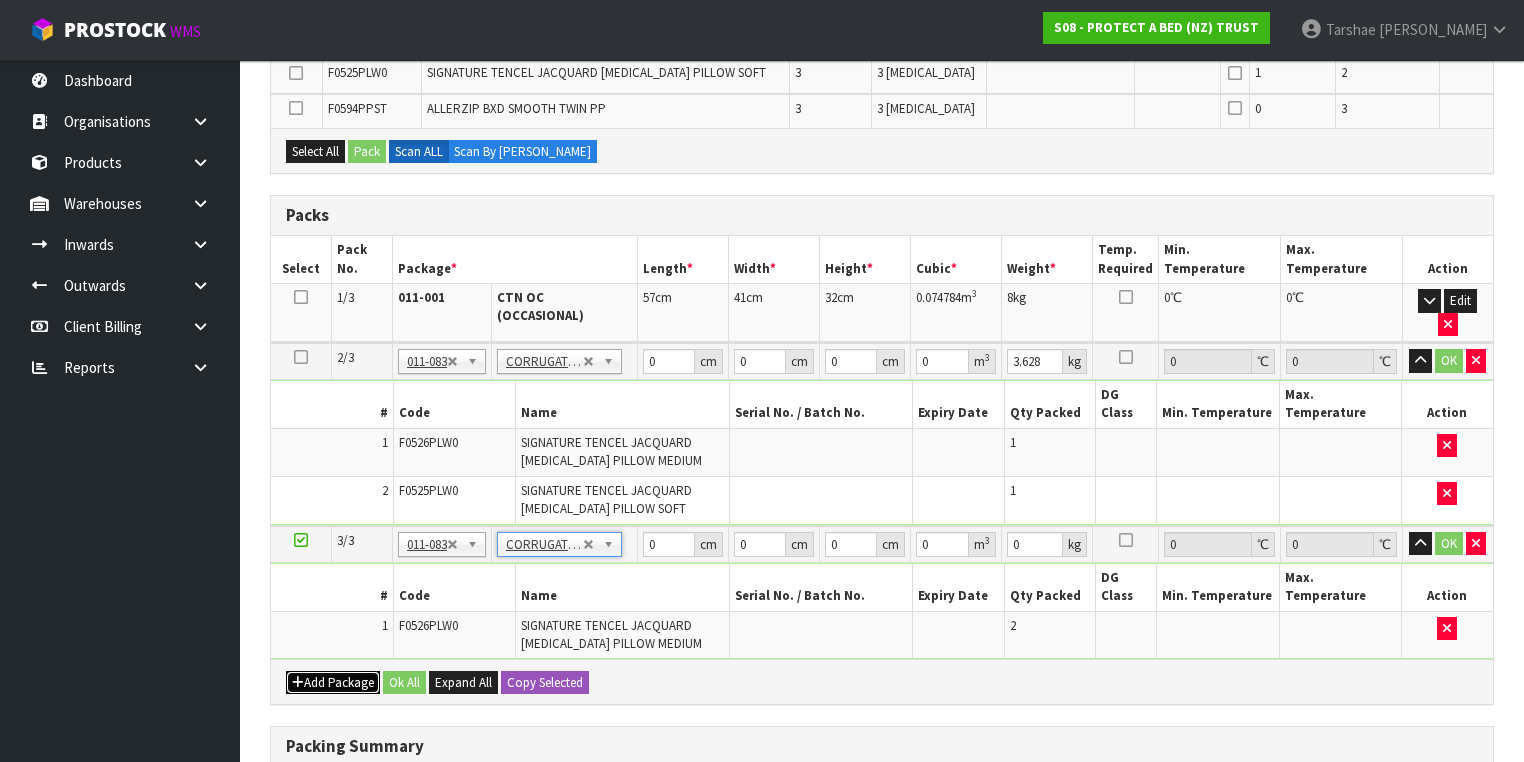 type on "3.64" 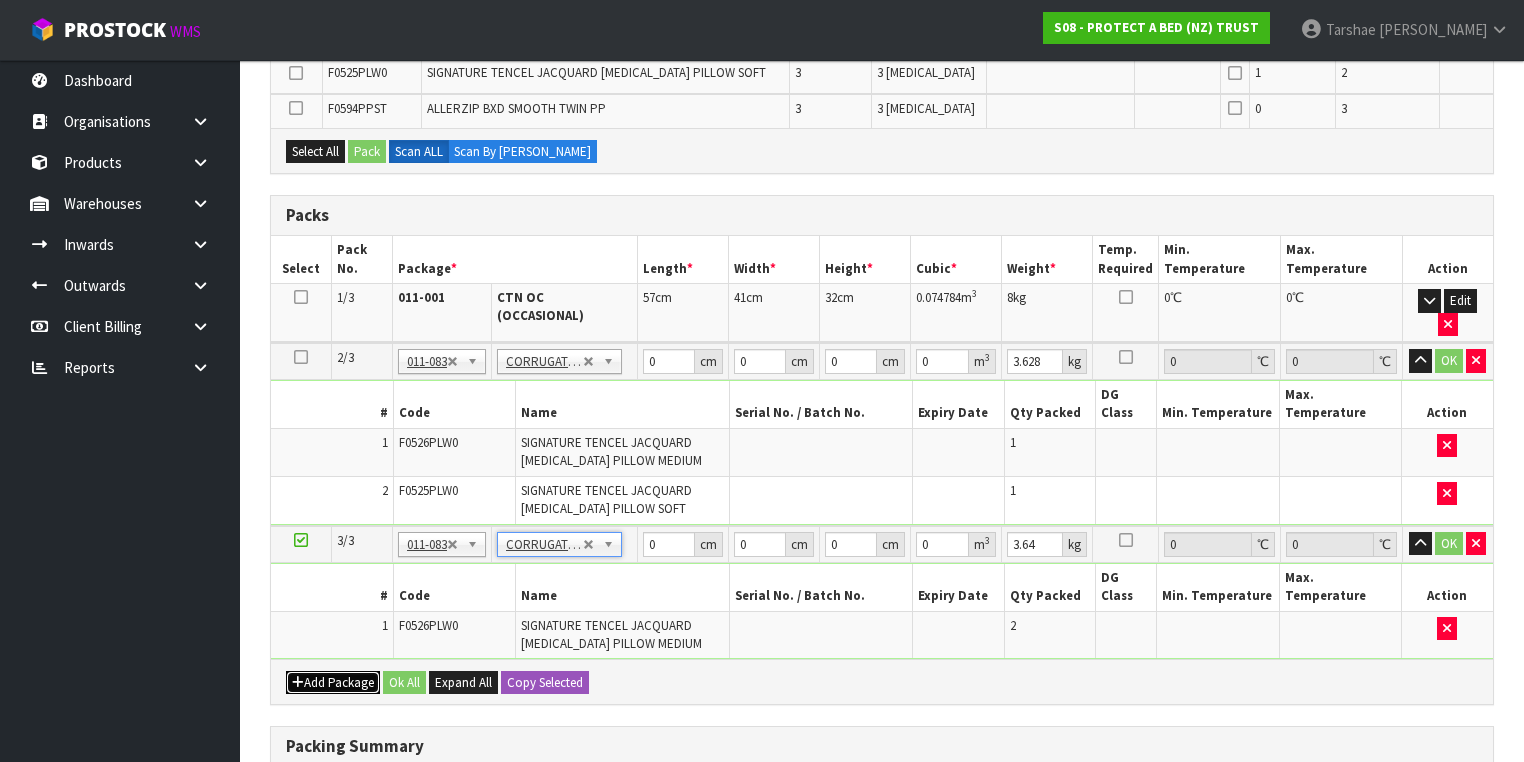 click on "Add Package" at bounding box center [333, 683] 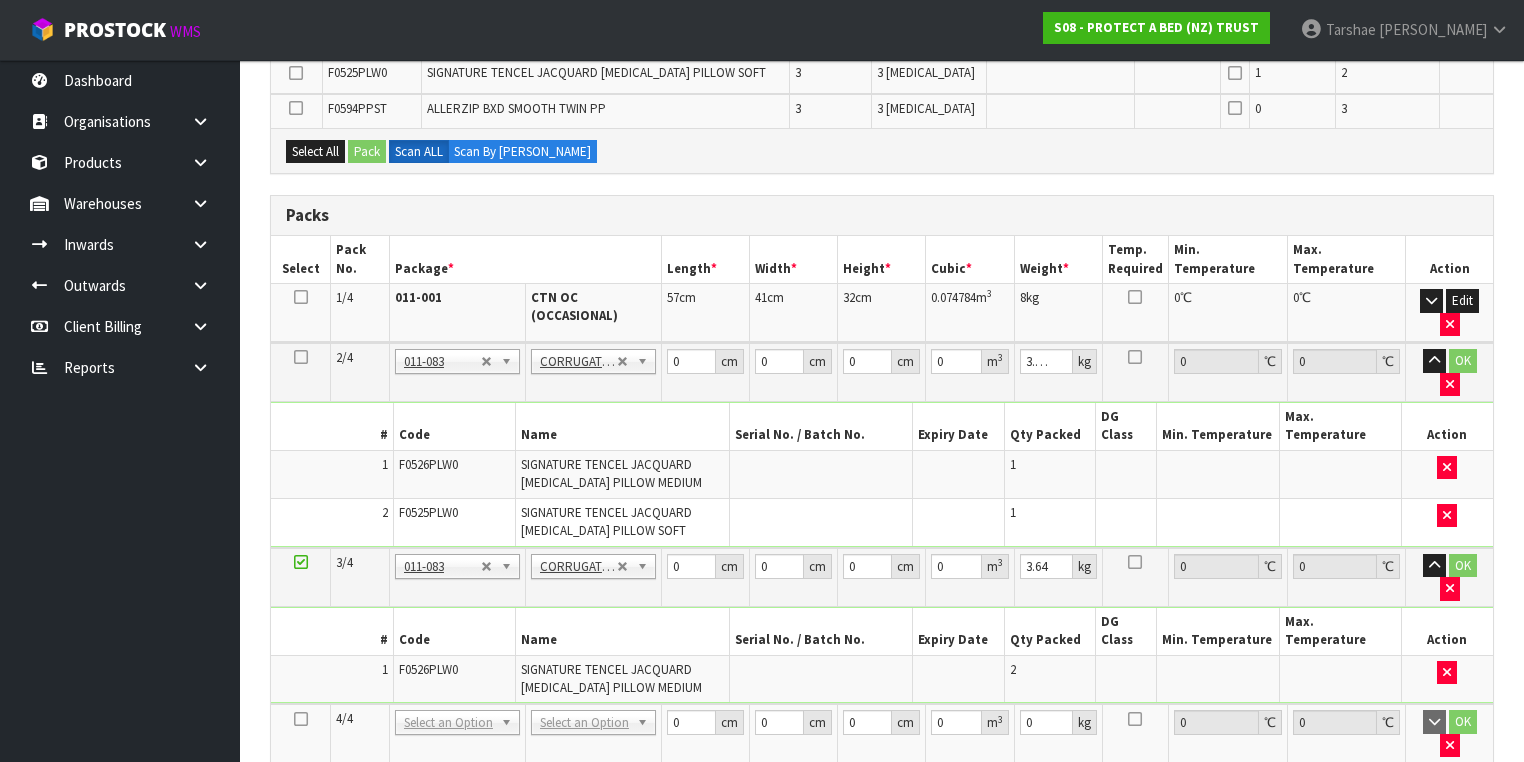 click at bounding box center (301, 719) 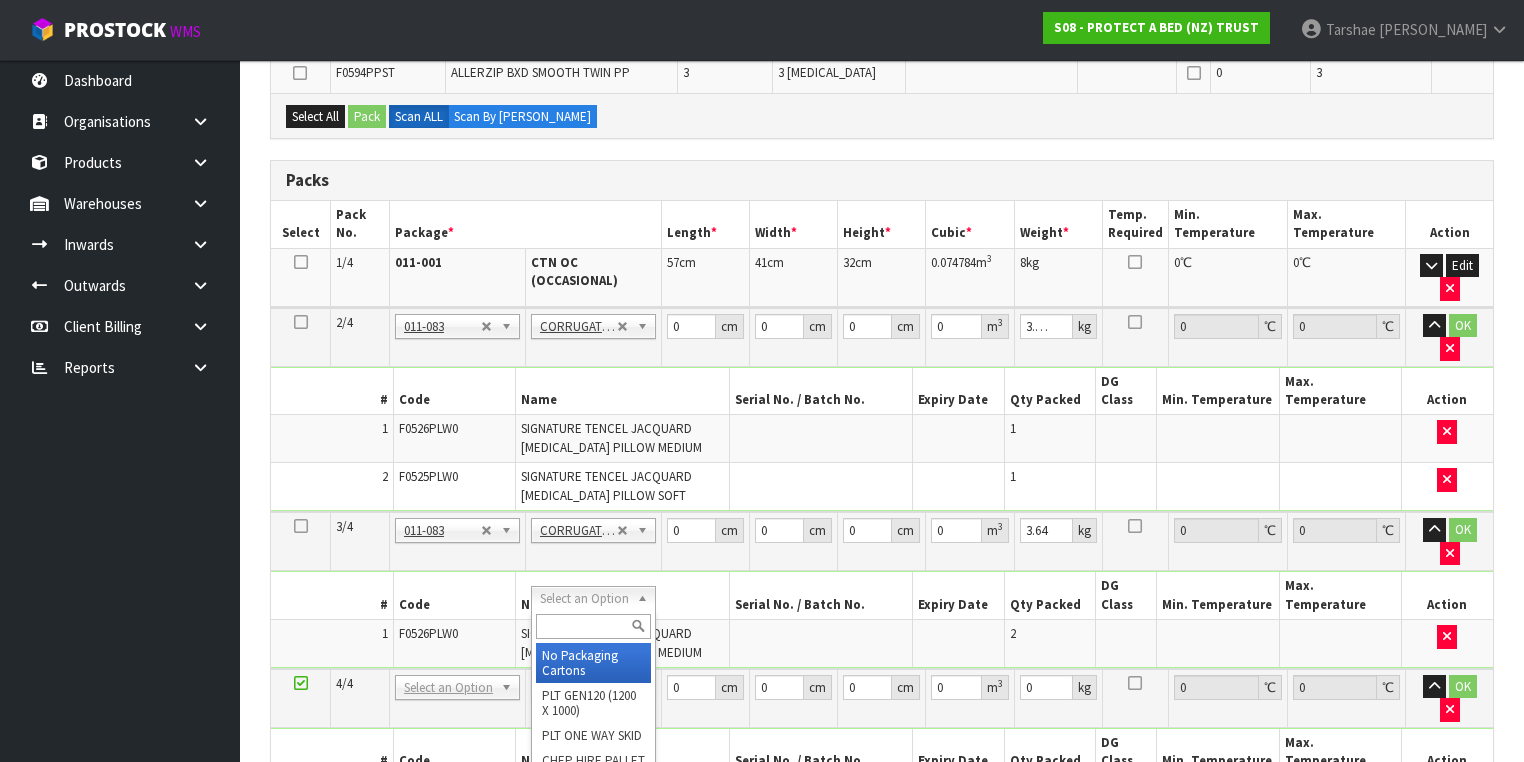 click at bounding box center (593, 626) 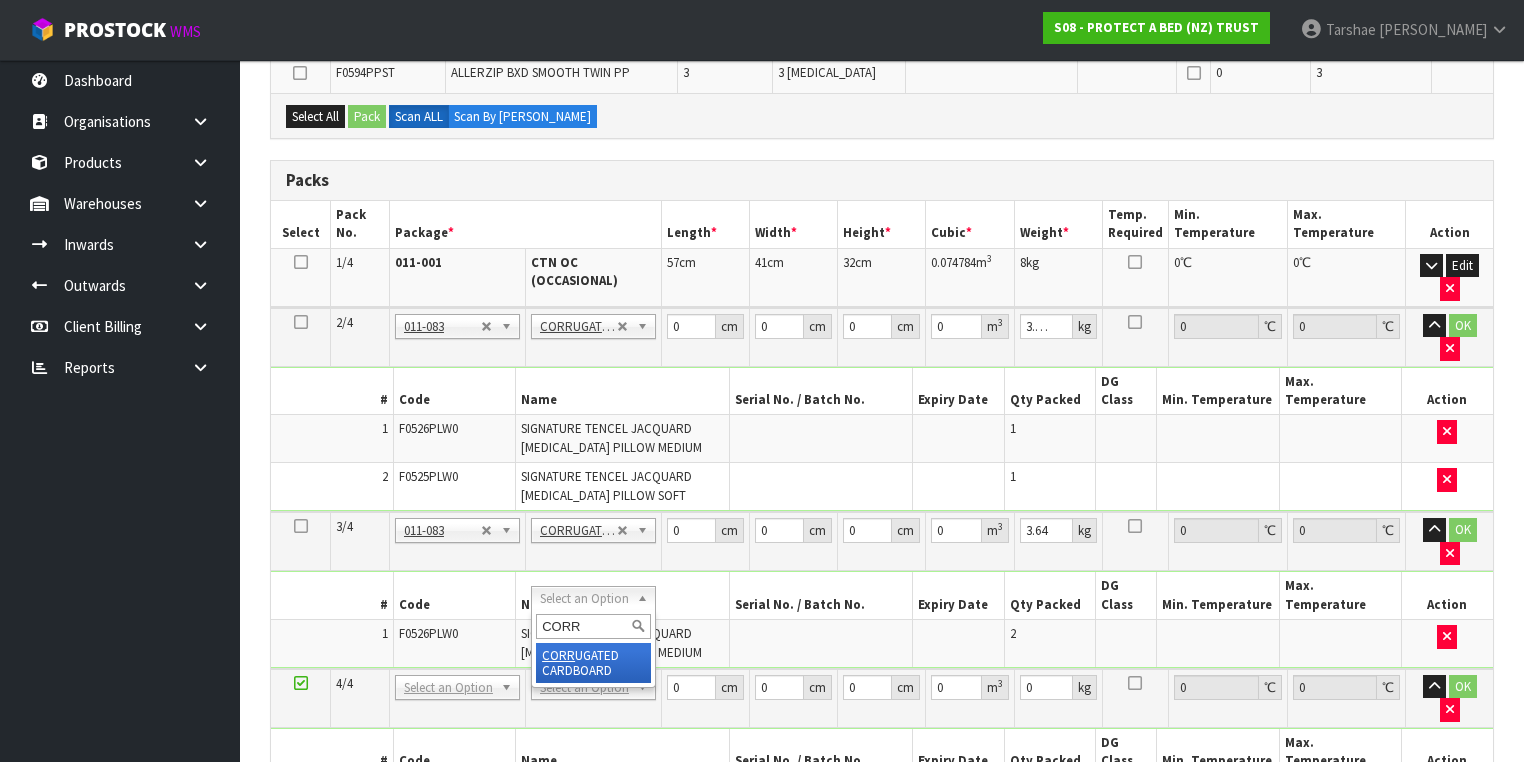 type on "CORR" 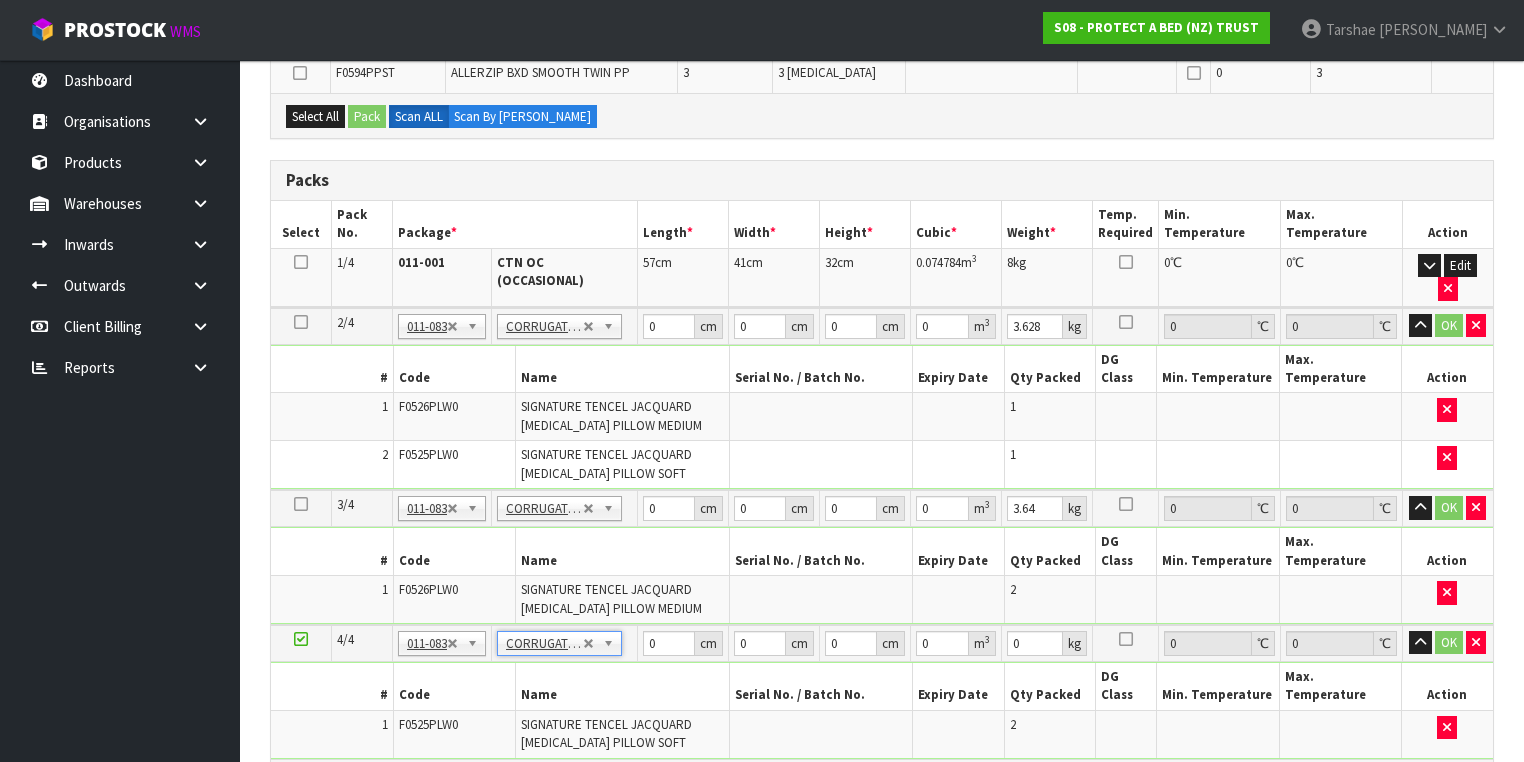 type on "3.616" 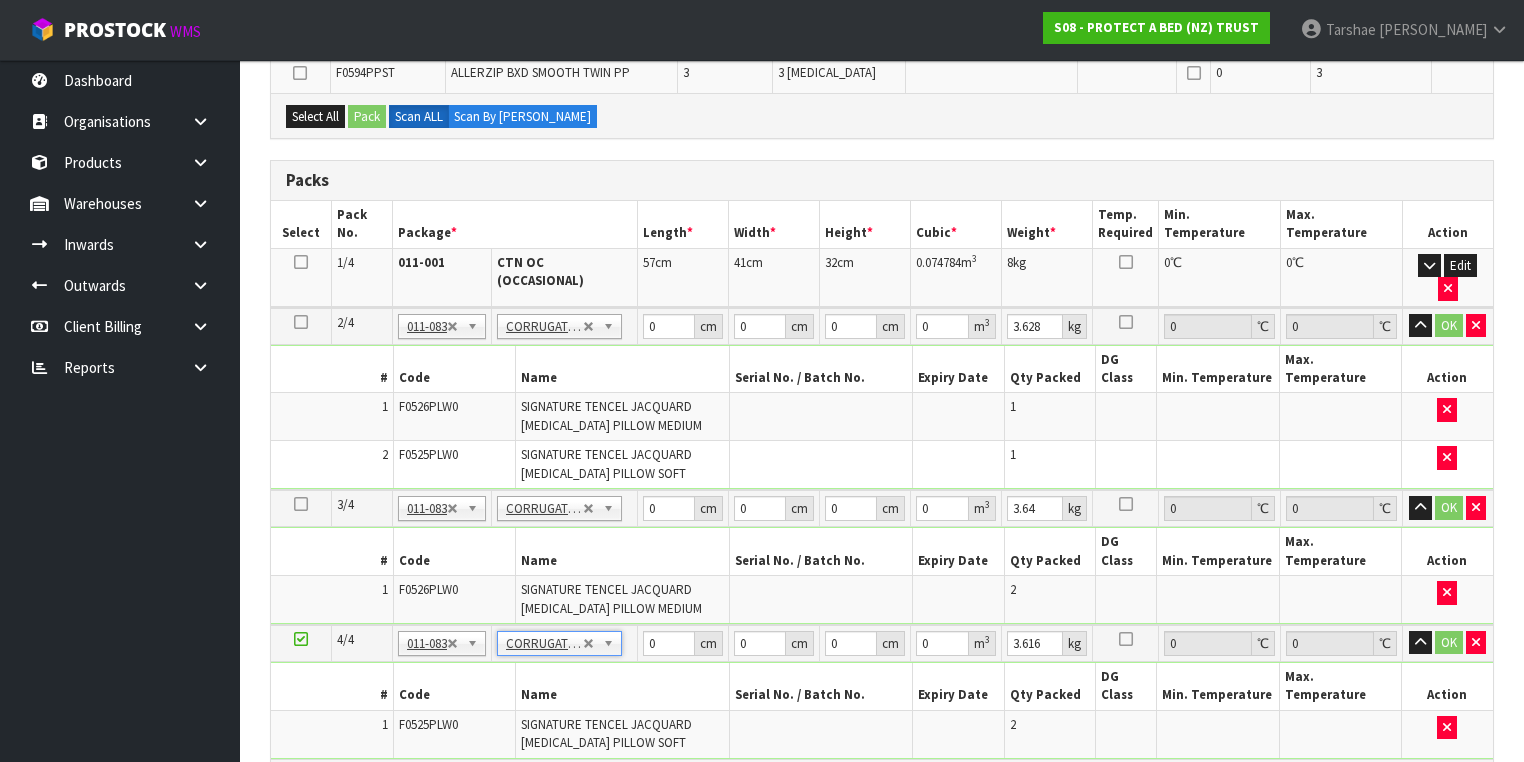 click on "Add Package
Ok All
Expand All
Copy Selected" at bounding box center (882, 781) 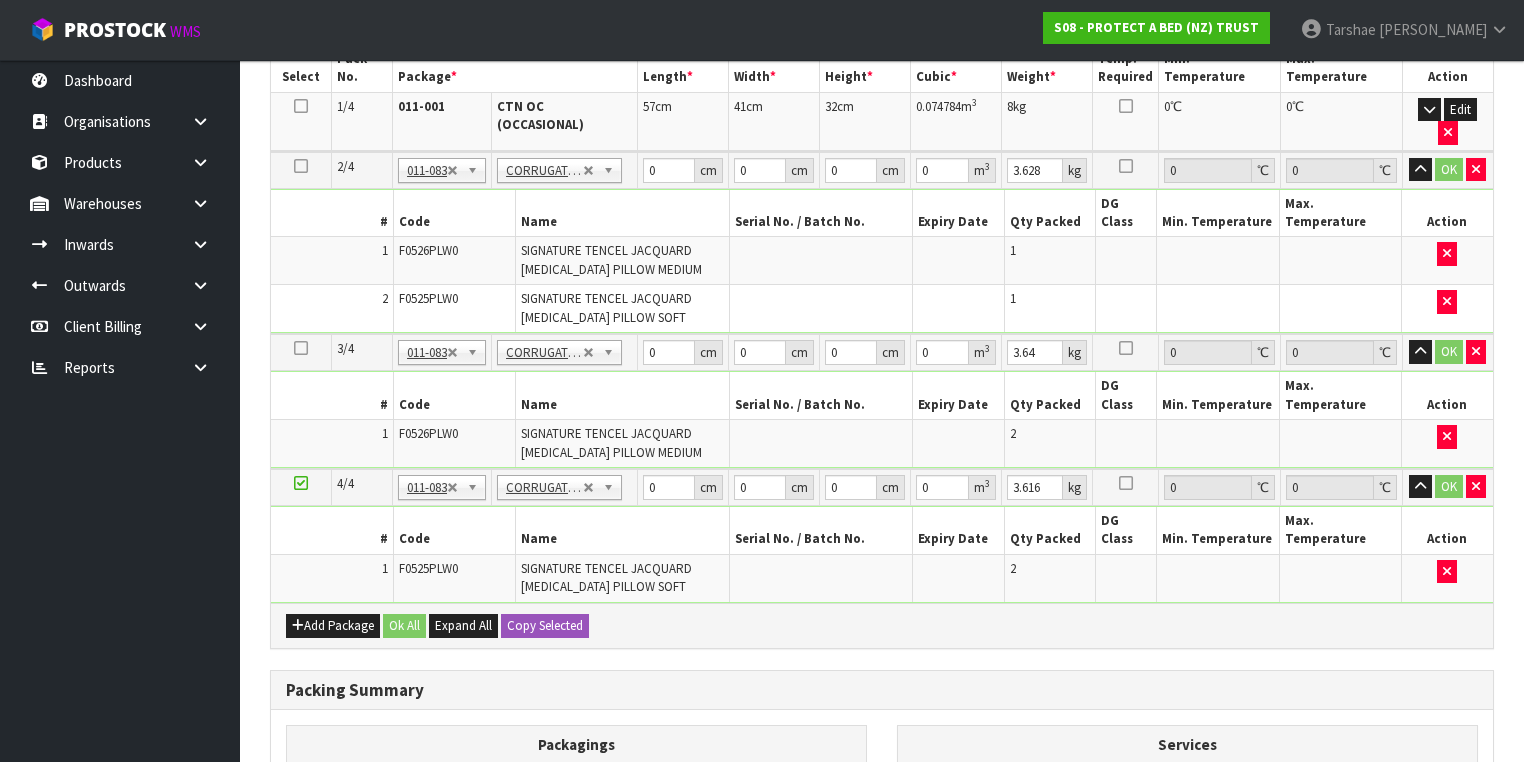 scroll, scrollTop: 560, scrollLeft: 0, axis: vertical 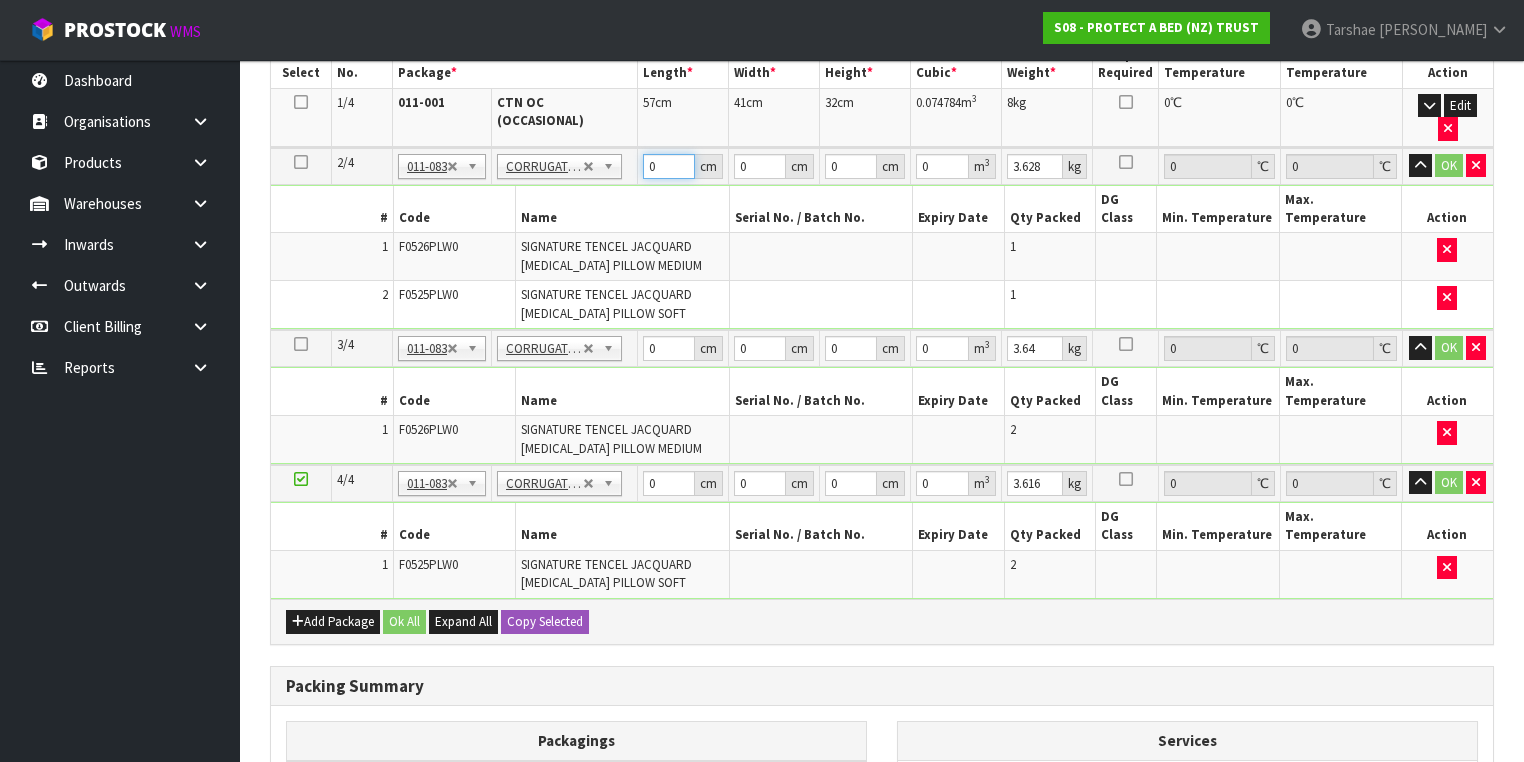 drag, startPoint x: 672, startPoint y: 129, endPoint x: 591, endPoint y: 135, distance: 81.22192 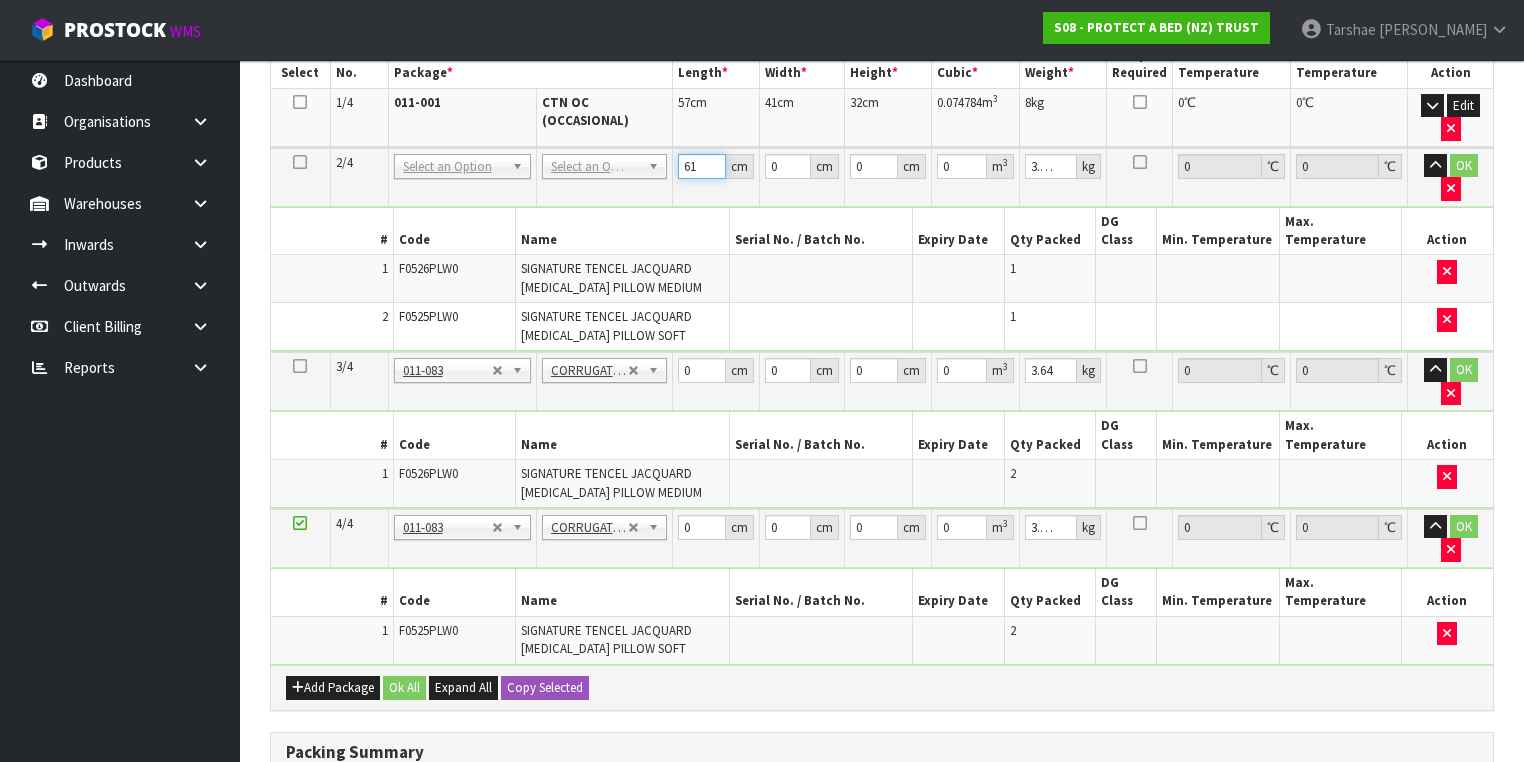 type on "61" 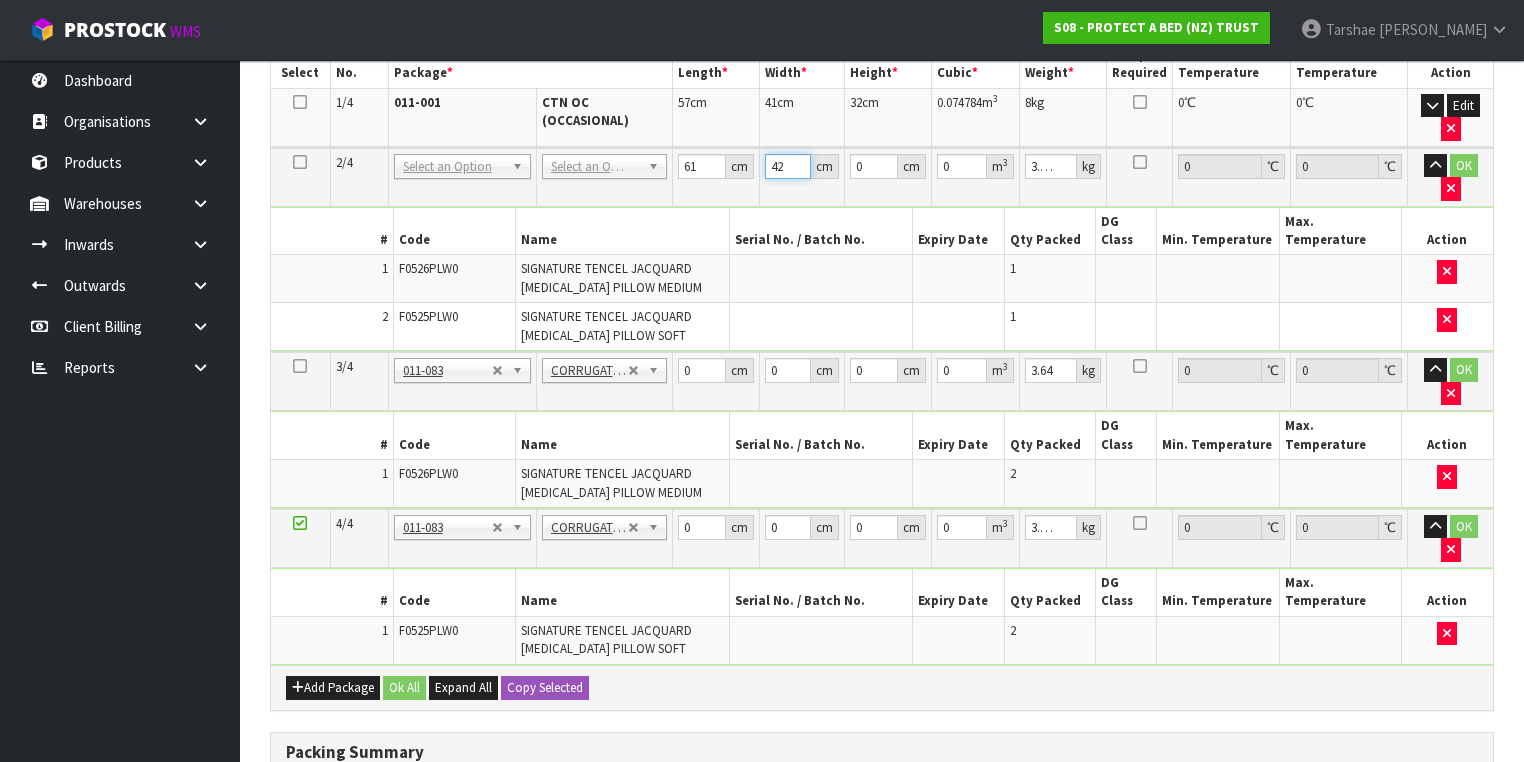 type on "42" 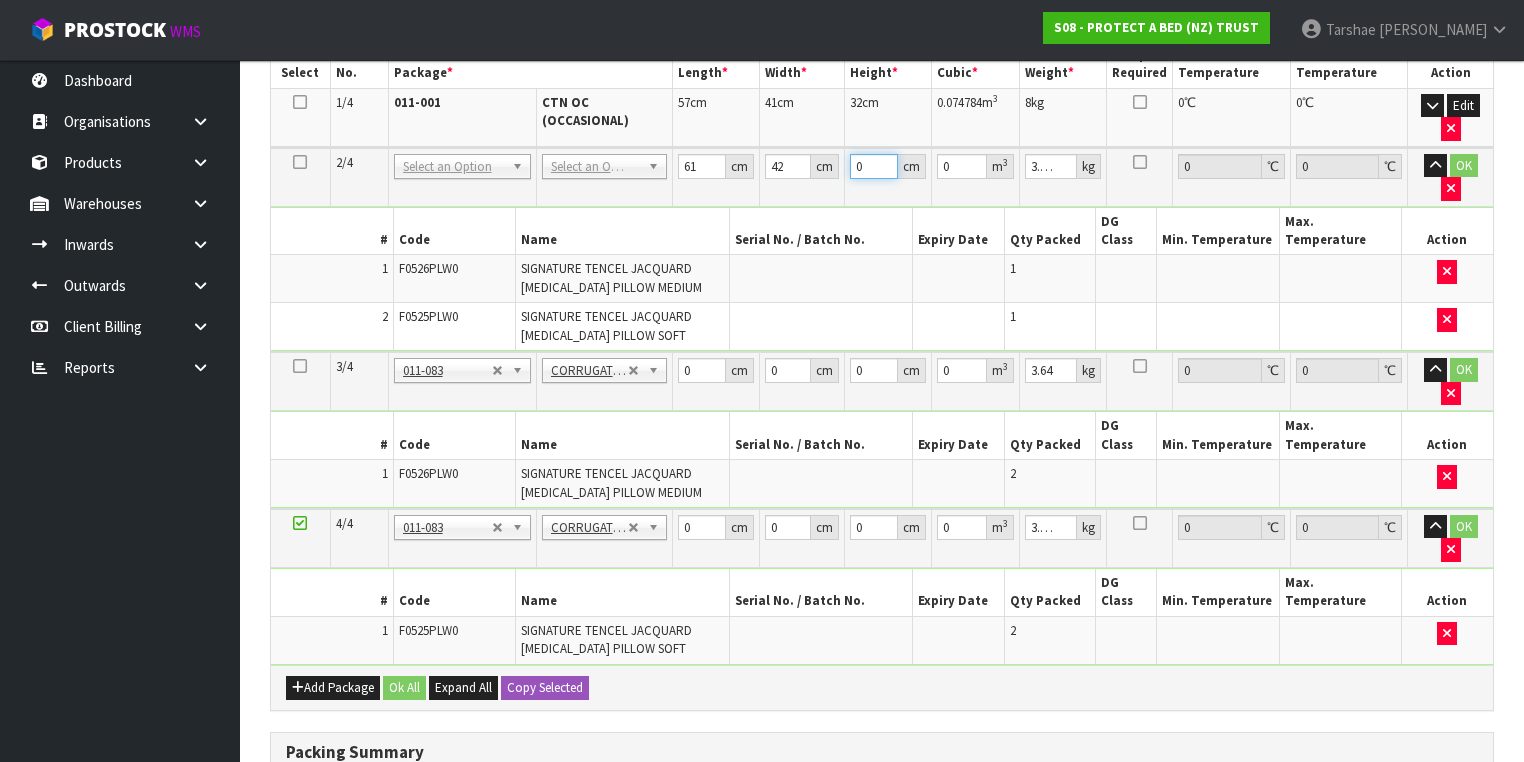 type on "3" 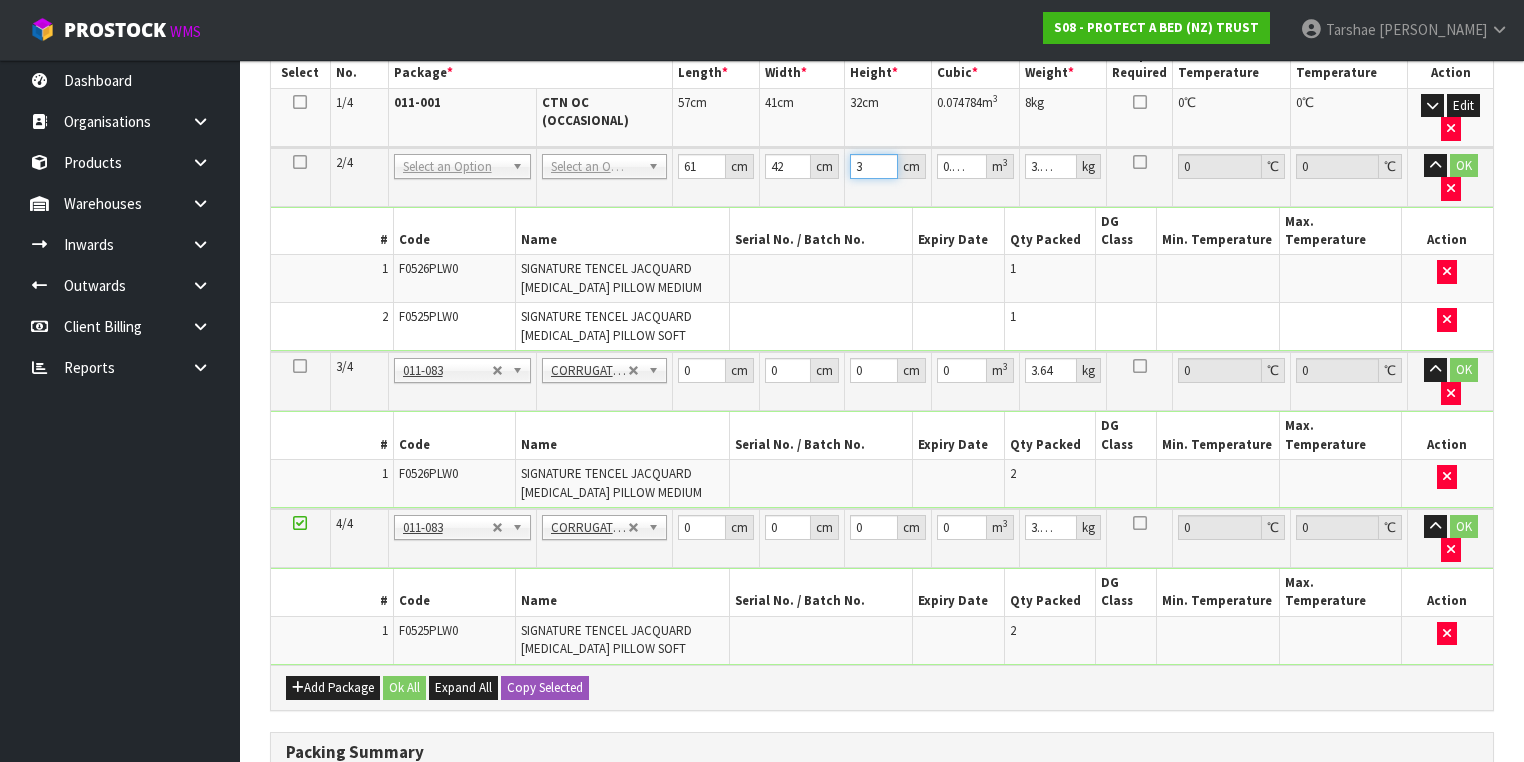 type on "30" 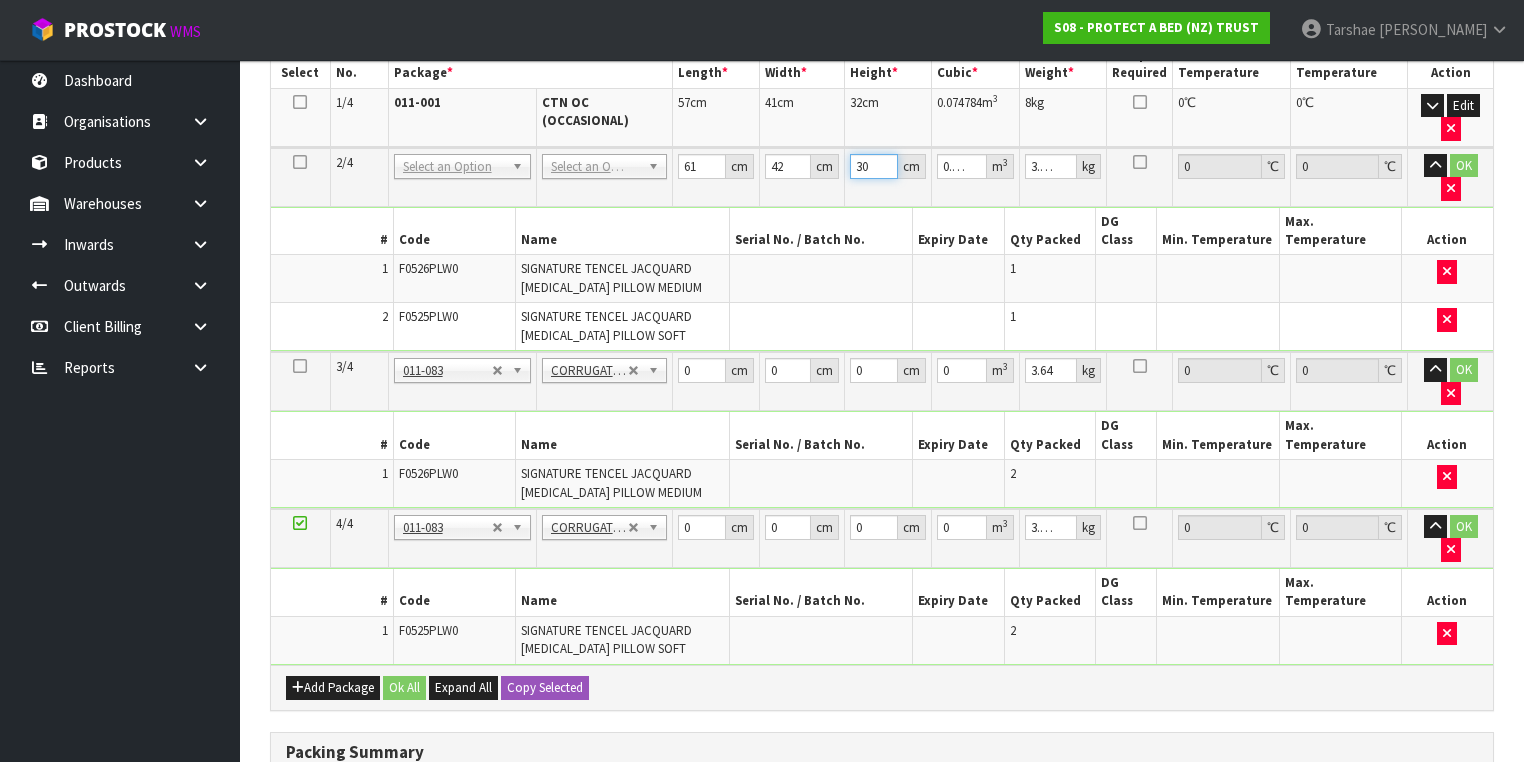 type on "30" 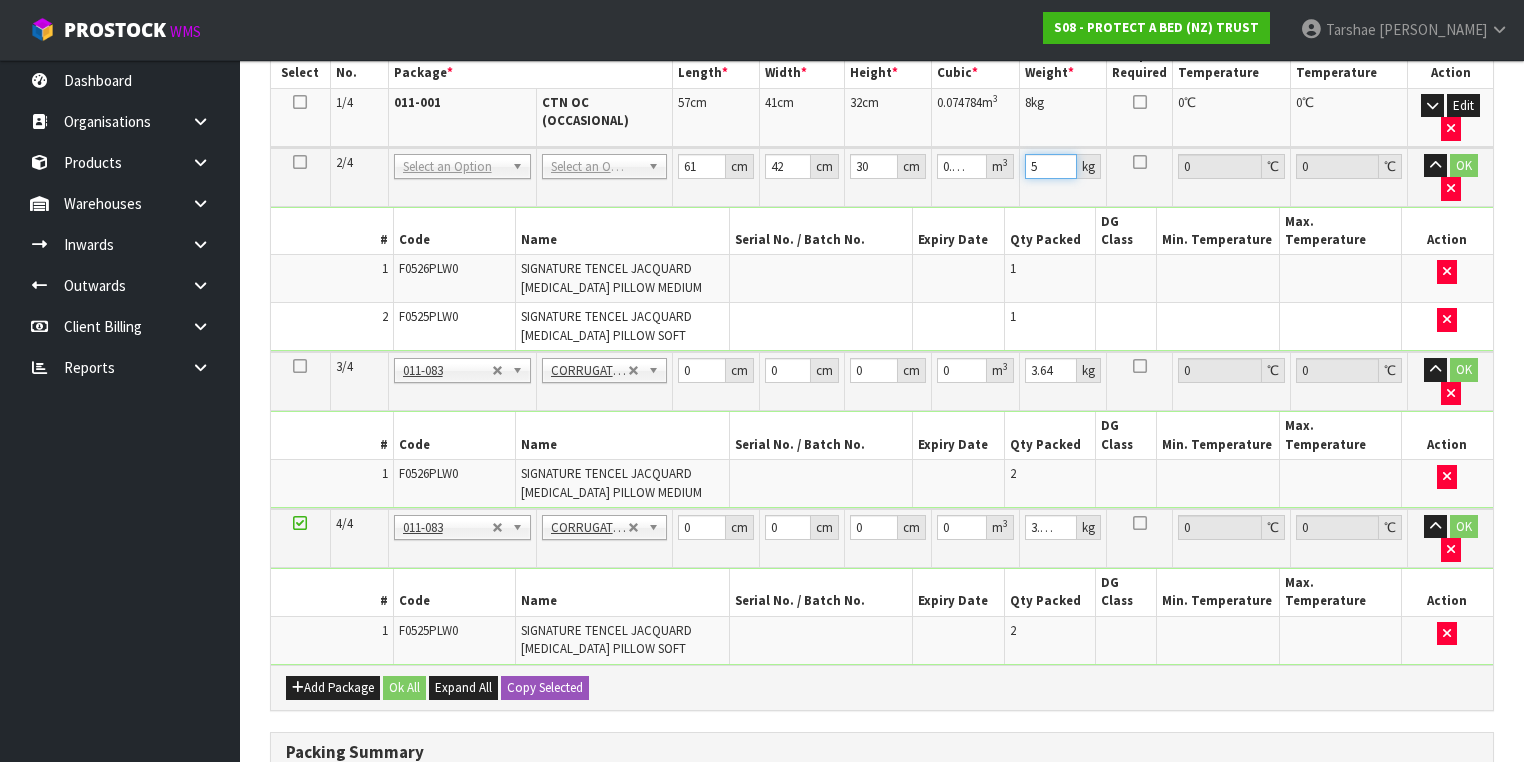 type on "5" 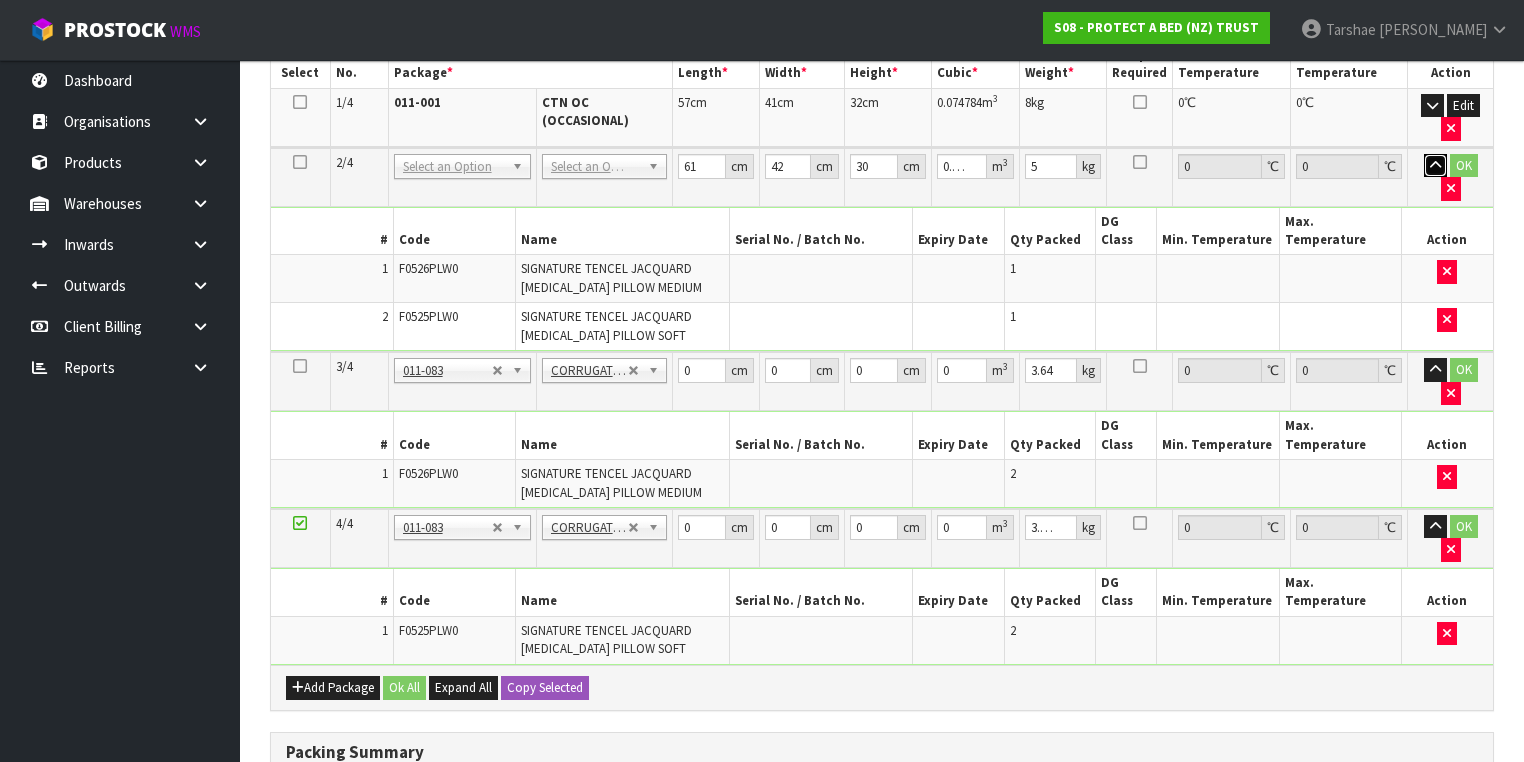 type 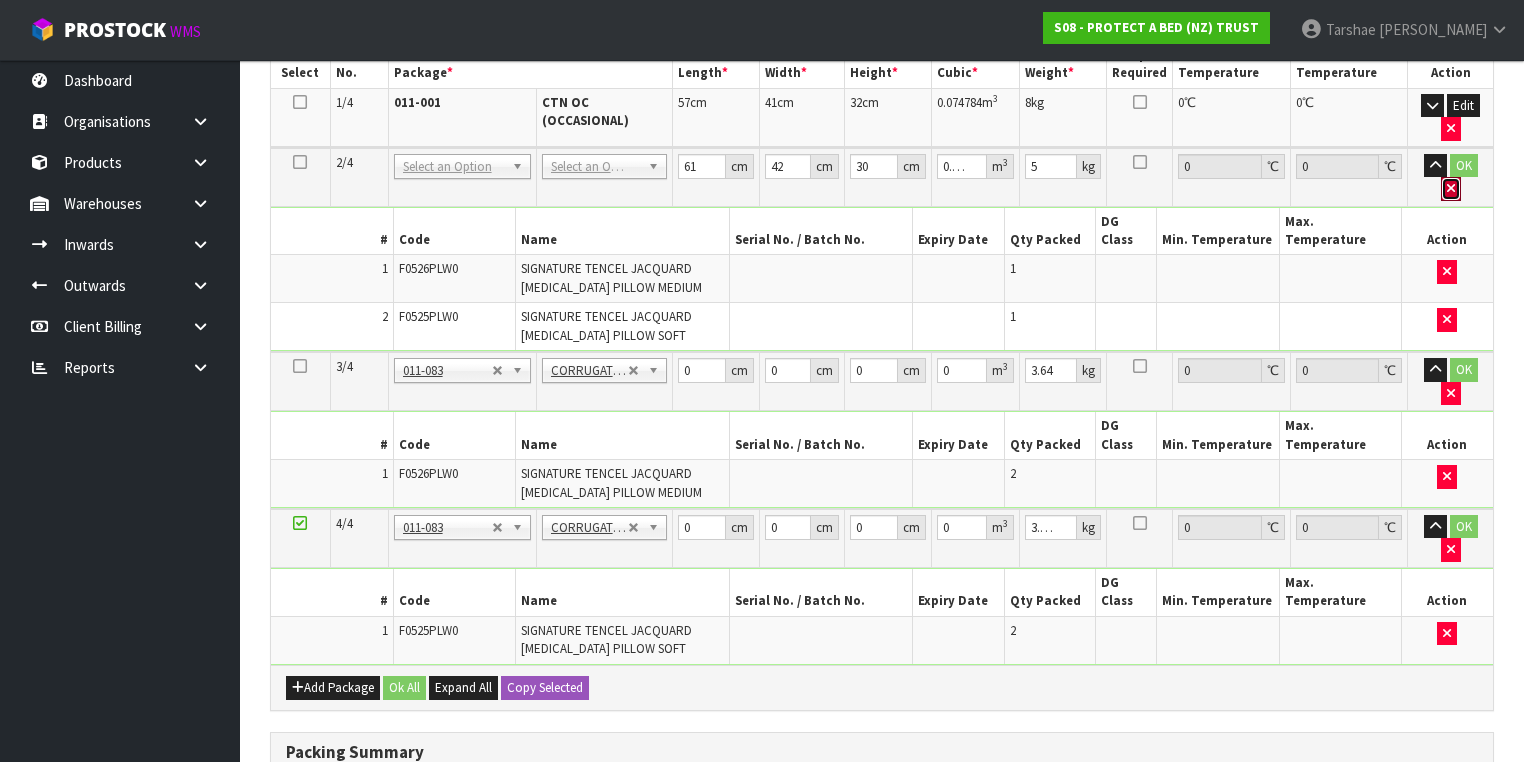 type 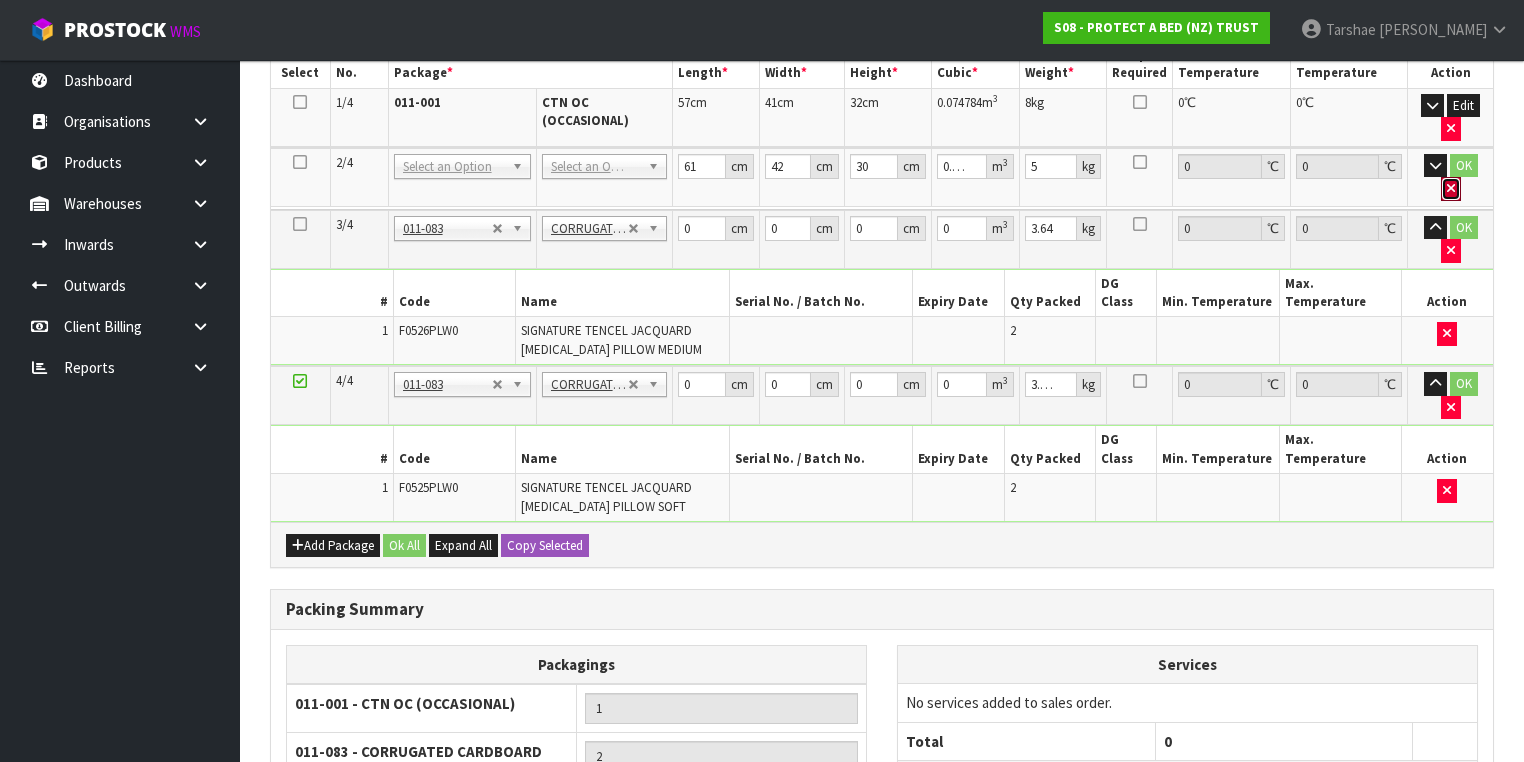 click at bounding box center [1451, 189] 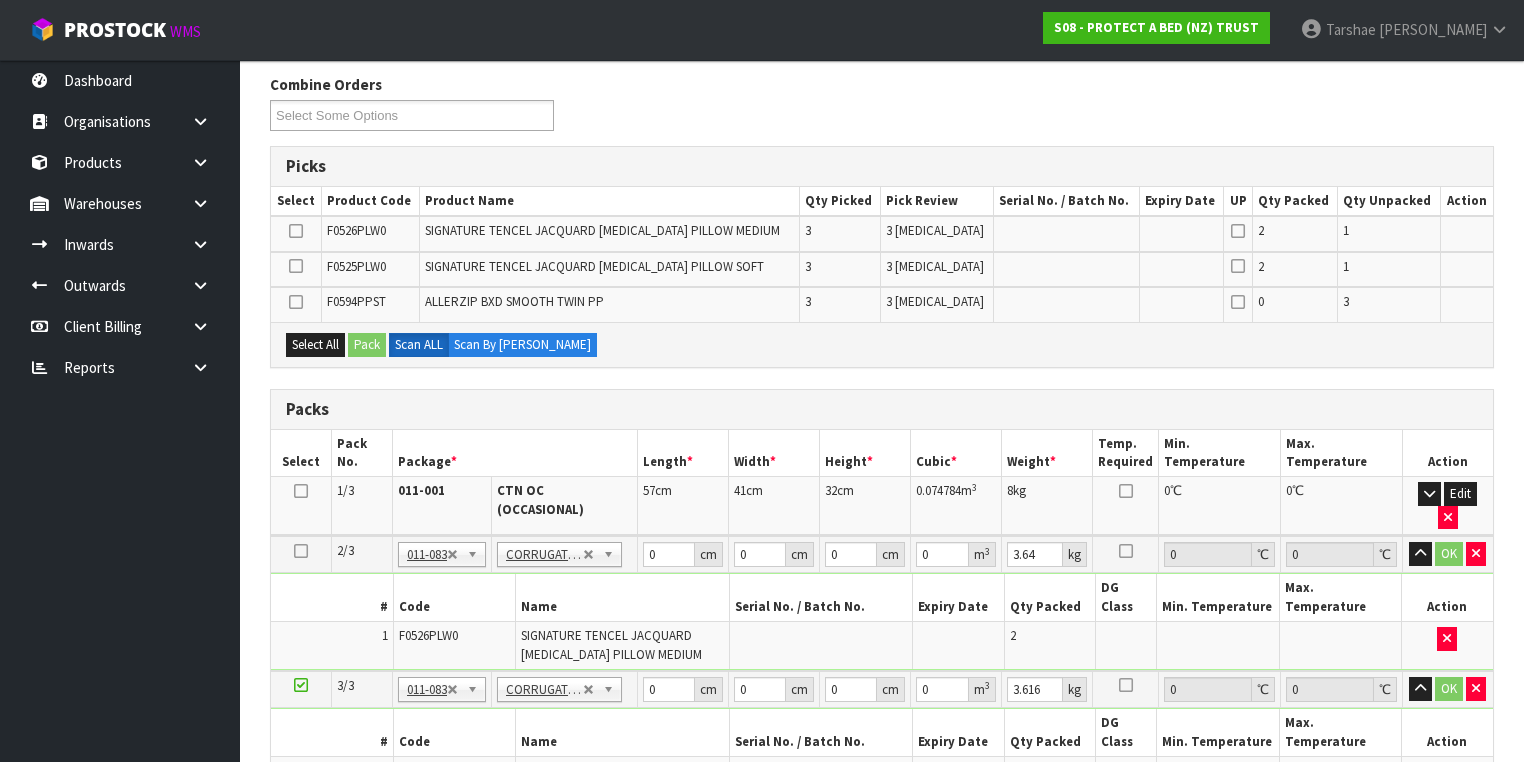 scroll, scrollTop: 229, scrollLeft: 0, axis: vertical 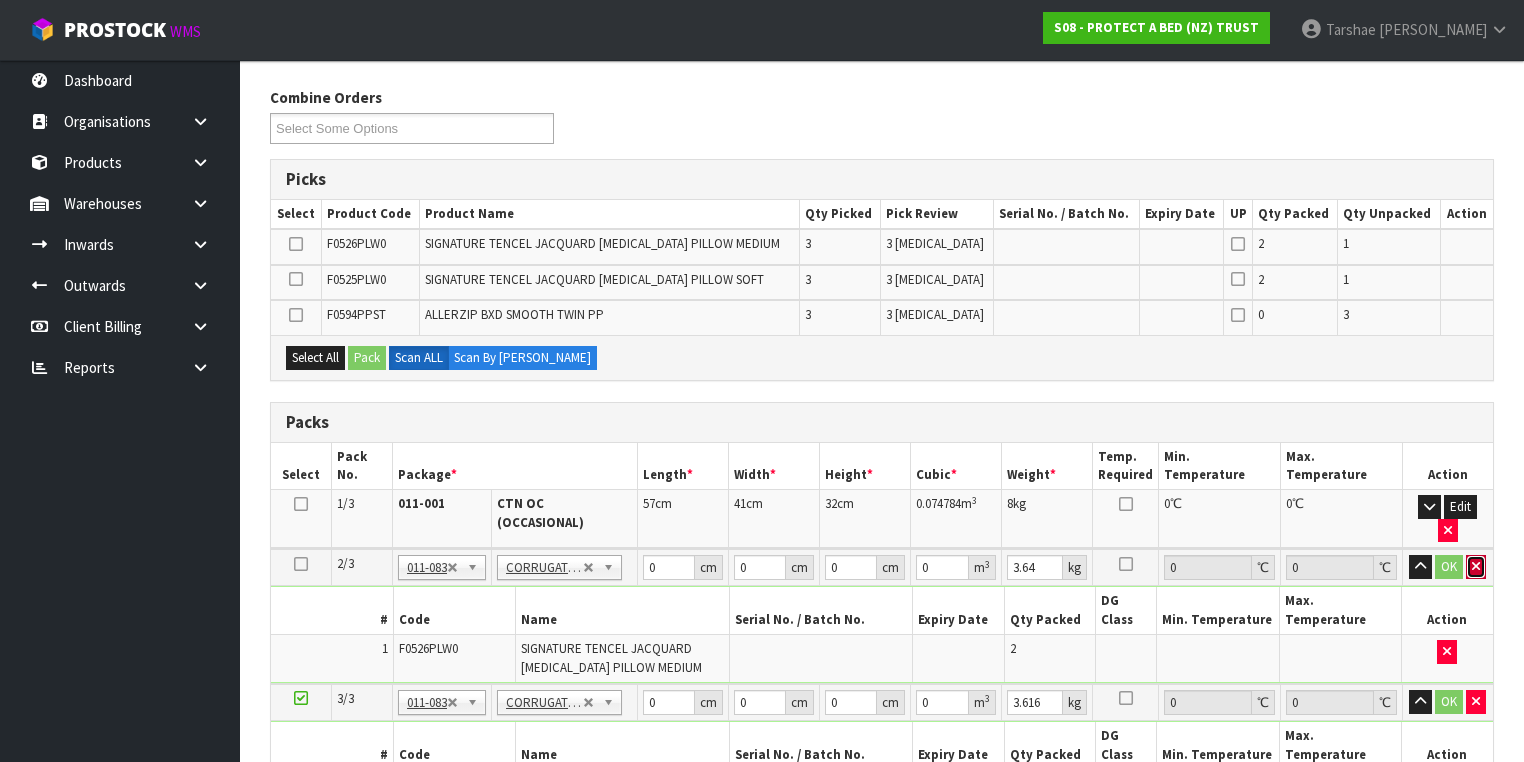 click at bounding box center [1476, 567] 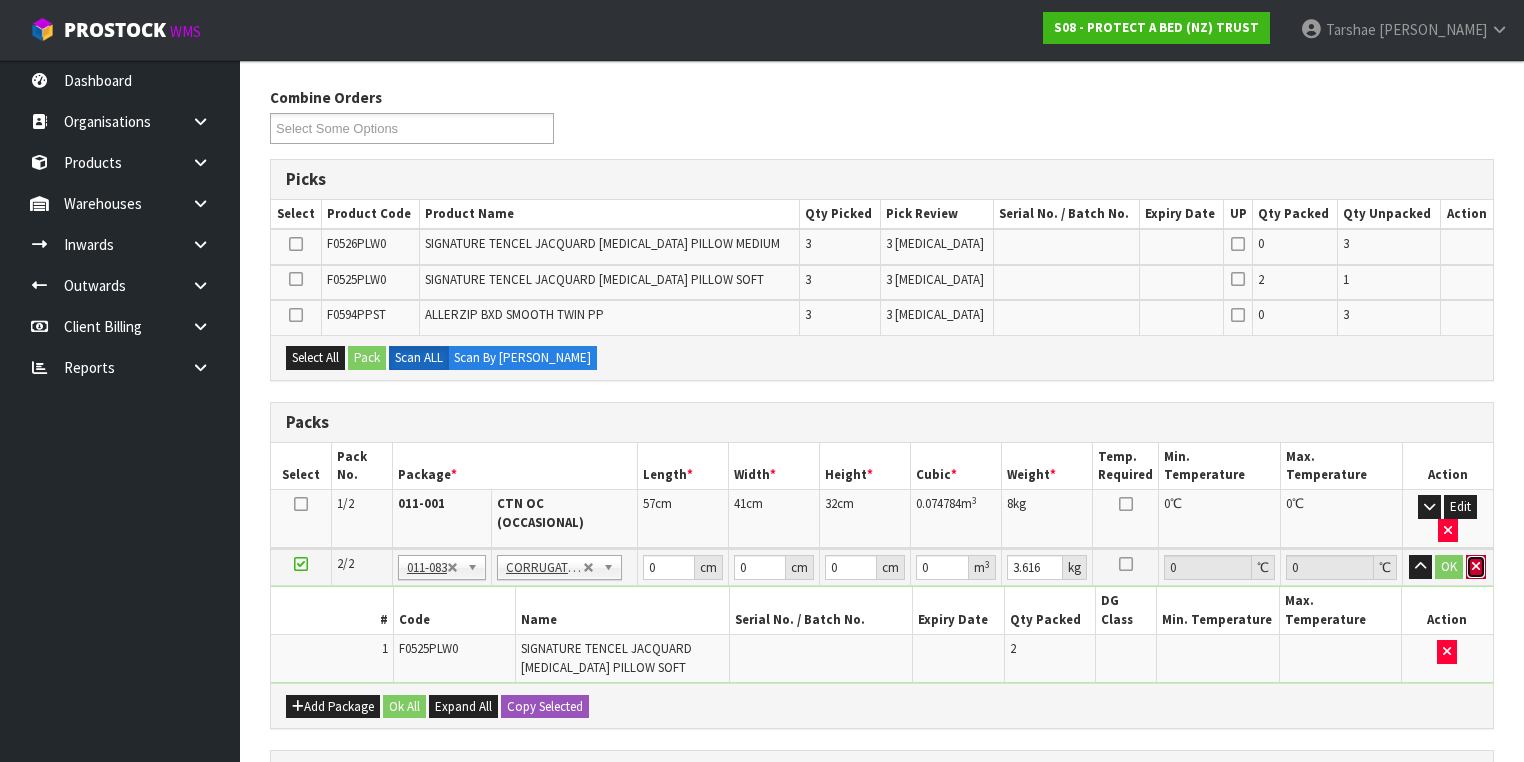 click at bounding box center (1476, 566) 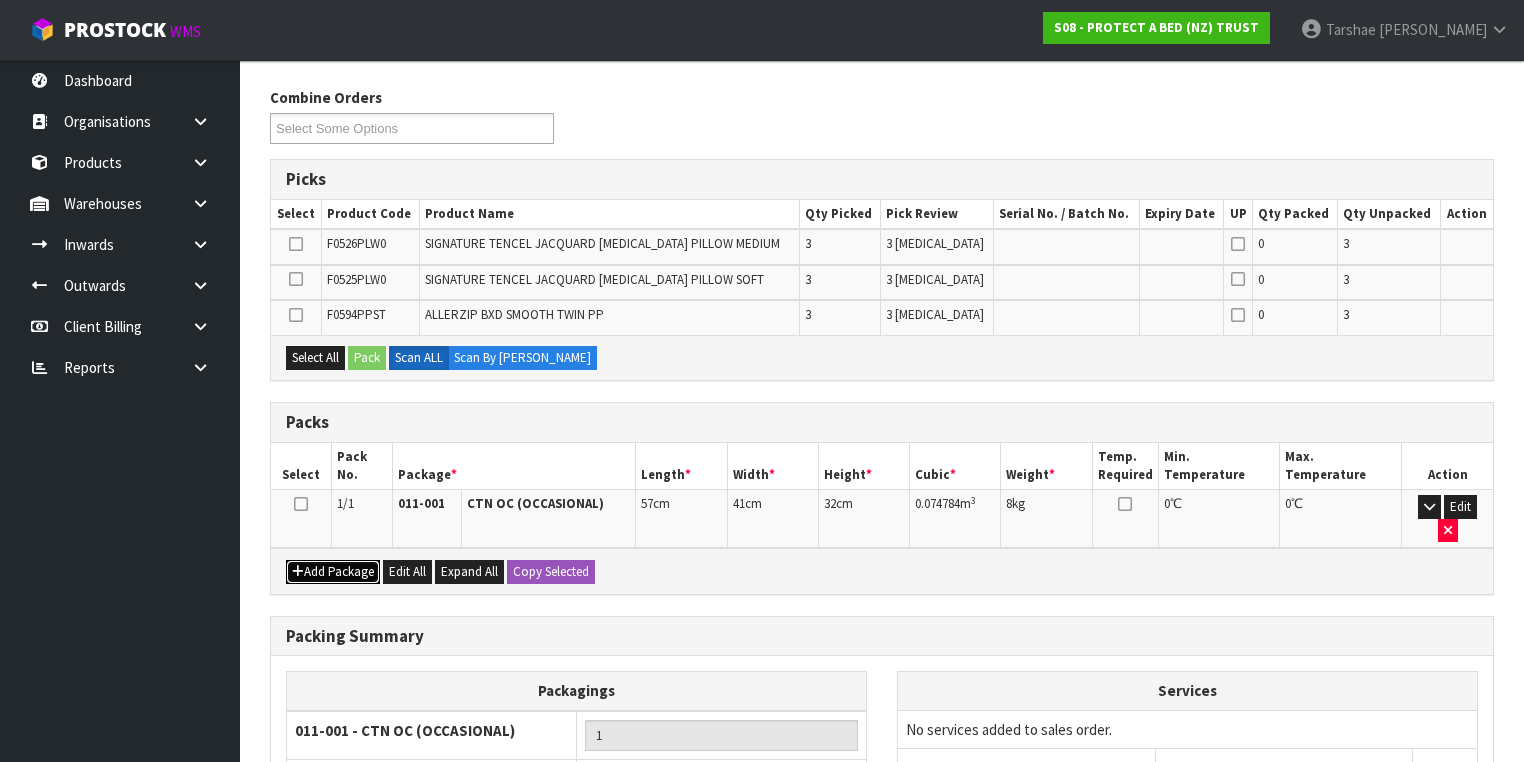 click on "Add Package" at bounding box center (333, 572) 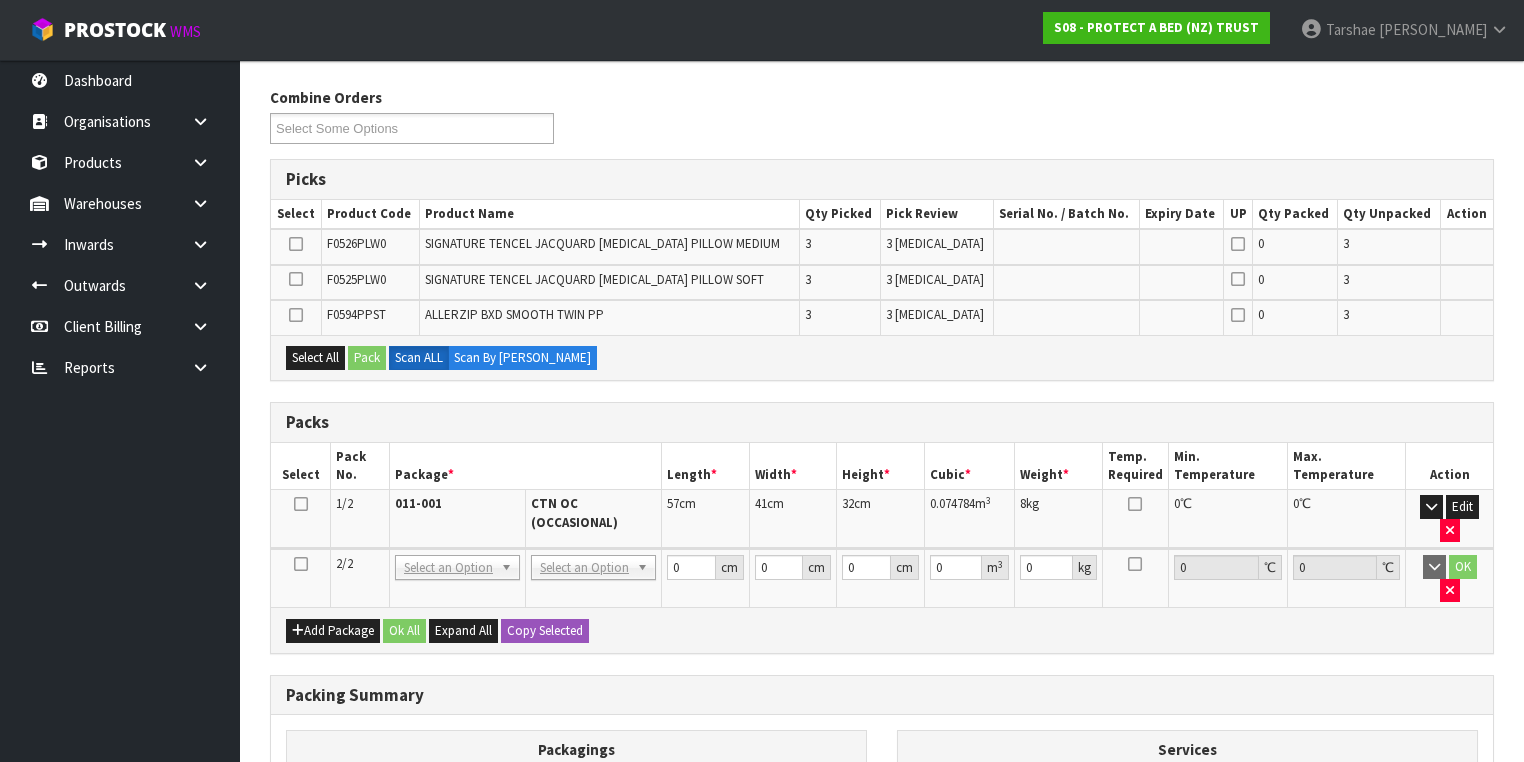 click at bounding box center (301, 578) 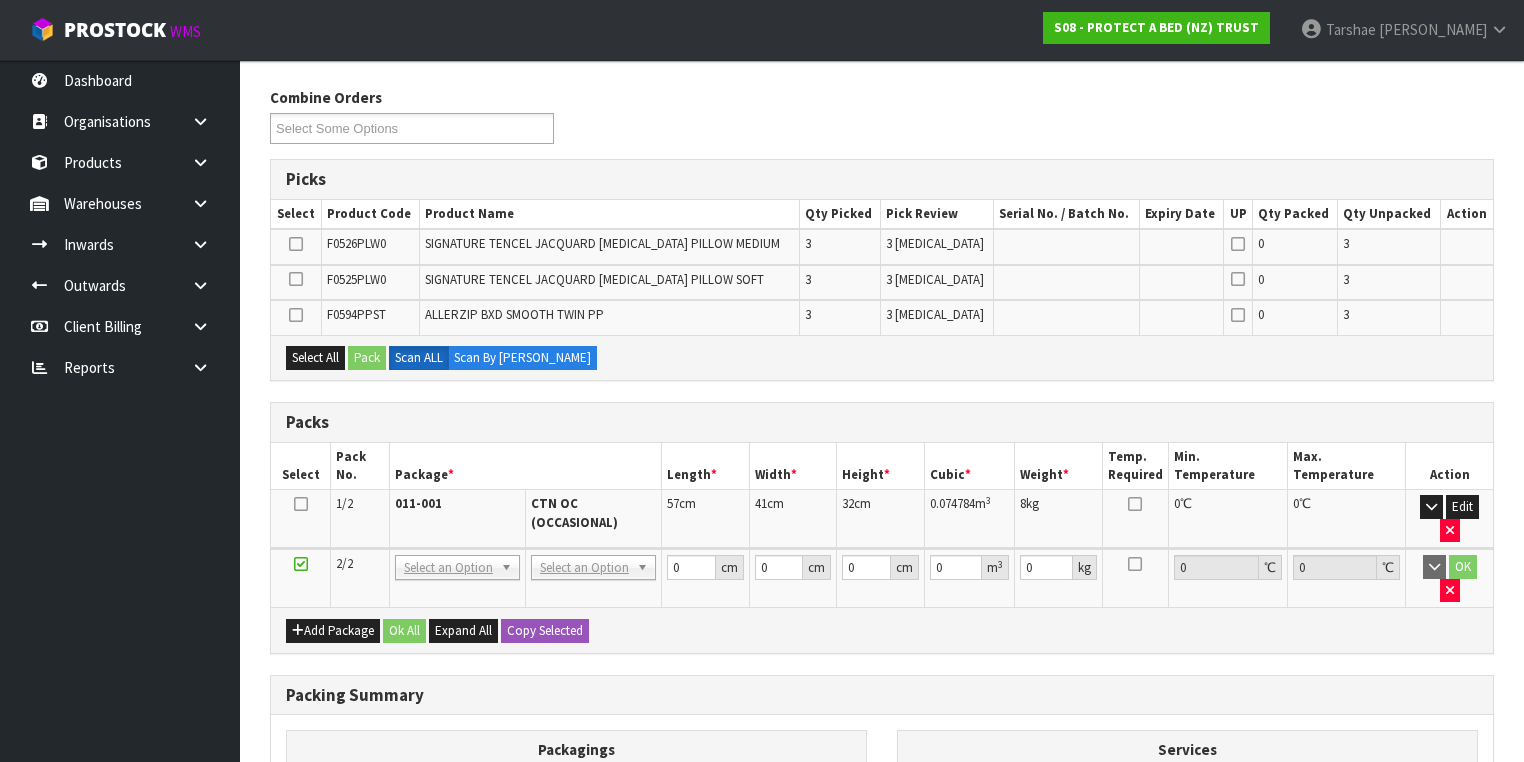 drag, startPoint x: 301, startPoint y: 240, endPoint x: 296, endPoint y: 263, distance: 23.537205 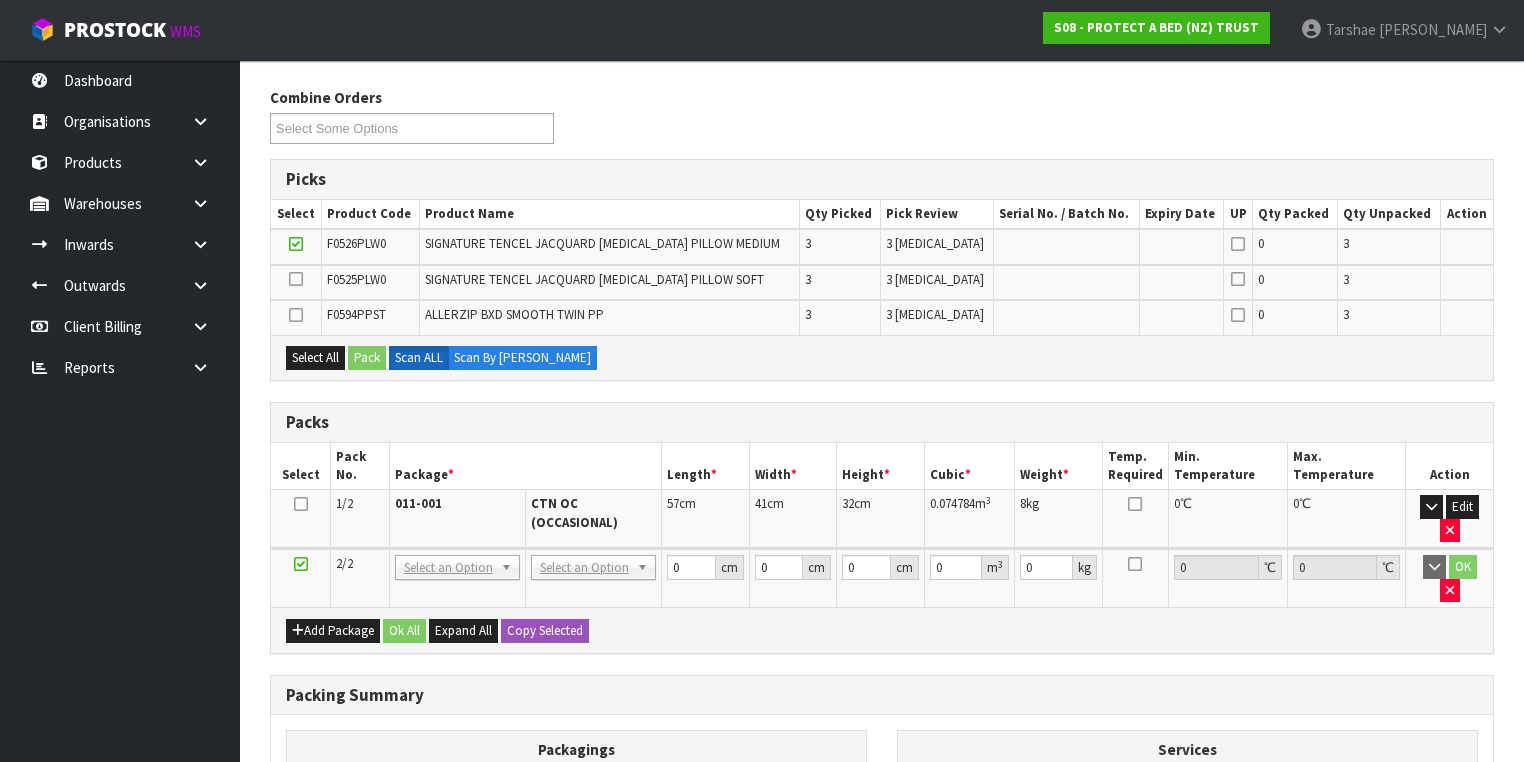 click at bounding box center [296, 279] 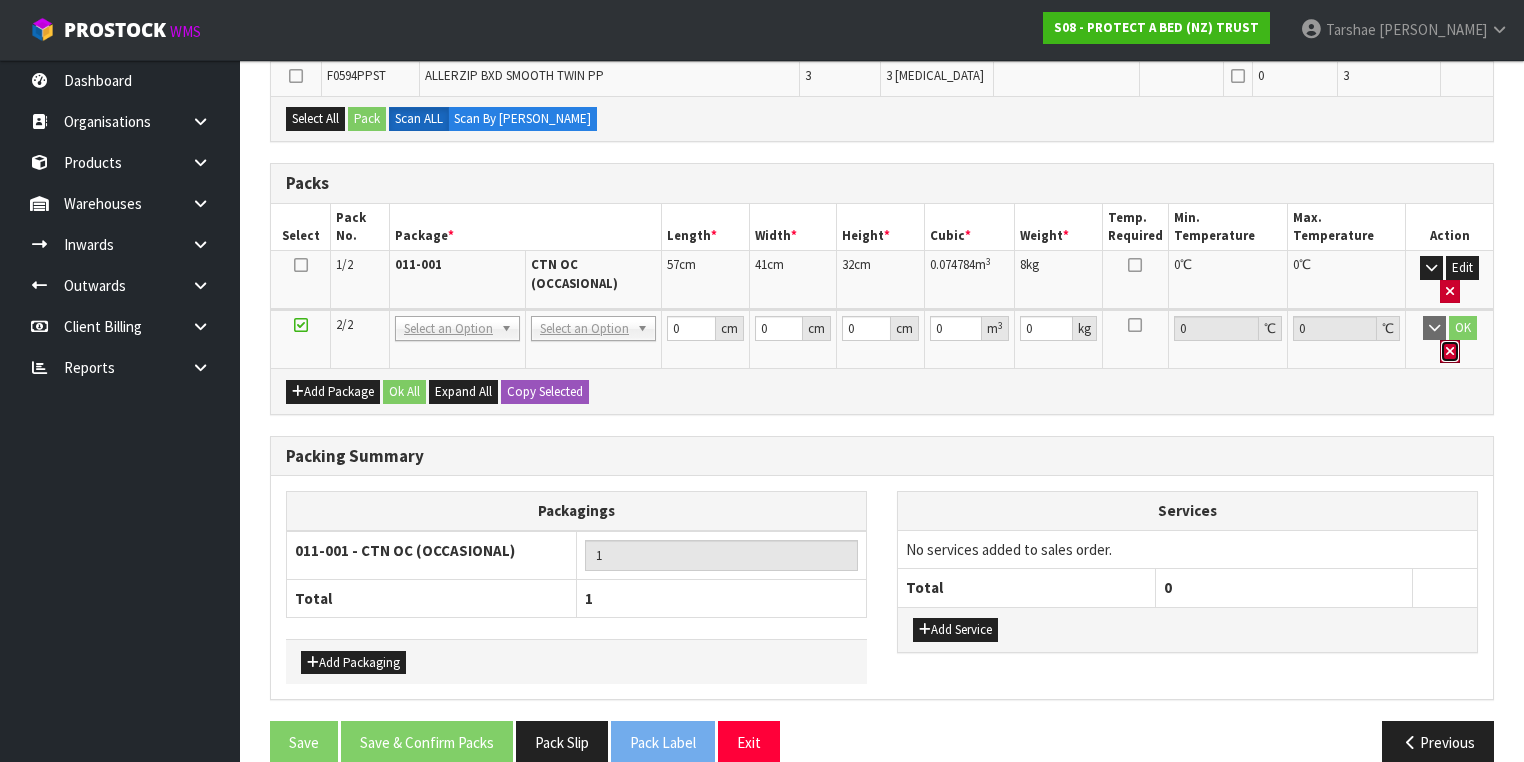 click at bounding box center (1450, 352) 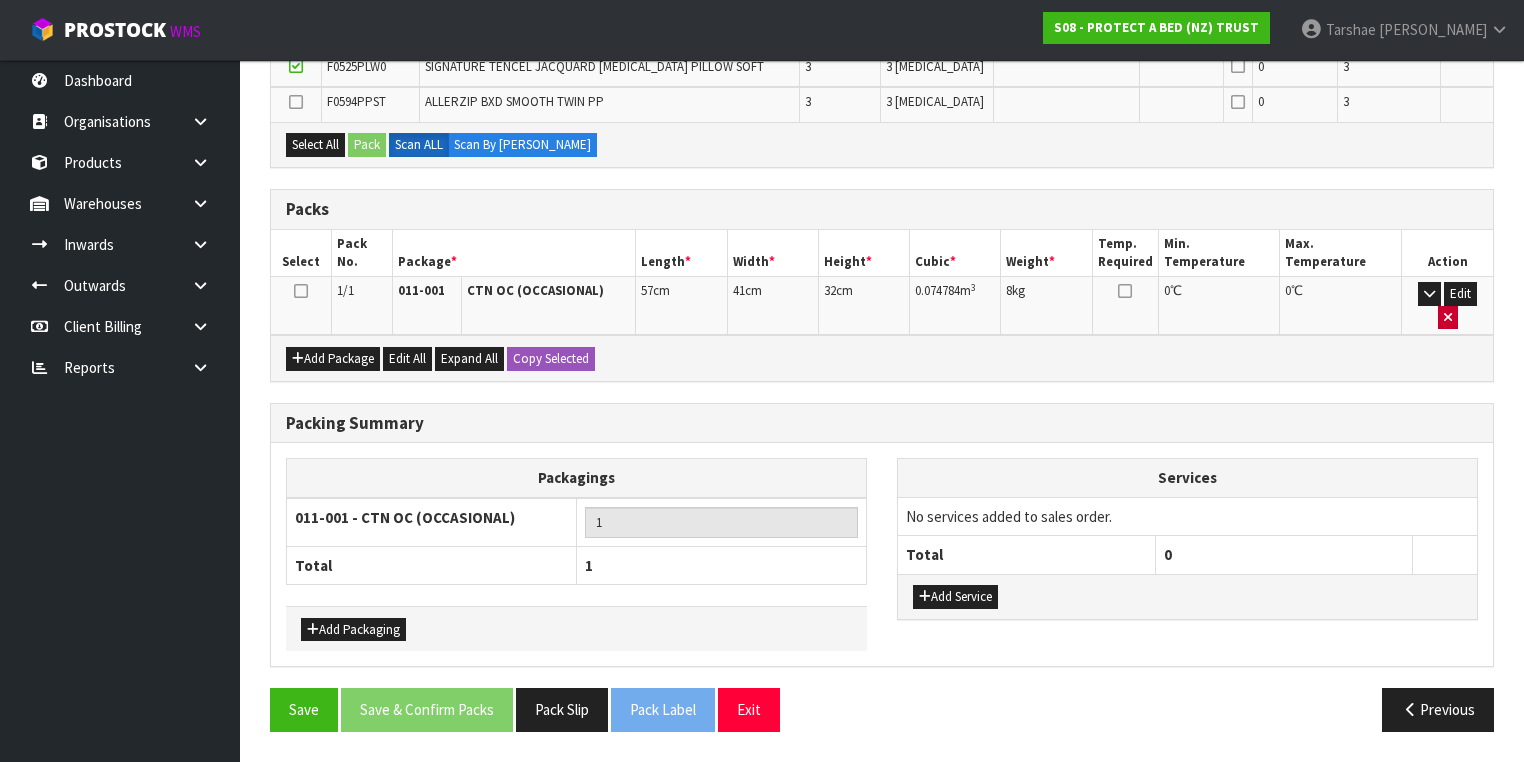 scroll, scrollTop: 408, scrollLeft: 0, axis: vertical 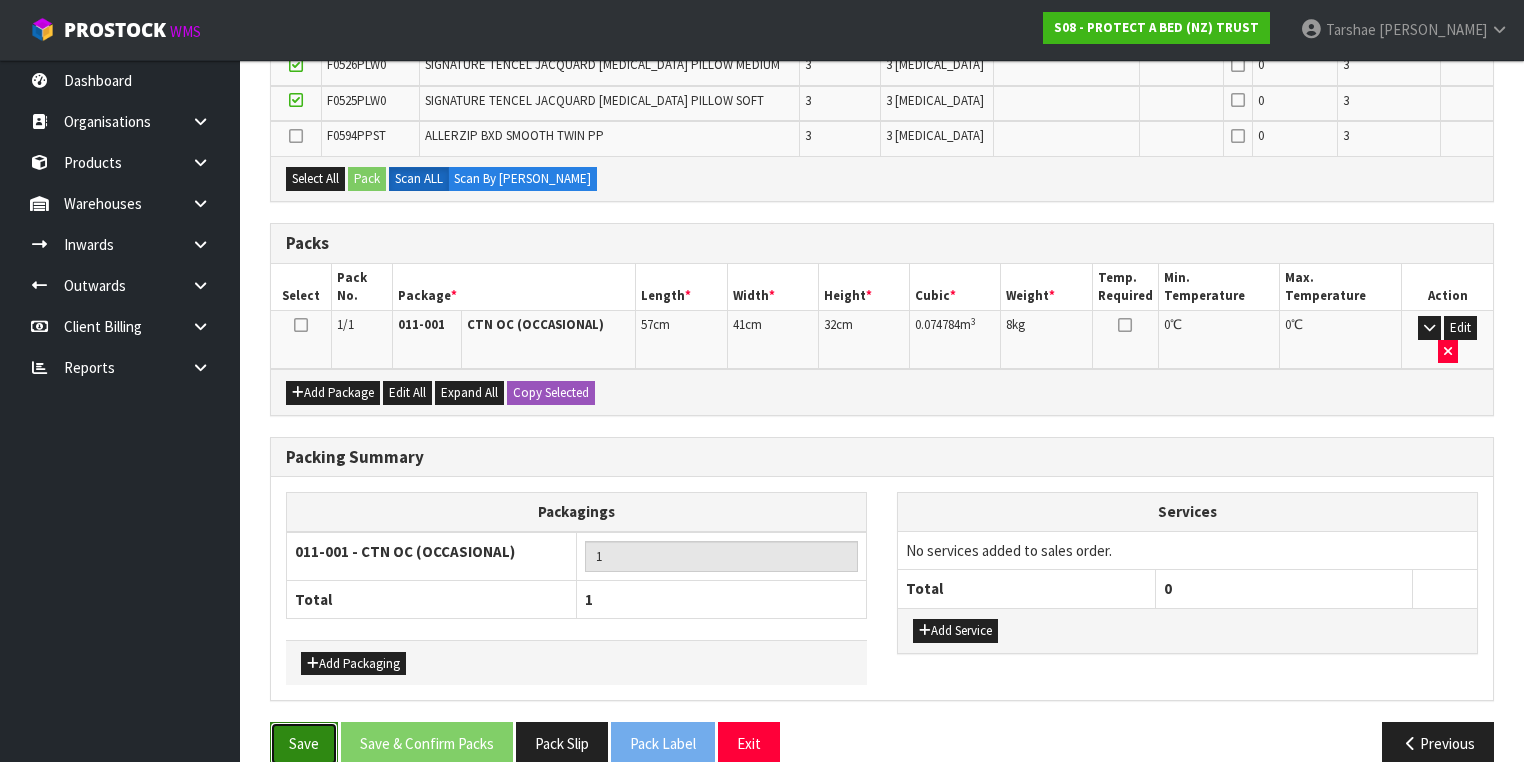 click on "Save" at bounding box center (304, 743) 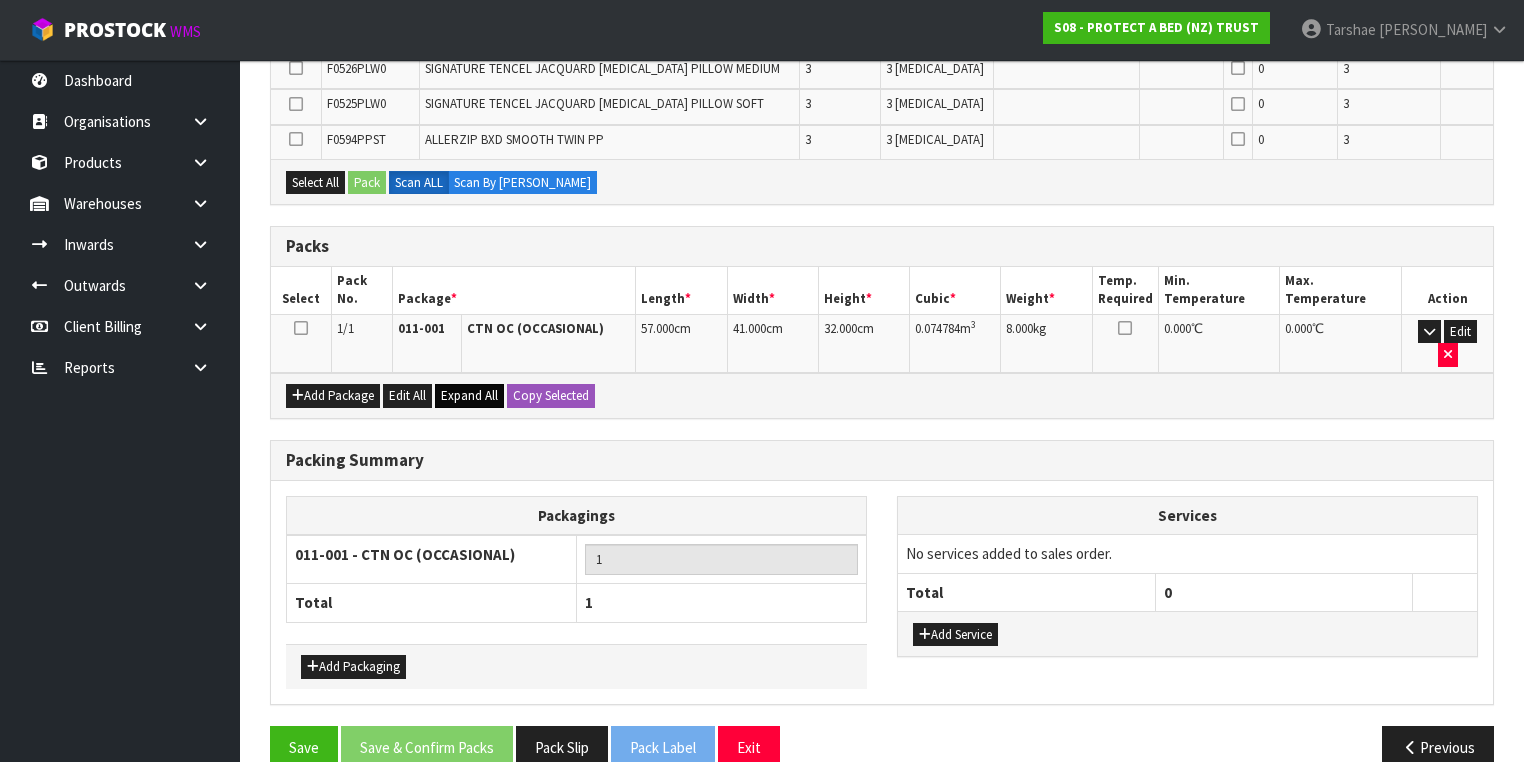 scroll, scrollTop: 480, scrollLeft: 0, axis: vertical 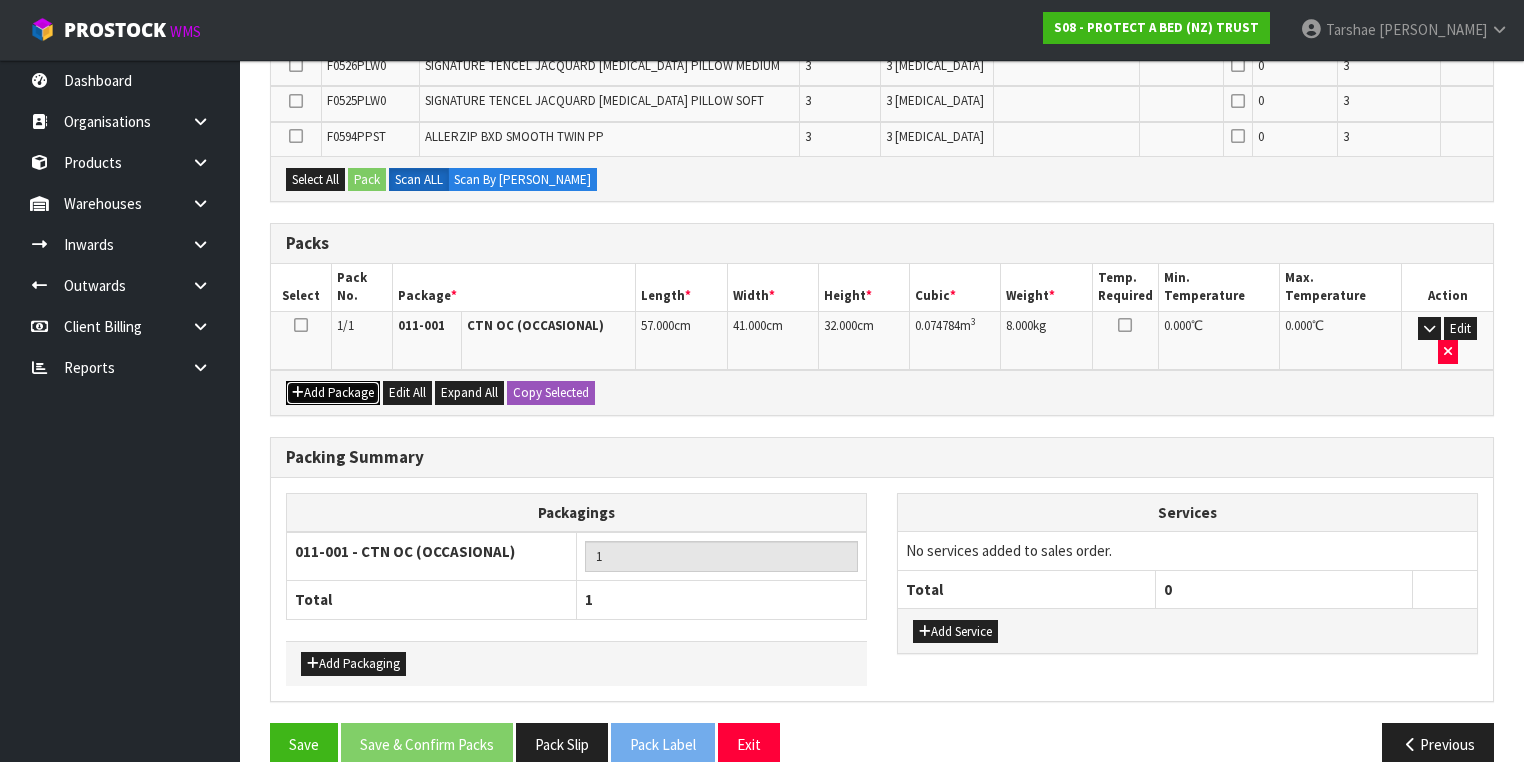 click on "Add Package" at bounding box center [333, 393] 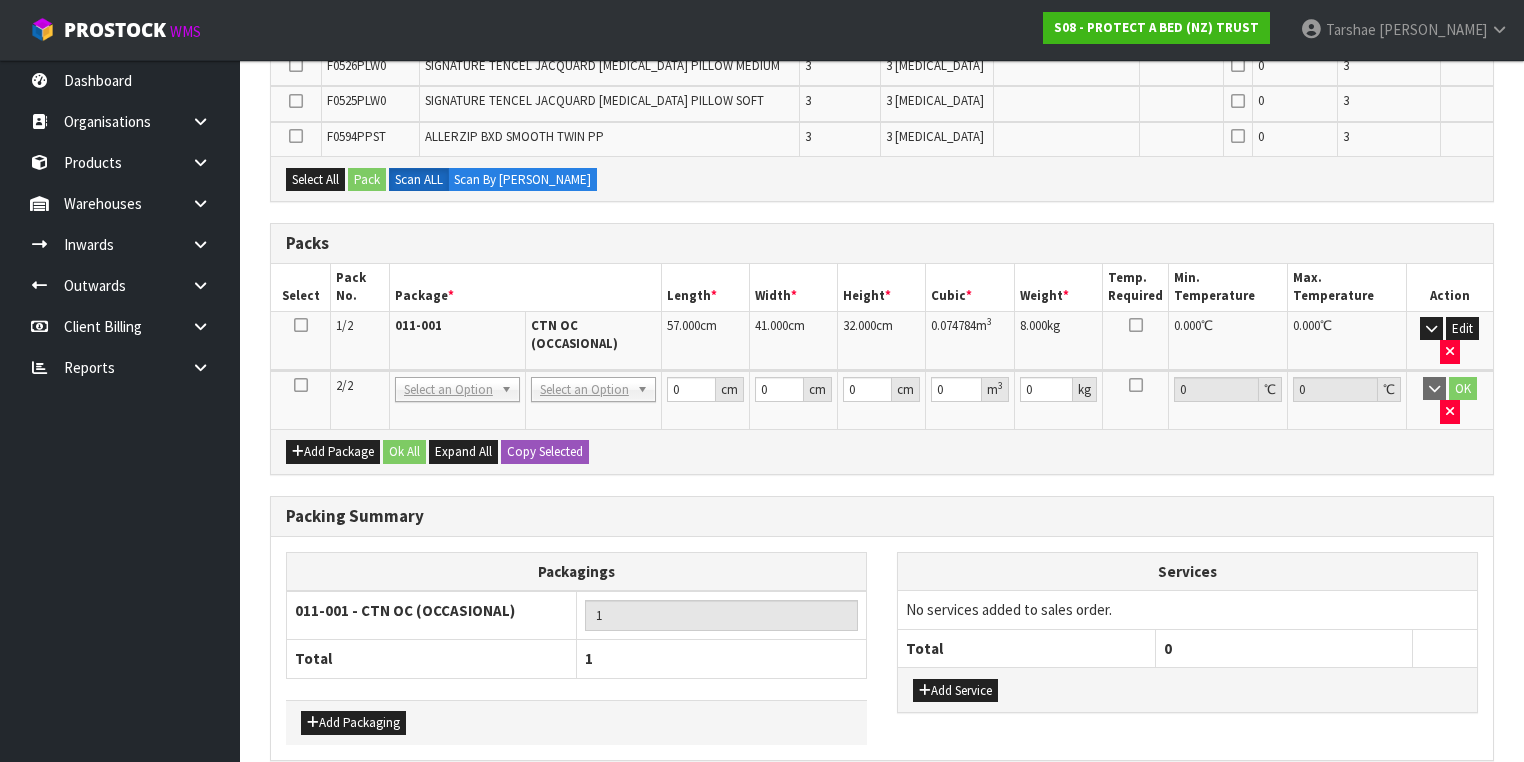 click at bounding box center (301, 385) 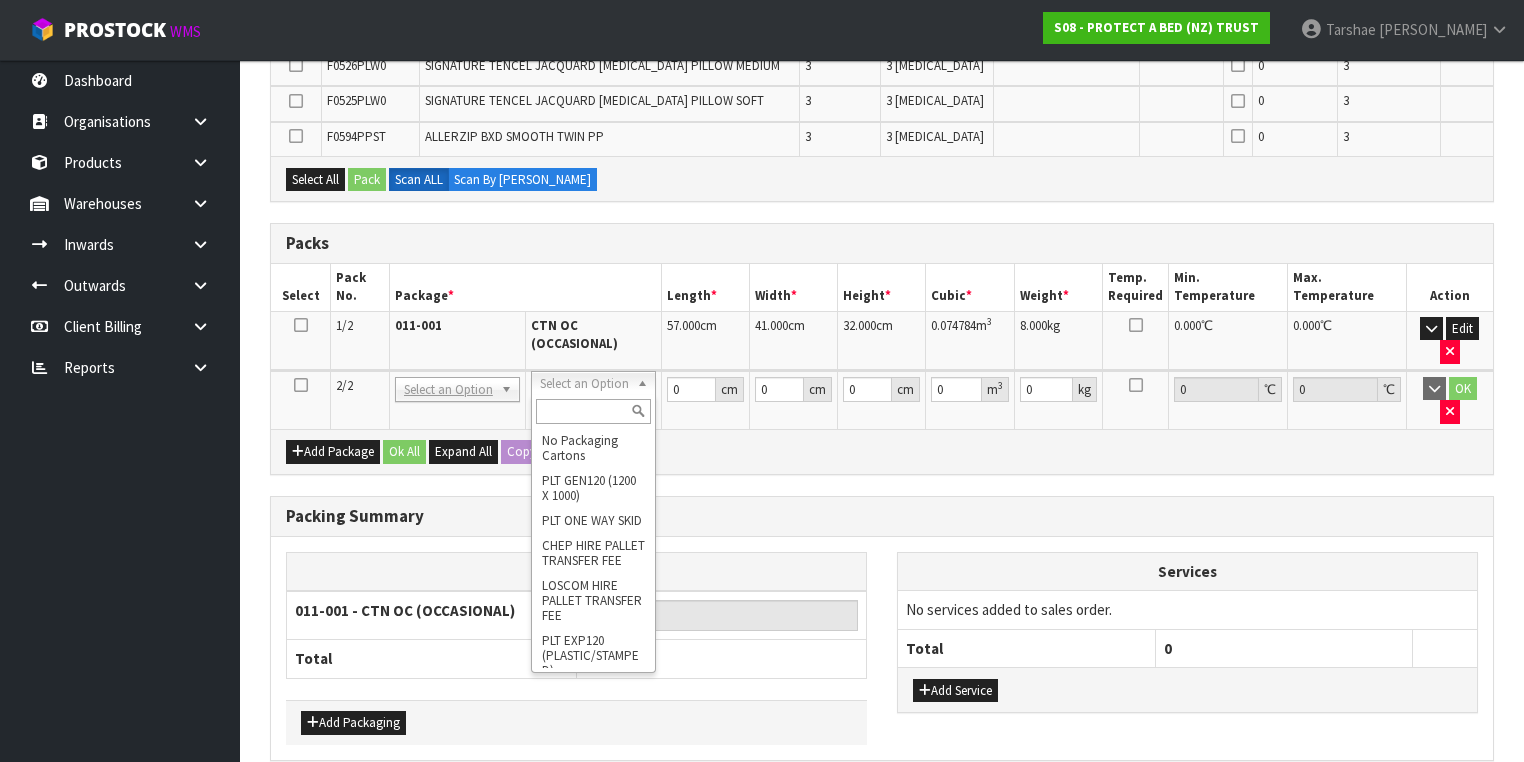 click at bounding box center [593, 411] 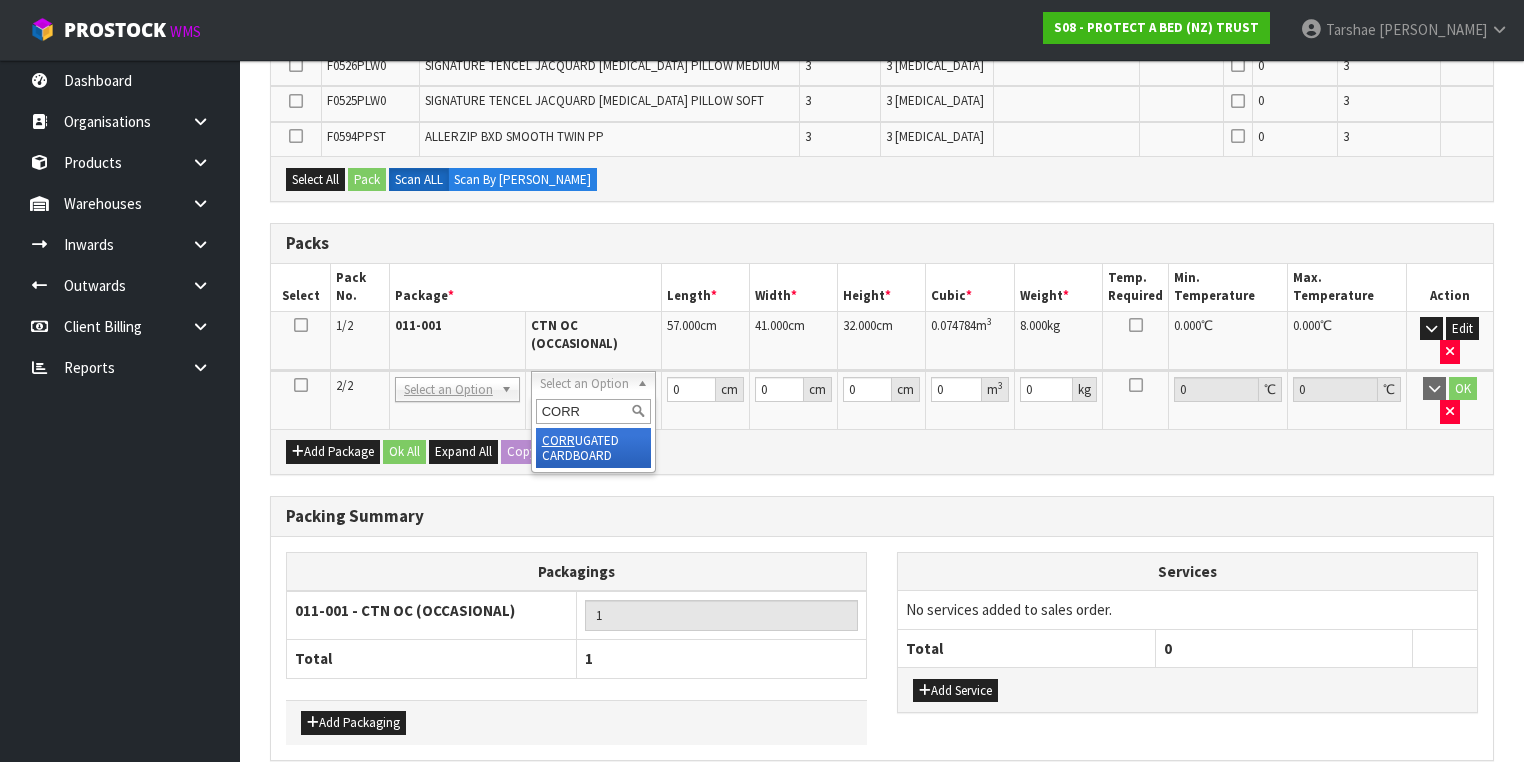 type on "CORR" 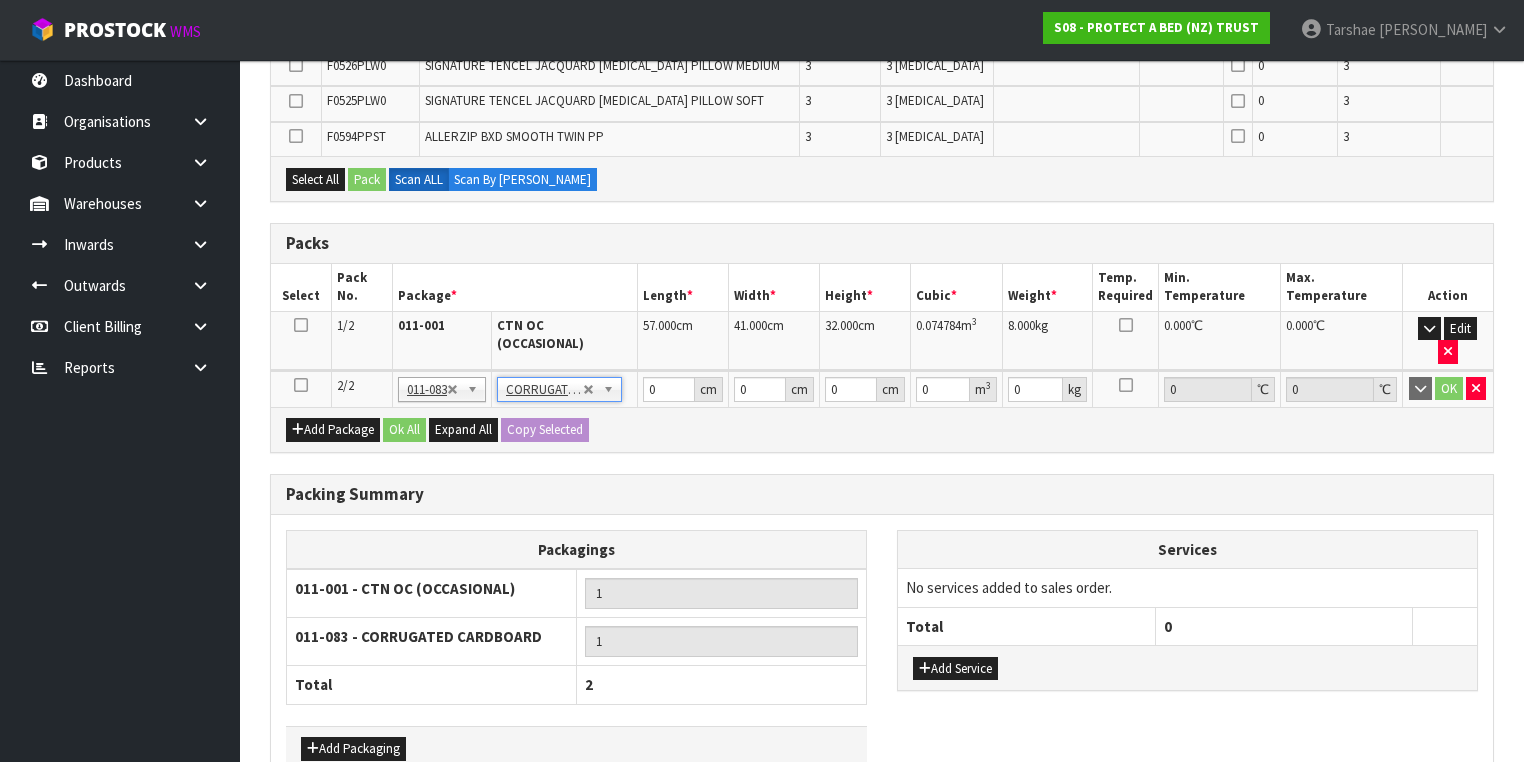 click at bounding box center (301, 389) 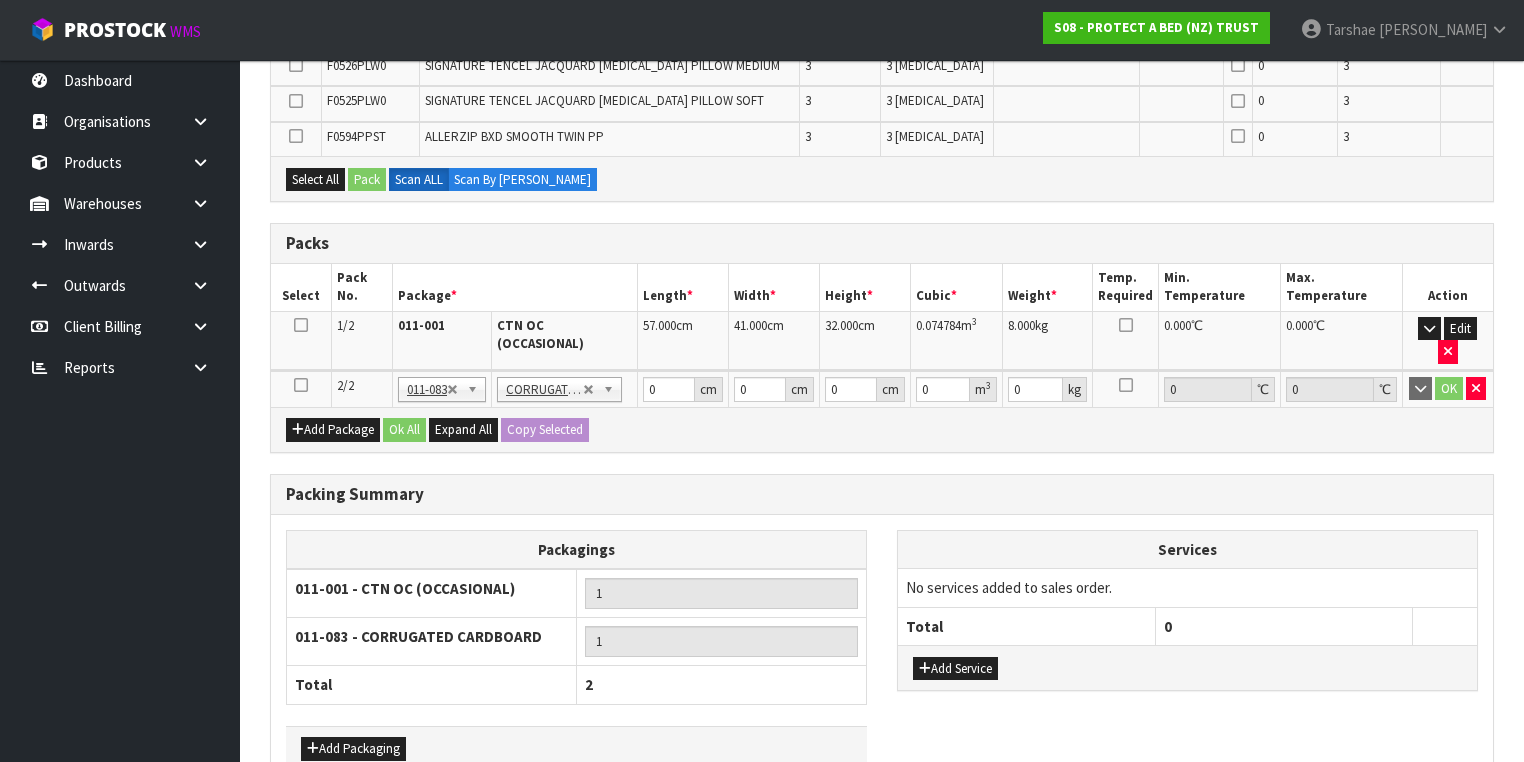 click at bounding box center (301, 385) 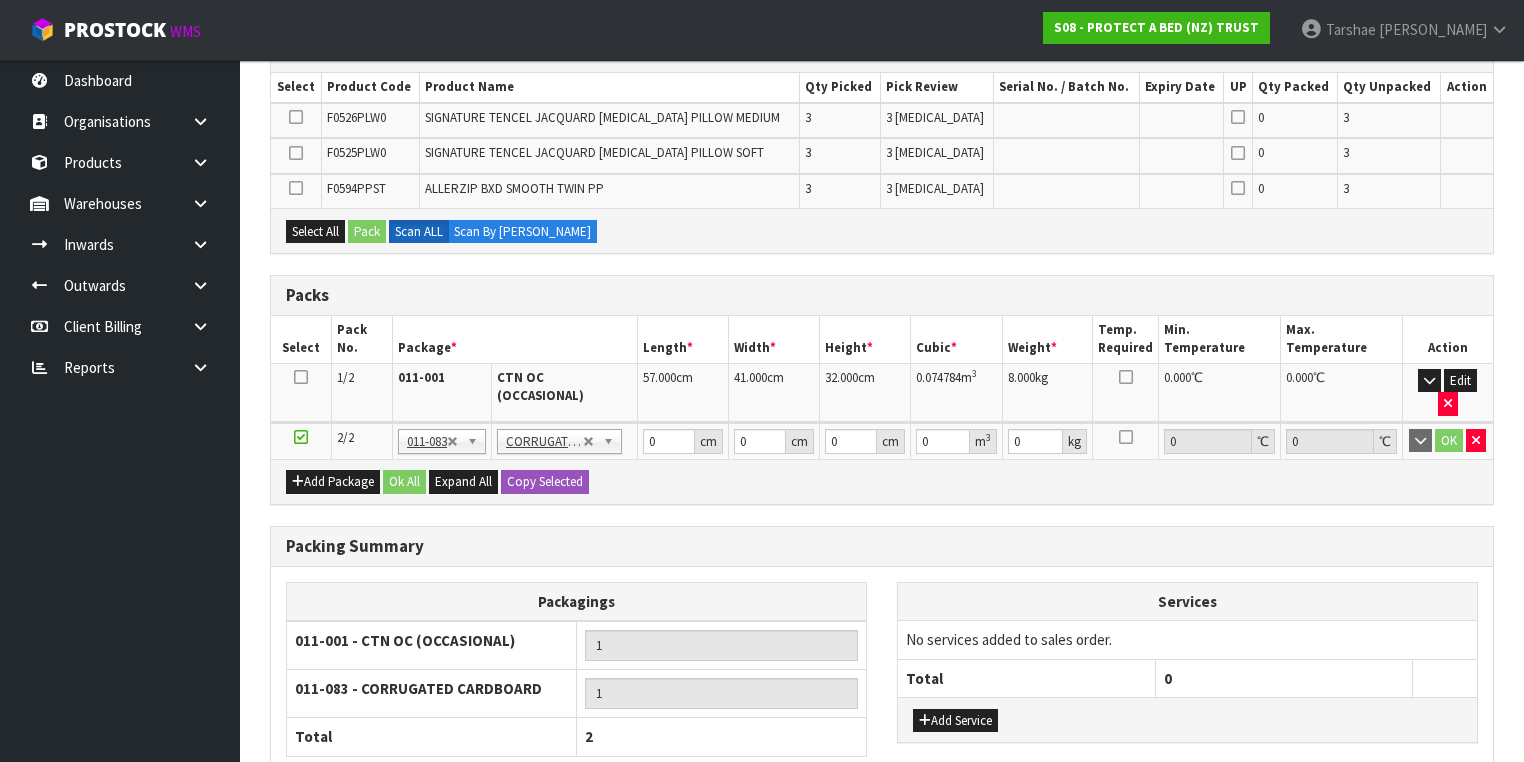 scroll, scrollTop: 400, scrollLeft: 0, axis: vertical 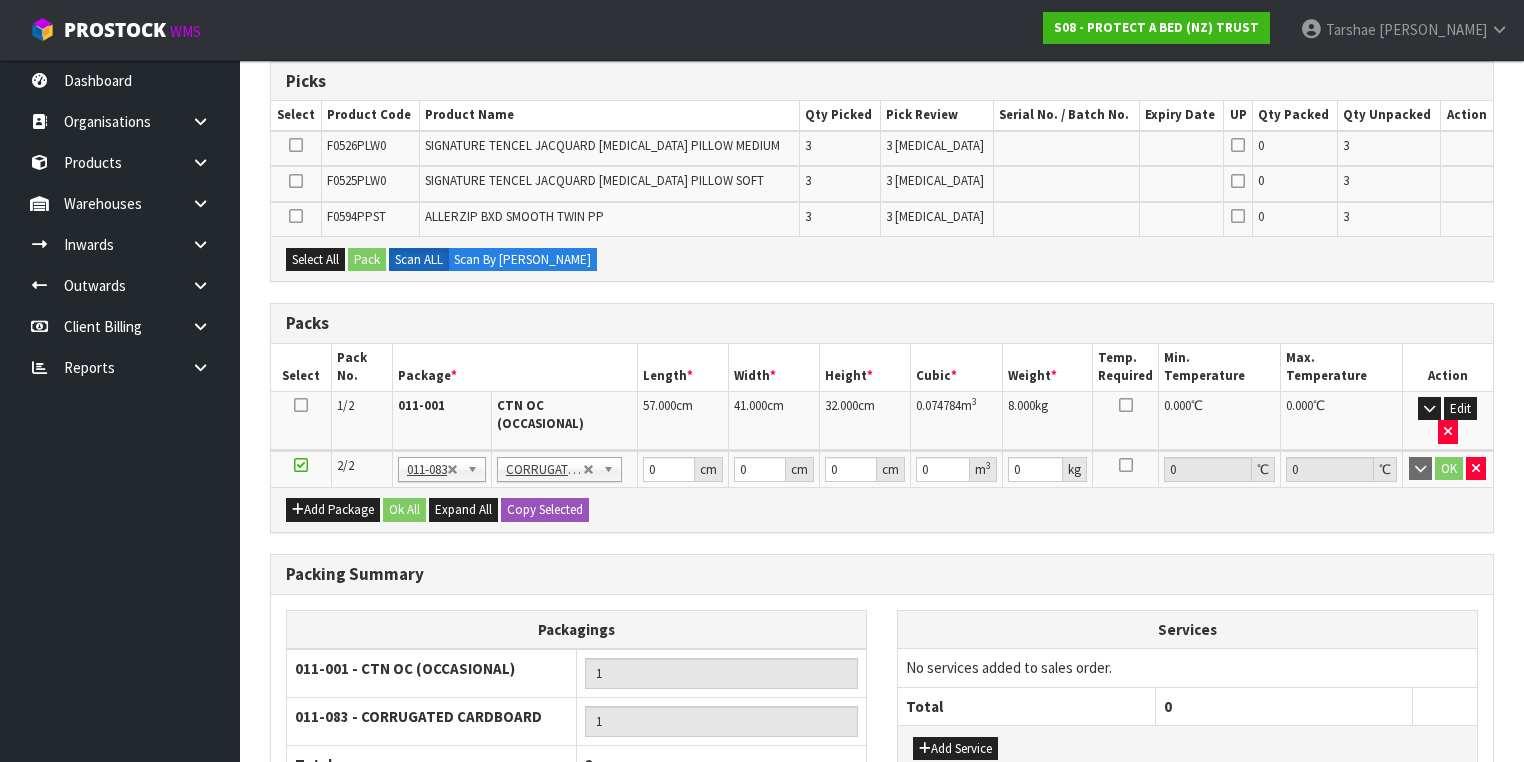 click at bounding box center (296, 145) 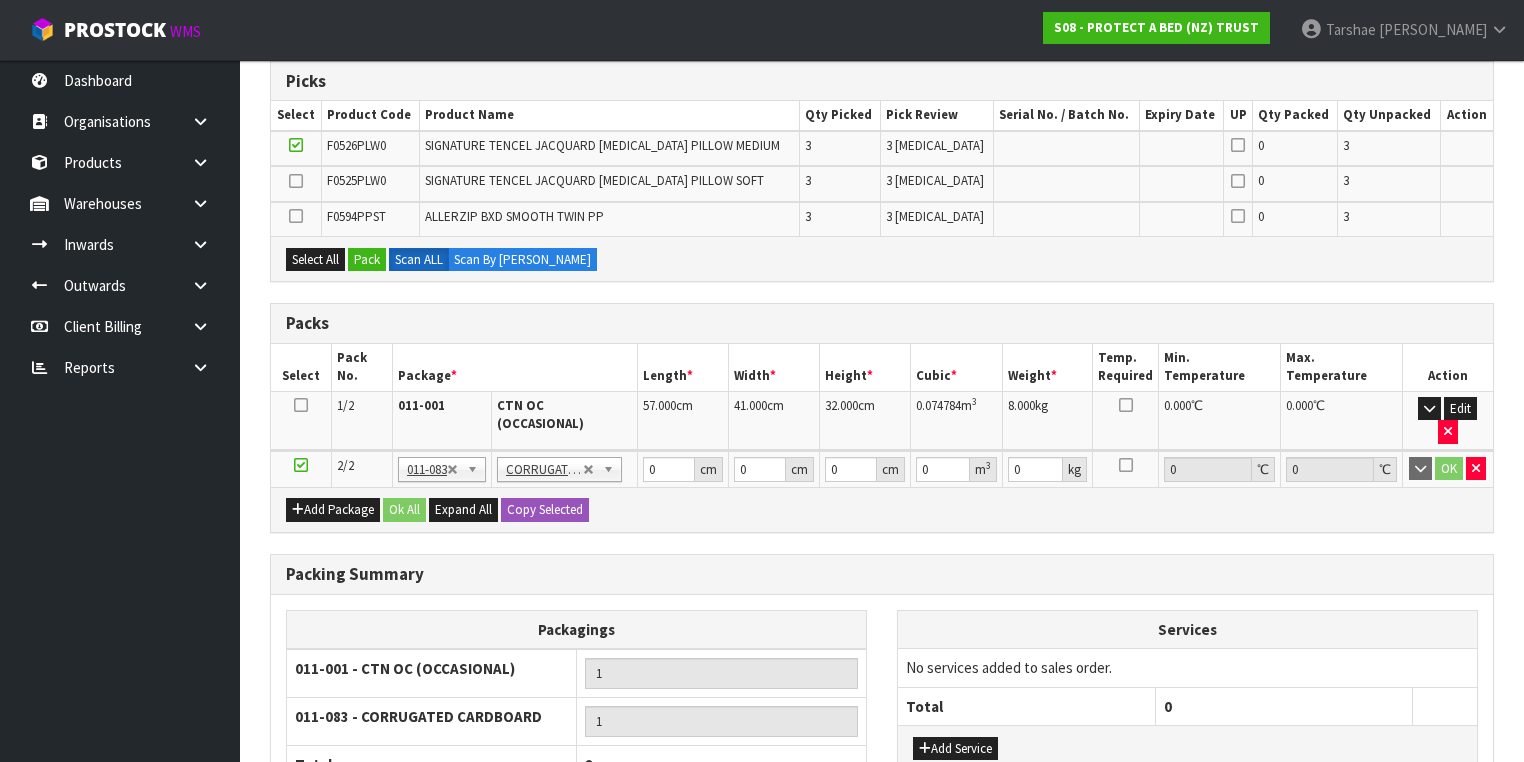 click at bounding box center [296, 181] 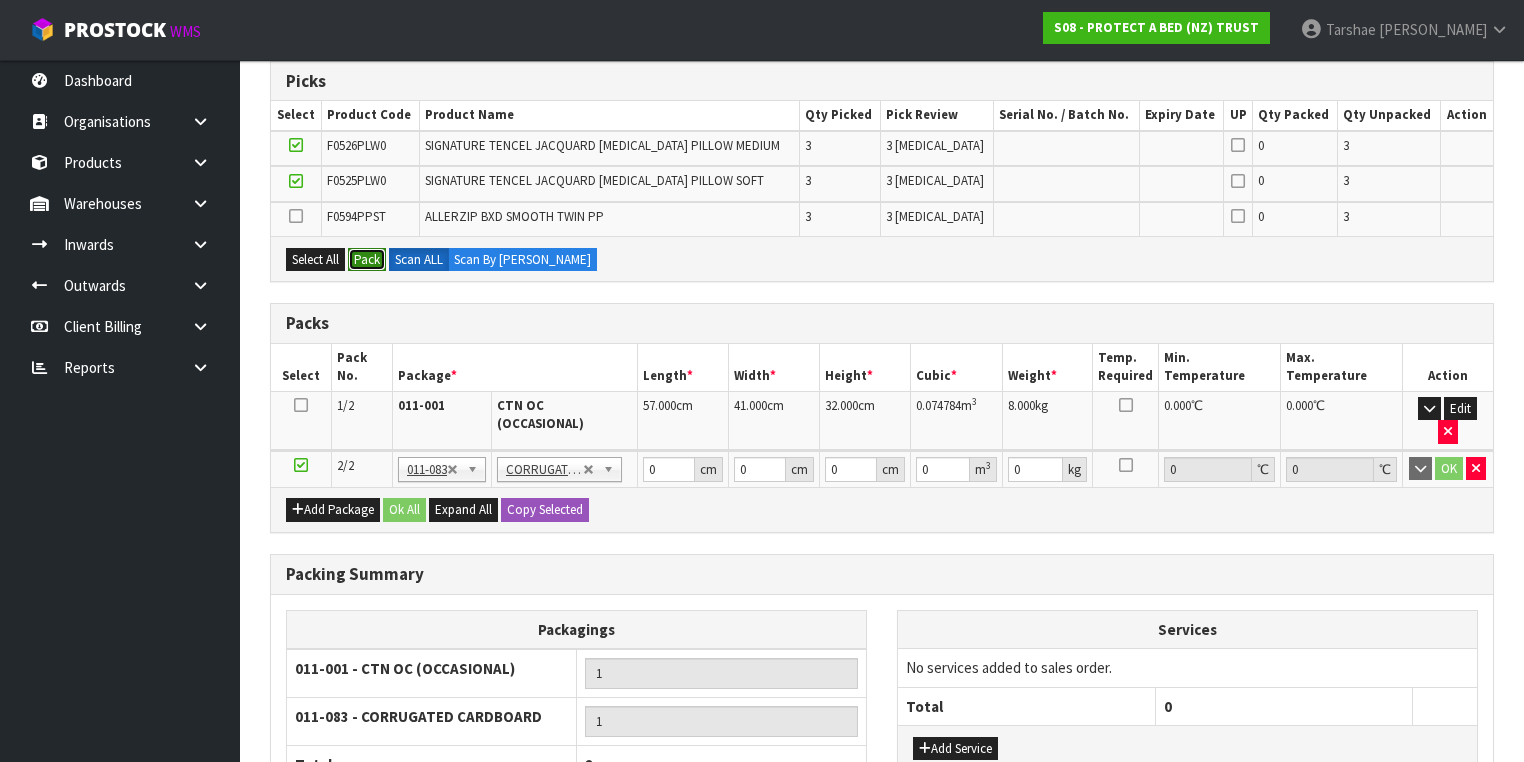 click on "Pack" at bounding box center [367, 260] 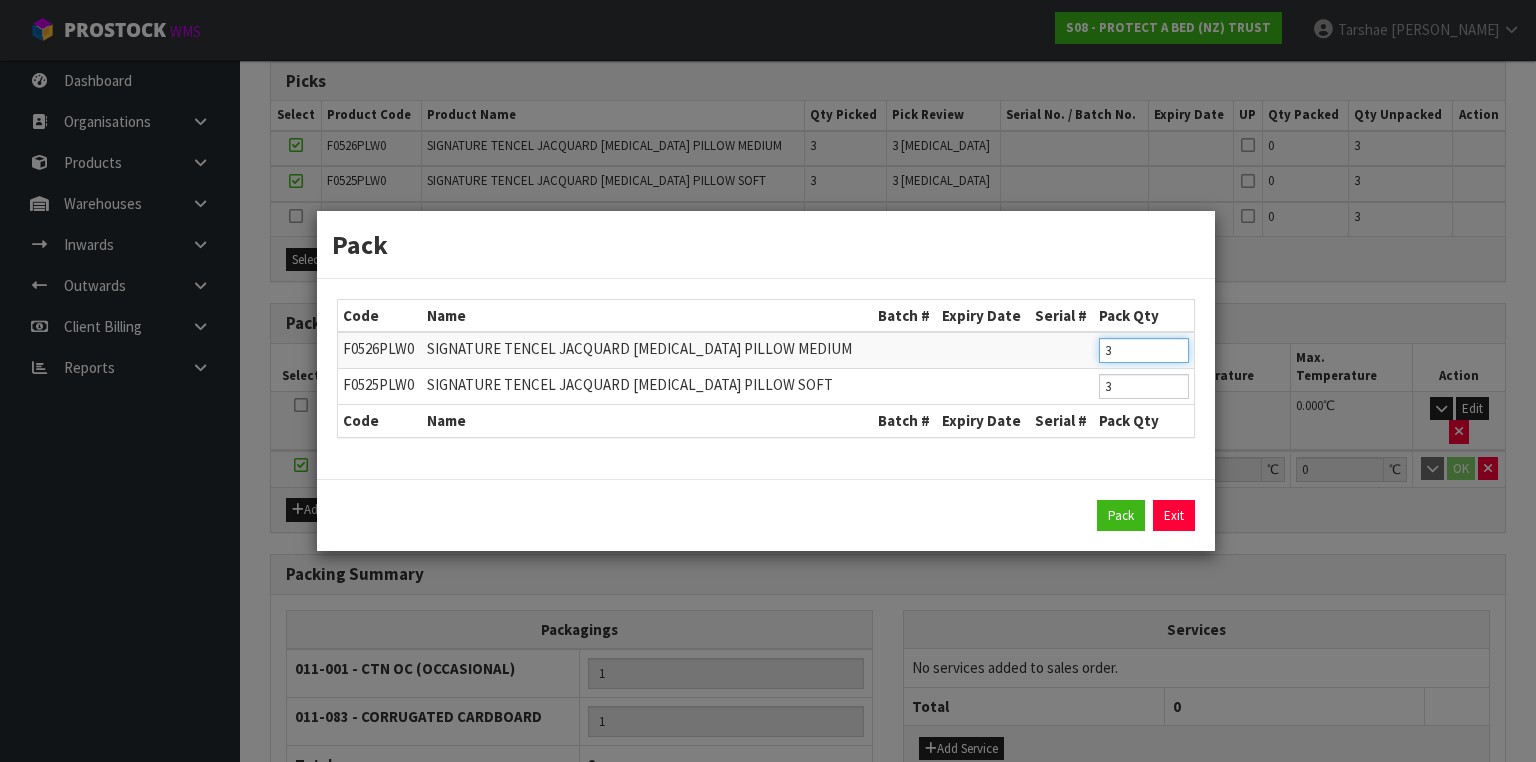 drag, startPoint x: 1116, startPoint y: 362, endPoint x: 1033, endPoint y: 336, distance: 86.977005 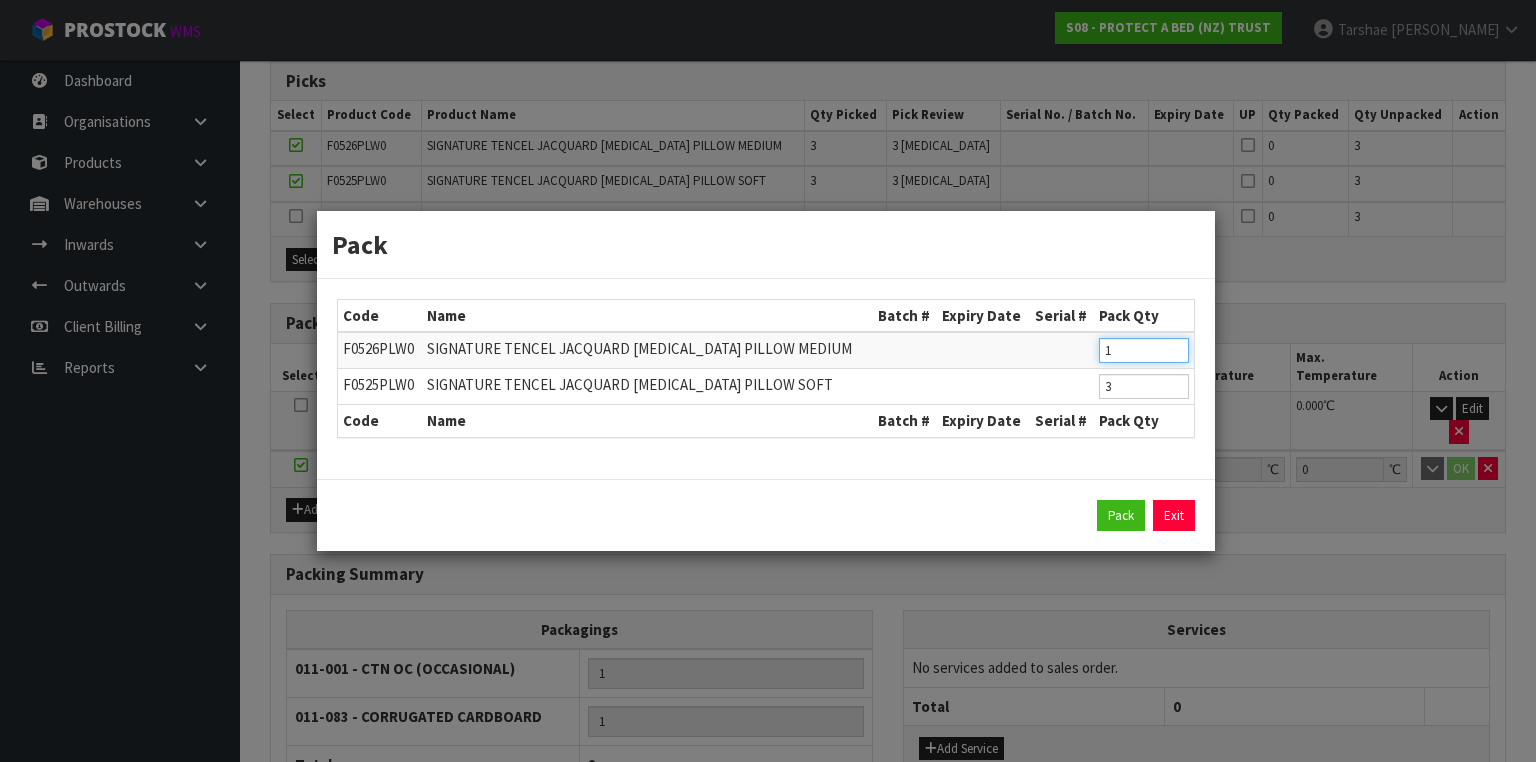 type on "1" 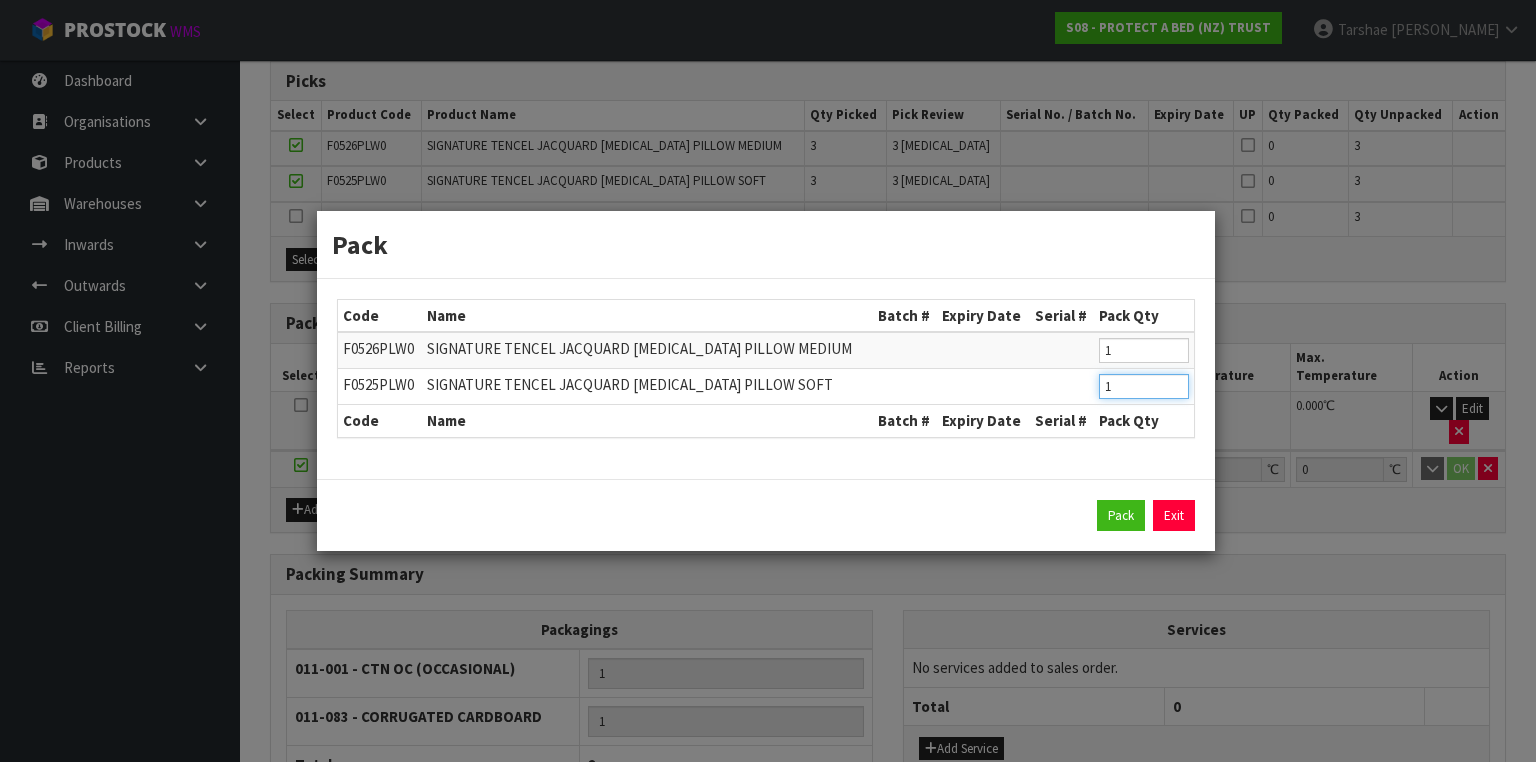 type on "1" 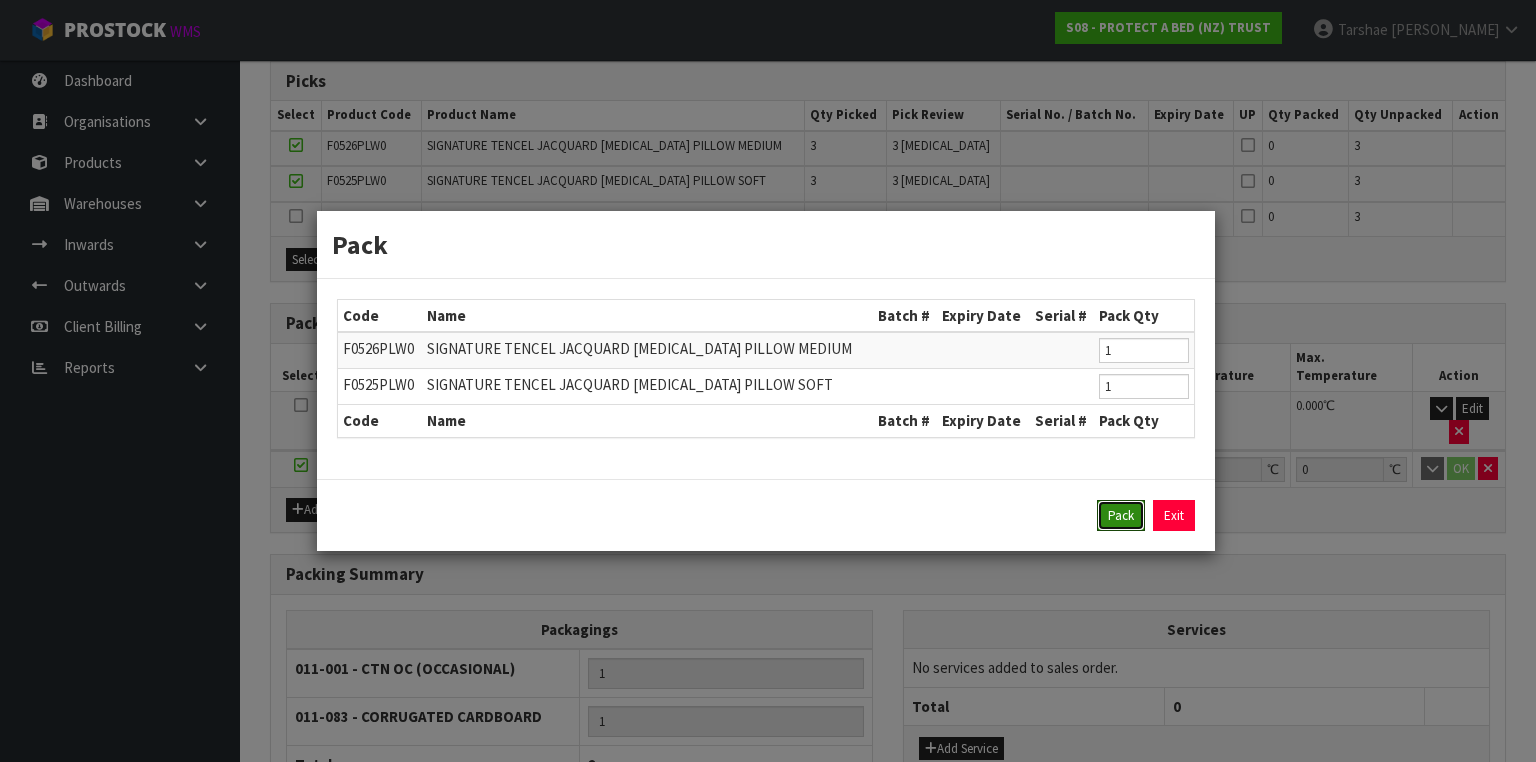 type 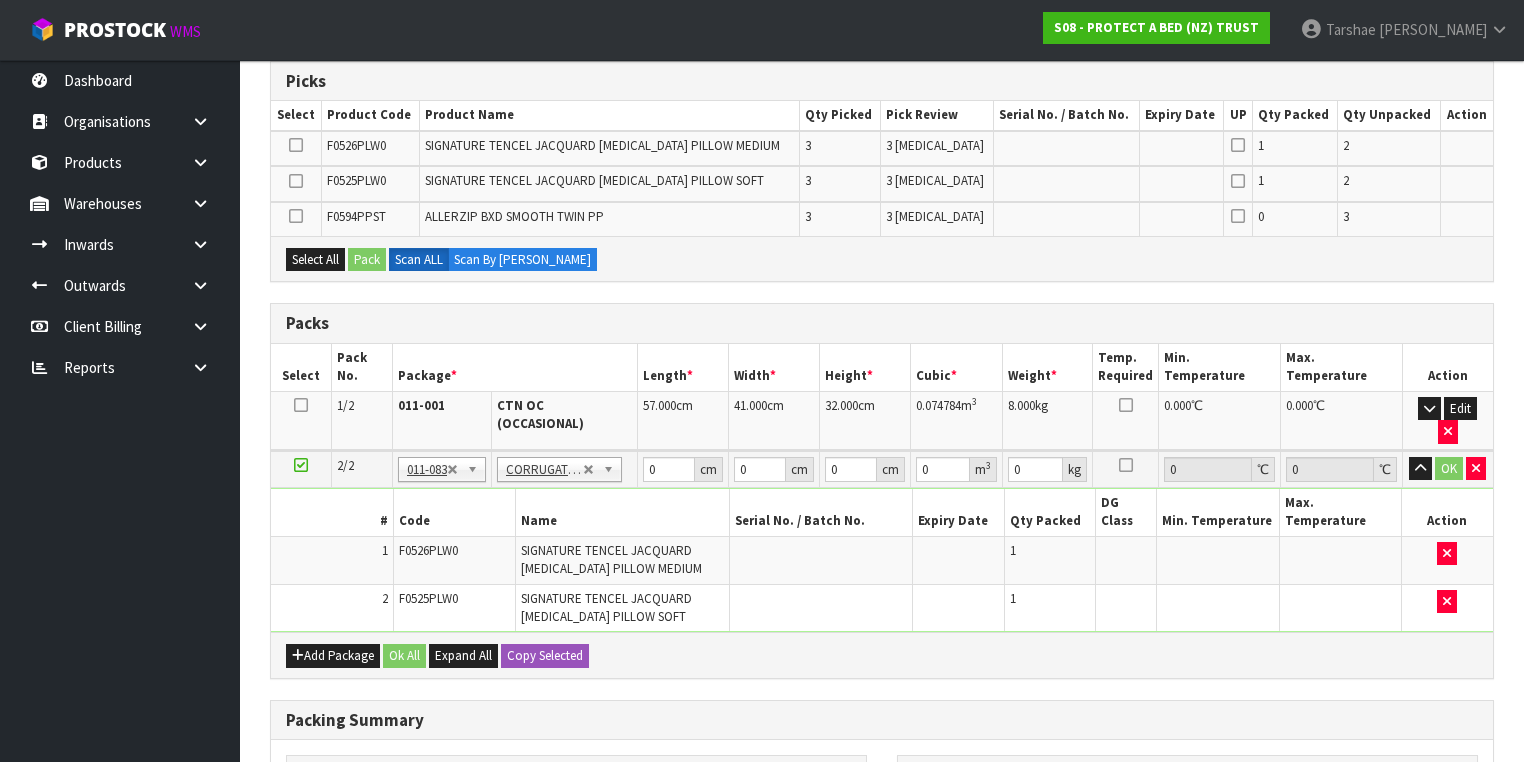 type on "3.628" 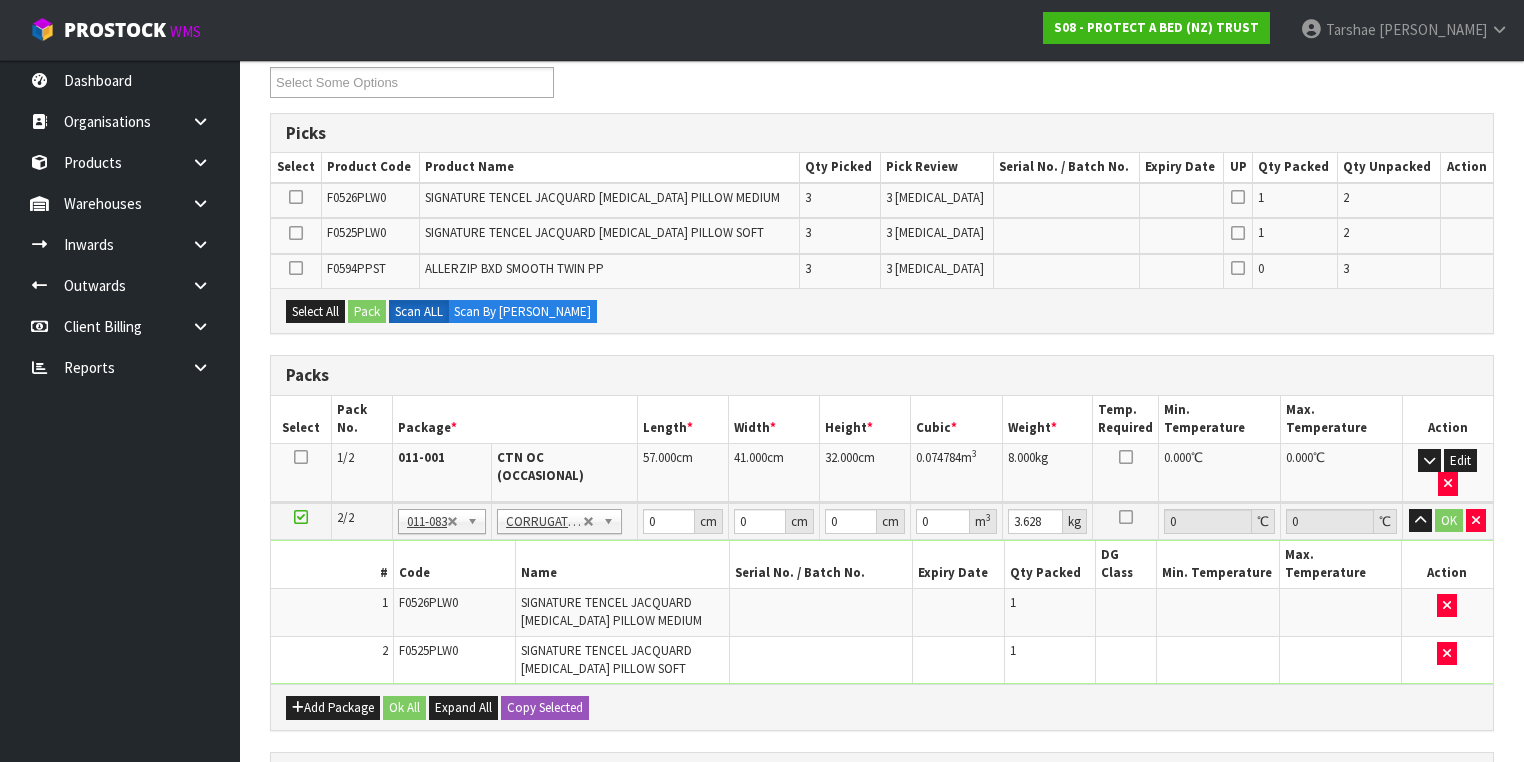 scroll, scrollTop: 320, scrollLeft: 0, axis: vertical 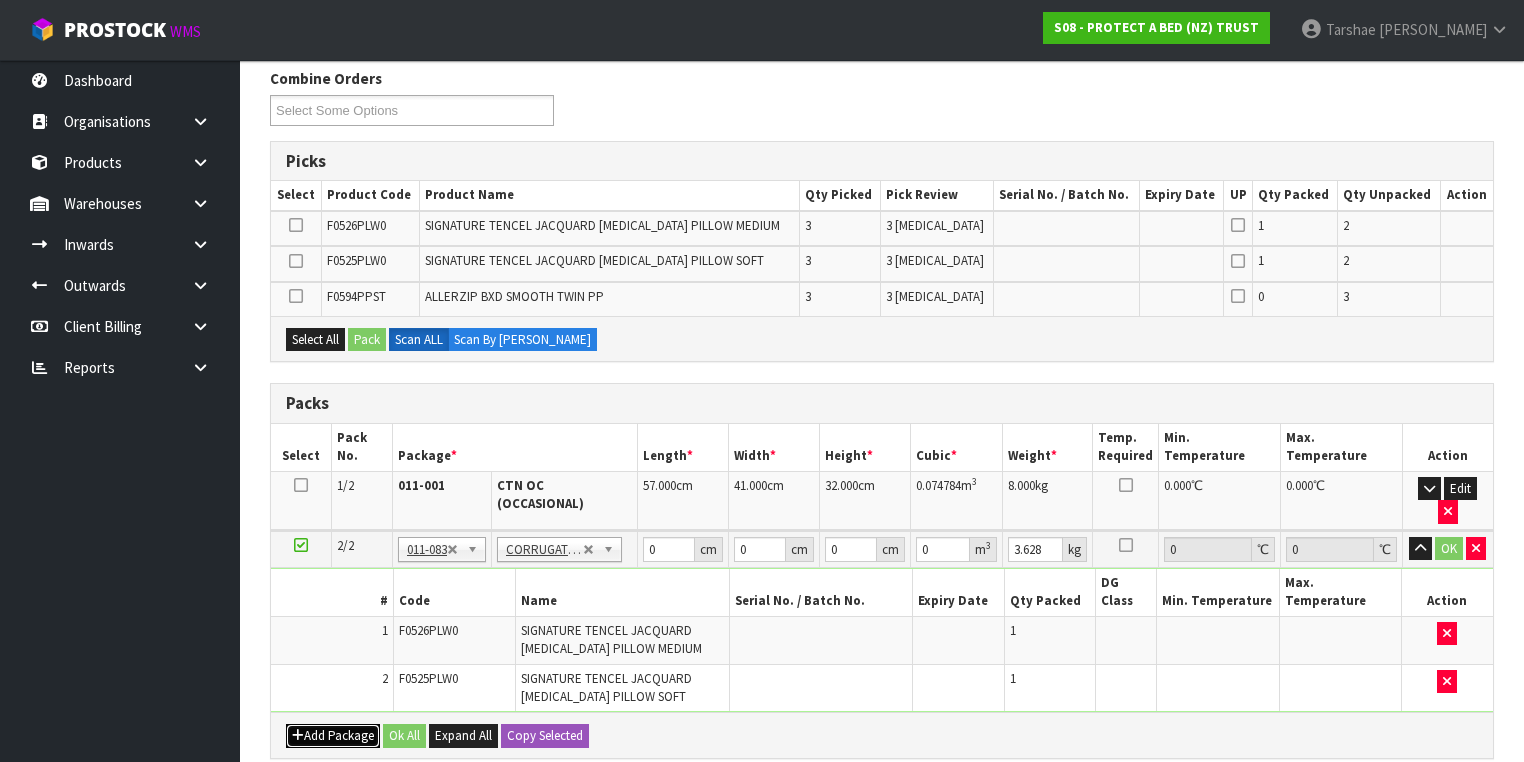 click on "Add Package" at bounding box center (333, 736) 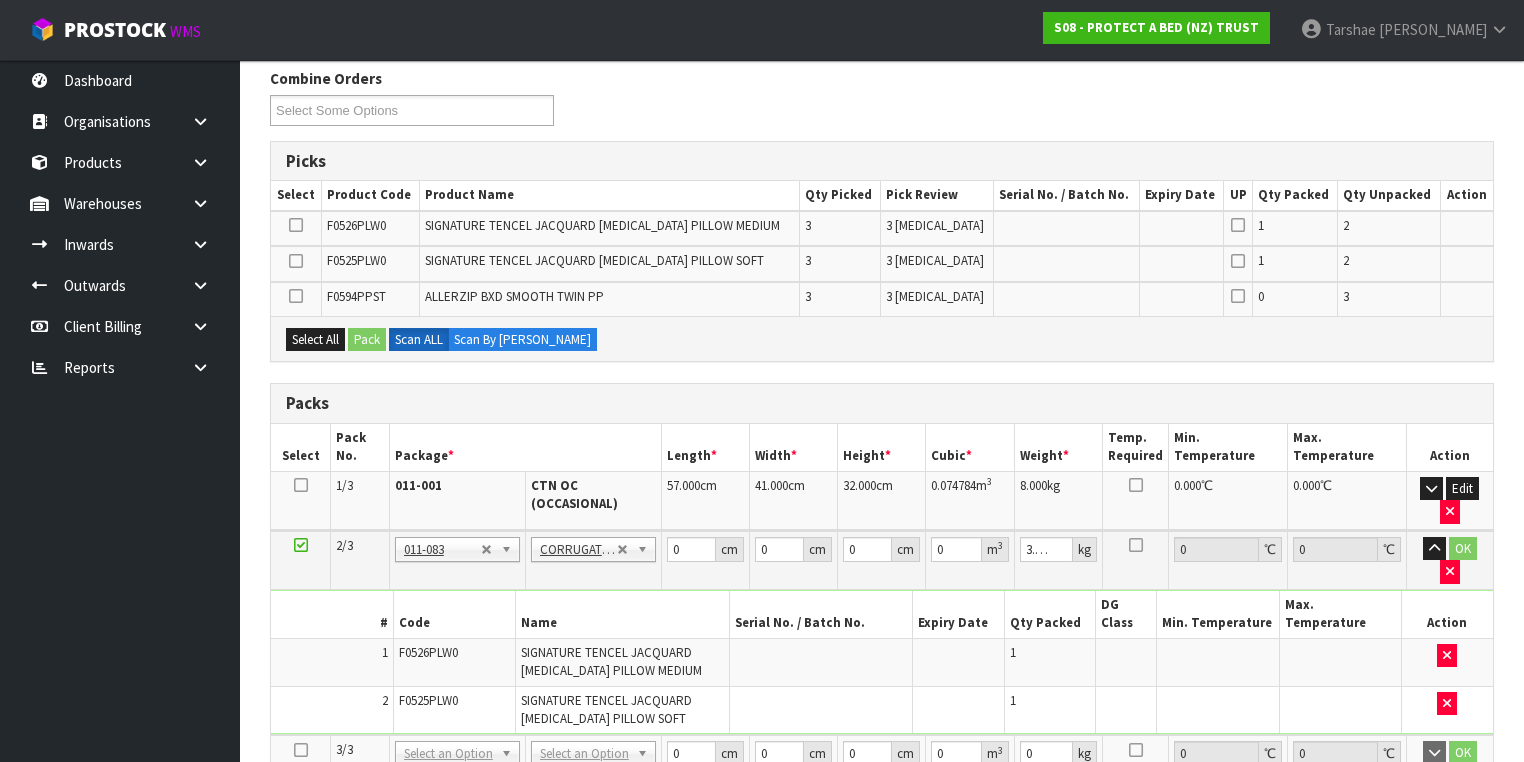 click at bounding box center (301, 750) 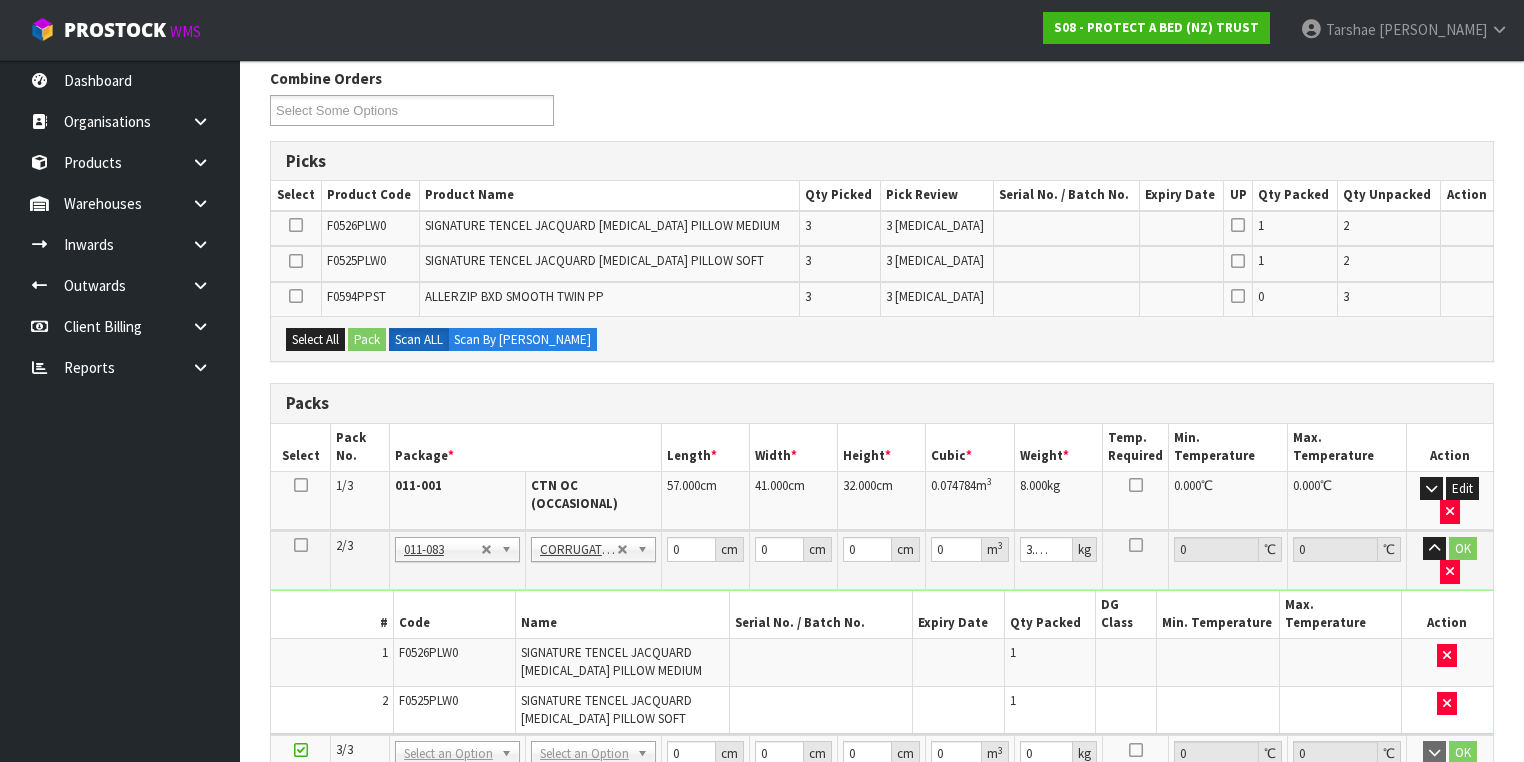 click at bounding box center (296, 228) 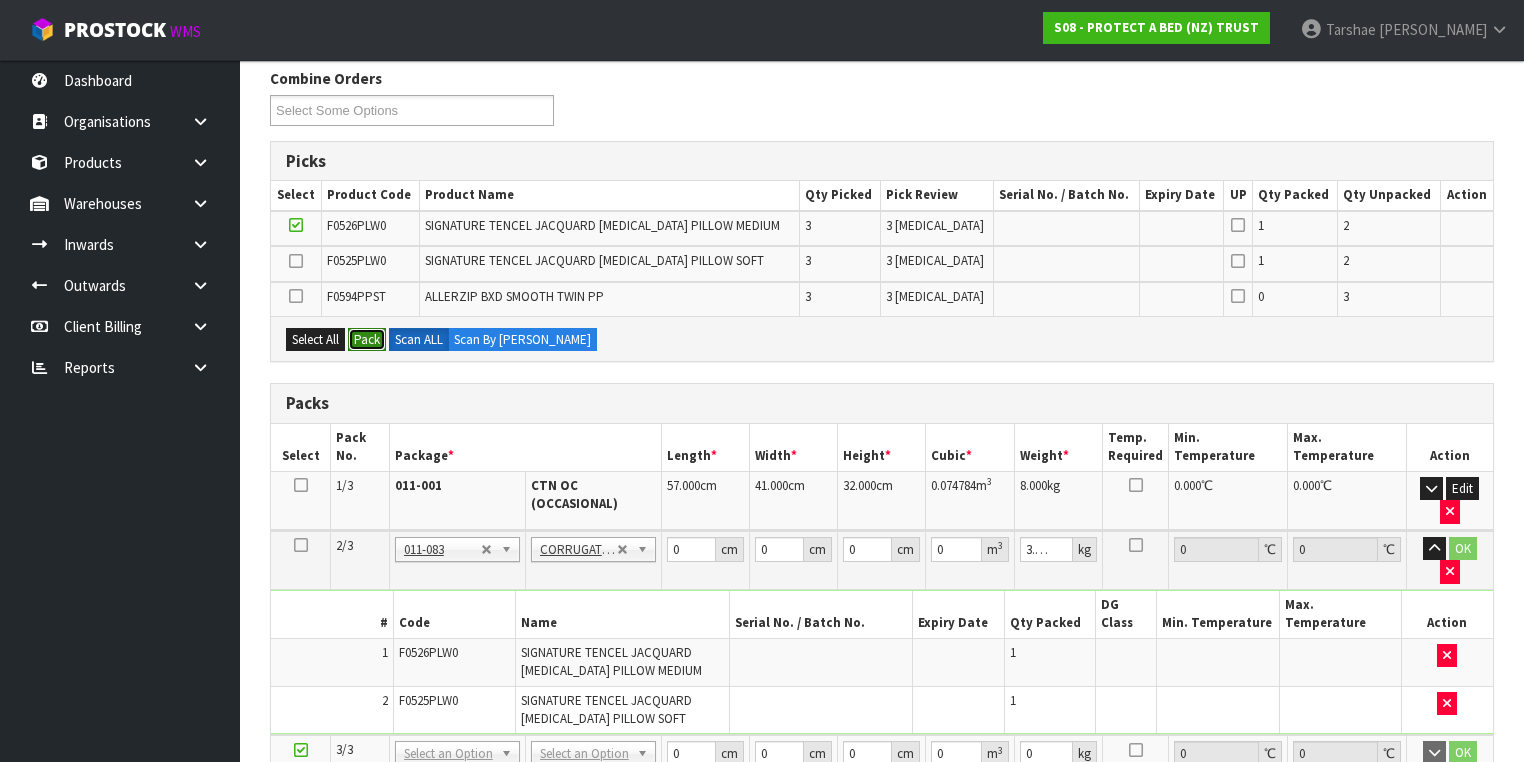 click on "Pack" at bounding box center [367, 340] 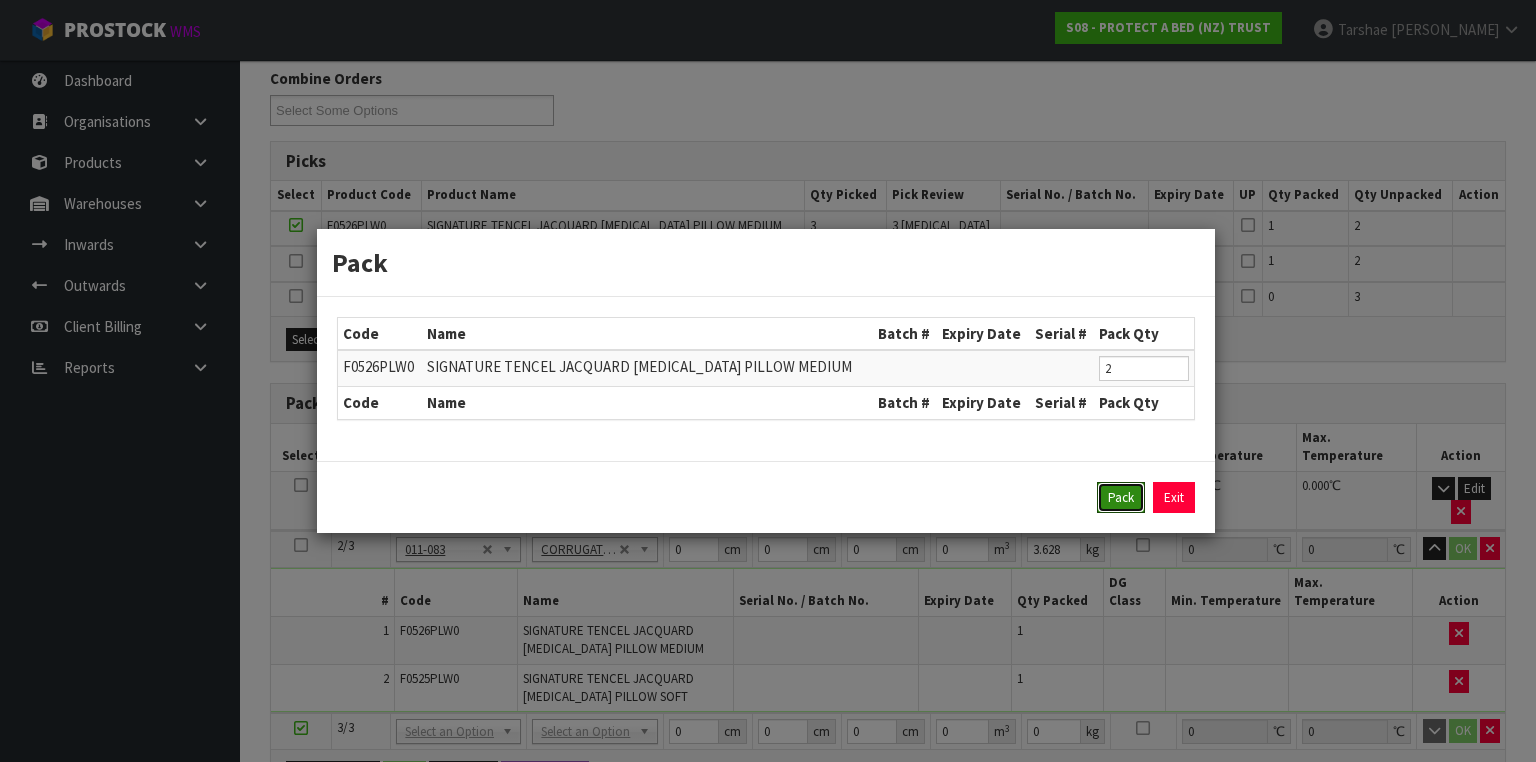 click on "Pack" at bounding box center [1121, 498] 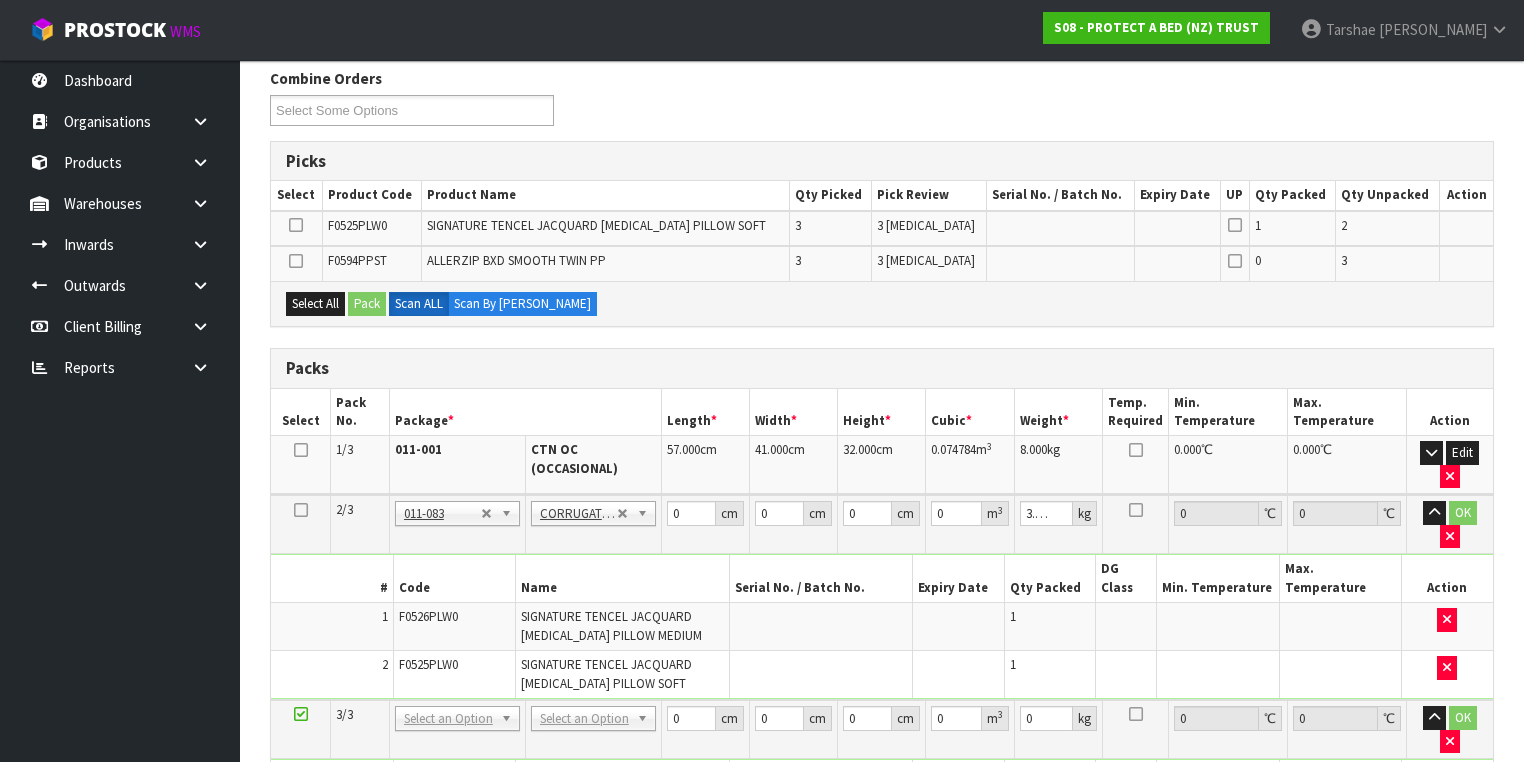 click at bounding box center [301, 714] 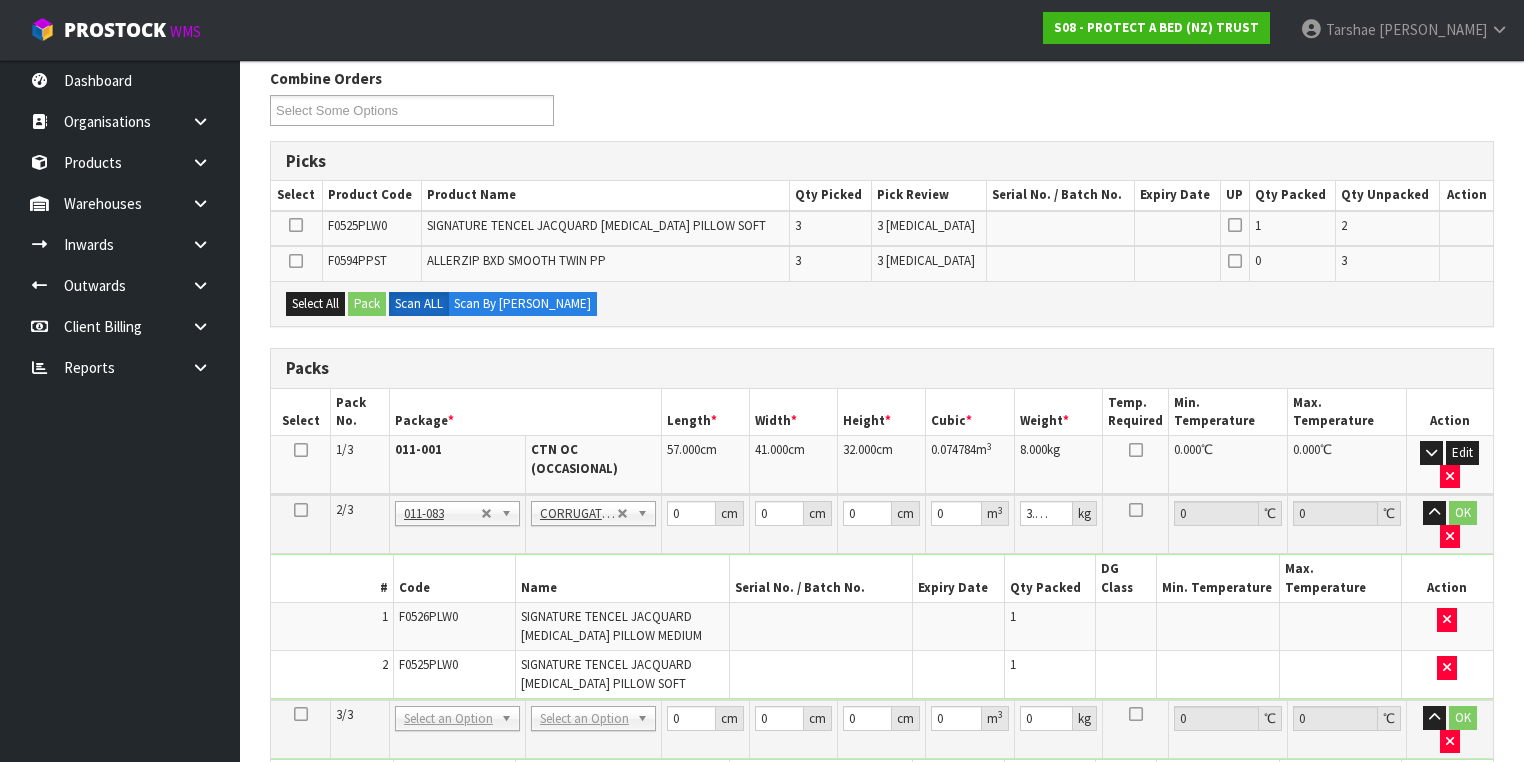 click at bounding box center [296, 225] 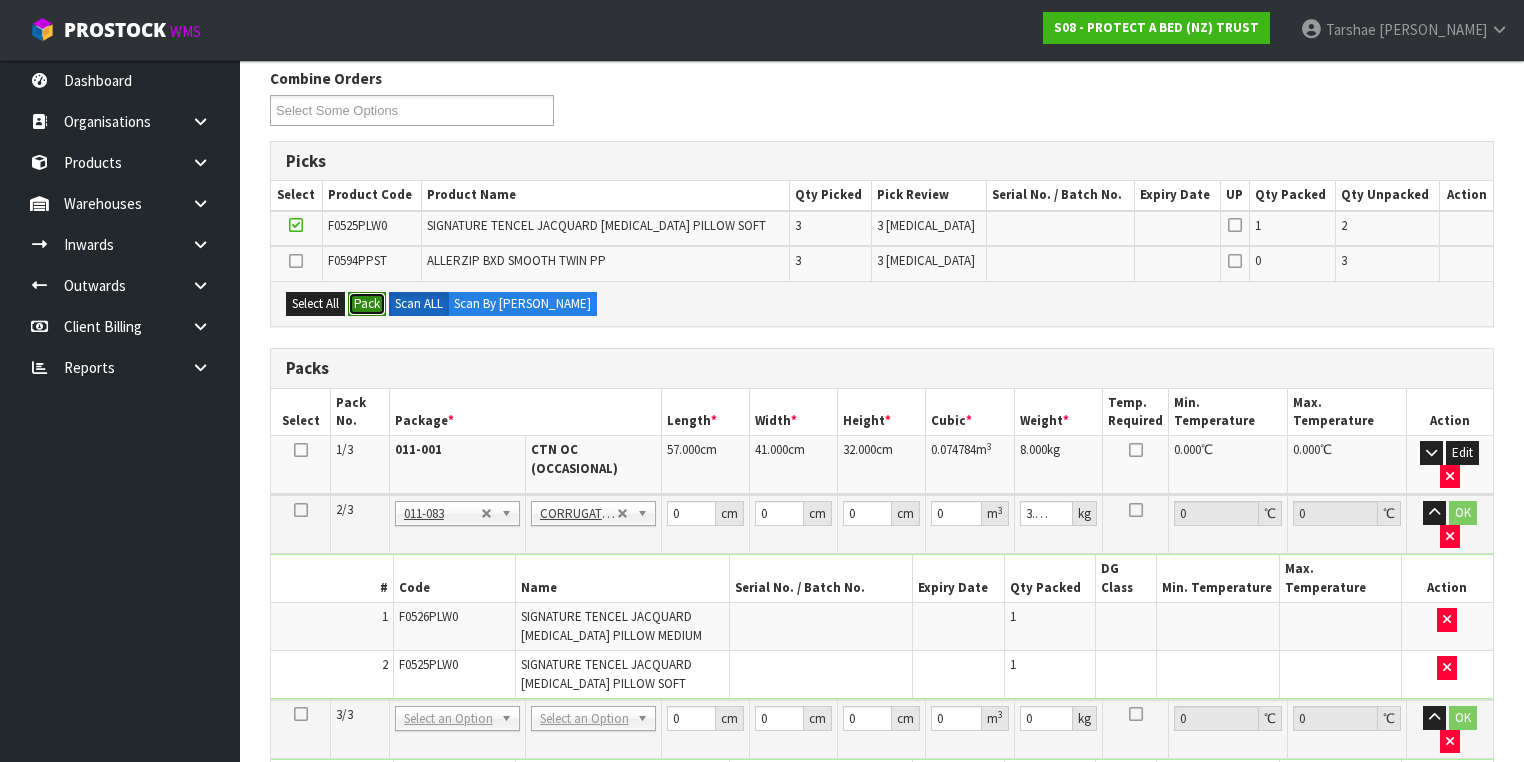 click on "Pack" at bounding box center (367, 304) 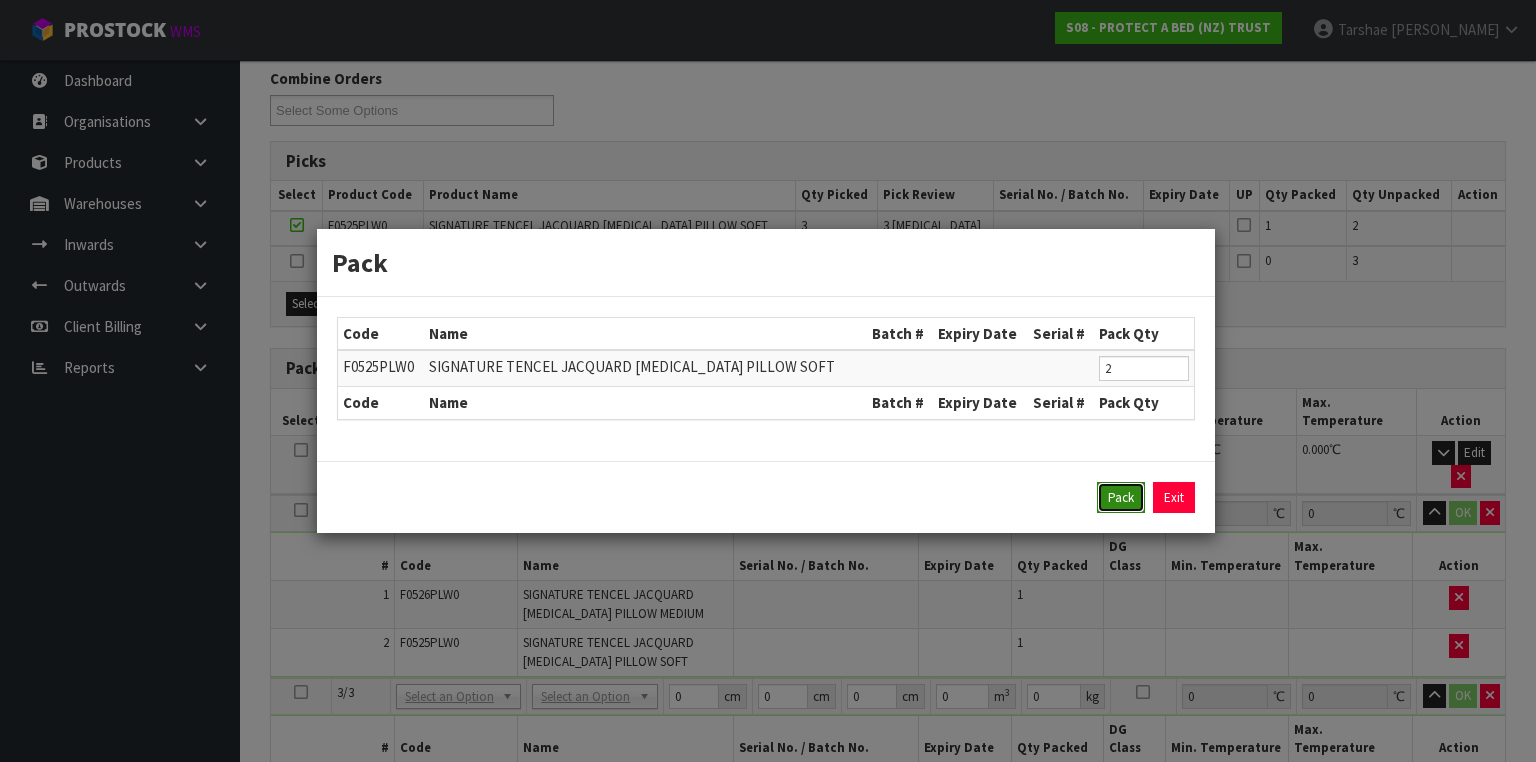 click on "Pack" at bounding box center (1121, 498) 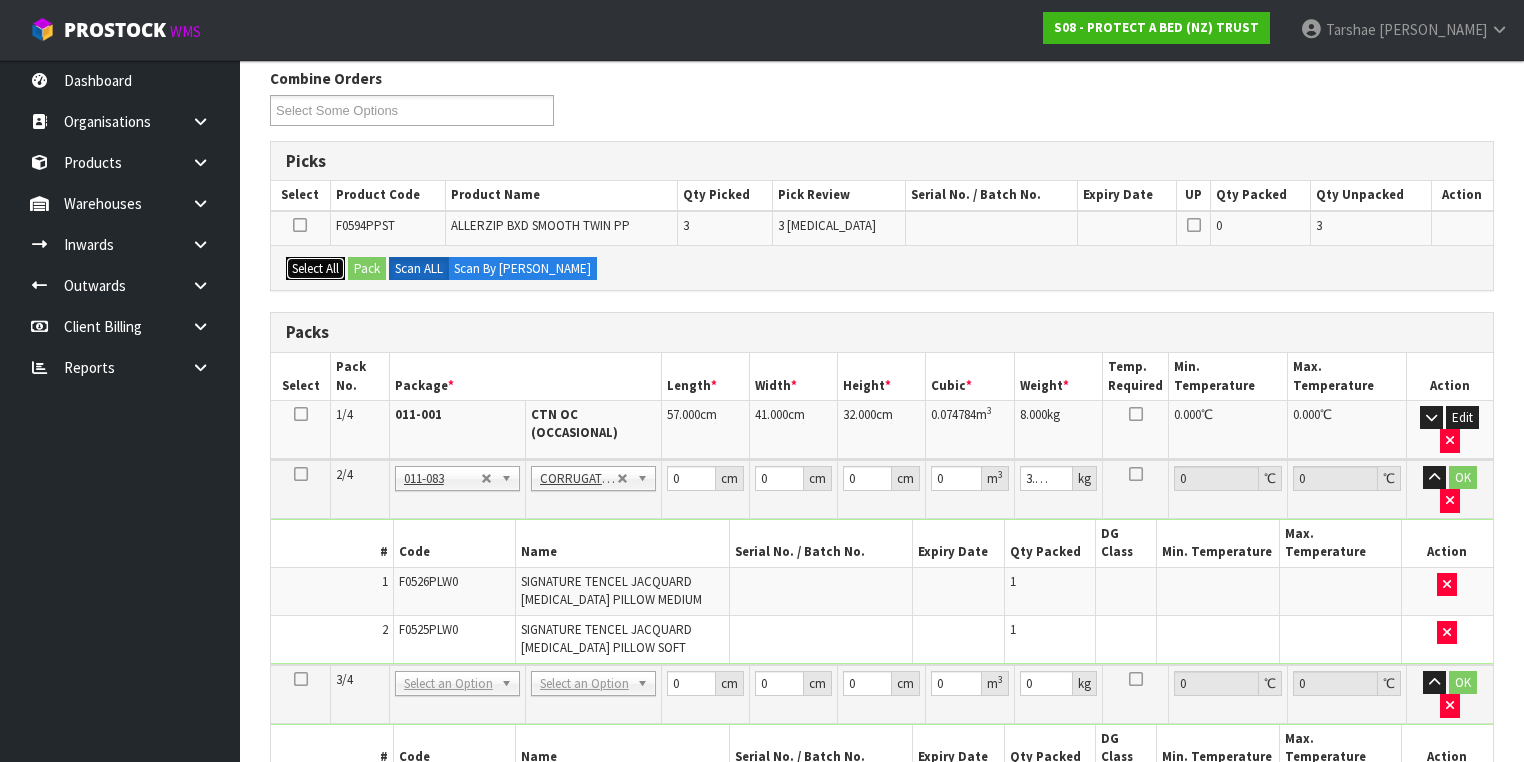 click on "Select All" at bounding box center (315, 269) 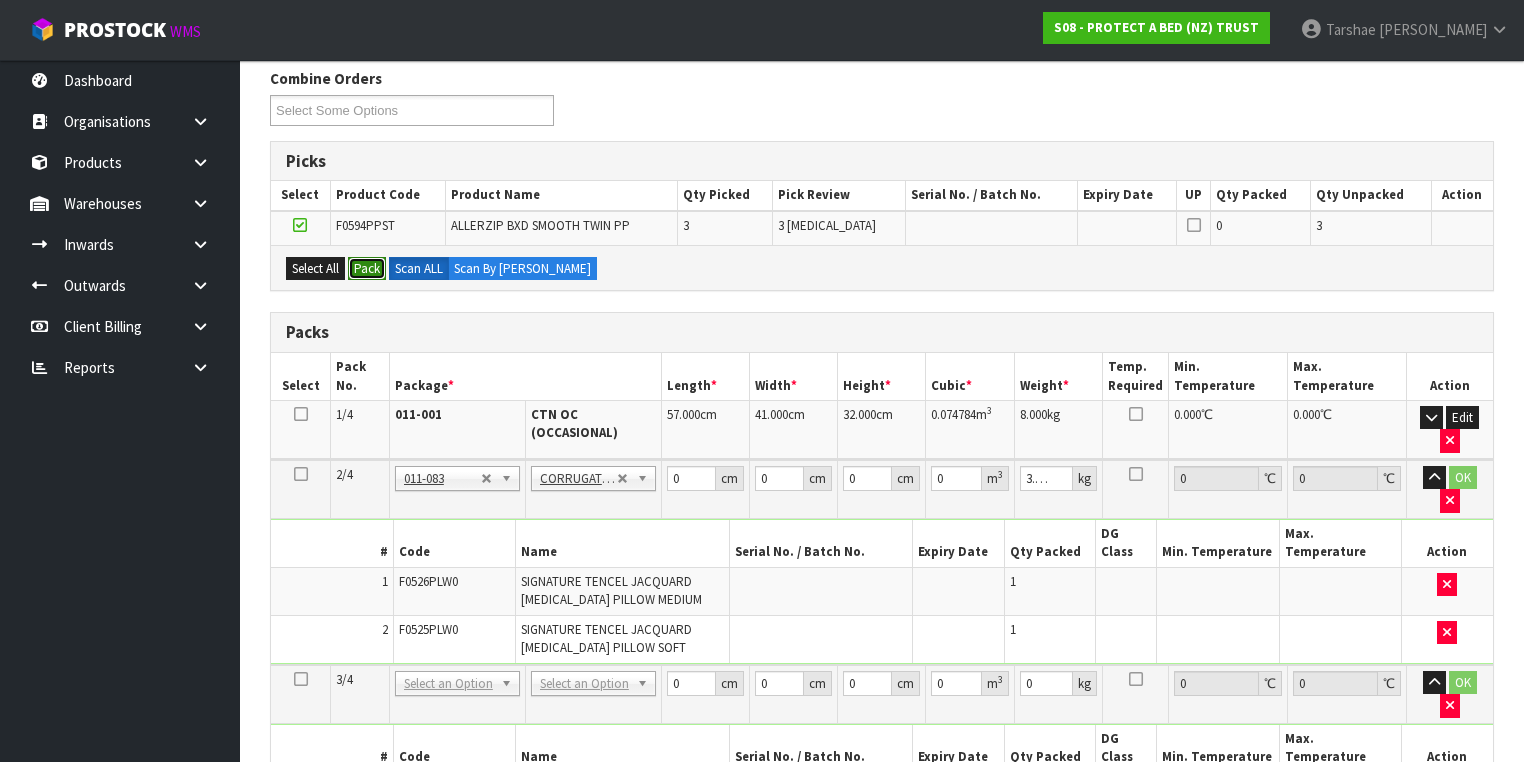 click on "Pack" at bounding box center [367, 269] 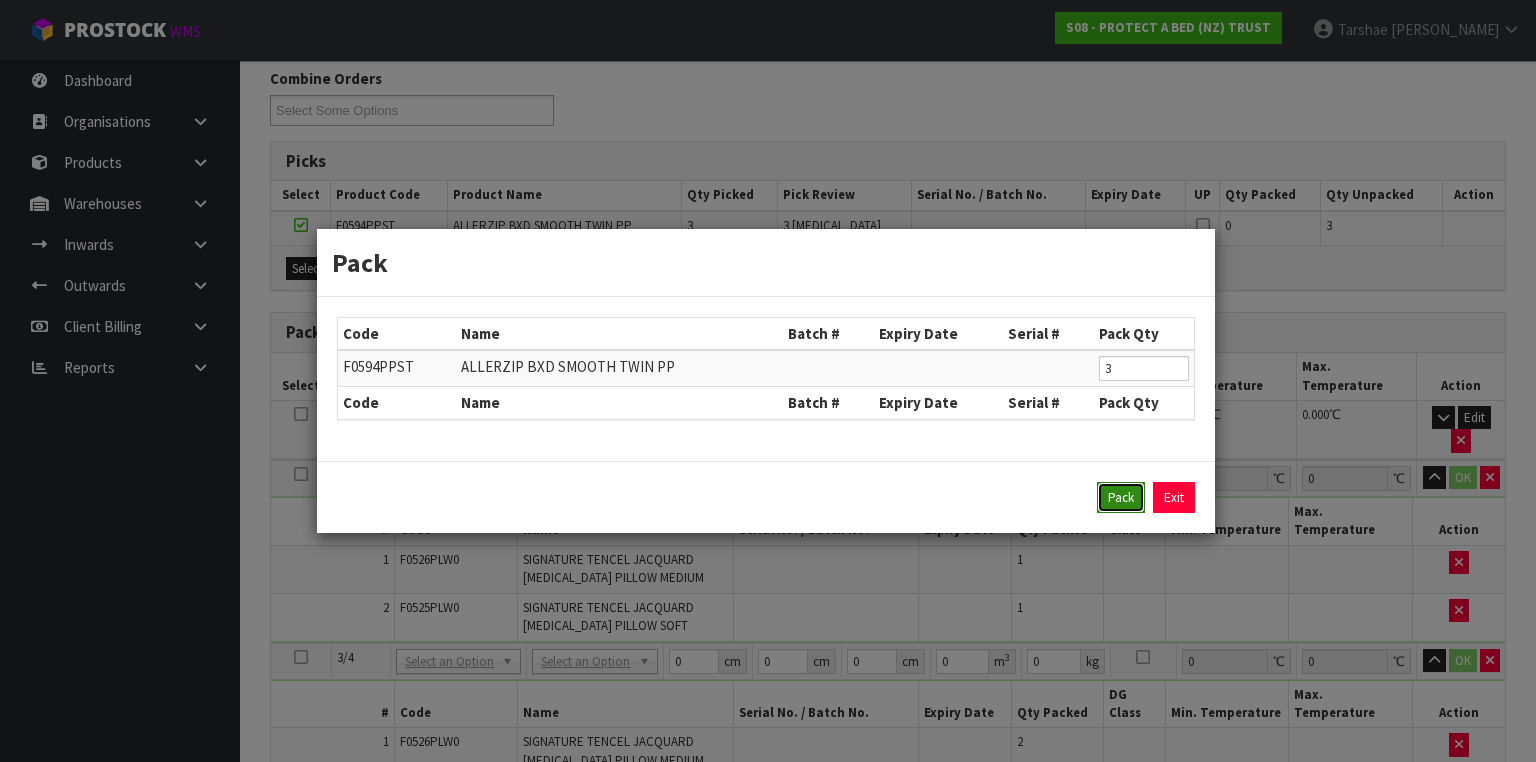 click on "Pack" at bounding box center (1121, 498) 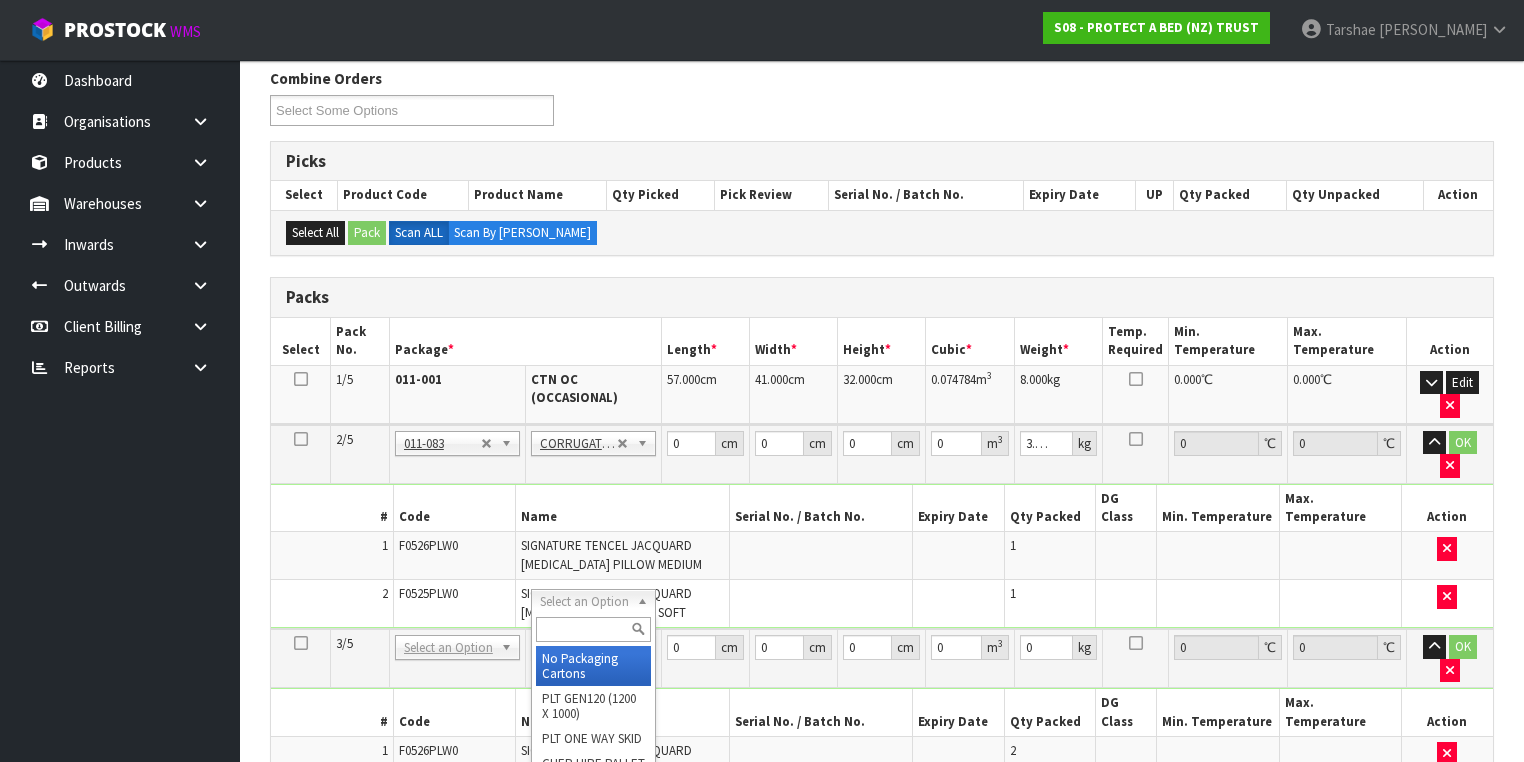 drag, startPoint x: 608, startPoint y: 603, endPoint x: 603, endPoint y: 619, distance: 16.763054 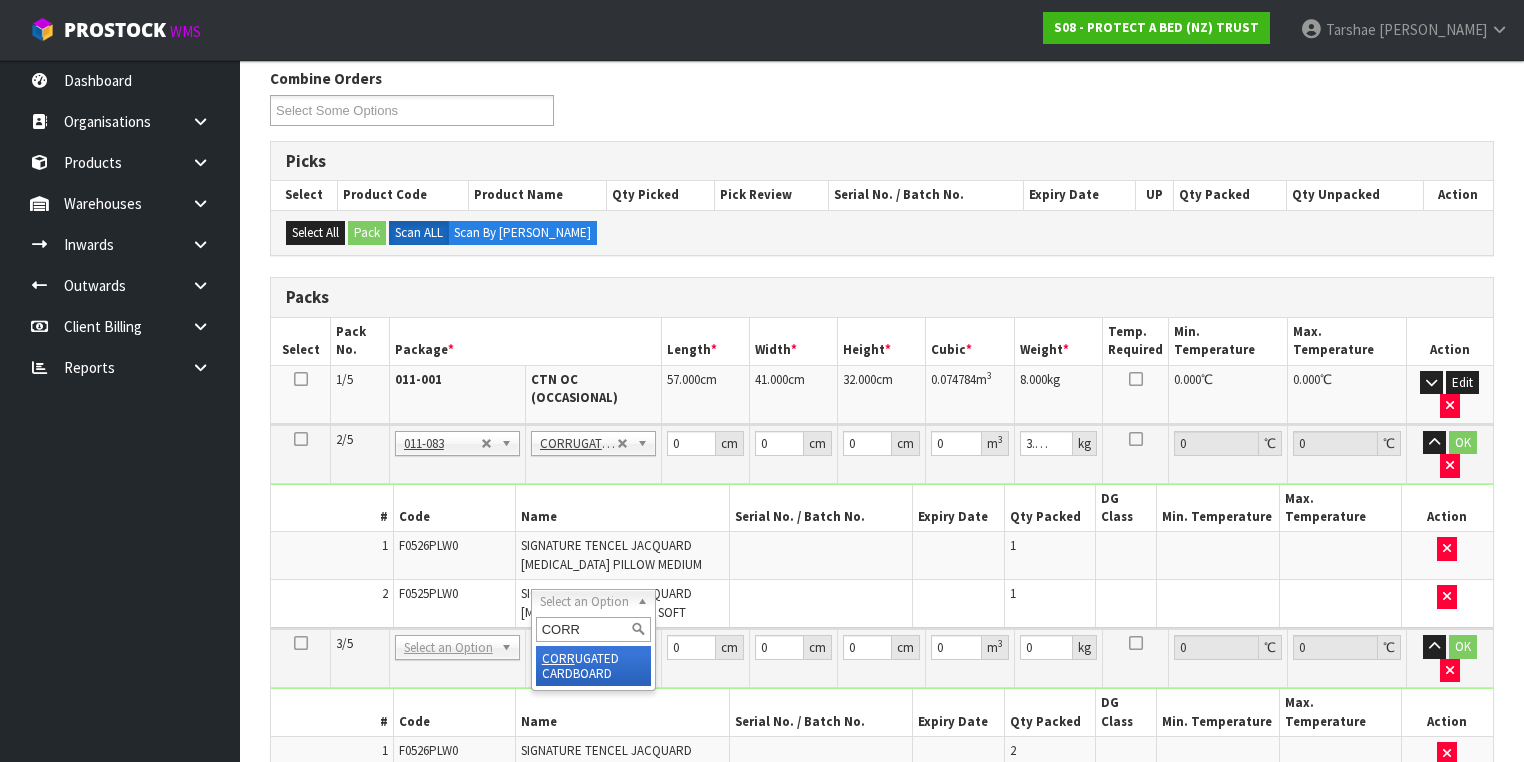 type on "CORR" 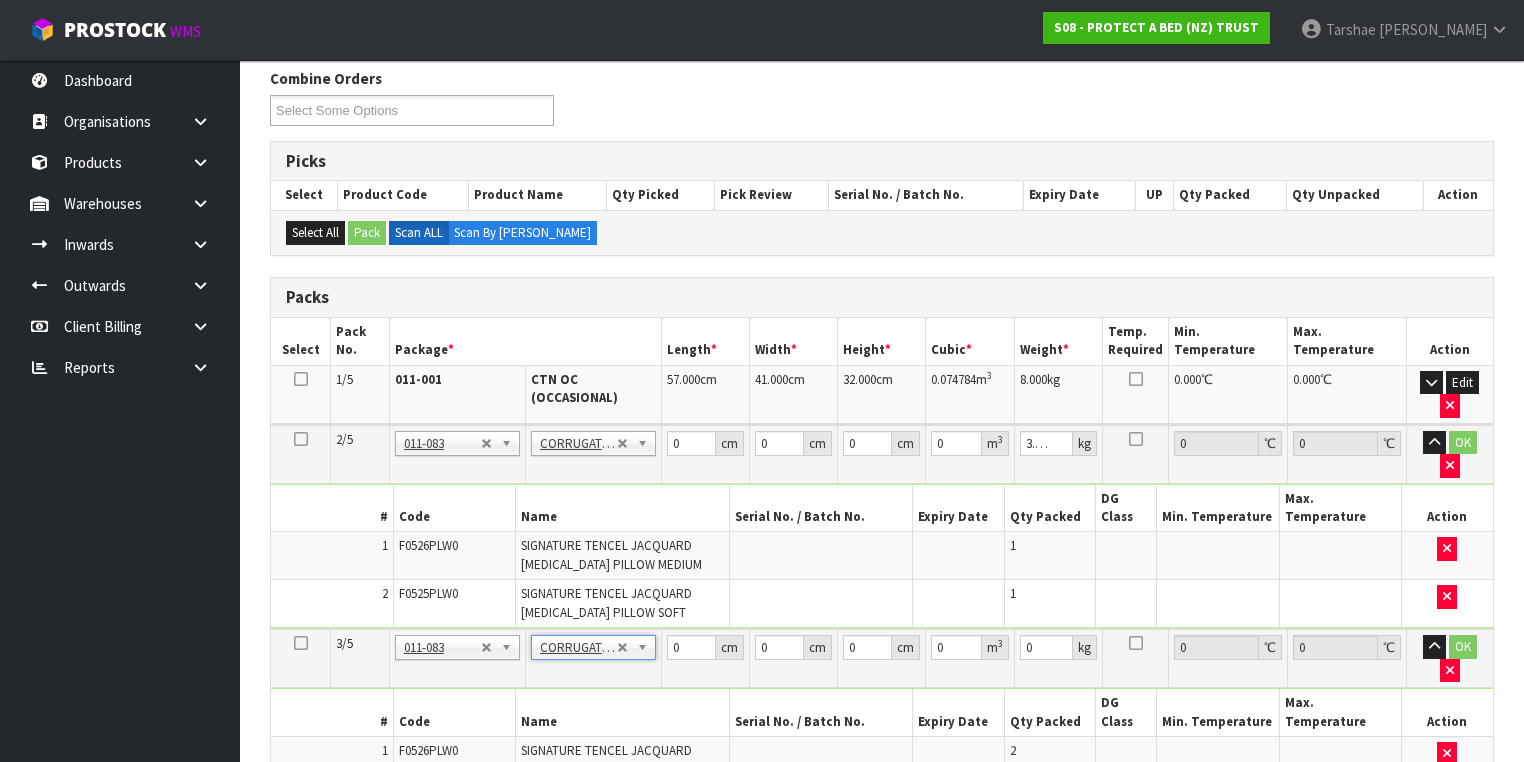 type on "3.64" 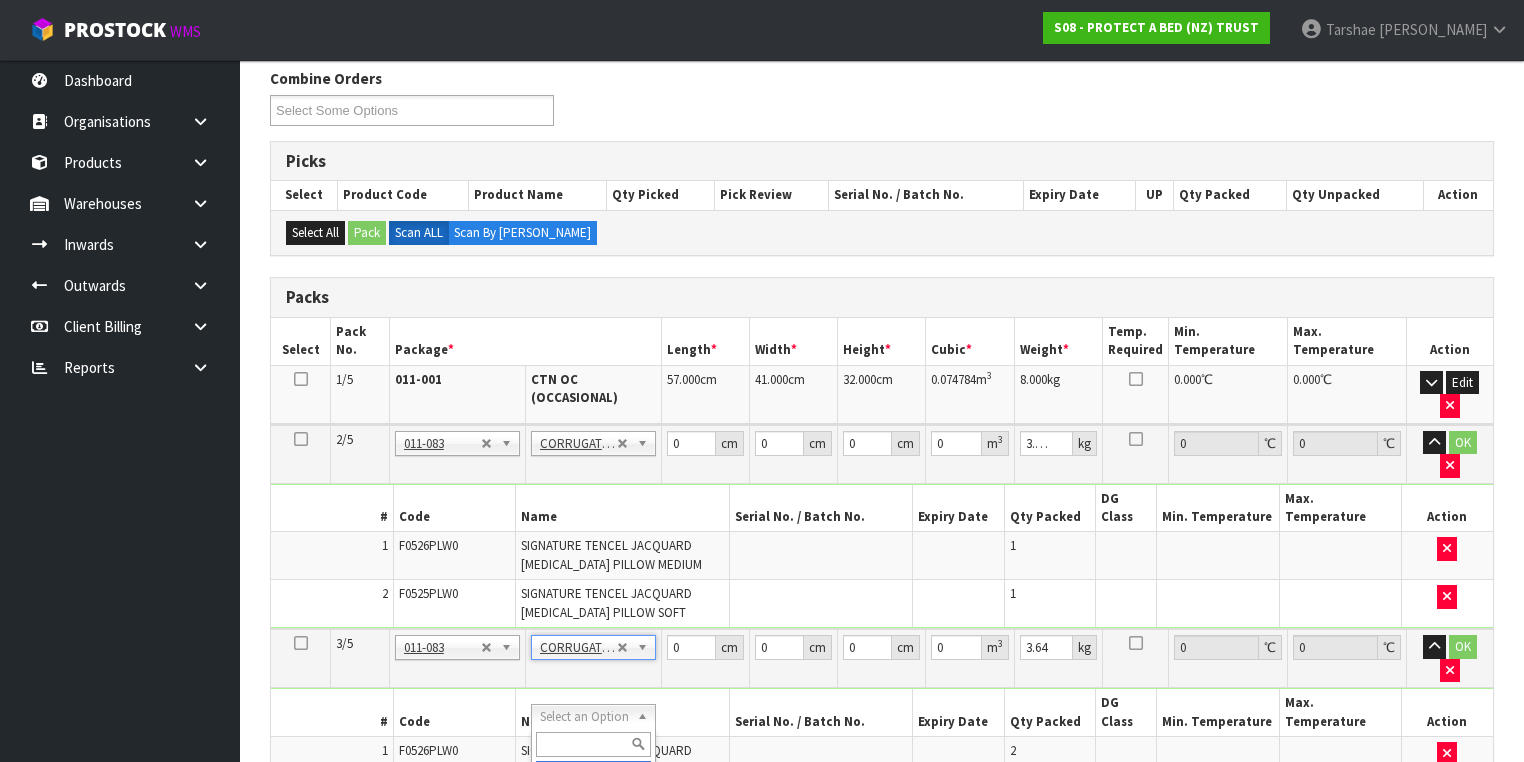 click at bounding box center (593, 744) 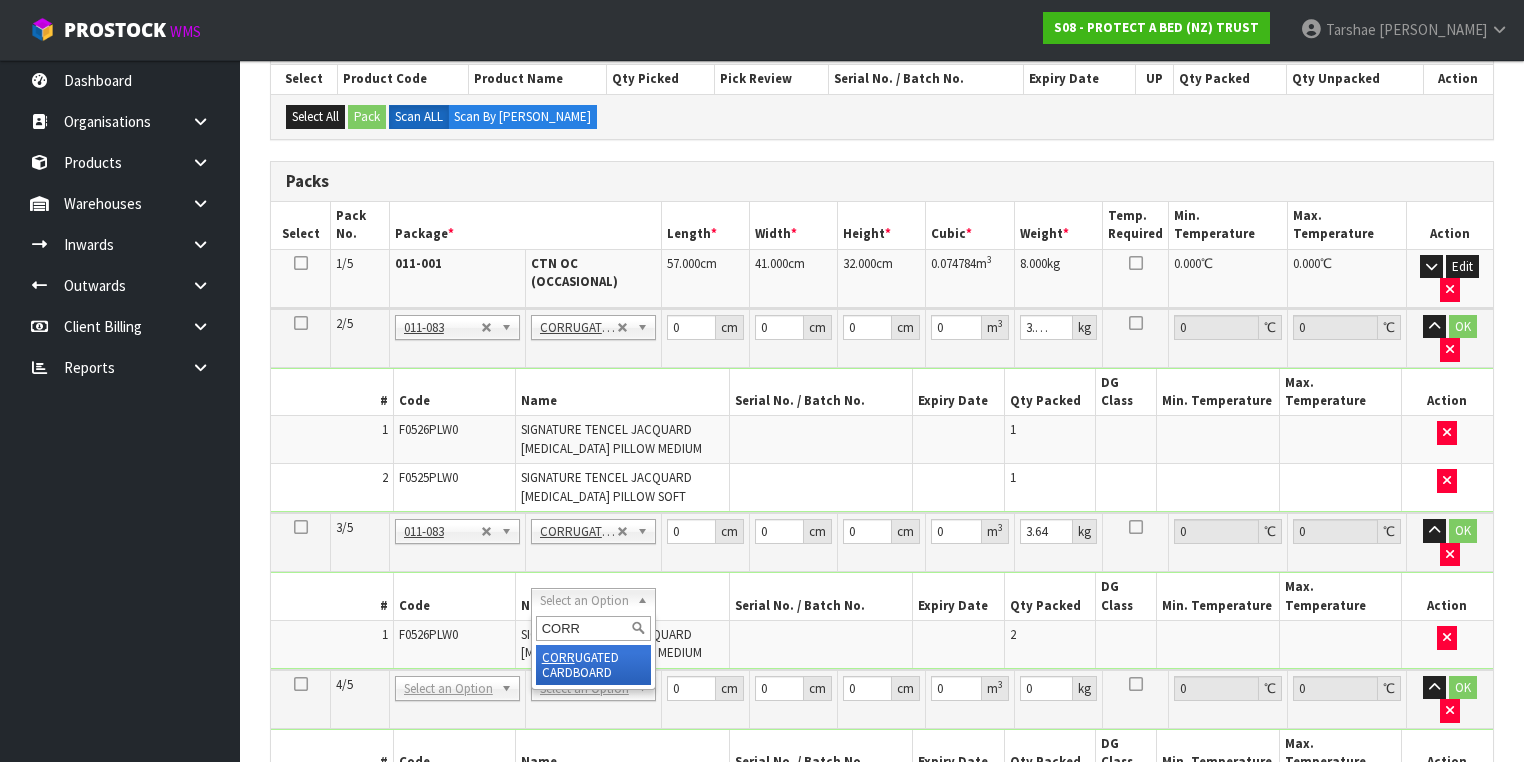 scroll, scrollTop: 560, scrollLeft: 0, axis: vertical 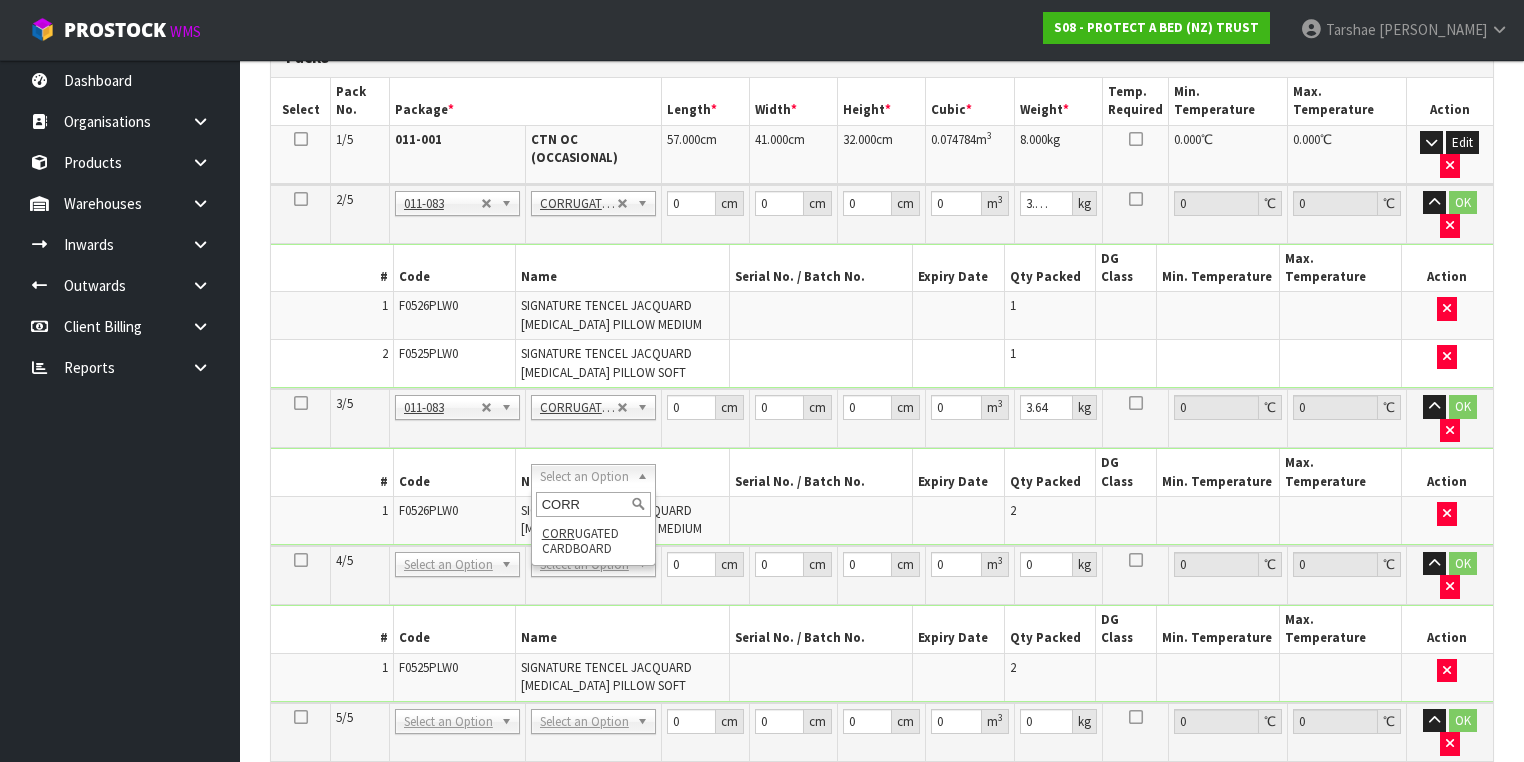type on "CORR" 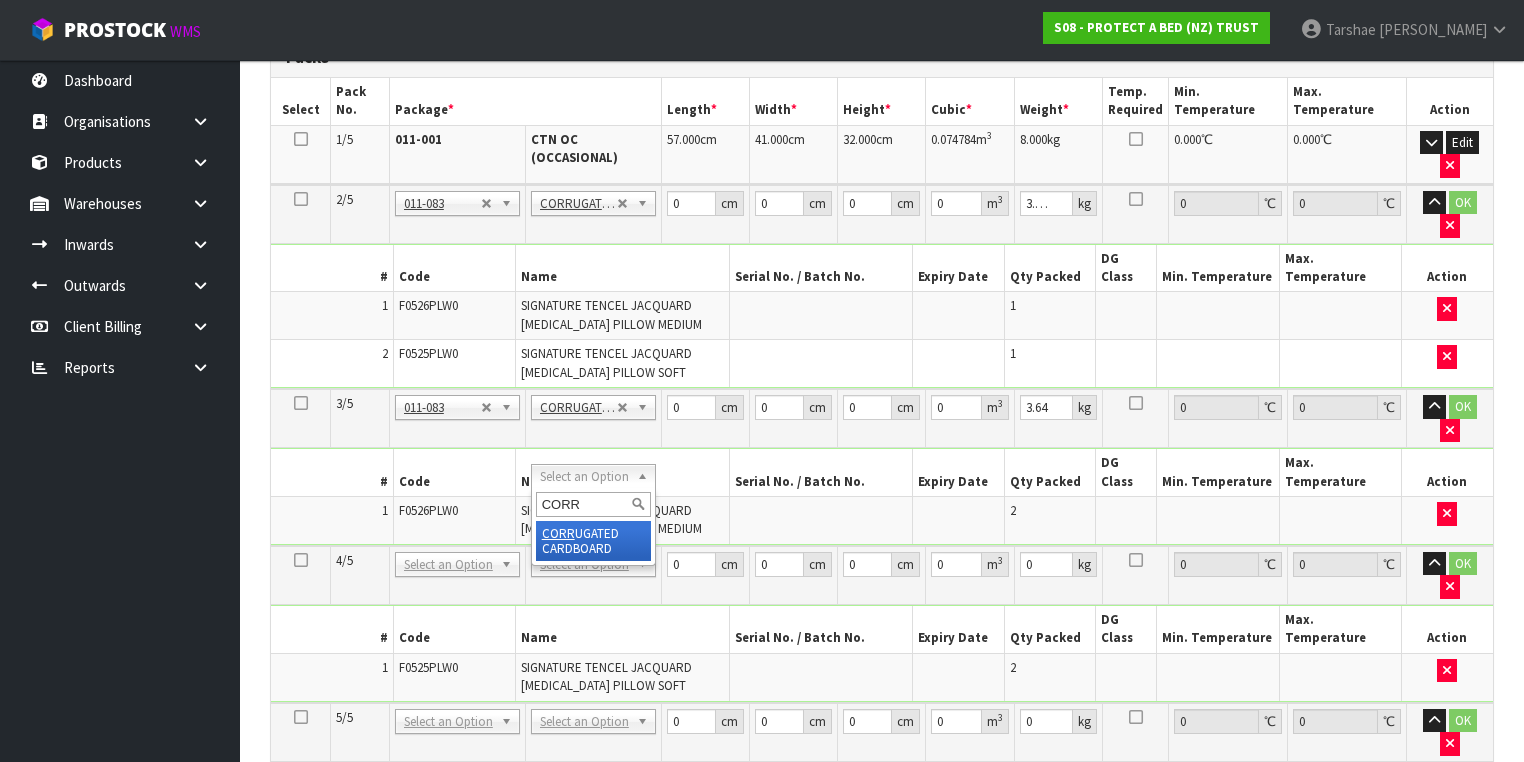 type on "3" 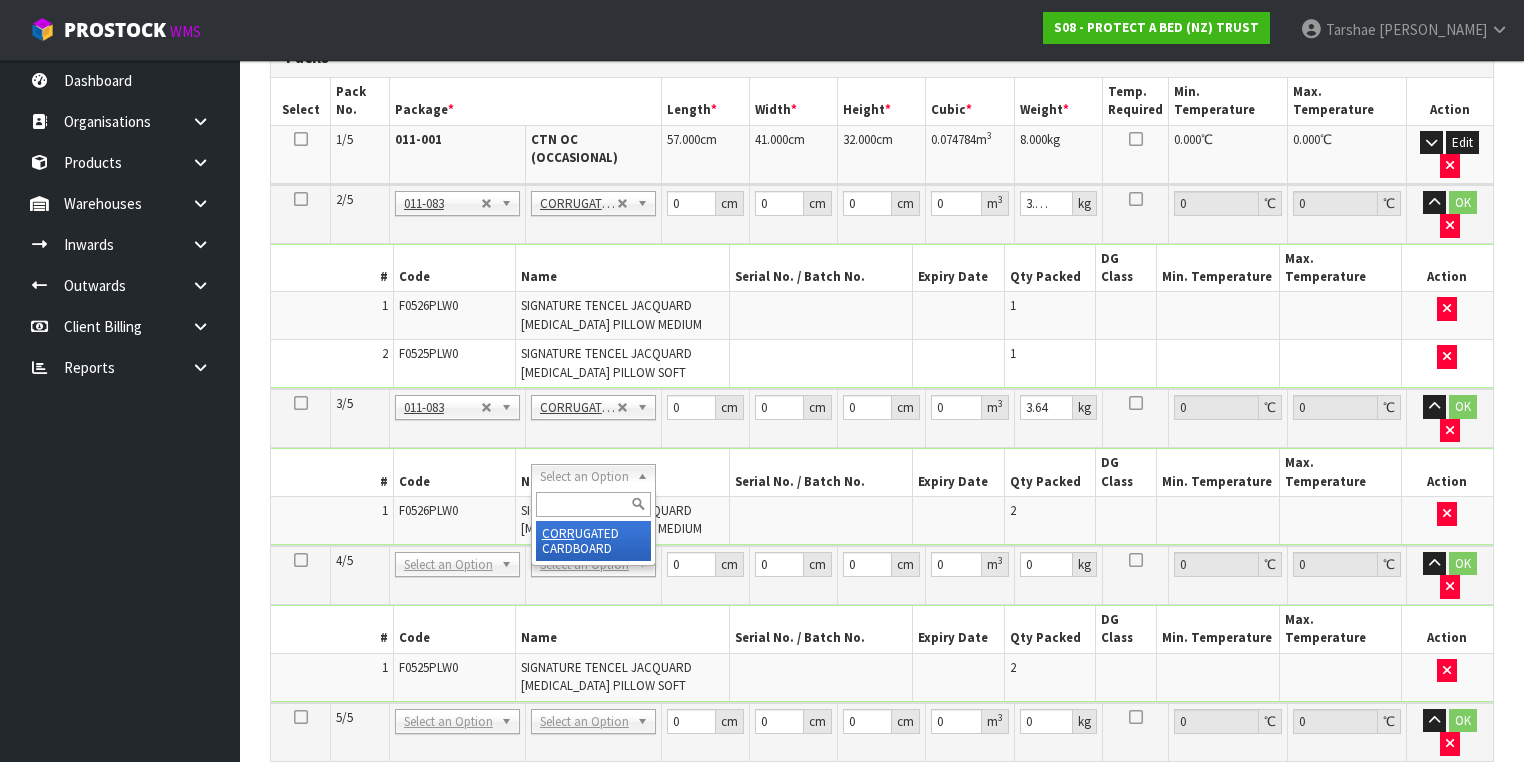 type on "3.616" 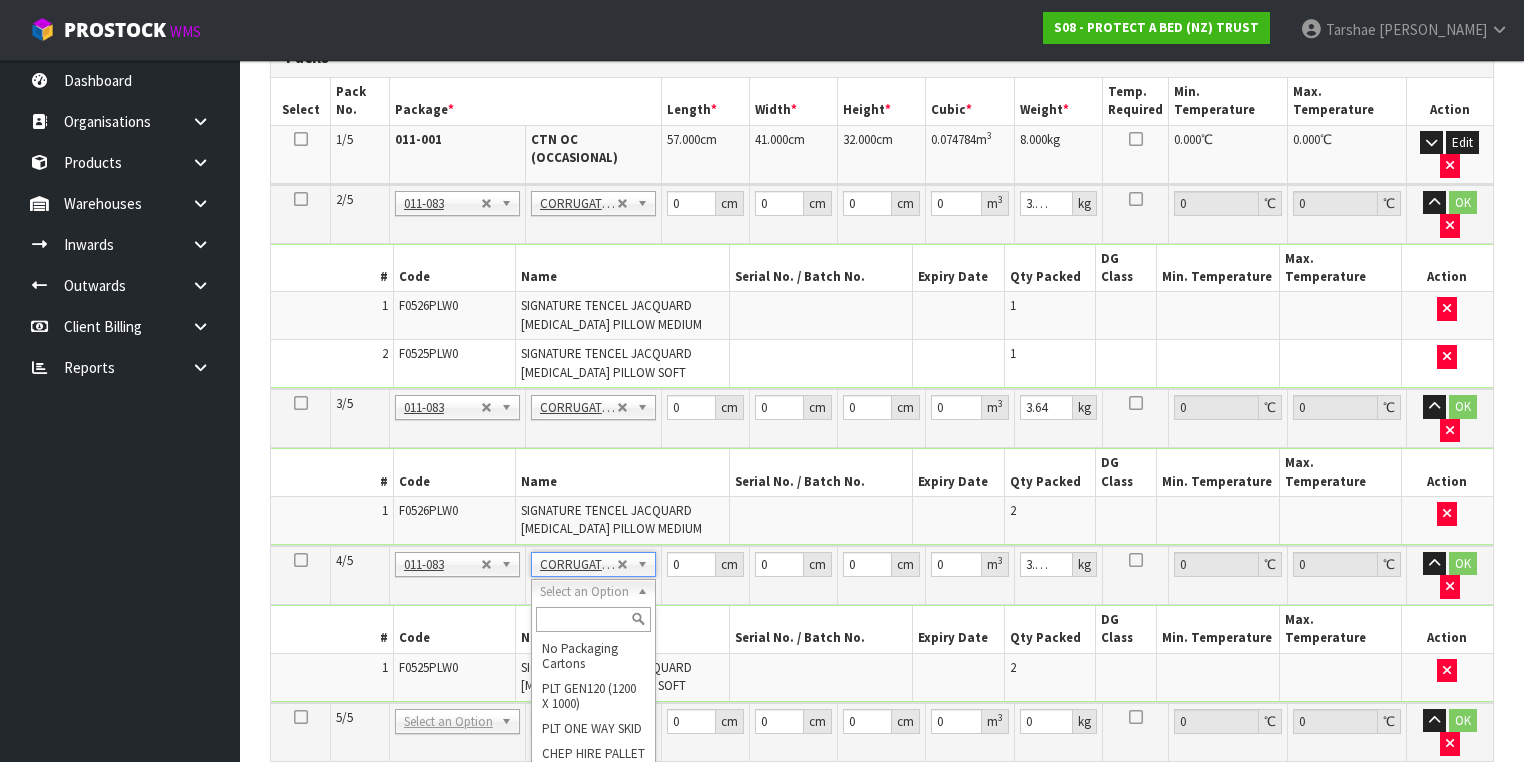 click at bounding box center [593, 619] 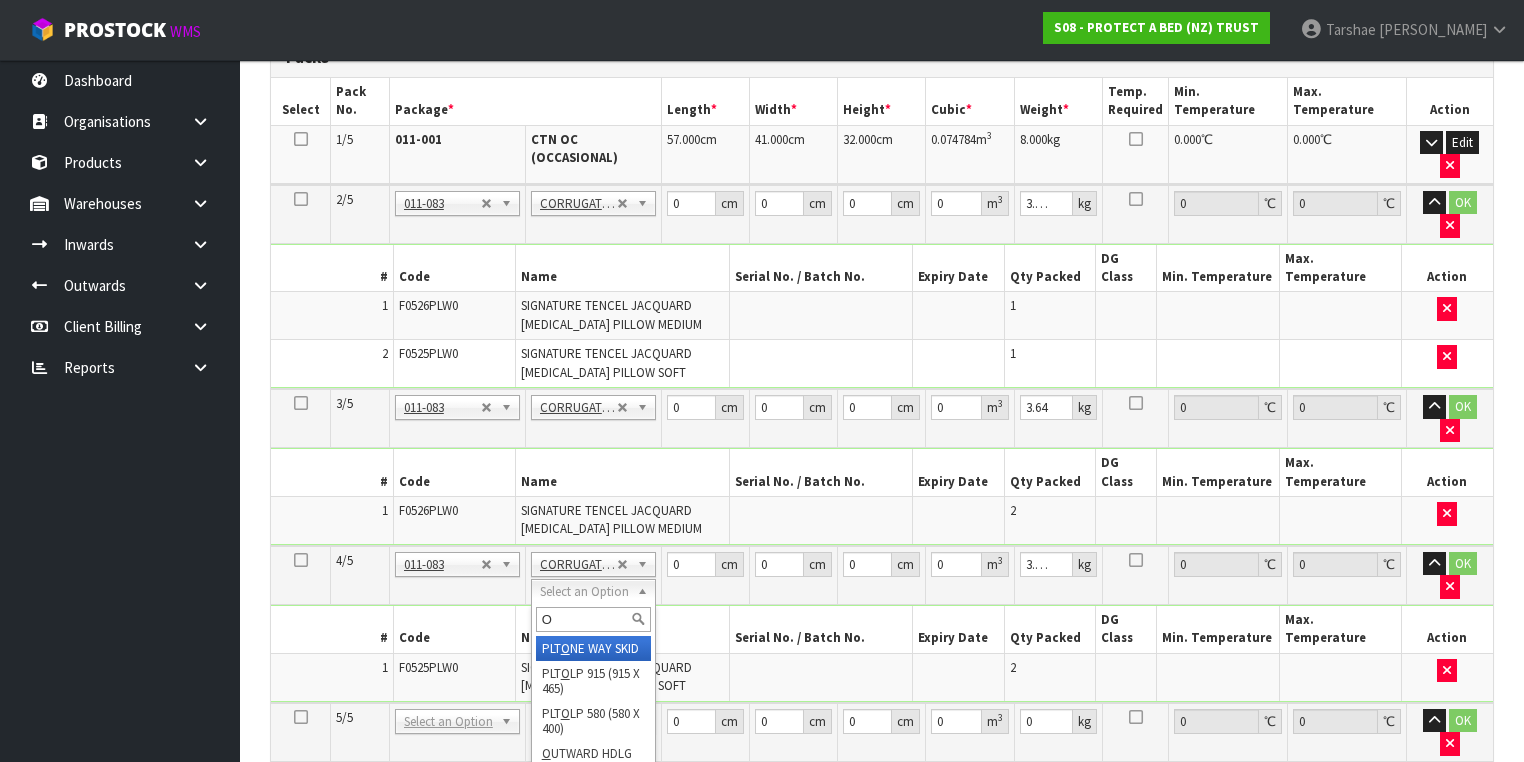 type on "OC" 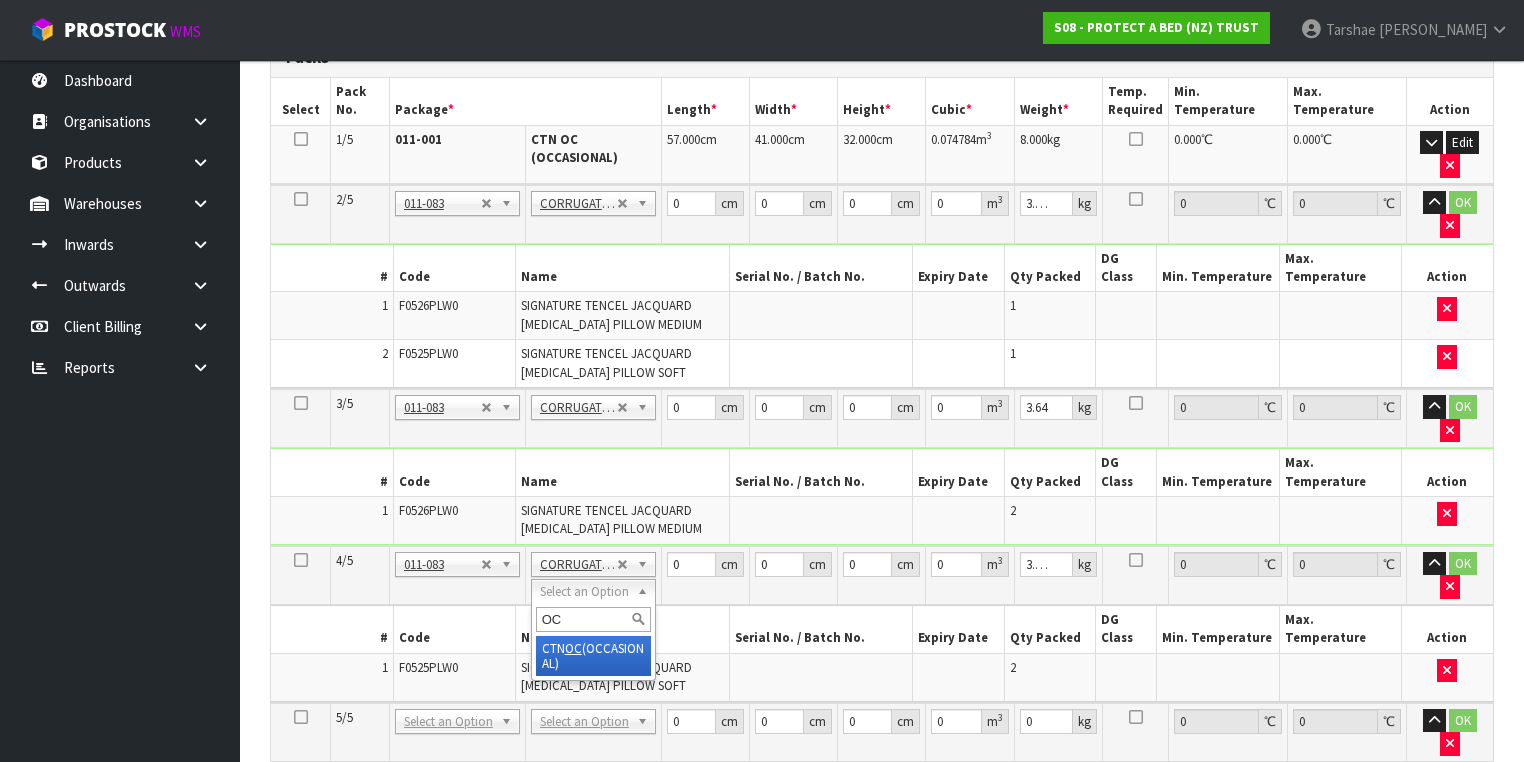 type on "2" 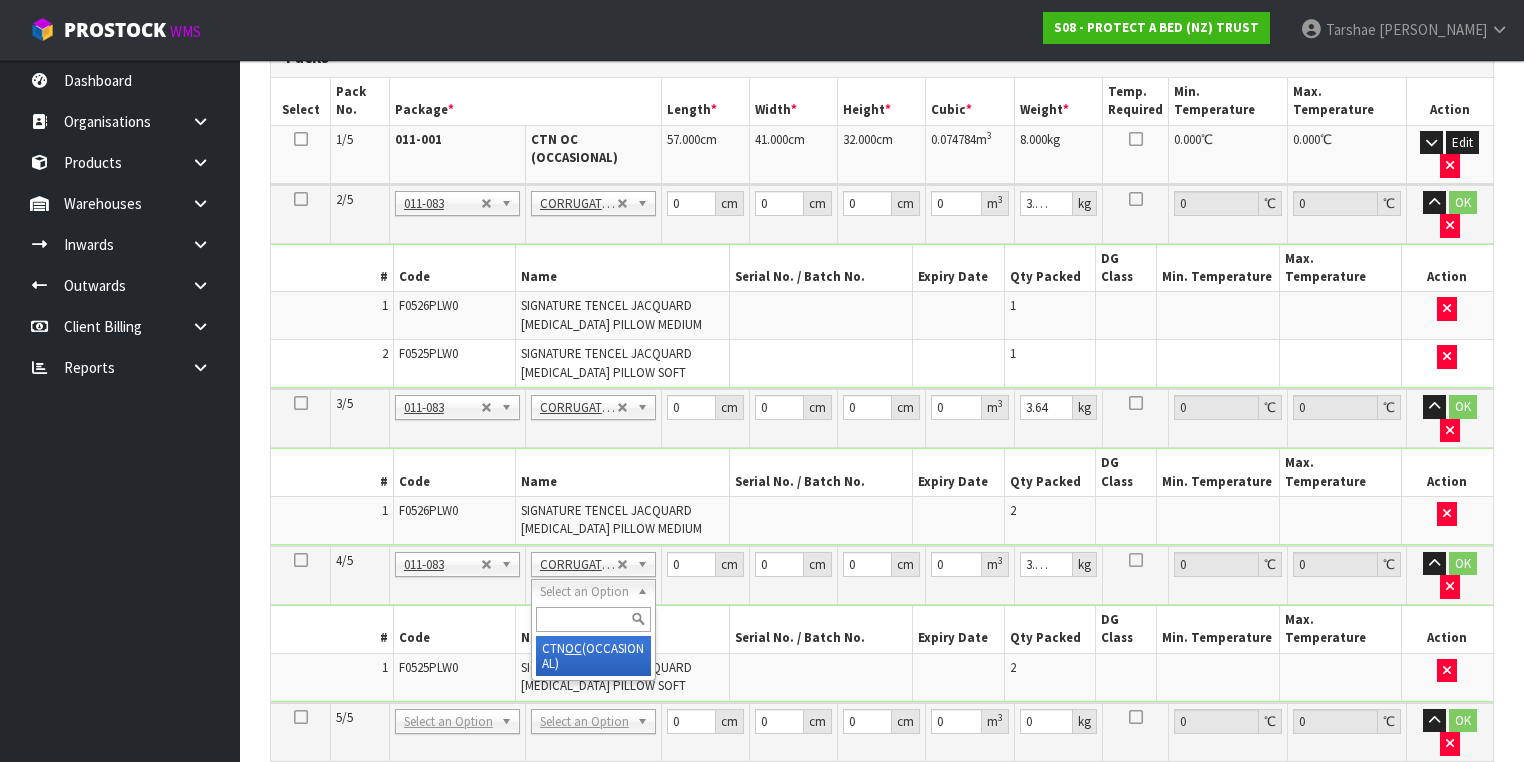 type on "1.44" 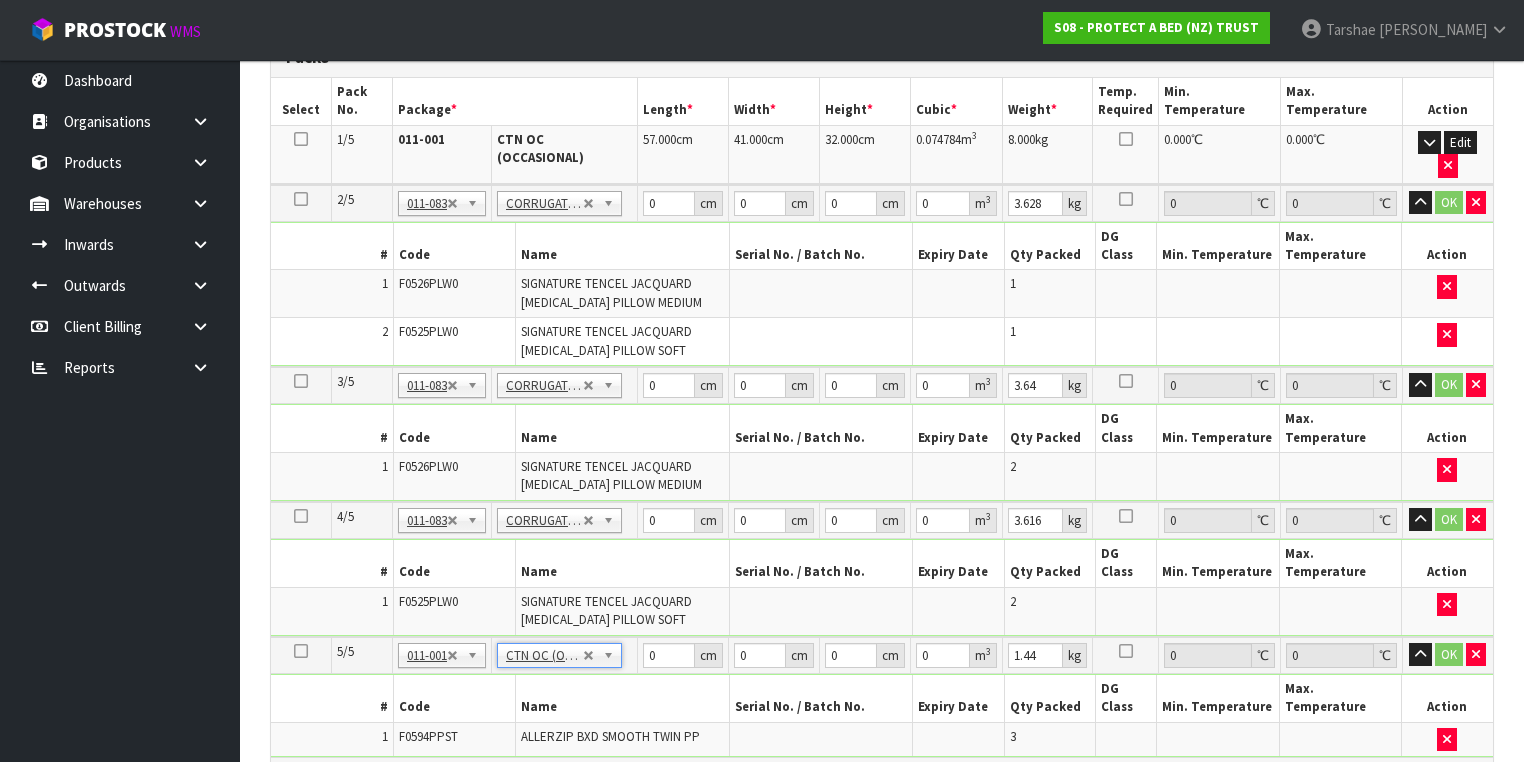 click on "SIGNATURE TENCEL JACQUARD MEMORY FOAM PILLOW SOFT" at bounding box center [606, 610] 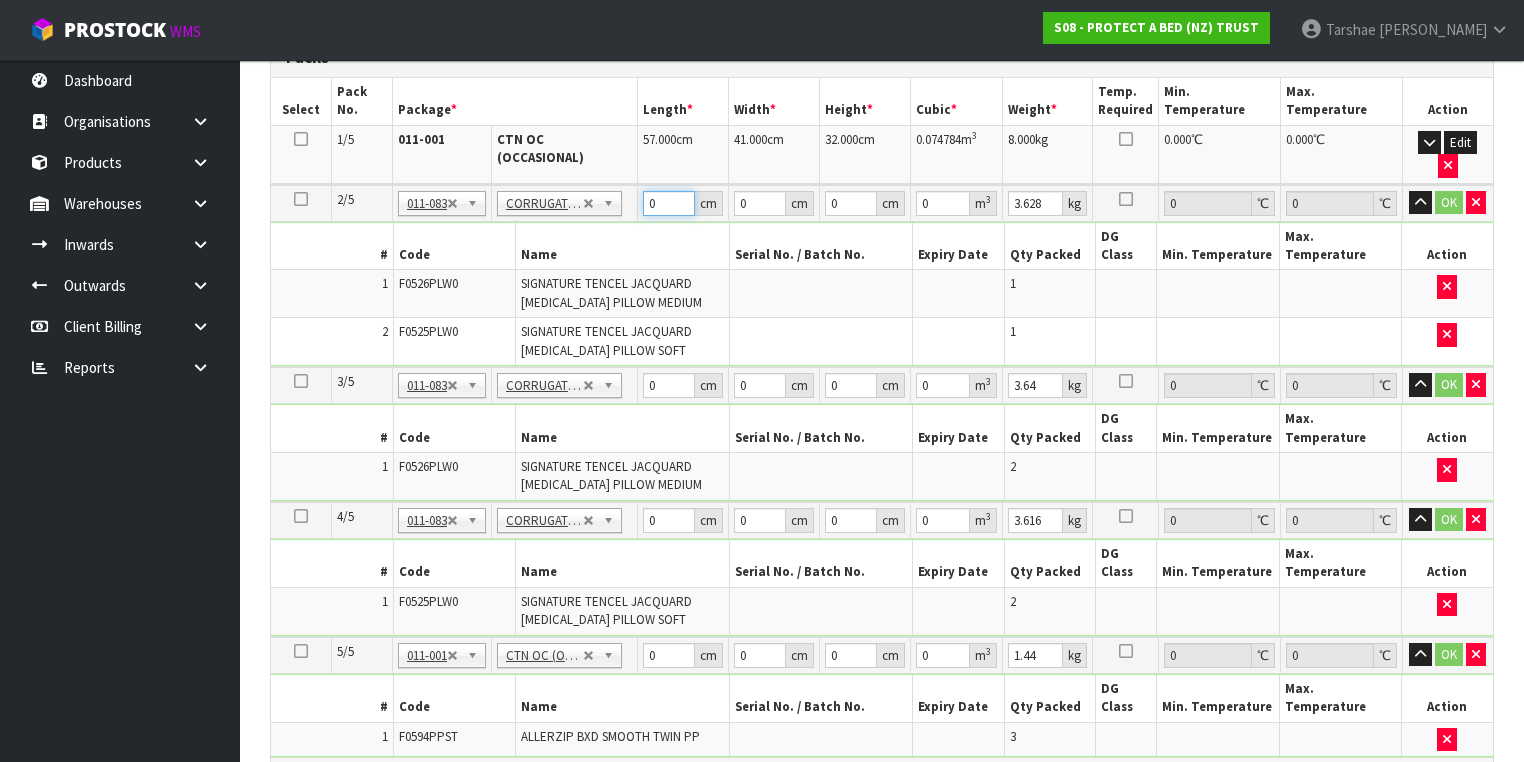 drag, startPoint x: 652, startPoint y: 171, endPoint x: 576, endPoint y: 168, distance: 76.05919 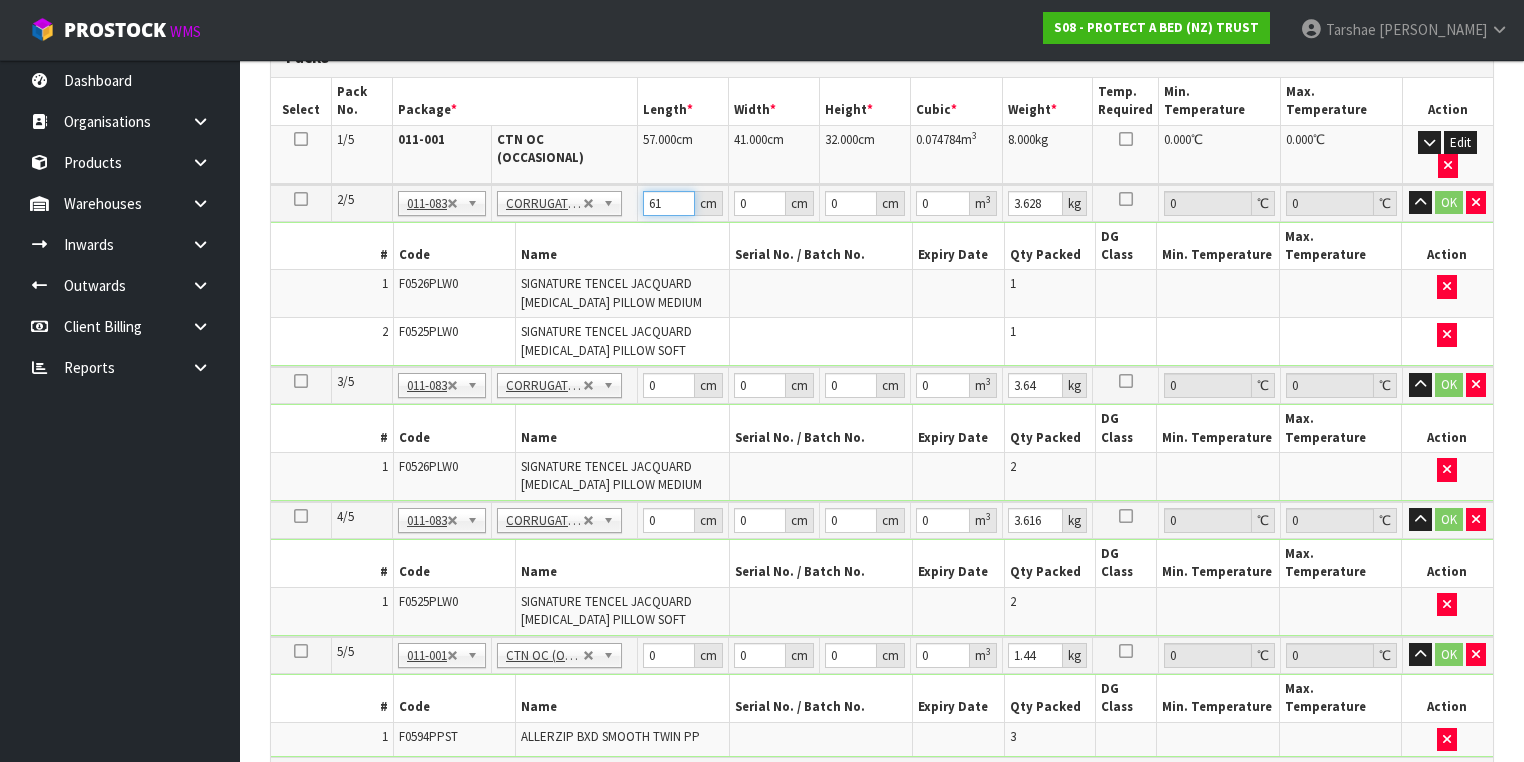 type on "61" 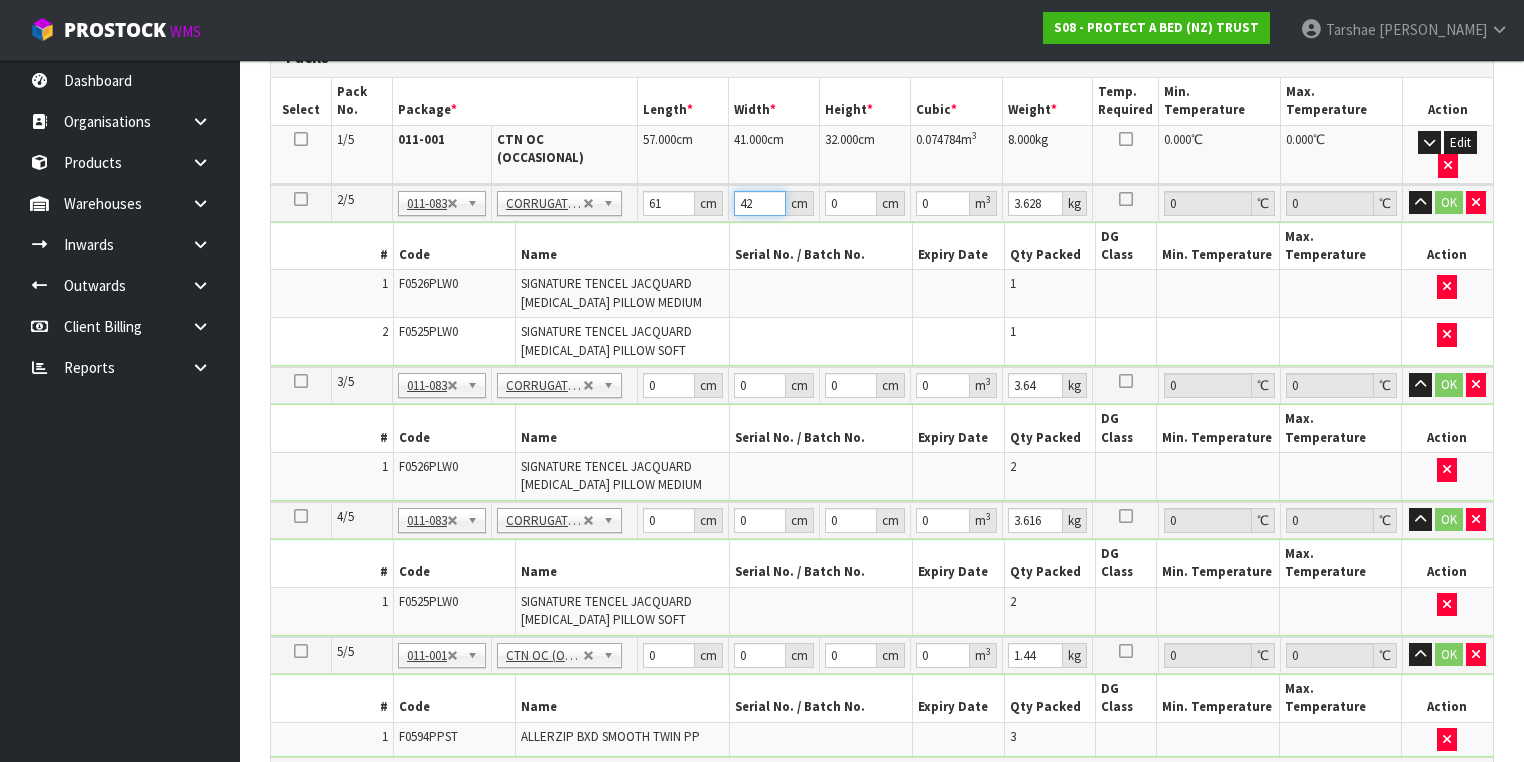 type on "42" 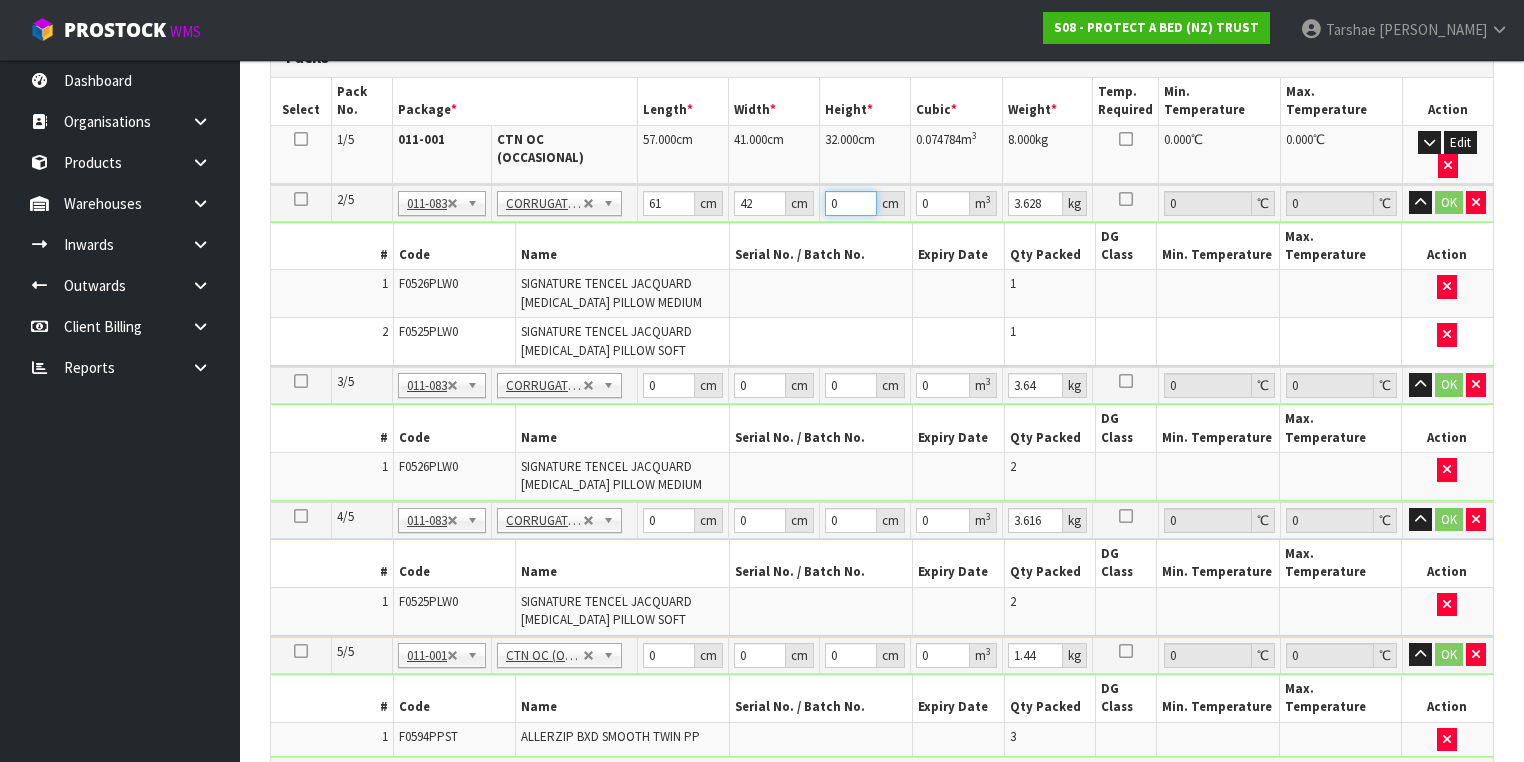 type on "3" 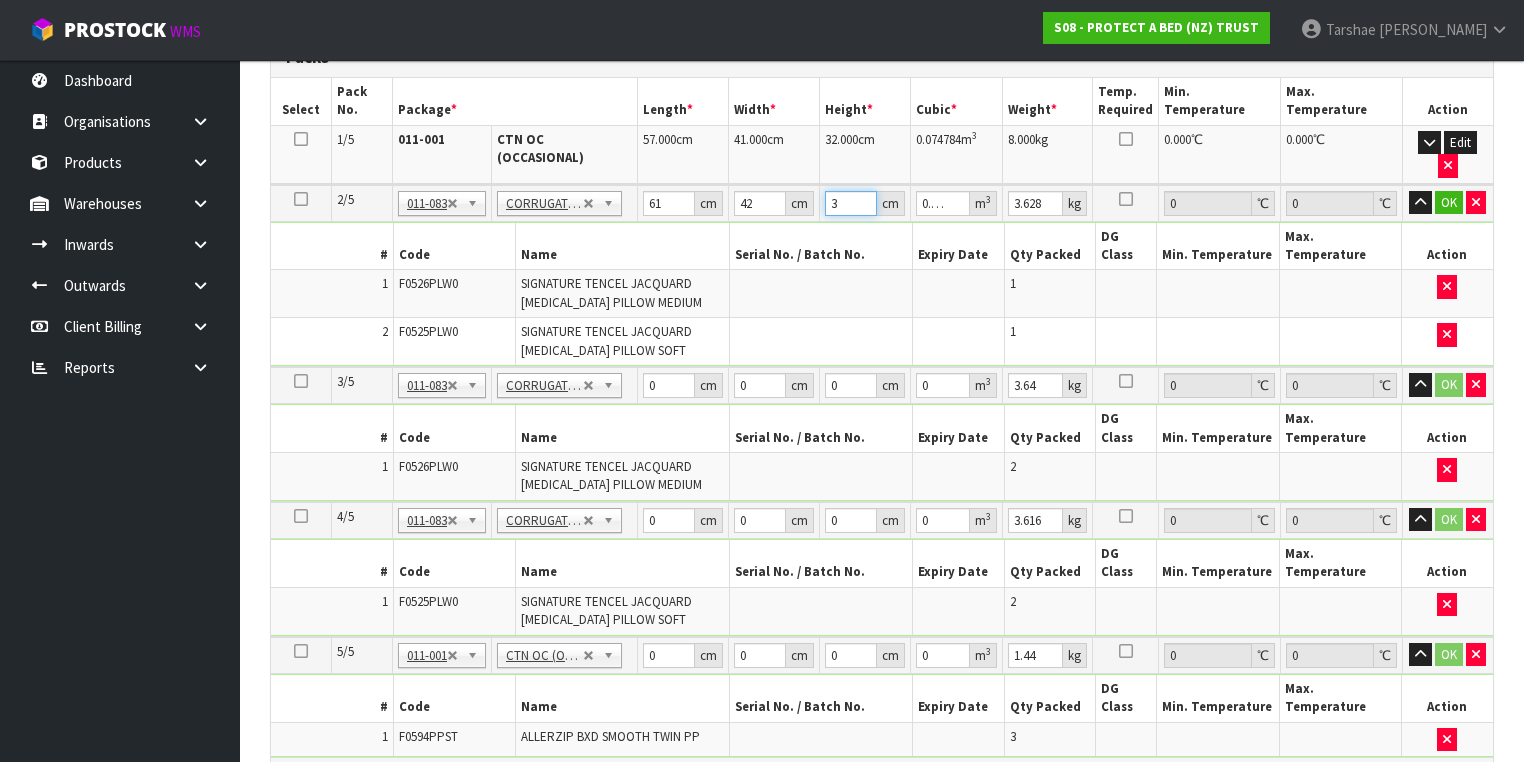 type on "30" 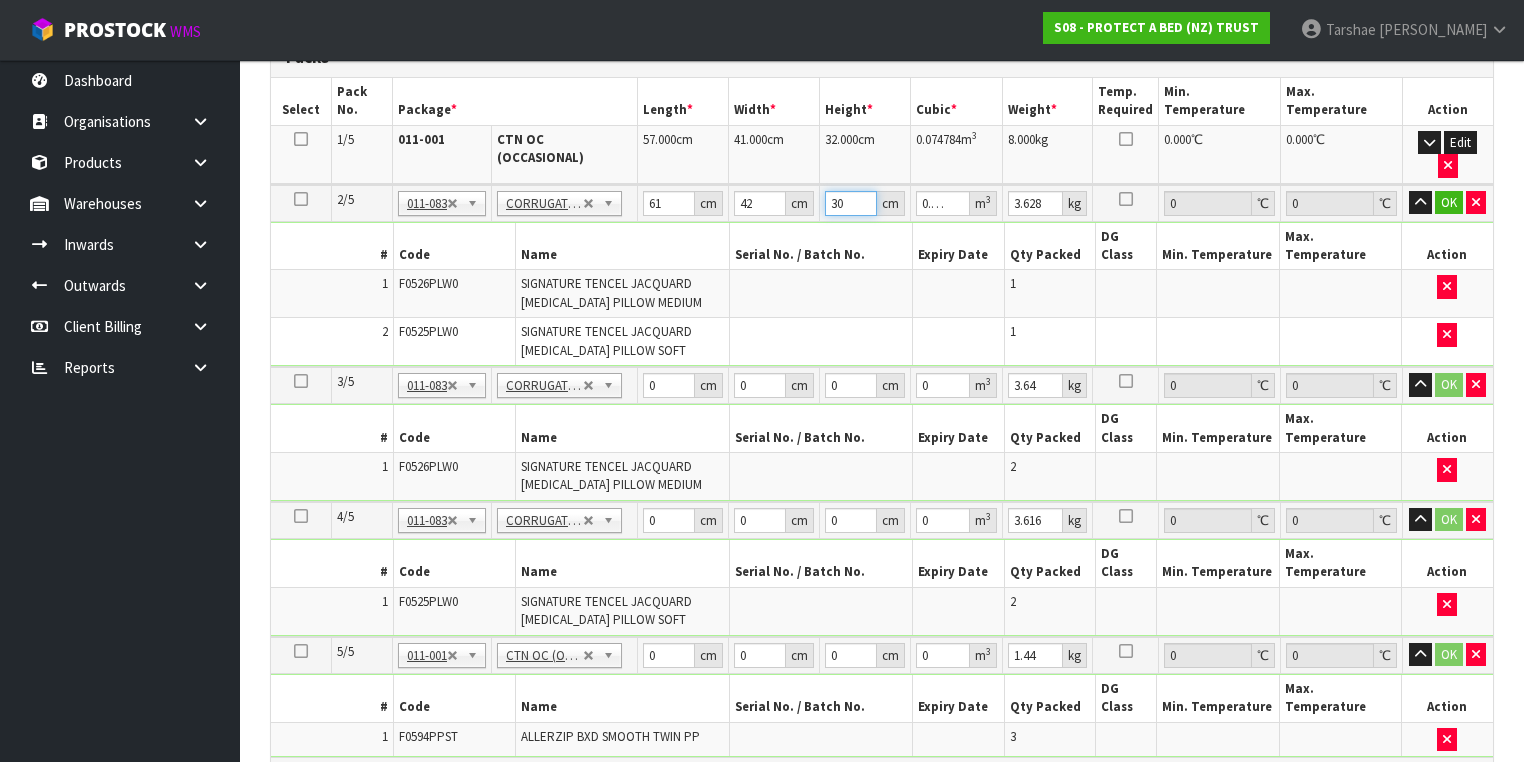 type on "30" 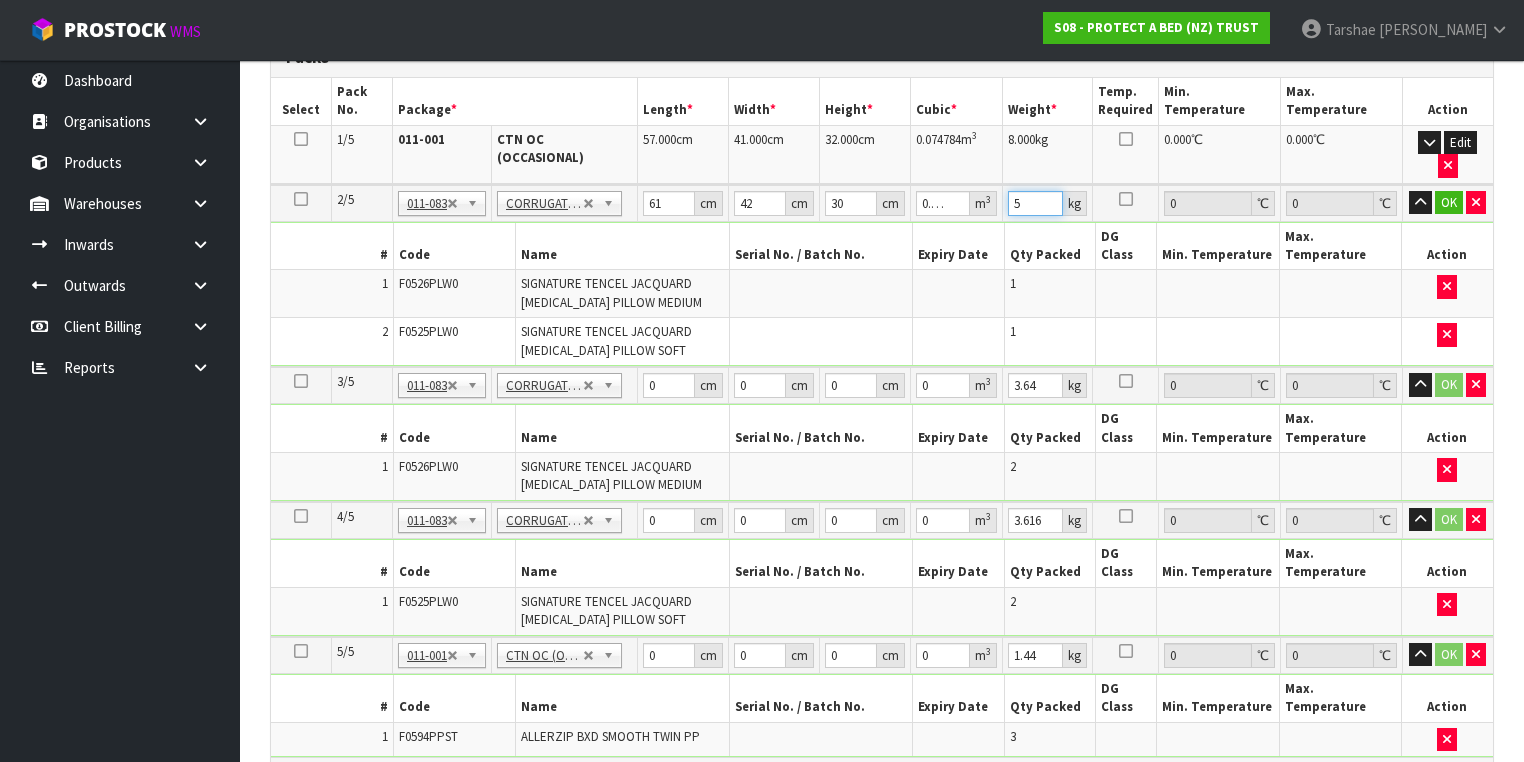 type on "5" 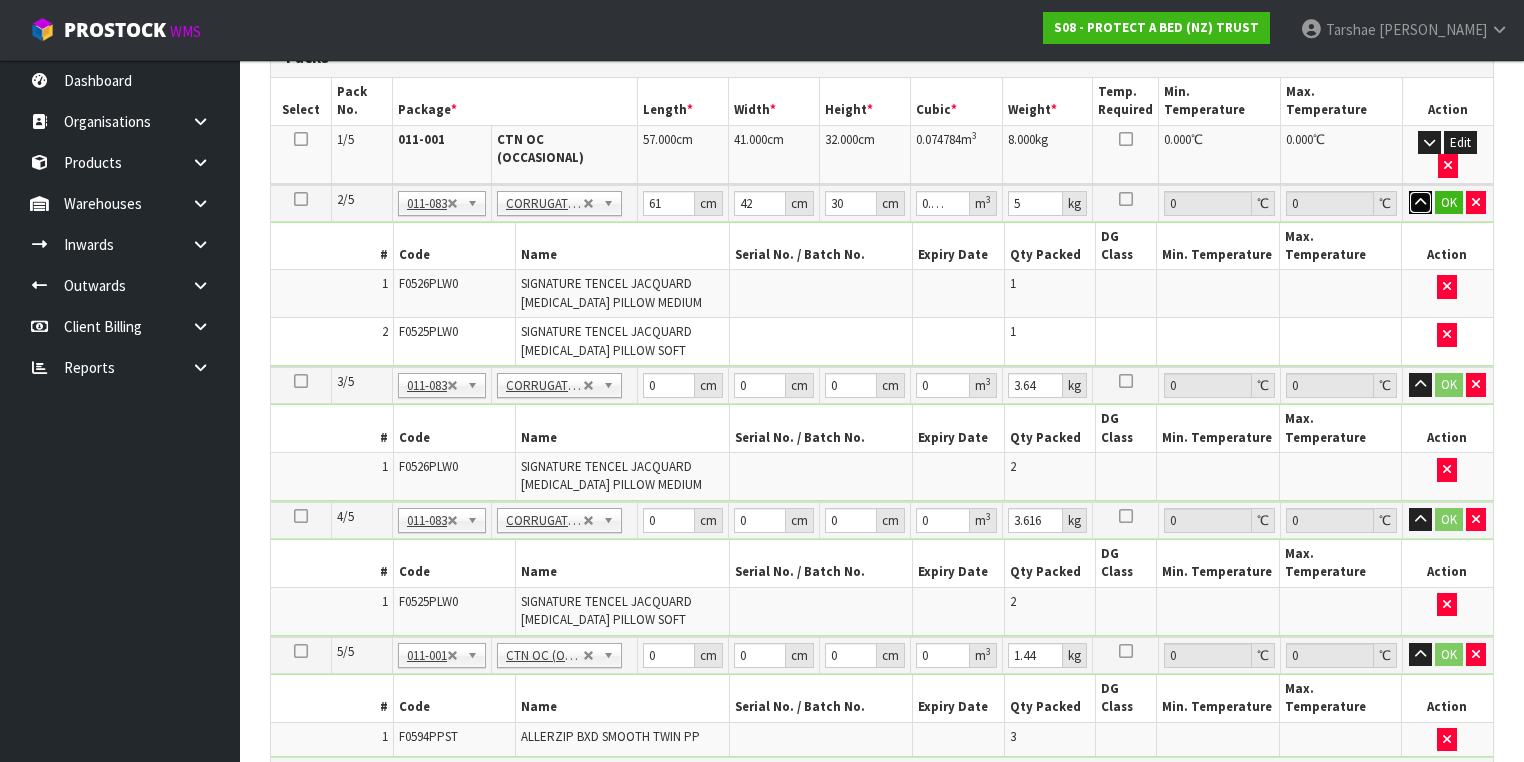 type 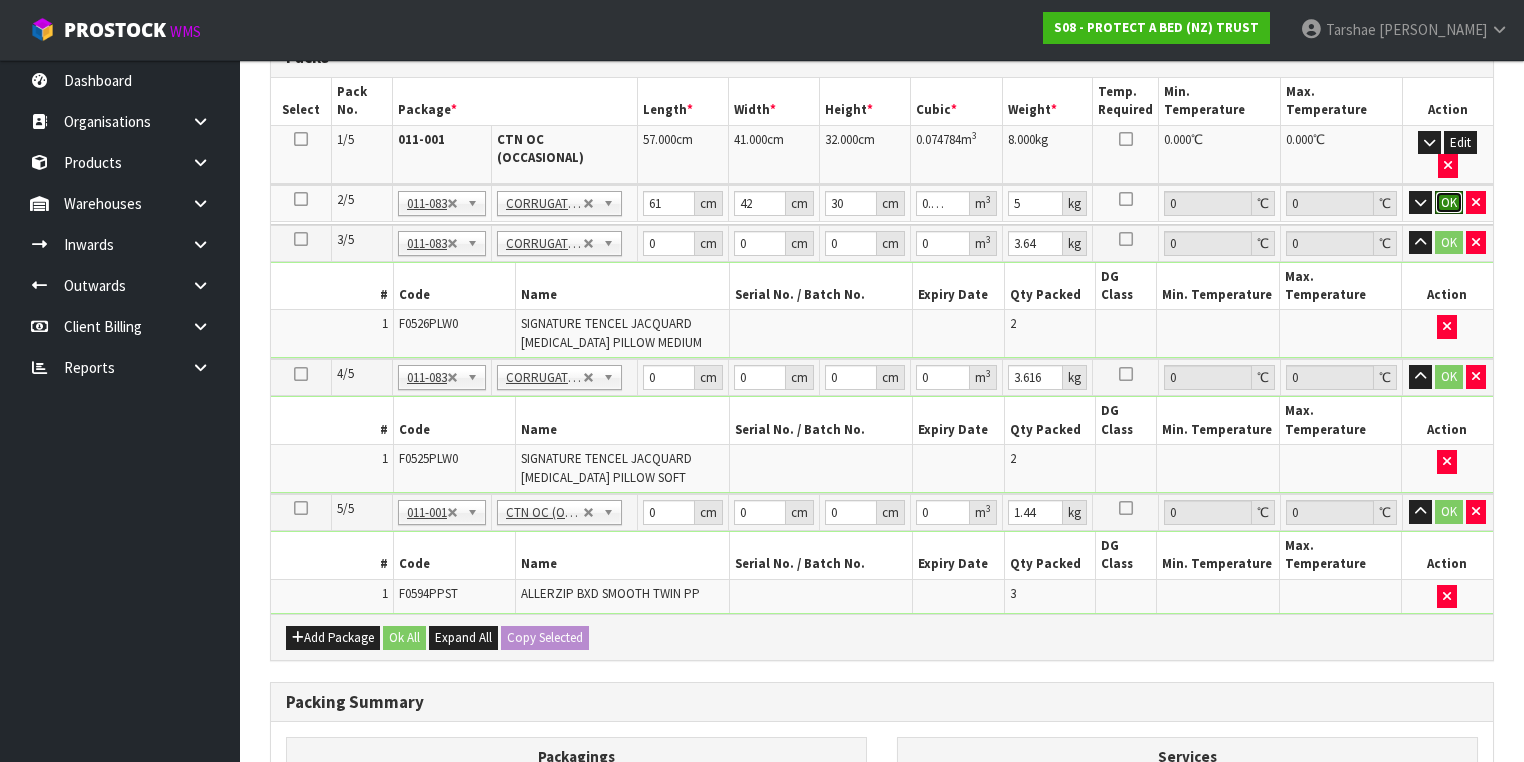 type 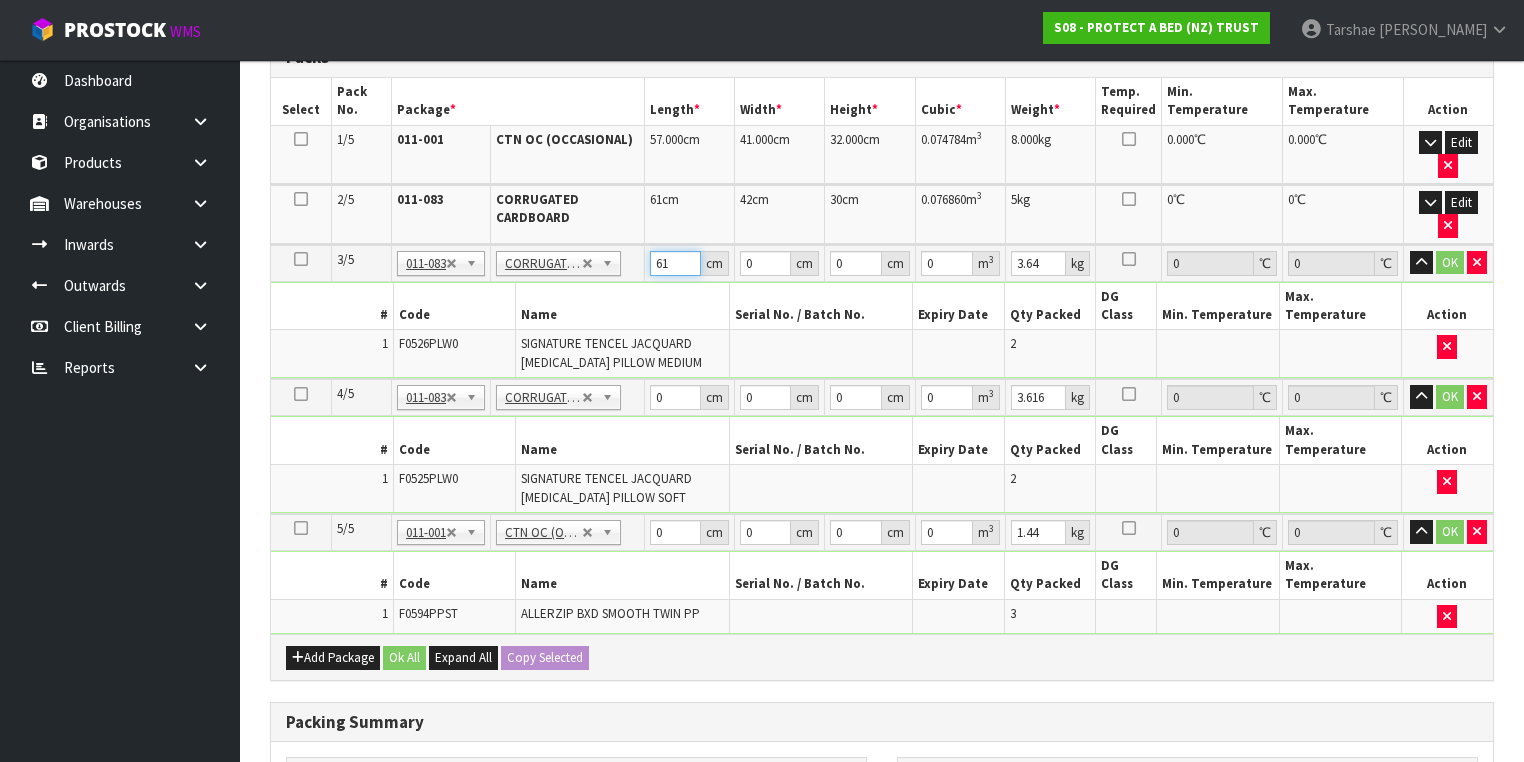 type on "61" 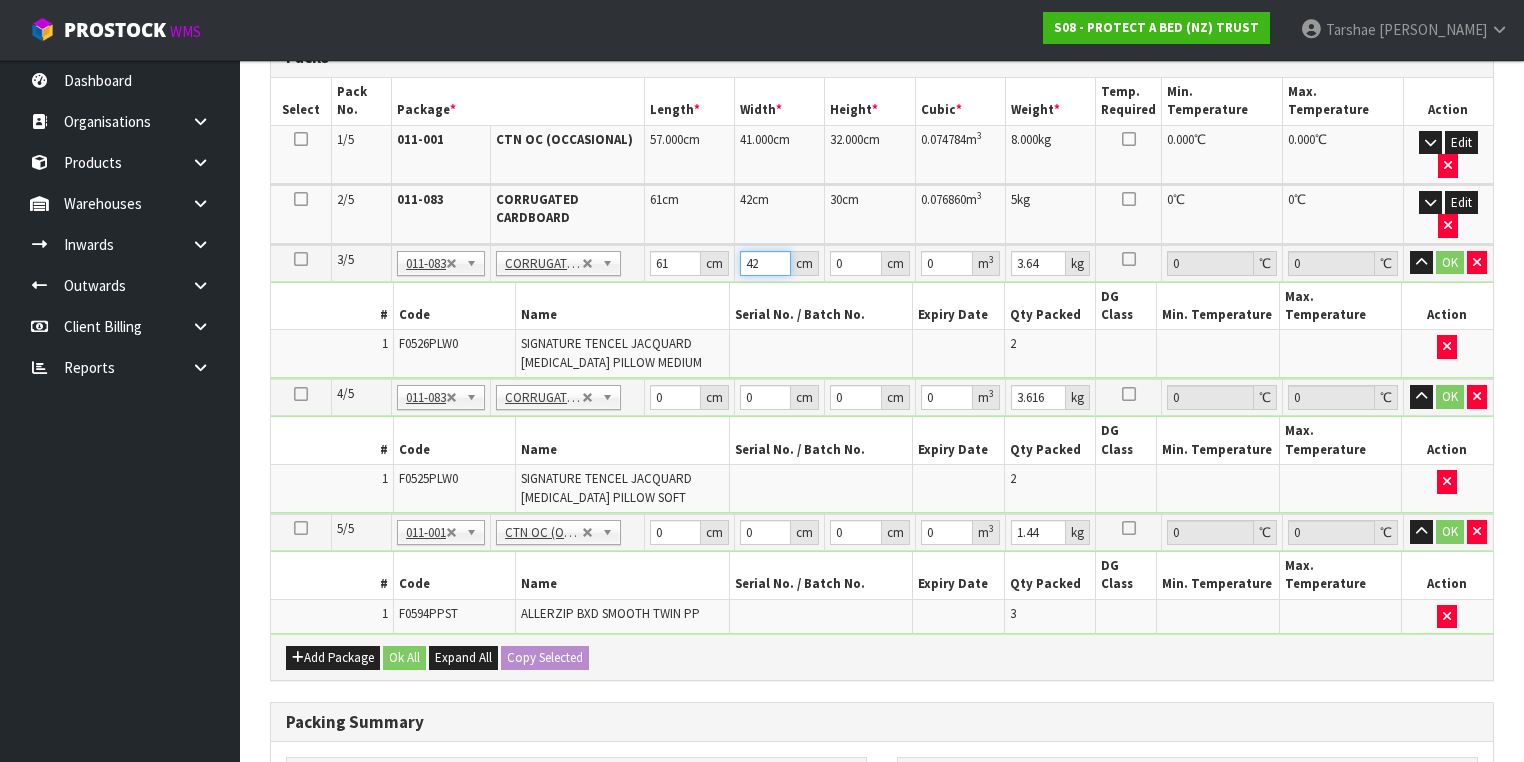 type on "42" 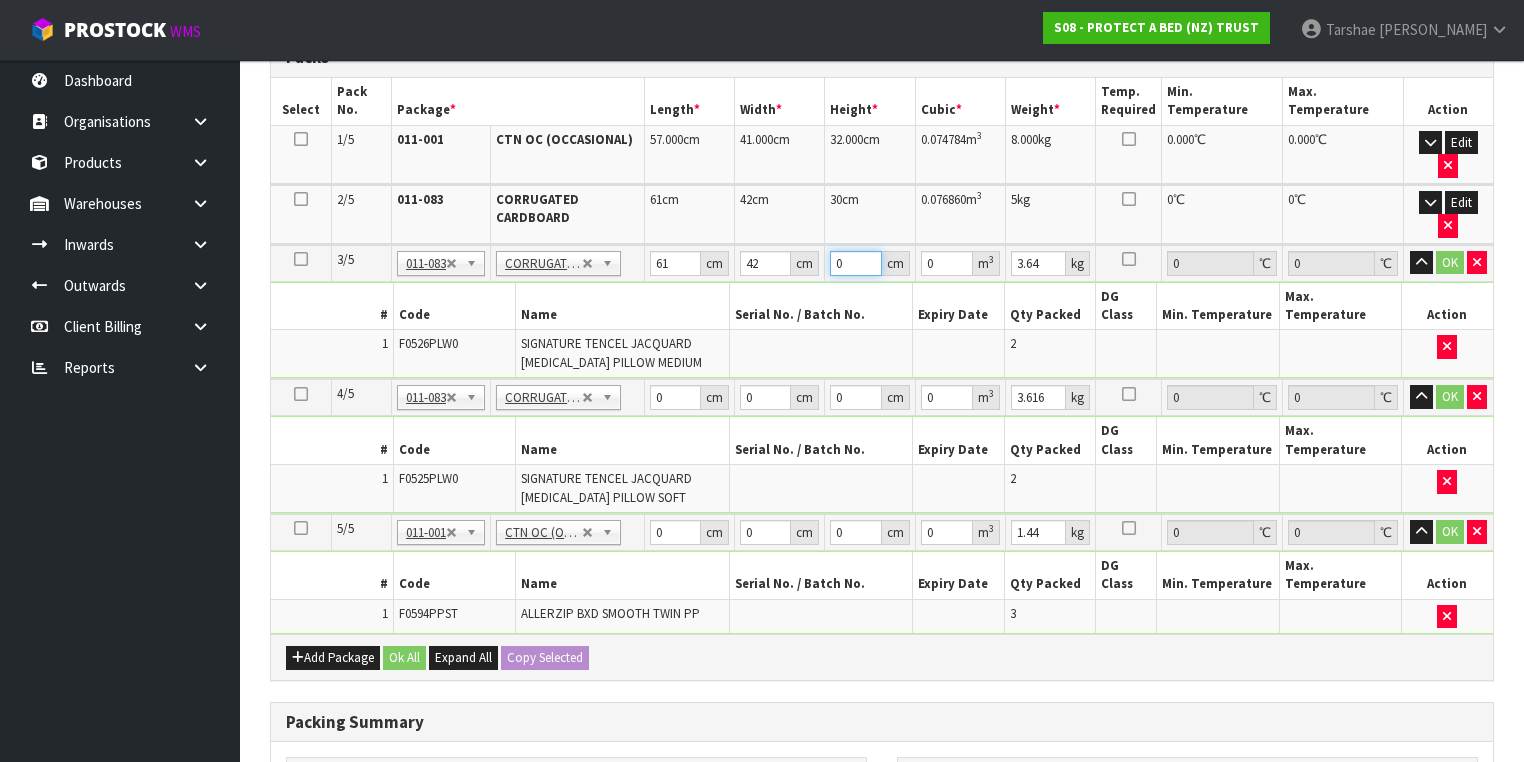 type on "3" 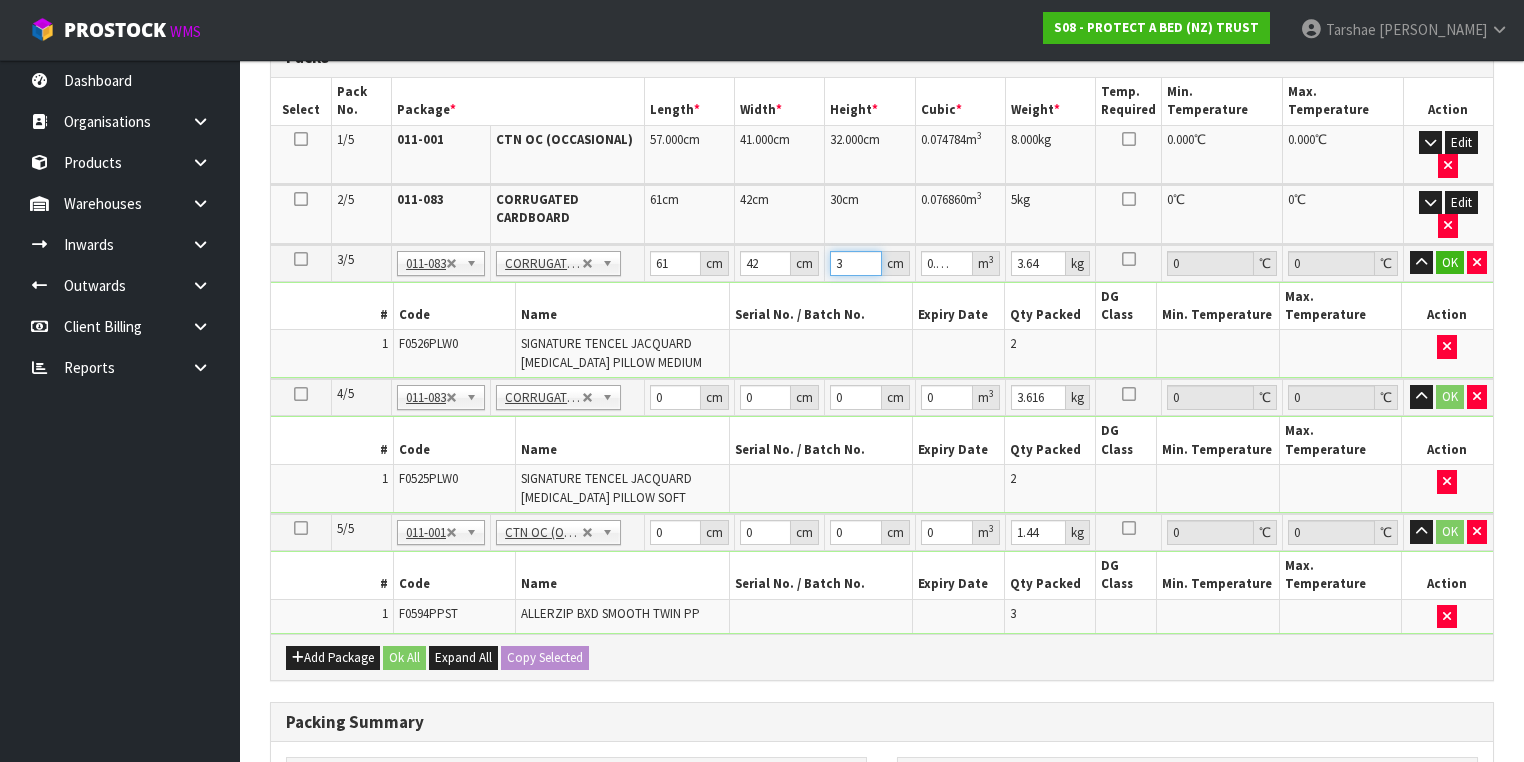 type on "30" 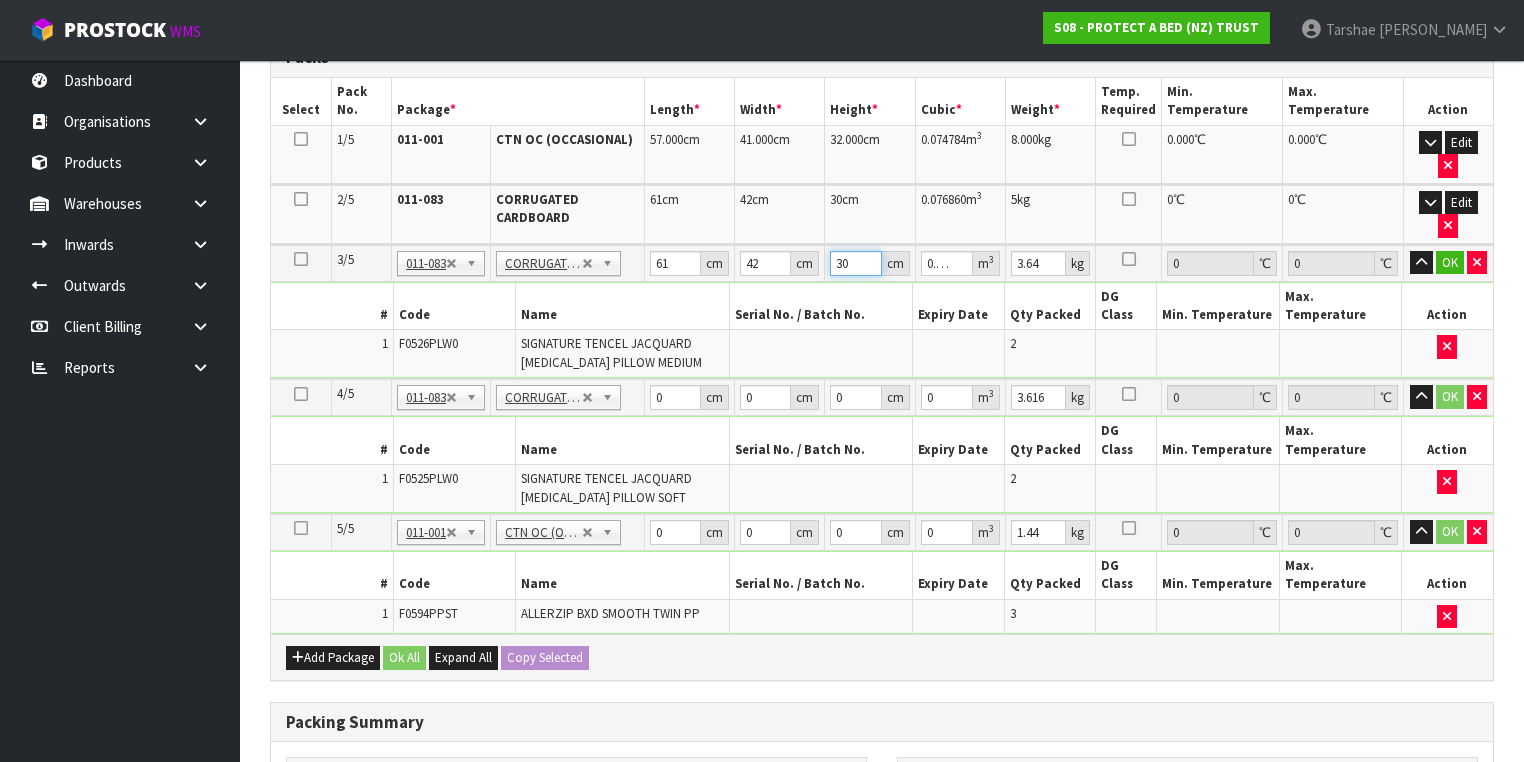 type on "30" 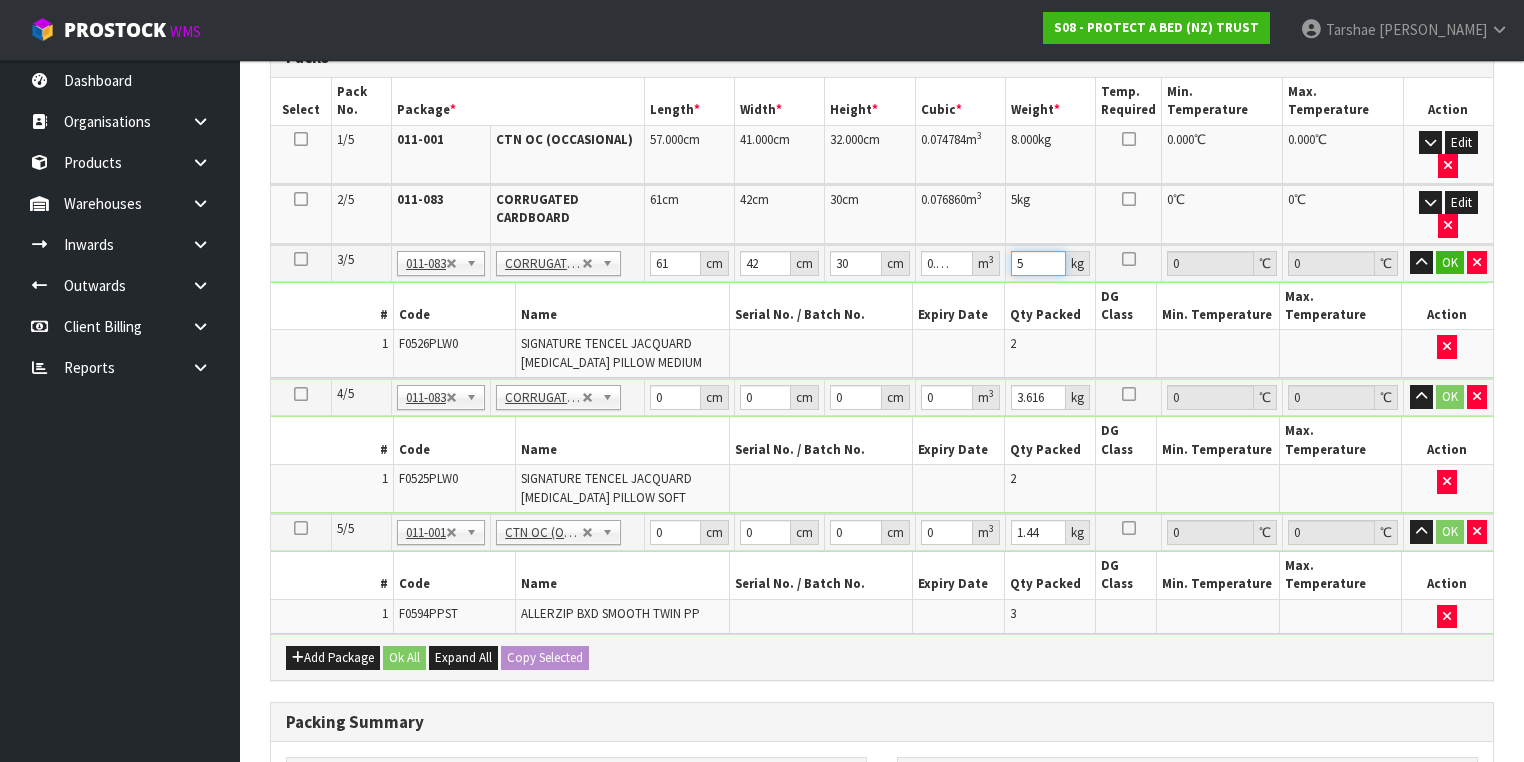 type on "5" 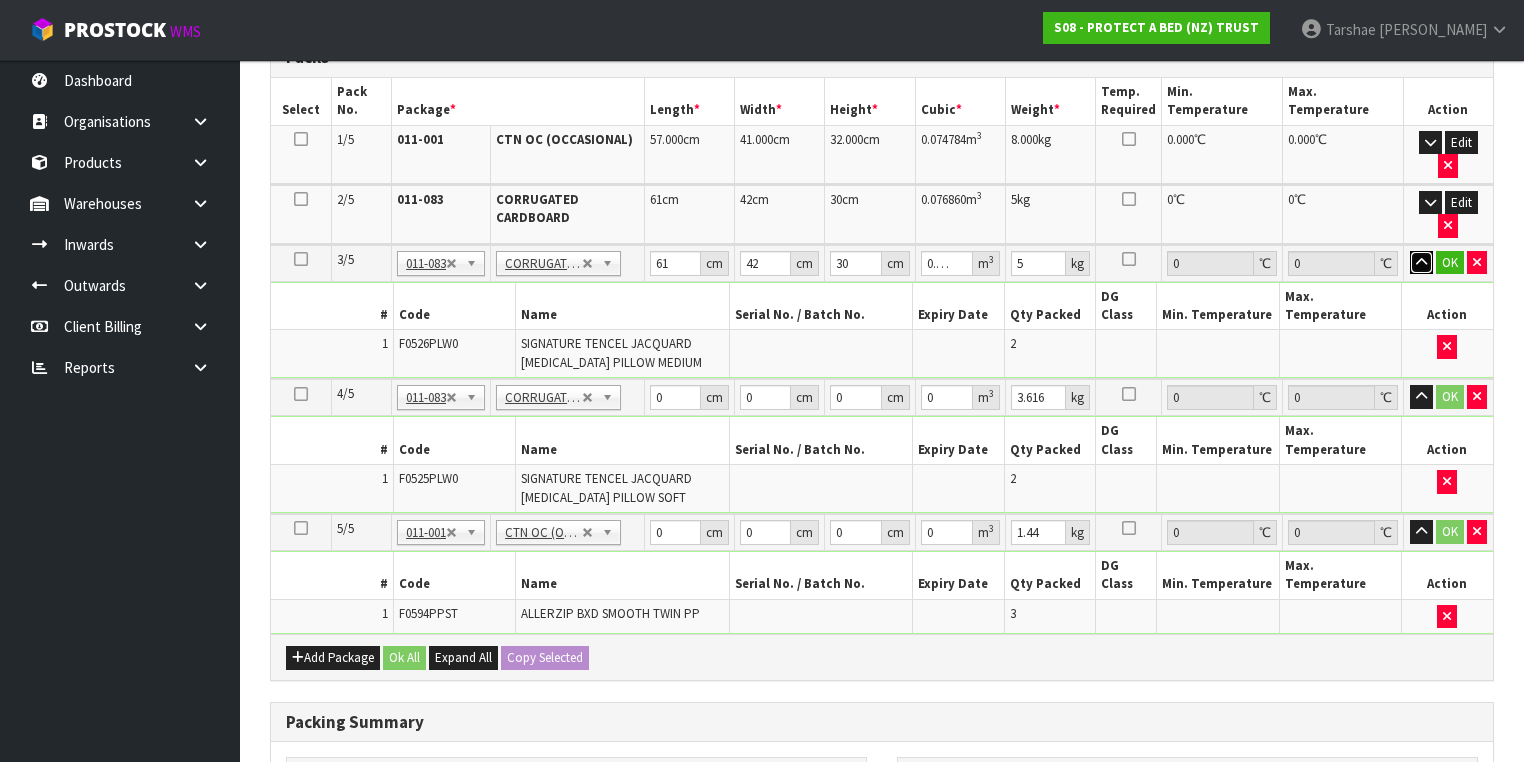 type 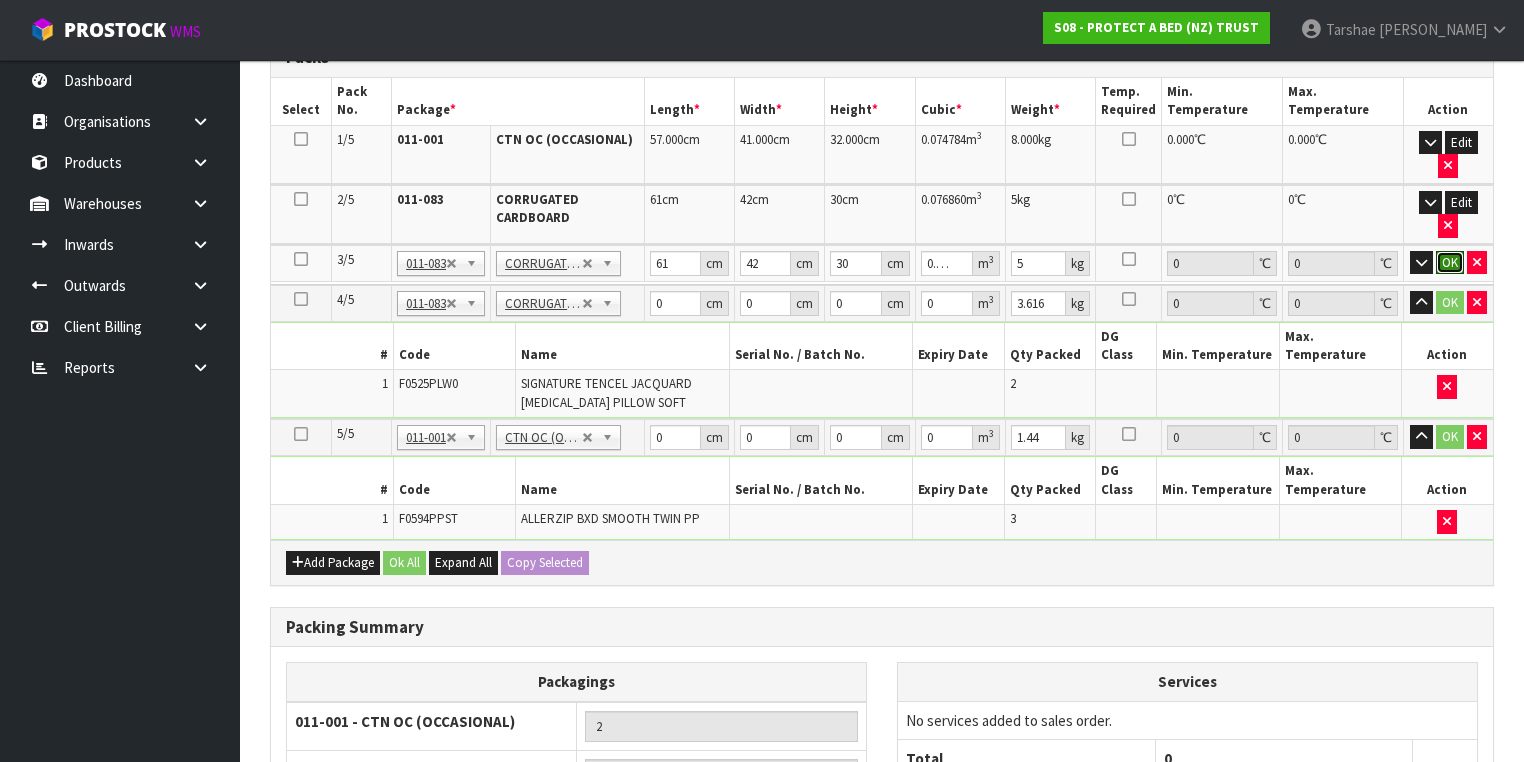 type 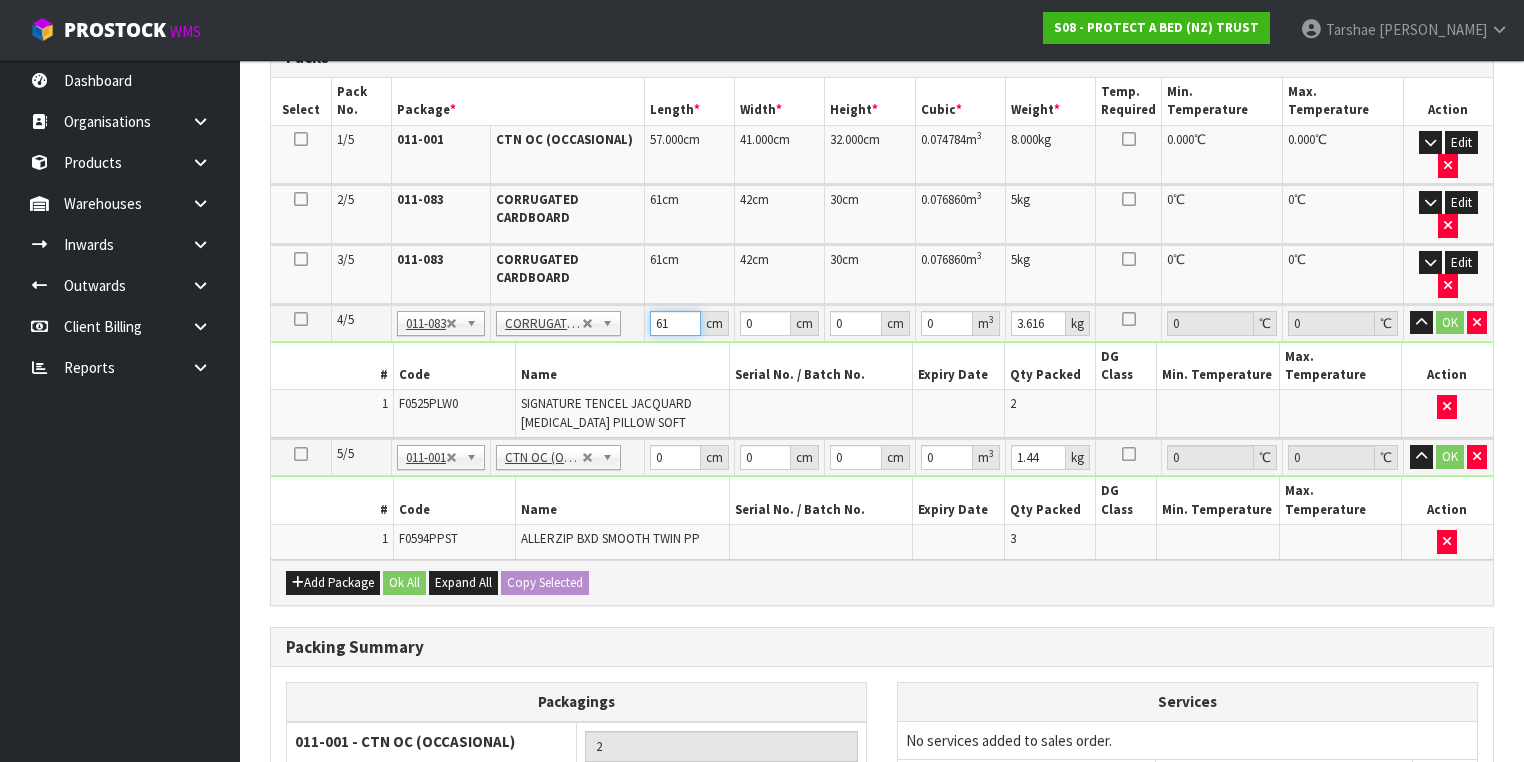 type on "61" 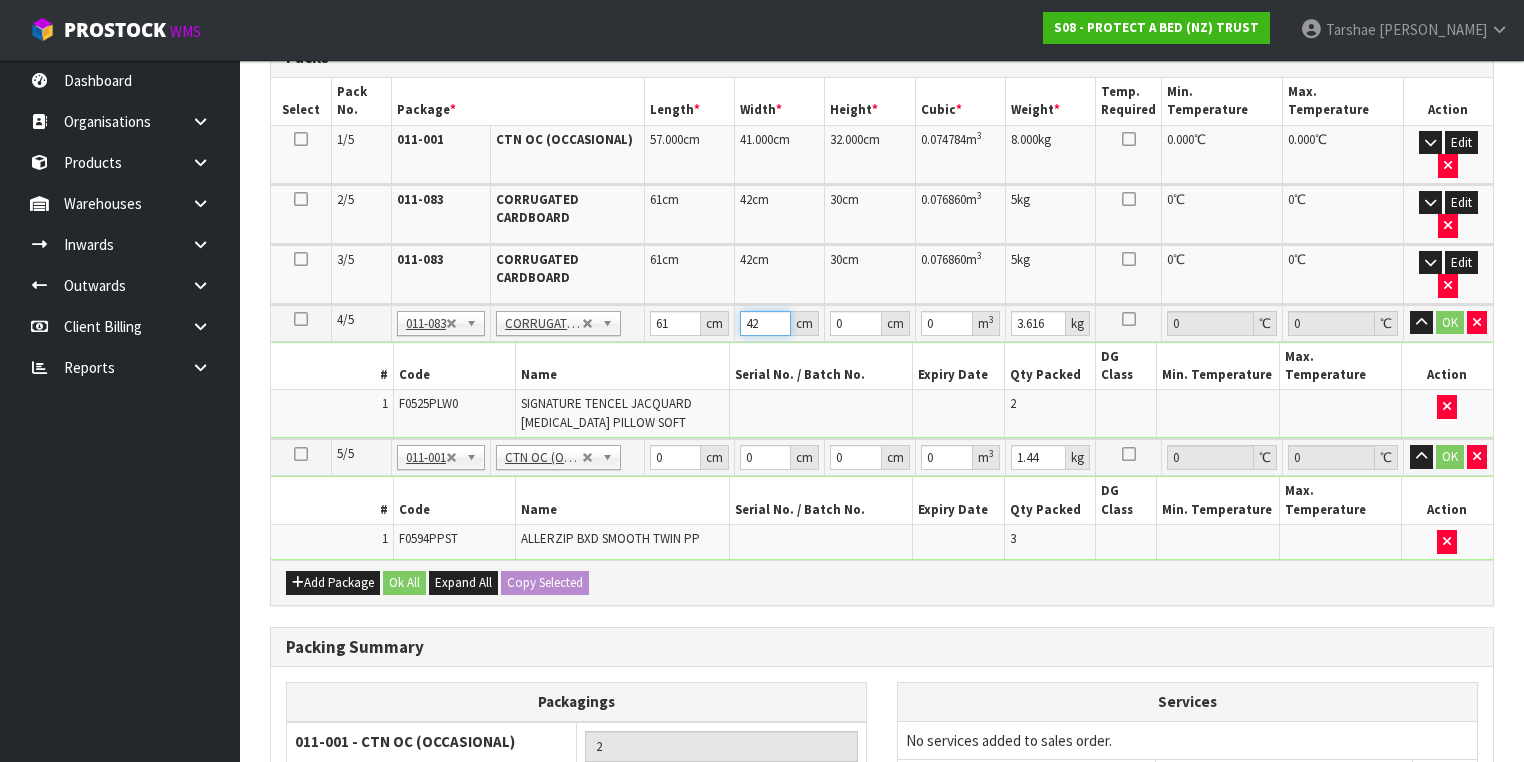 type on "42" 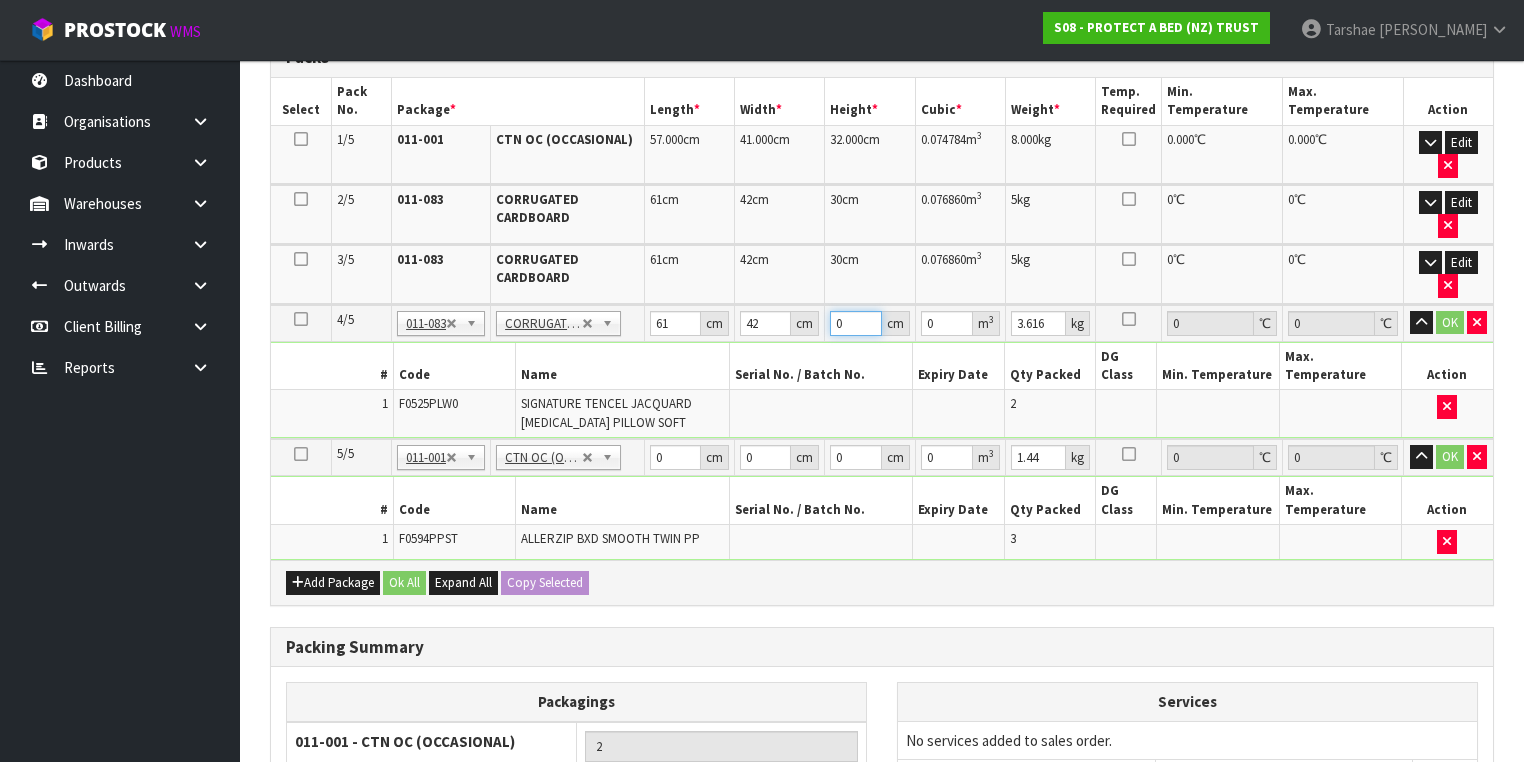 type on "3" 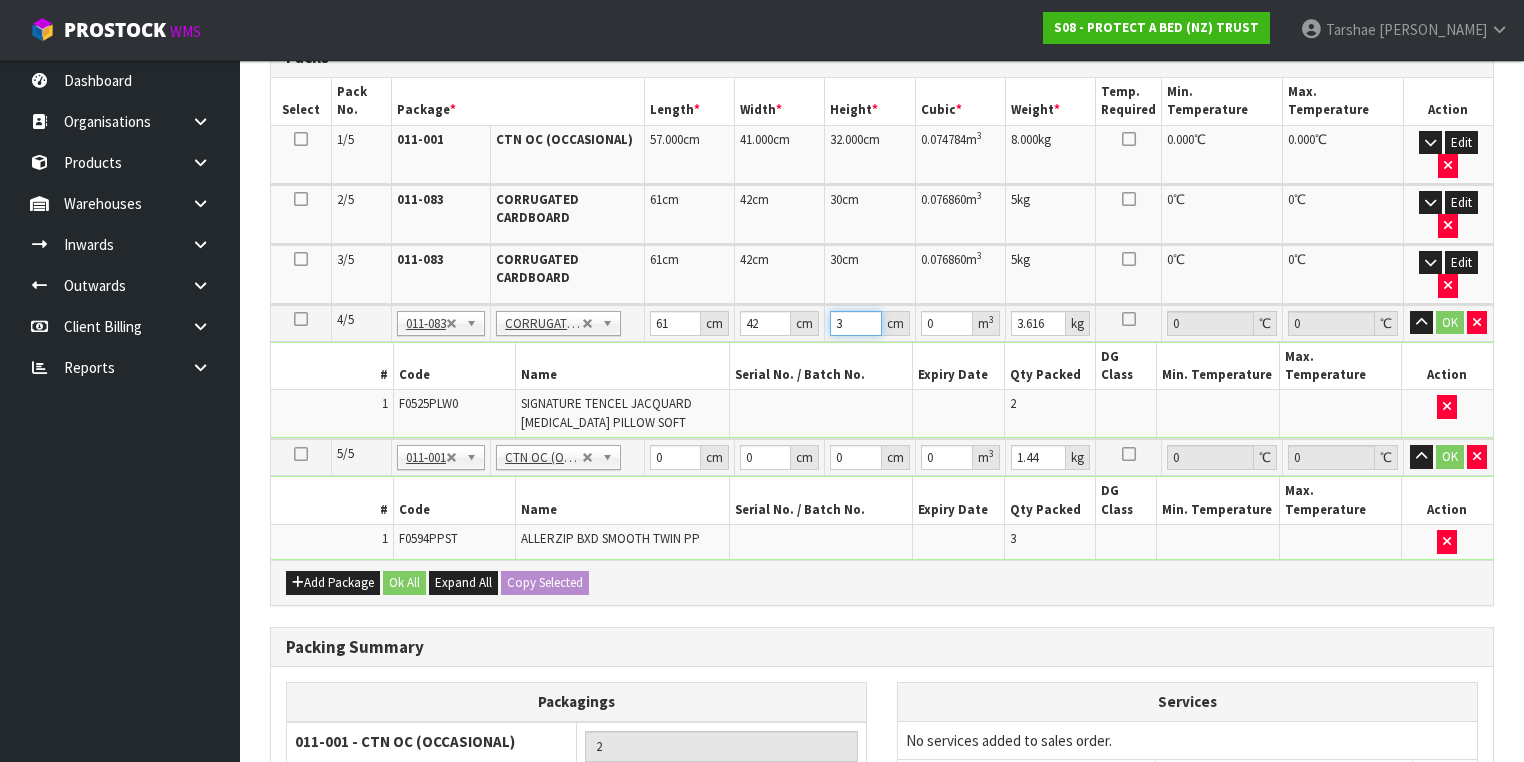 type on "0.007686" 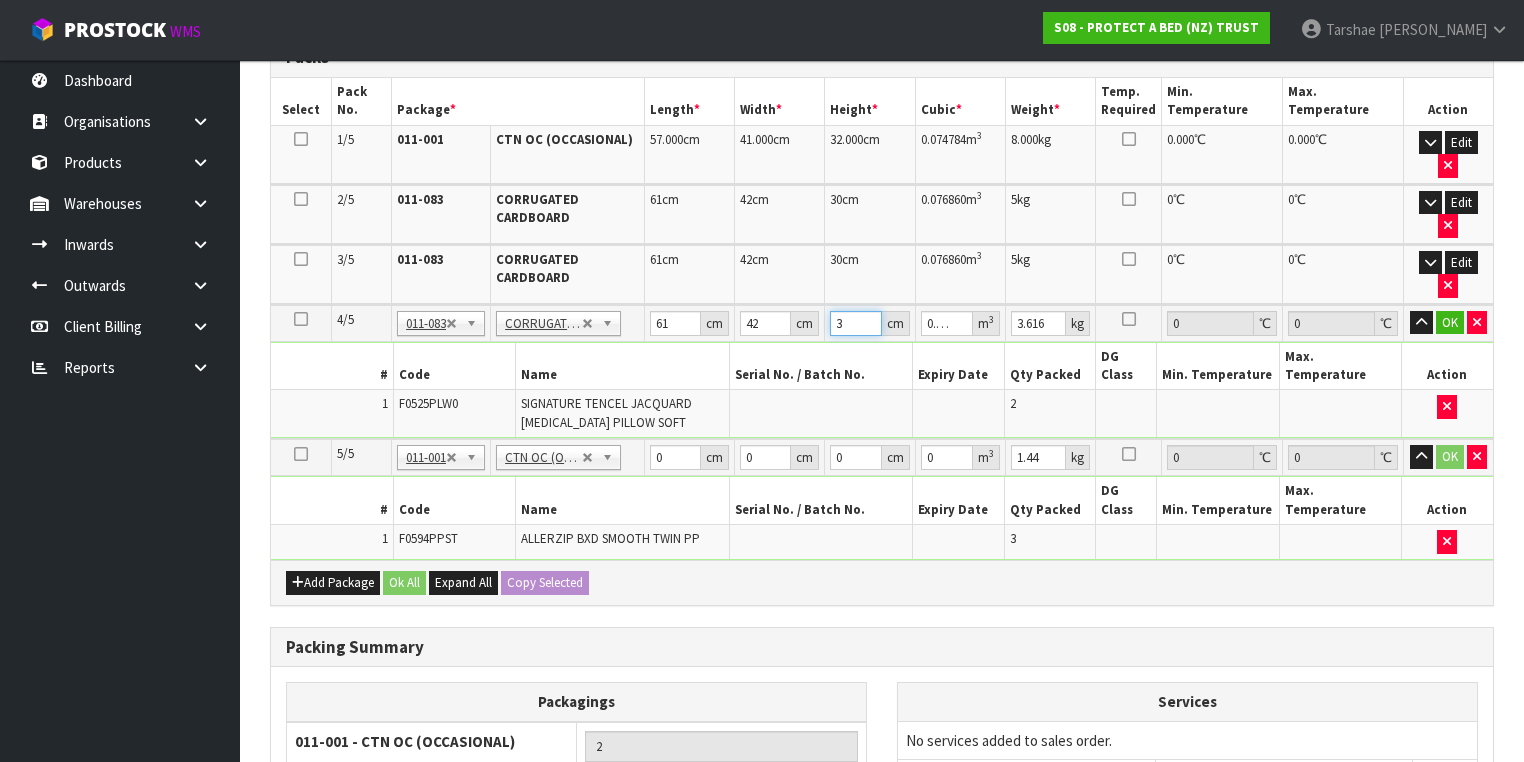type on "30" 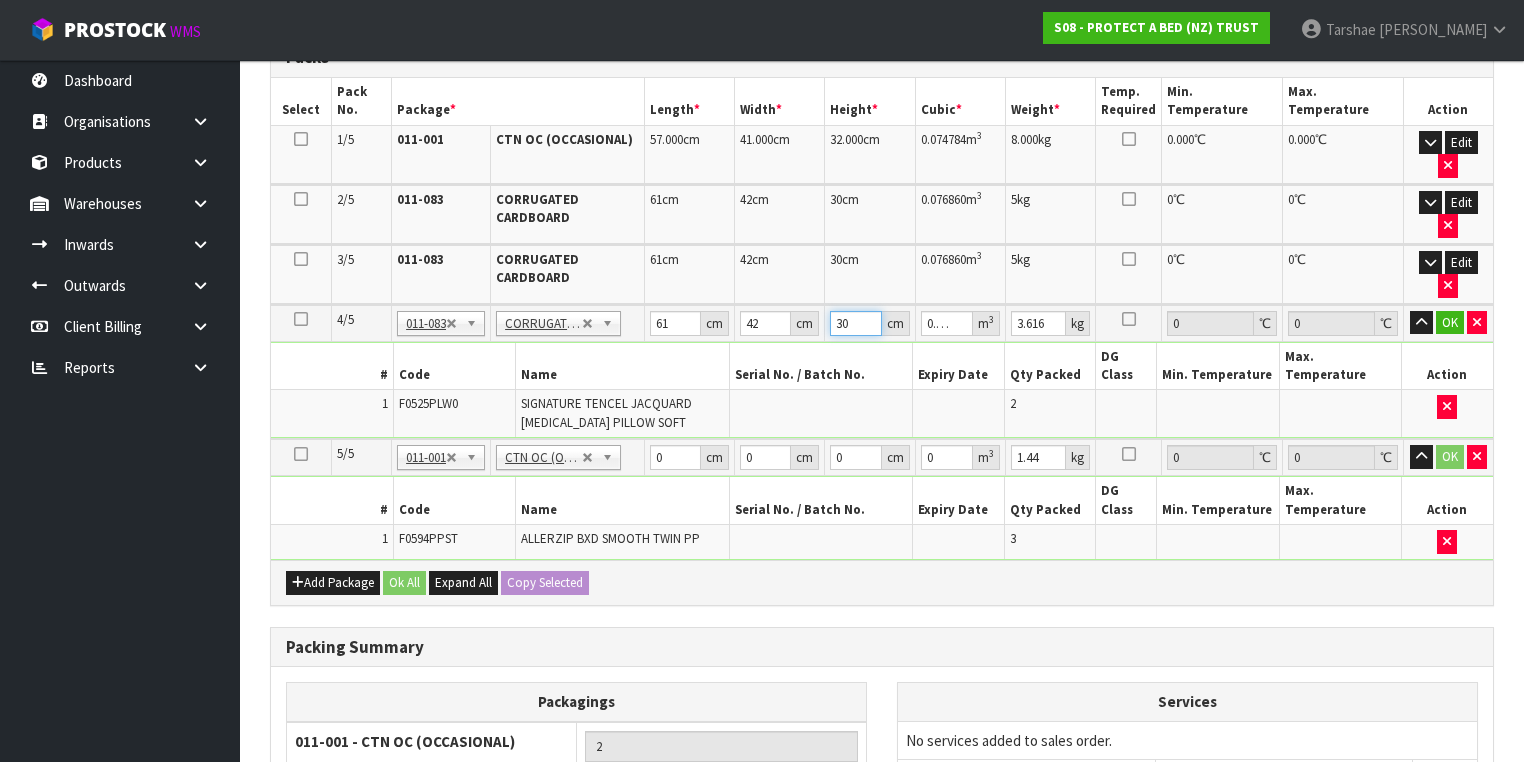 type on "30" 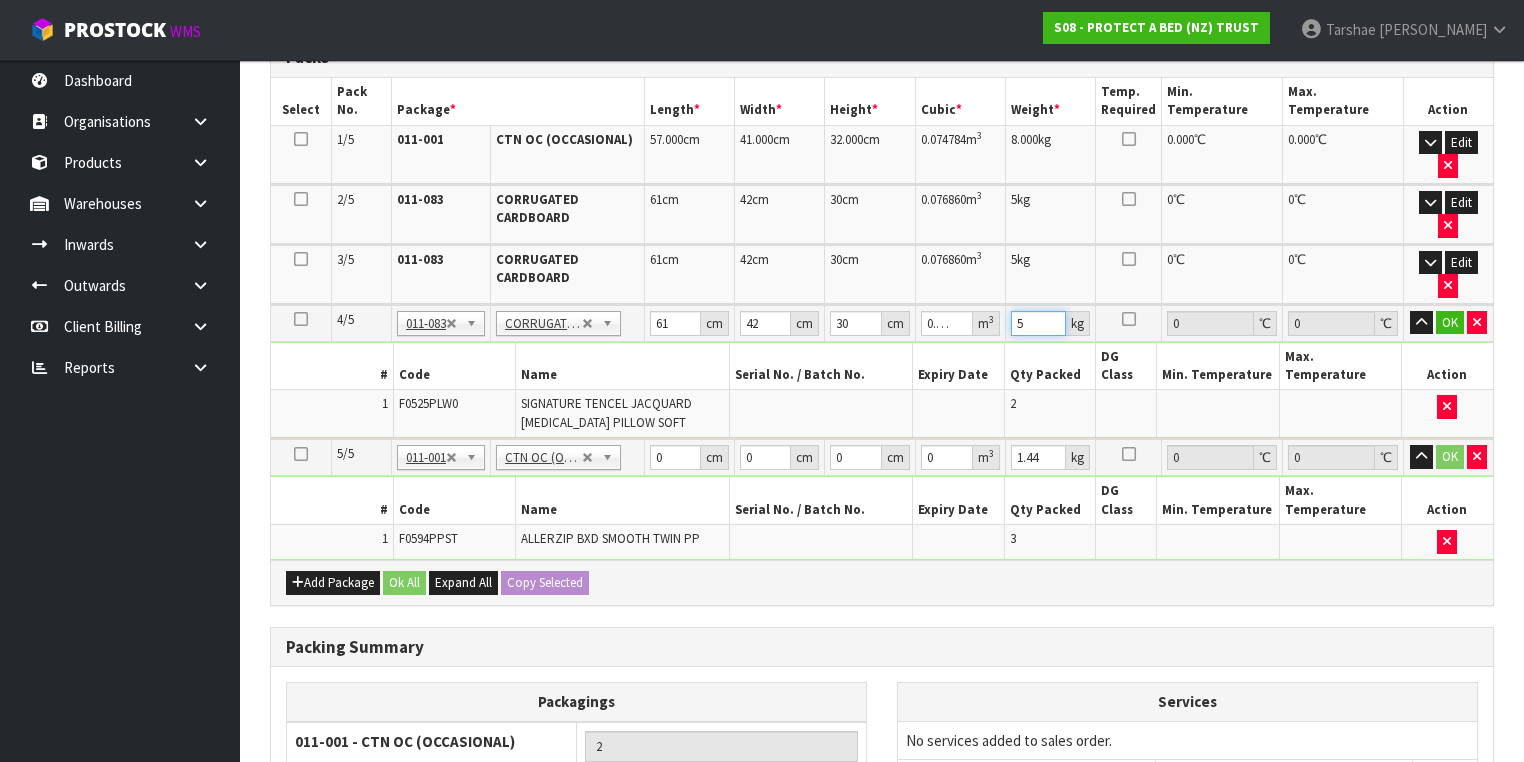 type on "5" 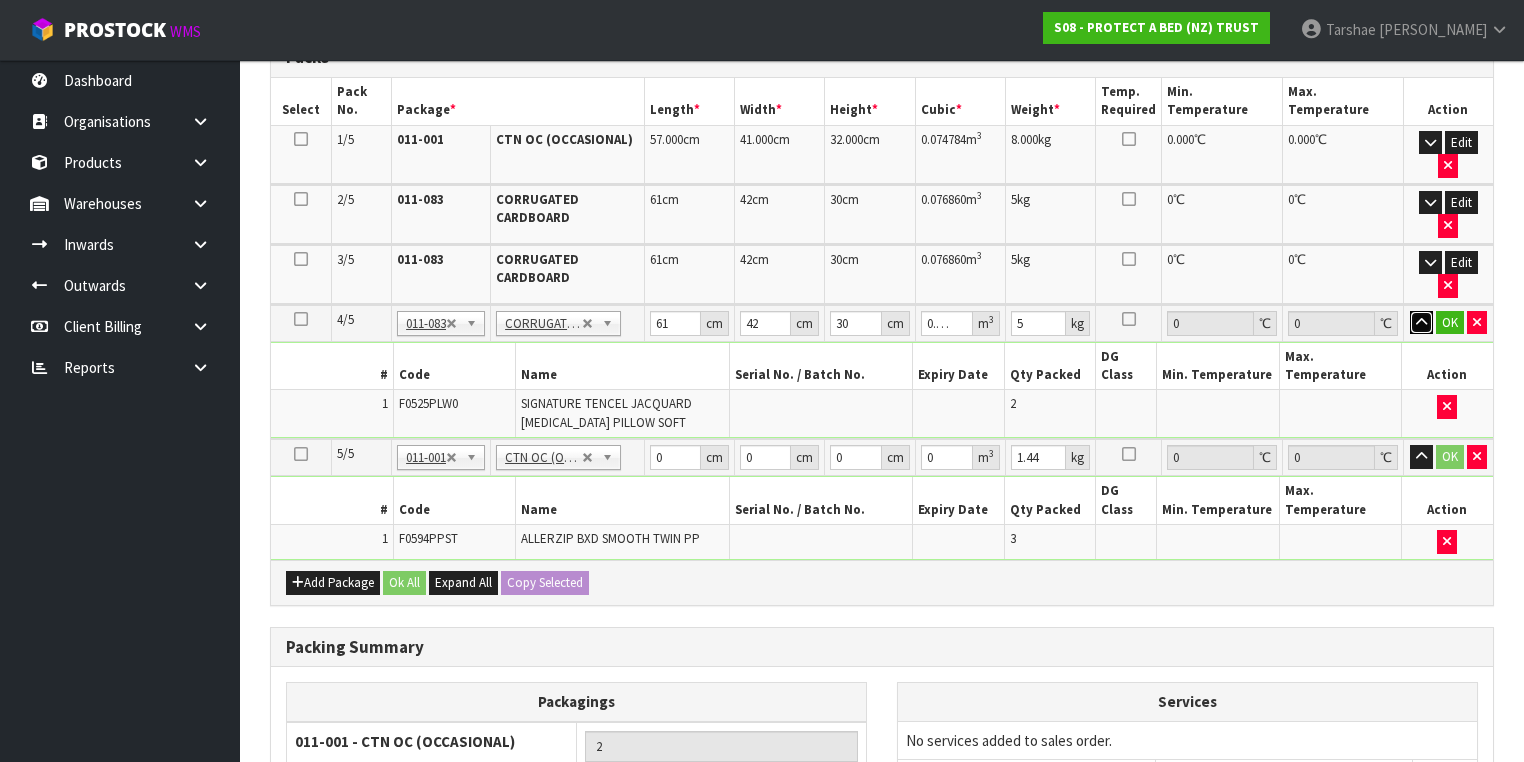 type 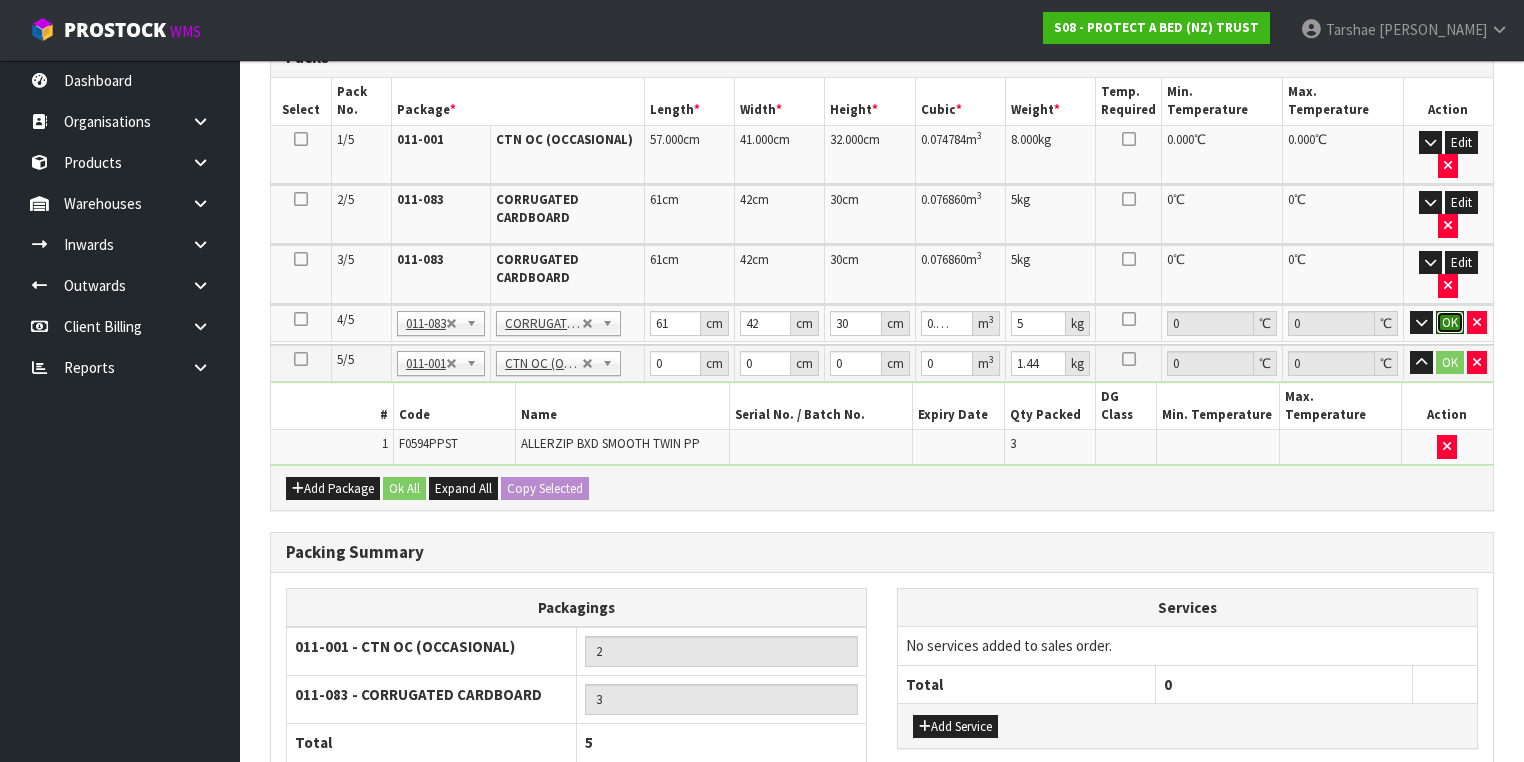type 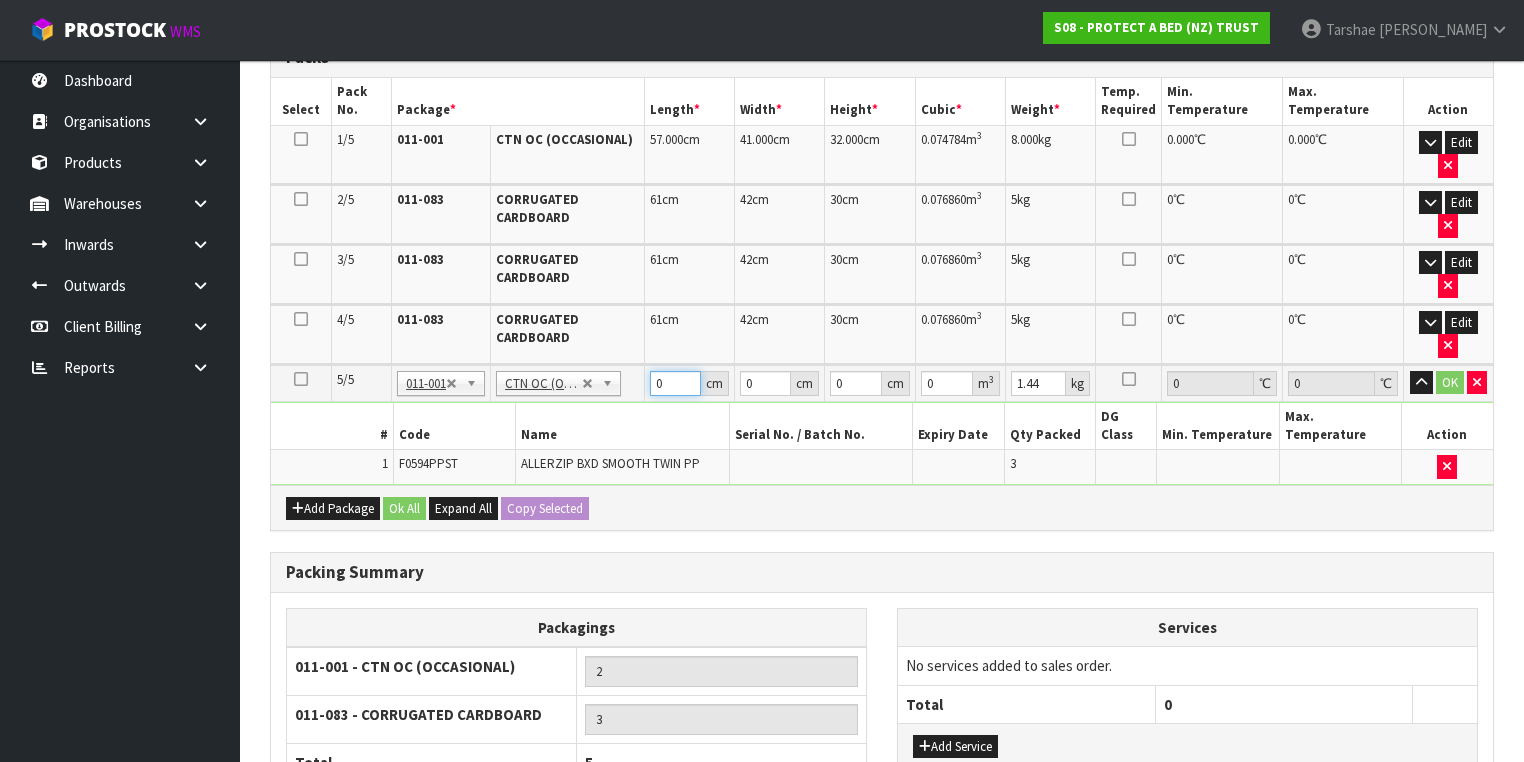 drag, startPoint x: 671, startPoint y: 376, endPoint x: 555, endPoint y: 370, distance: 116.15507 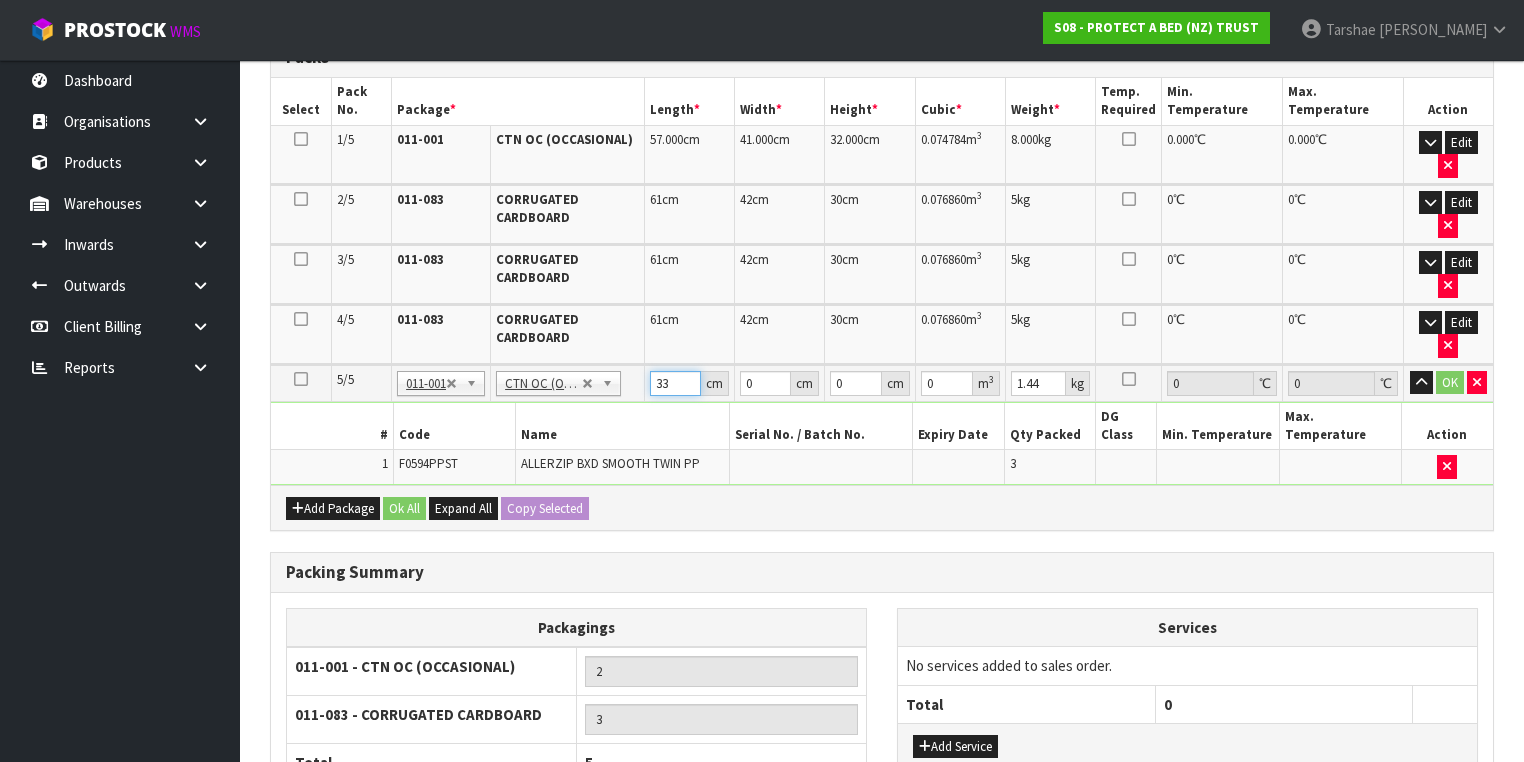 type on "33" 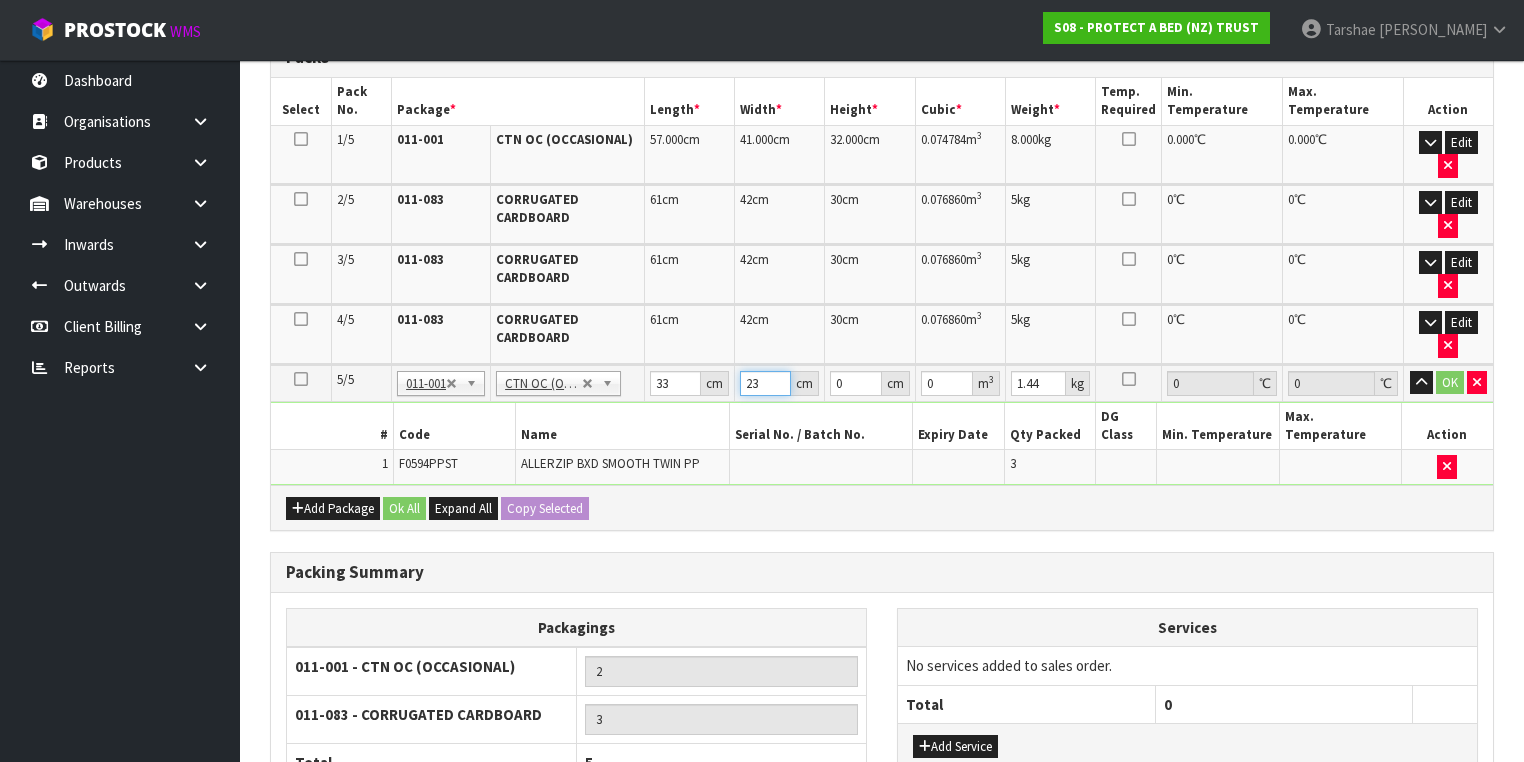type on "23" 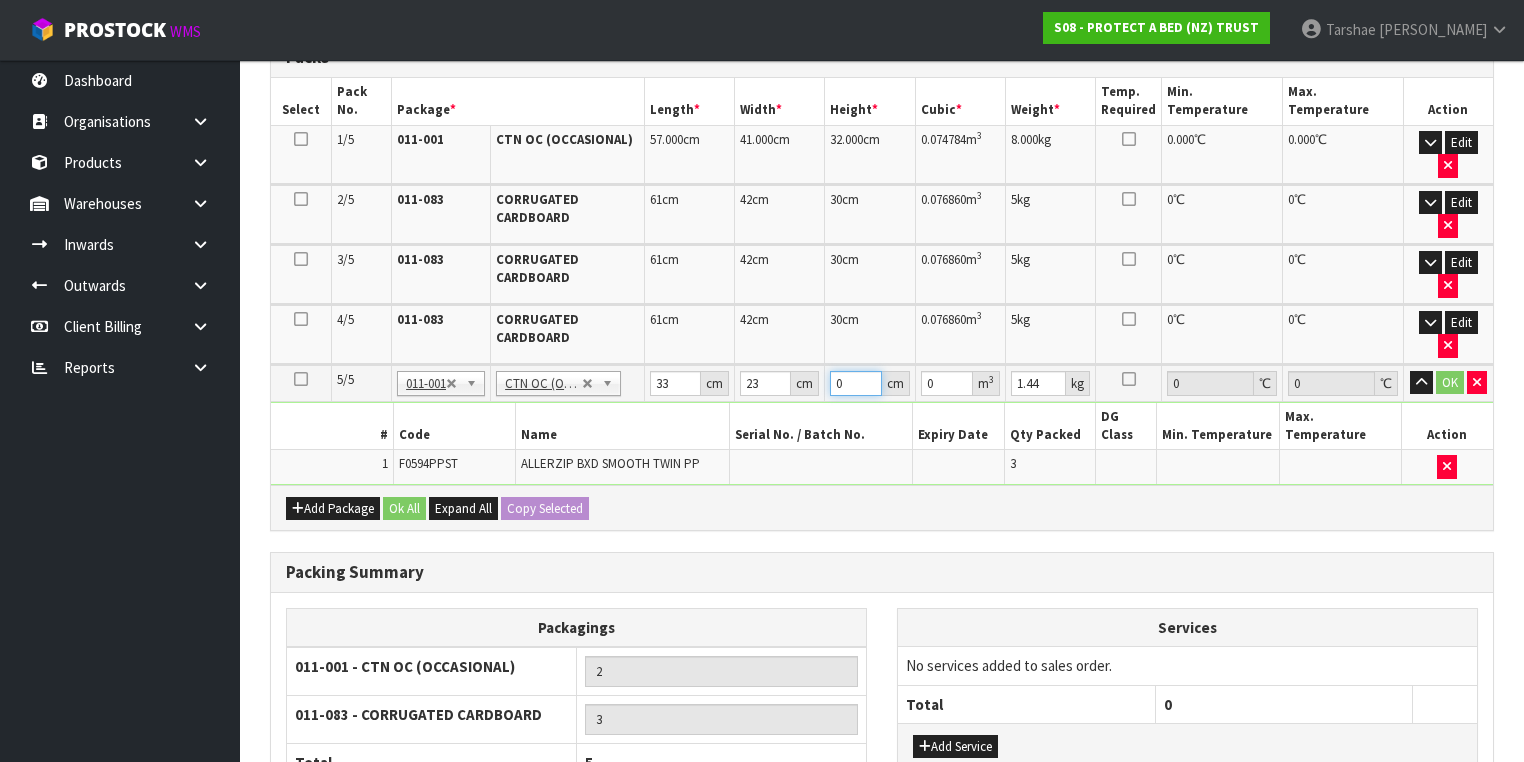 type on "1" 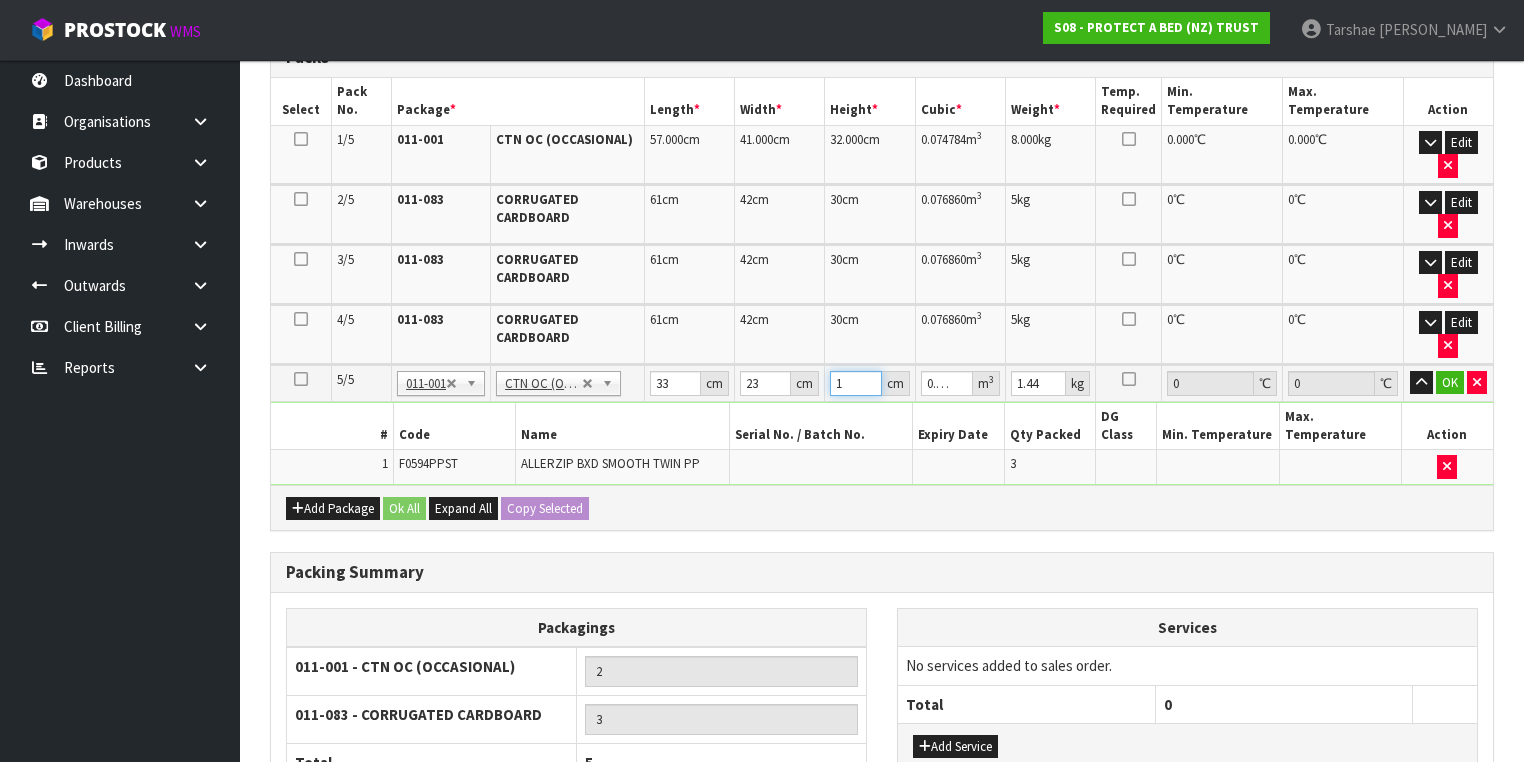 type on "17" 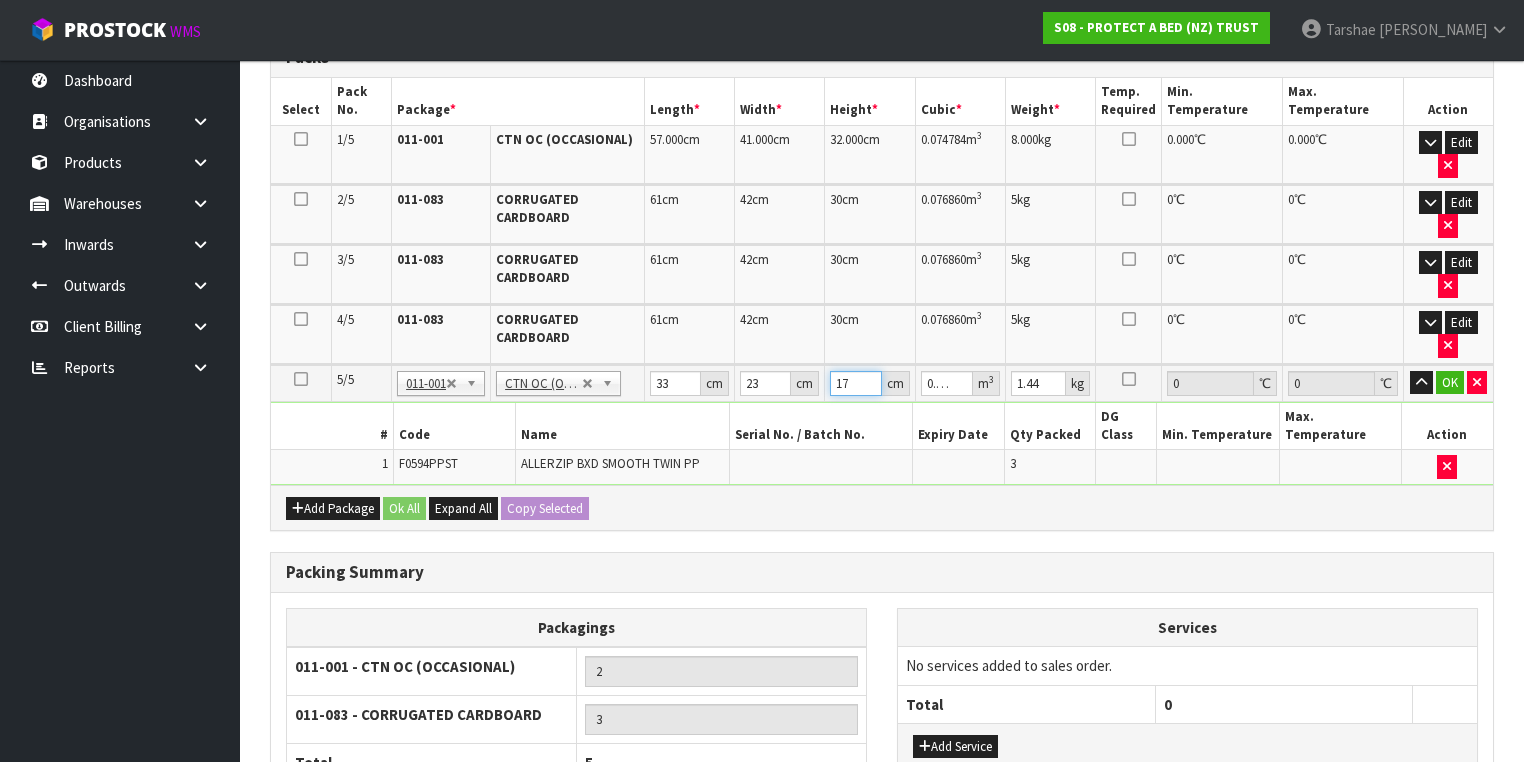 type on "17" 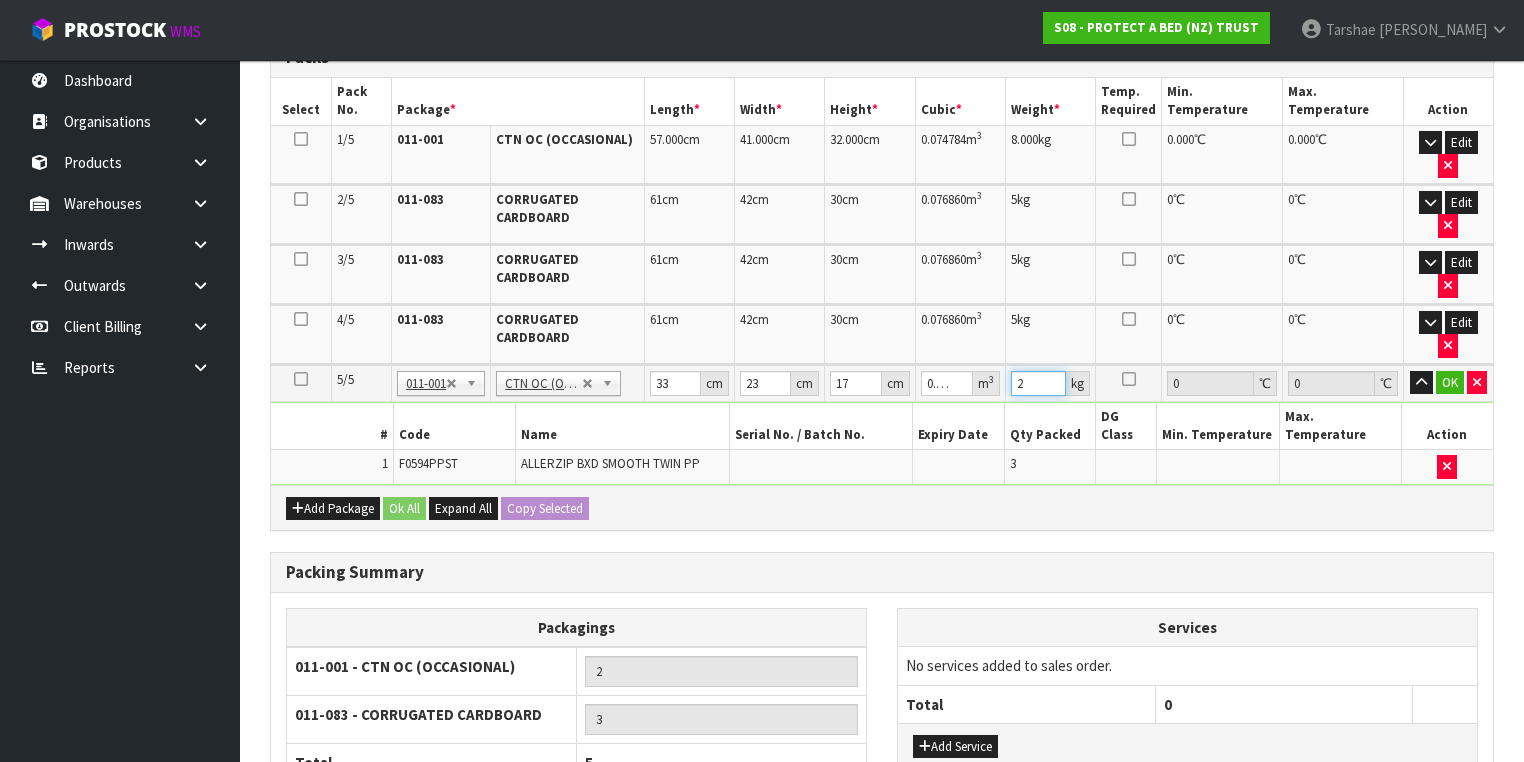 type on "2" 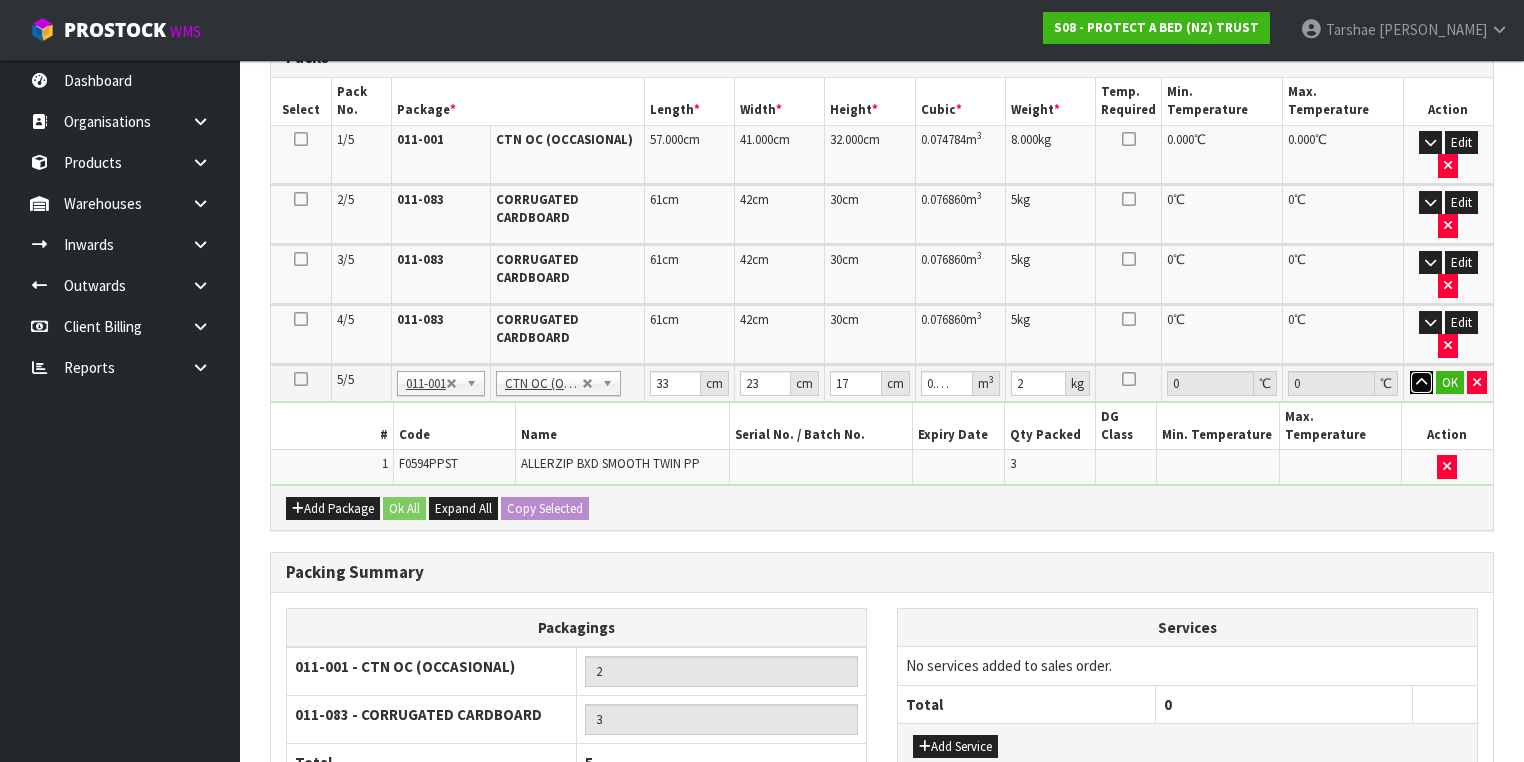 type 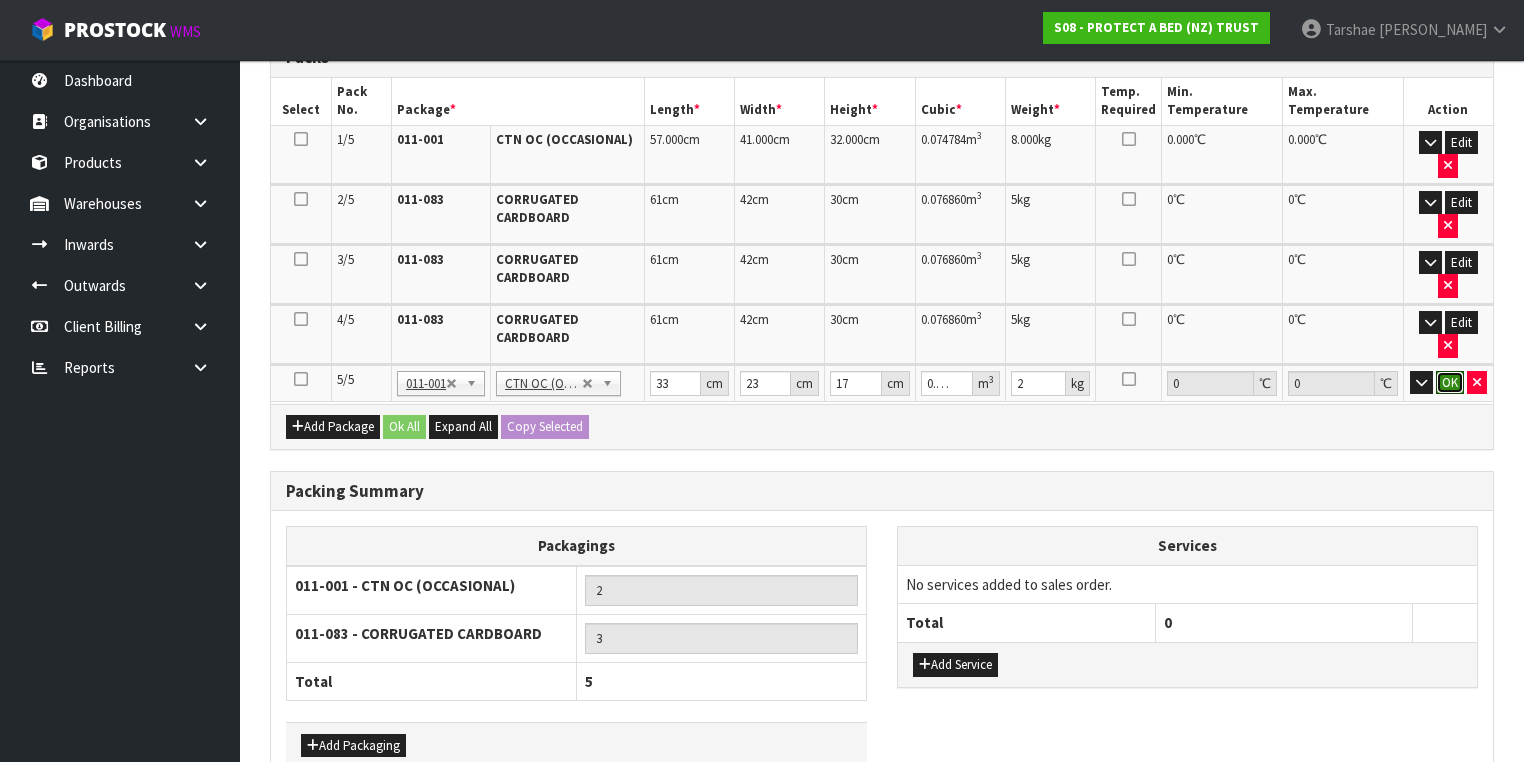 click on "OK" at bounding box center [1450, 383] 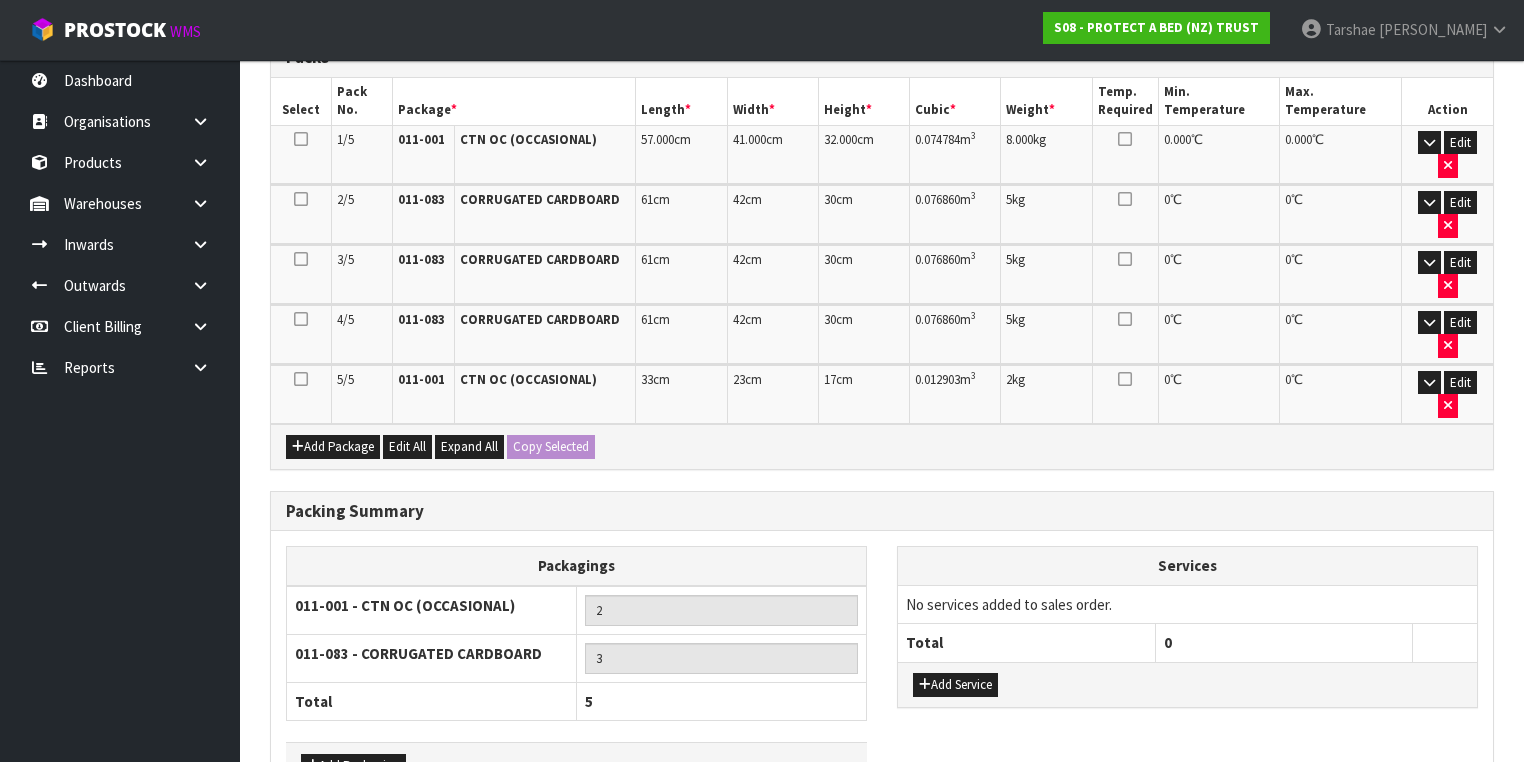 click on "Packing Summary
Packagings
011-001 - CTN OC (OCCASIONAL)
2
011-083 - CORRUGATED CARDBOARD
3
Total
5
Add Packaging
Services
No services added to sales order.
Total" at bounding box center (882, 658) 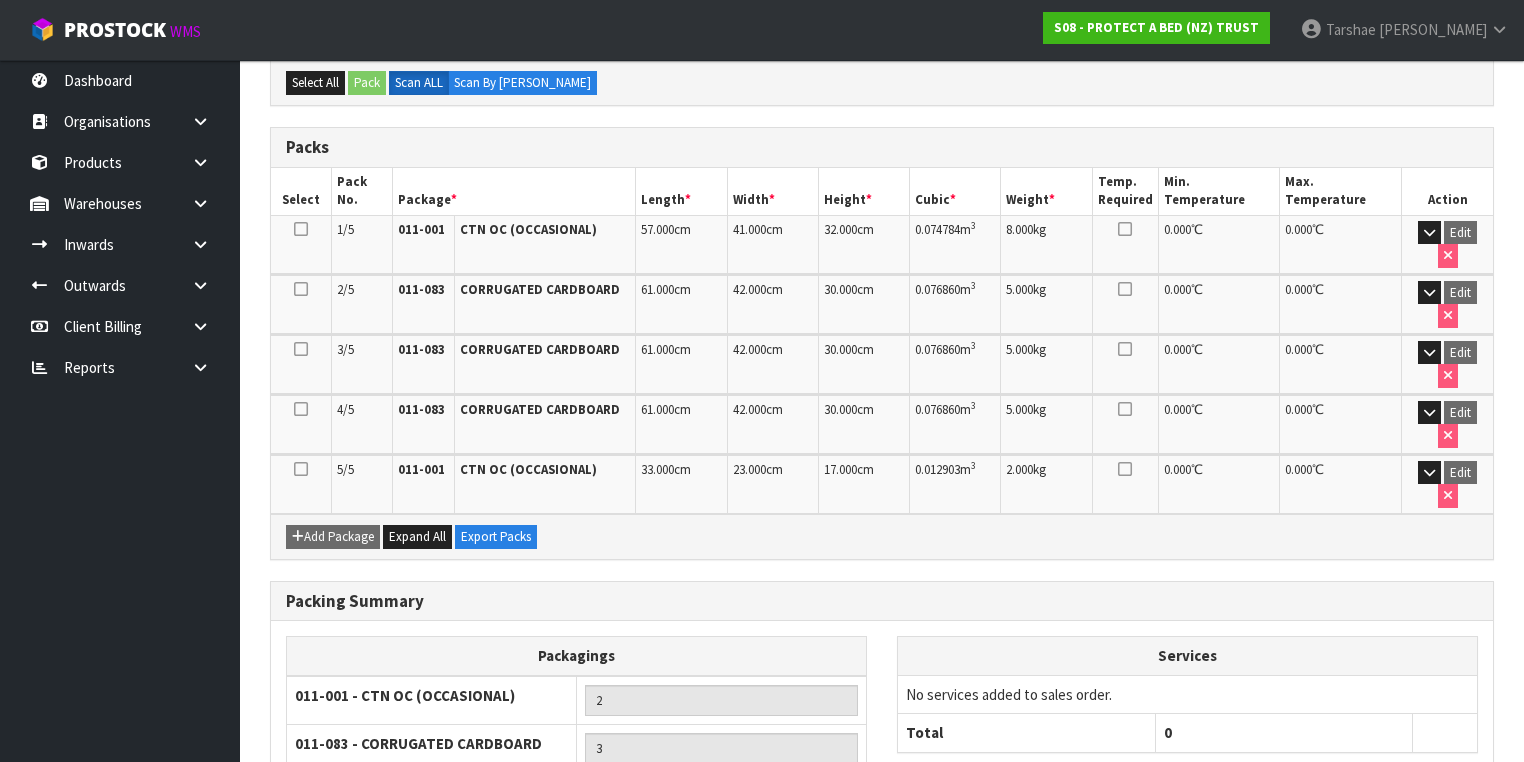 scroll, scrollTop: 523, scrollLeft: 0, axis: vertical 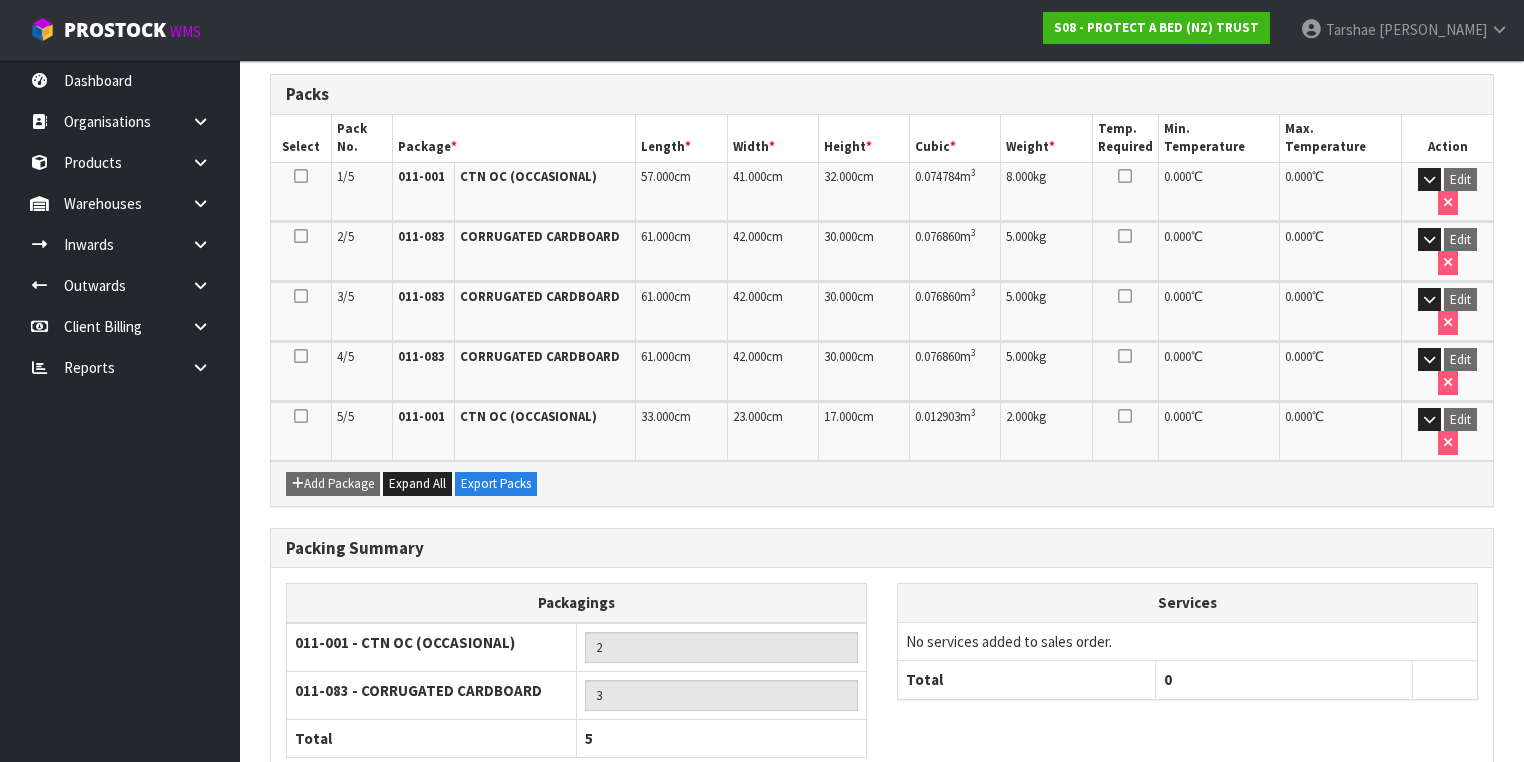 click on "Next" at bounding box center [1450, 837] 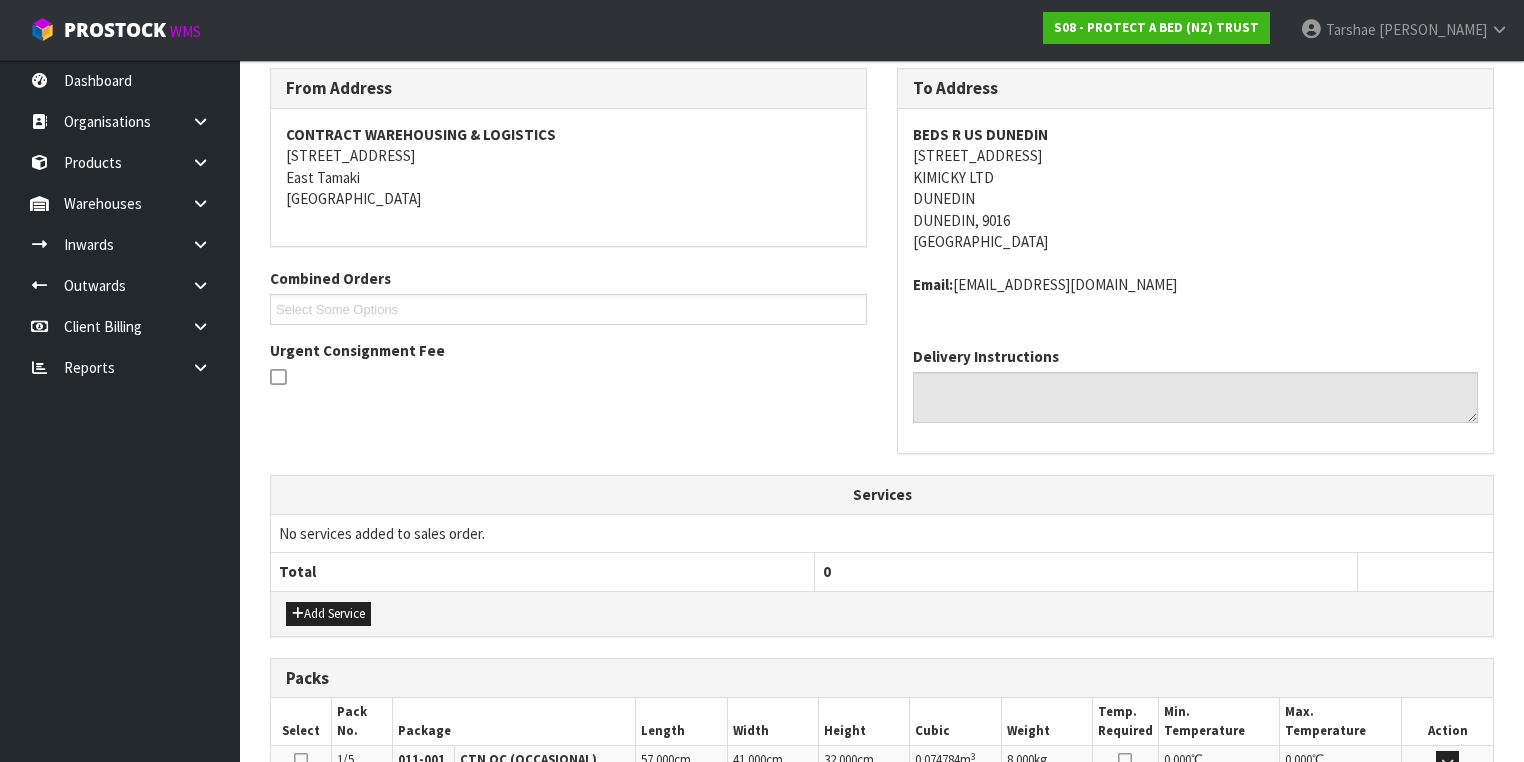 scroll, scrollTop: 720, scrollLeft: 0, axis: vertical 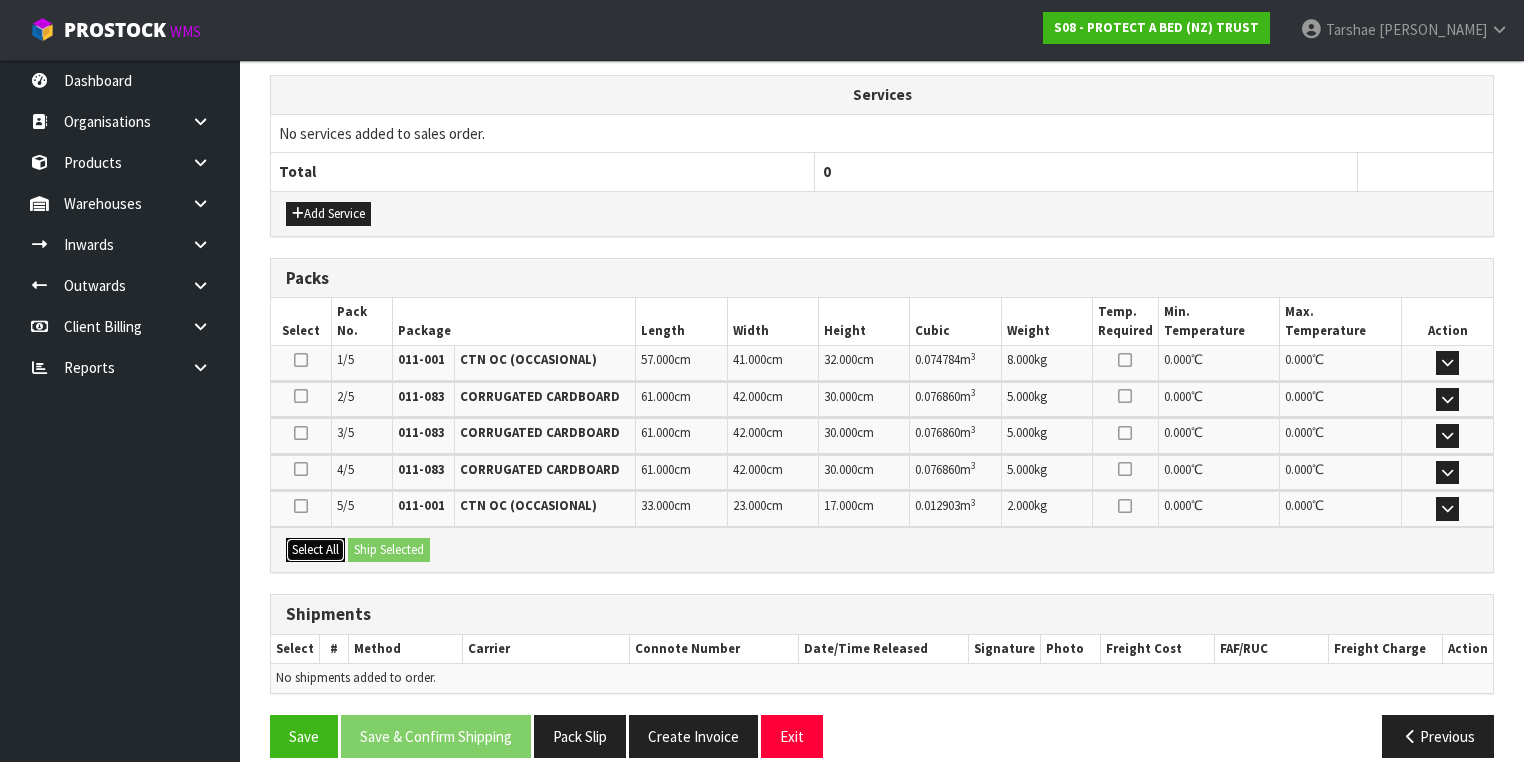 click on "Select All" at bounding box center (315, 550) 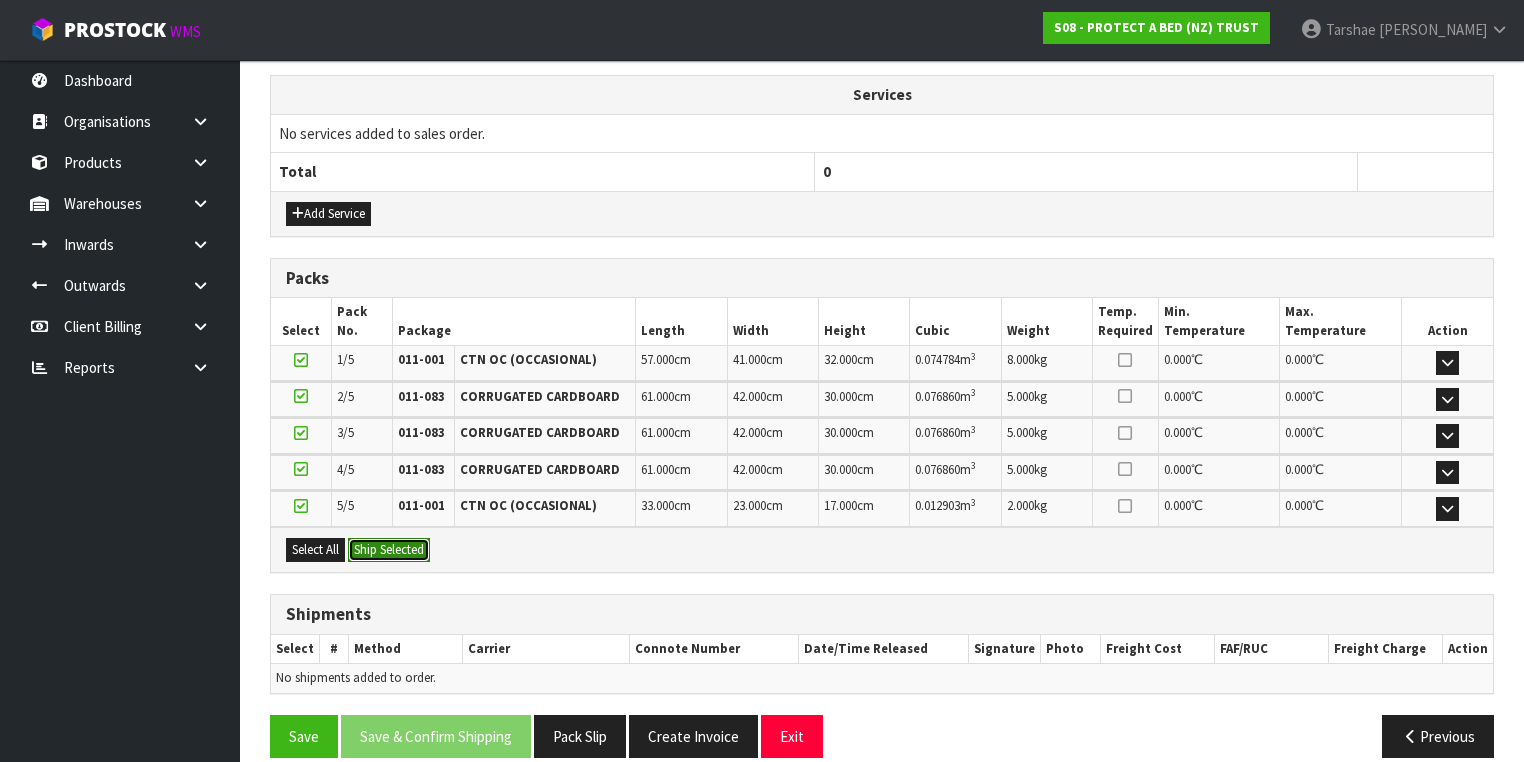 click on "Ship Selected" at bounding box center (389, 550) 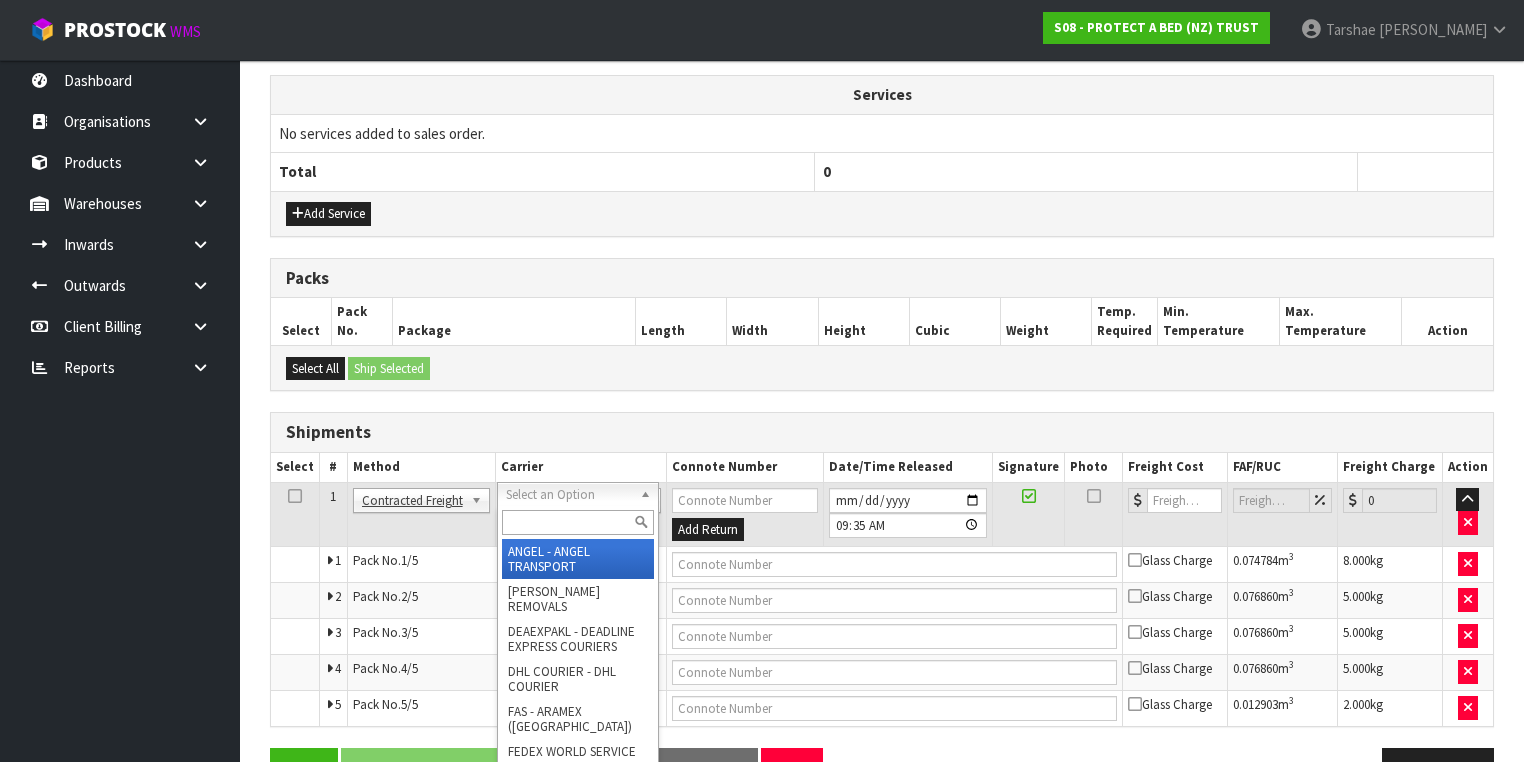 click at bounding box center [578, 522] 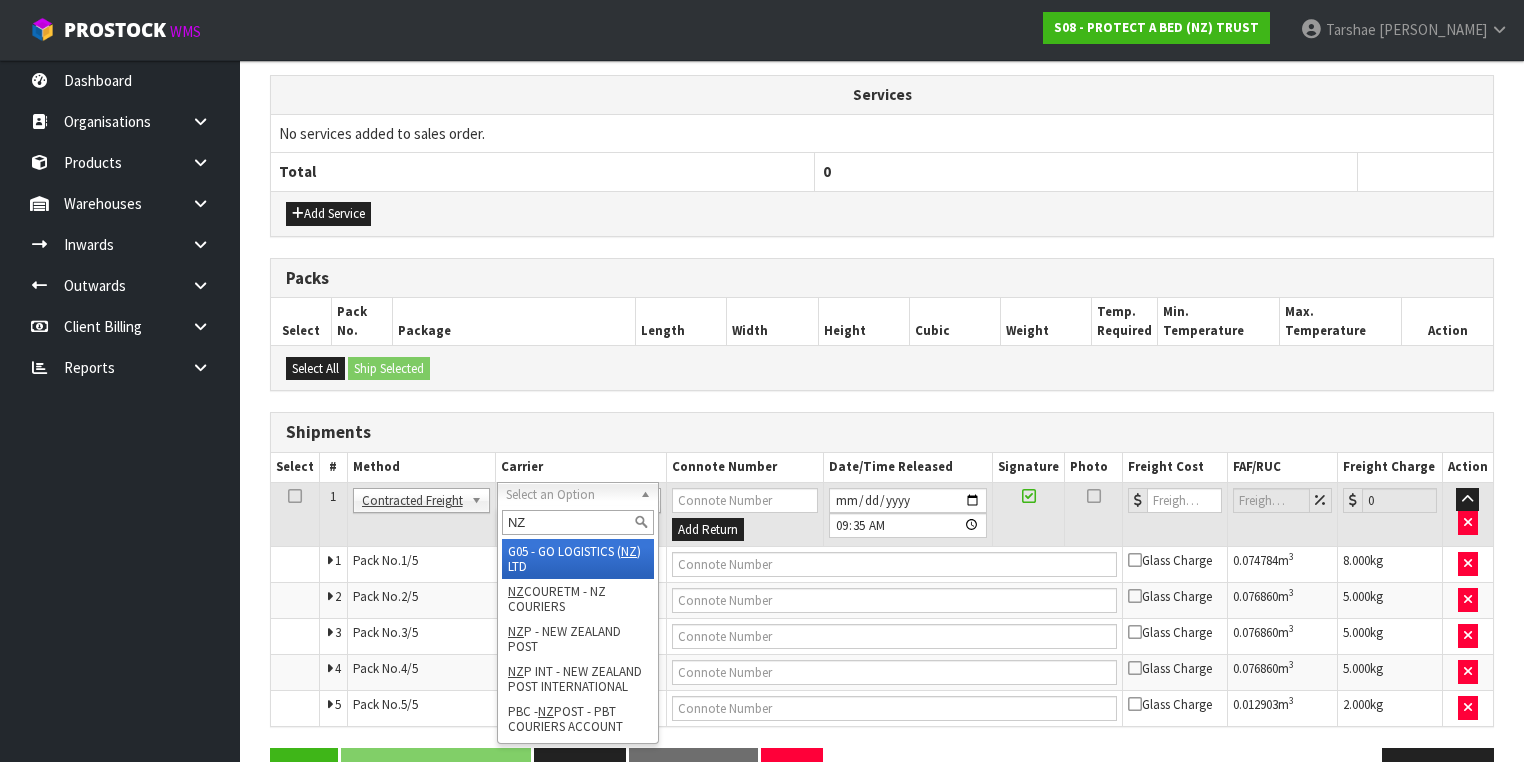 type on "NZP" 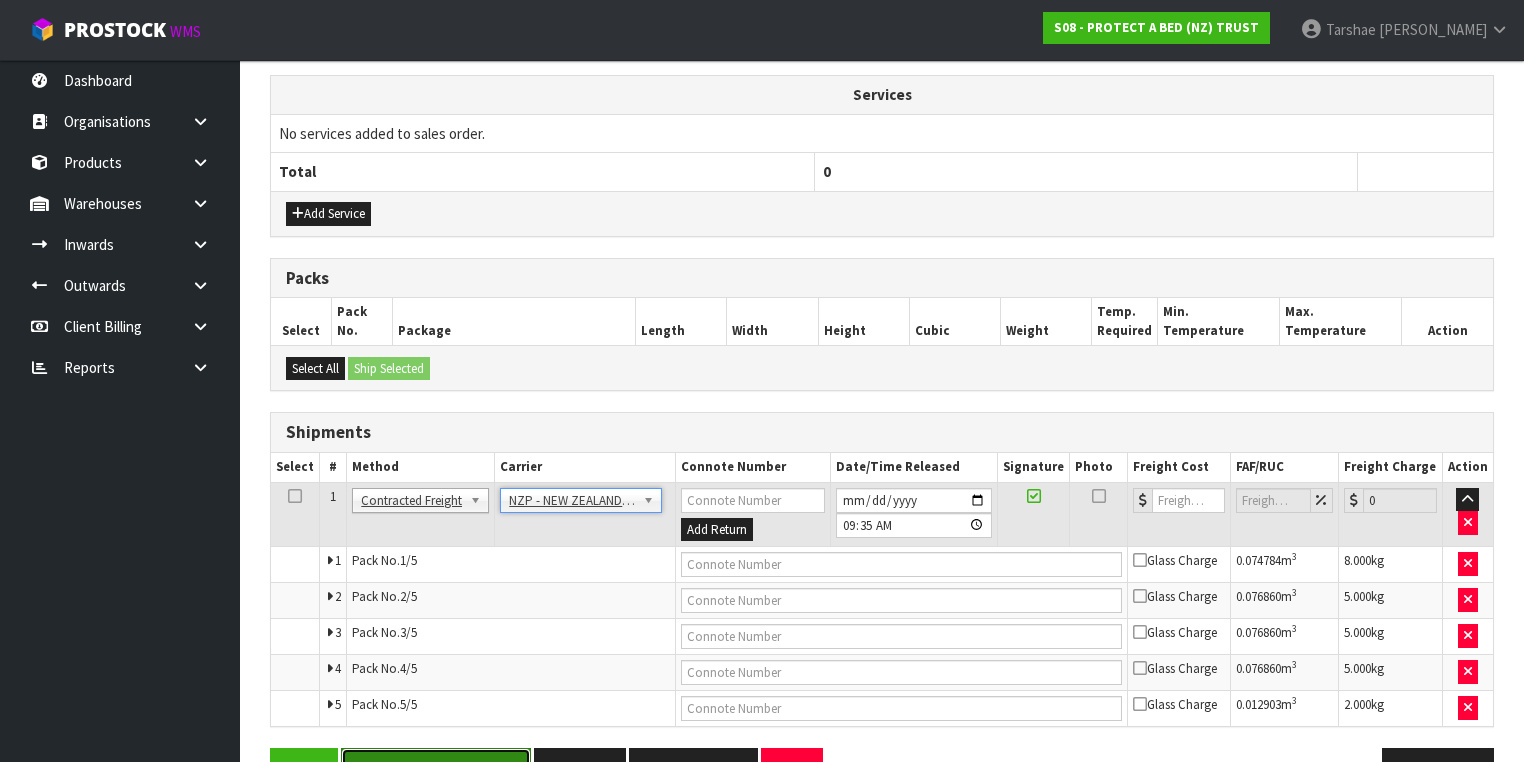 drag, startPoint x: 464, startPoint y: 745, endPoint x: 552, endPoint y: 726, distance: 90.02777 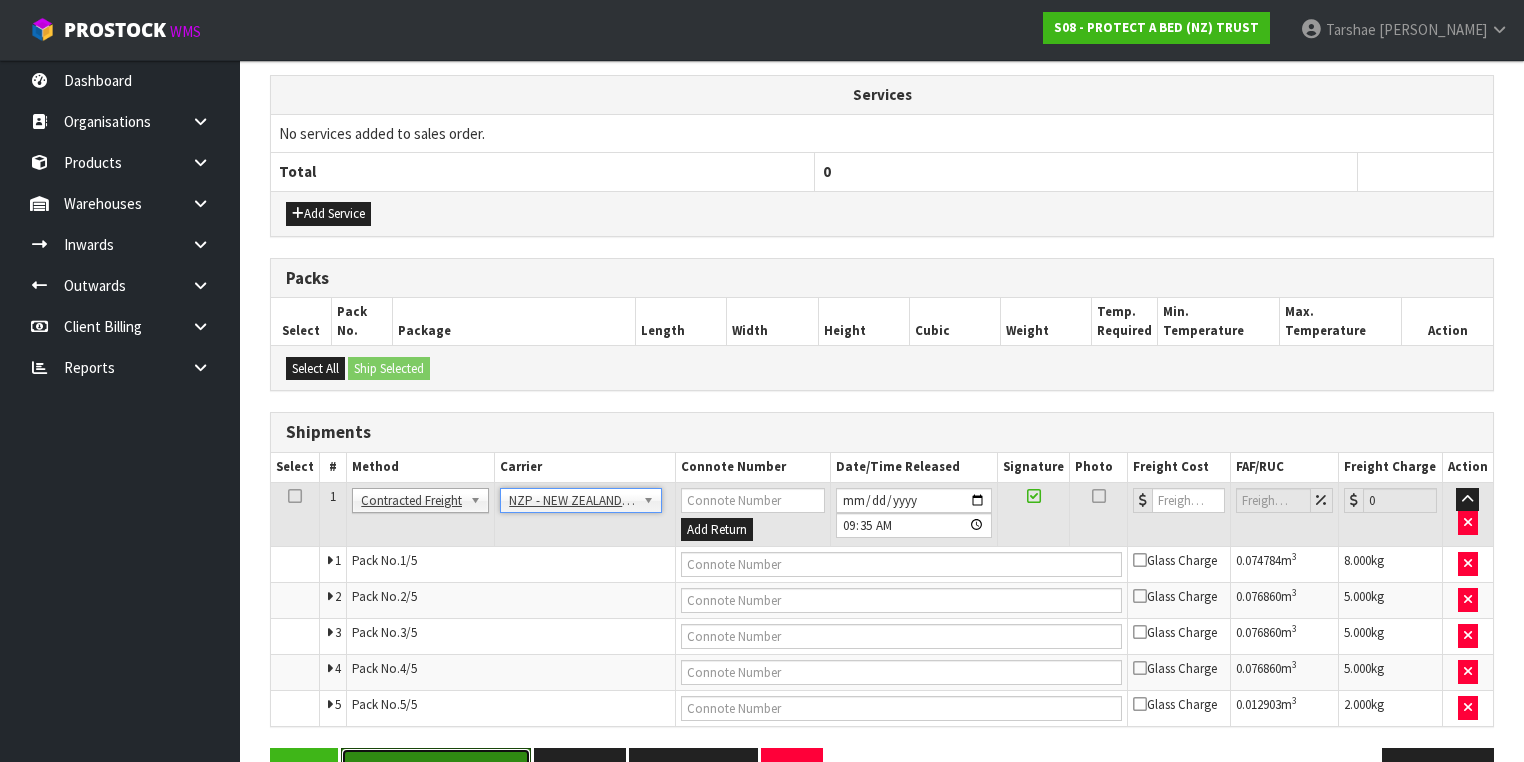 click on "Save & Confirm Shipping" at bounding box center (436, 769) 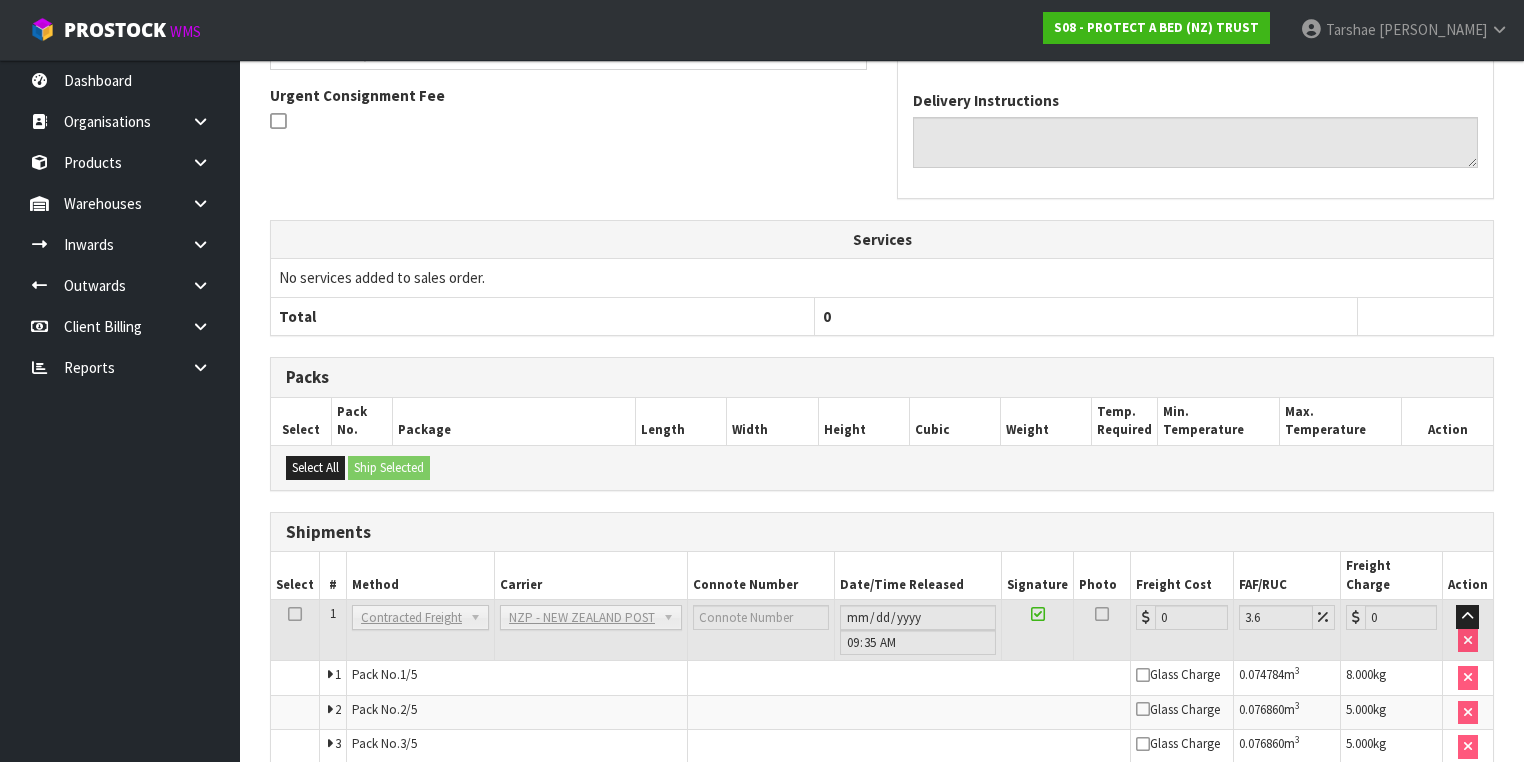 scroll, scrollTop: 736, scrollLeft: 0, axis: vertical 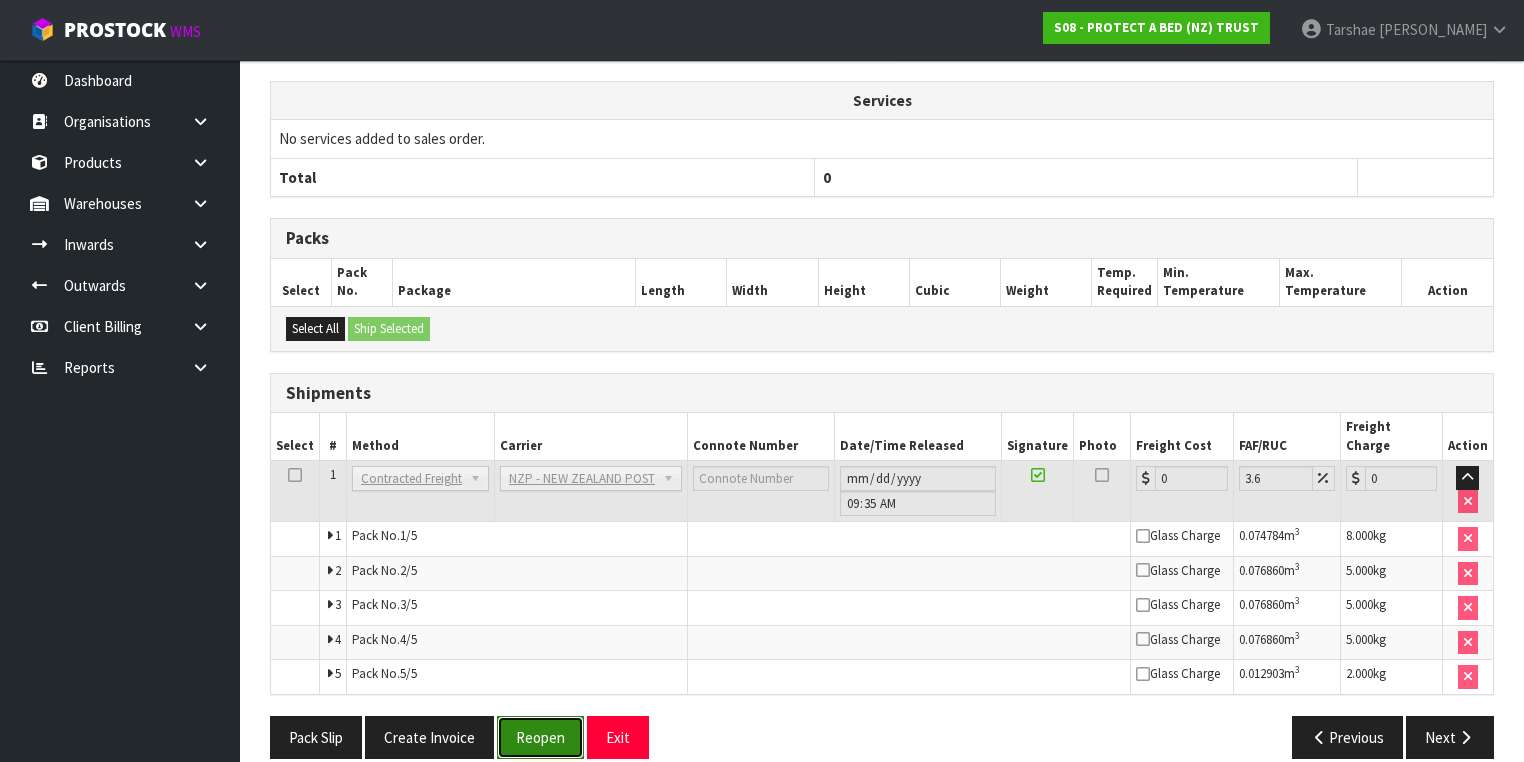 click on "Reopen" at bounding box center [540, 737] 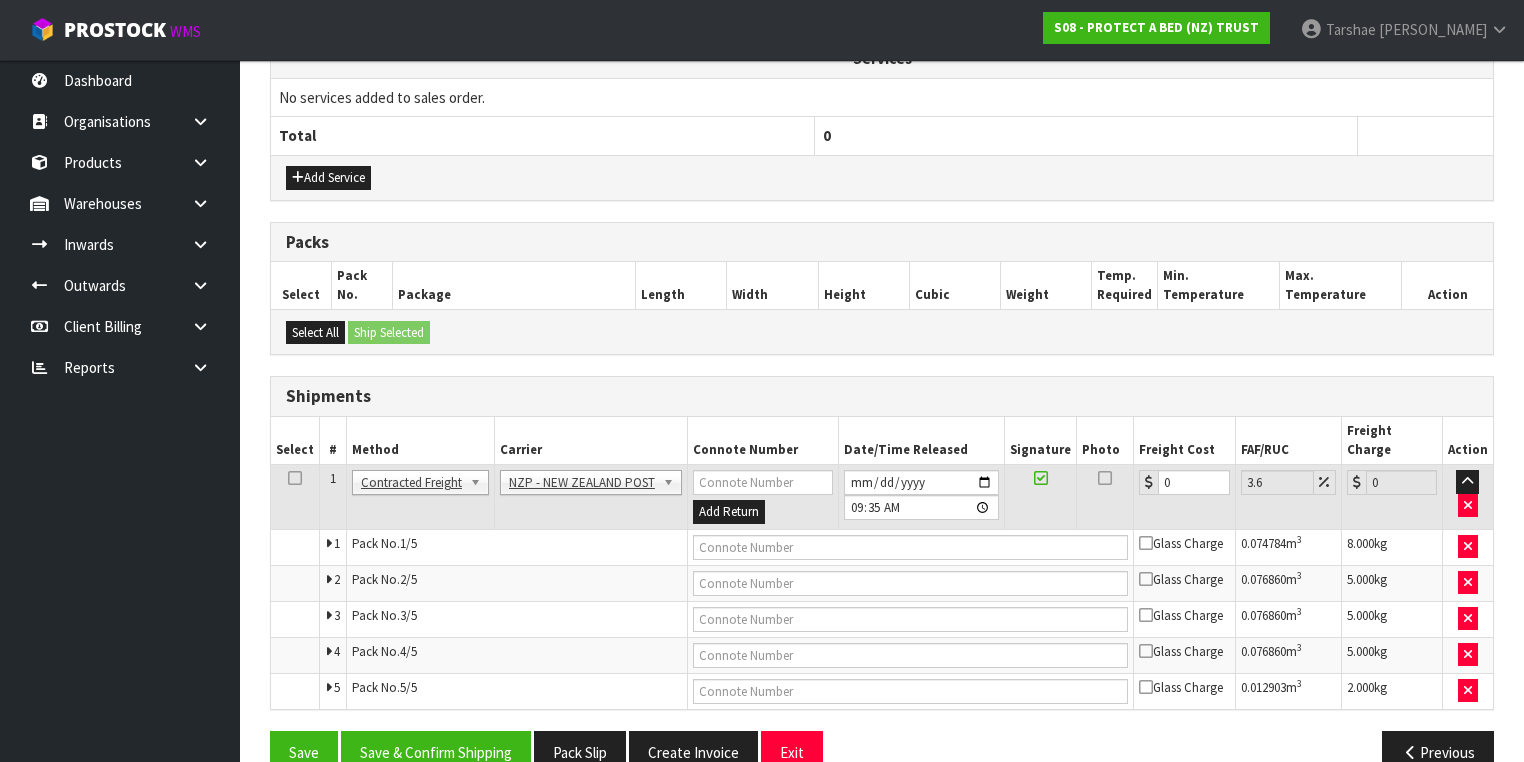 scroll, scrollTop: 771, scrollLeft: 0, axis: vertical 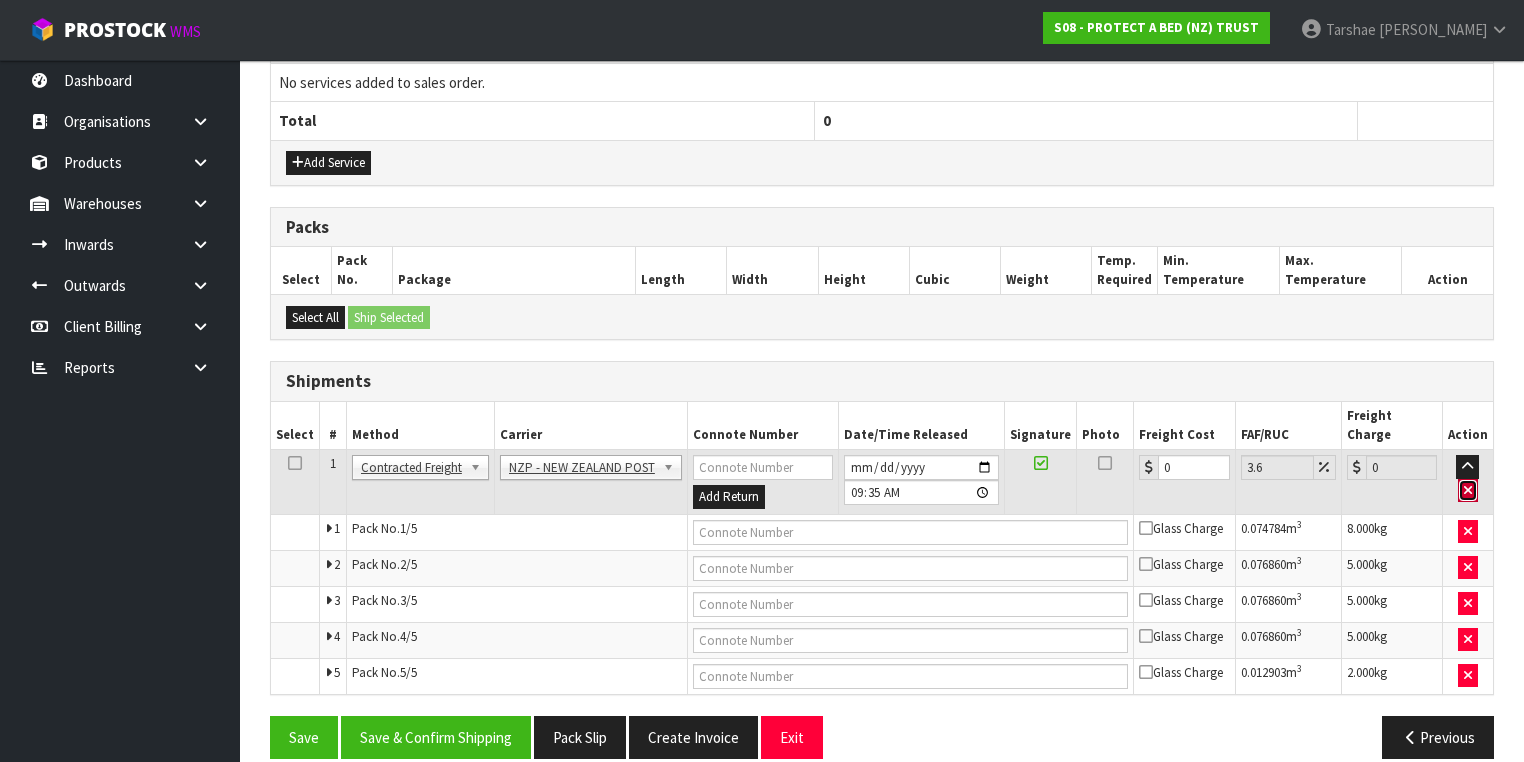 click at bounding box center [1468, 491] 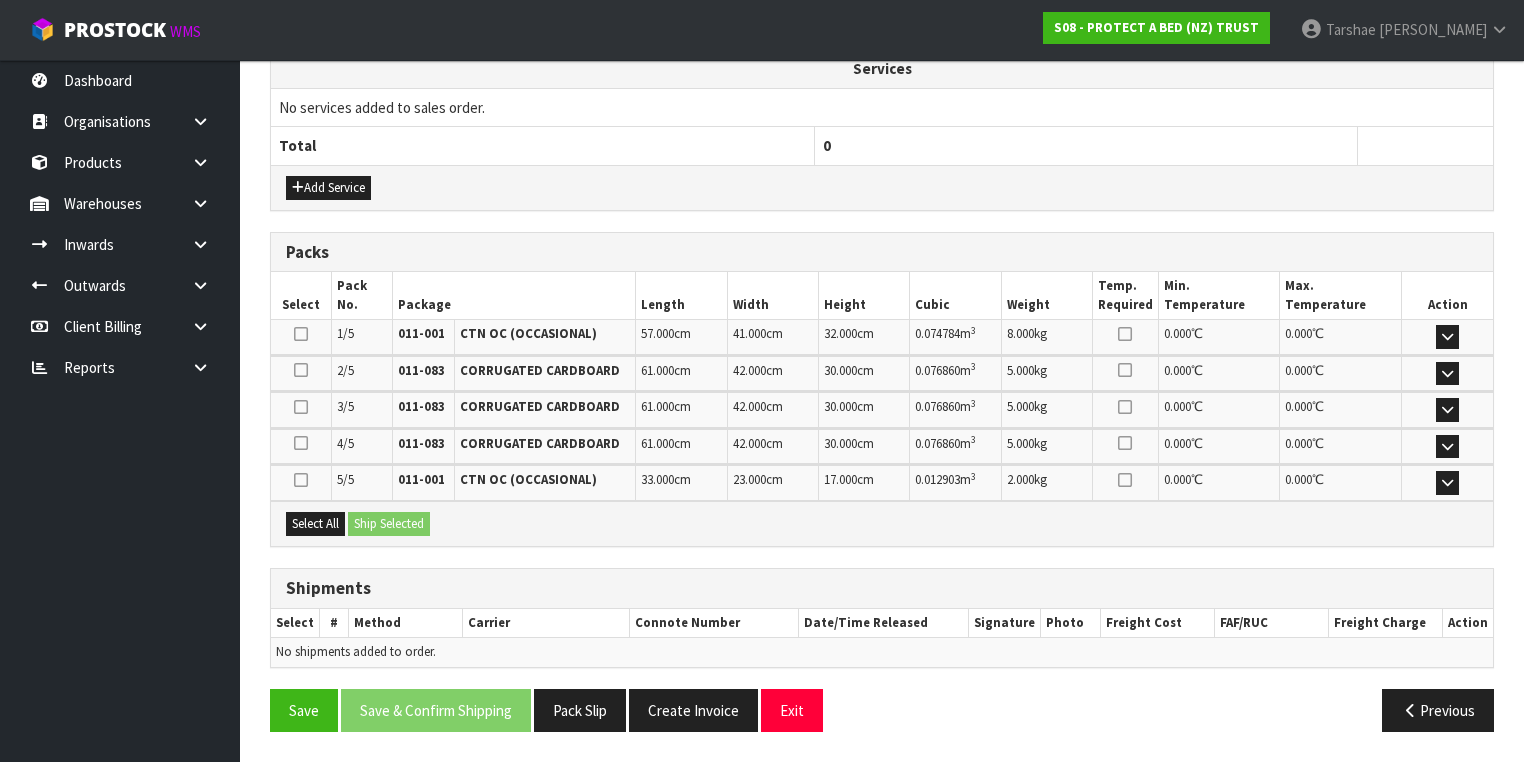 scroll, scrollTop: 736, scrollLeft: 0, axis: vertical 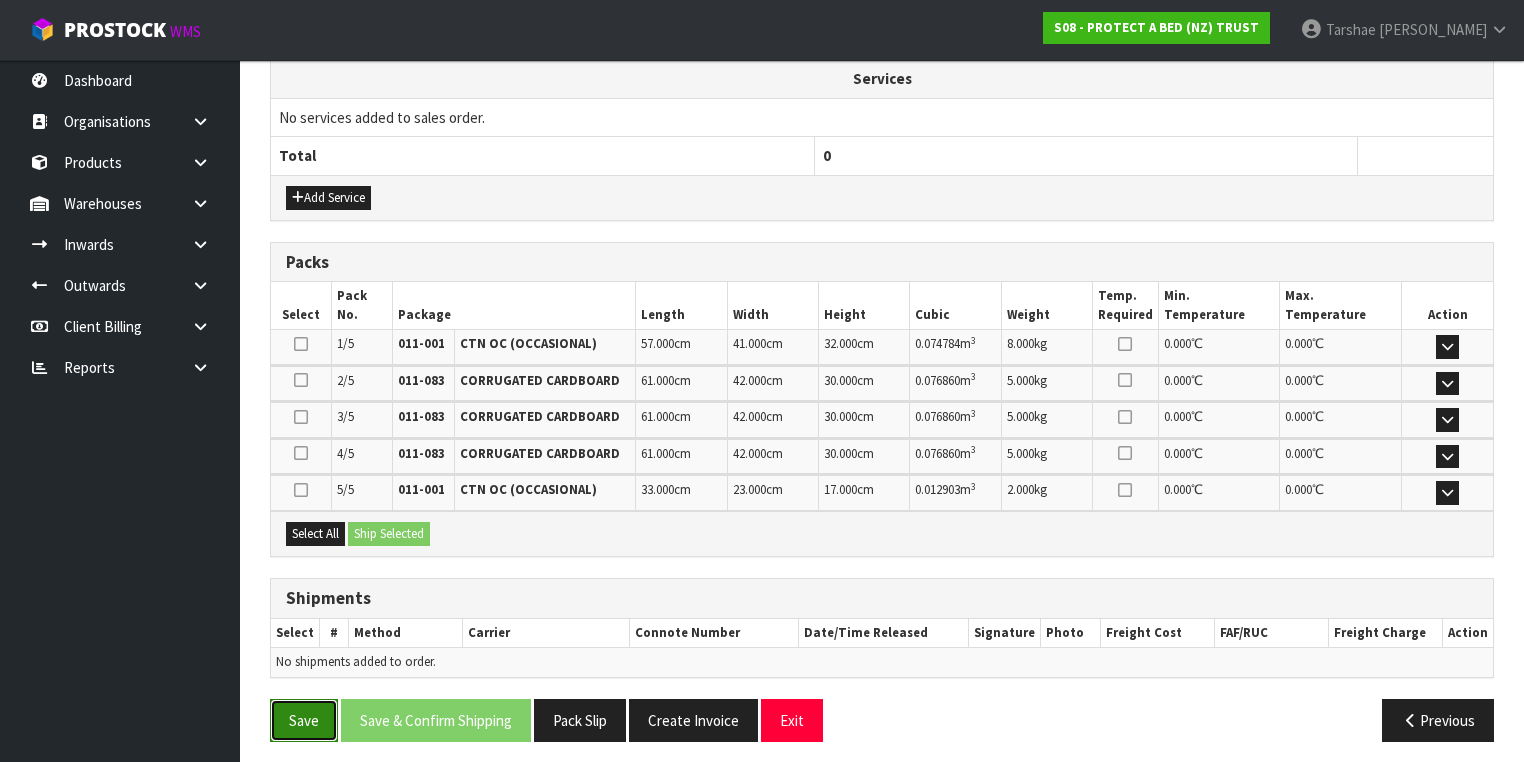click on "Save" at bounding box center [304, 720] 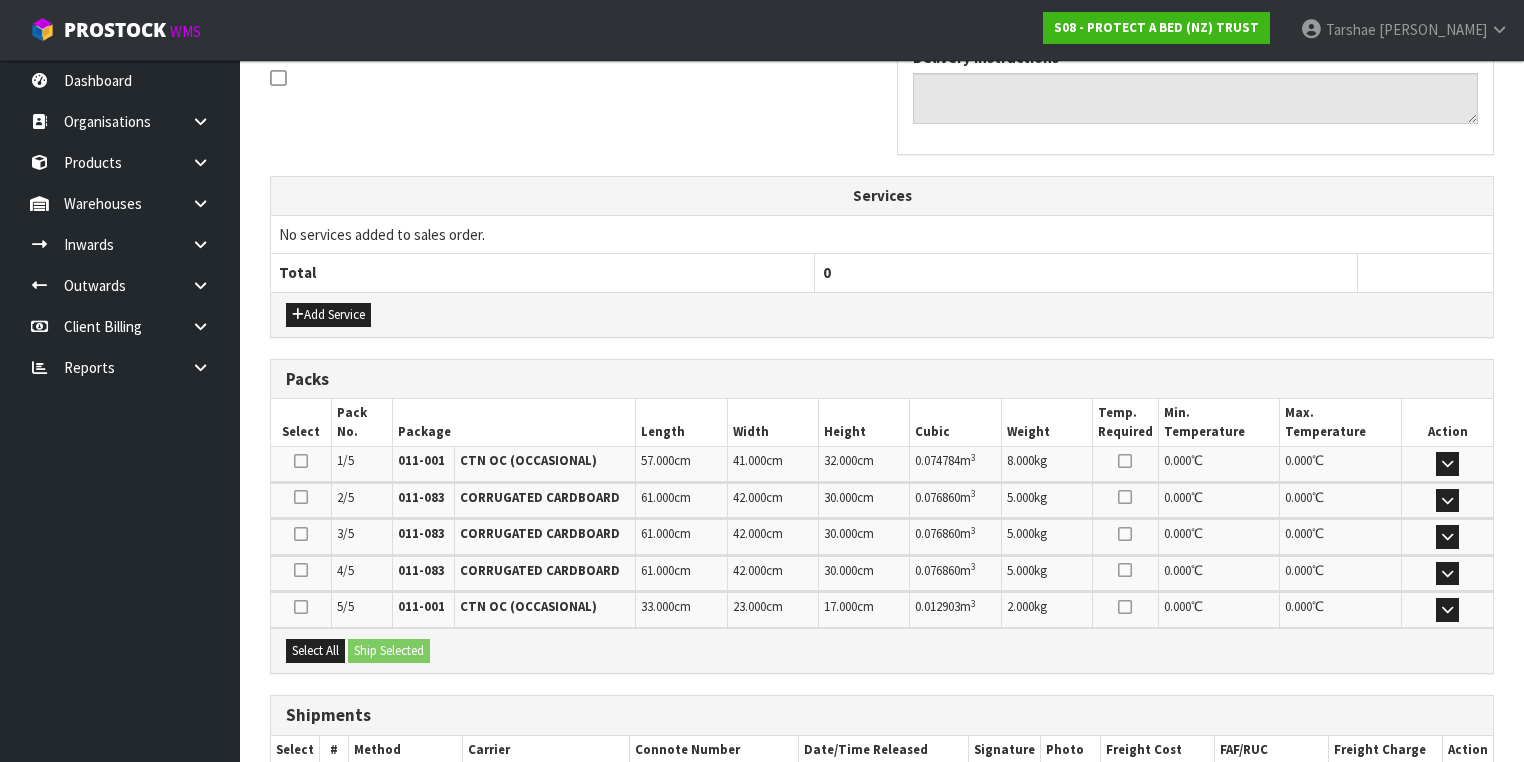scroll, scrollTop: 736, scrollLeft: 0, axis: vertical 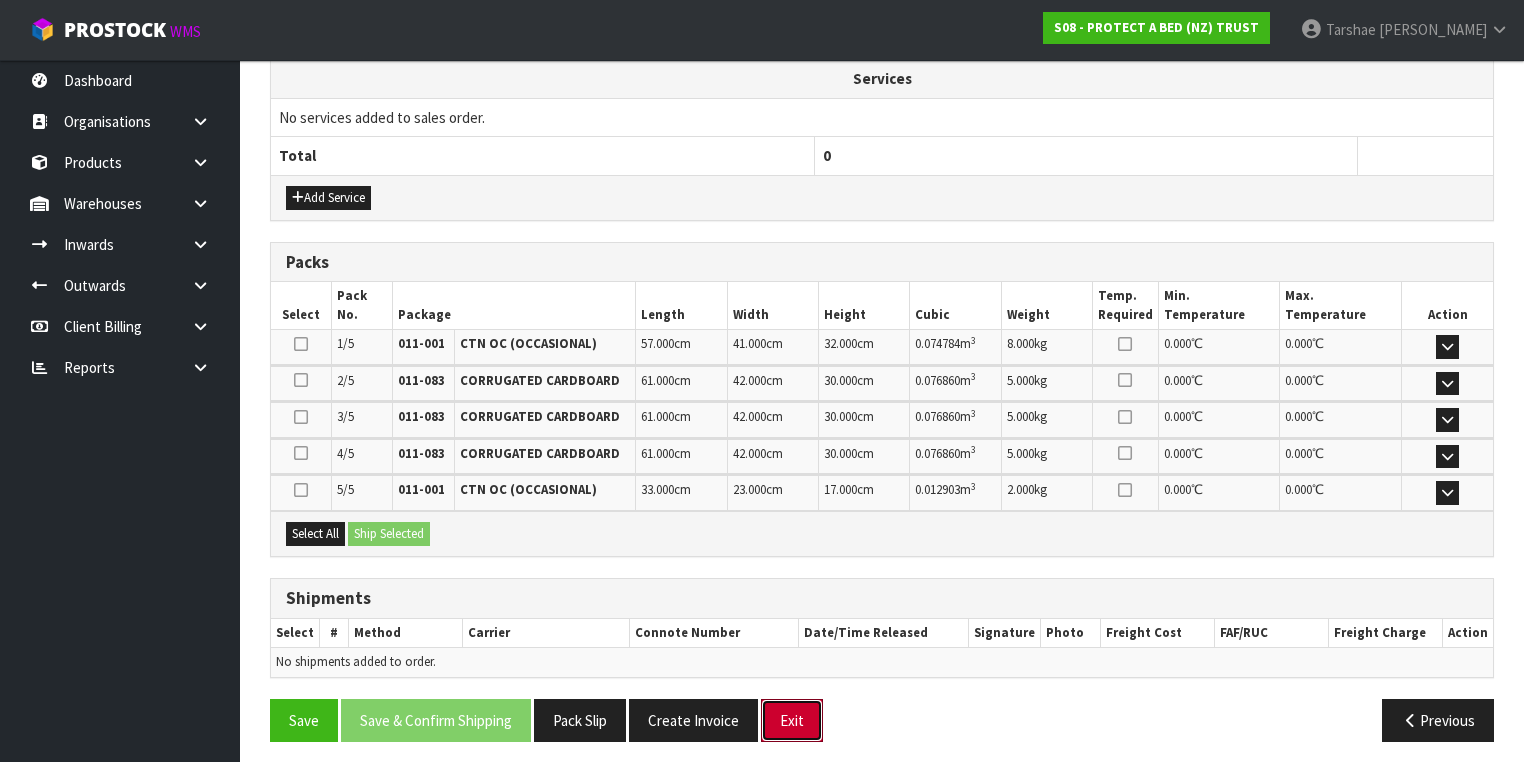 drag, startPoint x: 784, startPoint y: 698, endPoint x: 780, endPoint y: 660, distance: 38.209946 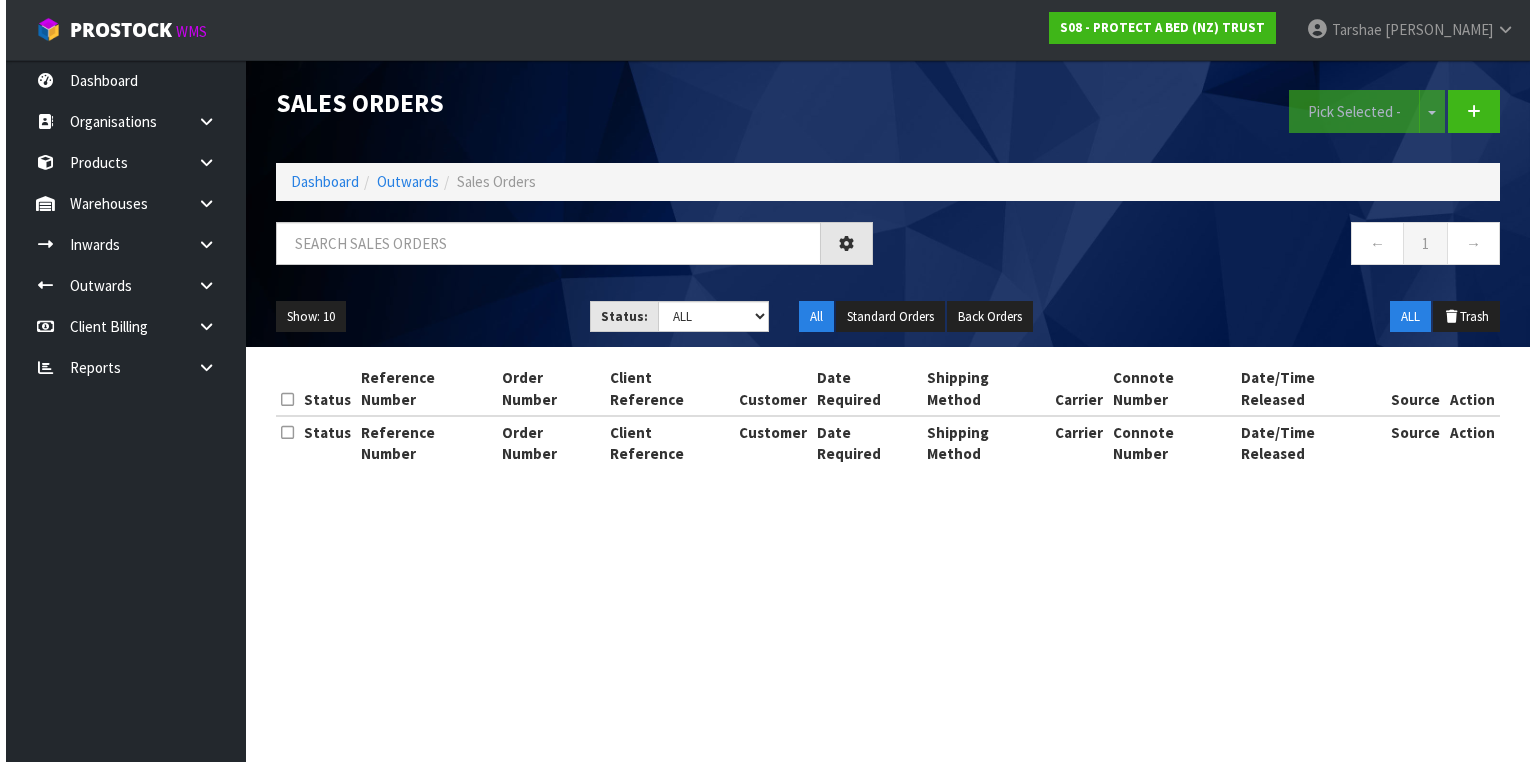 scroll, scrollTop: 0, scrollLeft: 0, axis: both 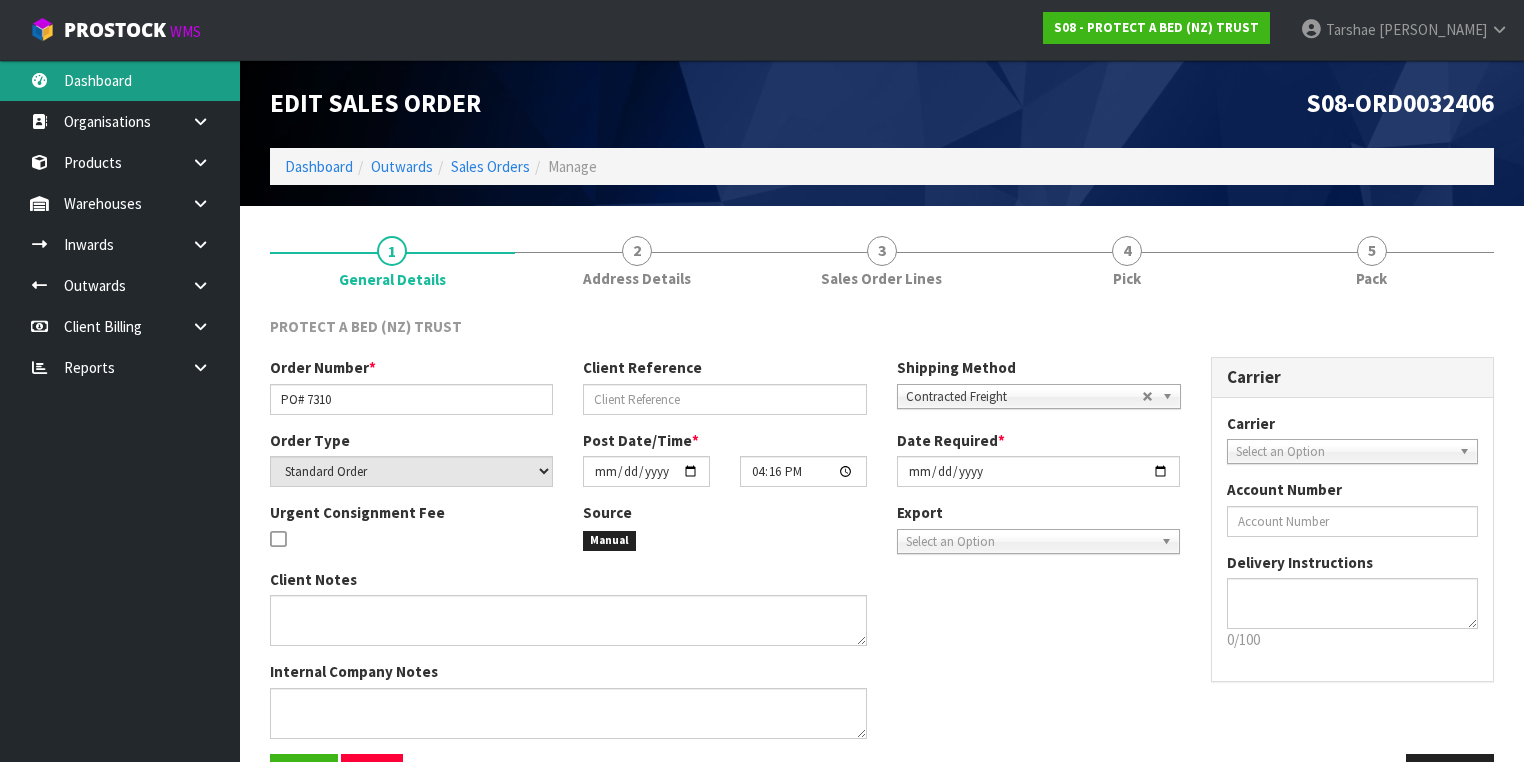 click on "Dashboard" at bounding box center (120, 80) 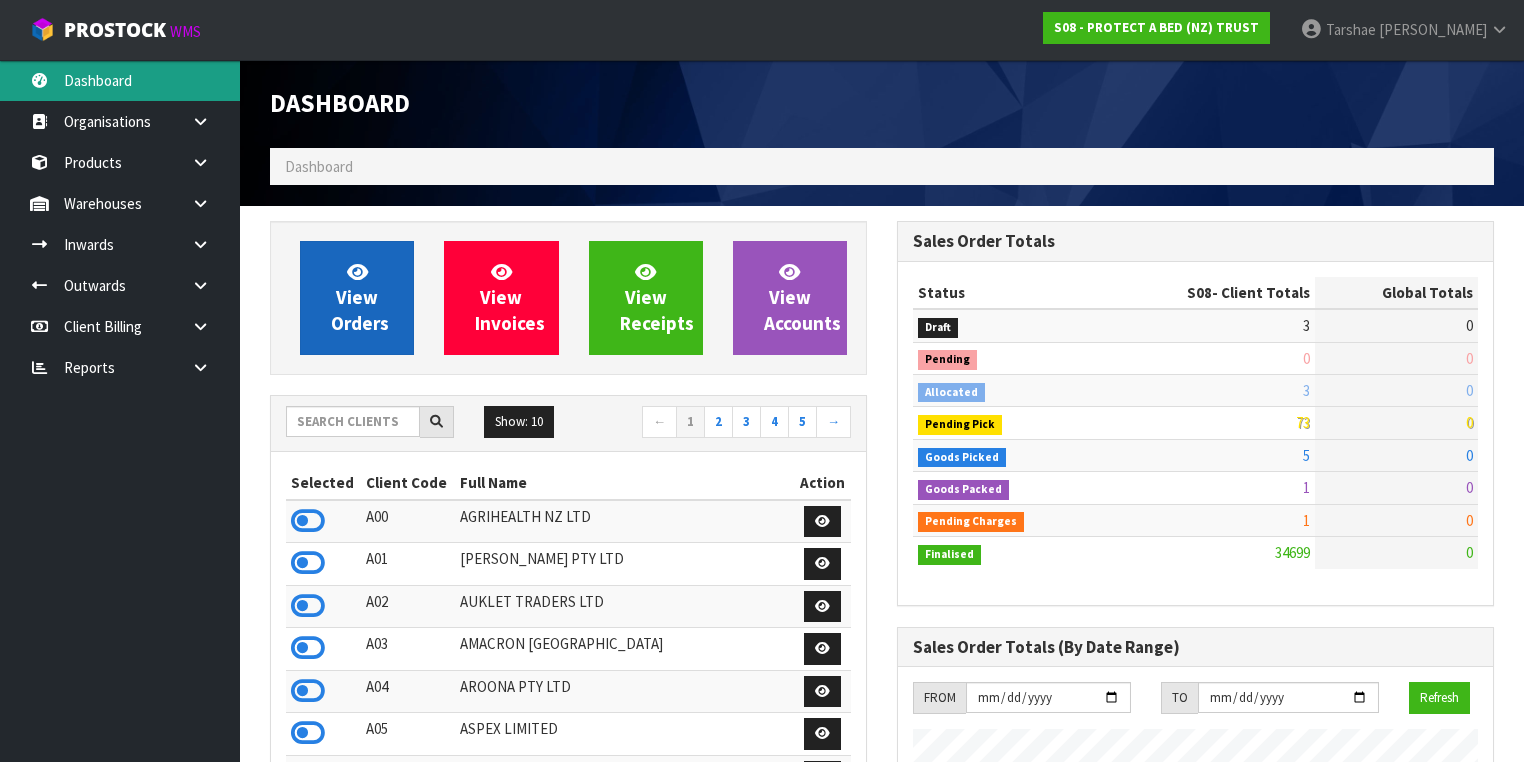 scroll, scrollTop: 998756, scrollLeft: 999372, axis: both 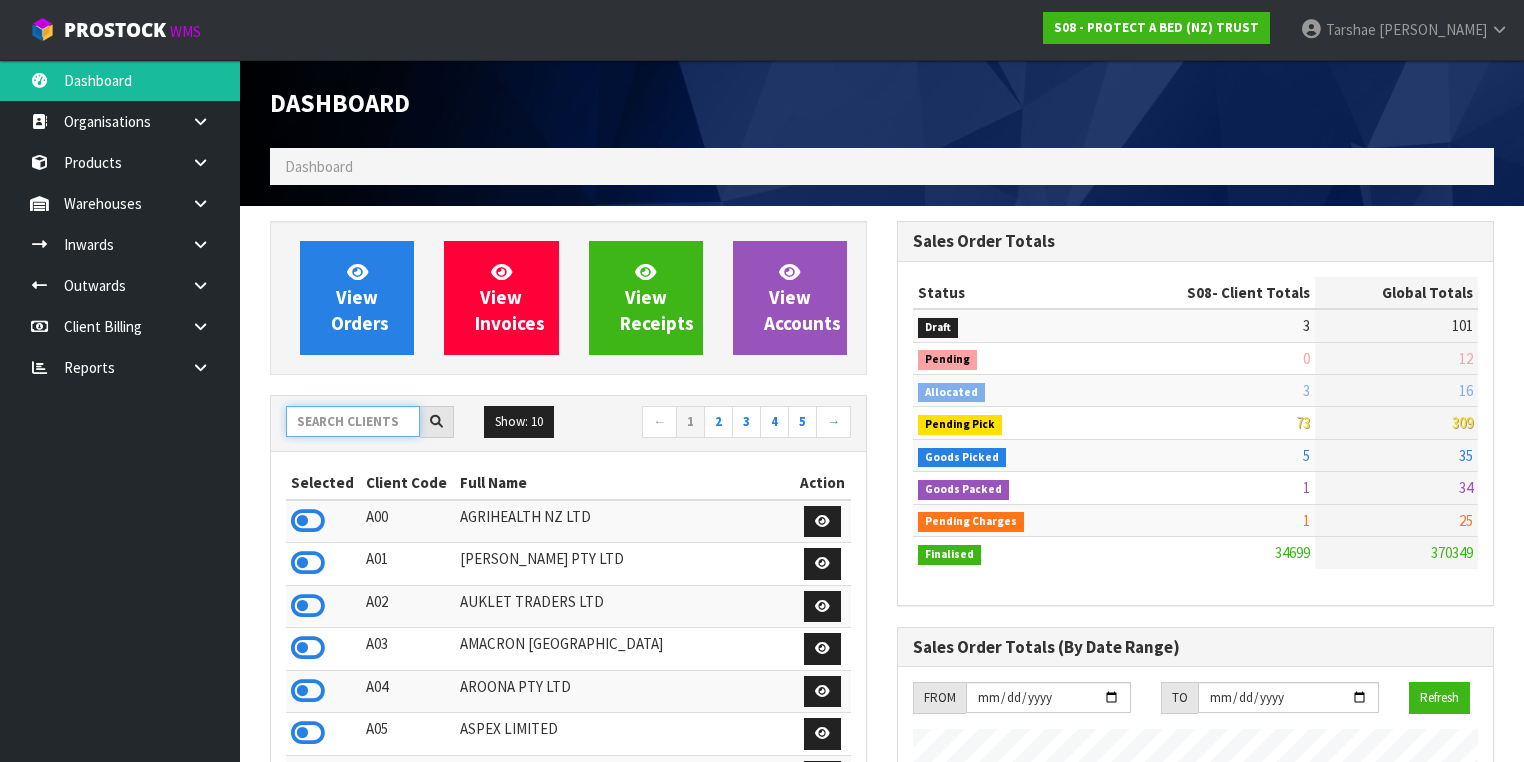 click at bounding box center (353, 421) 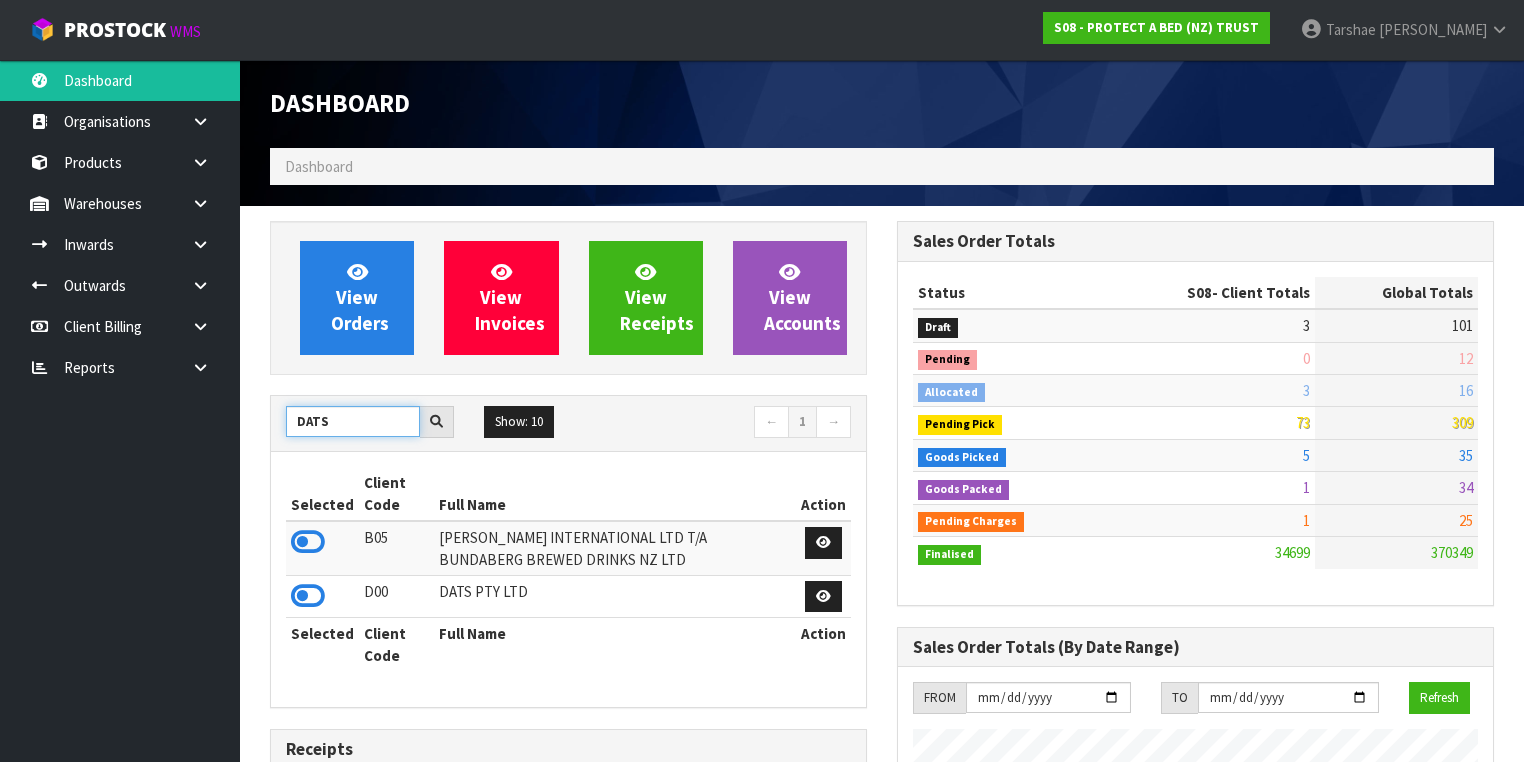 type on "DATS" 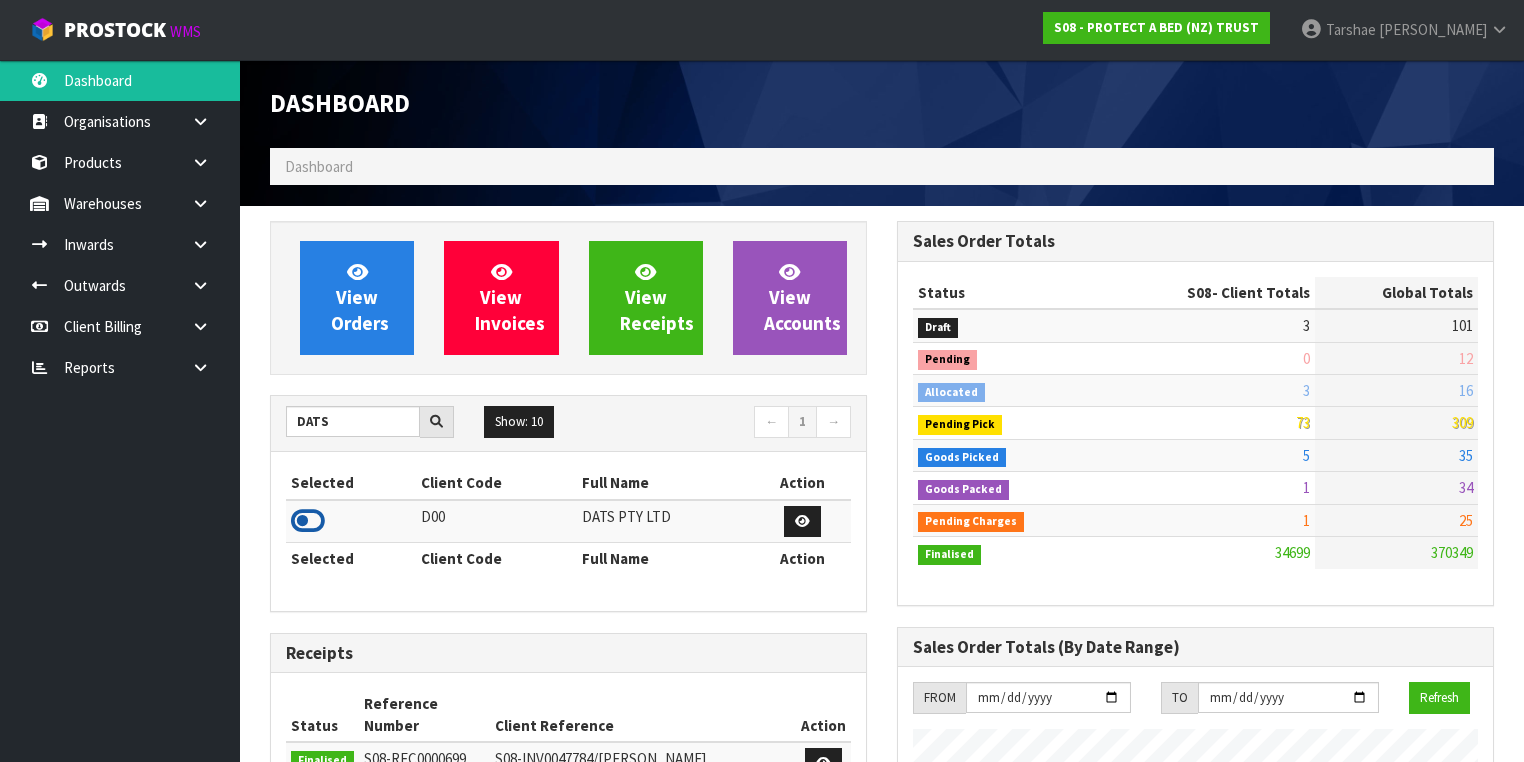 click at bounding box center [308, 521] 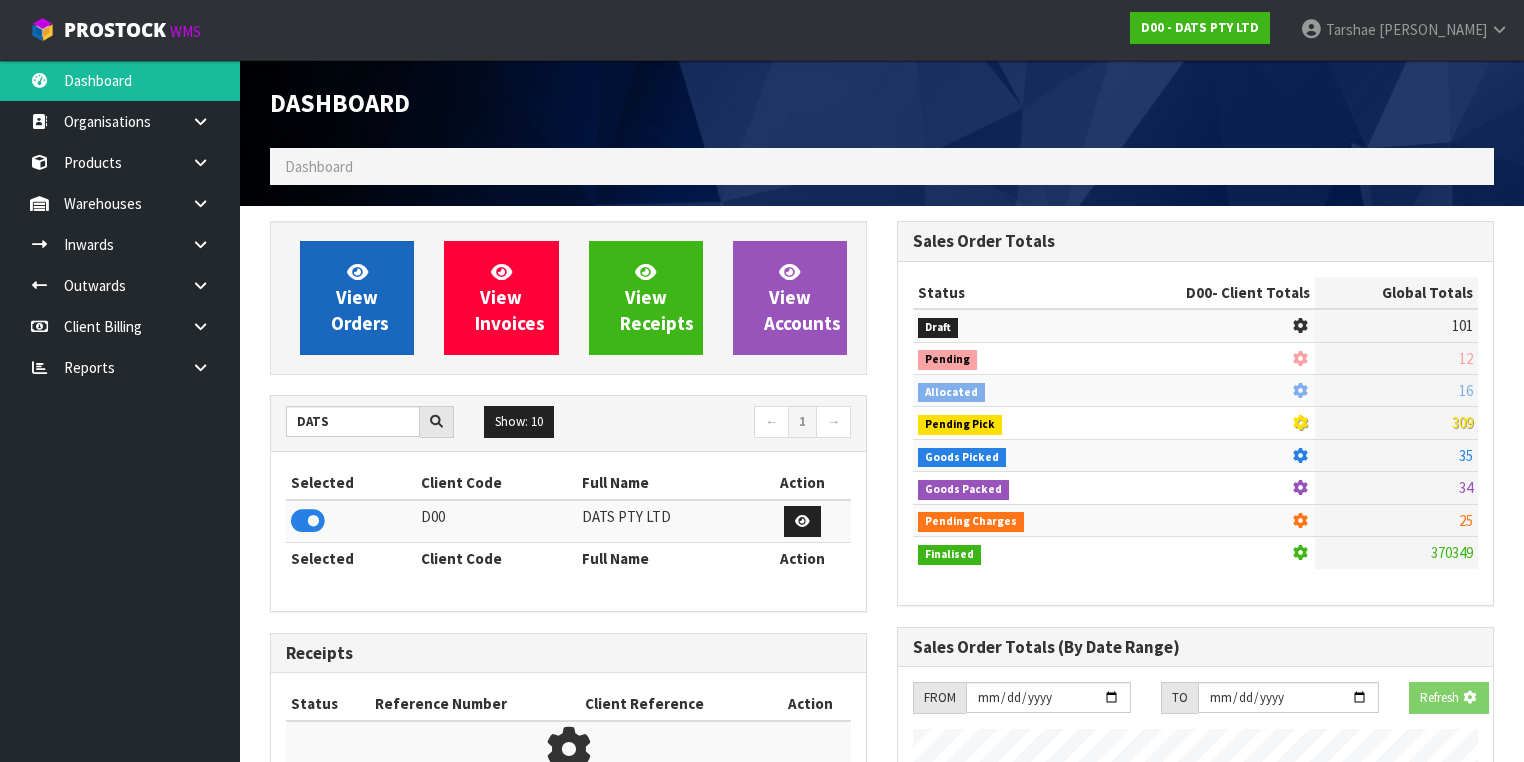 scroll, scrollTop: 1242, scrollLeft: 627, axis: both 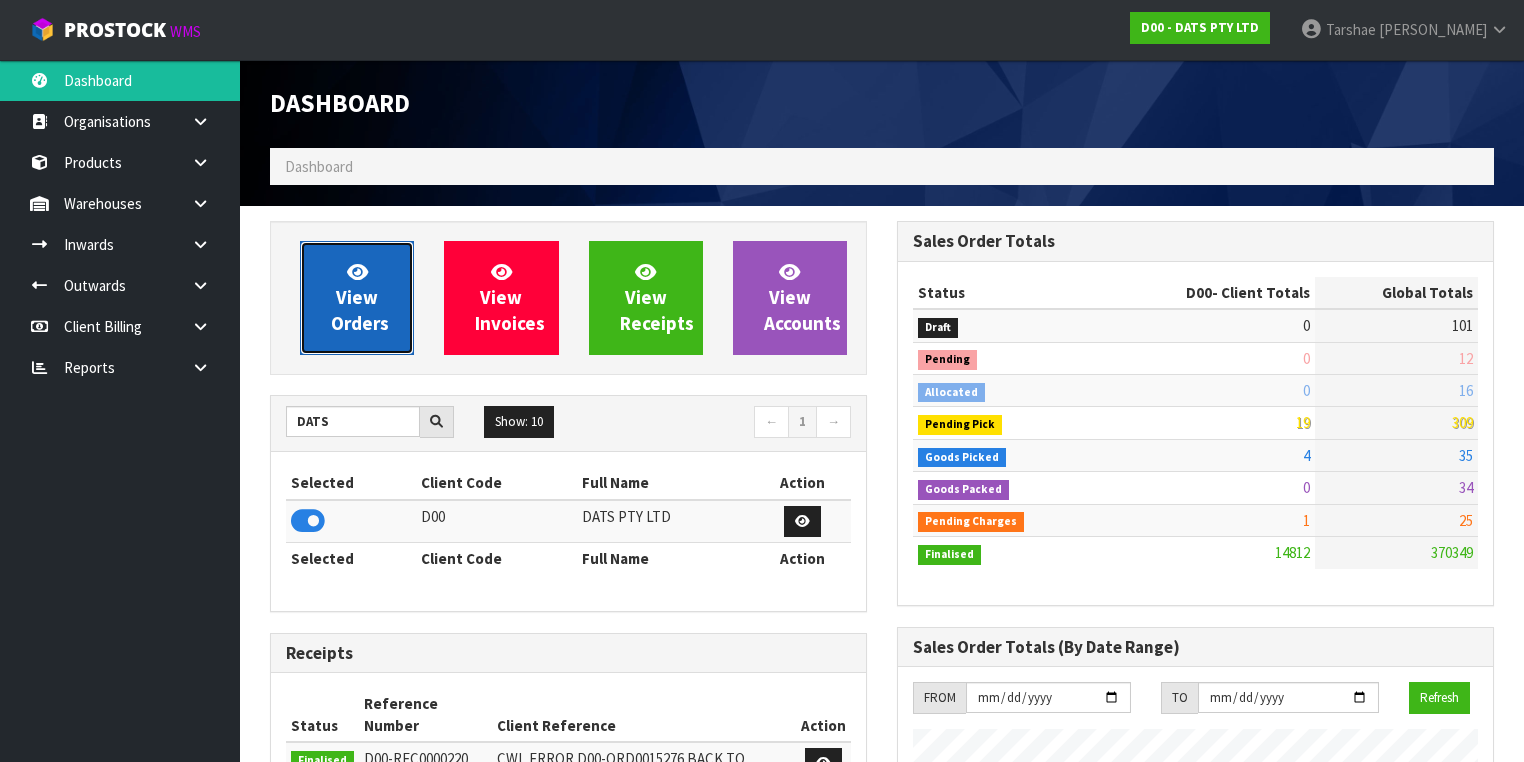 click on "View
Orders" at bounding box center (360, 297) 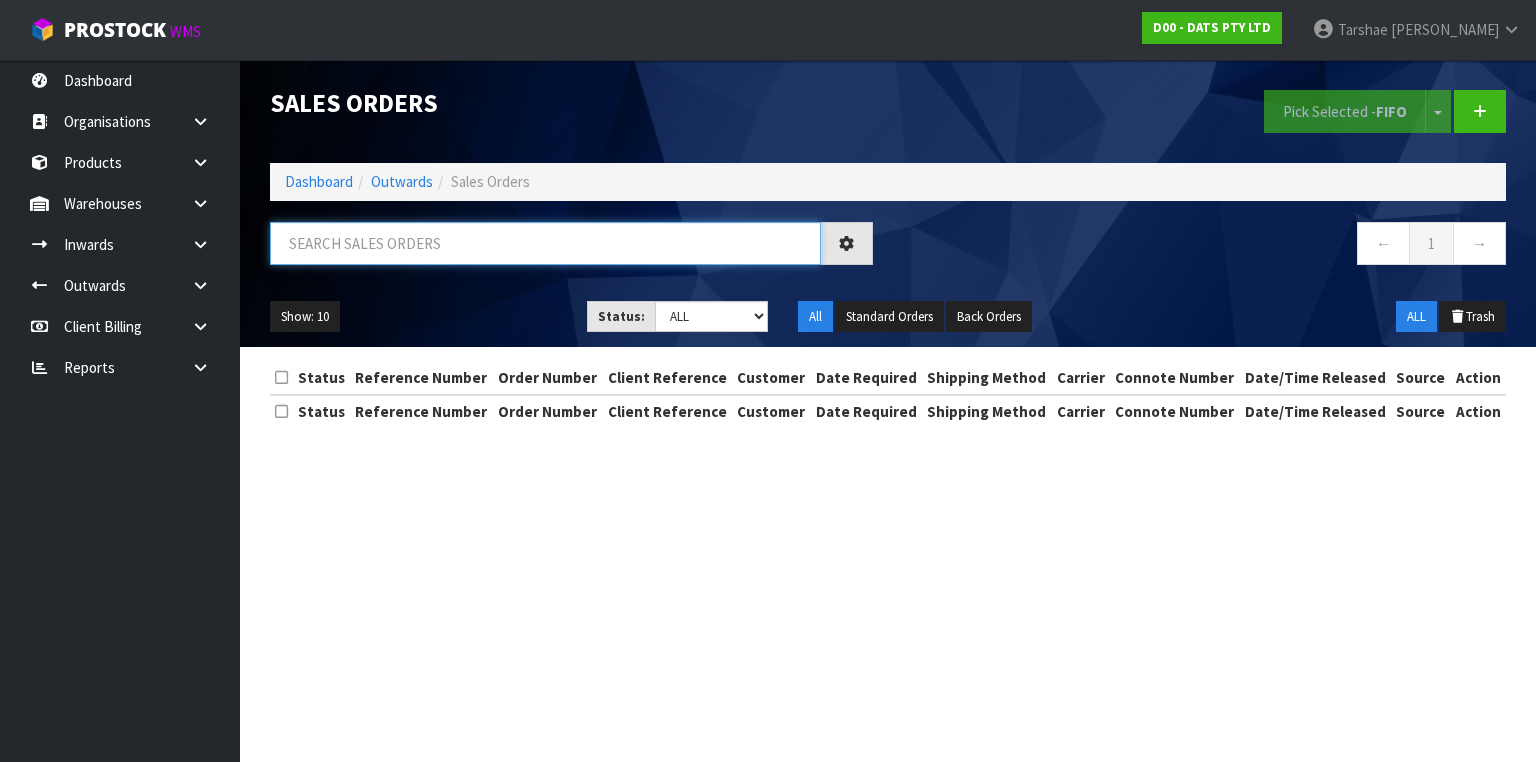 click 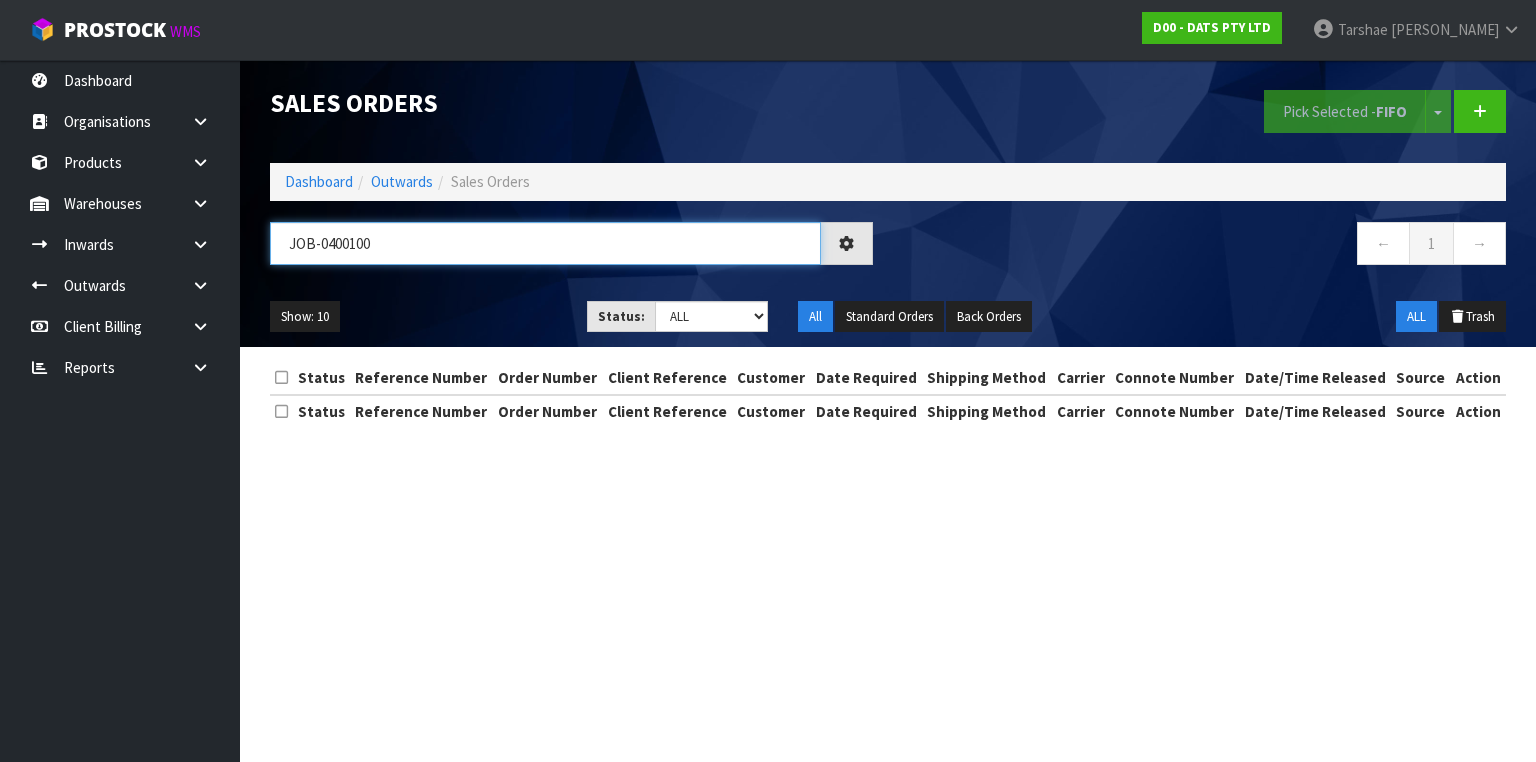 type on "JOB-0400100" 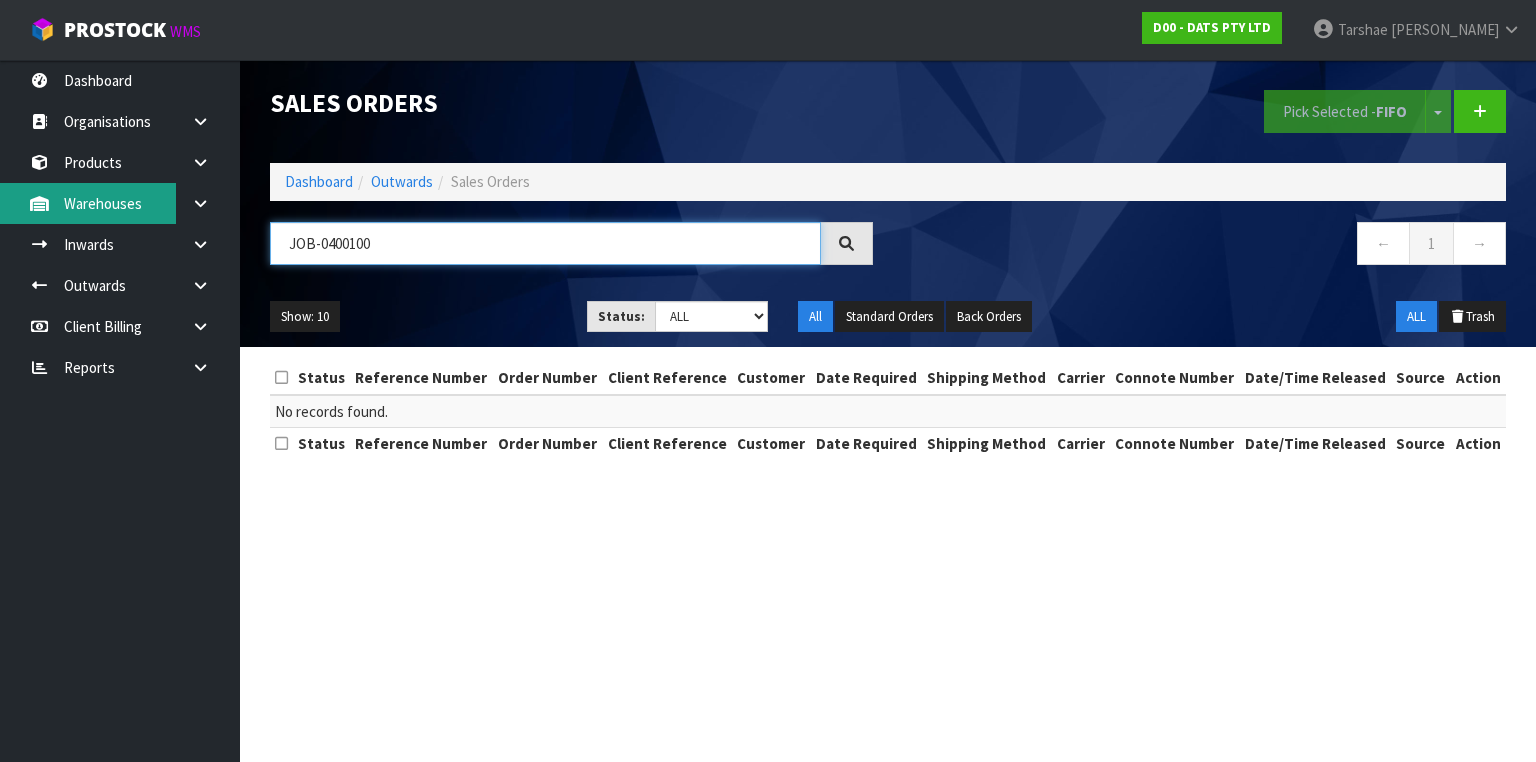 drag, startPoint x: 648, startPoint y: 228, endPoint x: 10, endPoint y: 223, distance: 638.0196 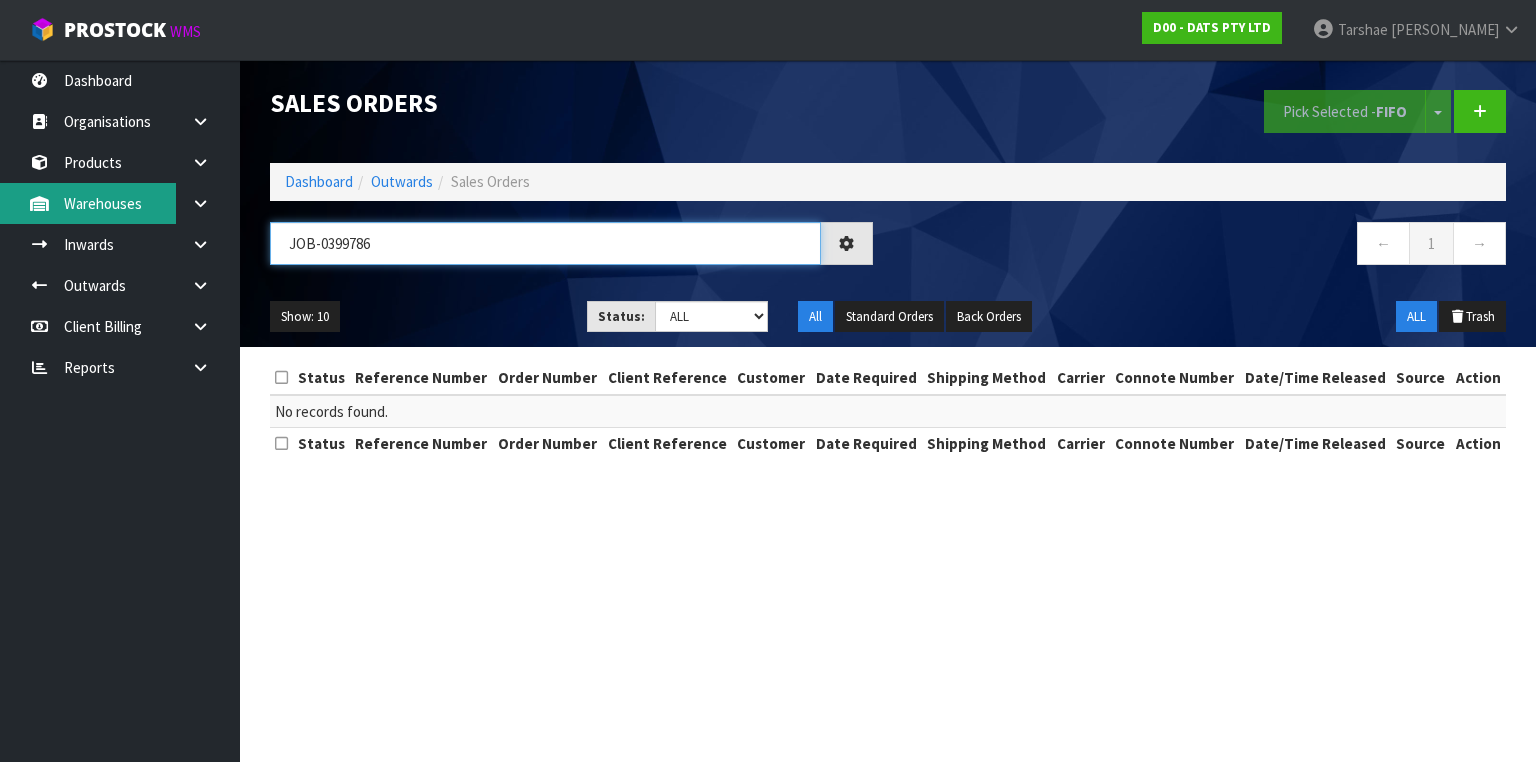 type on "JOB-0399786" 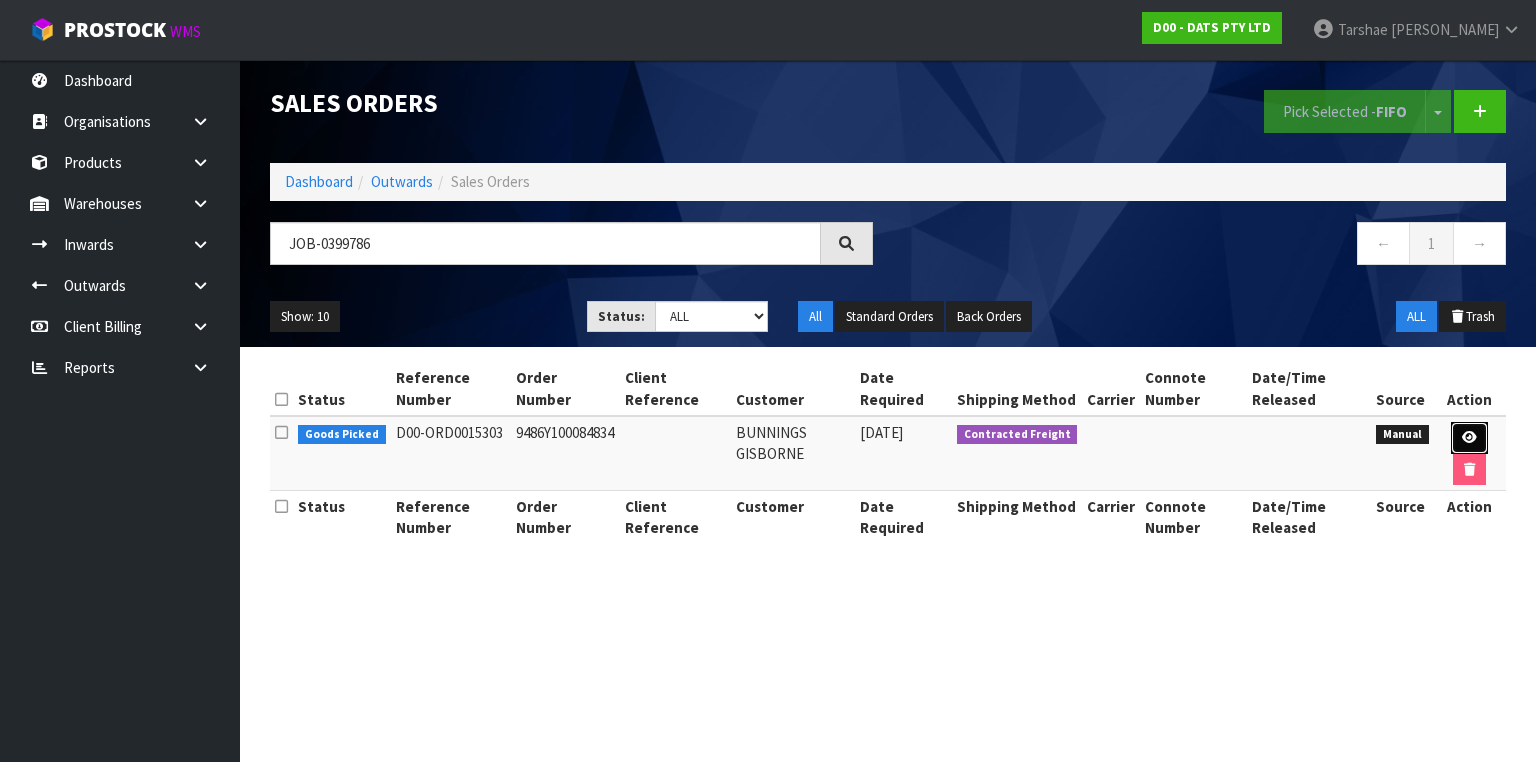 click 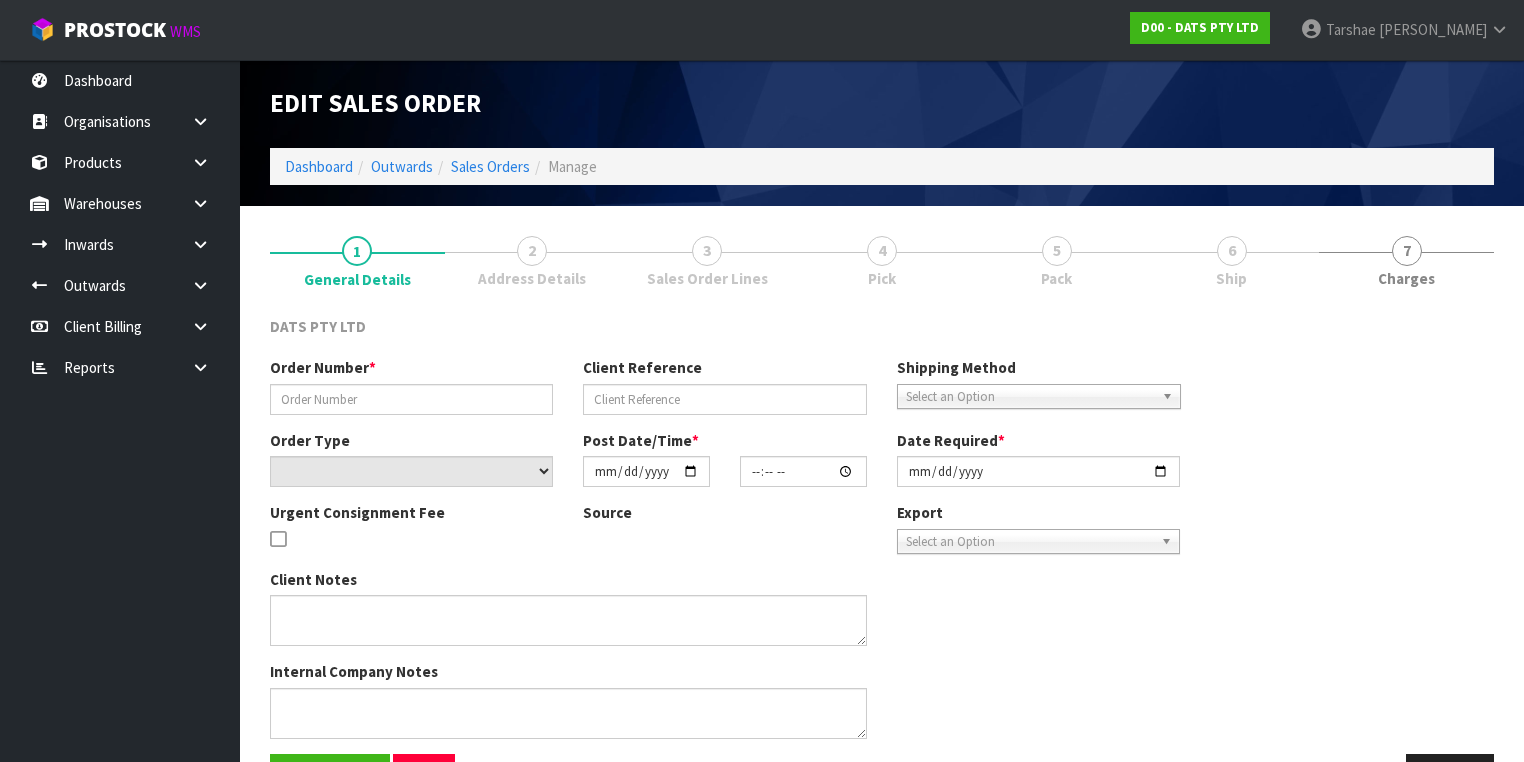 type on "9486Y100084834" 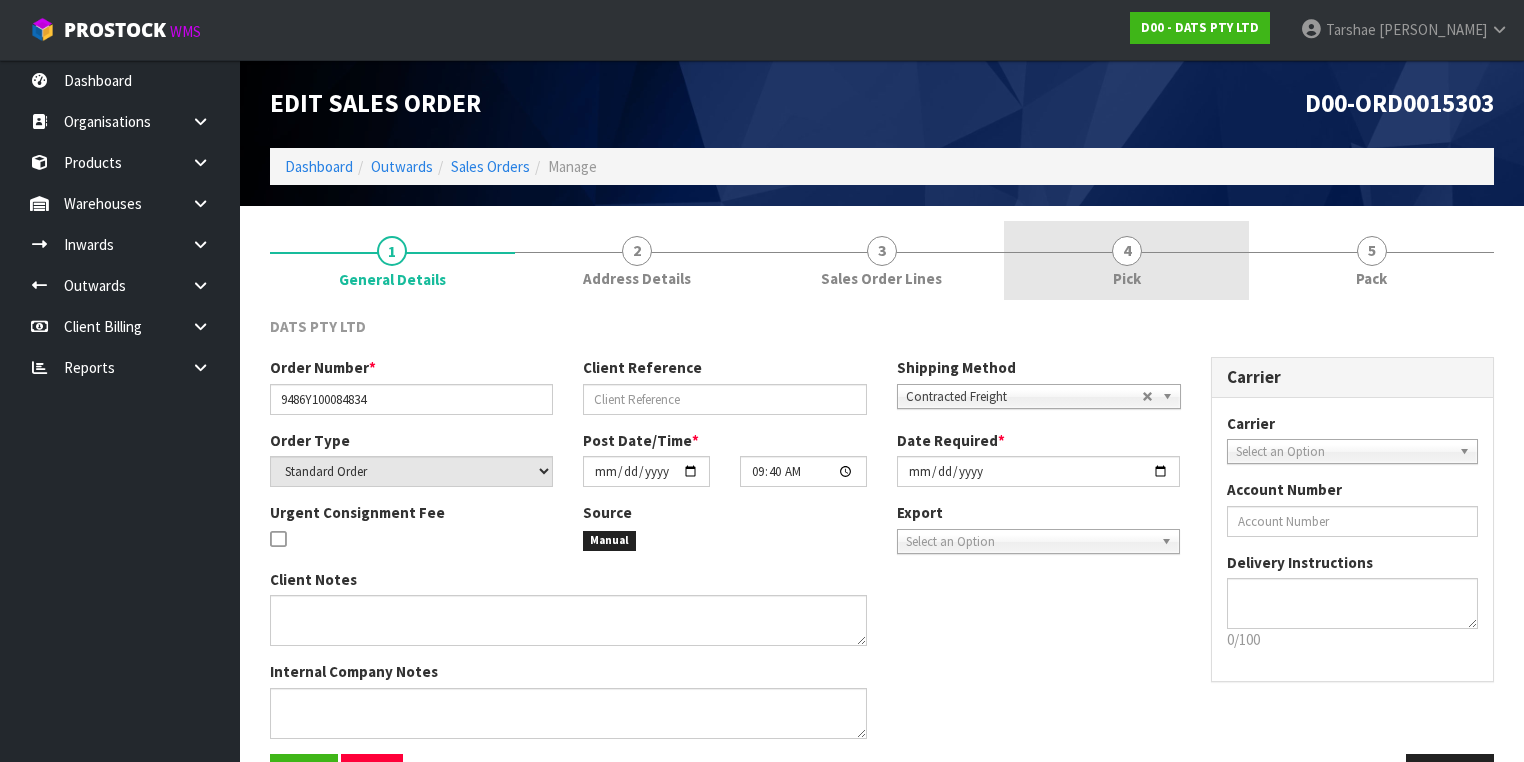 click on "4
Pick" 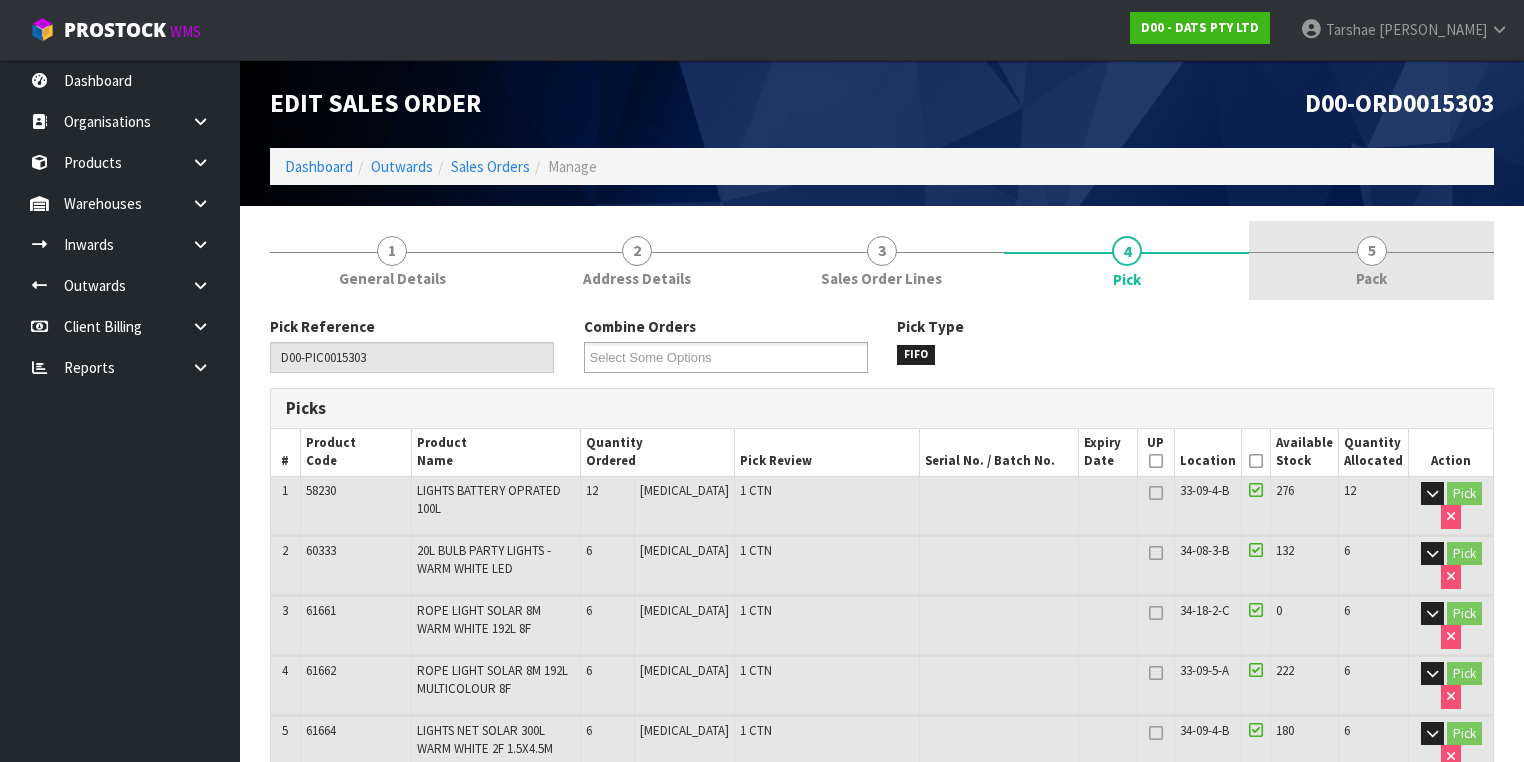 click on "5" 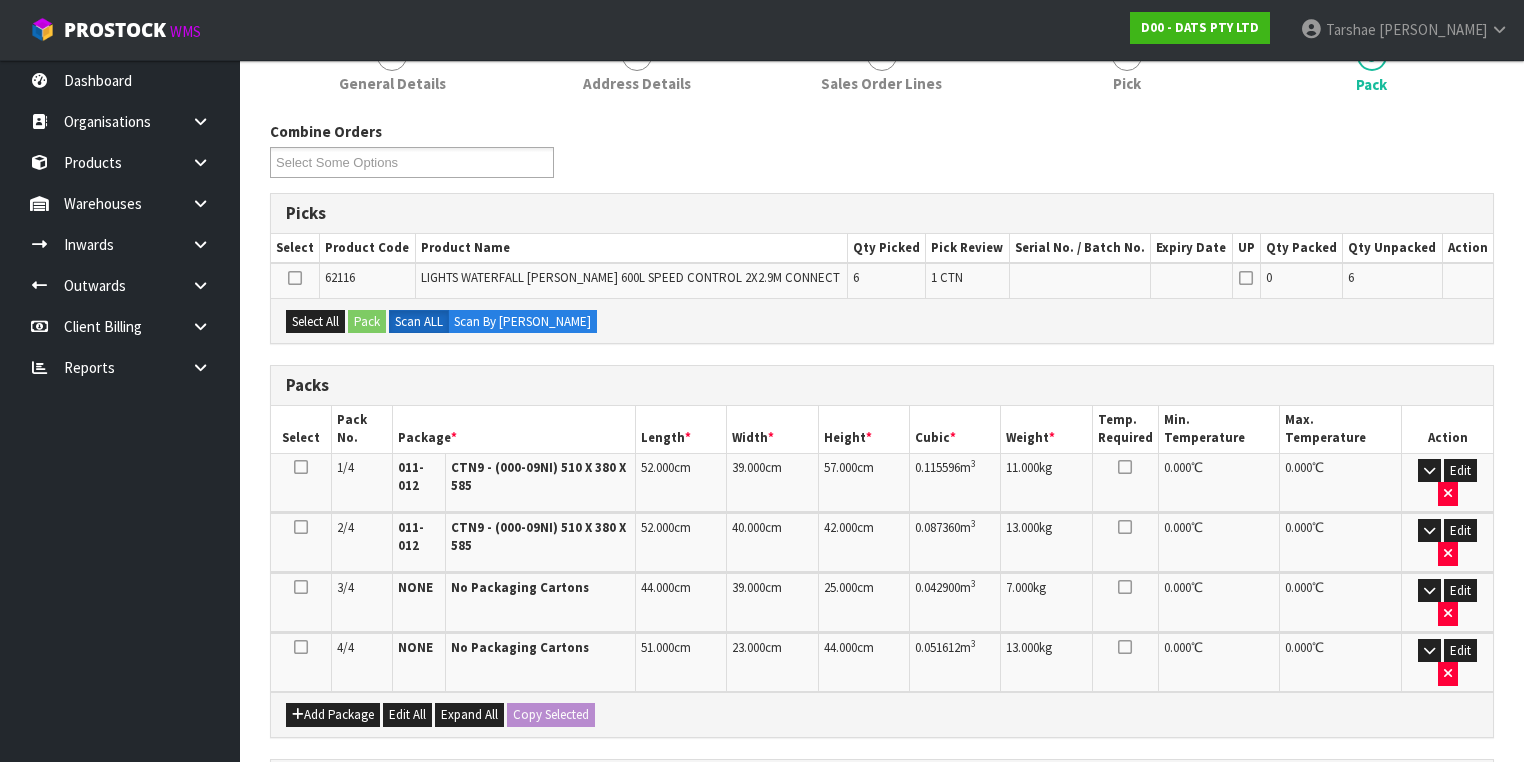 scroll, scrollTop: 320, scrollLeft: 0, axis: vertical 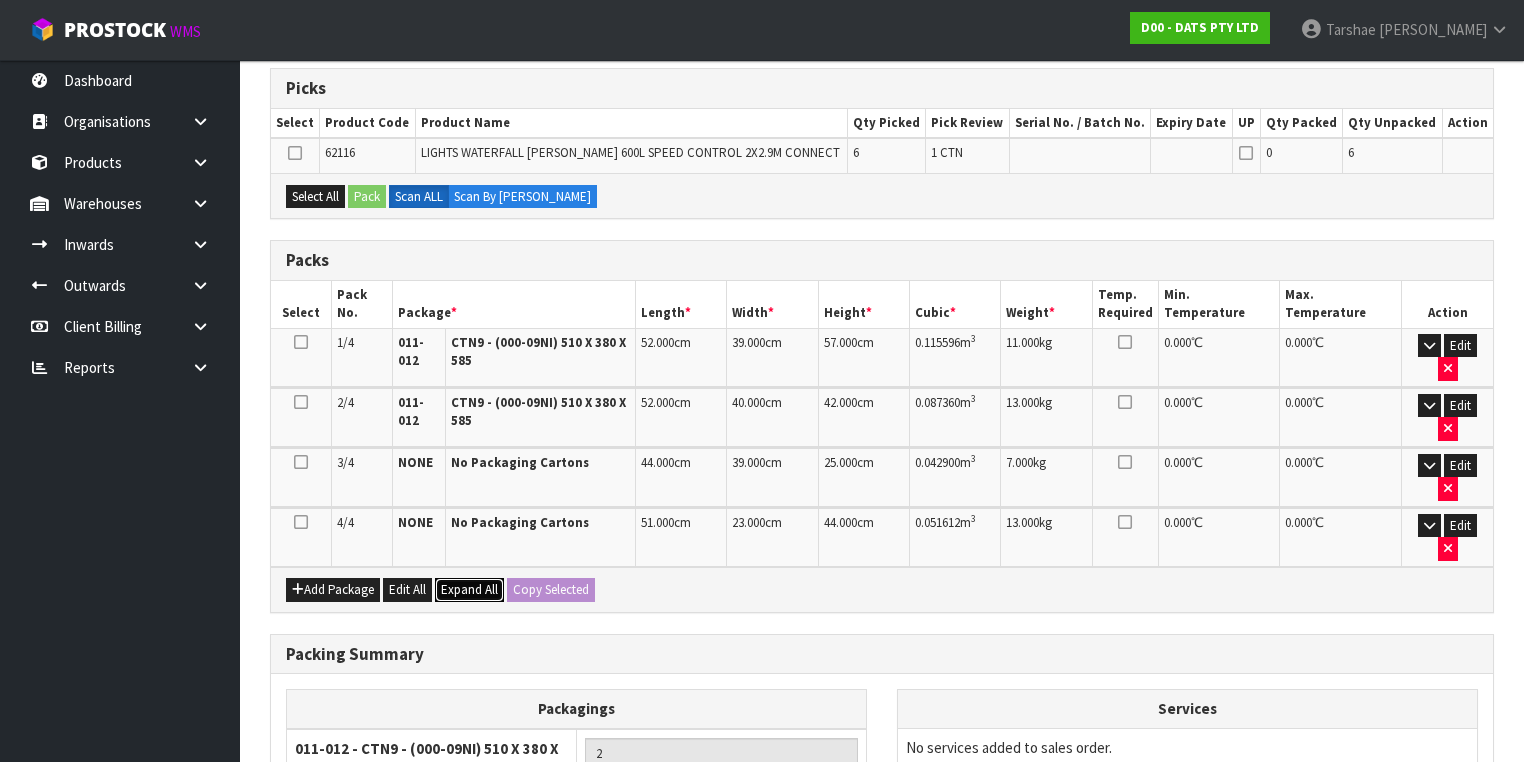click on "Expand All" 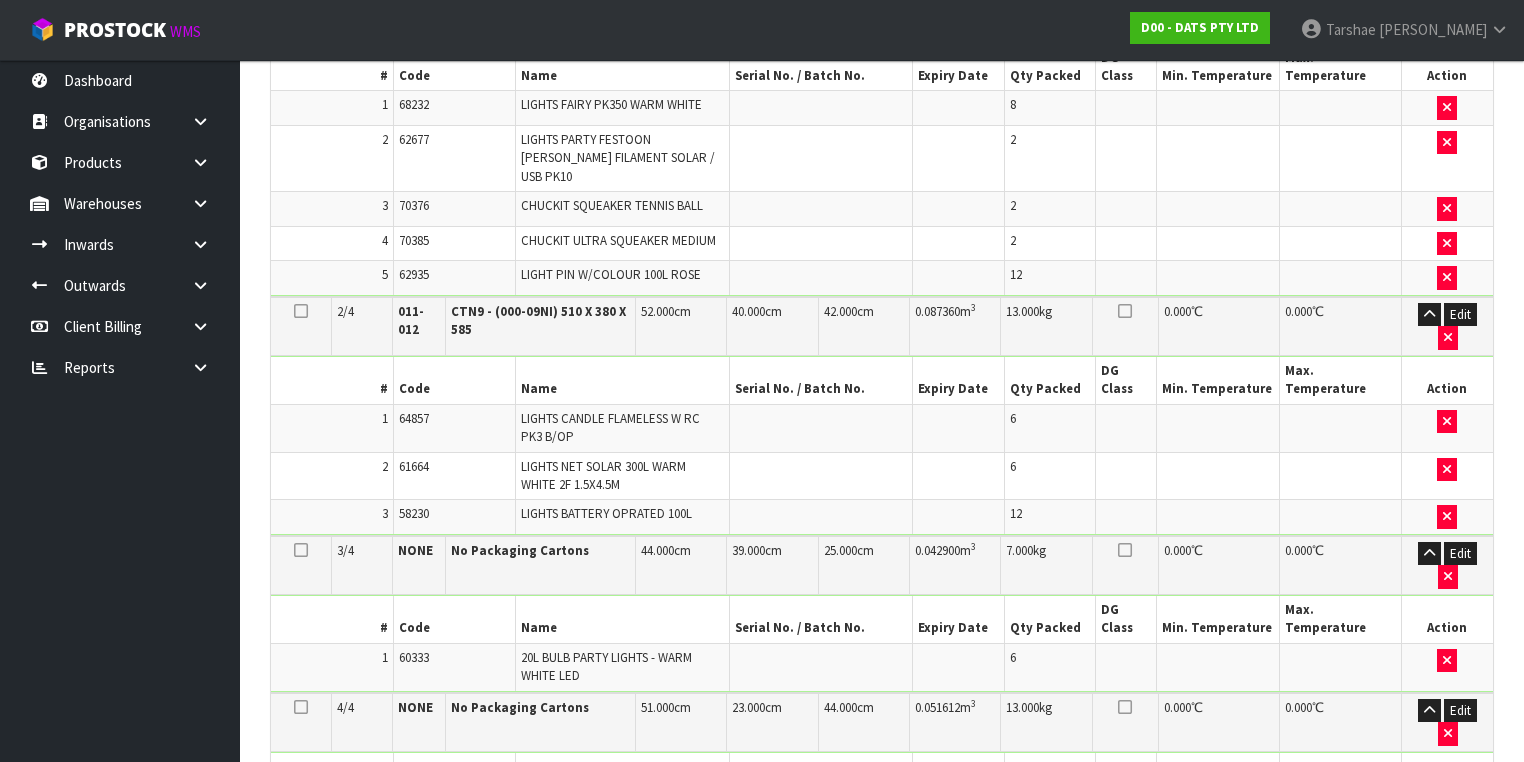scroll, scrollTop: 640, scrollLeft: 0, axis: vertical 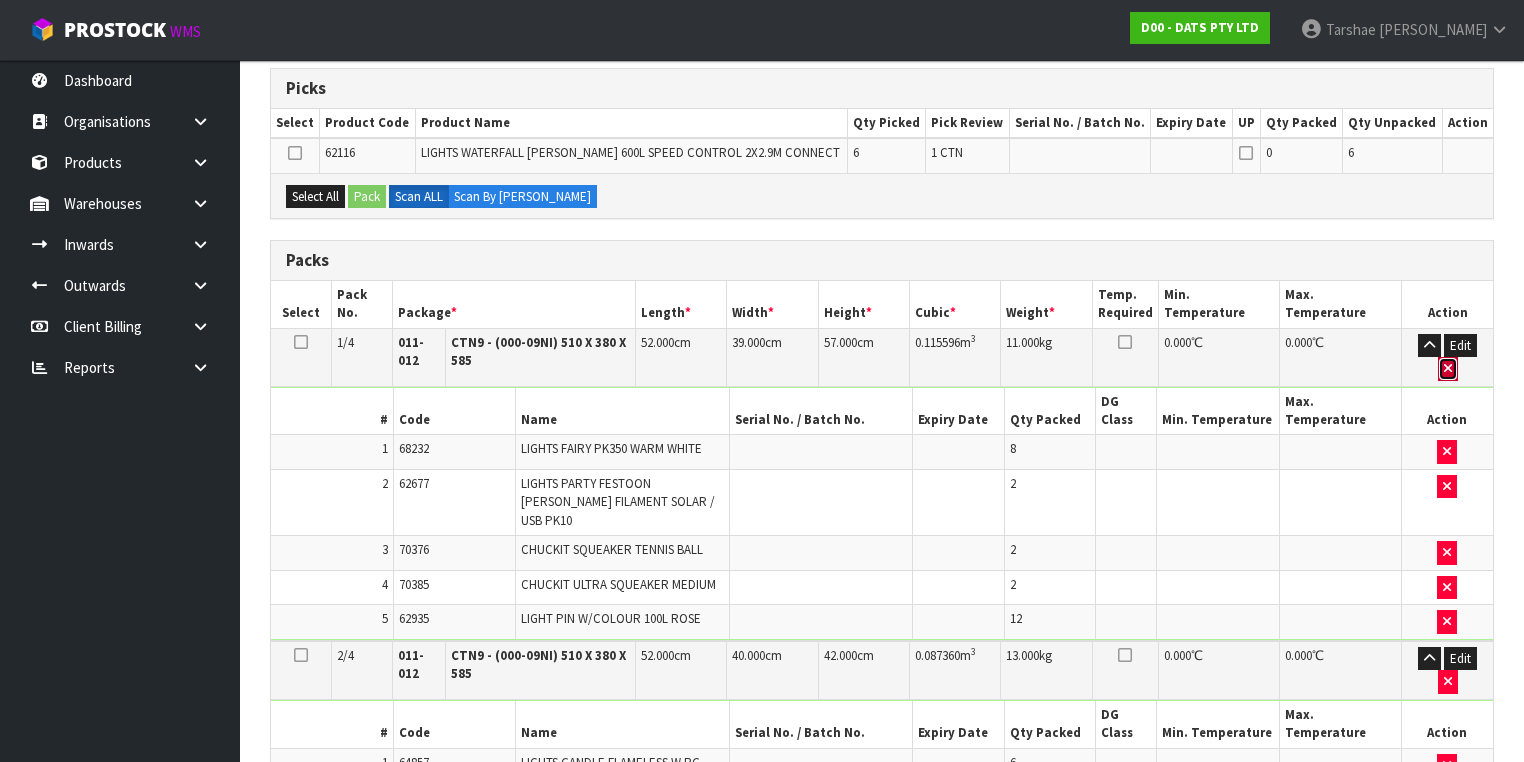 click at bounding box center [1448, 368] 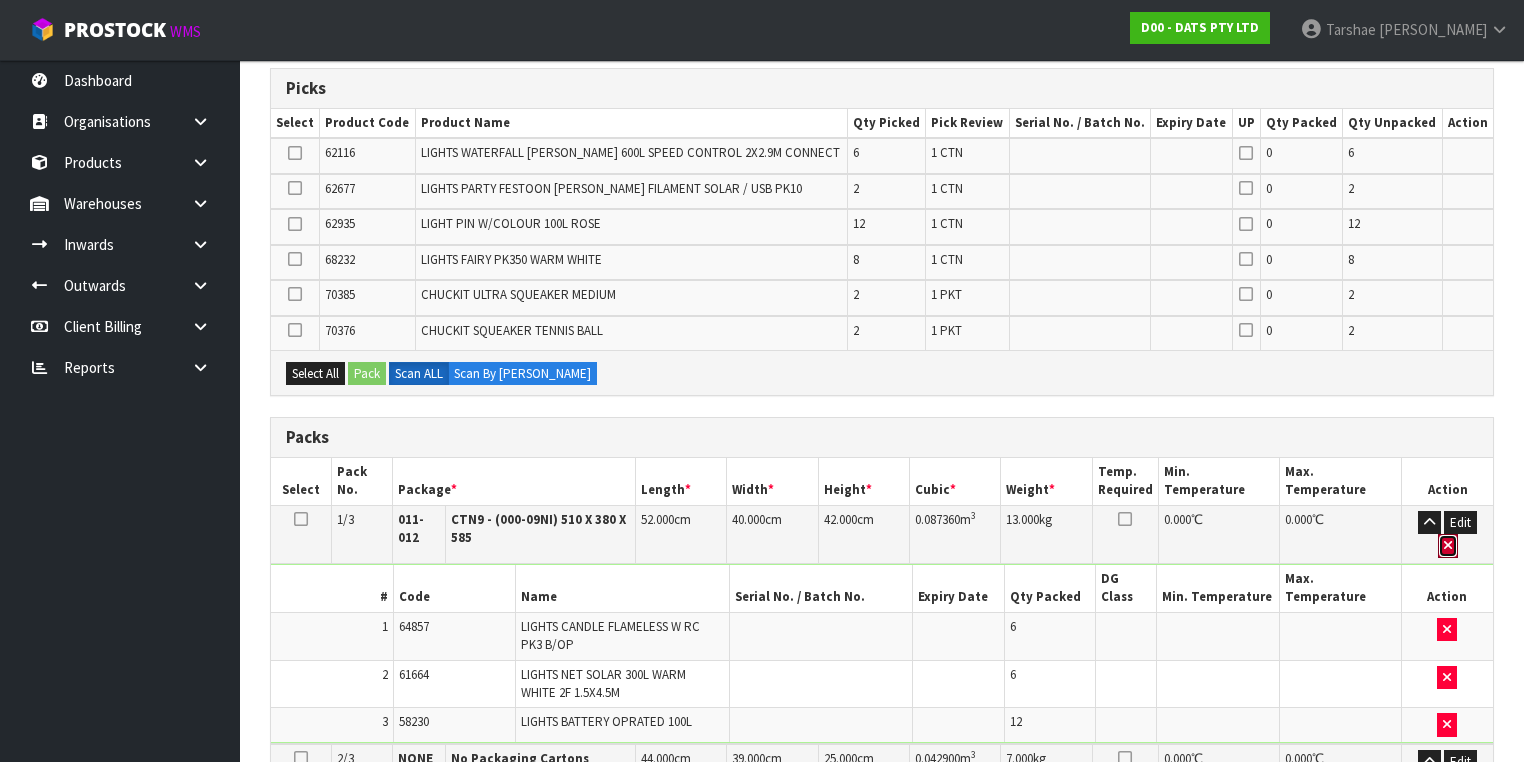 click at bounding box center [1448, 546] 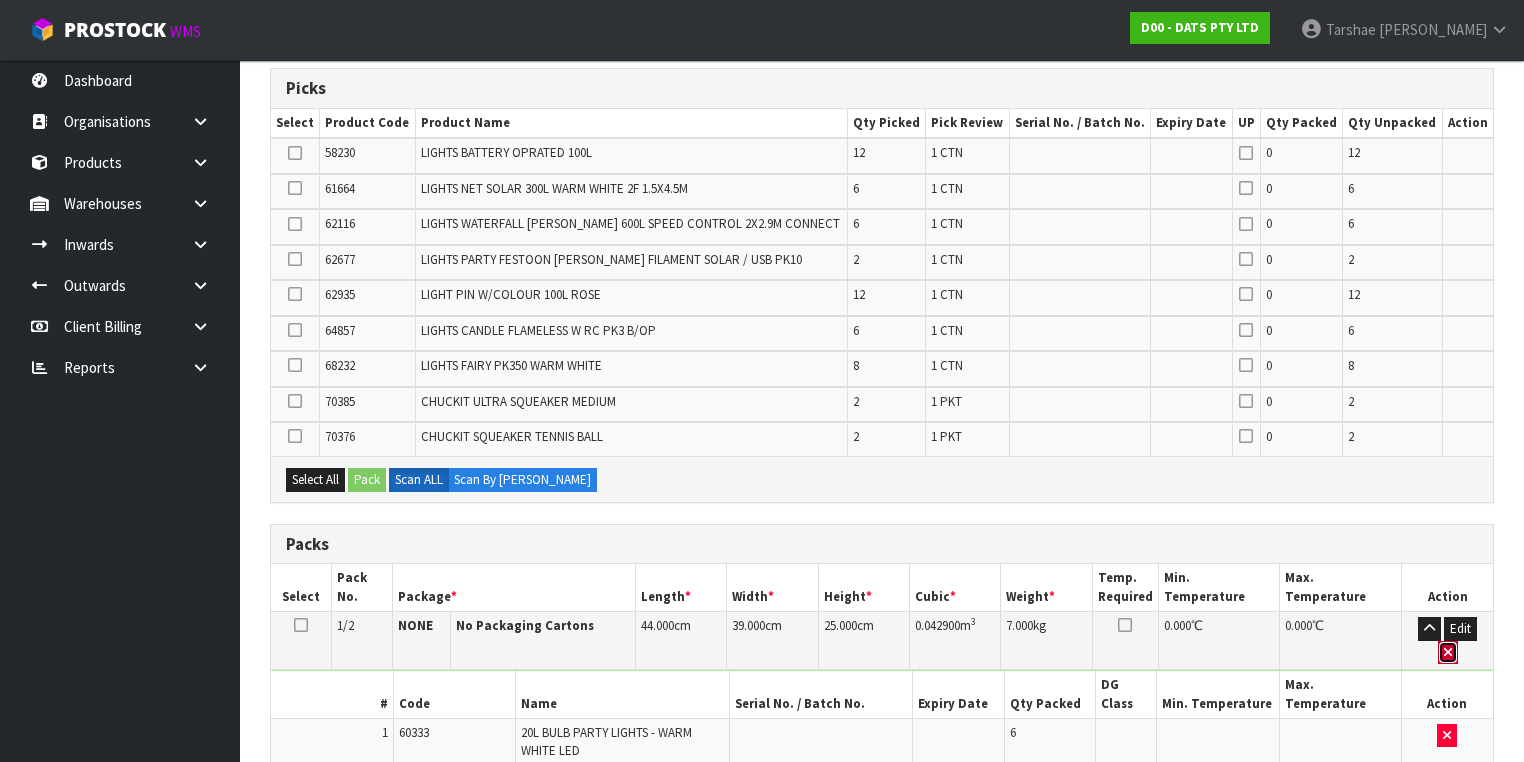 click at bounding box center [1448, 653] 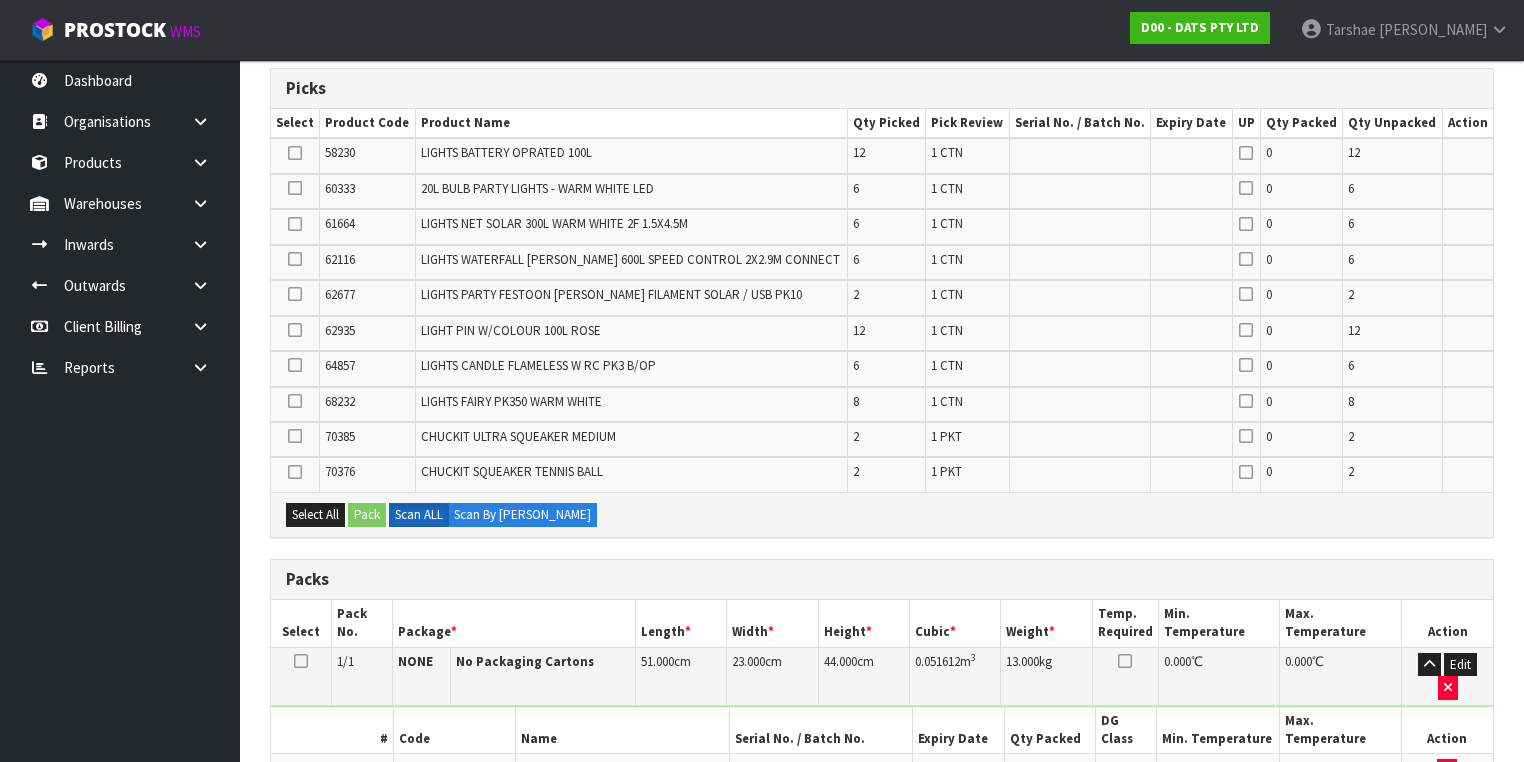 drag, startPoint x: 1482, startPoint y: 639, endPoint x: 1483, endPoint y: 652, distance: 13.038404 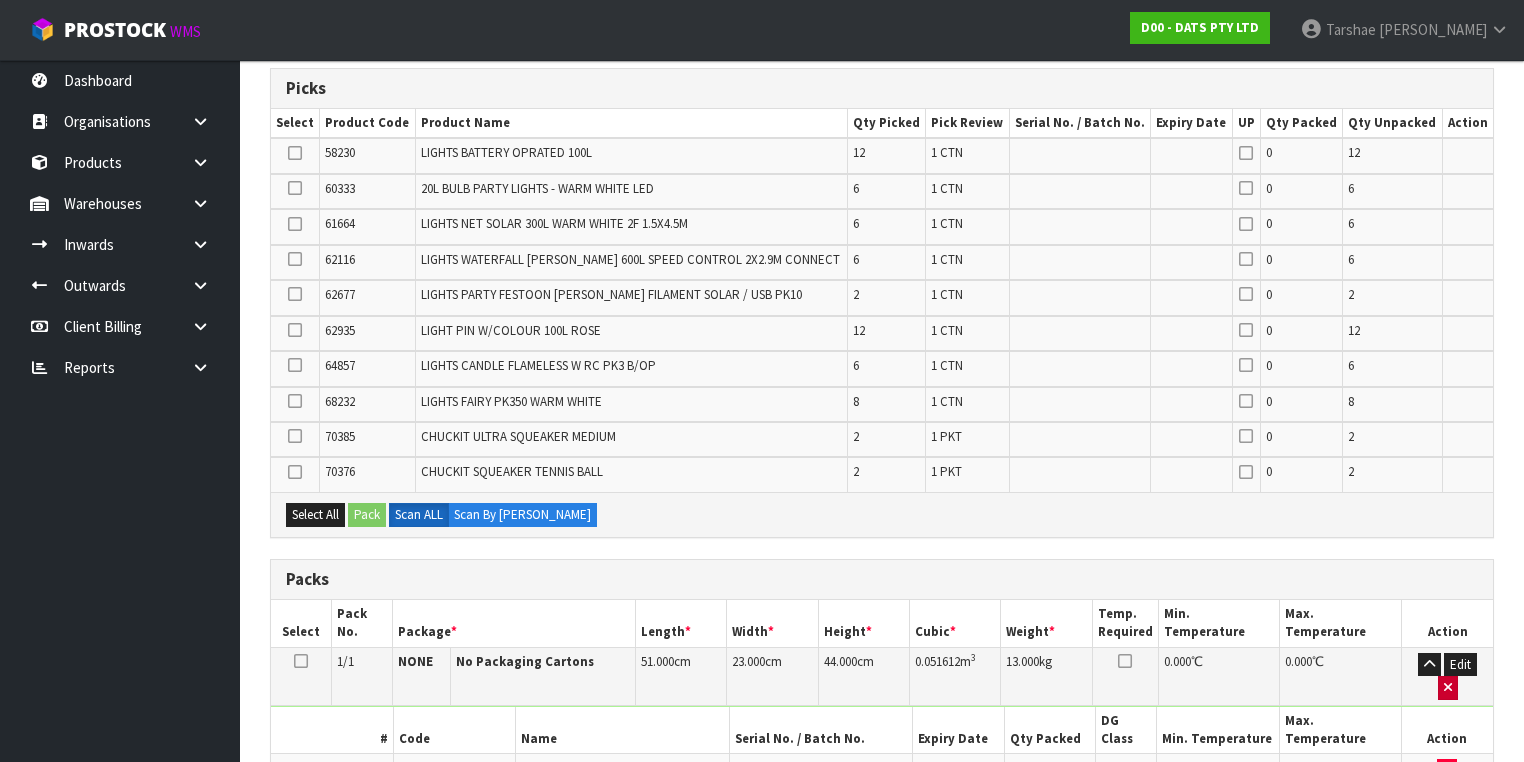 click on "Edit" at bounding box center (1447, 676) 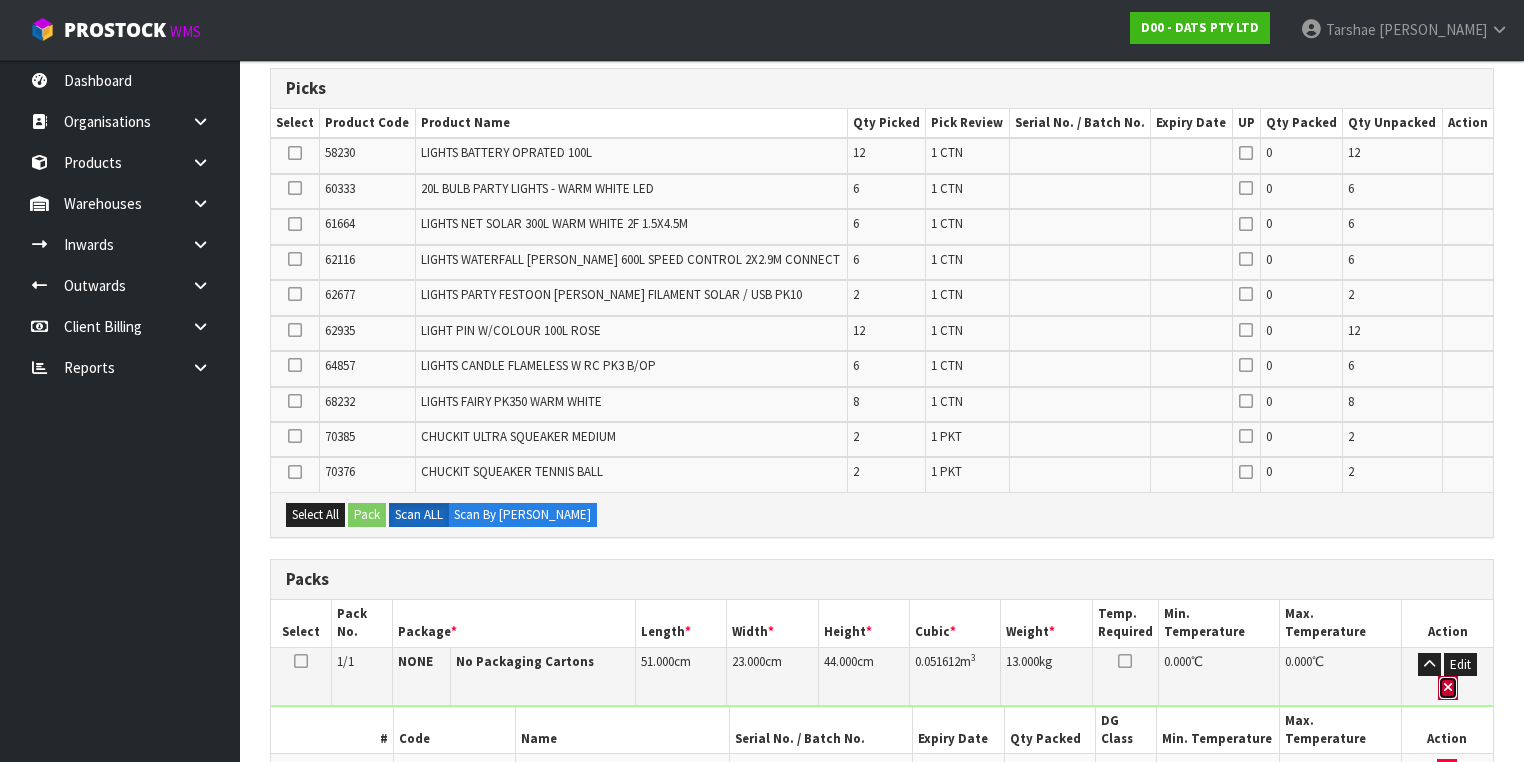 click at bounding box center (1448, 688) 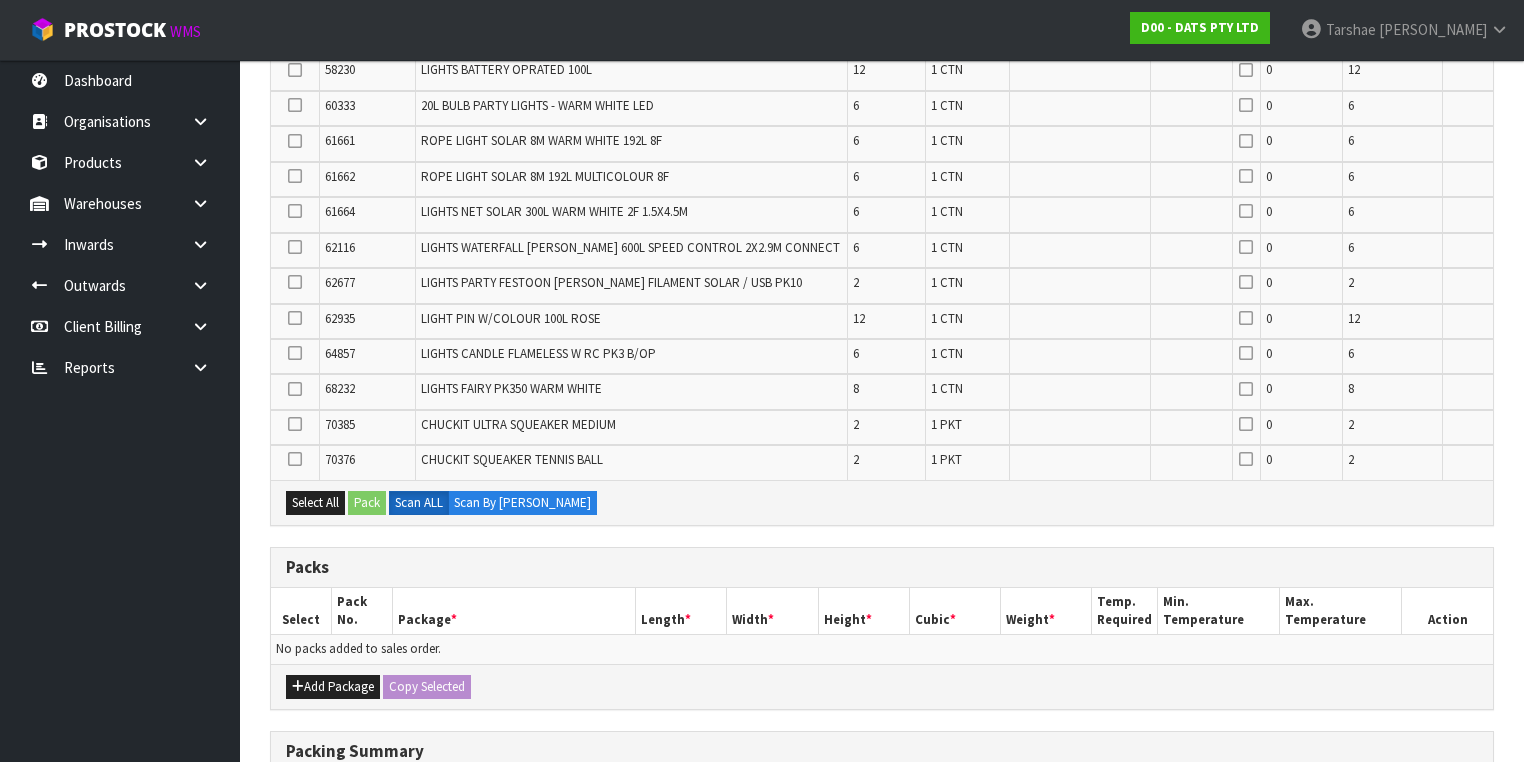 scroll, scrollTop: 708, scrollLeft: 0, axis: vertical 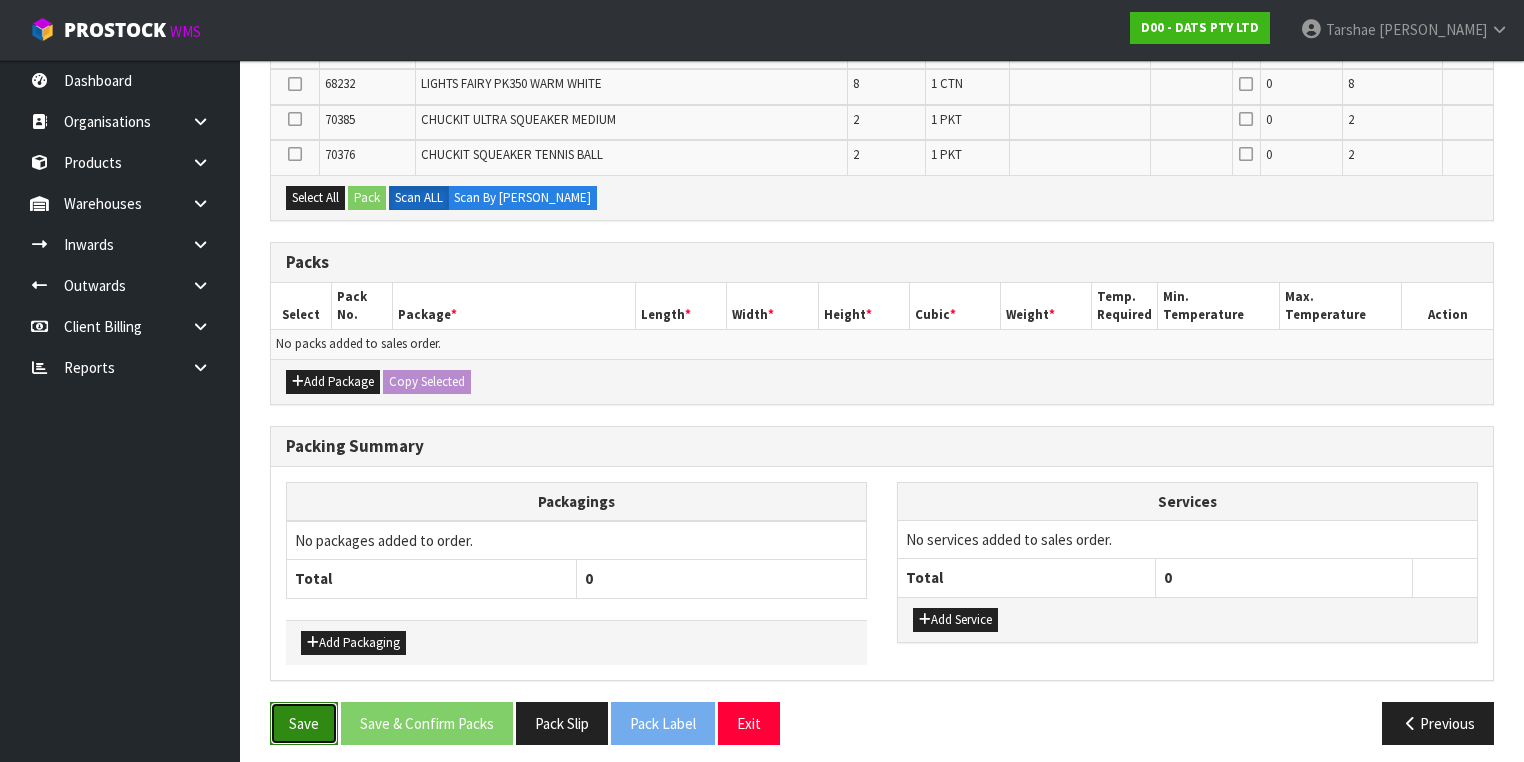 click on "Save" at bounding box center [304, 723] 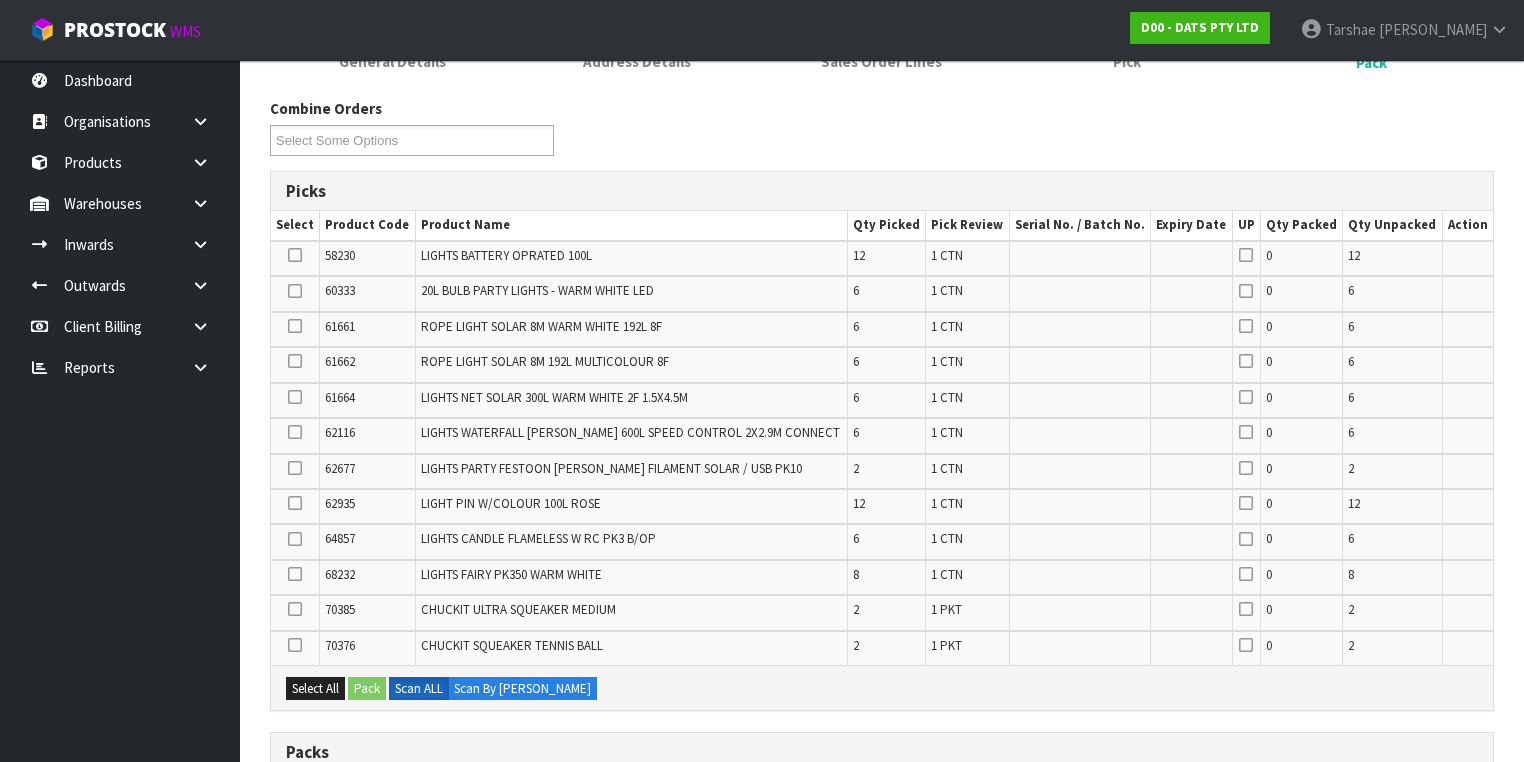 scroll, scrollTop: 480, scrollLeft: 0, axis: vertical 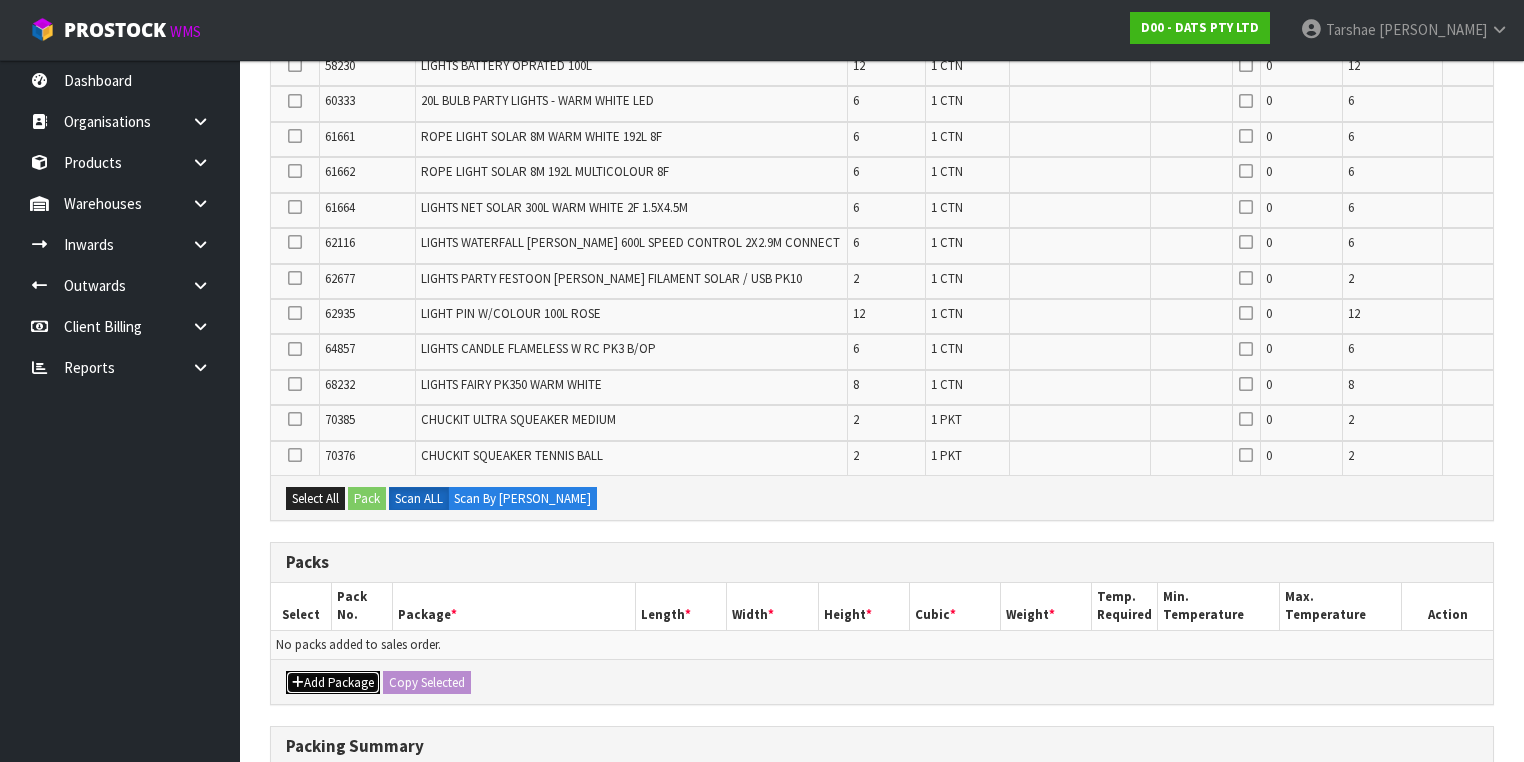 click on "Add Package" at bounding box center (333, 683) 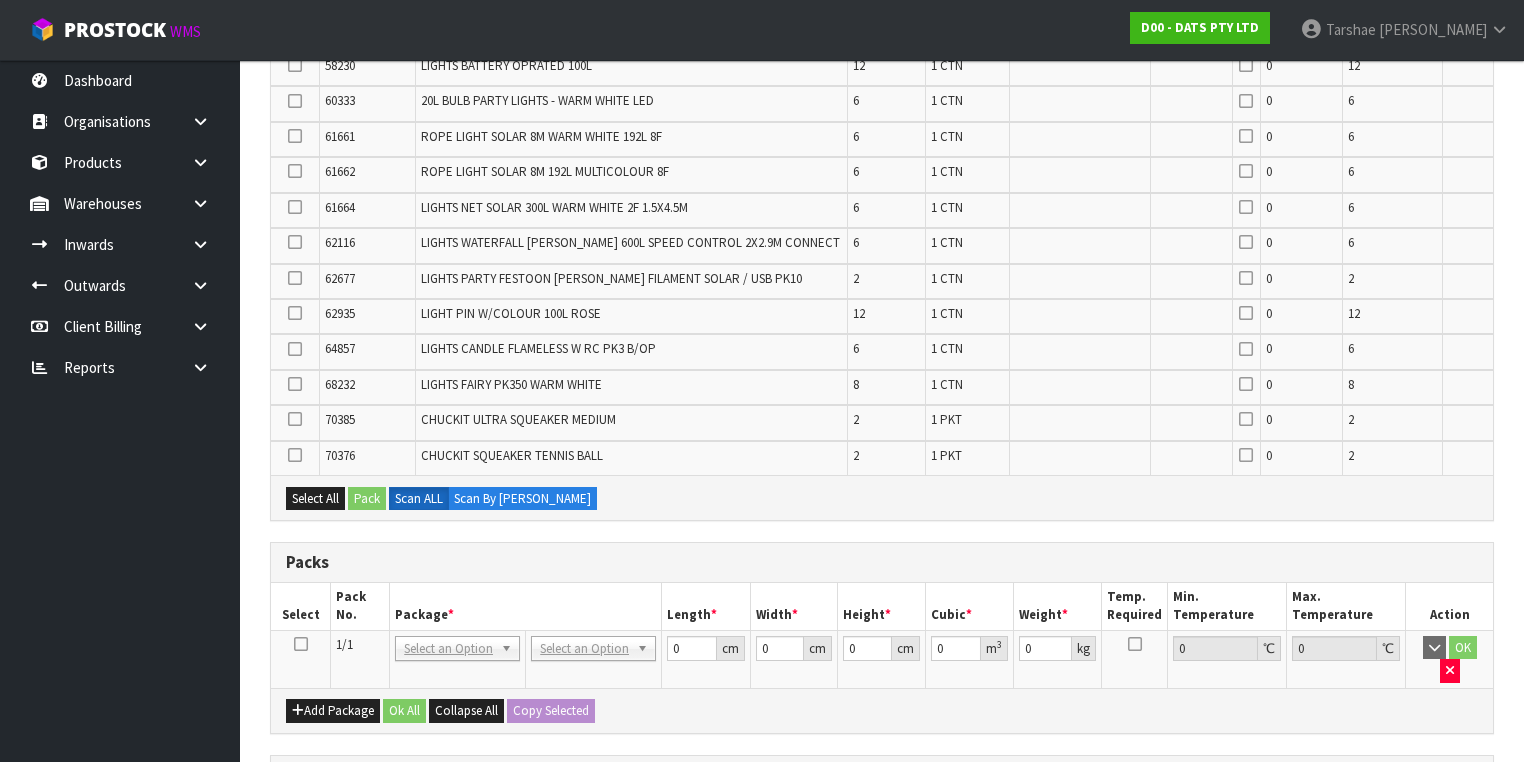click at bounding box center [301, 644] 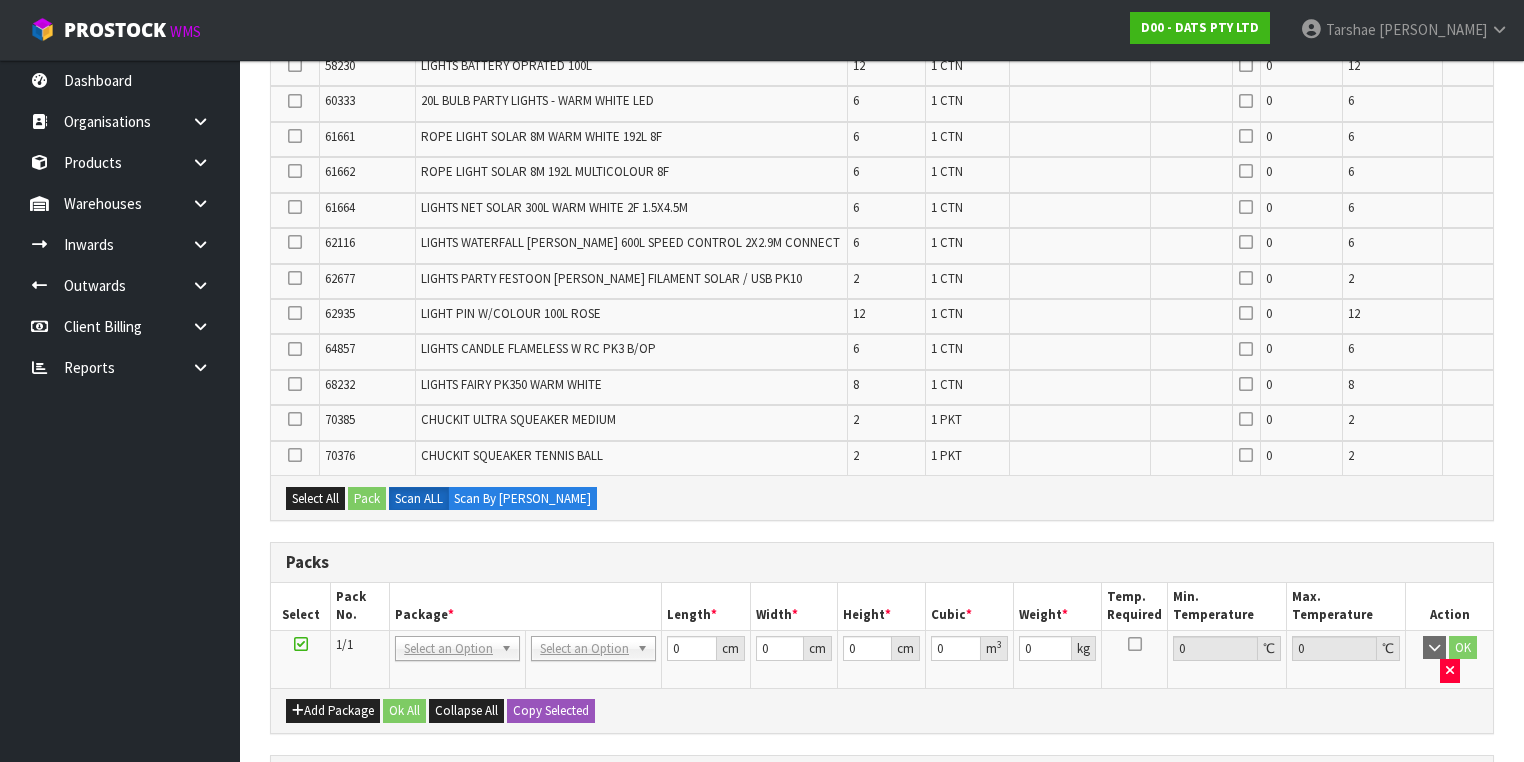 click on "Package  *" at bounding box center [526, 606] 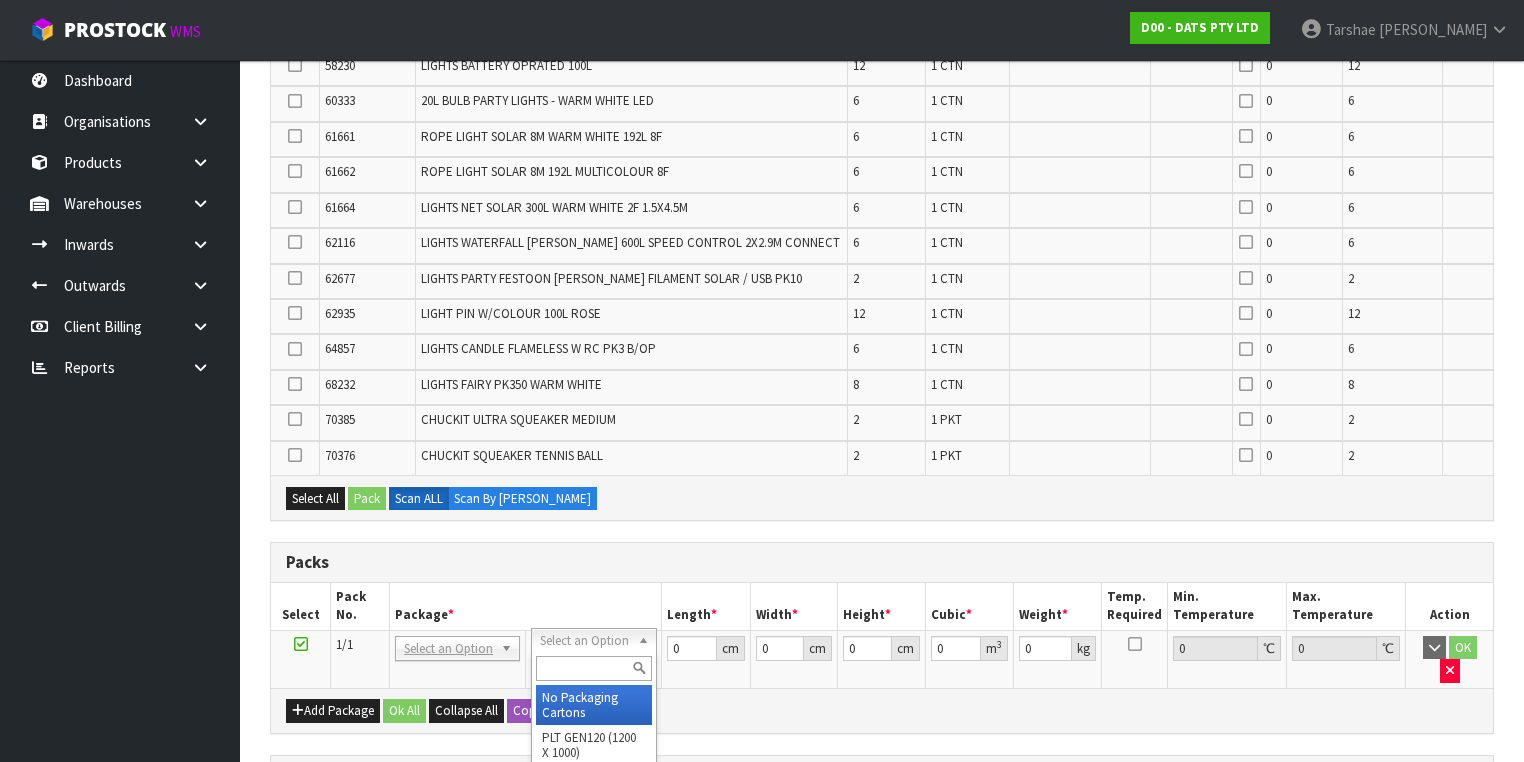 click at bounding box center [593, 668] 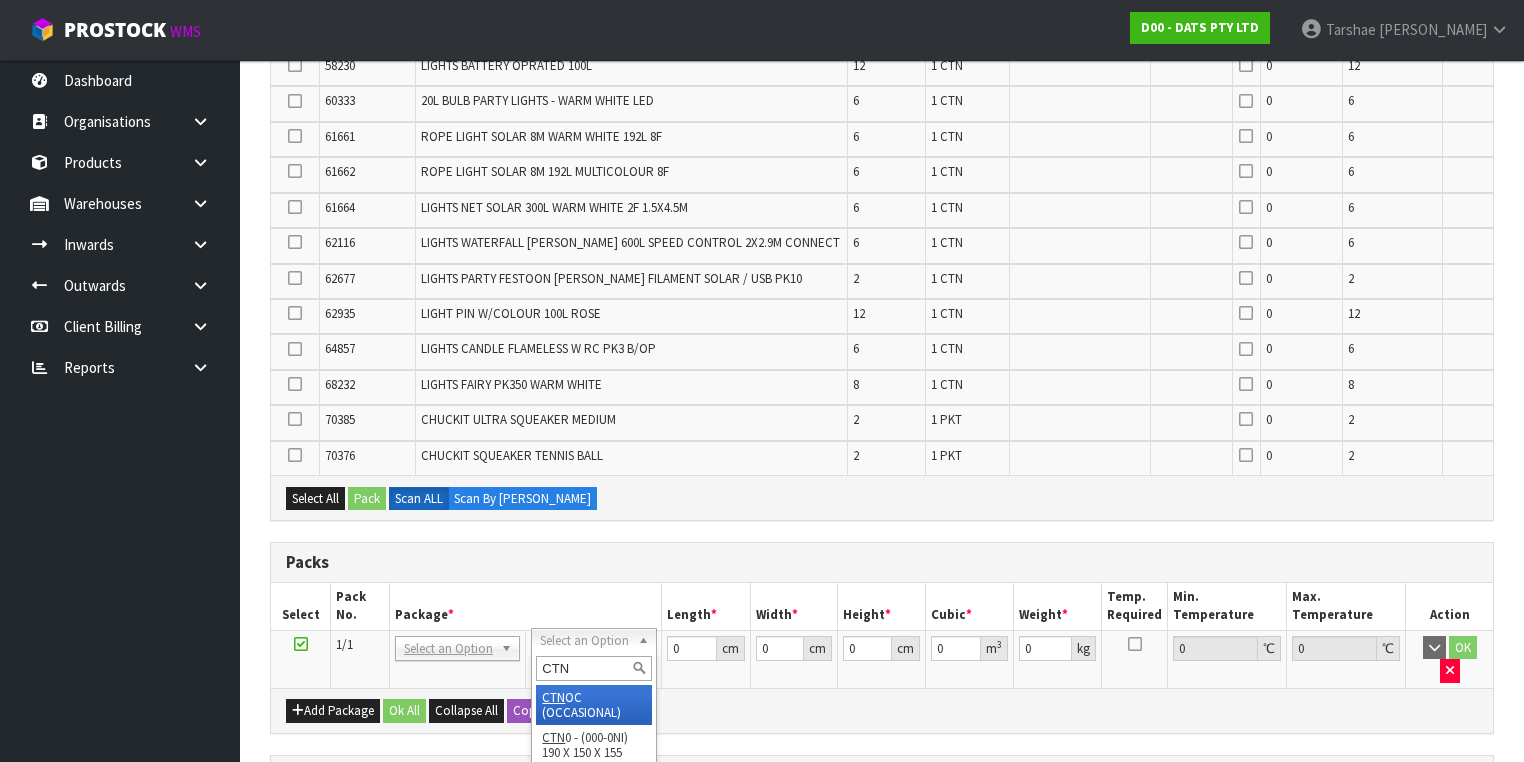type on "CTN9" 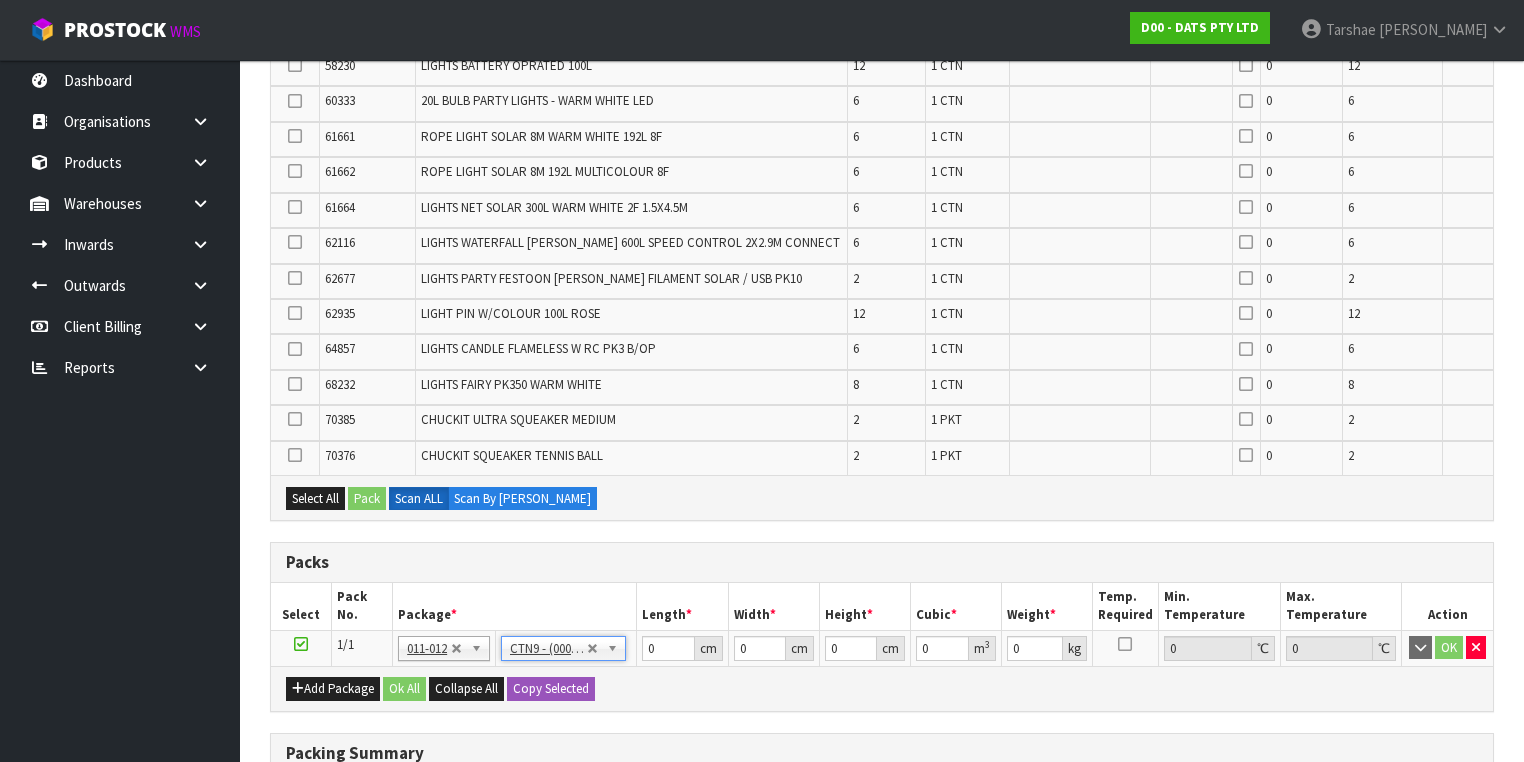 type on "51" 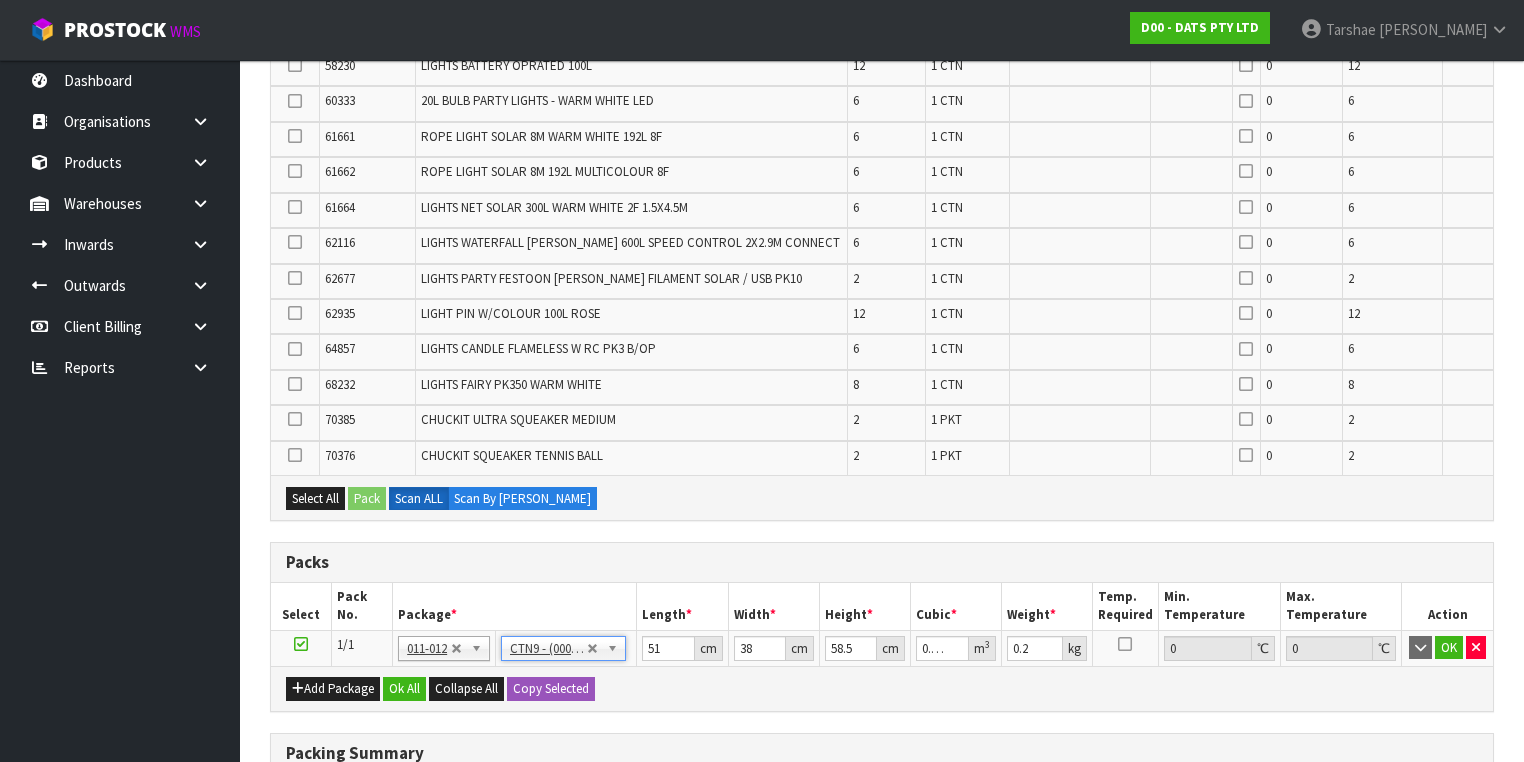 drag, startPoint x: 600, startPoint y: 559, endPoint x: 616, endPoint y: 542, distance: 23.345236 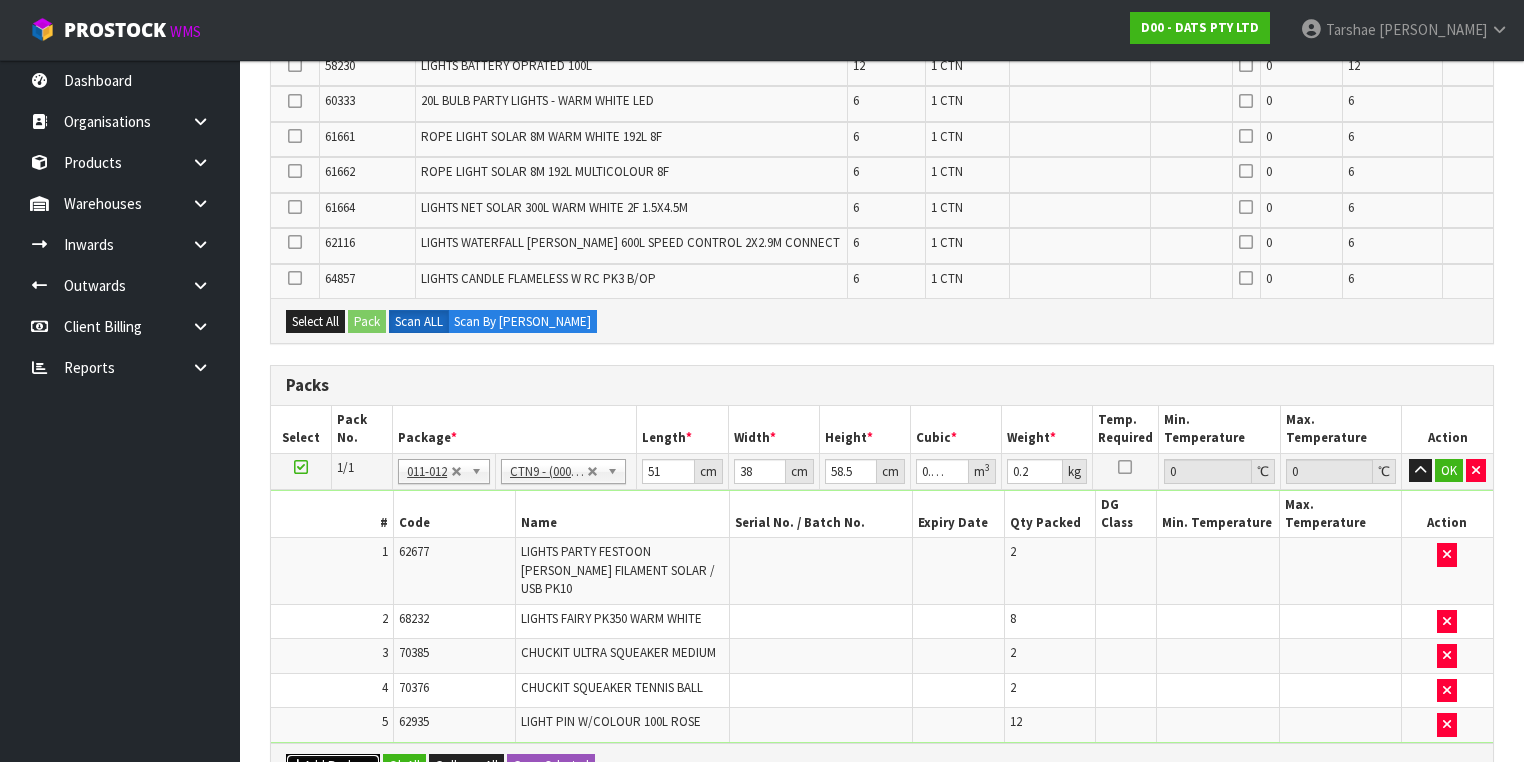 click on "Add Package" at bounding box center (333, 766) 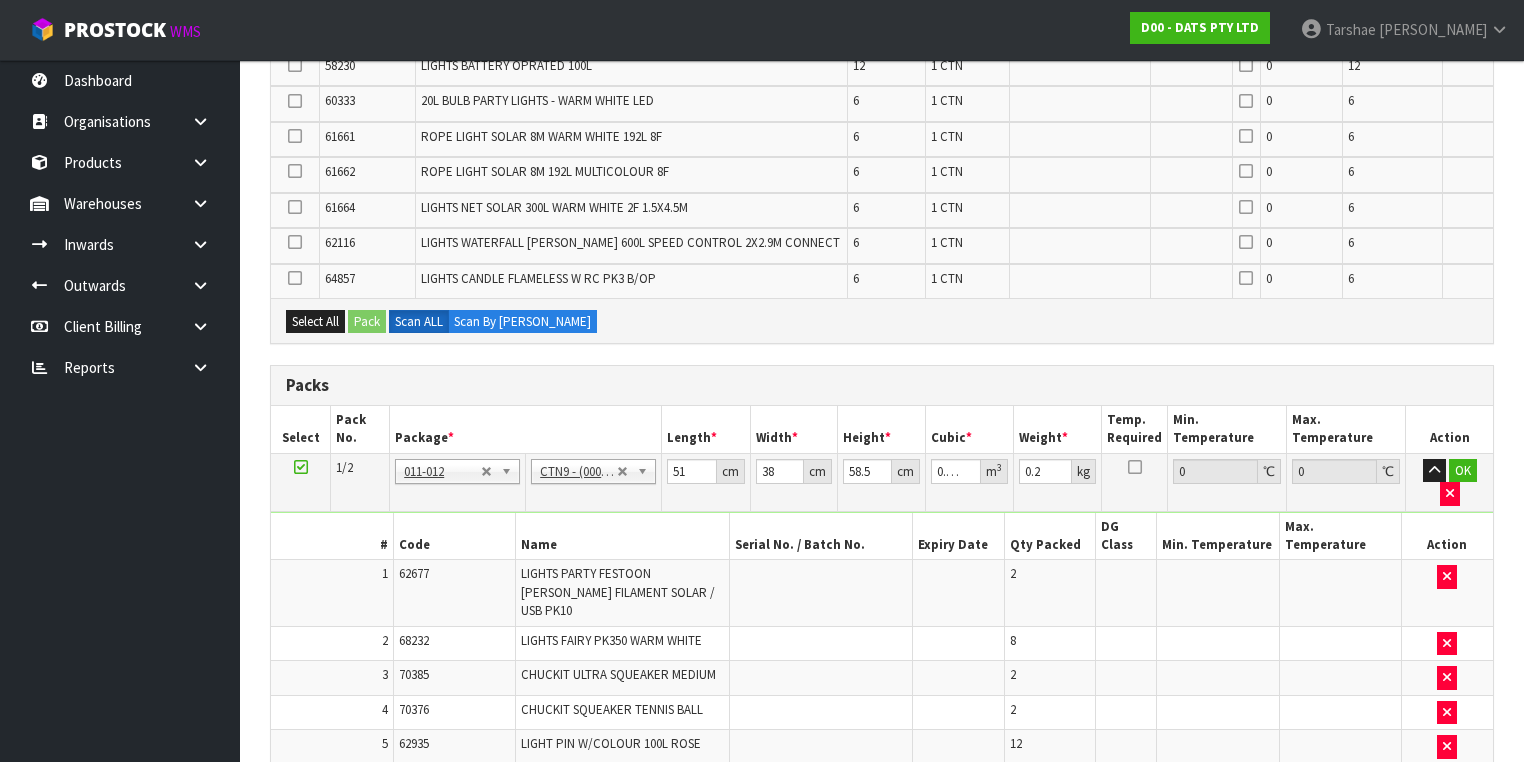 click at bounding box center (301, 780) 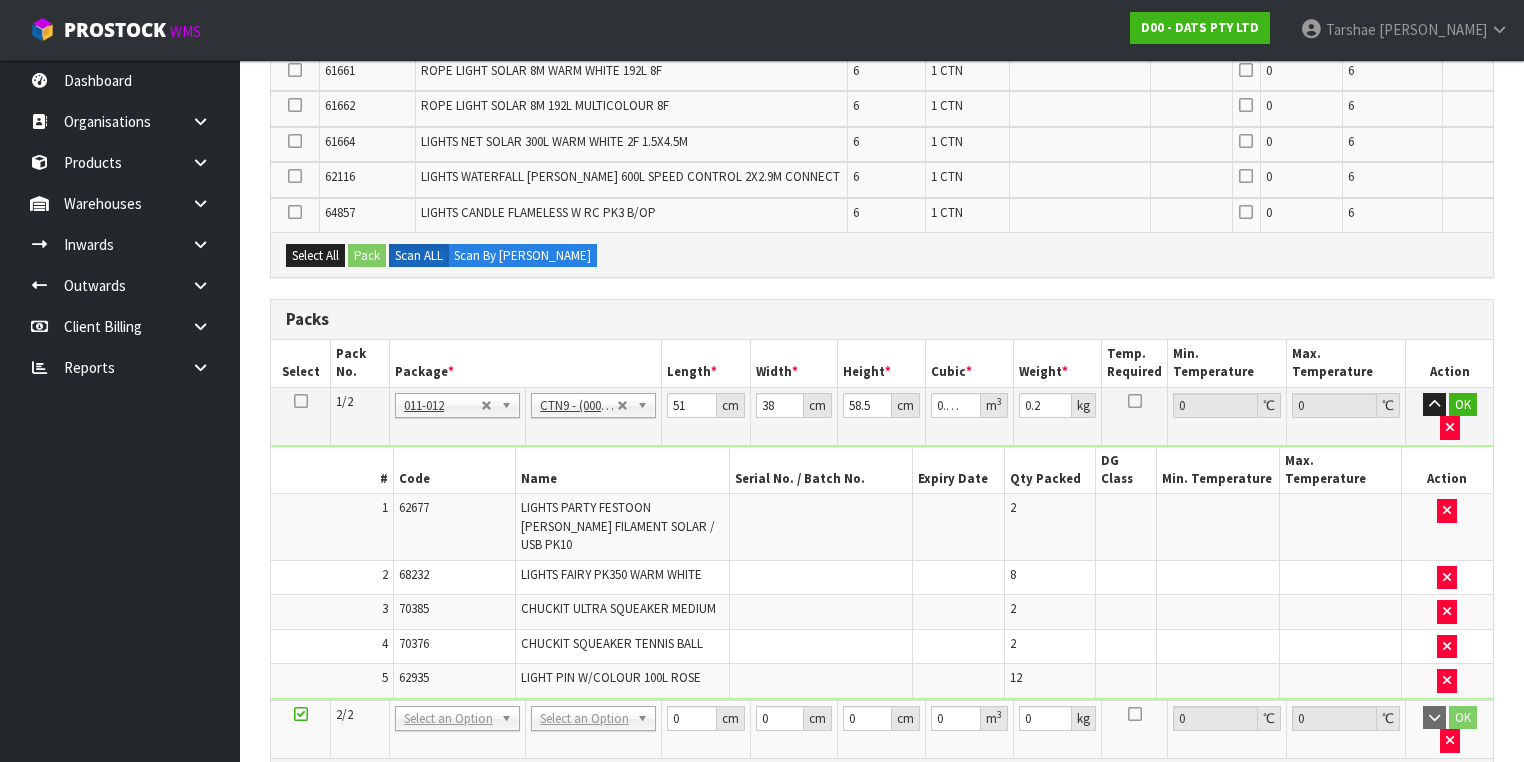 scroll, scrollTop: 800, scrollLeft: 0, axis: vertical 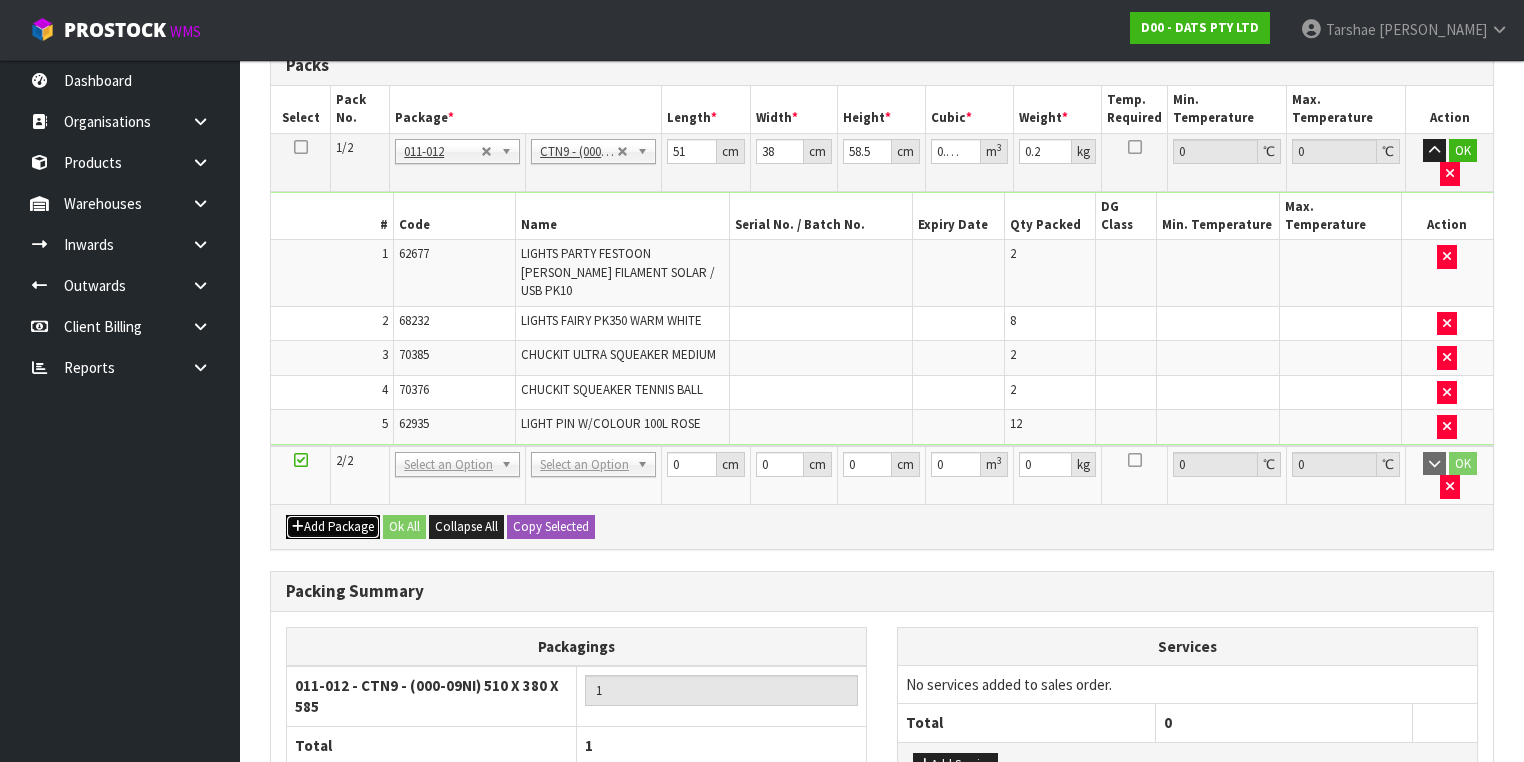click on "Add Package" at bounding box center (333, 527) 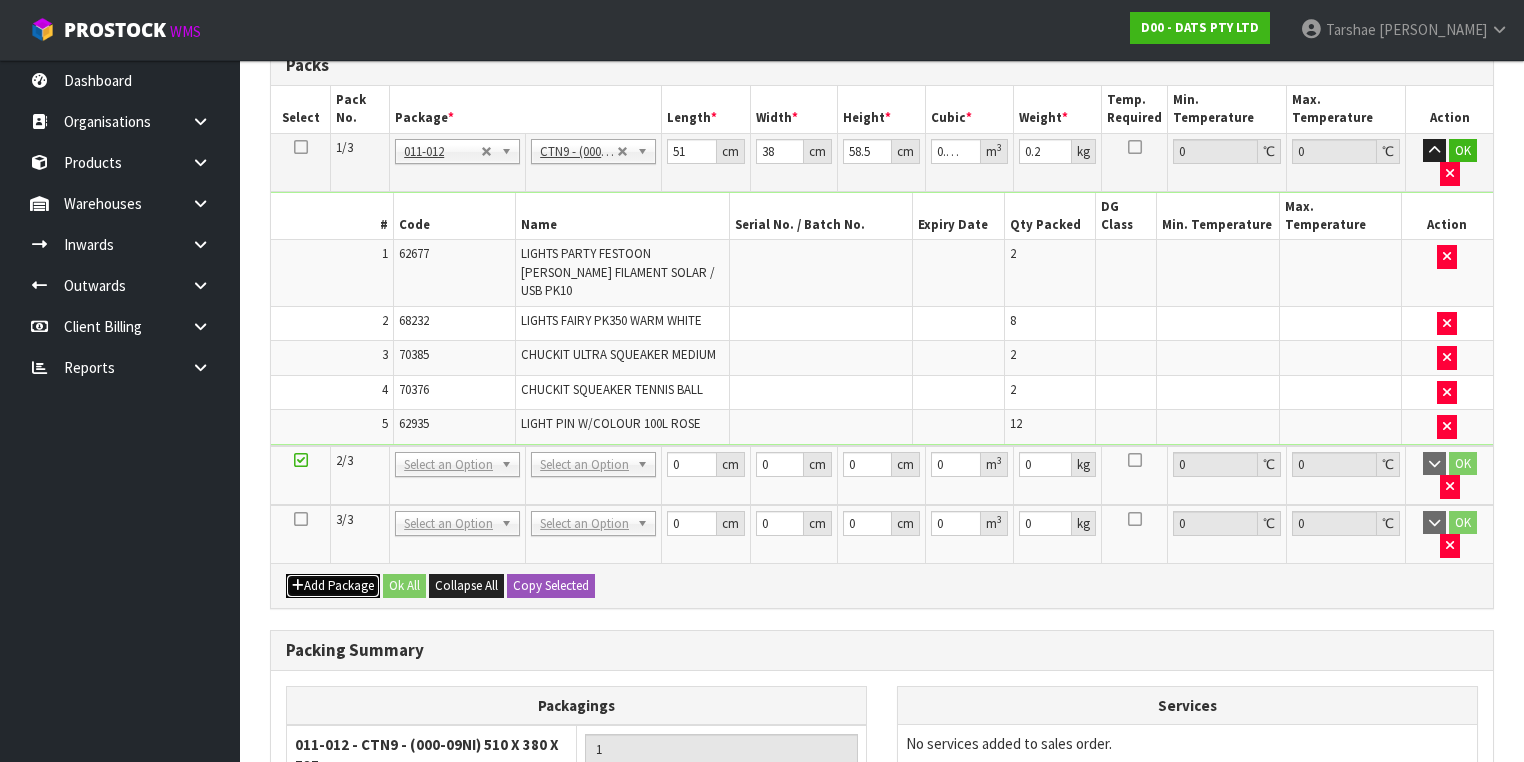 click on "Add Package" at bounding box center (333, 586) 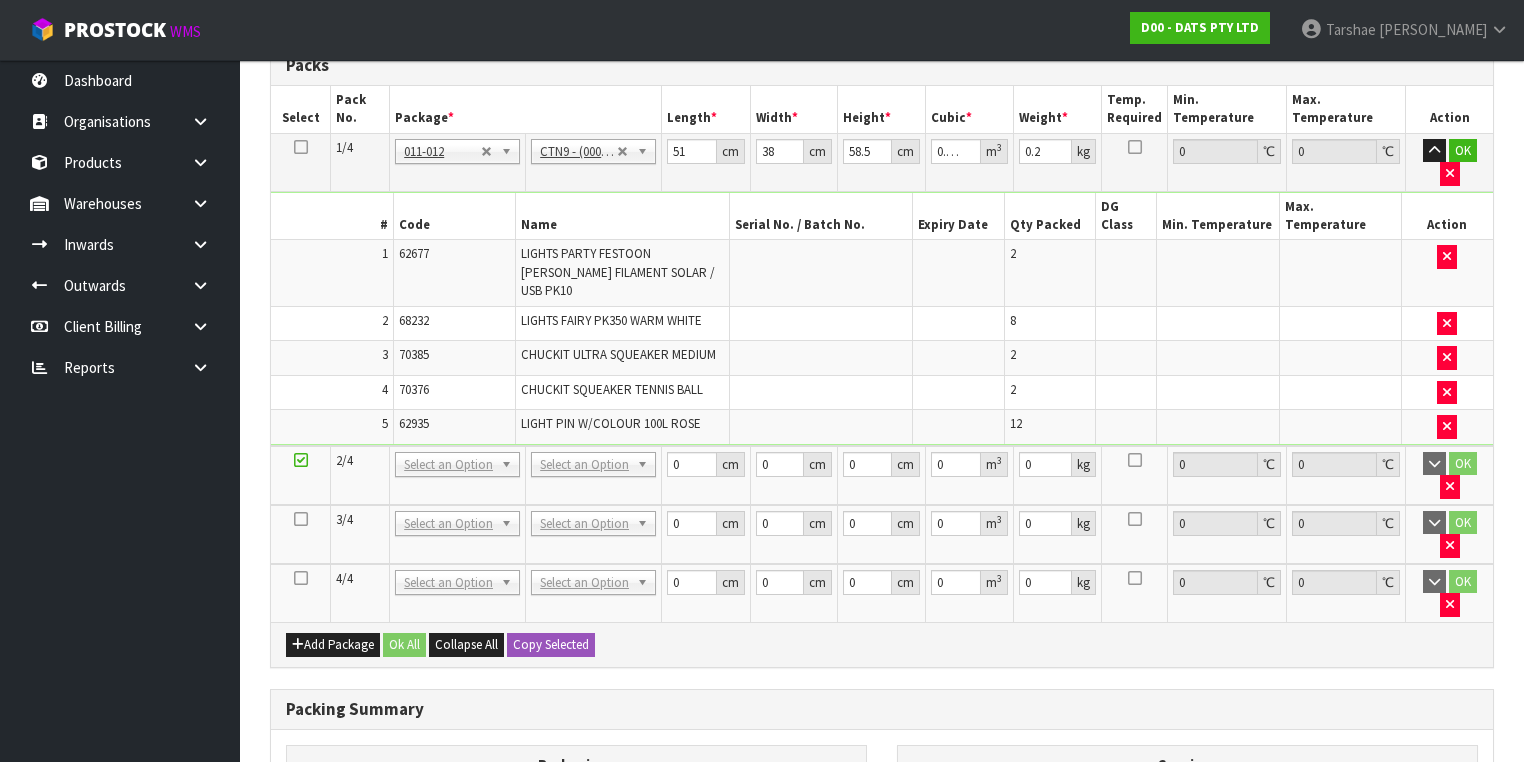 click at bounding box center [301, 519] 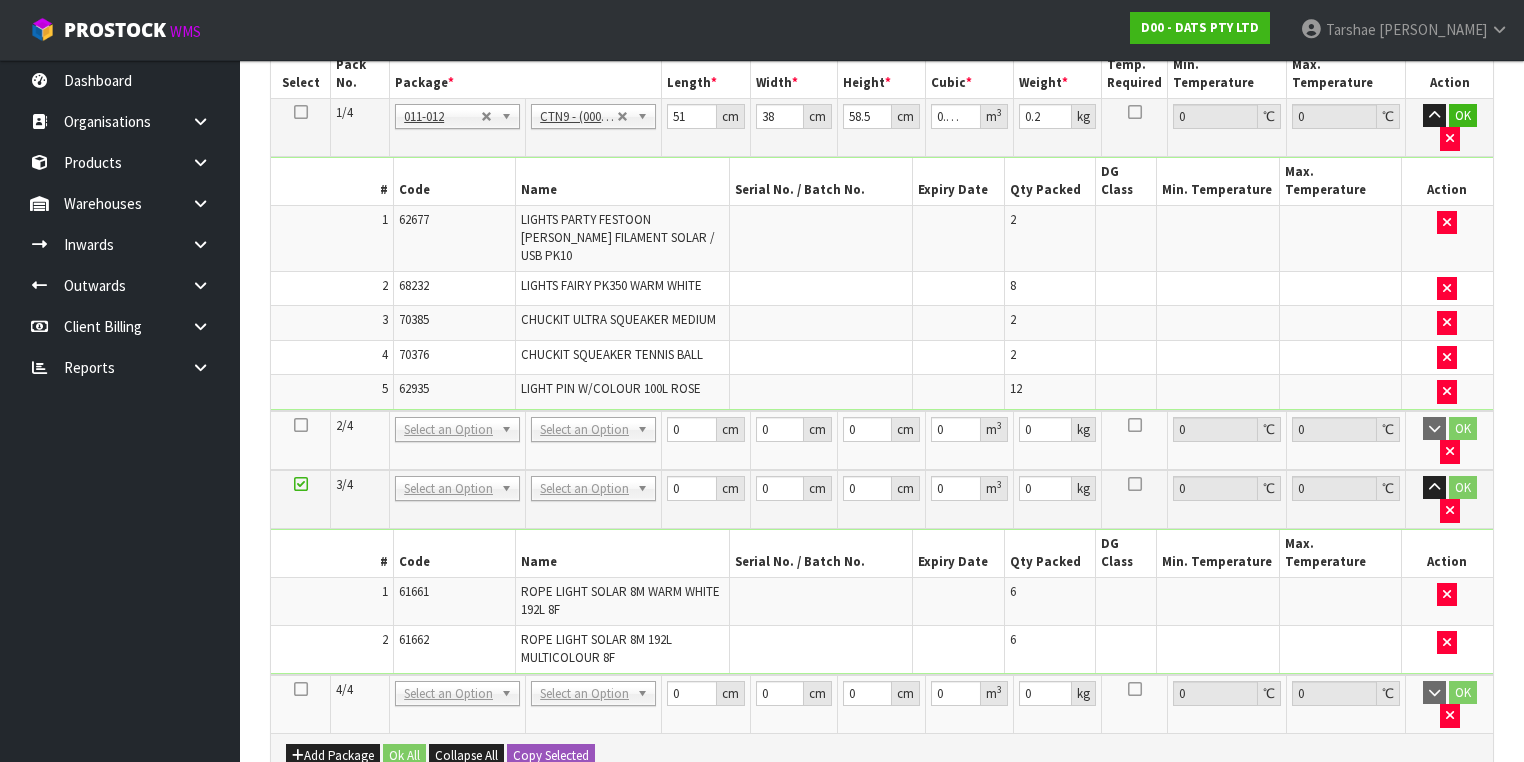 scroll, scrollTop: 730, scrollLeft: 0, axis: vertical 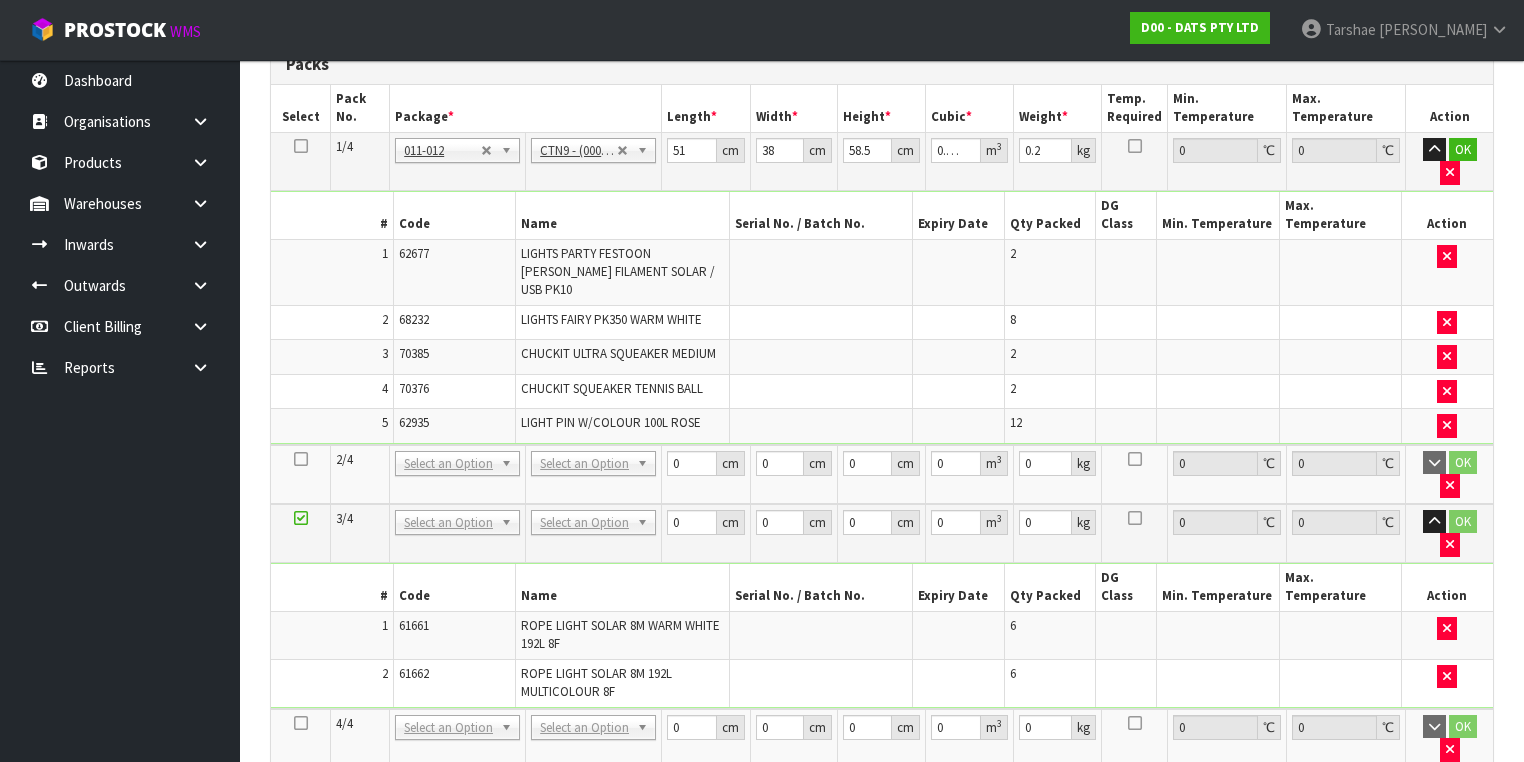 click at bounding box center (301, 723) 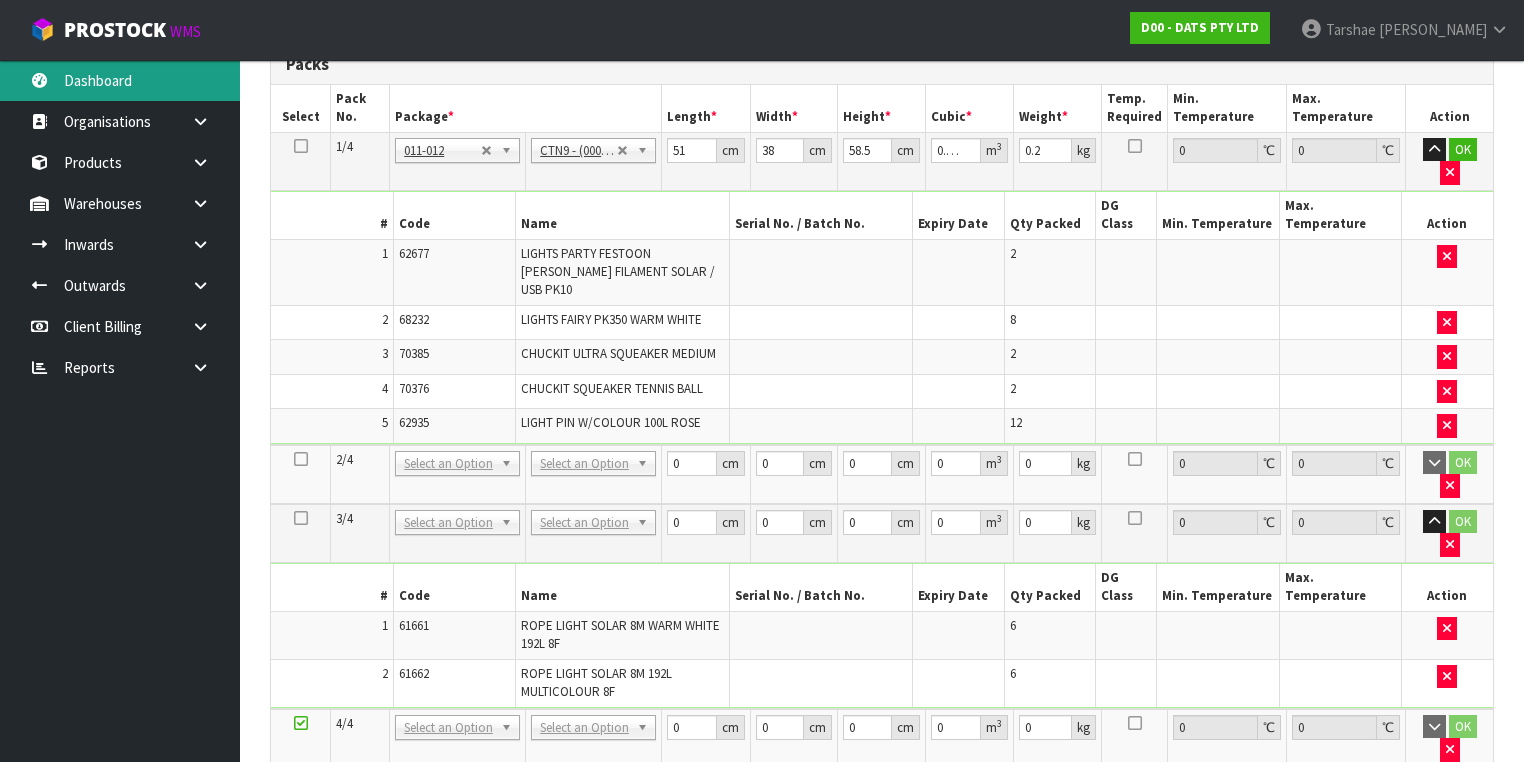 click on "Dashboard" at bounding box center (120, 80) 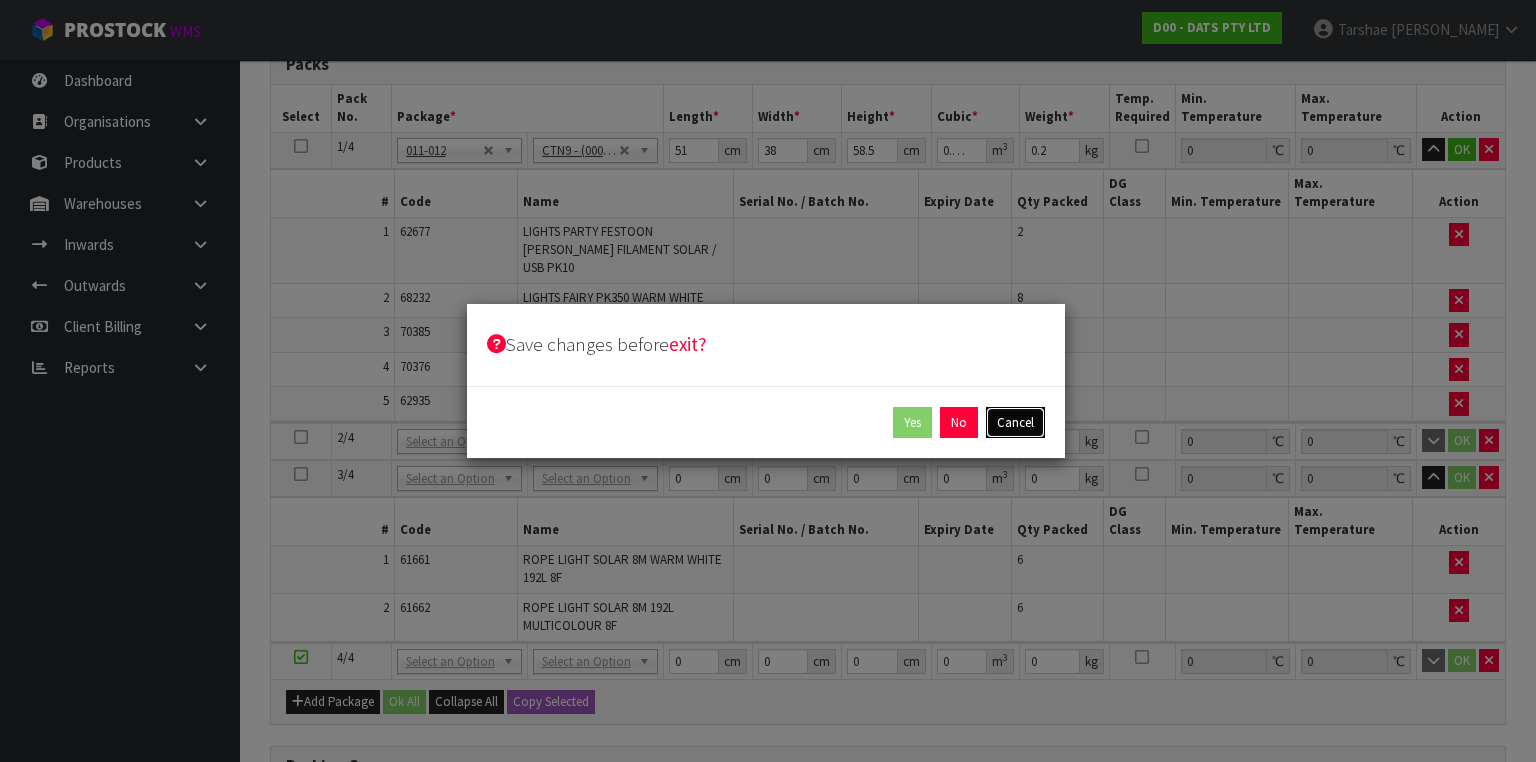click on "Cancel" at bounding box center (1015, 423) 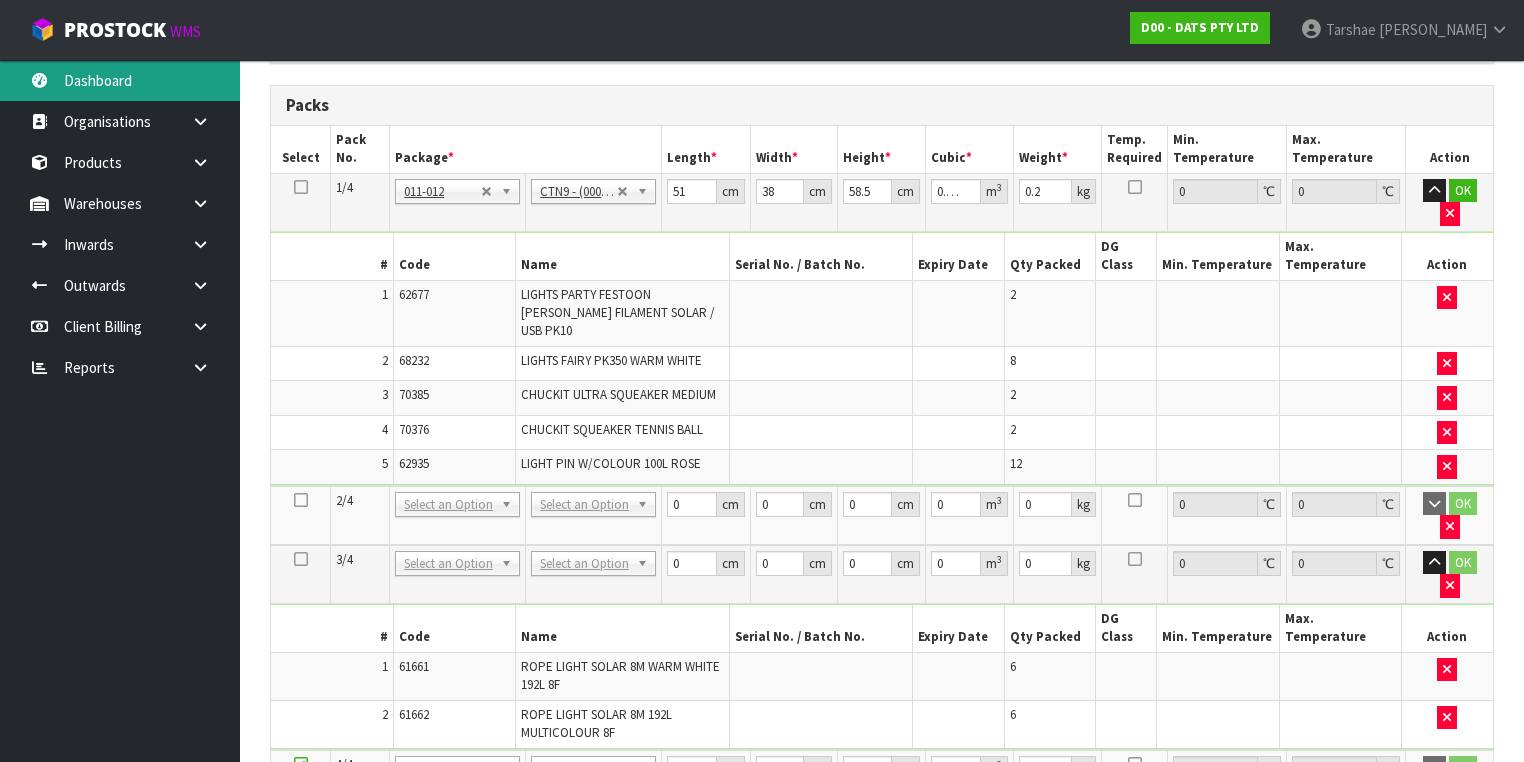 scroll, scrollTop: 650, scrollLeft: 0, axis: vertical 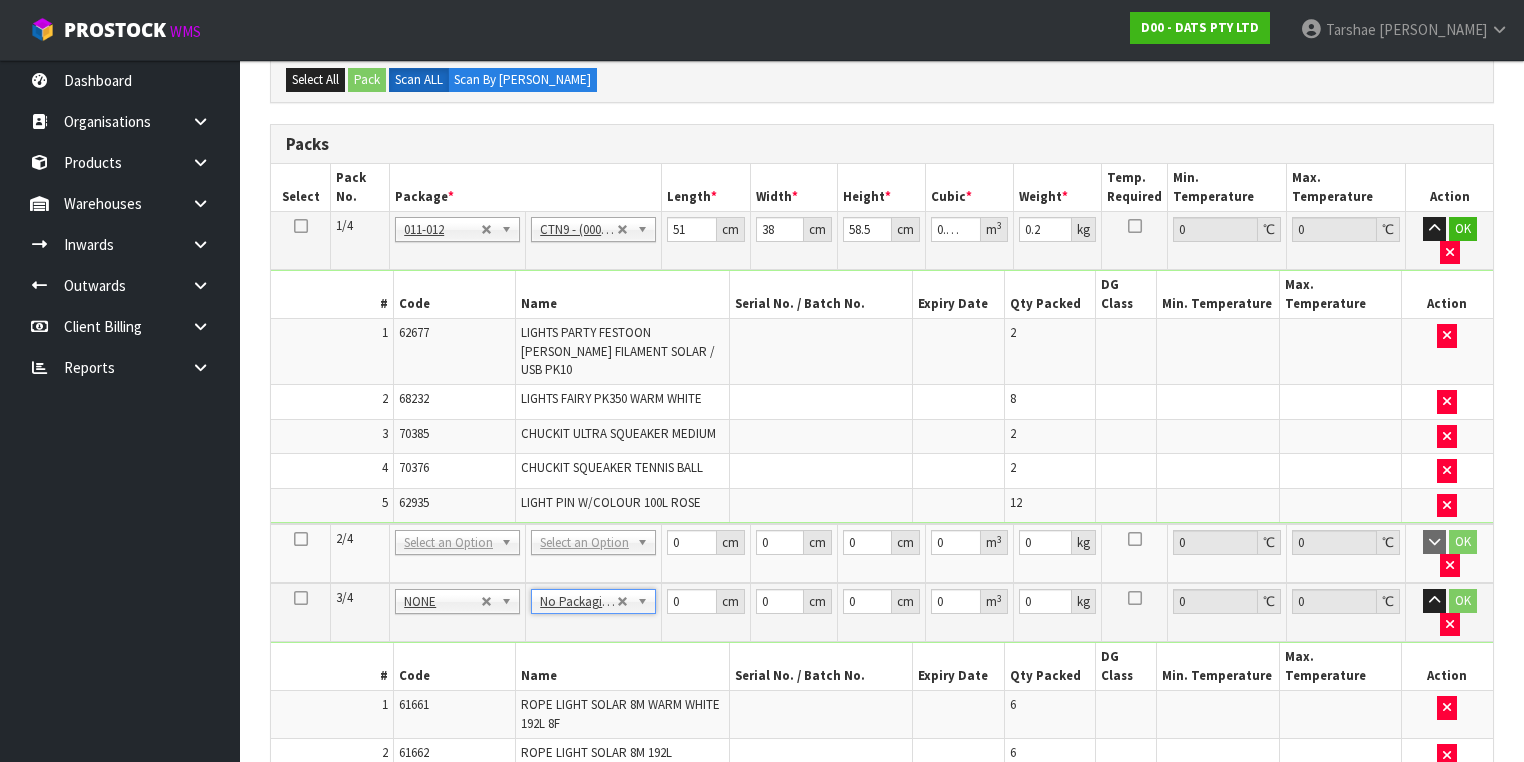 click on "No Packaging Cartons PLT GEN120 (1200 X 1000) PLT ONE WAY SKID CHEP HIRE PALLET TRANSFER FEE LOSCOM HIRE PALLET TRANSFER FEE PLT EXP120 (PLASTIC/STAMPED) PLT BESPOKE PLT UNIFORM RETURNABLE CWL PALLET PLT TUFF1000 (1000 X 450) PLT VAL400 (400 X 400) RETURNABLE CLIENT PALLET PLT OLP 915 (915 X 465) PLT OLP 580 [PHONE_NUMBER] PALLET ACCOUNT FEE PER WEEK OUTWARD HDLG FCL 20FT LOOSE STOCK BASE RATE OUTWARD HDLG FCL 40FT LOOSE STOCK BASE RATE OUTWARD HDLG FCL 20FT PALLET ONLY BASE RATE OUTWARD HDLG FCL 40FT PALLET ONLY BASE RATE CTN OC (OCCASIONAL) CTN0 - (000-0NI) 190 X 150 X 155 CTN00 - (000-00NI) 154 X 142 X 102 CTN1 - (000-01NI) 255 X 205 X 150 CTN2 - (000-02NI) 250 X 250 X 200 CTN3 - (000-03NI) 340 X 255 X 305 CTN4 - (000-04NI) 405 X 255 X 255 CTN5 - (000-05NI) 430 X 330 X 255 CTN6 - (000-06NI) 455 X 305 X 305 CTN7 - (000-07NI) 455 X 455 X 350 CTN8 - (000-08NI) 510 X 380 X 280 CTN9 - (000-09NI) 510 X 380 X 585 CTN9 AC30C - (000-9NI30C) 511 X 380 X 585 CTN10 - (000-10NI) 610 X 290 X 290 PLYBOARD" at bounding box center [594, 817] 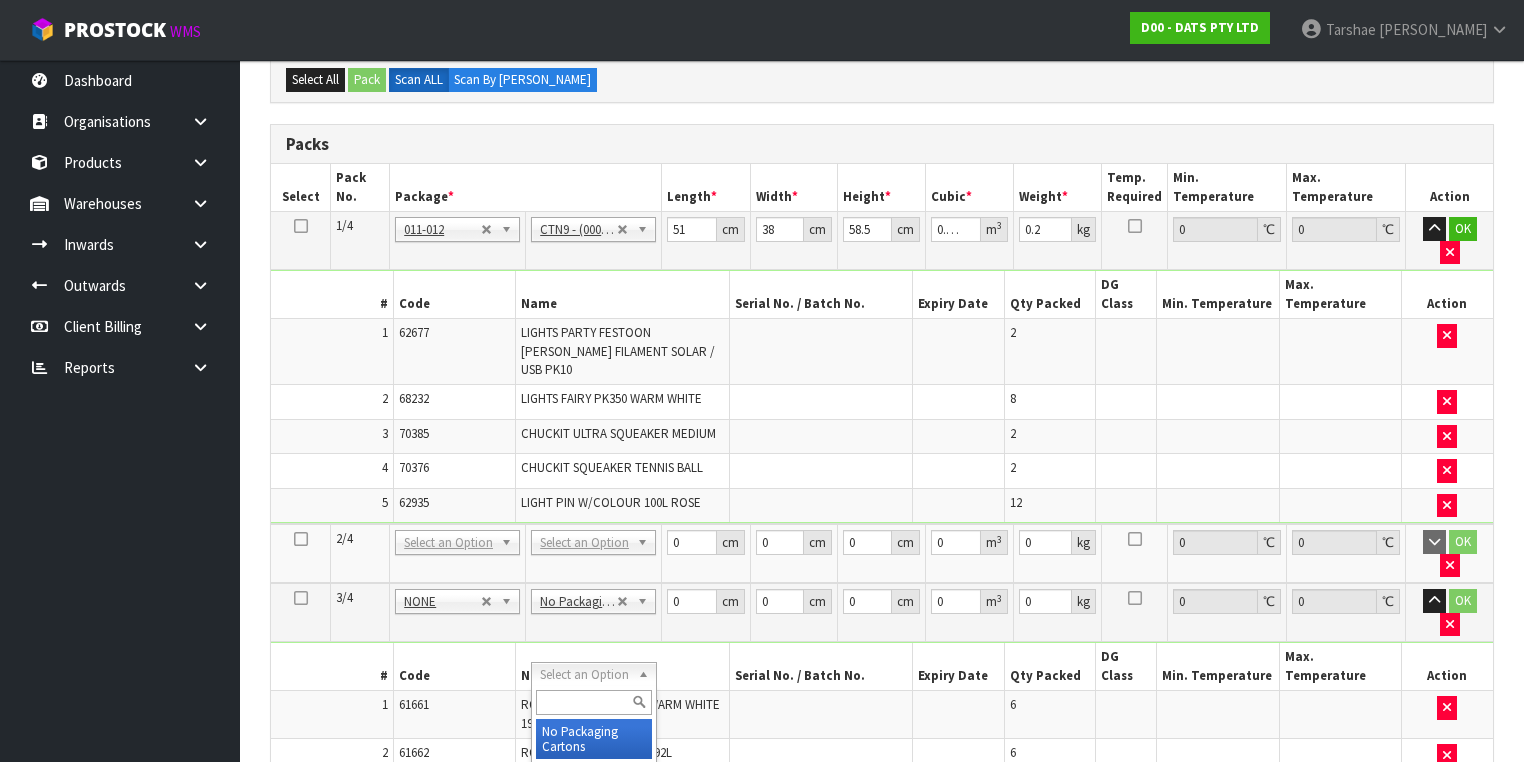 click at bounding box center (593, 702) 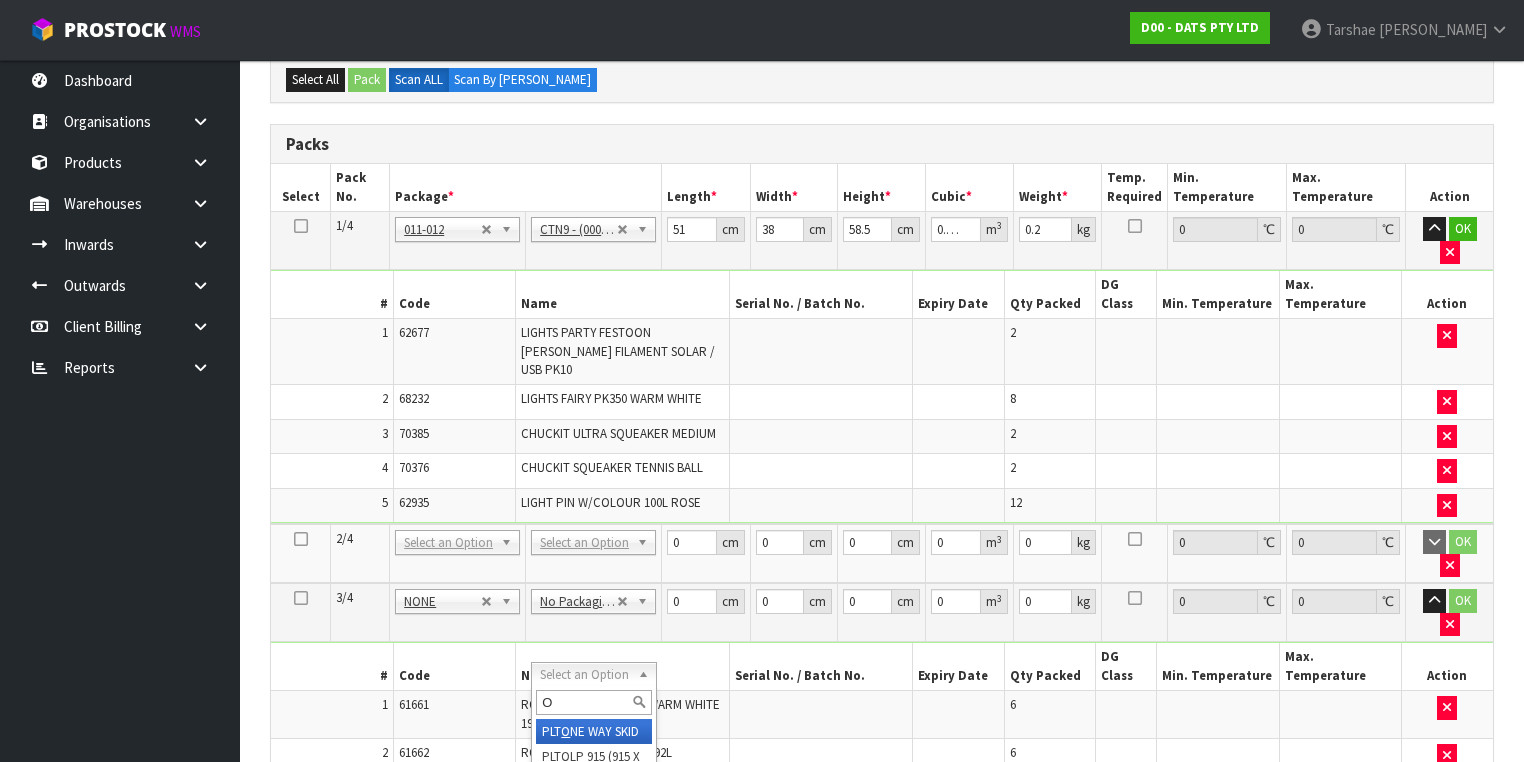 type on "OC" 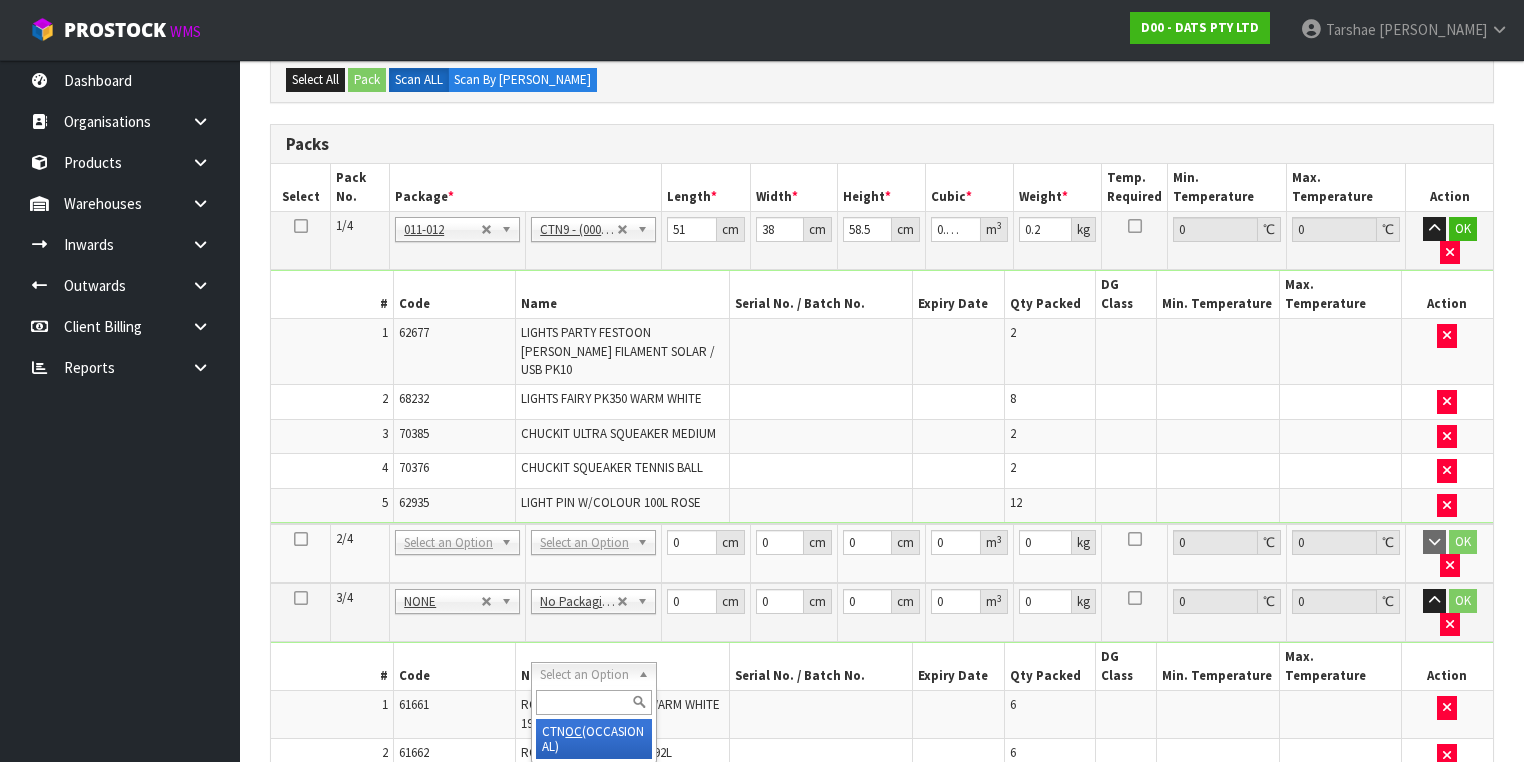 type on "7" 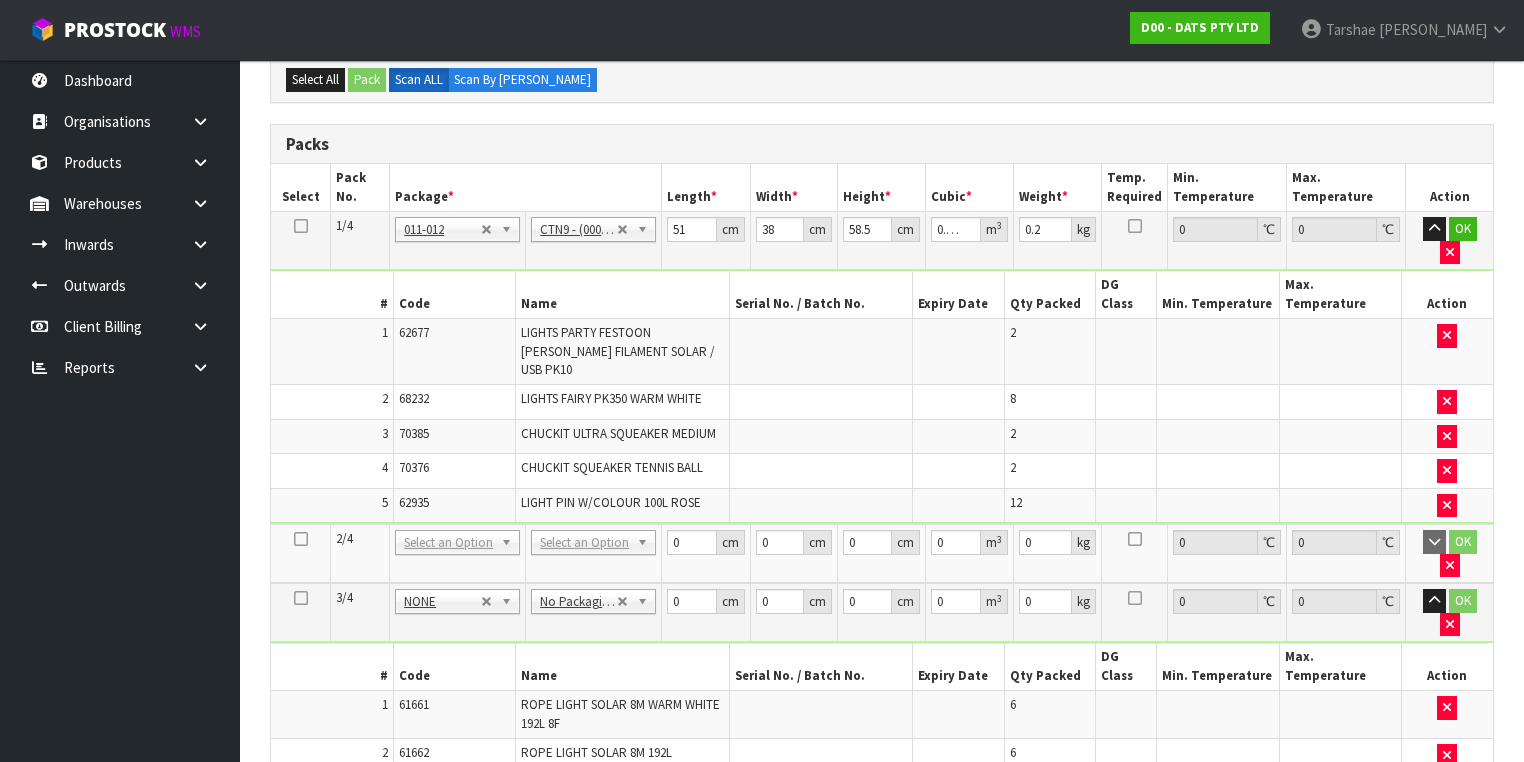 click on "ROPE LIGHT SOLAR 8M WARM WHITE 192L 8F" at bounding box center (622, 715) 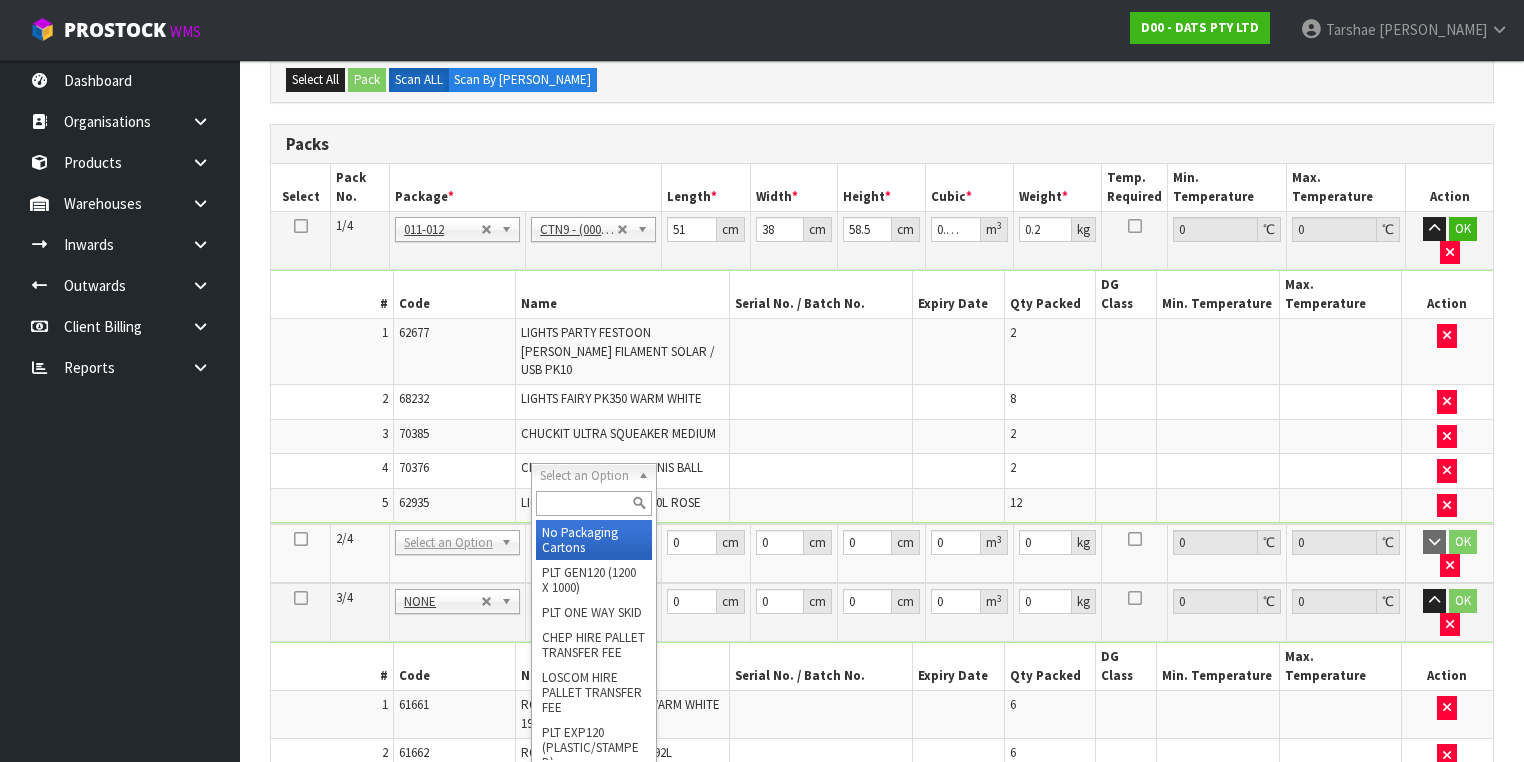 click at bounding box center [593, 503] 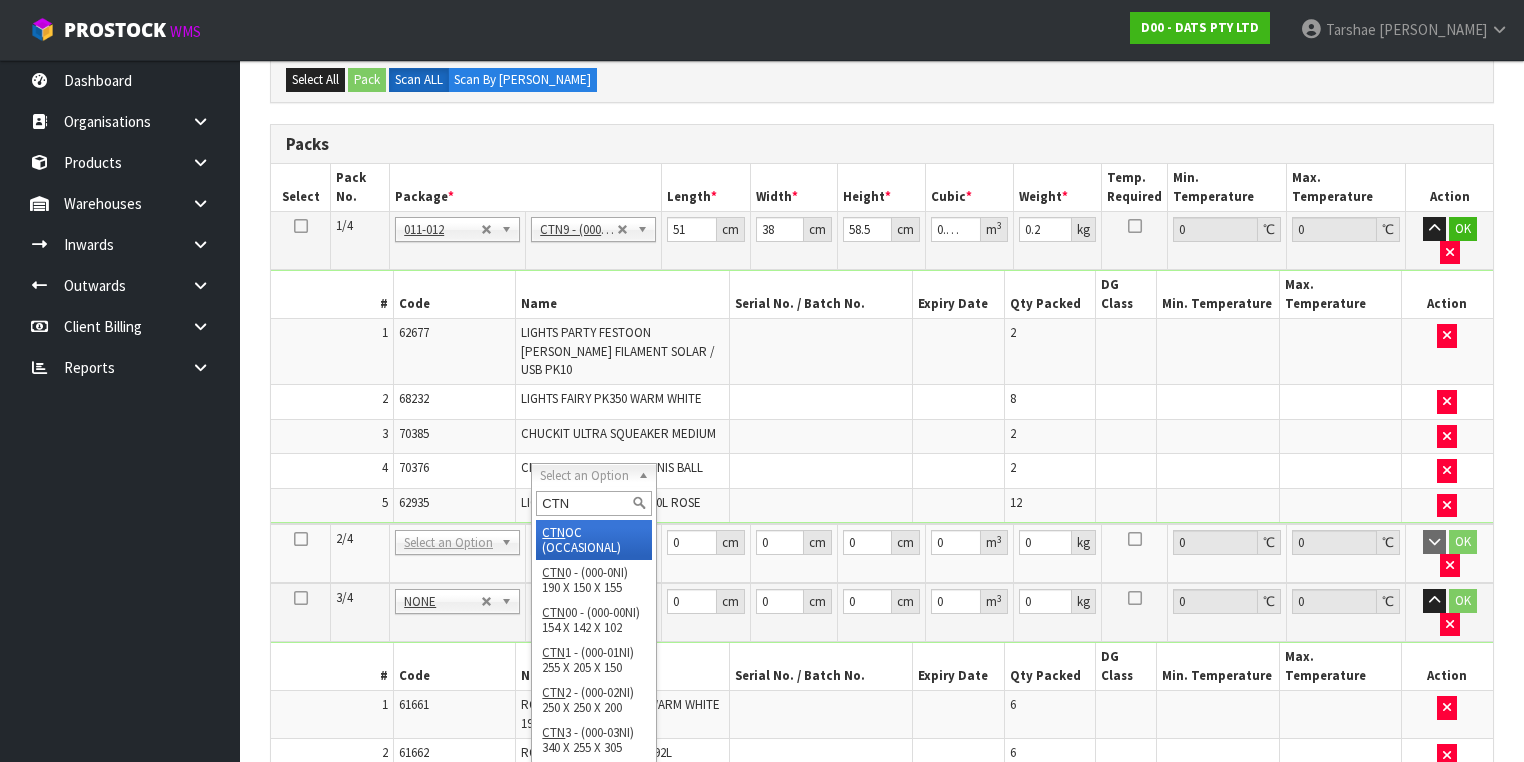type on "CTN7" 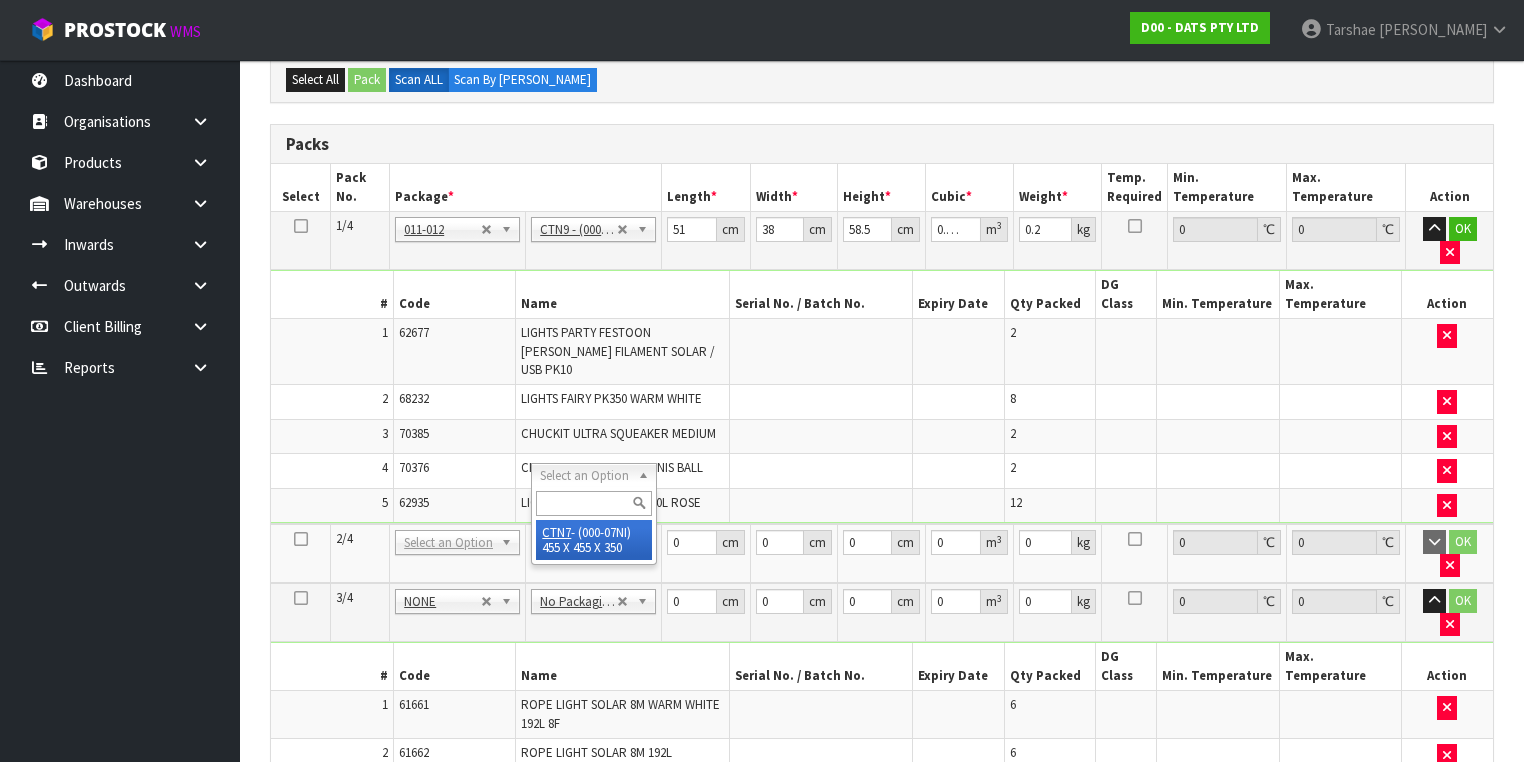 type on "45.5" 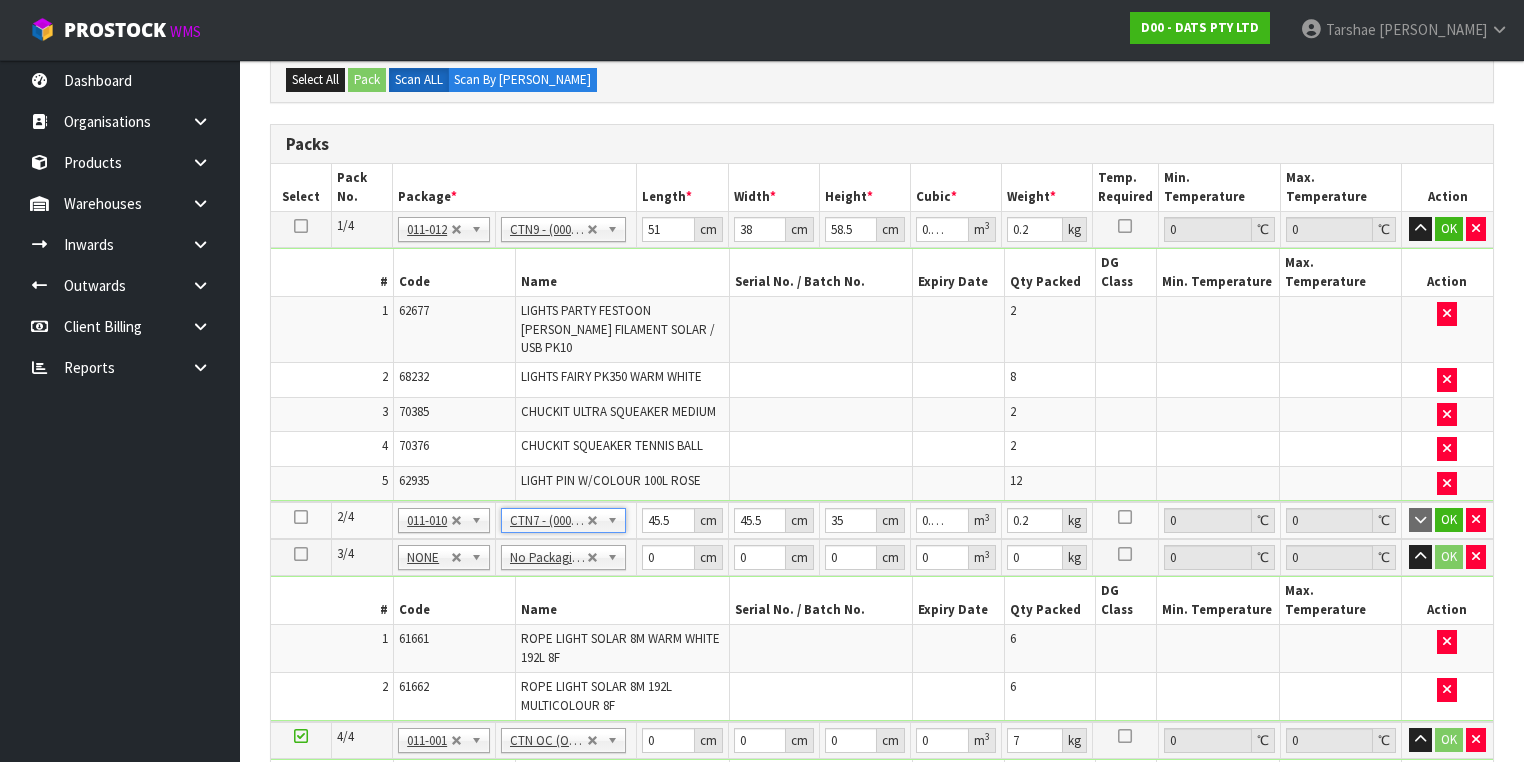 click on "CHUCKIT SQUEAKER TENNIS BALL" at bounding box center (612, 445) 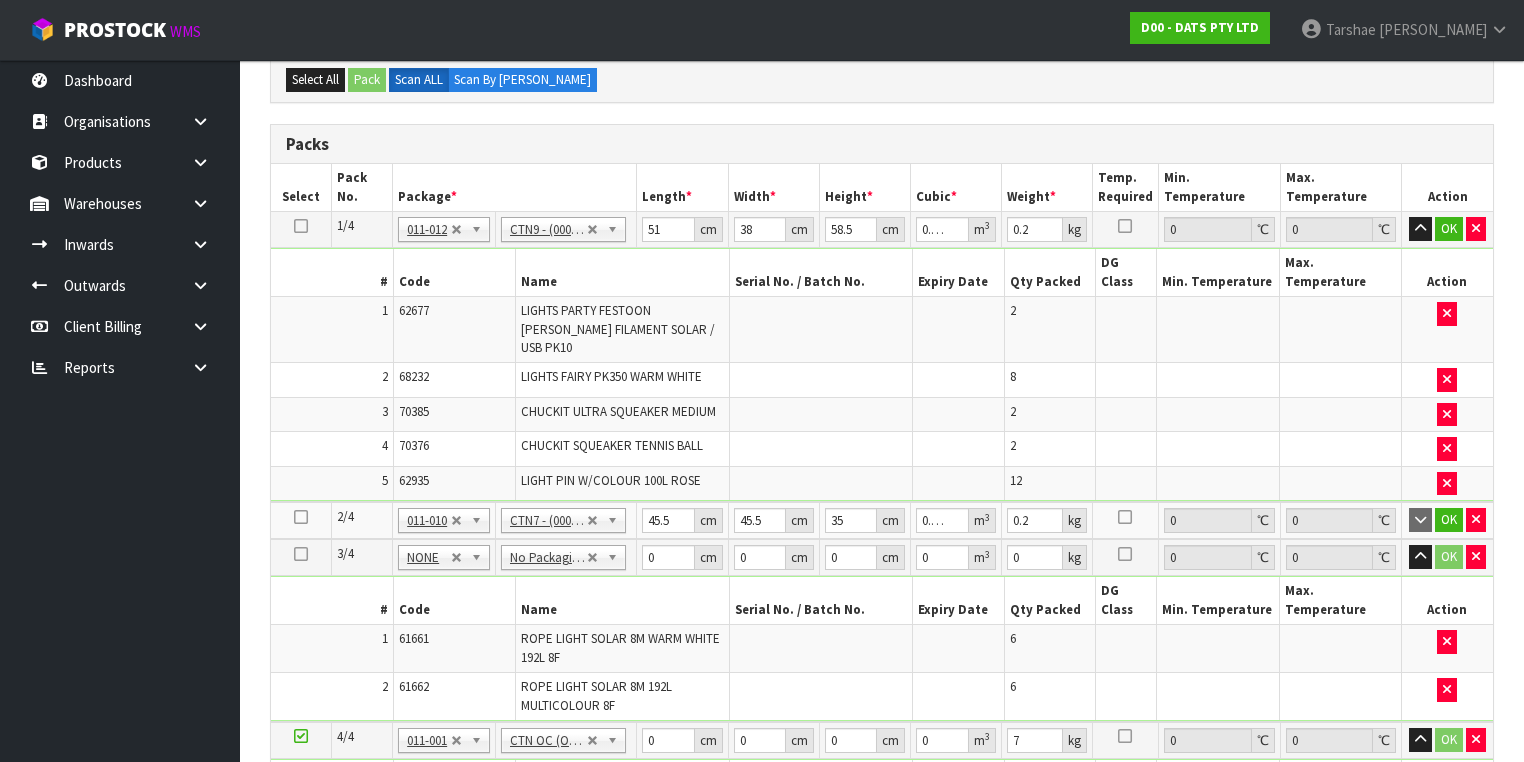 scroll, scrollTop: 695, scrollLeft: 0, axis: vertical 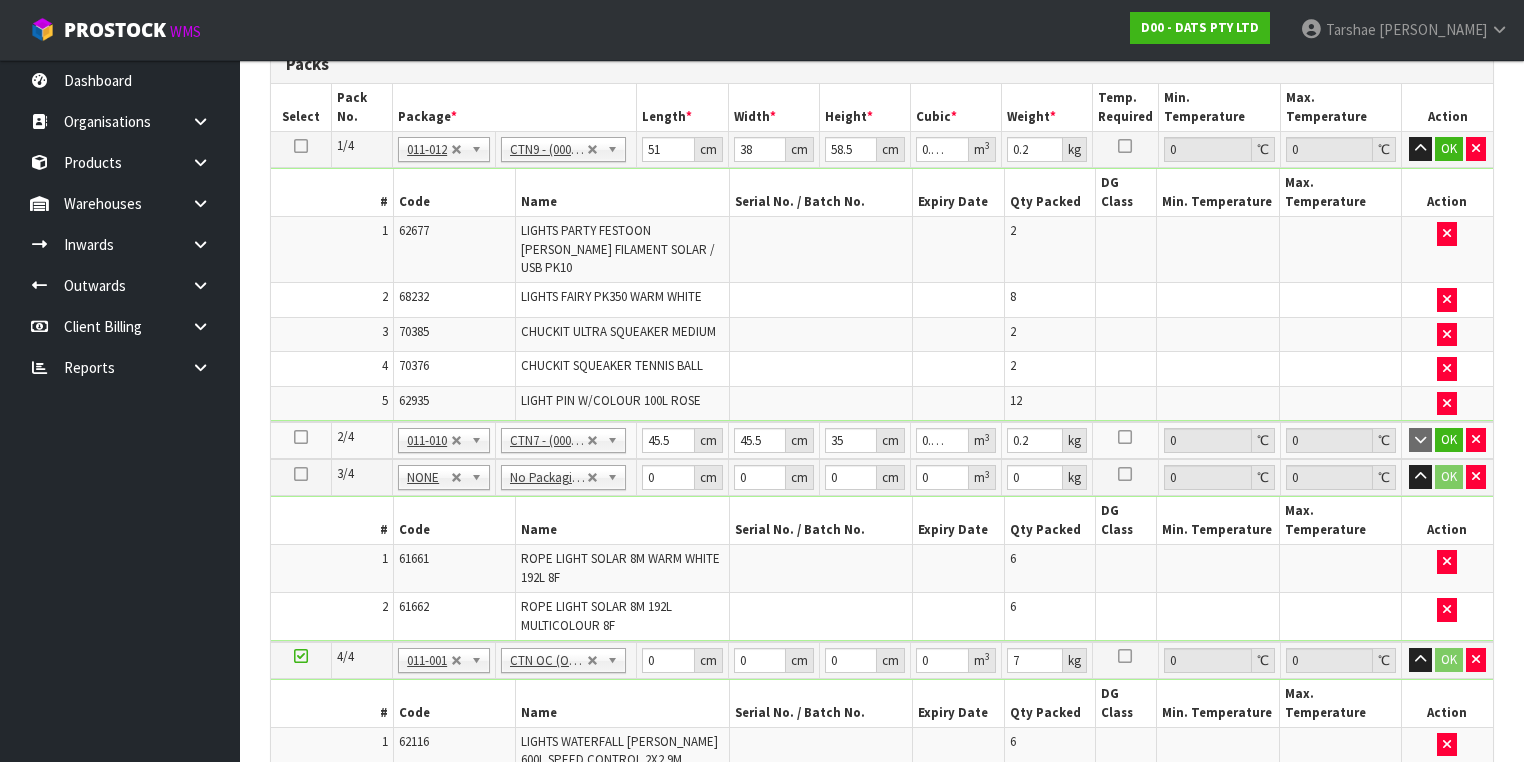 click at bounding box center (301, 437) 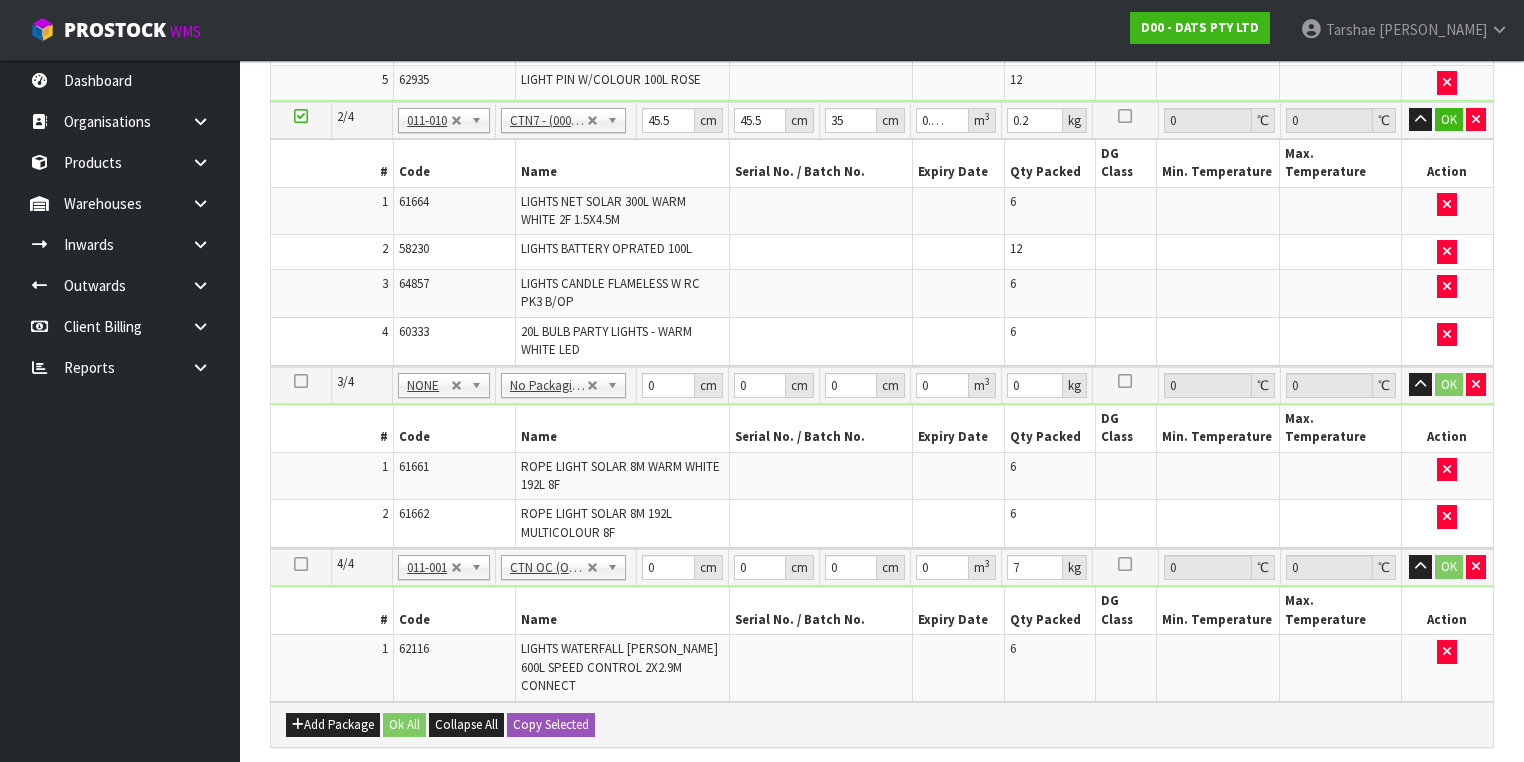 scroll, scrollTop: 794, scrollLeft: 0, axis: vertical 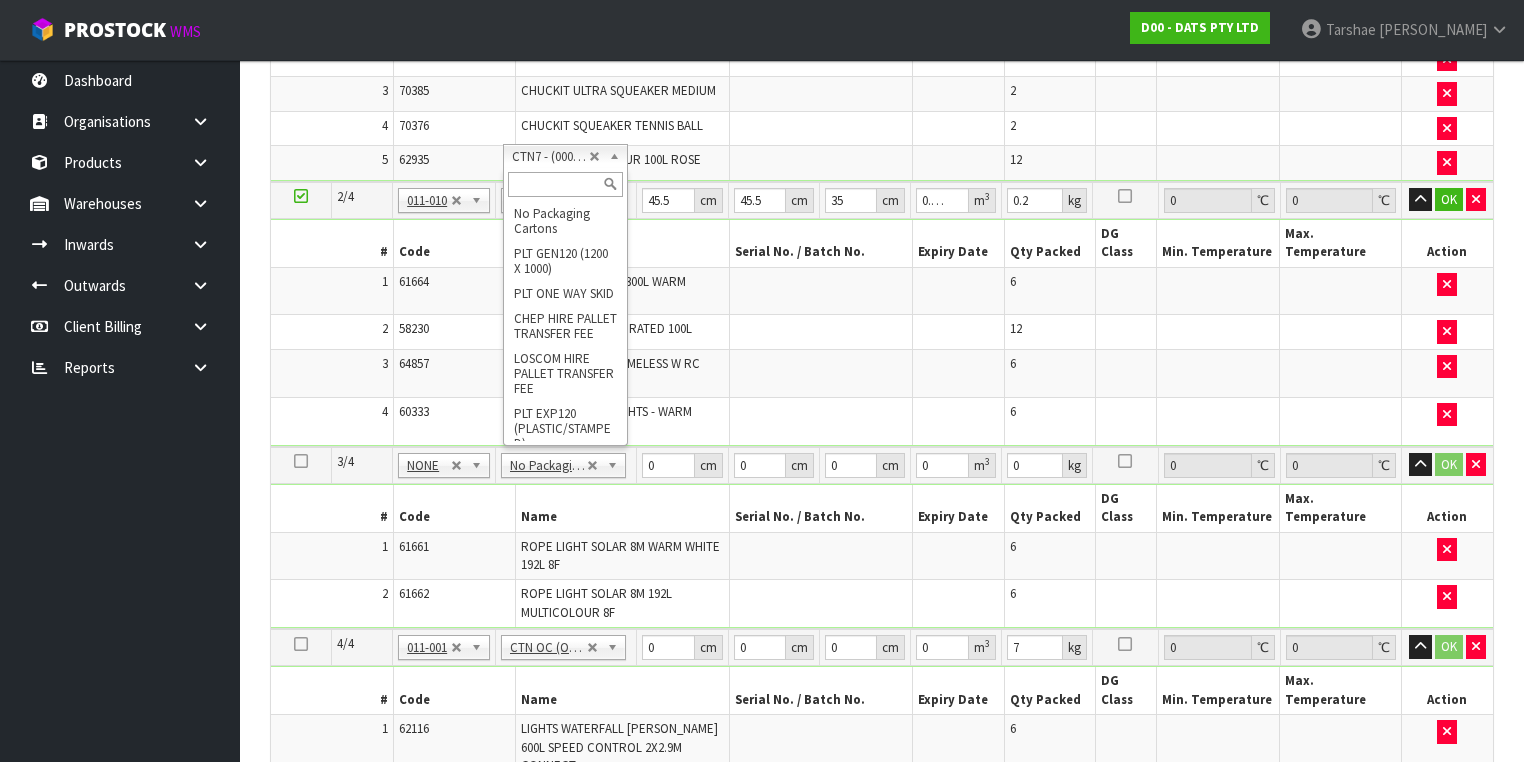 click at bounding box center [565, 184] 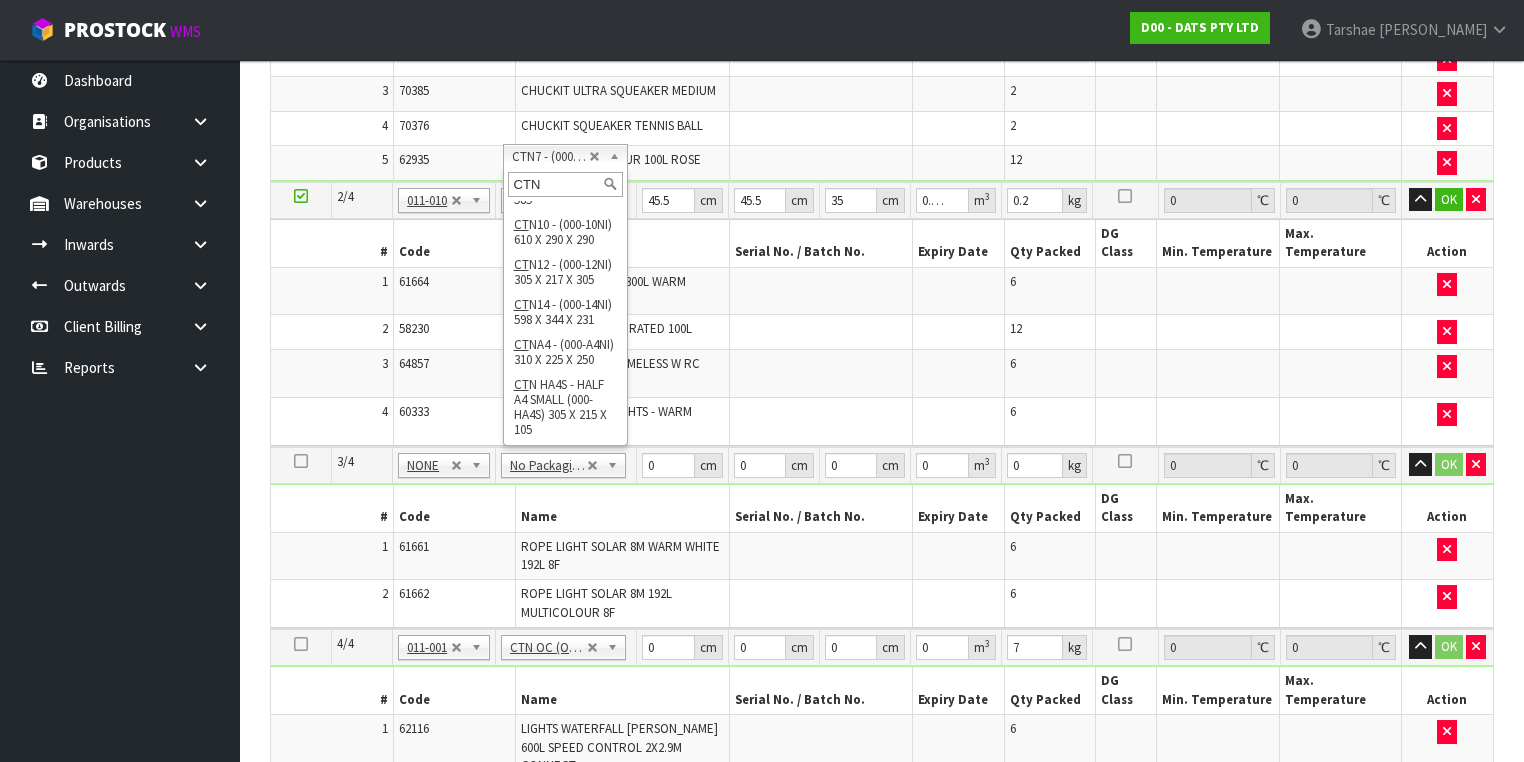 scroll, scrollTop: 464, scrollLeft: 0, axis: vertical 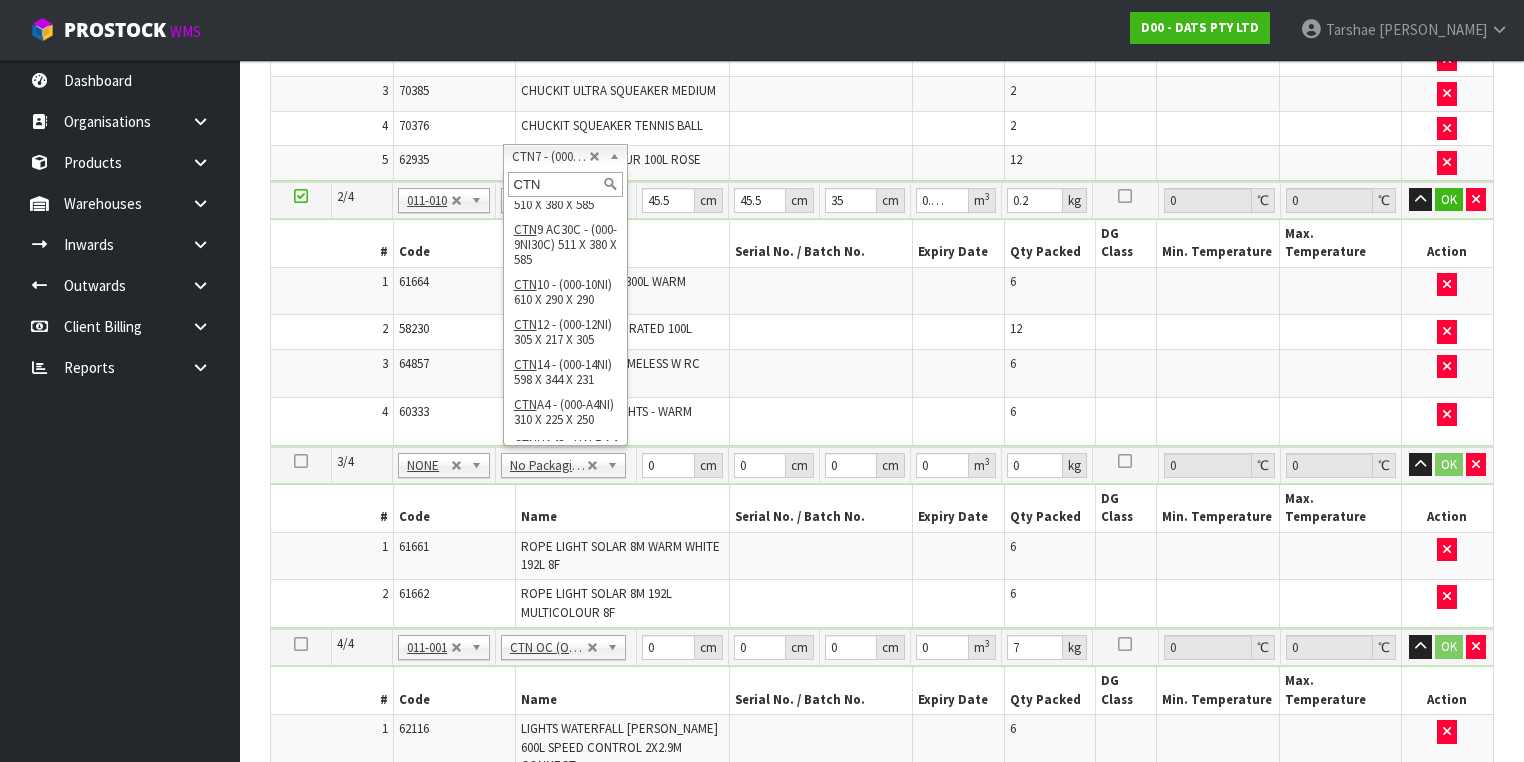 type on "CTN9" 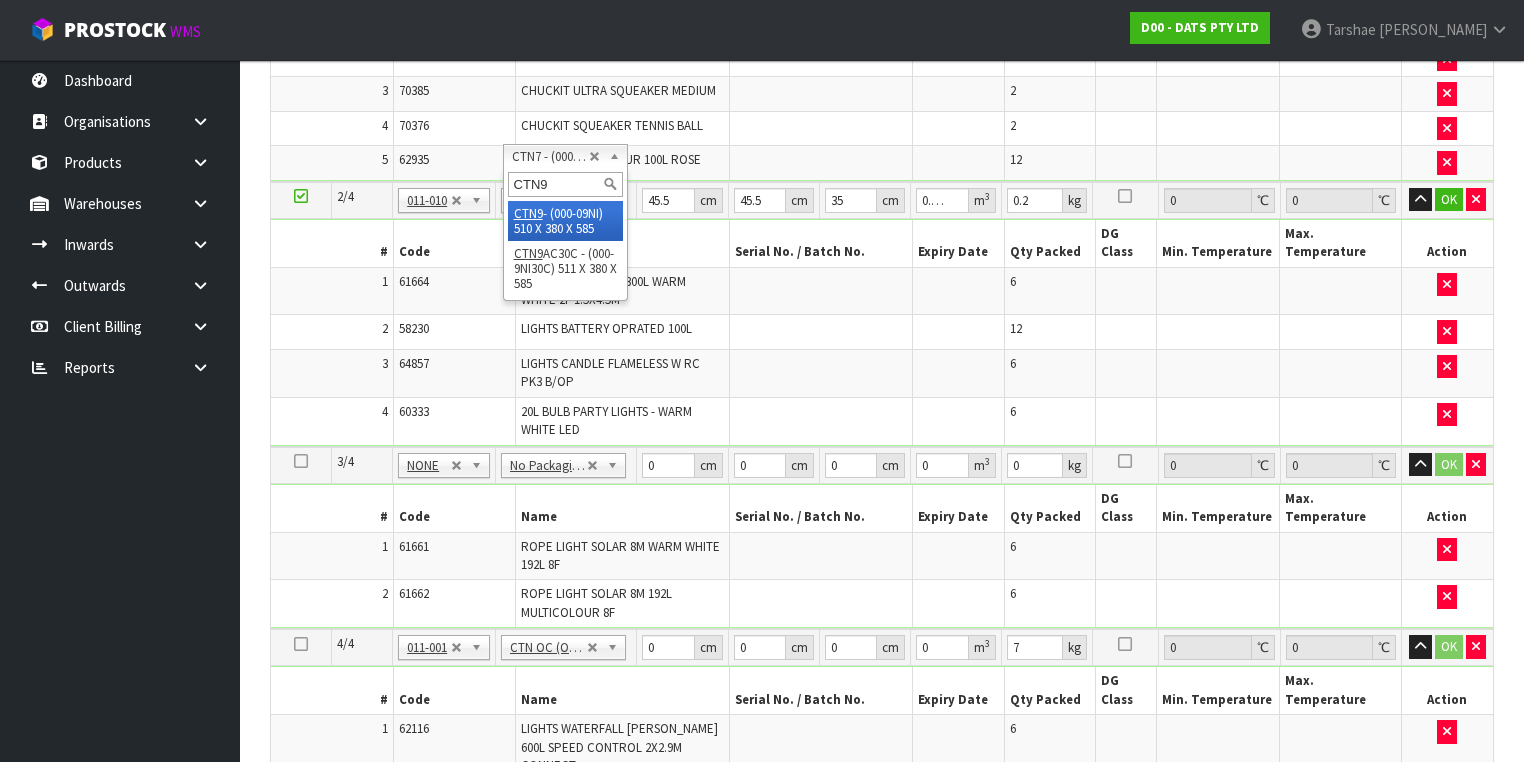 scroll, scrollTop: 0, scrollLeft: 0, axis: both 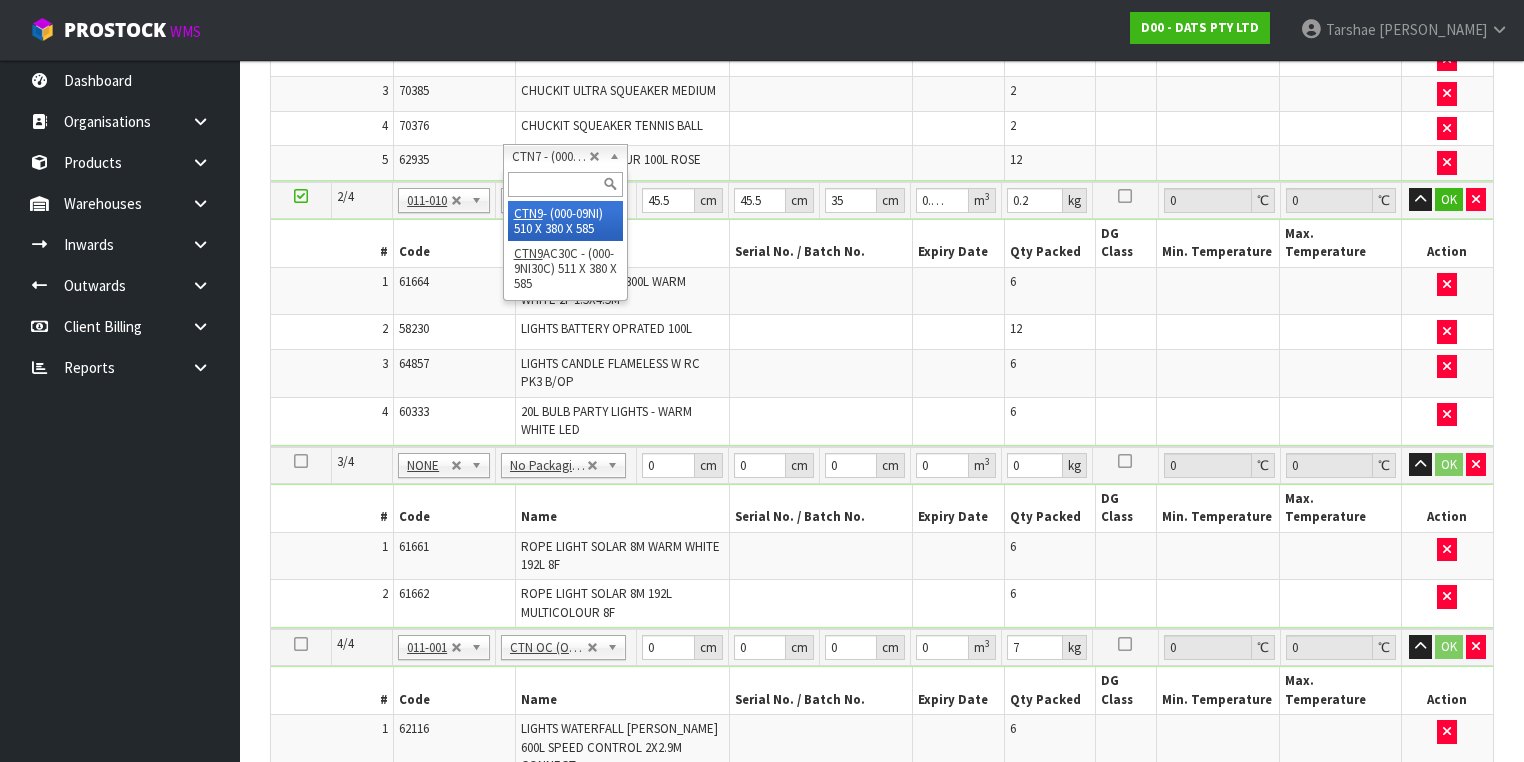 type on "51" 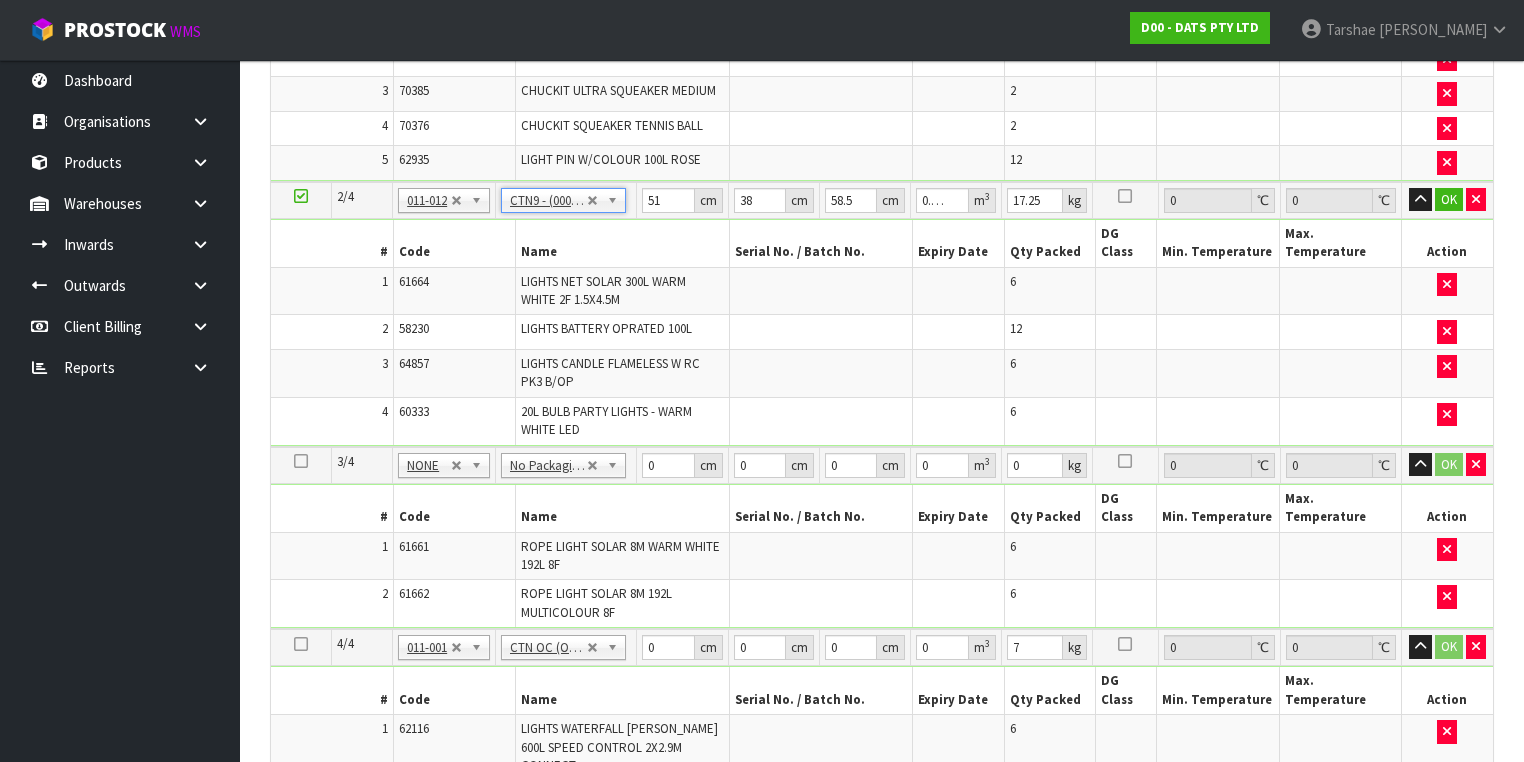 click on "Name" at bounding box center (622, 243) 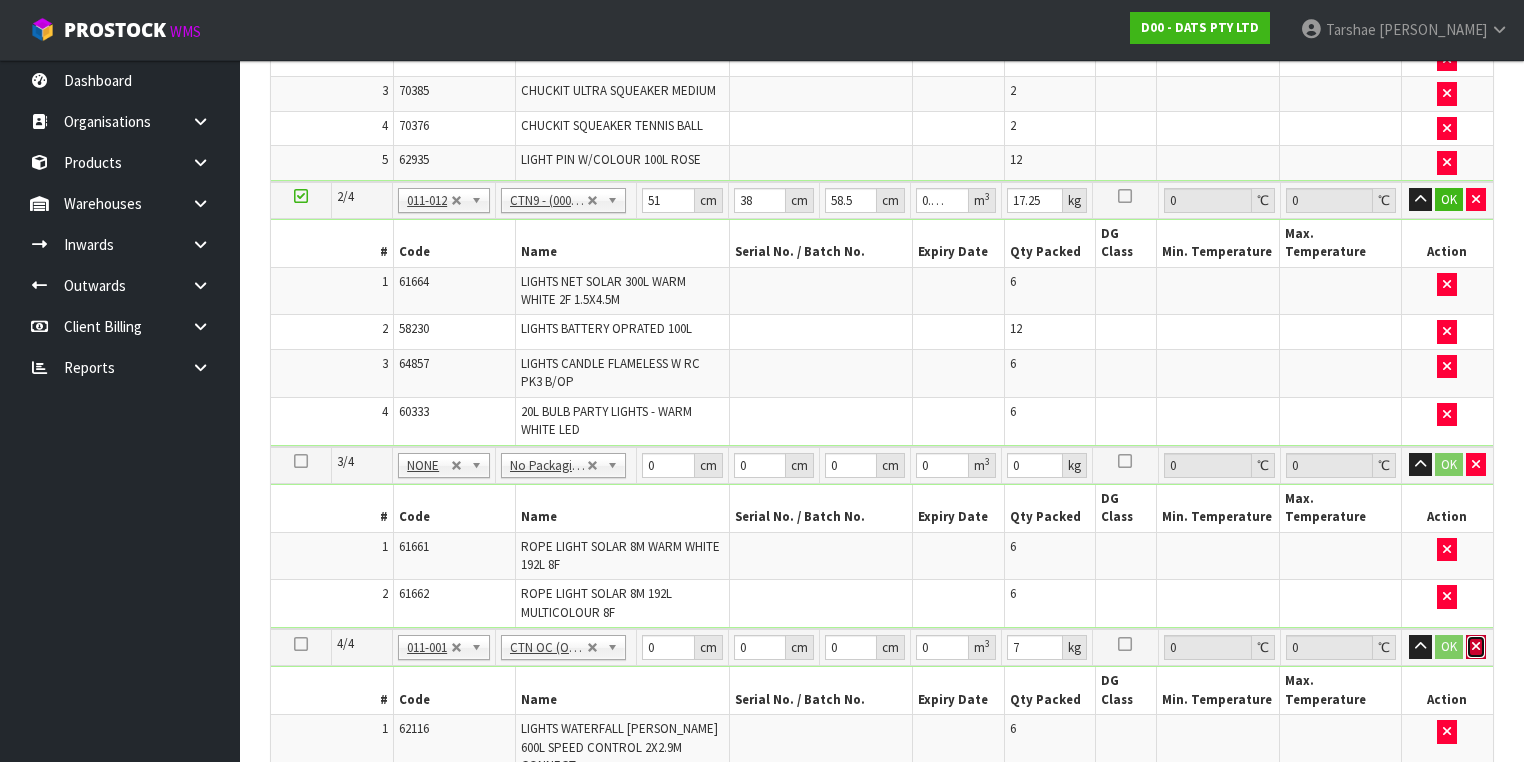 click at bounding box center (1476, 647) 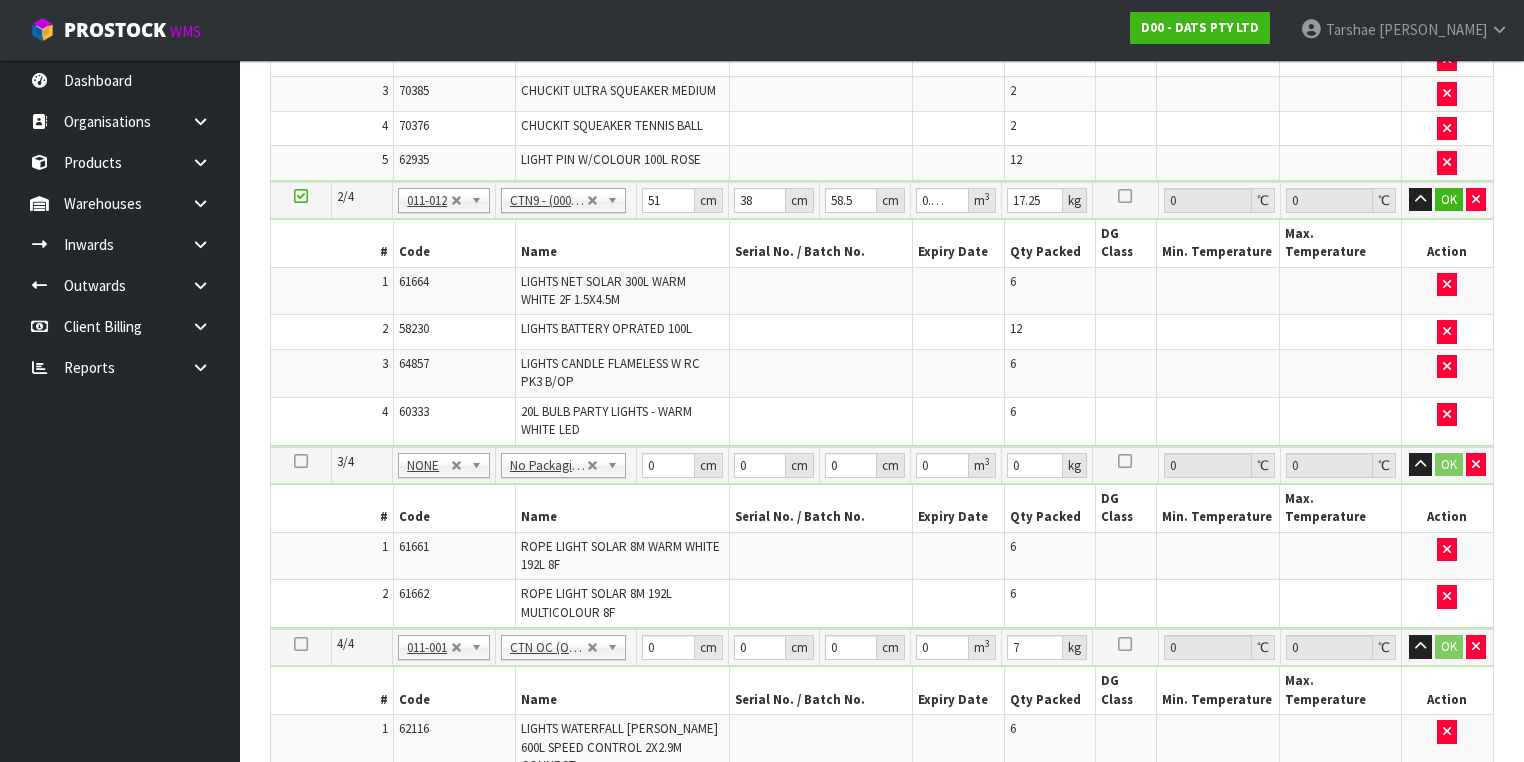 scroll, scrollTop: 829, scrollLeft: 0, axis: vertical 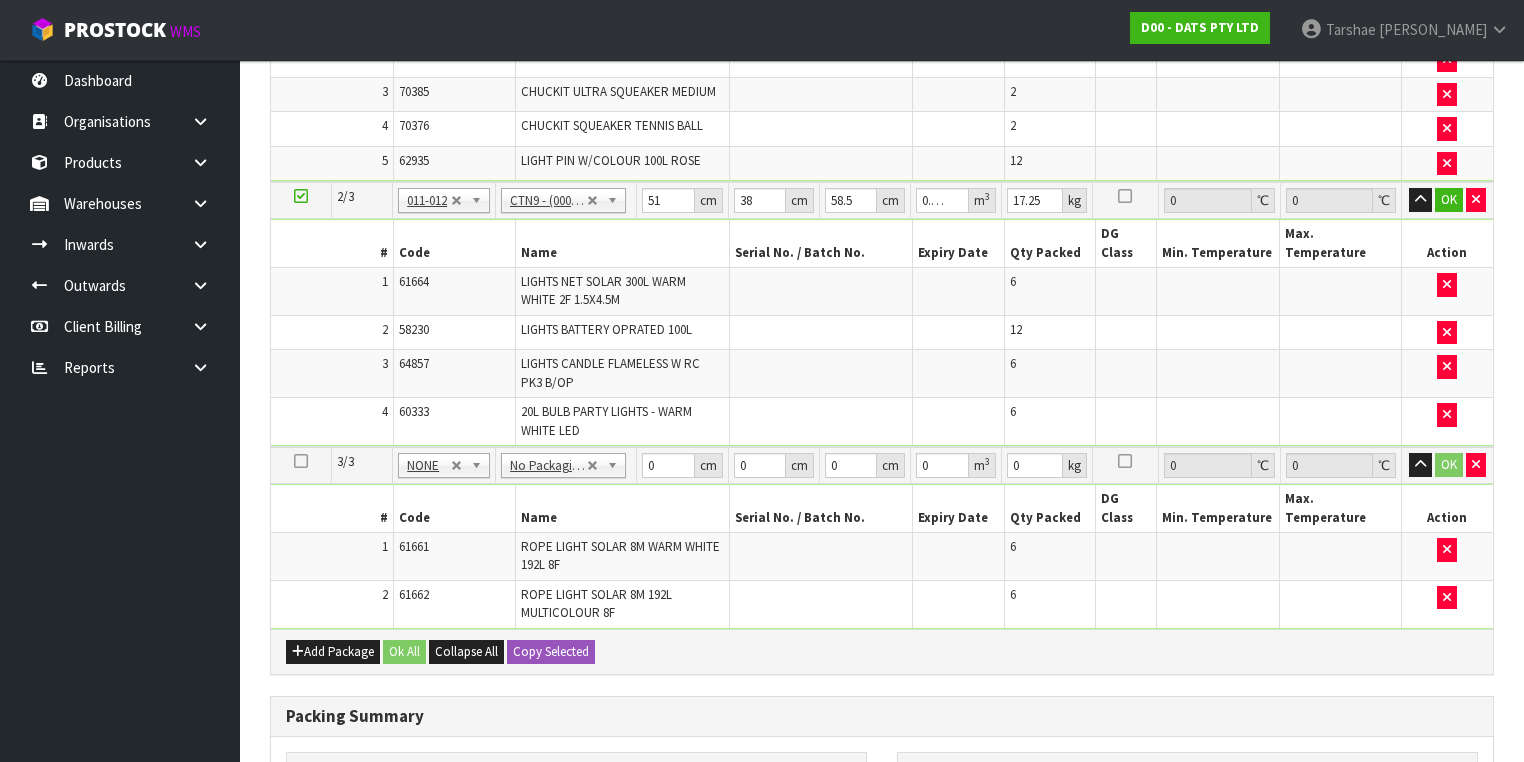 click at bounding box center (301, 461) 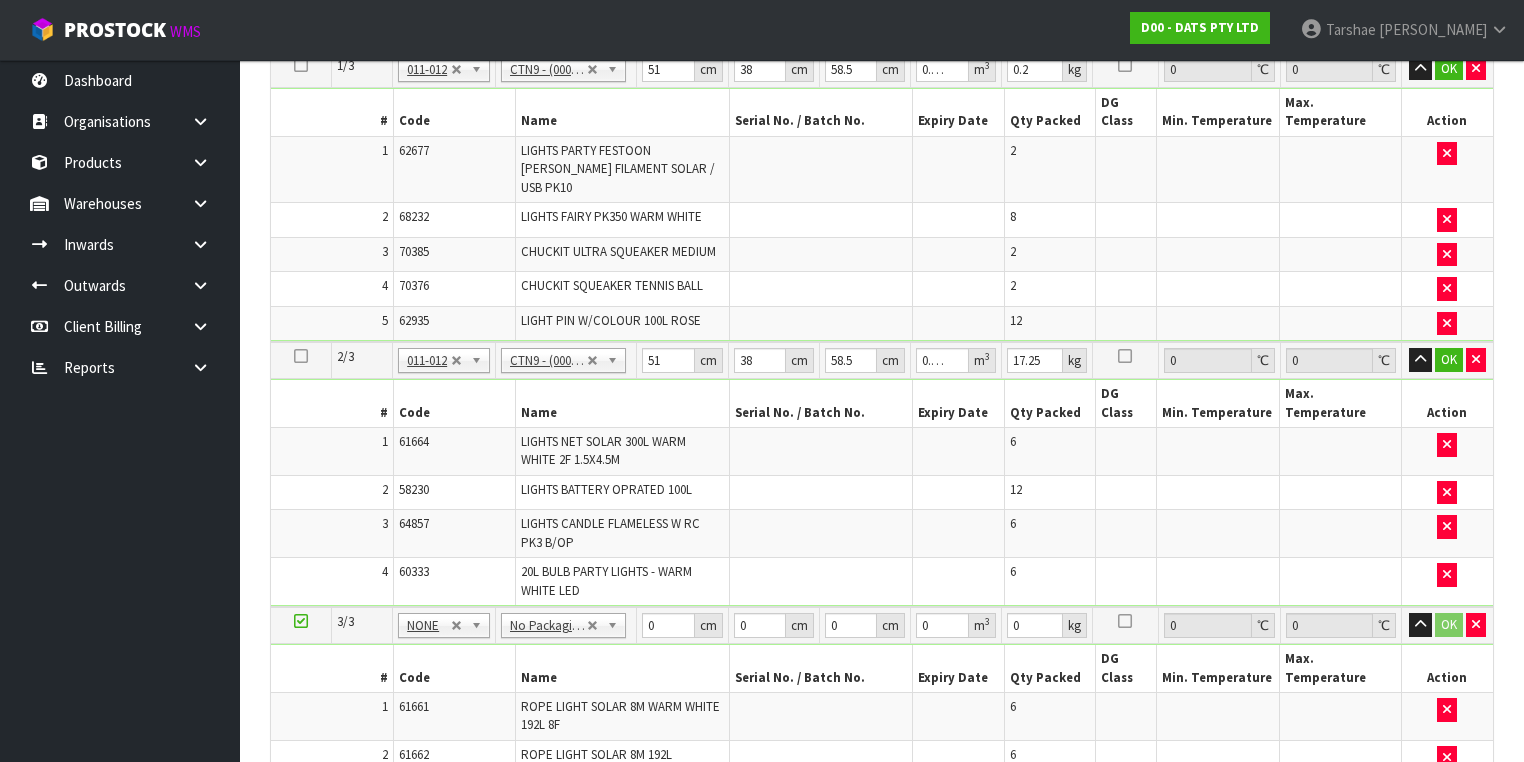 scroll, scrollTop: 749, scrollLeft: 0, axis: vertical 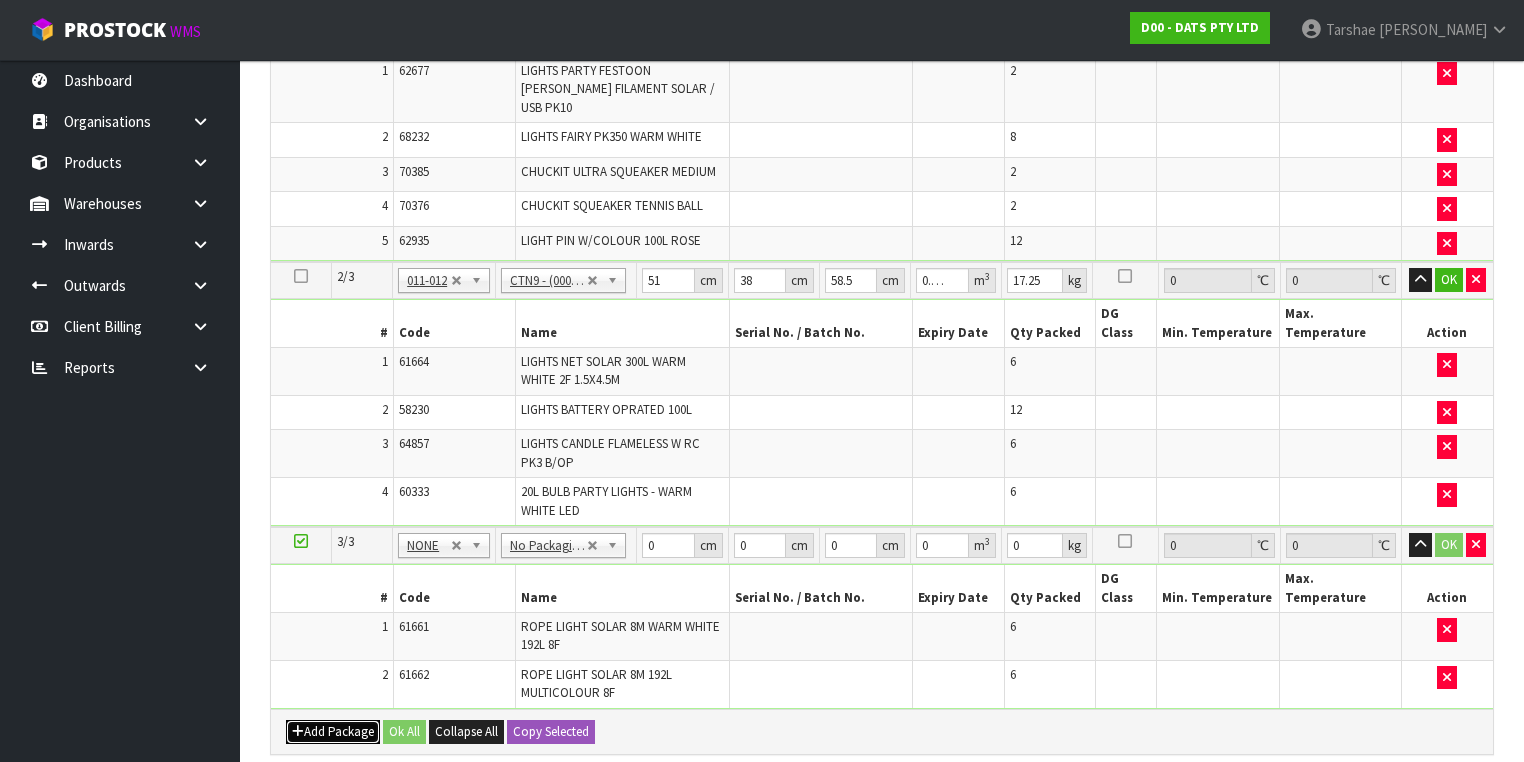 click at bounding box center (298, 731) 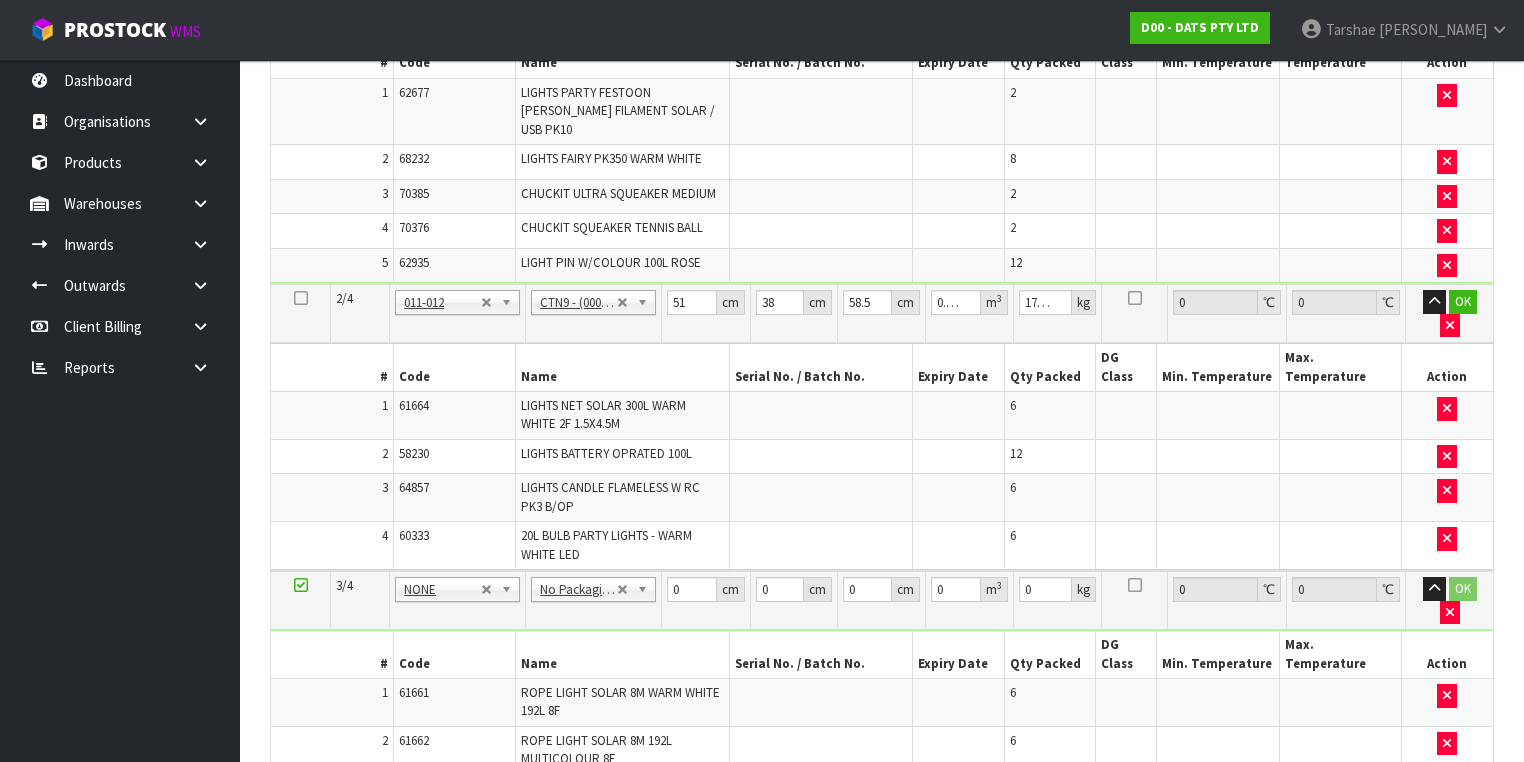 click at bounding box center [301, 790] 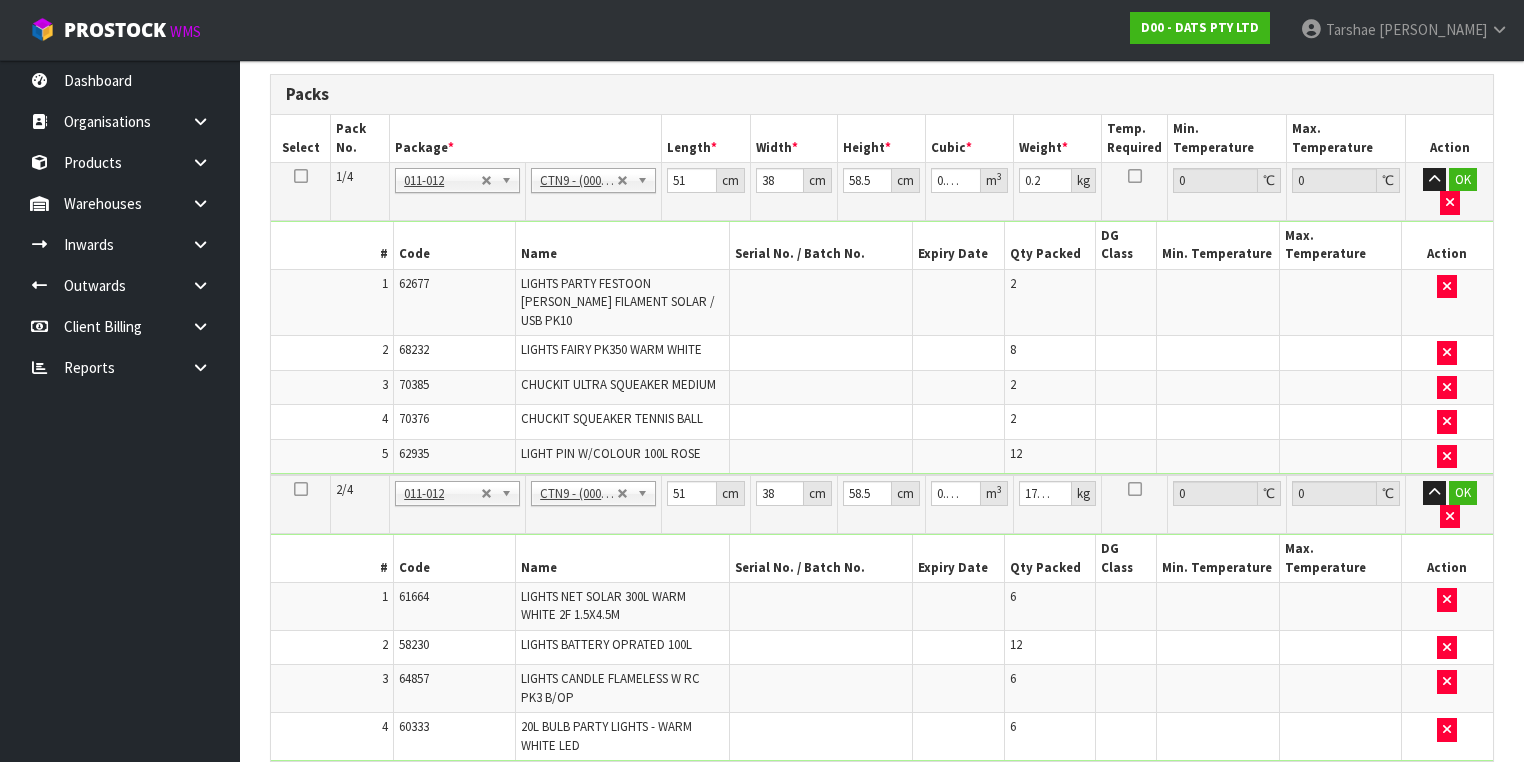 scroll, scrollTop: 669, scrollLeft: 0, axis: vertical 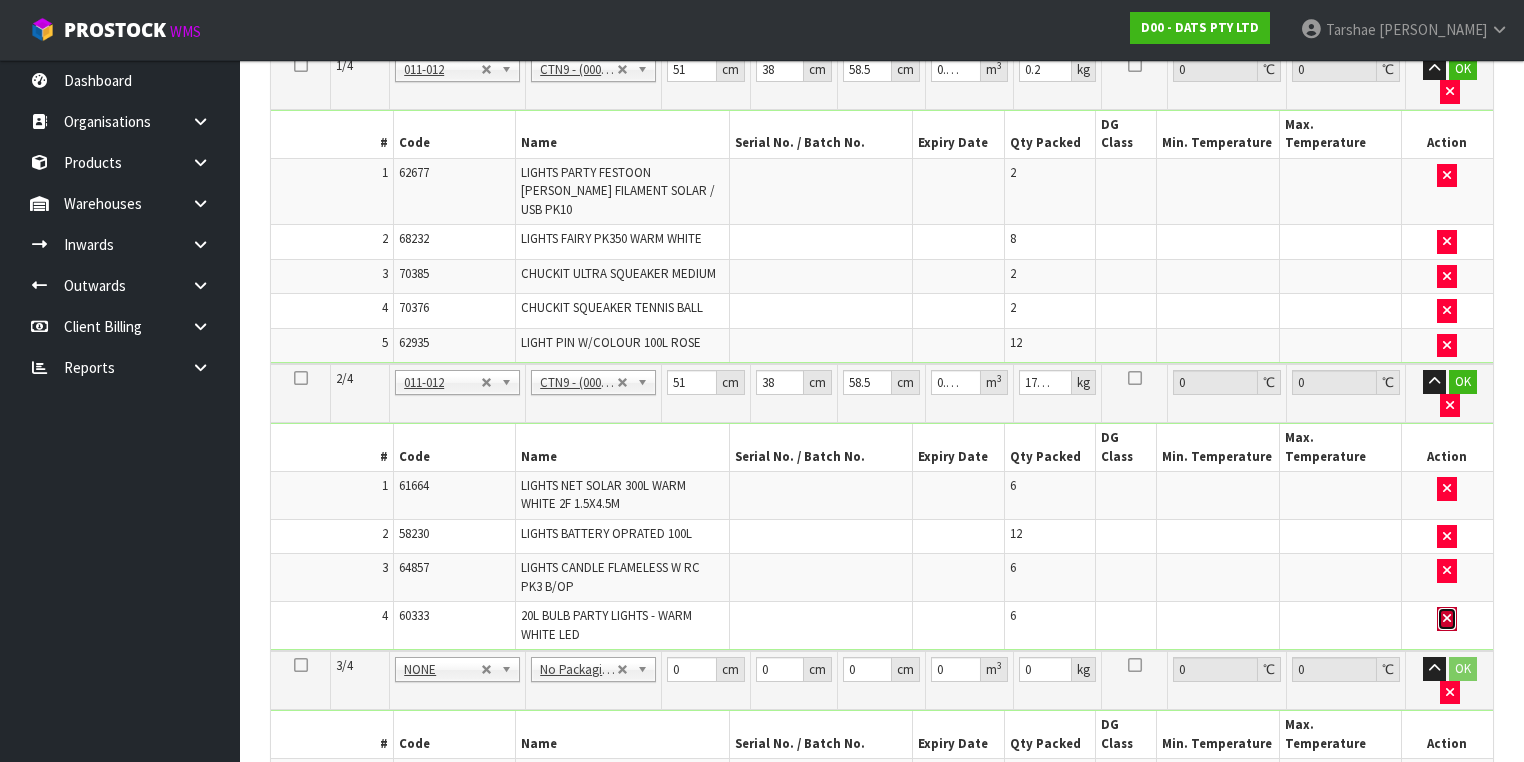 click at bounding box center [1447, 618] 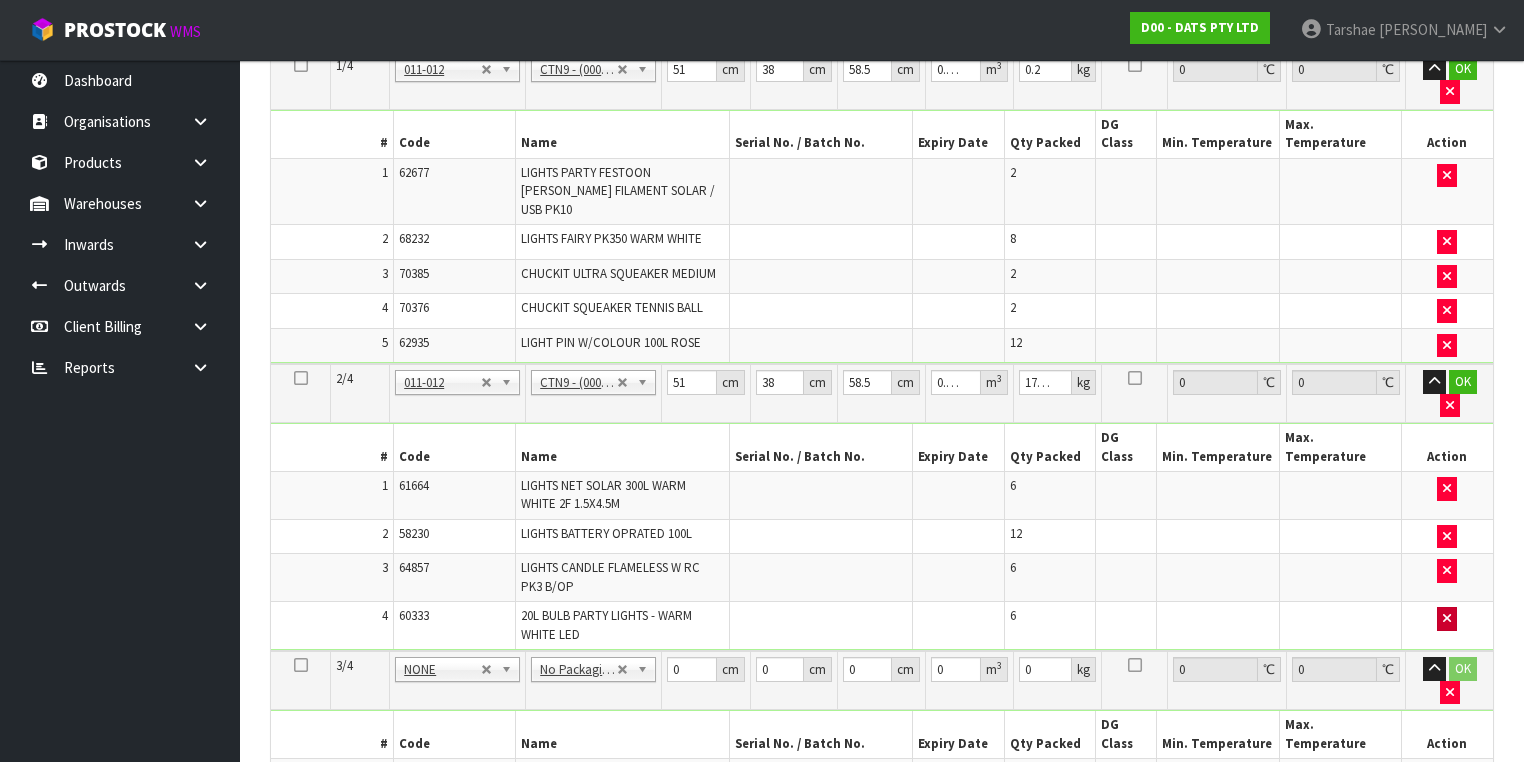 scroll, scrollTop: 704, scrollLeft: 0, axis: vertical 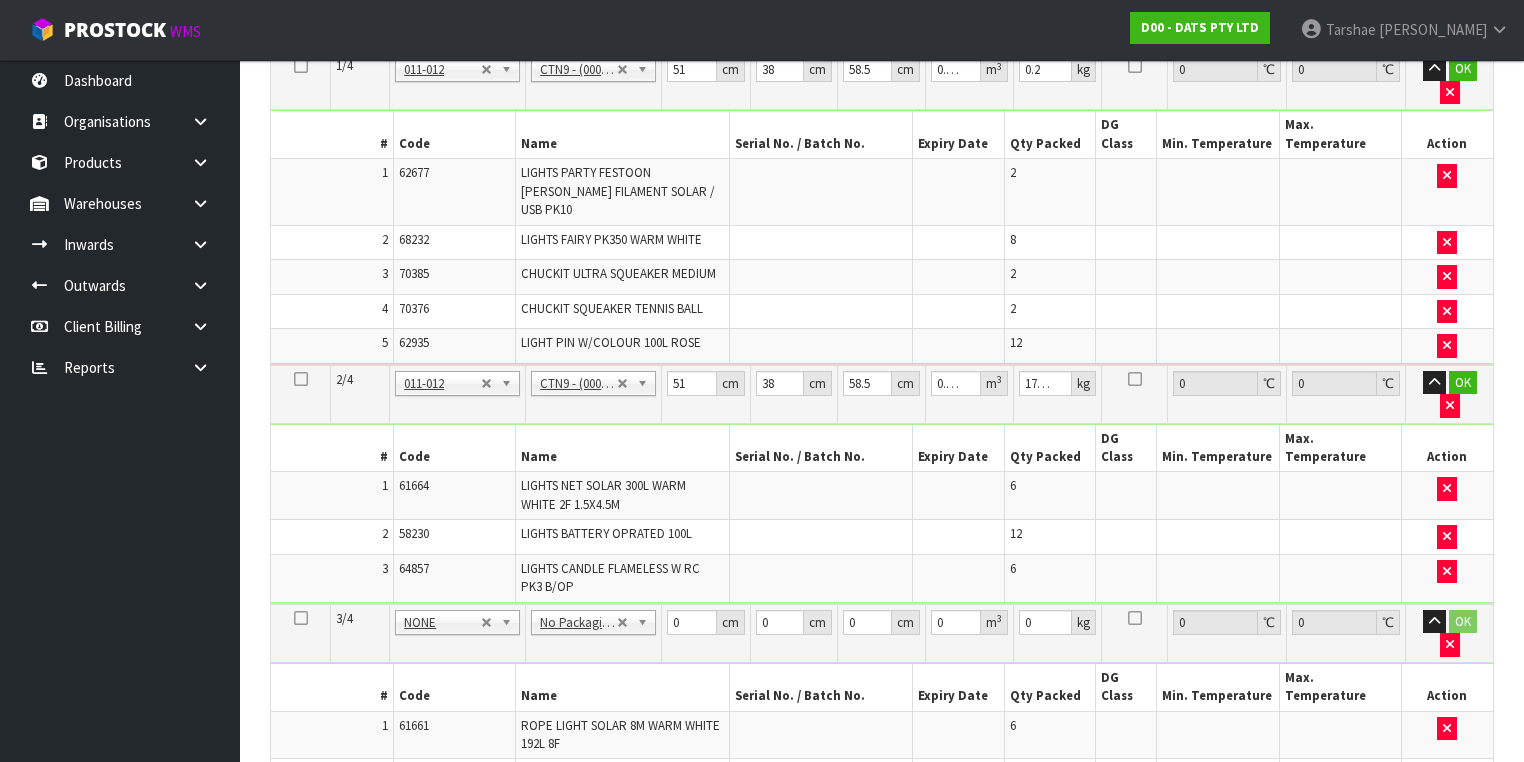 type on "12.25" 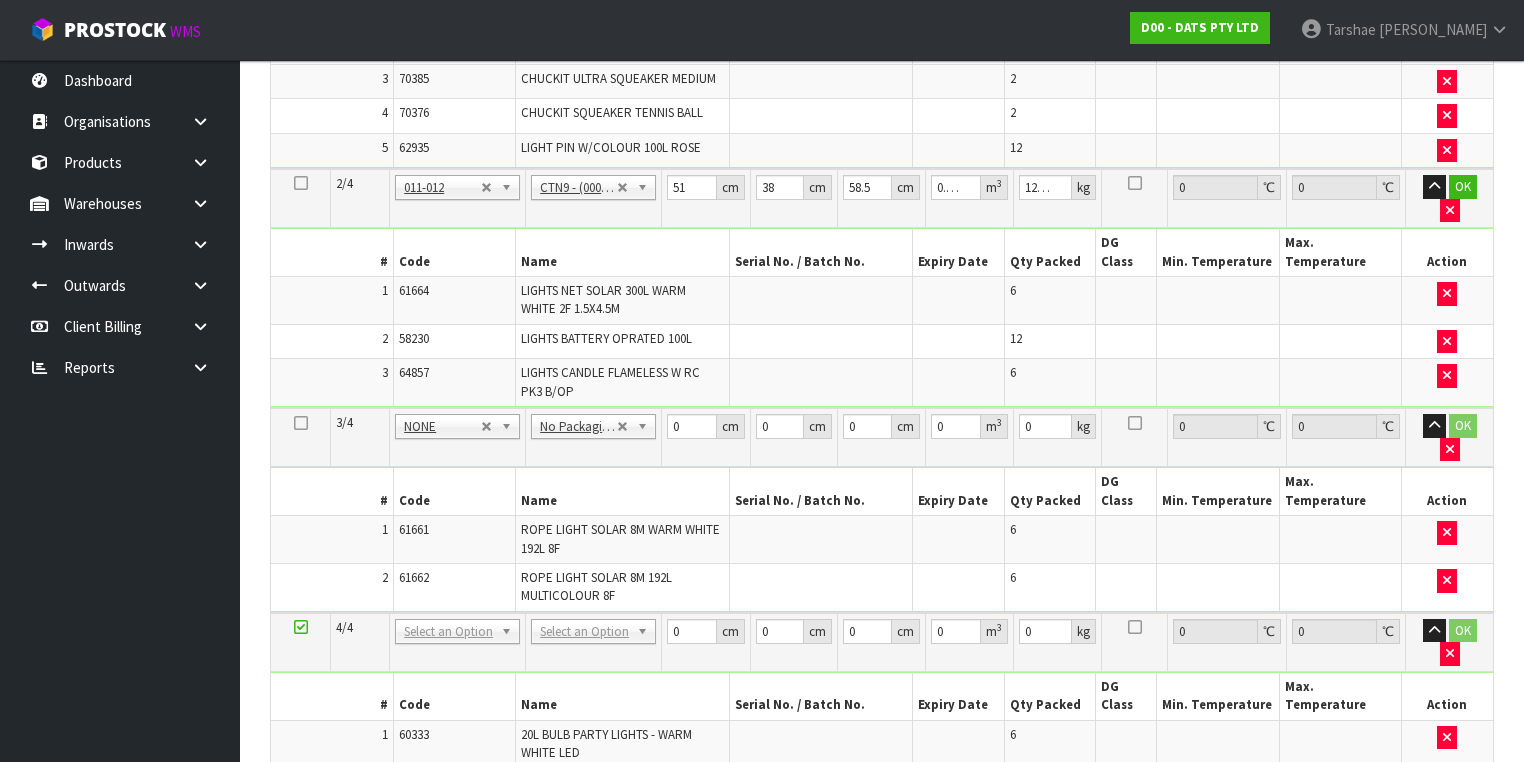 scroll, scrollTop: 830, scrollLeft: 0, axis: vertical 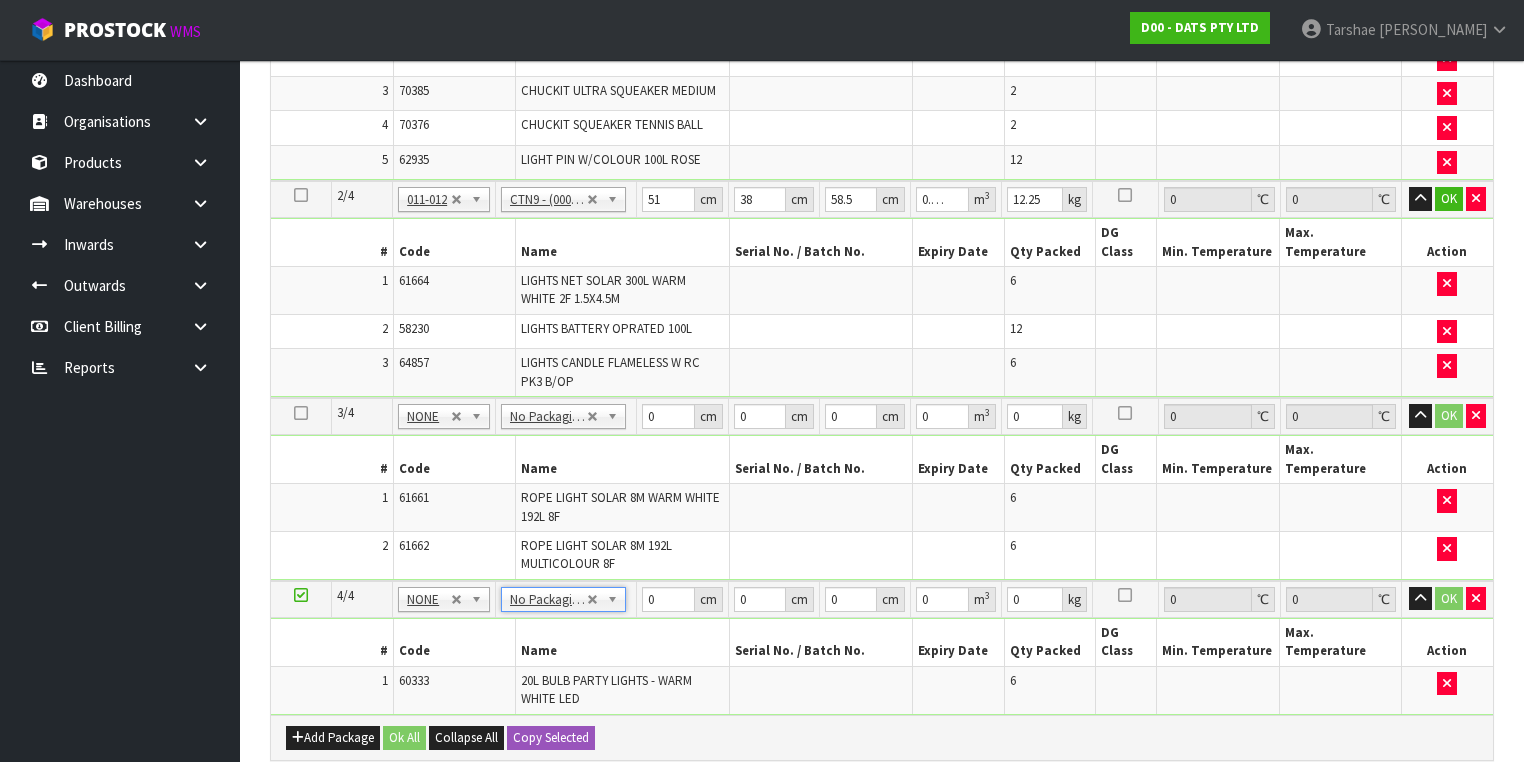 type on "2" 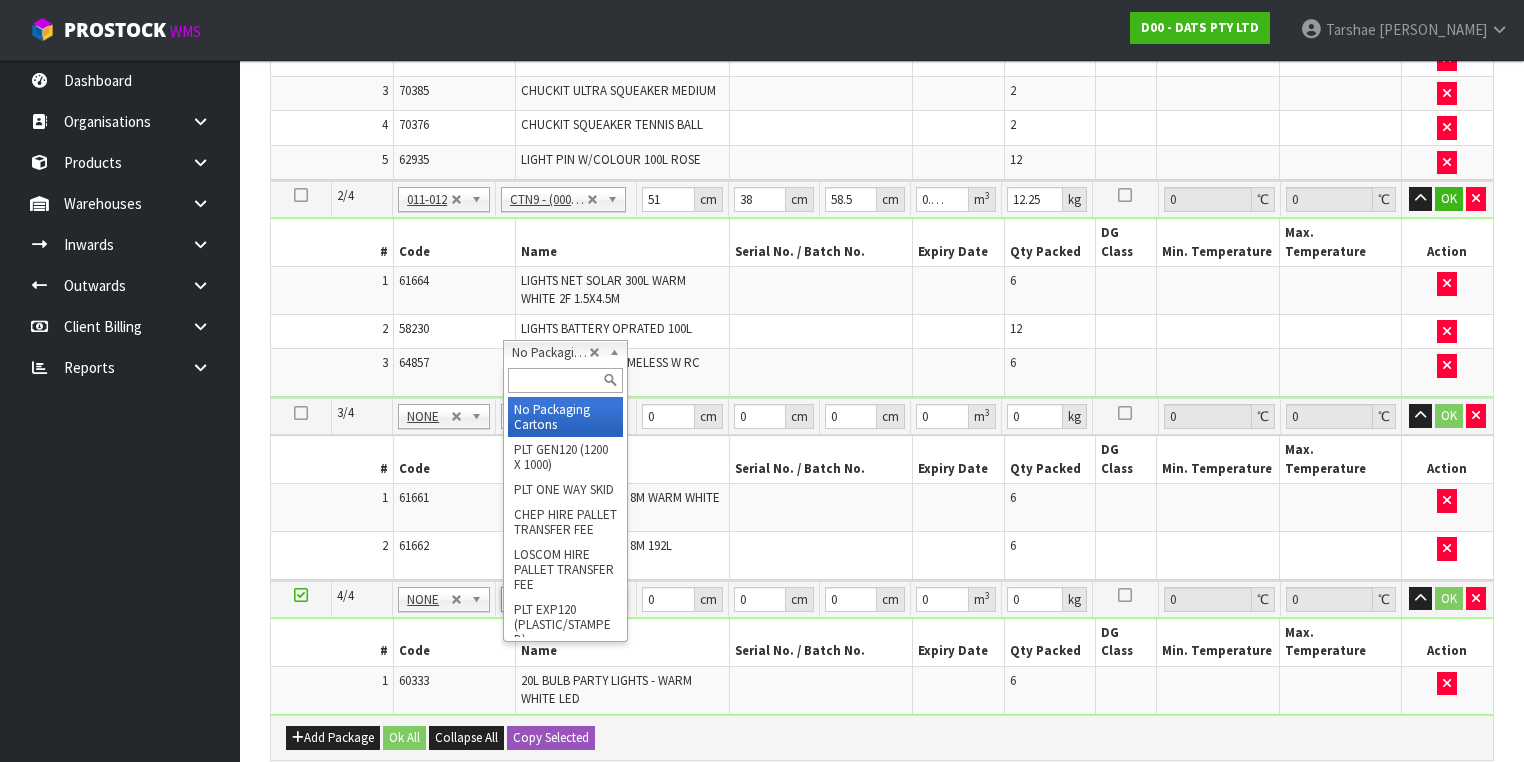 click at bounding box center [565, 380] 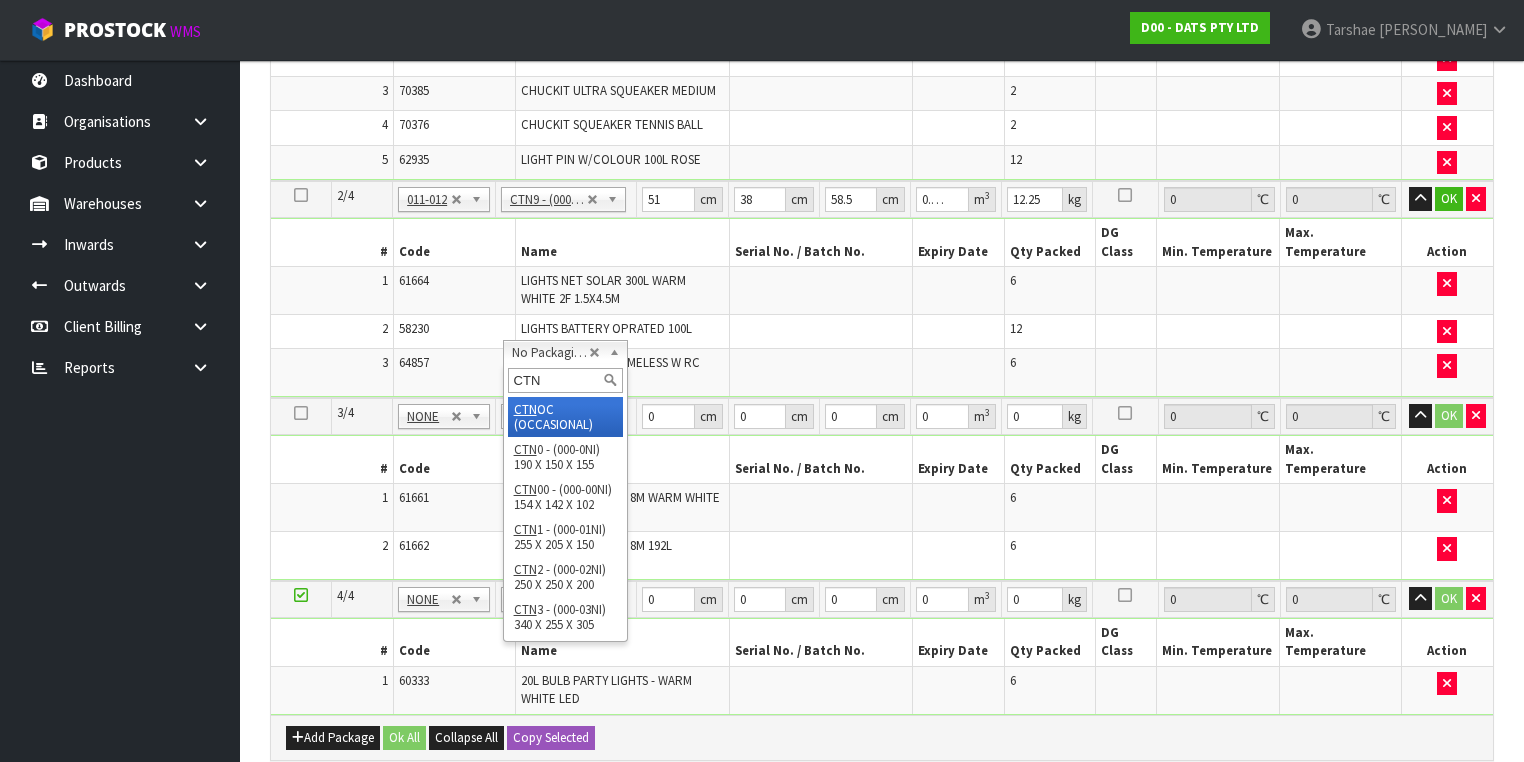 type on "CTN7" 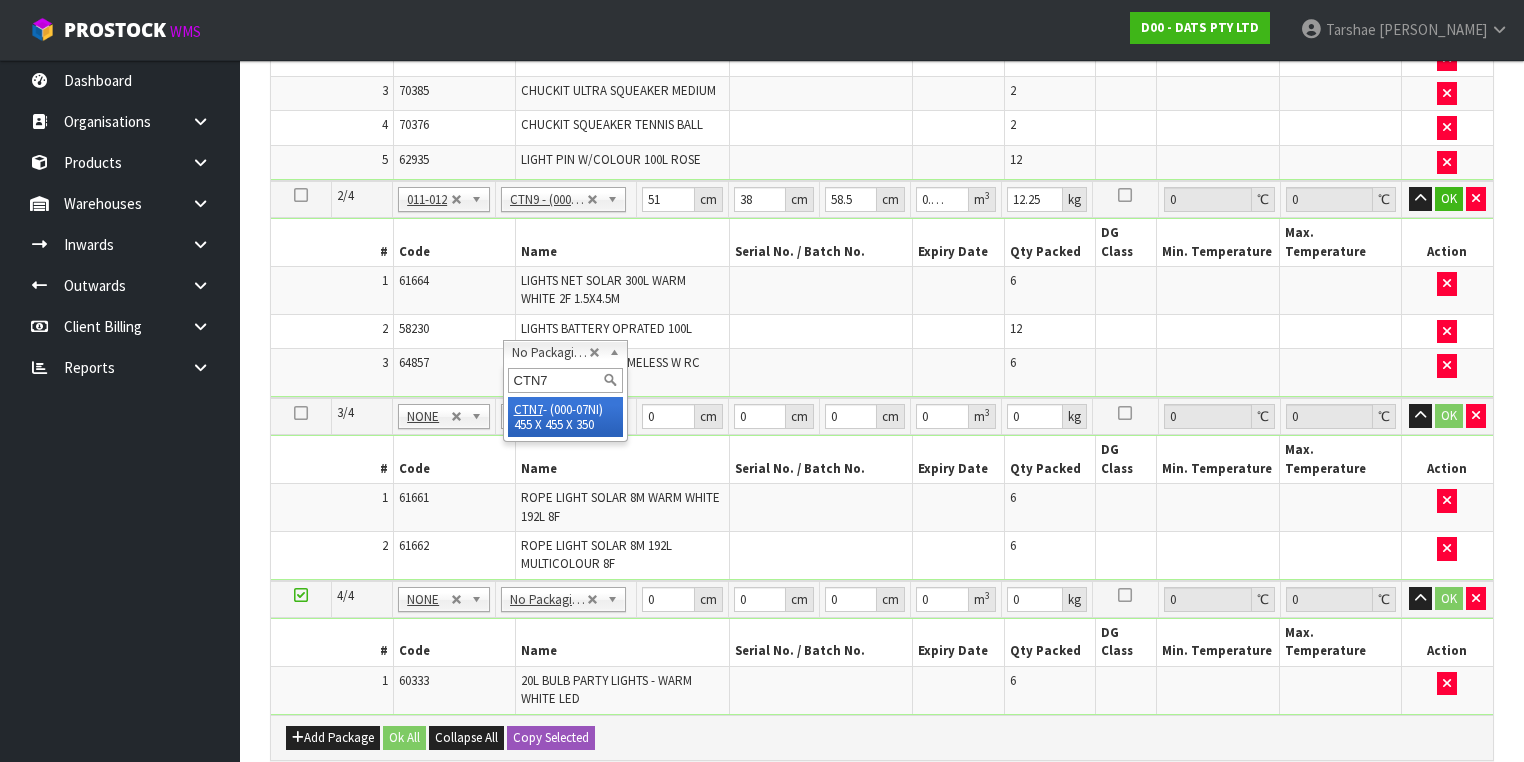type on "1" 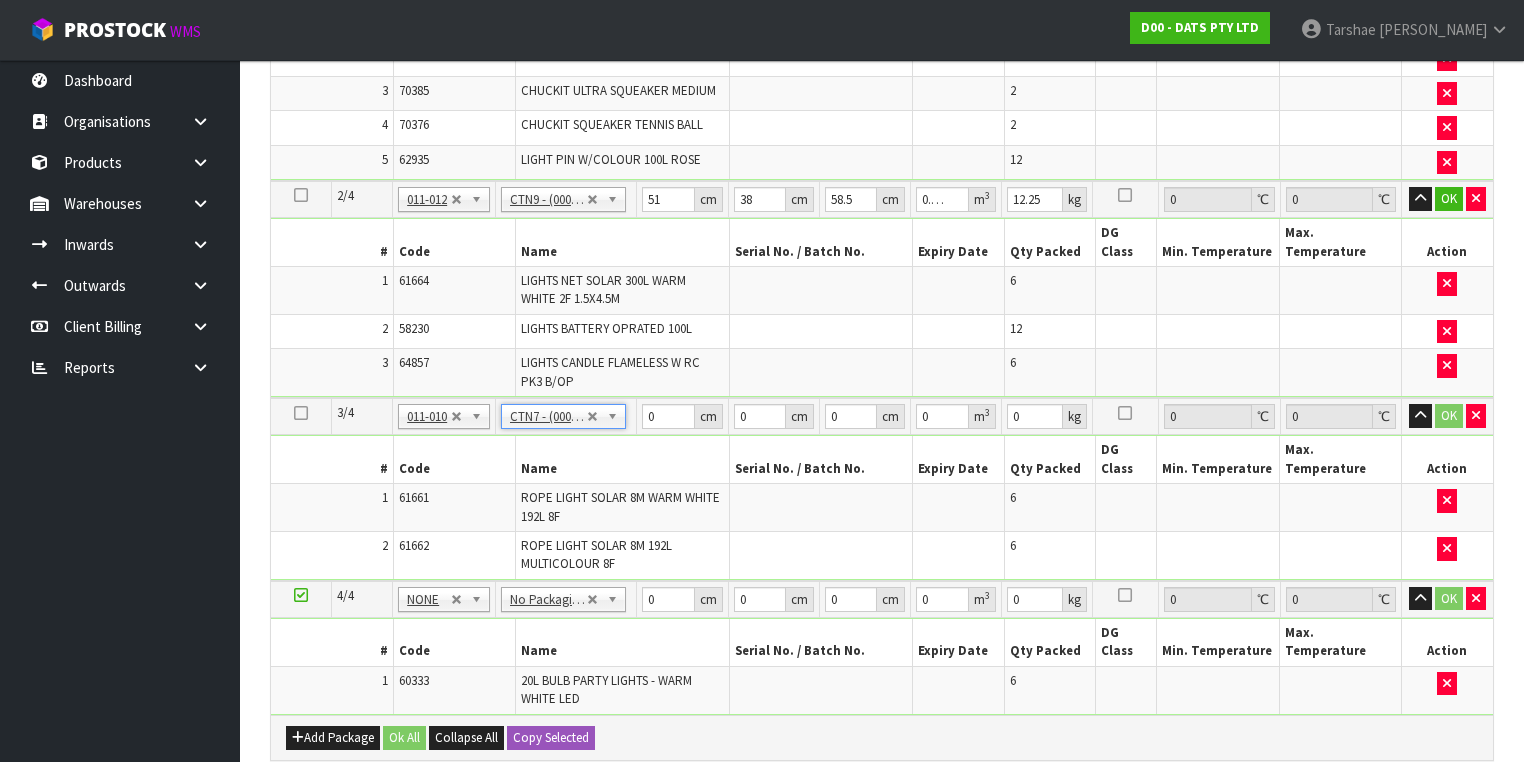 type on "45.5" 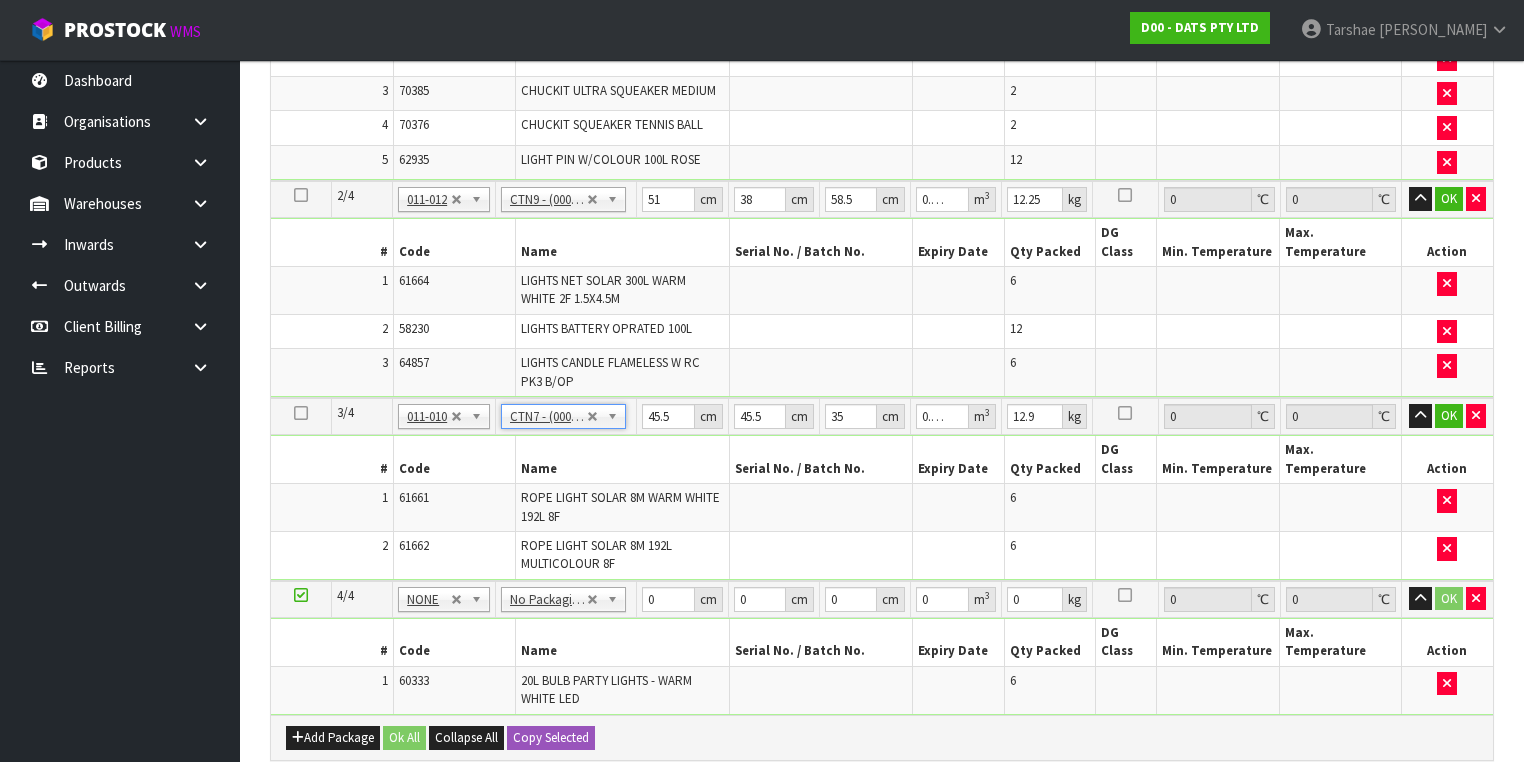 click on "Name" at bounding box center [622, 459] 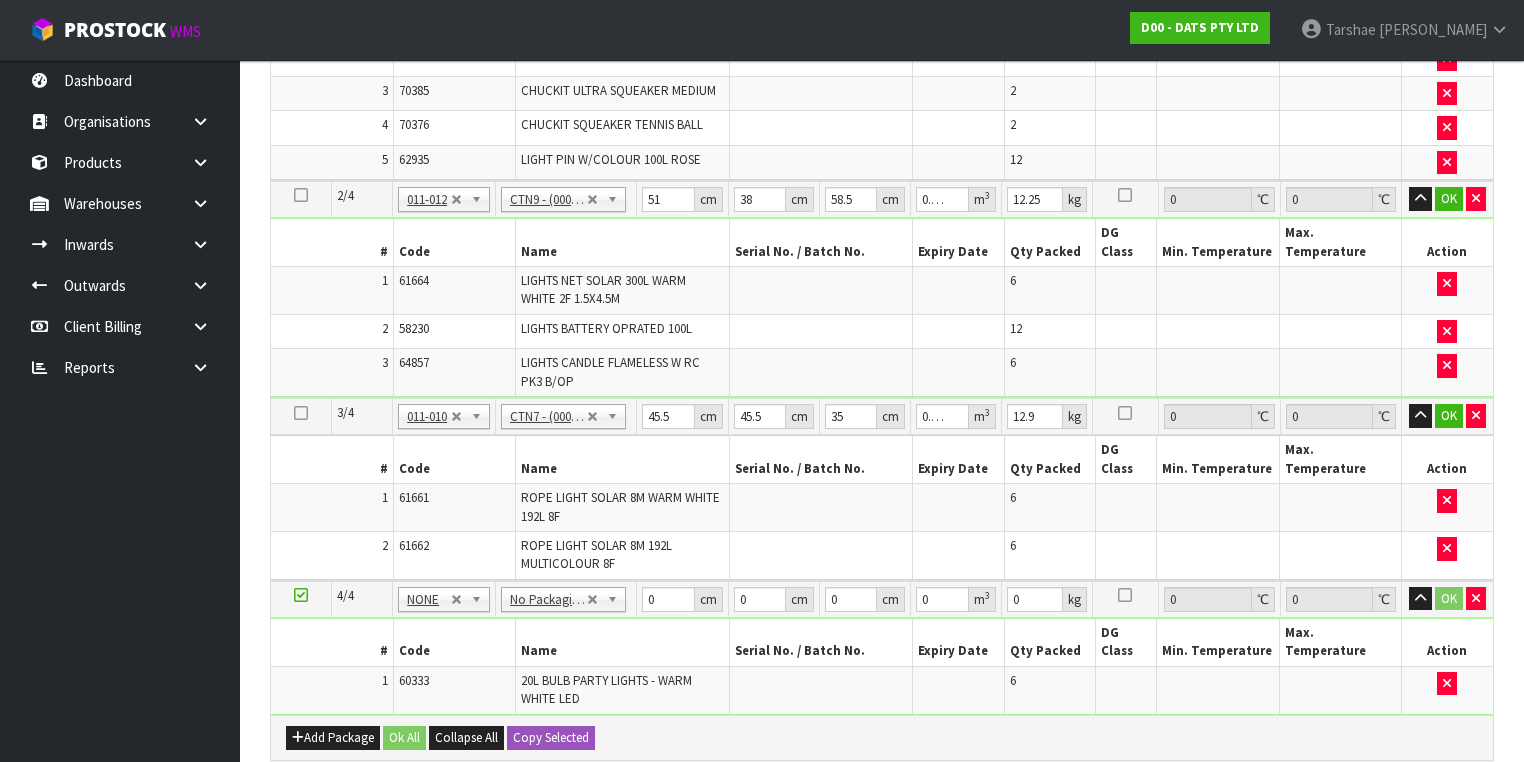 click at bounding box center [301, 413] 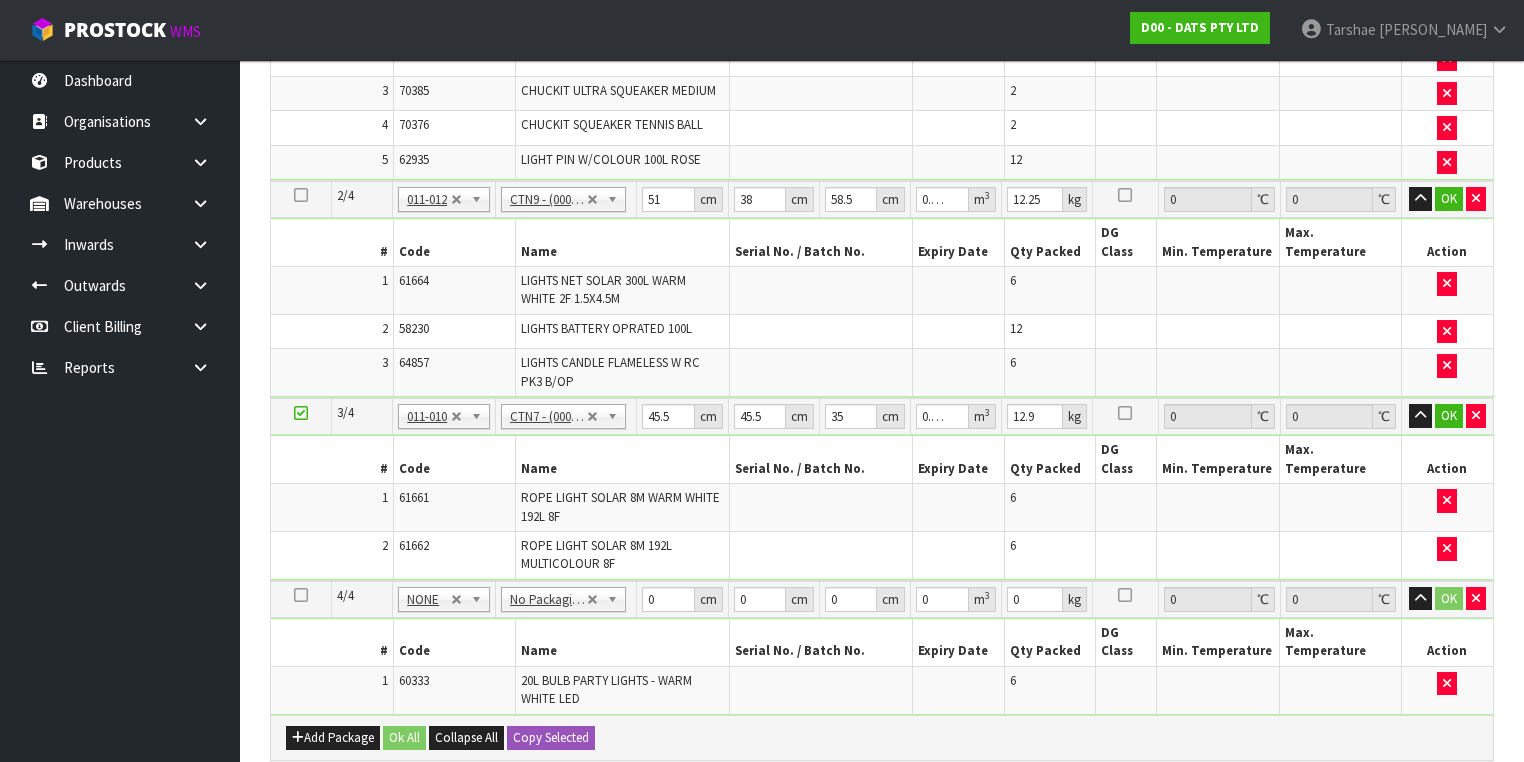 scroll, scrollTop: 750, scrollLeft: 0, axis: vertical 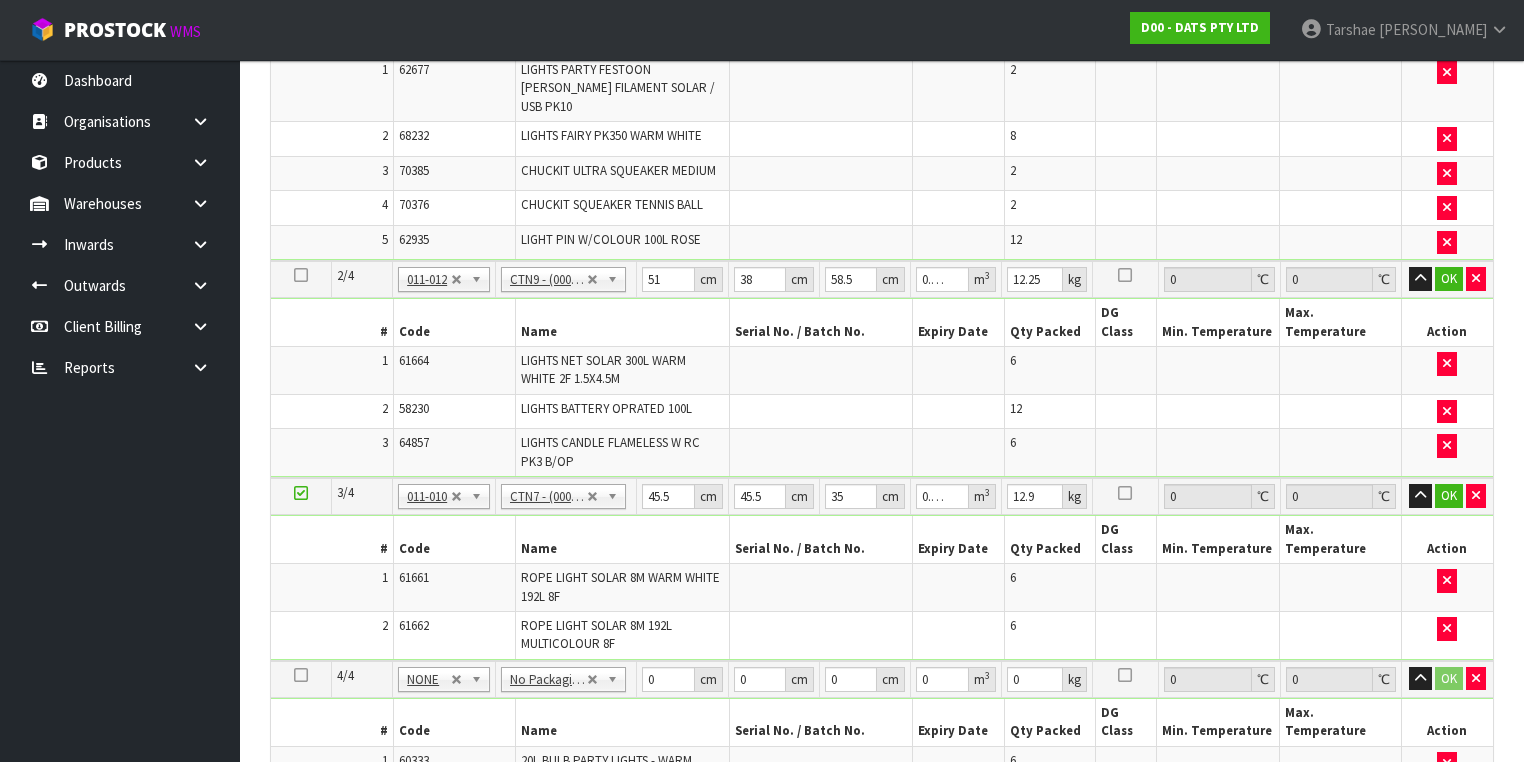 click on "No Packaging Cartons PLT GEN120 (1200 X 1000) PLT ONE WAY SKID CHEP HIRE PALLET TRANSFER FEE LOSCOM HIRE PALLET TRANSFER FEE PLT EXP120 (PLASTIC/STAMPED) PLT BESPOKE PLT UNIFORM RETURNABLE CWL PALLET PLT TUFF1000 (1000 X 450) PLT VAL400 (400 X 400) RETURNABLE CLIENT PALLET PLT OLP 915 (915 X 465) PLT OLP 580 (580 X 400) CHEP HIRE PALLET ACCOUNT FEE PER WEEK OUTWARD HDLG FCL 20FT LOOSE STOCK BASE RATE OUTWARD HDLG FCL 40FT LOOSE STOCK BASE RATE OUTWARD HDLG FCL 20FT PALLET ONLY BASE RATE OUTWARD HDLG FCL 40FT PALLET ONLY BASE RATE CTN OC (OCCASIONAL) CTN0 - (000-0NI) 190 X 150 X 155 CTN00 - (000-00NI) 154 X 142 X 102 CTN1 - (000-01NI) 255 X 205 X 150 CTN2 - (000-02NI) 250 X 250 X 200 CTN3 - (000-03NI) 340 X 255 X 305 CTN4 - (000-04NI) 405 X 255 X 255 CTN5 - (000-05NI) 430 X 330 X 255 CTN6 - (000-06NI) 455 X 305 X 305 CTN7 - (000-07NI) 455 X 455 X 350 CTN8 - (000-08NI) 510 X 380 X 280 CTN9 - (000-09NI) 510 X 380 X 585 CTN9 AC30C - (000-9NI30C) 511 X 380 X 585 CTN10 - (000-10NI) 610 X 290 X 290 PLYBOARD" at bounding box center (565, 496) 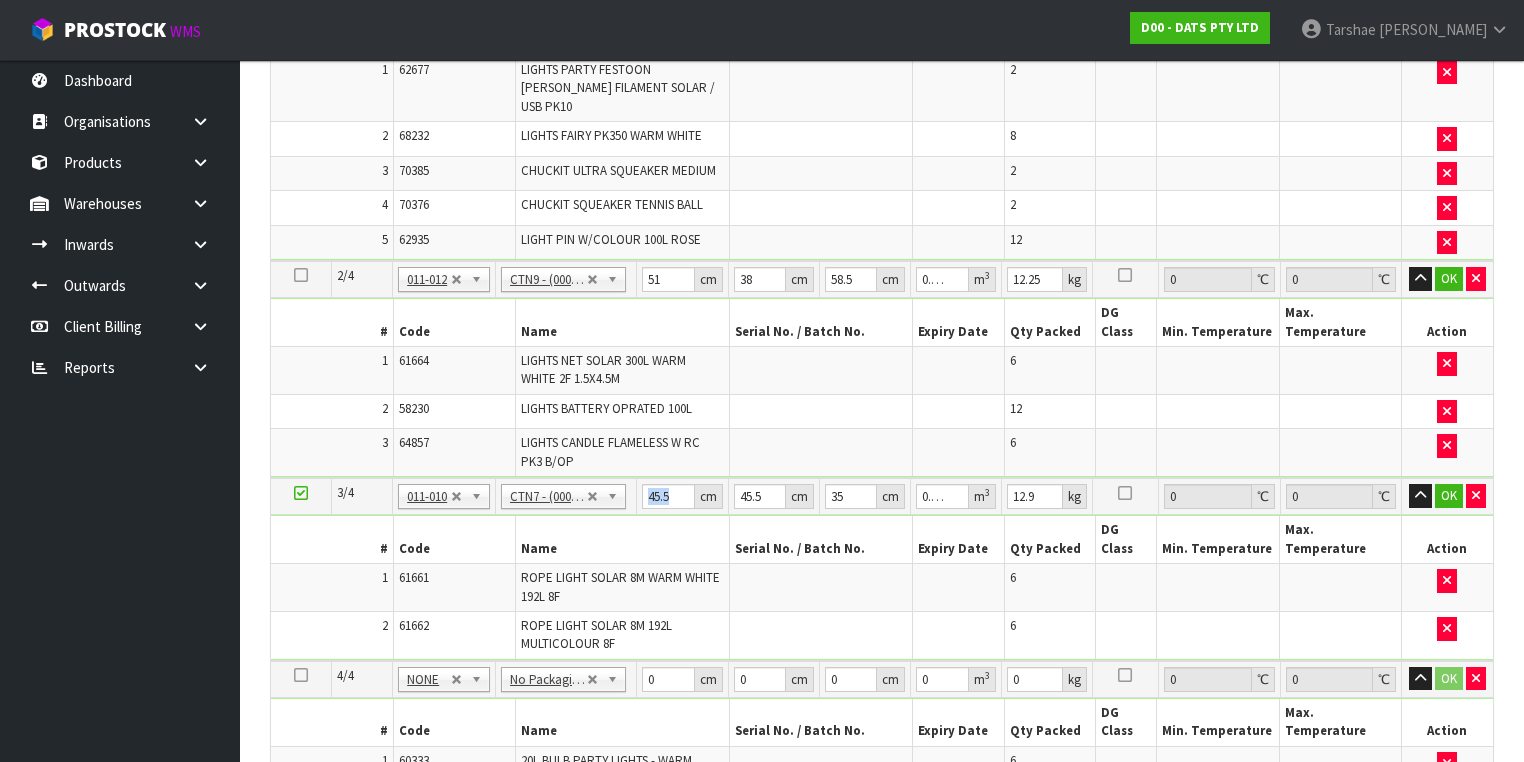 click on "No Packaging Cartons PLT GEN120 (1200 X 1000) PLT ONE WAY SKID CHEP HIRE PALLET TRANSFER FEE LOSCOM HIRE PALLET TRANSFER FEE PLT EXP120 (PLASTIC/STAMPED) PLT BESPOKE PLT UNIFORM RETURNABLE CWL PALLET PLT TUFF1000 (1000 X 450) PLT VAL400 (400 X 400) RETURNABLE CLIENT PALLET PLT OLP 915 (915 X 465) PLT OLP 580 (580 X 400) CHEP HIRE PALLET ACCOUNT FEE PER WEEK OUTWARD HDLG FCL 20FT LOOSE STOCK BASE RATE OUTWARD HDLG FCL 40FT LOOSE STOCK BASE RATE OUTWARD HDLG FCL 20FT PALLET ONLY BASE RATE OUTWARD HDLG FCL 40FT PALLET ONLY BASE RATE CTN OC (OCCASIONAL) CTN0 - (000-0NI) 190 X 150 X 155 CTN00 - (000-00NI) 154 X 142 X 102 CTN1 - (000-01NI) 255 X 205 X 150 CTN2 - (000-02NI) 250 X 250 X 200 CTN3 - (000-03NI) 340 X 255 X 305 CTN4 - (000-04NI) 405 X 255 X 255 CTN5 - (000-05NI) 430 X 330 X 255 CTN6 - (000-06NI) 455 X 305 X 305 CTN7 - (000-07NI) 455 X 455 X 350 CTN8 - (000-08NI) 510 X 380 X 280 CTN9 - (000-09NI) 510 X 380 X 585 CTN9 AC30C - (000-9NI30C) 511 X 380 X 585 CTN10 - (000-10NI) 610 X 290 X 290 PLYBOARD" at bounding box center [565, 496] 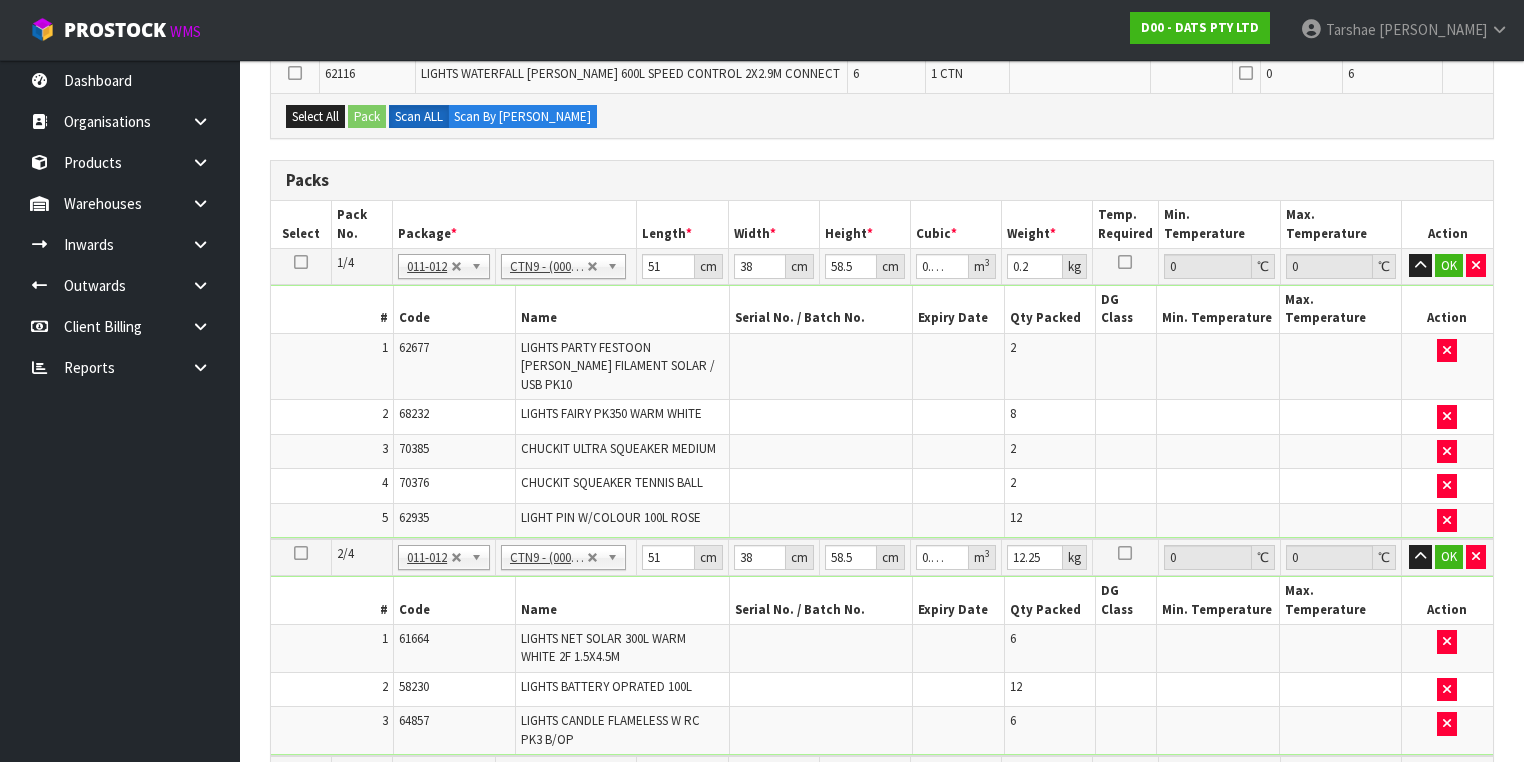 scroll, scrollTop: 430, scrollLeft: 0, axis: vertical 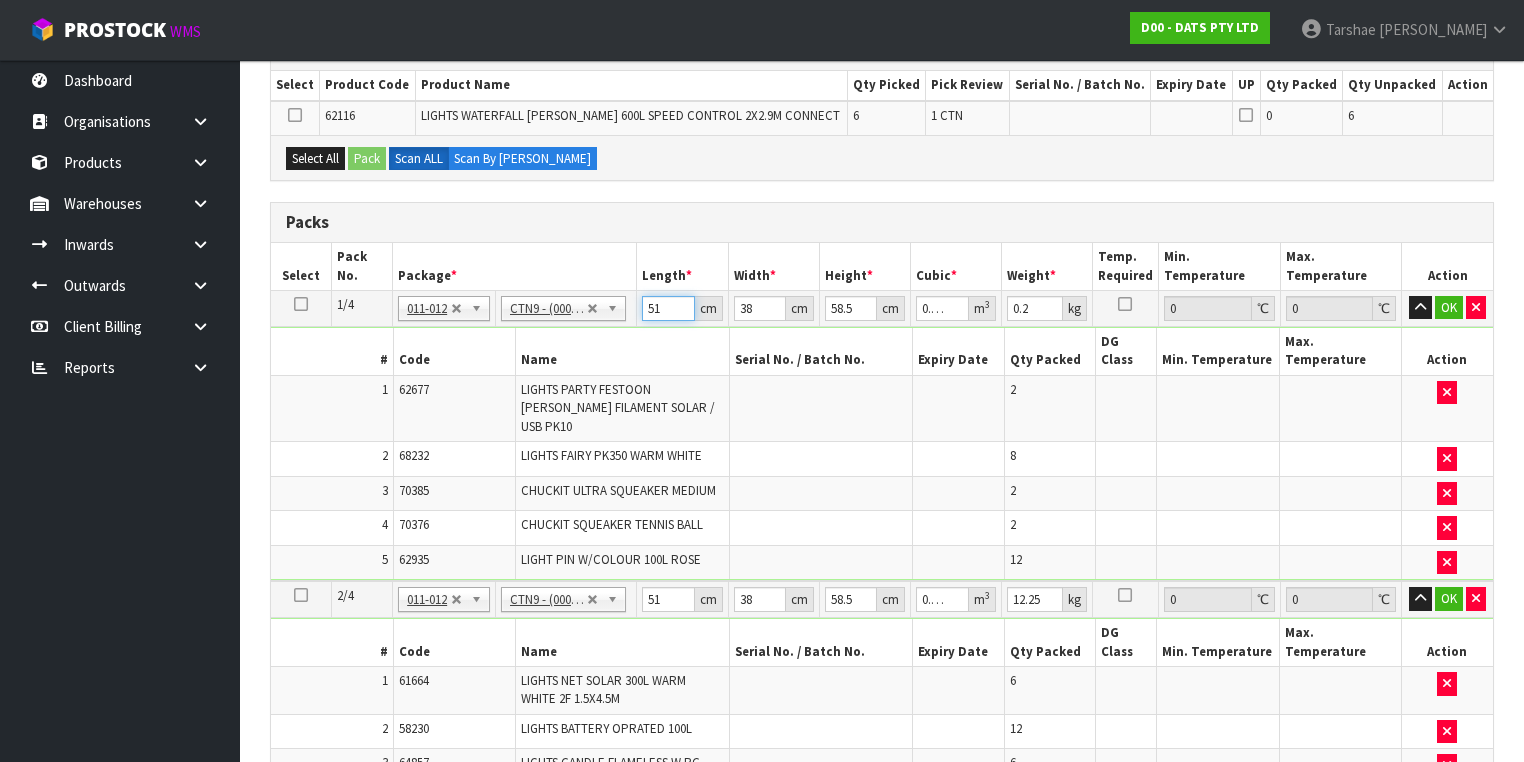 click on "51" at bounding box center [668, 308] 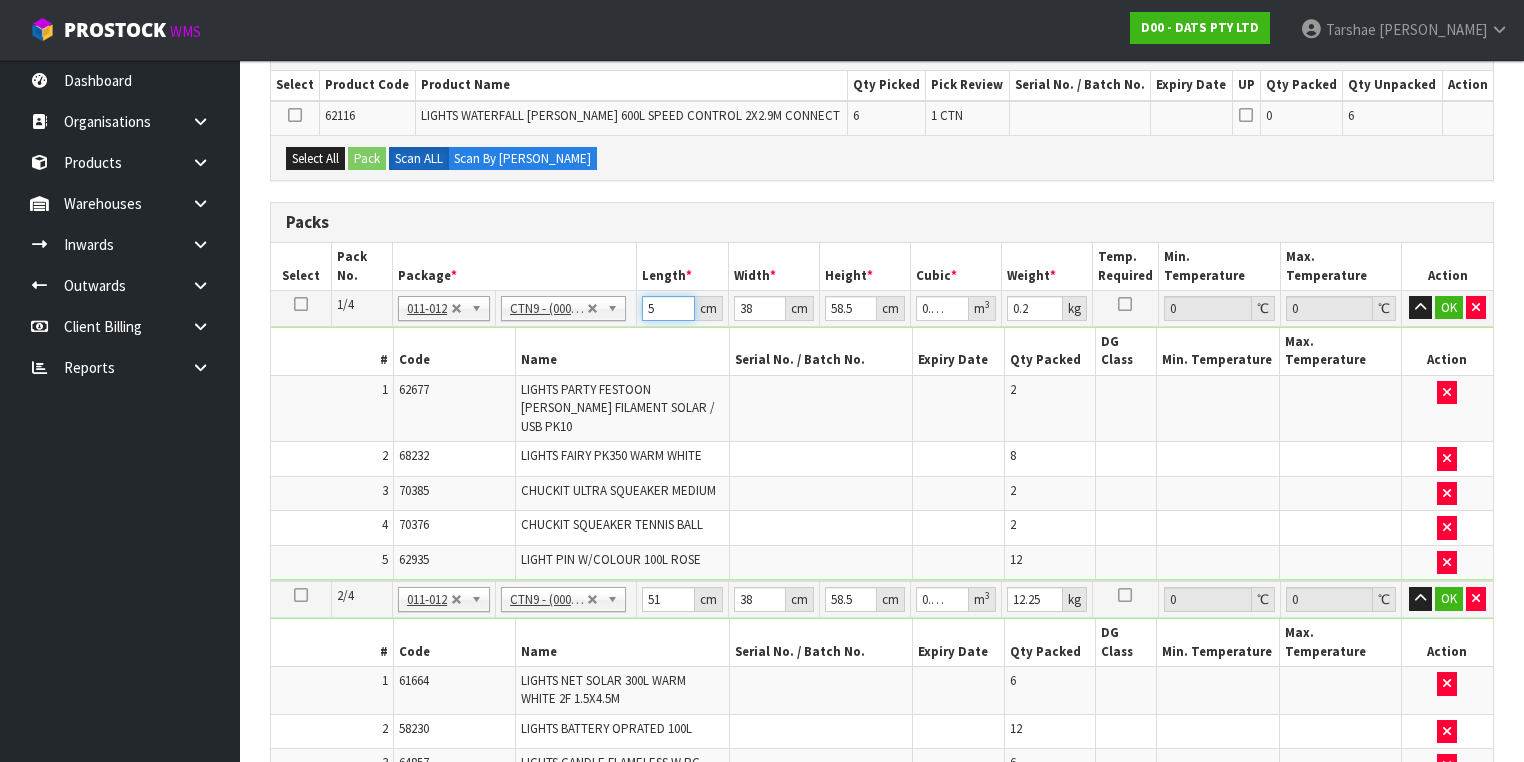 type on "52" 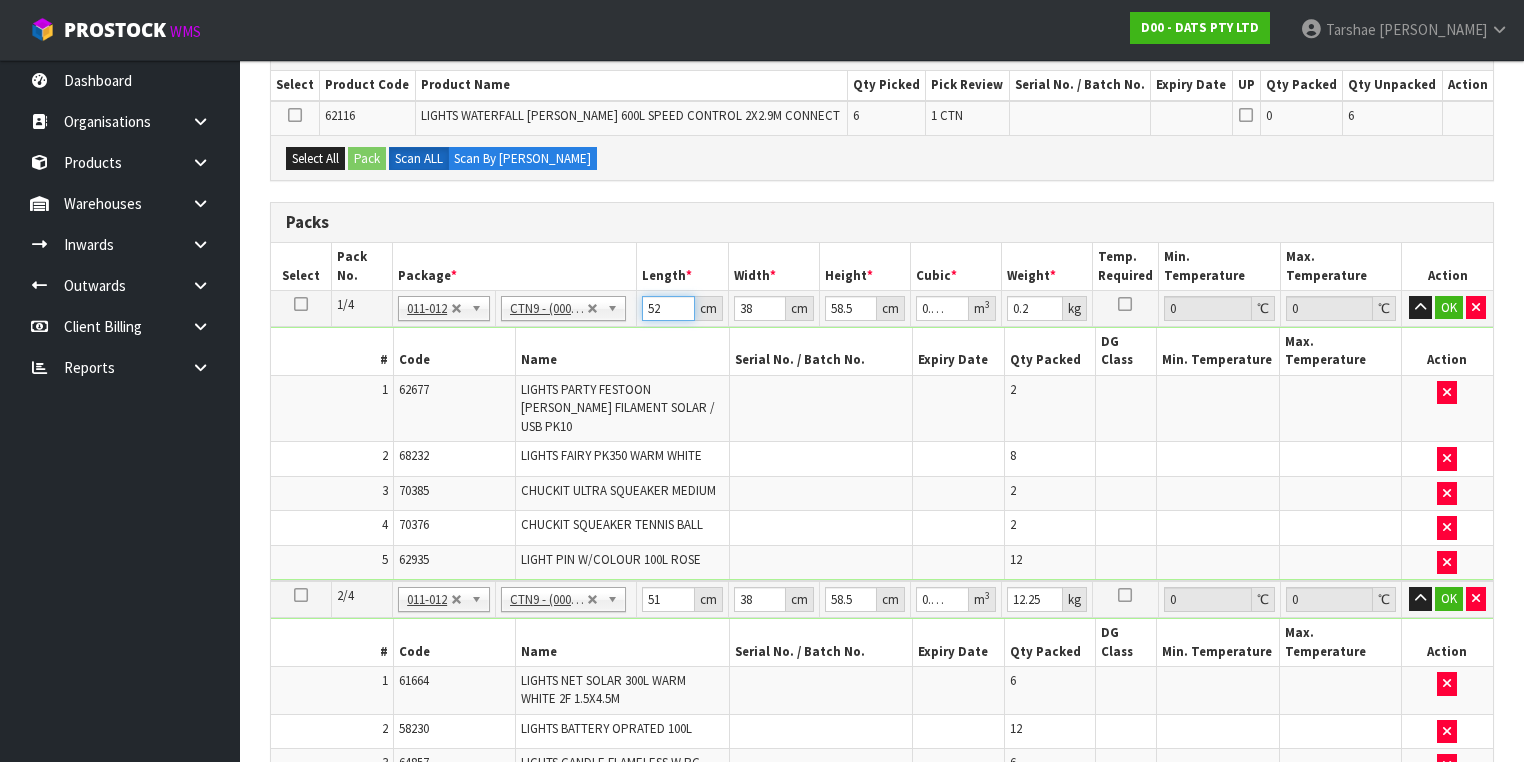 type on "52" 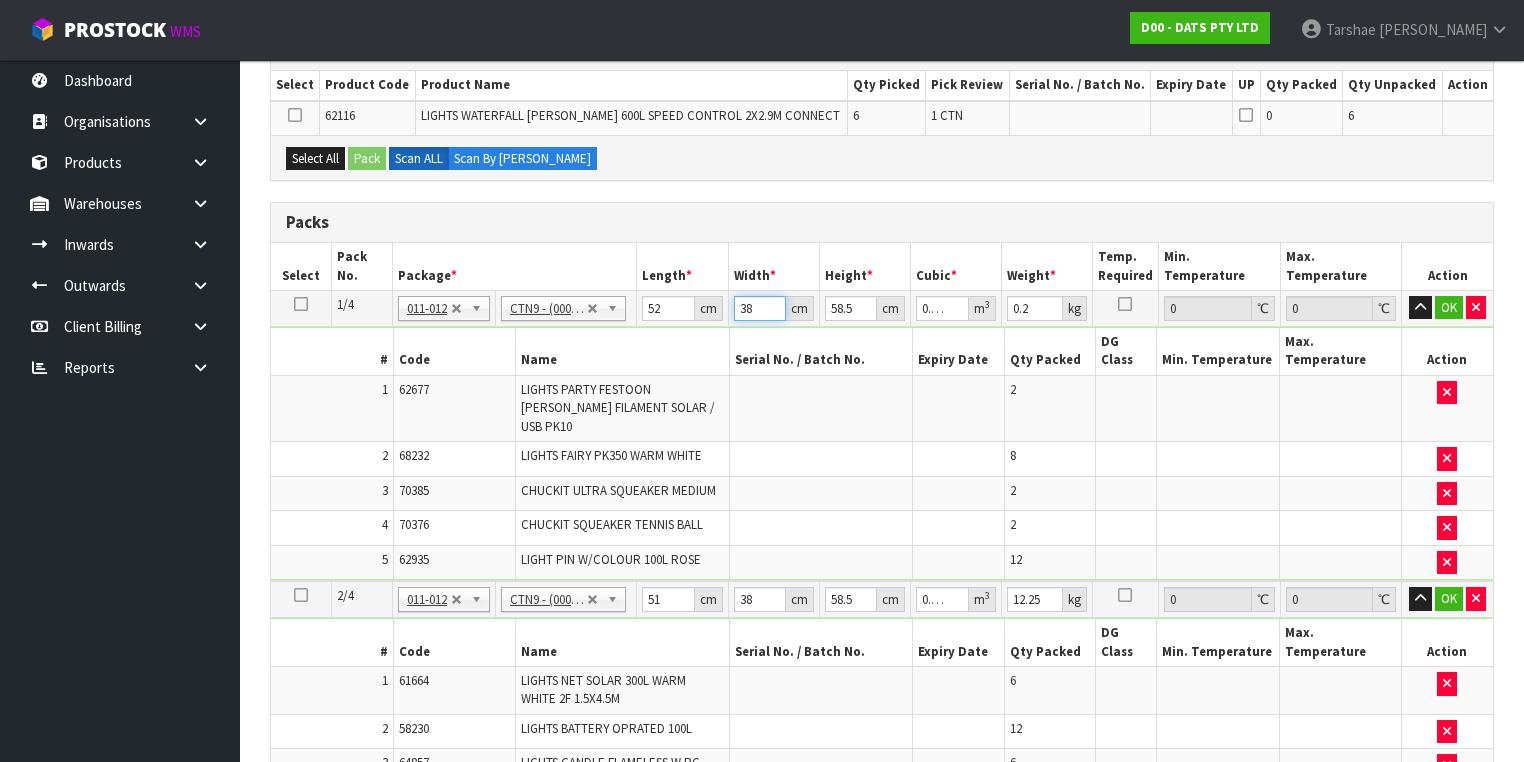 type on "3" 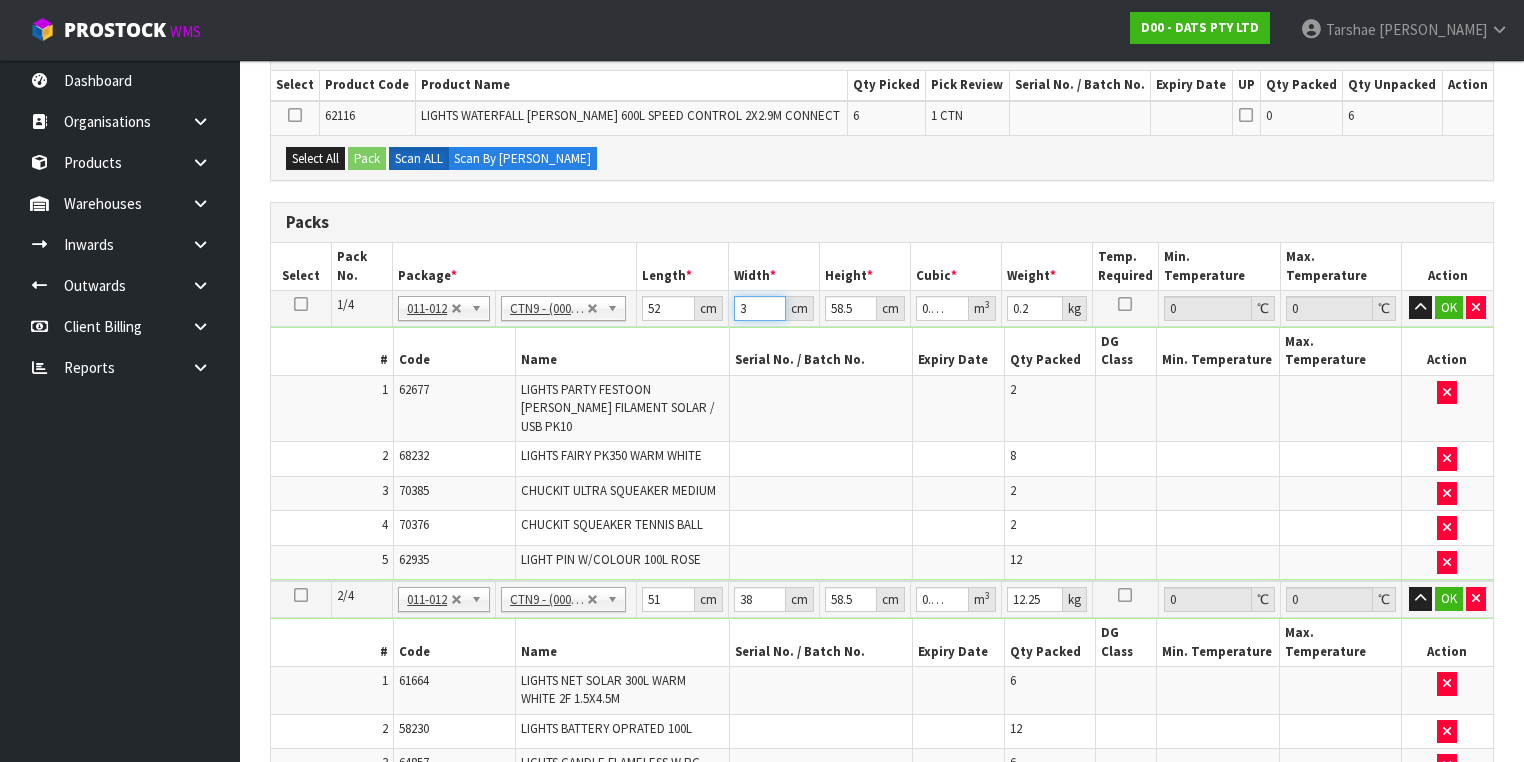 type on "39" 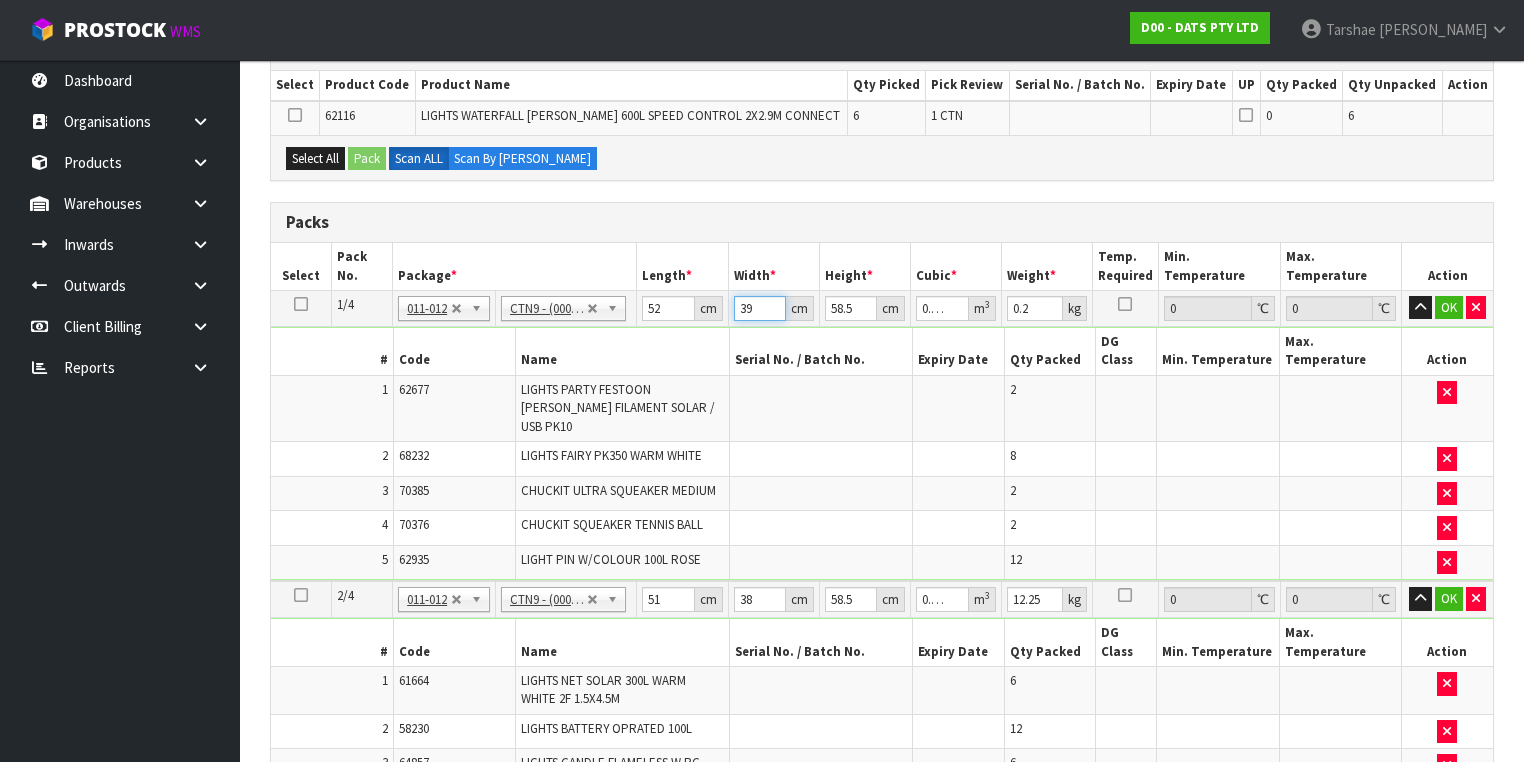 type on "39" 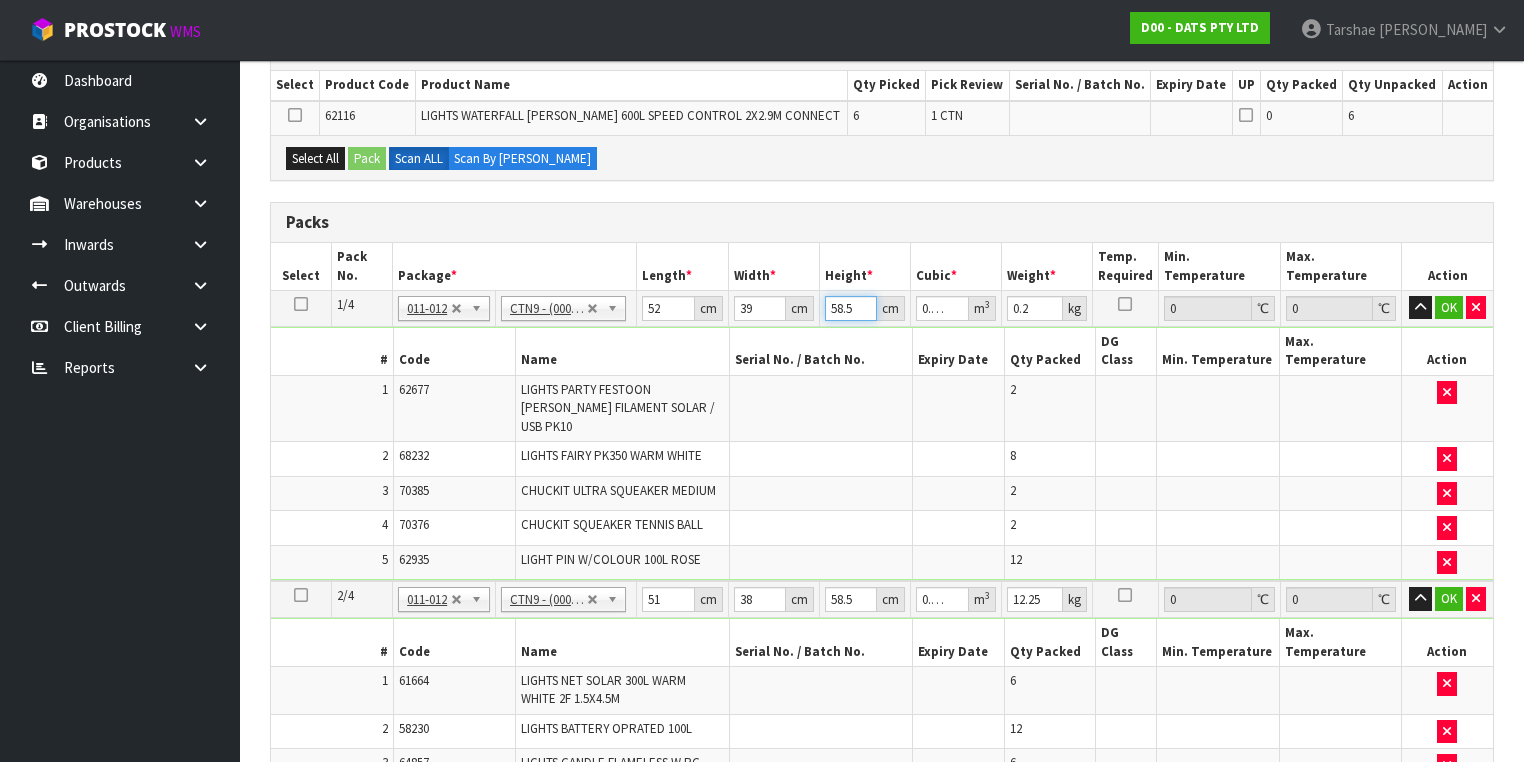 type on "5" 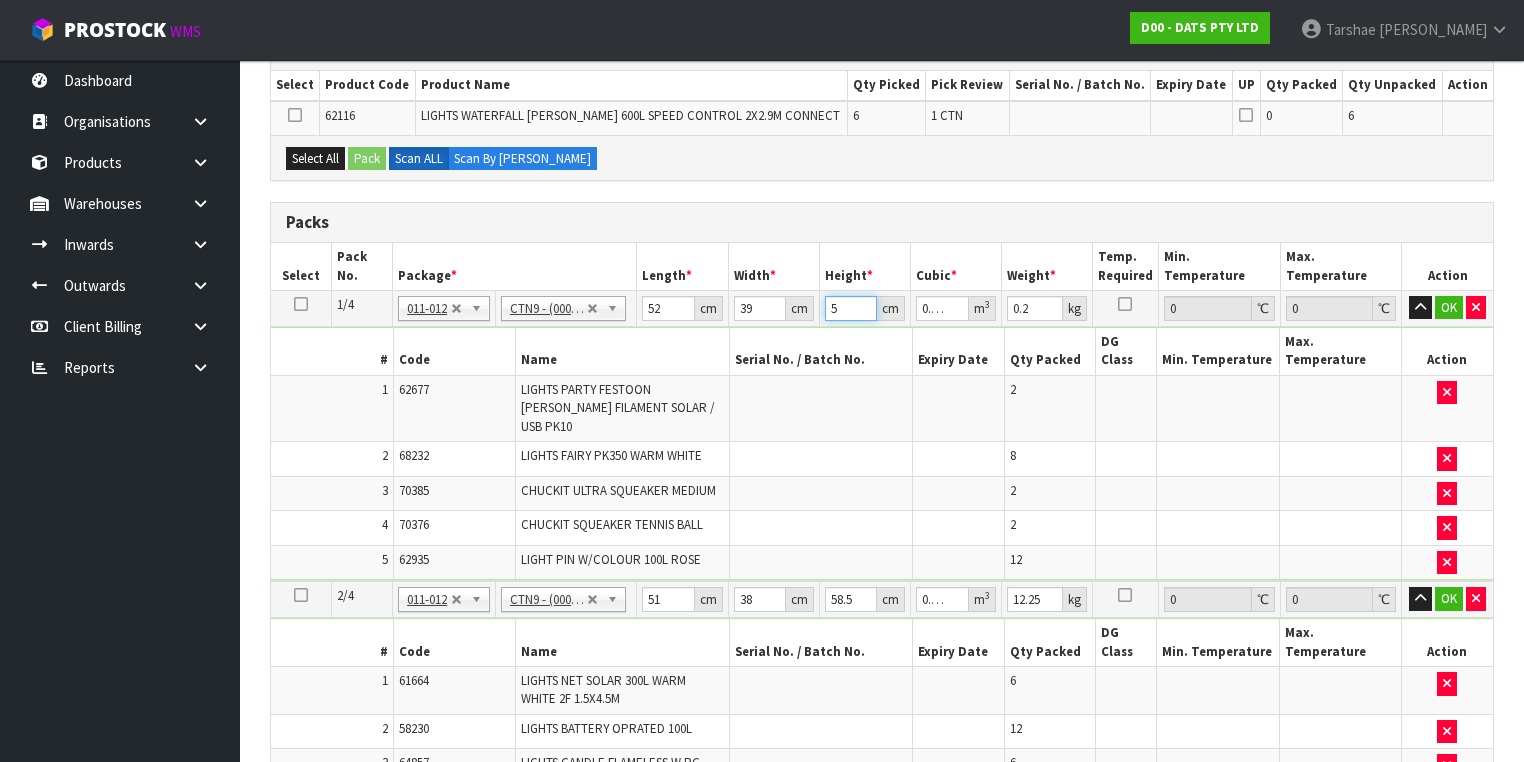 type on "57" 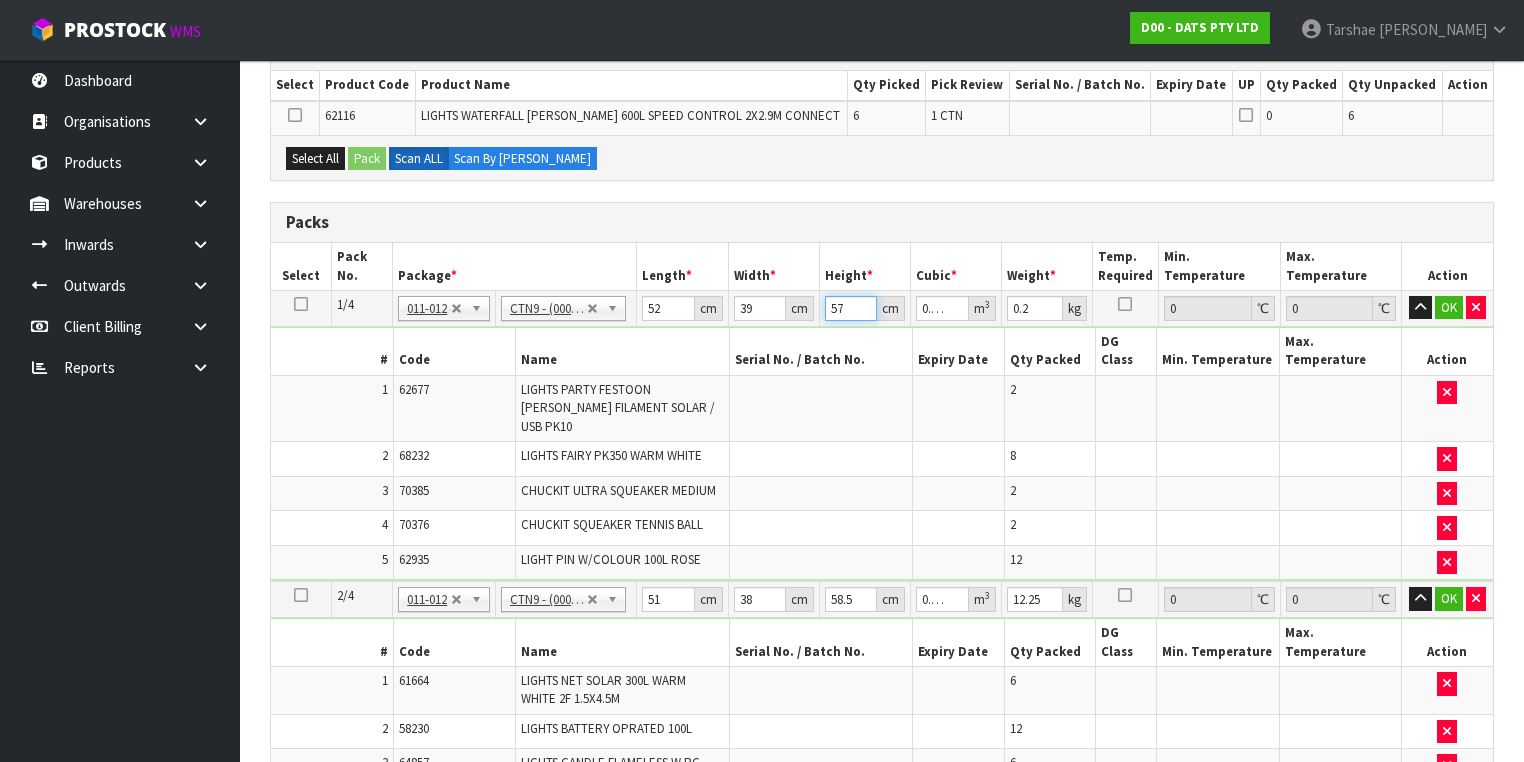 type on "57" 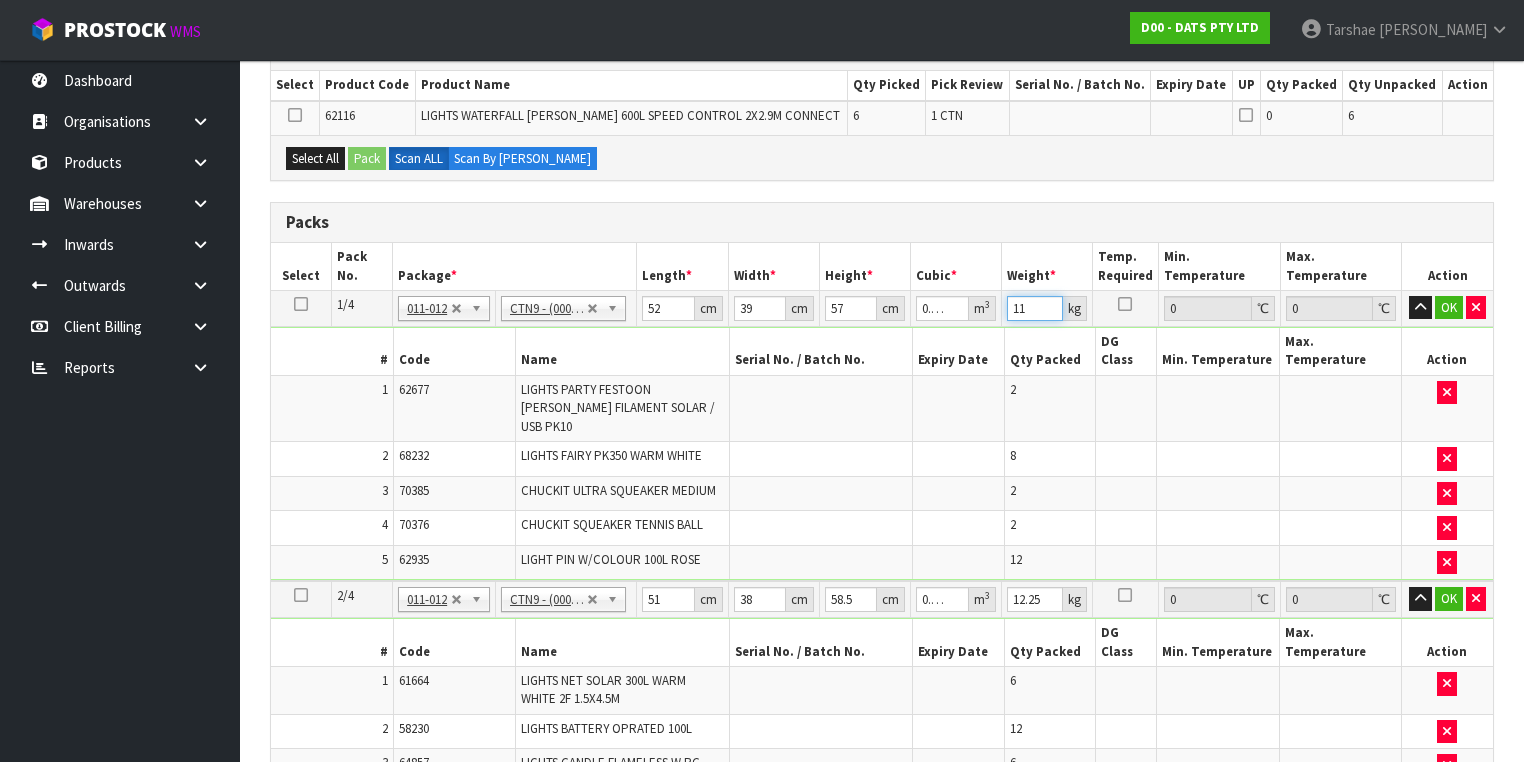 type on "11" 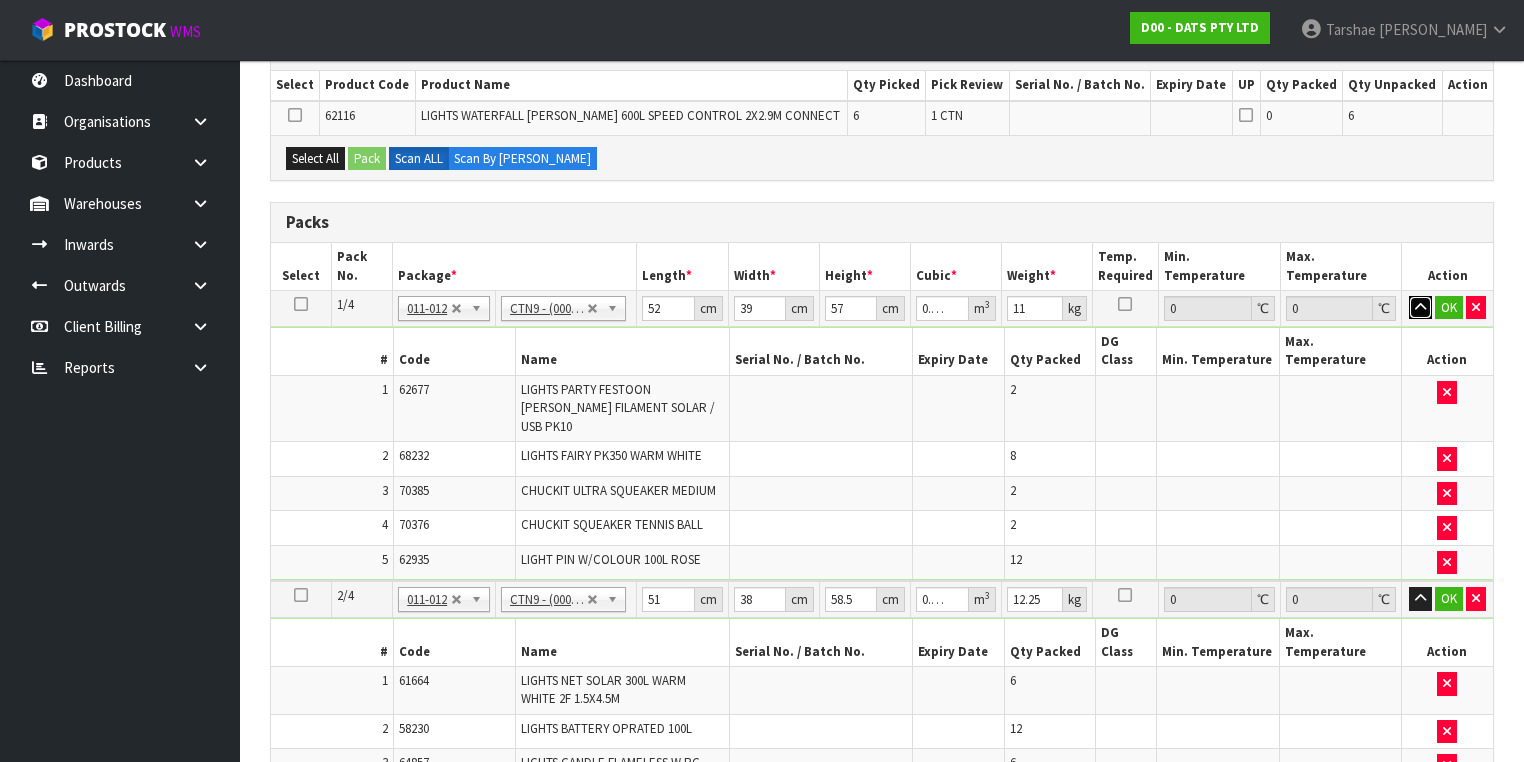 type 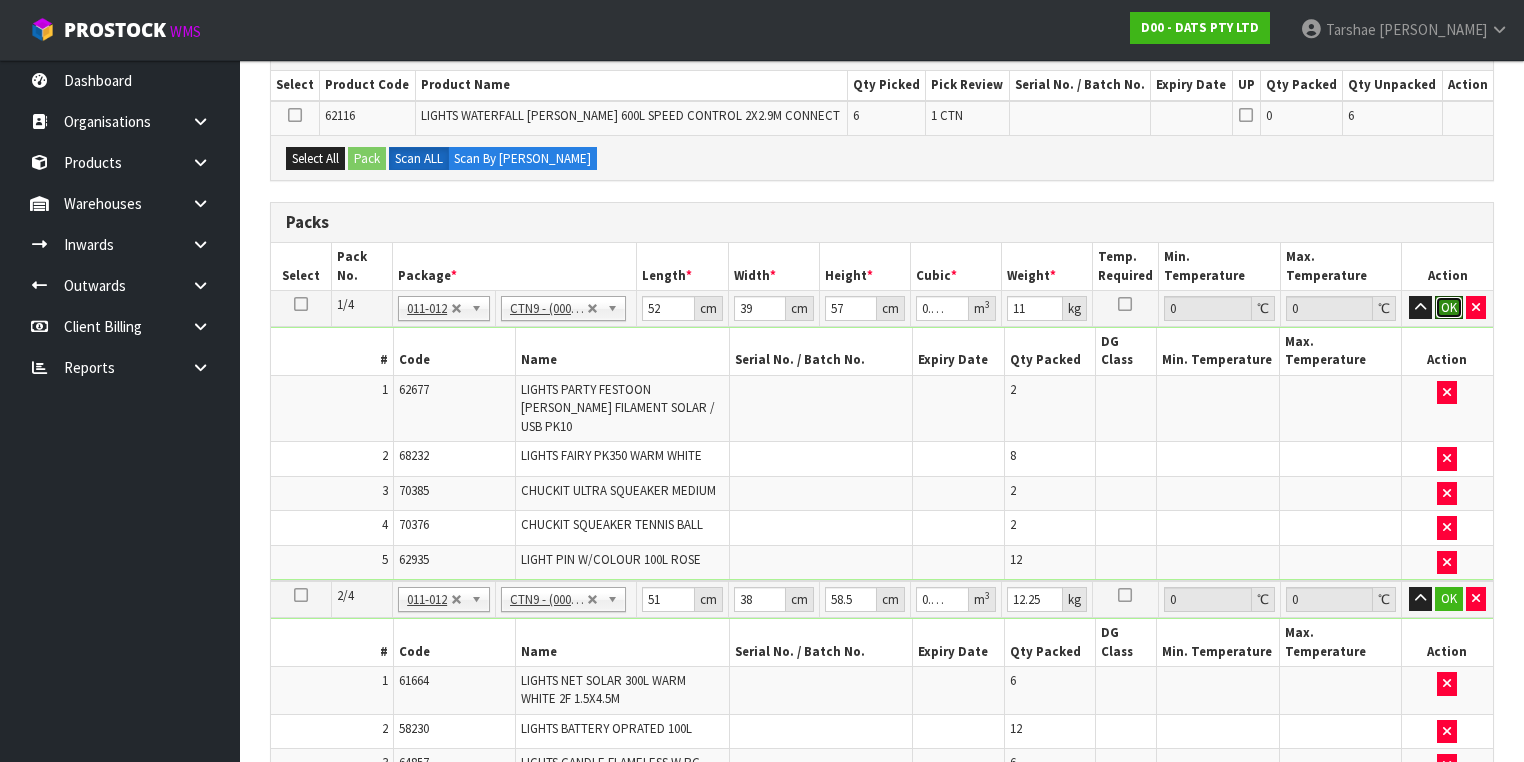 click on "OK" at bounding box center [1449, 308] 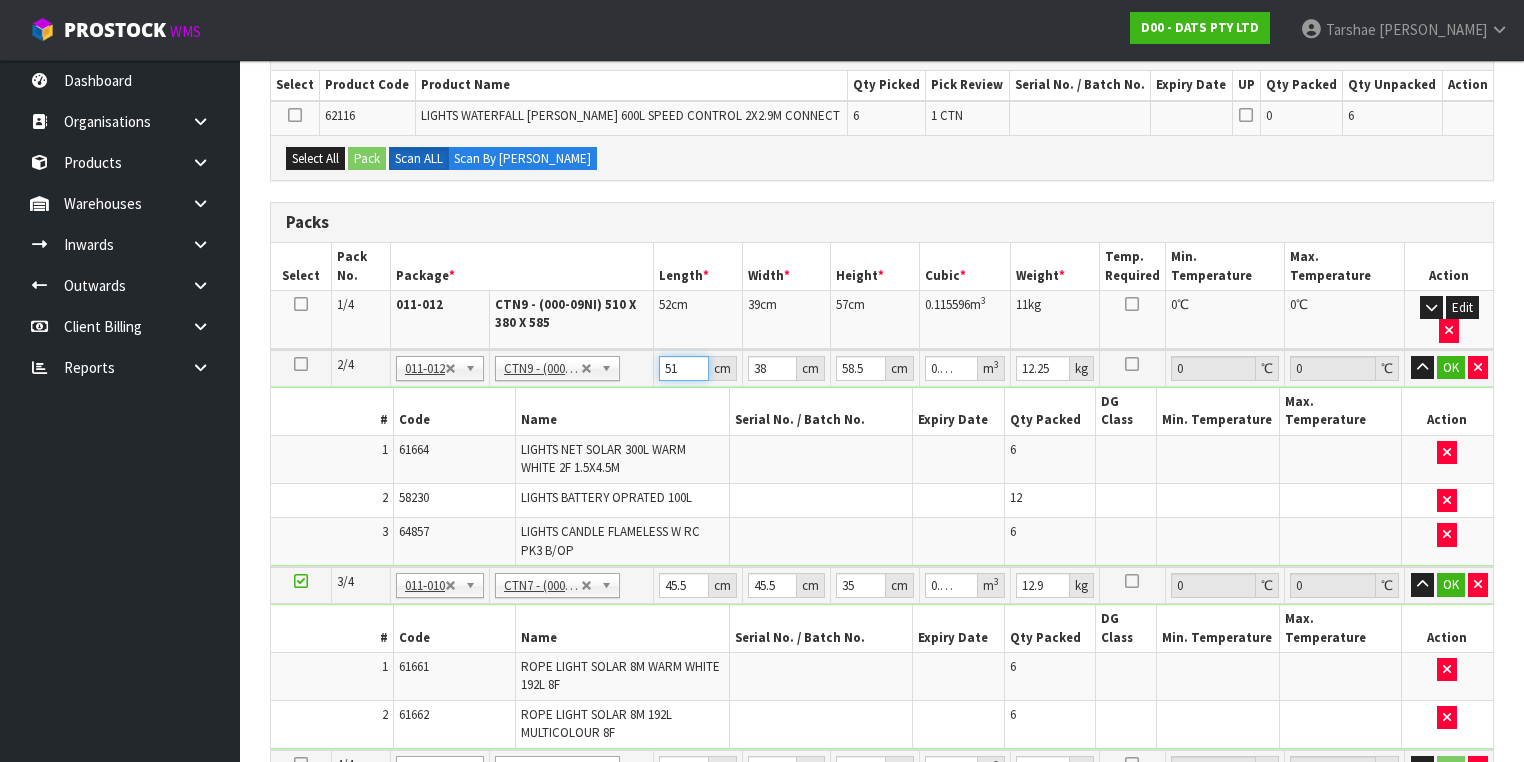 type on "5" 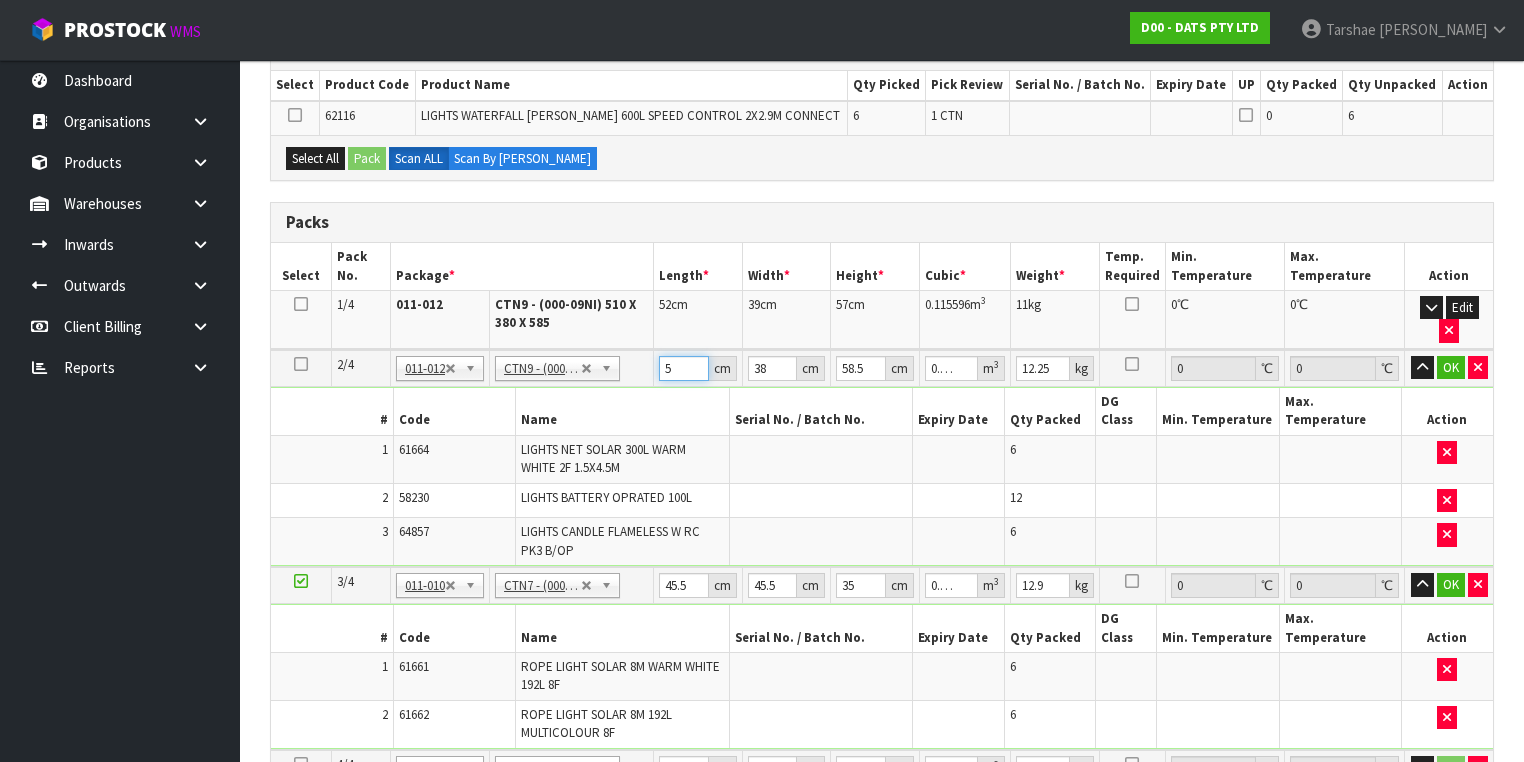type on "52" 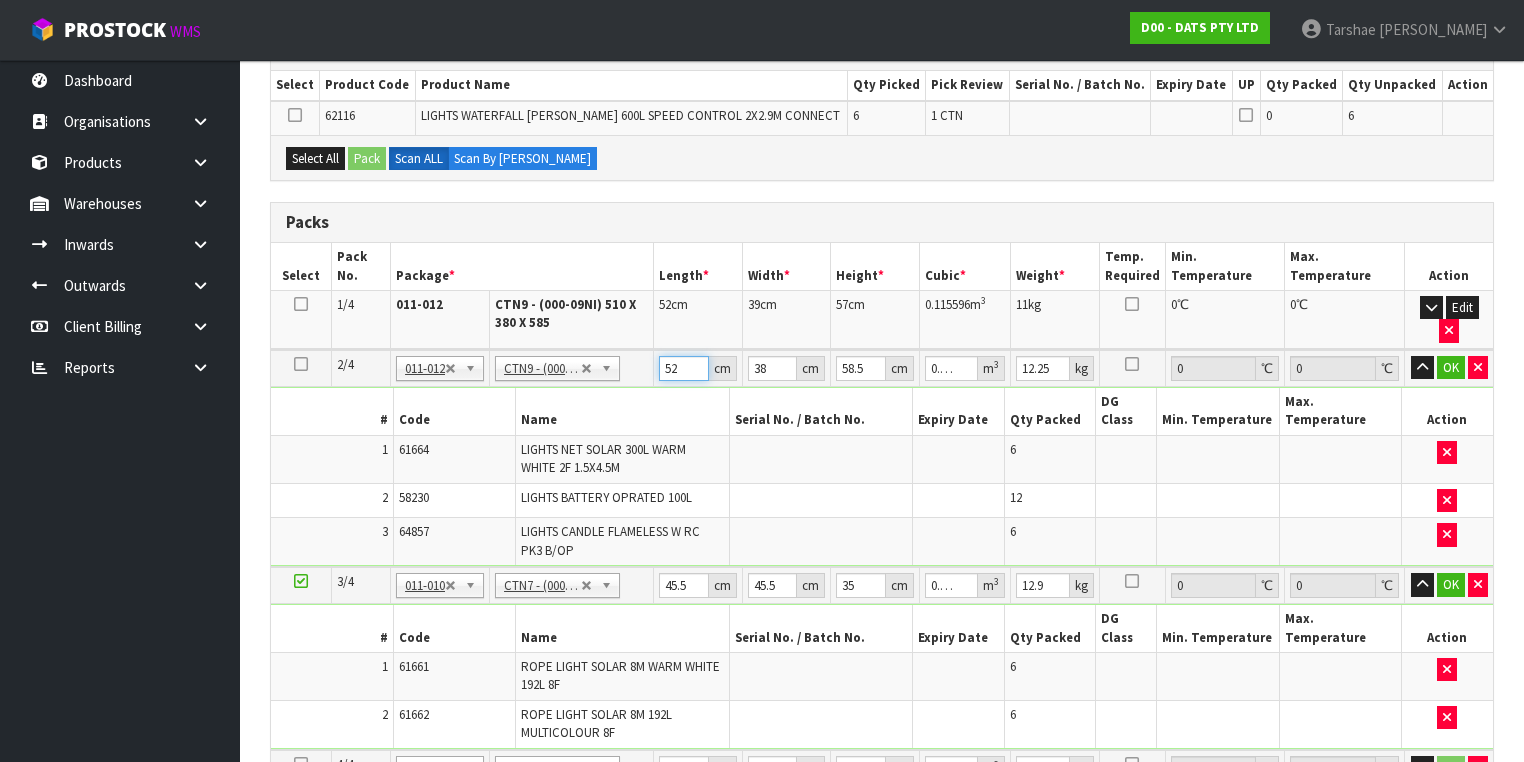type on "52" 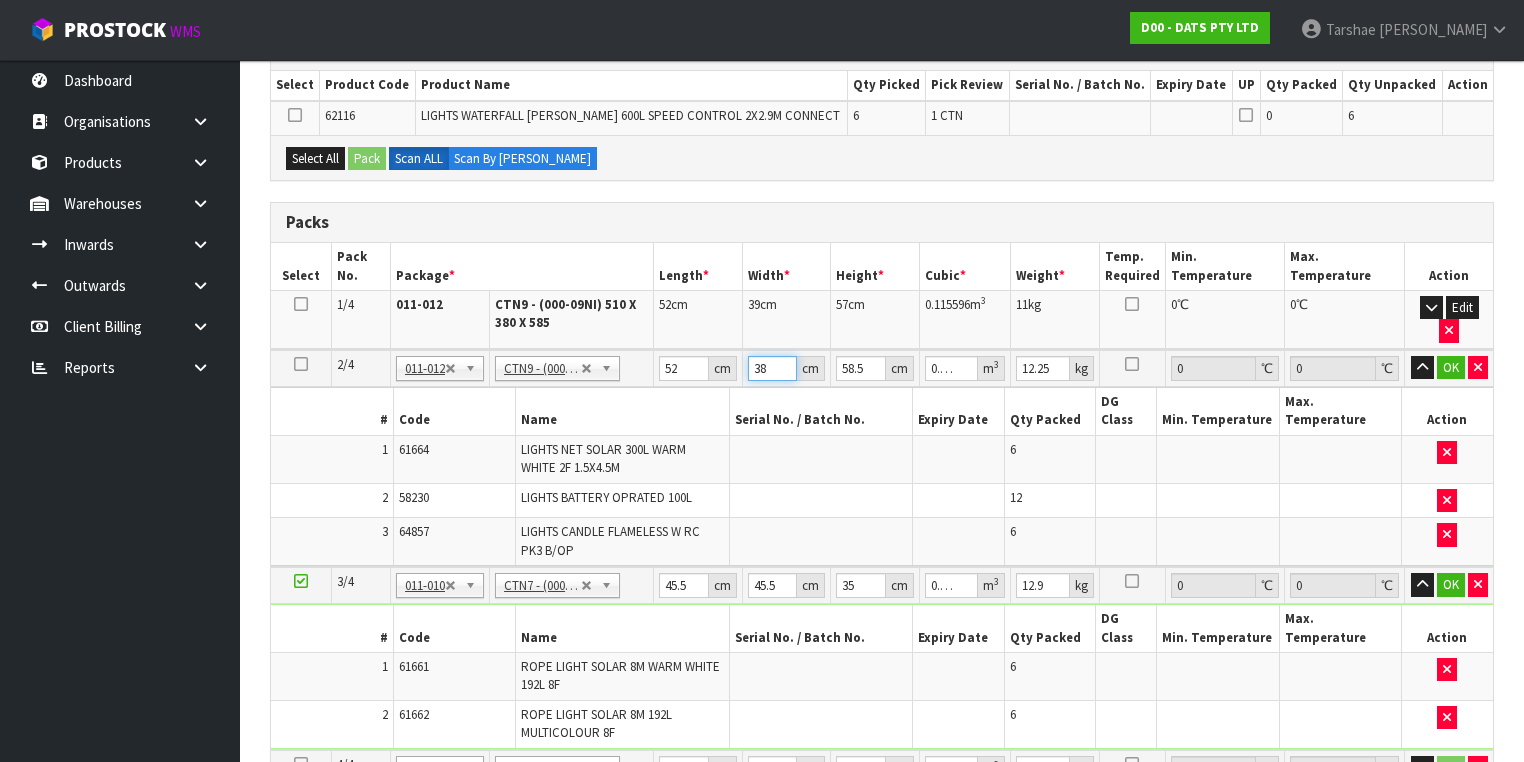type on "4" 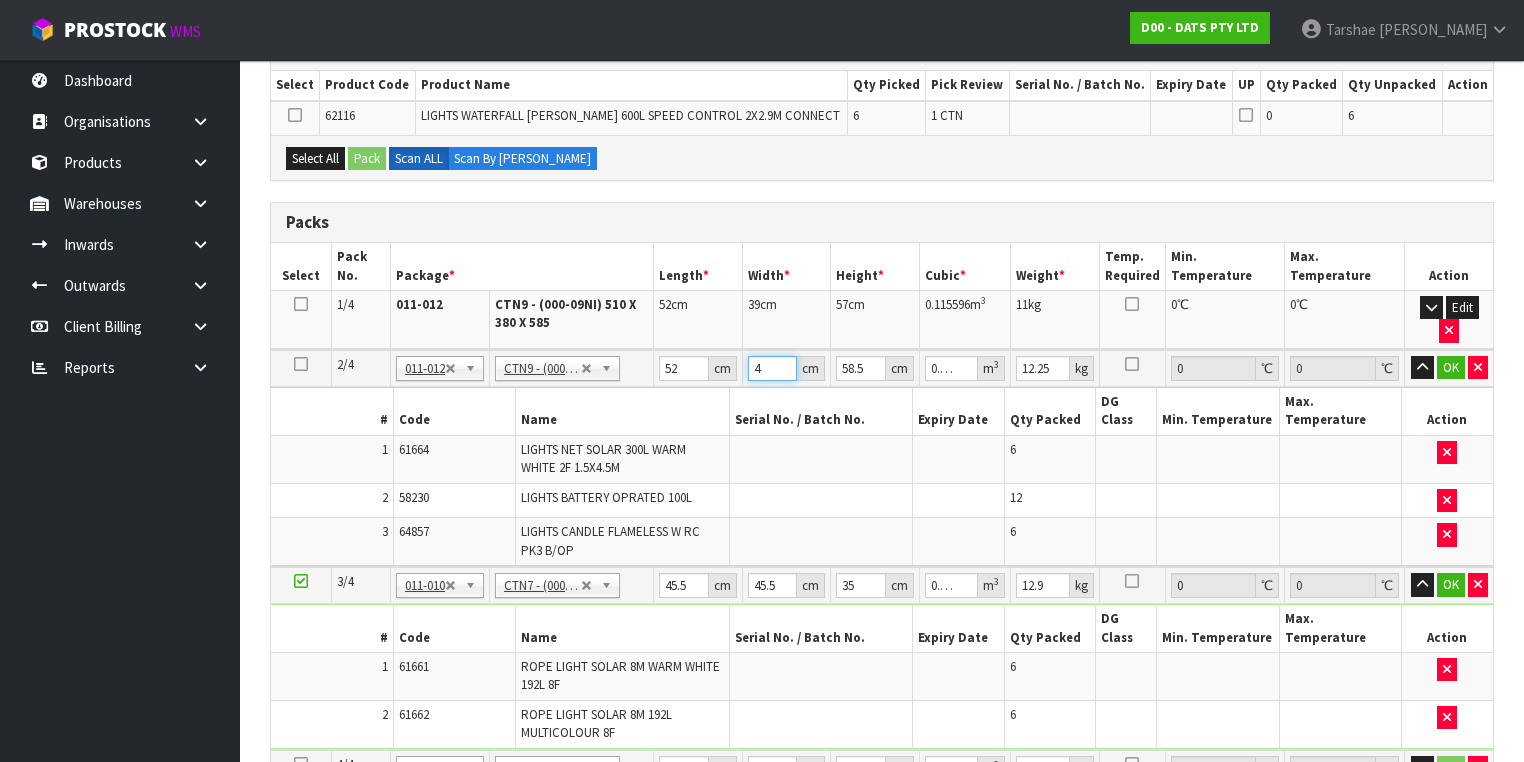 type on "0.012168" 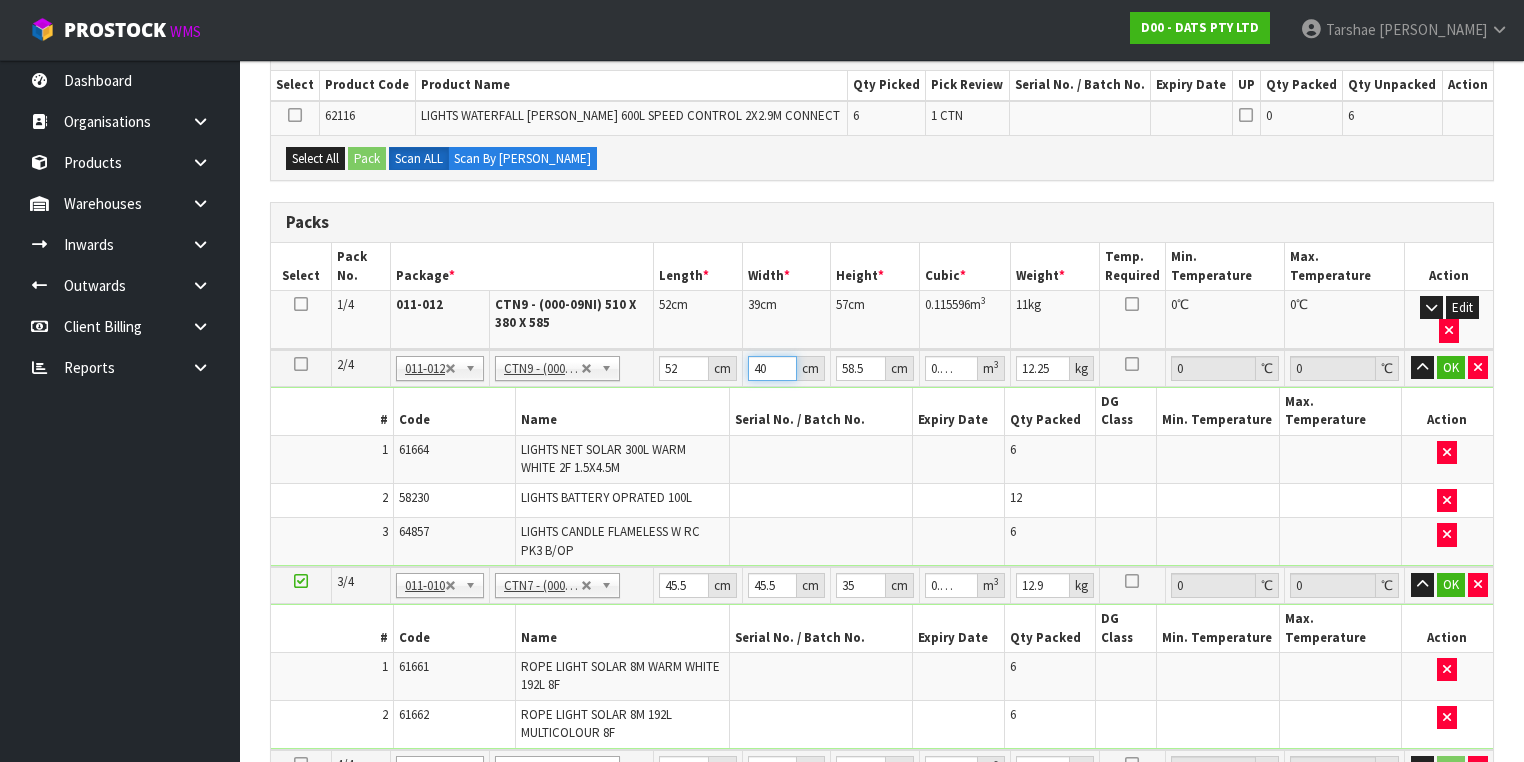 type on "0.12168" 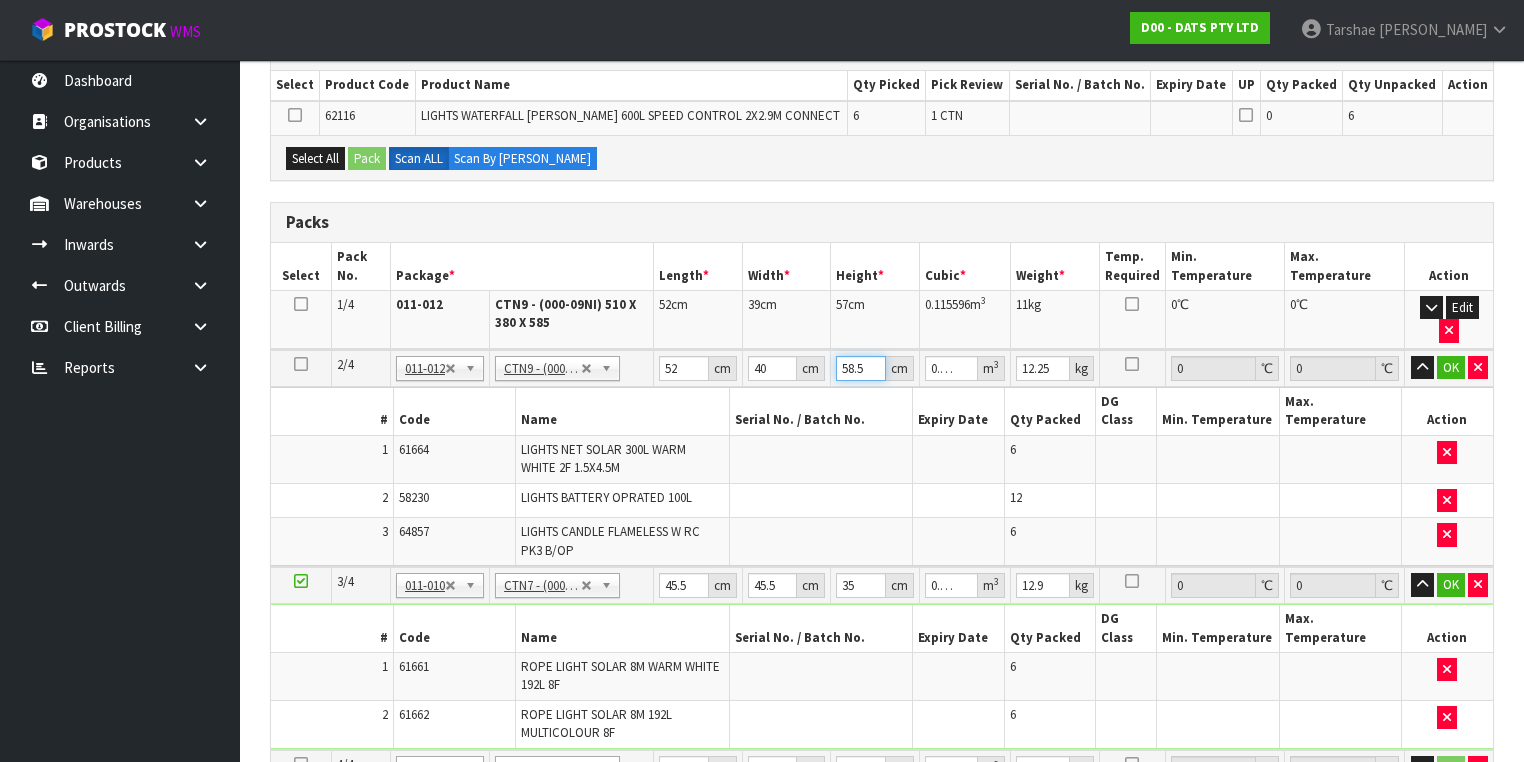 type on "4" 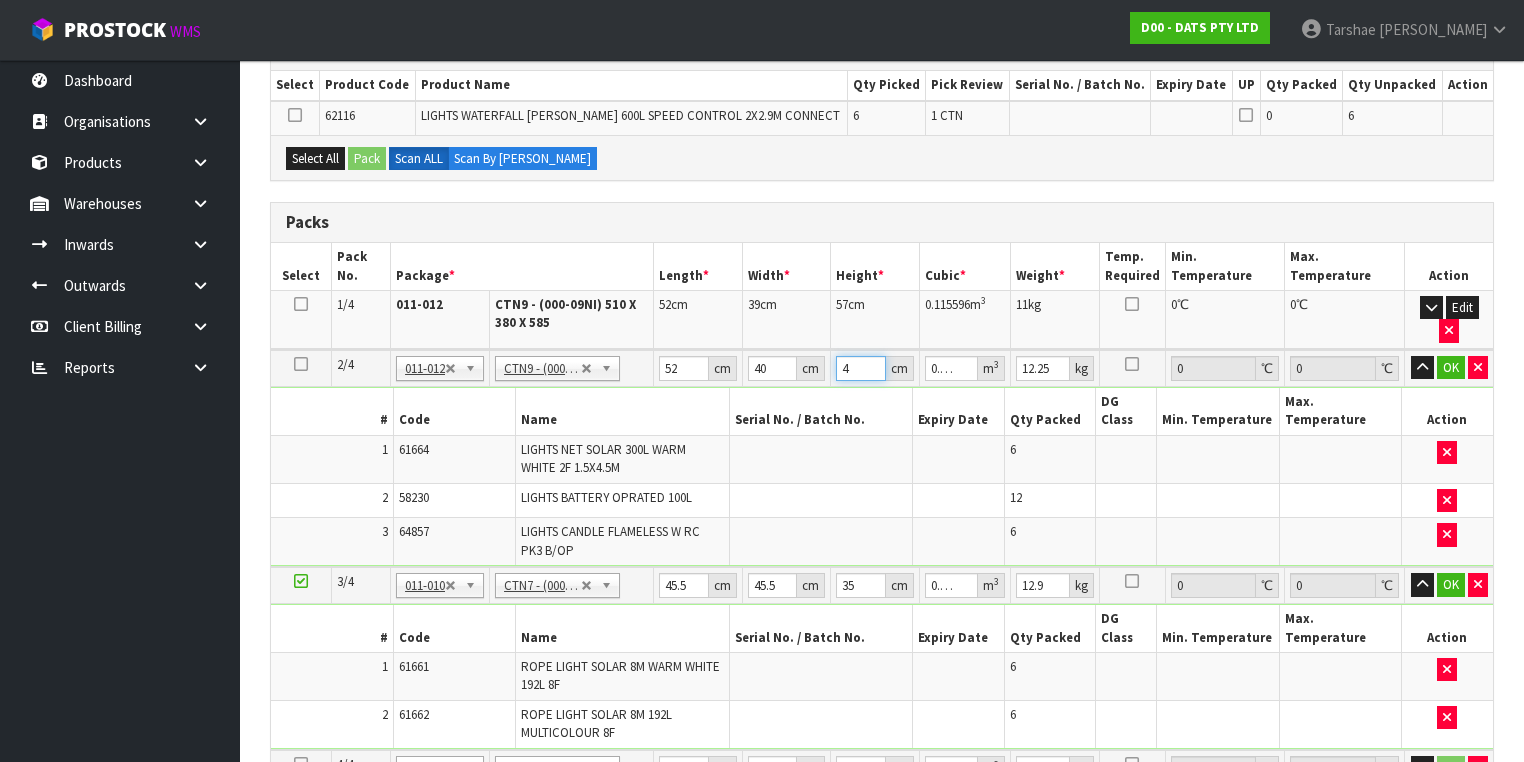 type on "43" 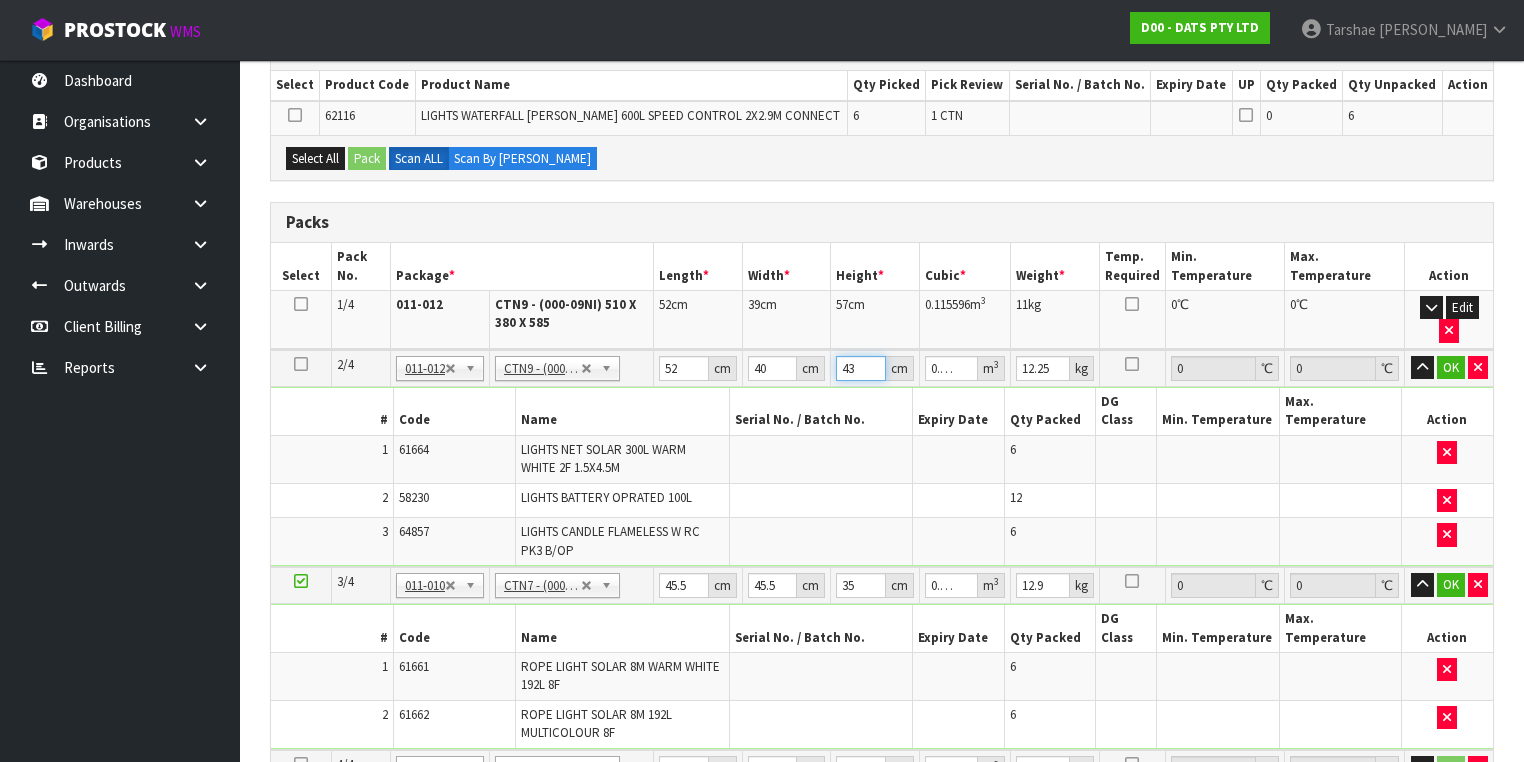type on "43" 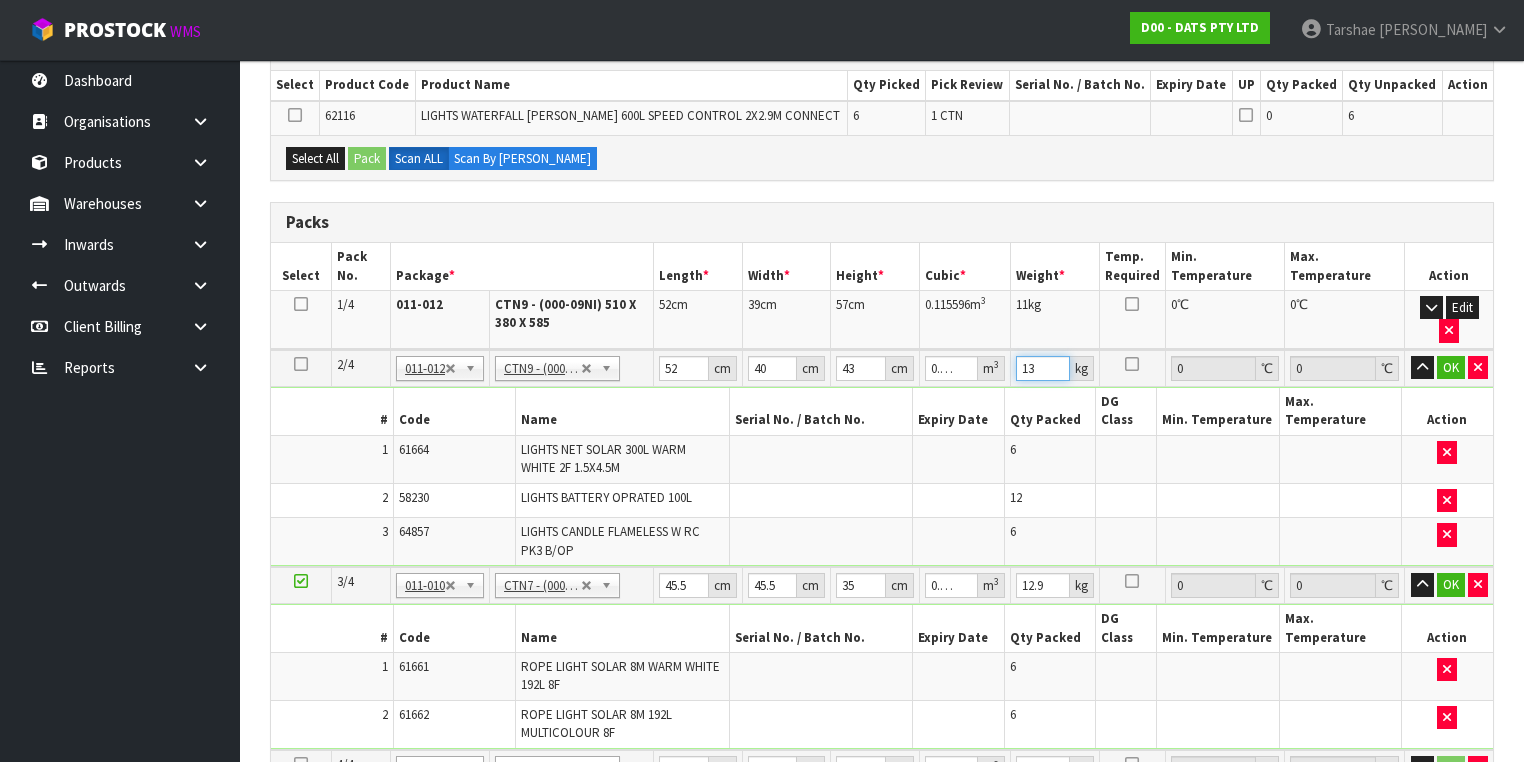type on "13" 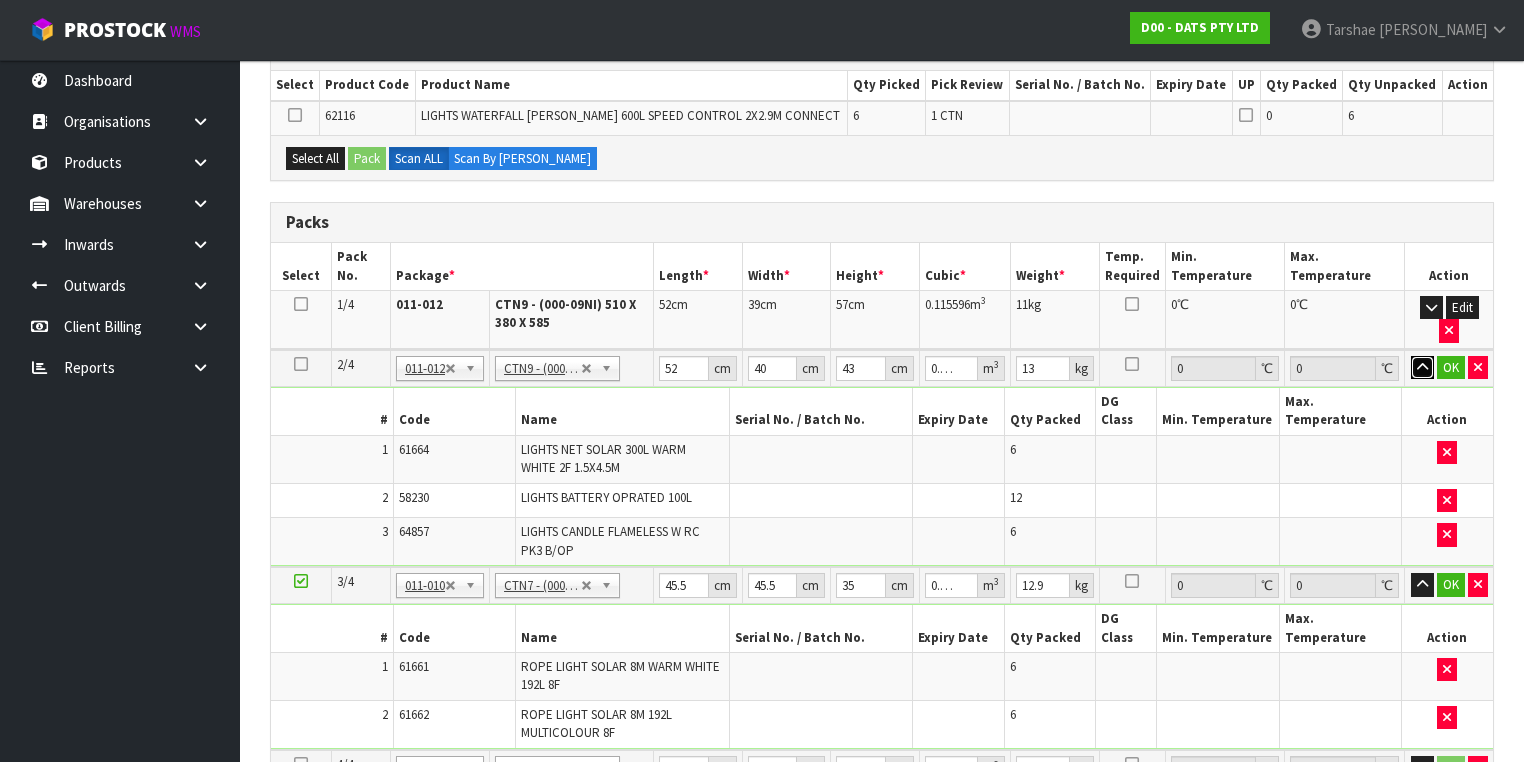 type 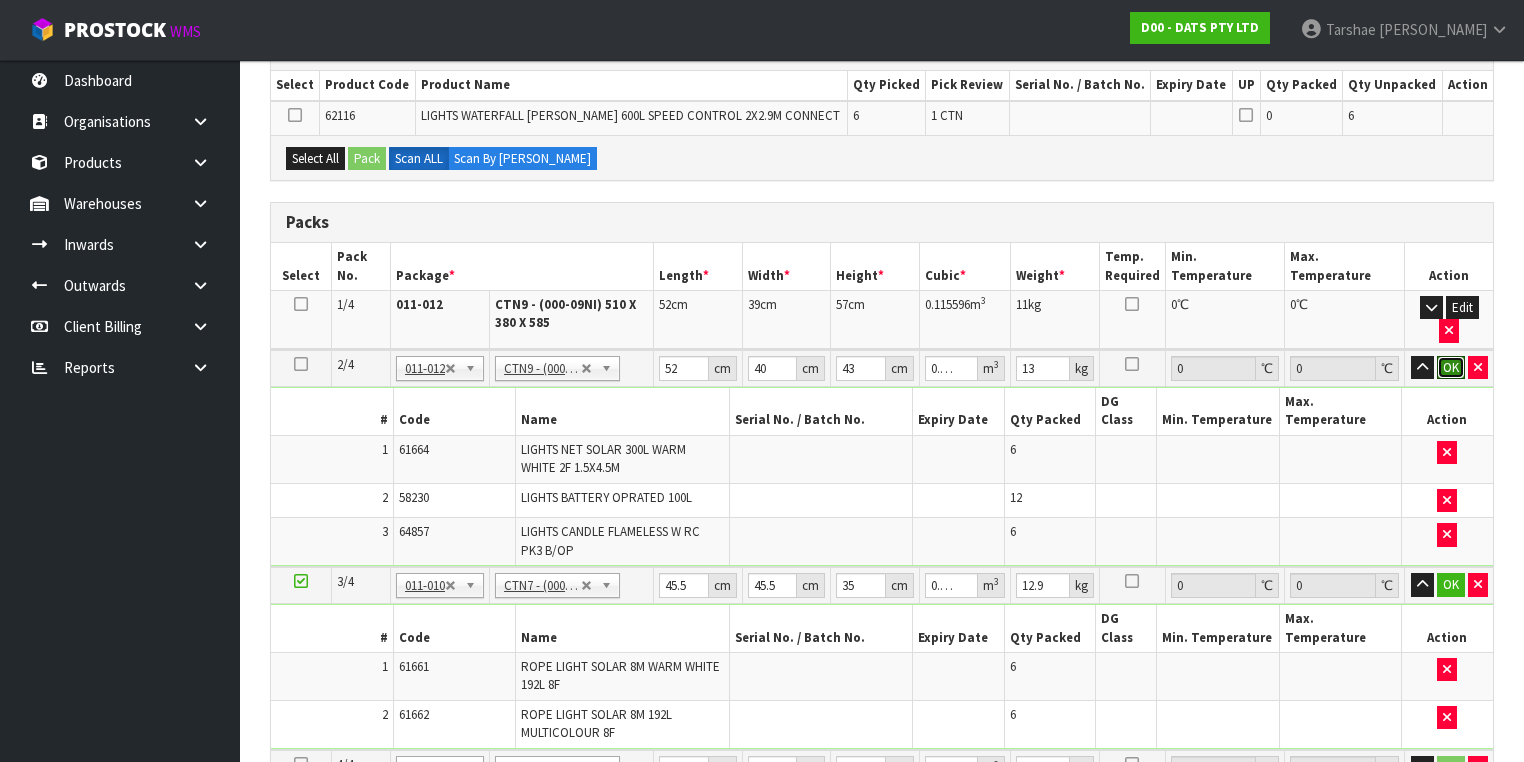 click on "OK" at bounding box center [1451, 368] 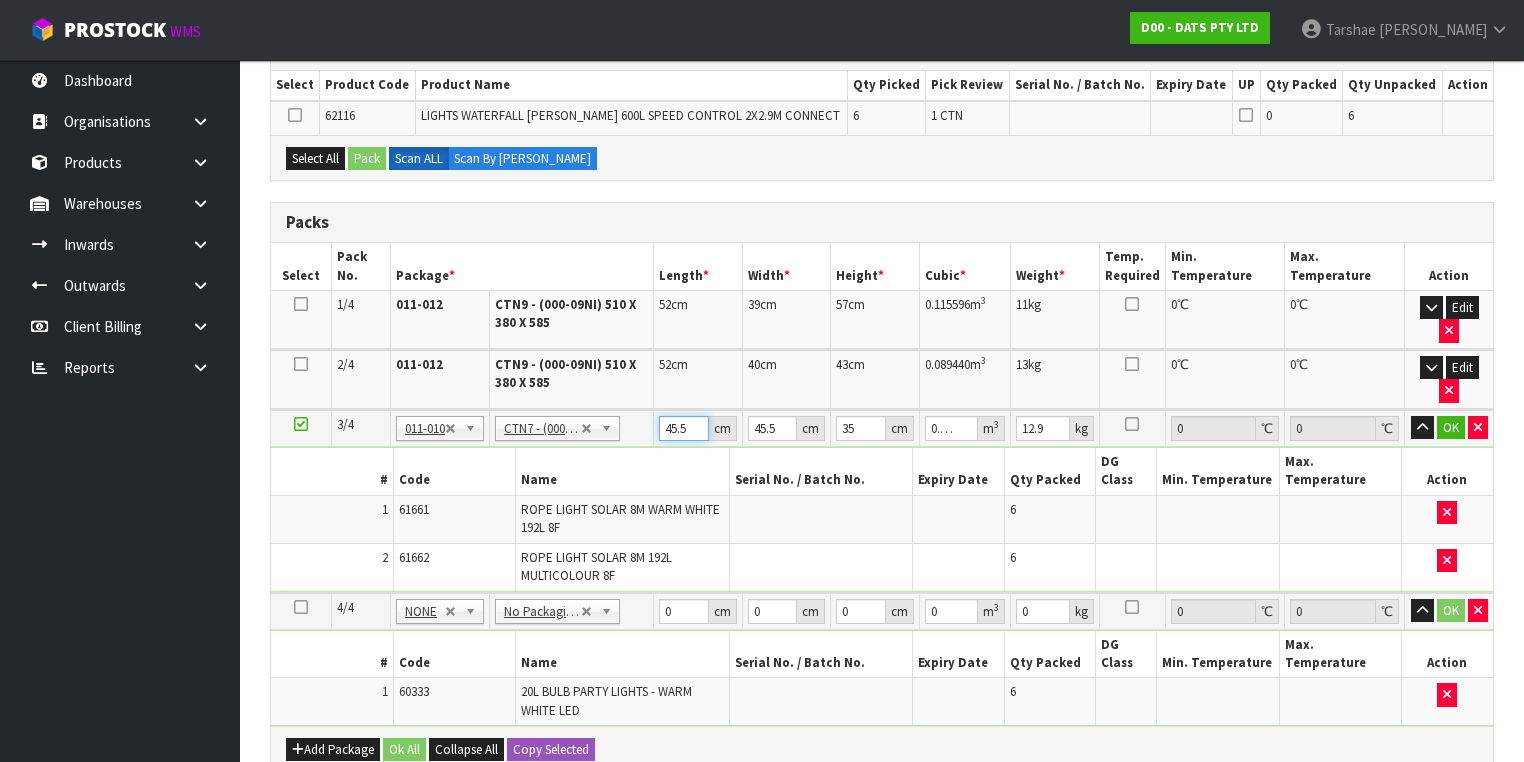 type on "4" 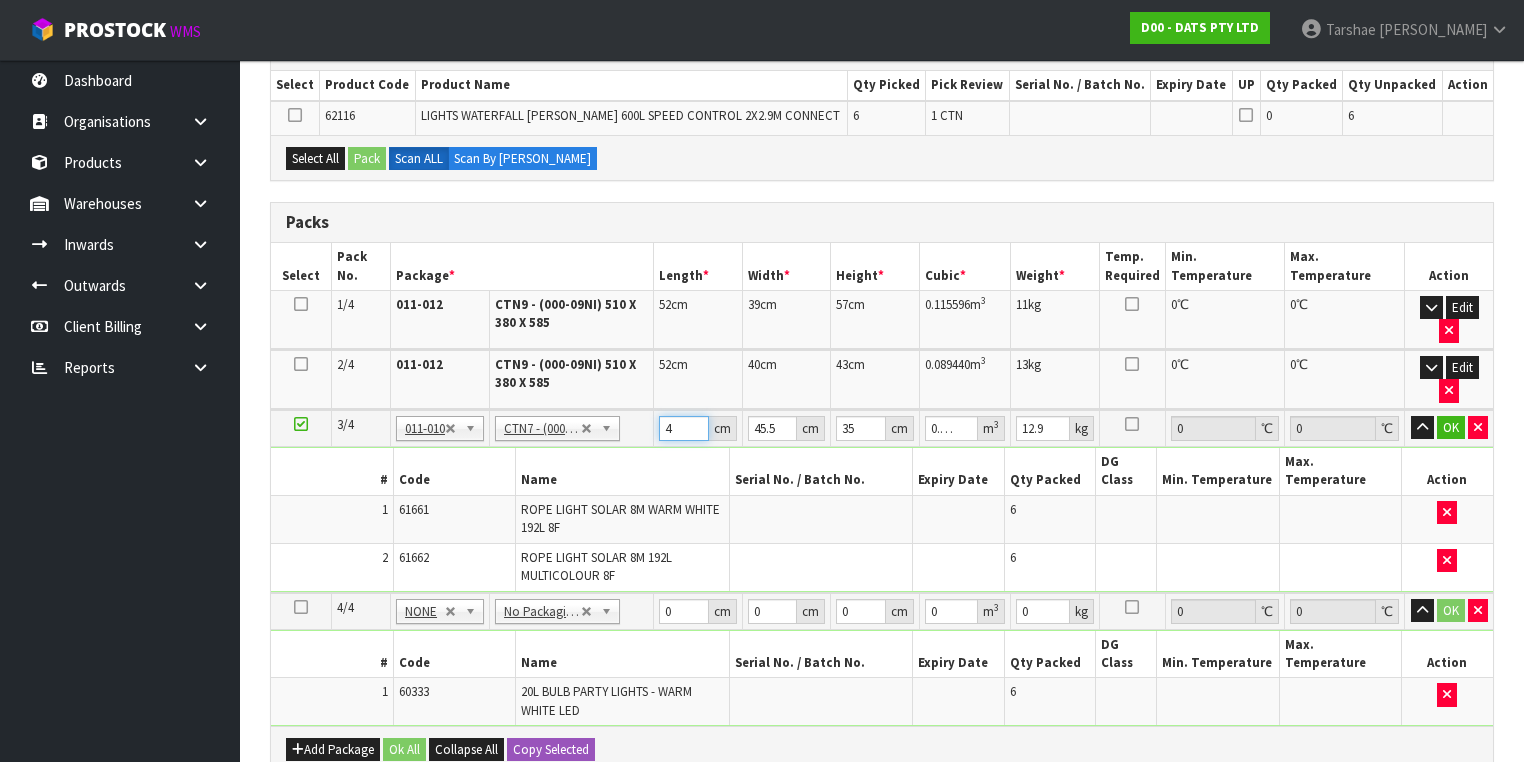 type on "48" 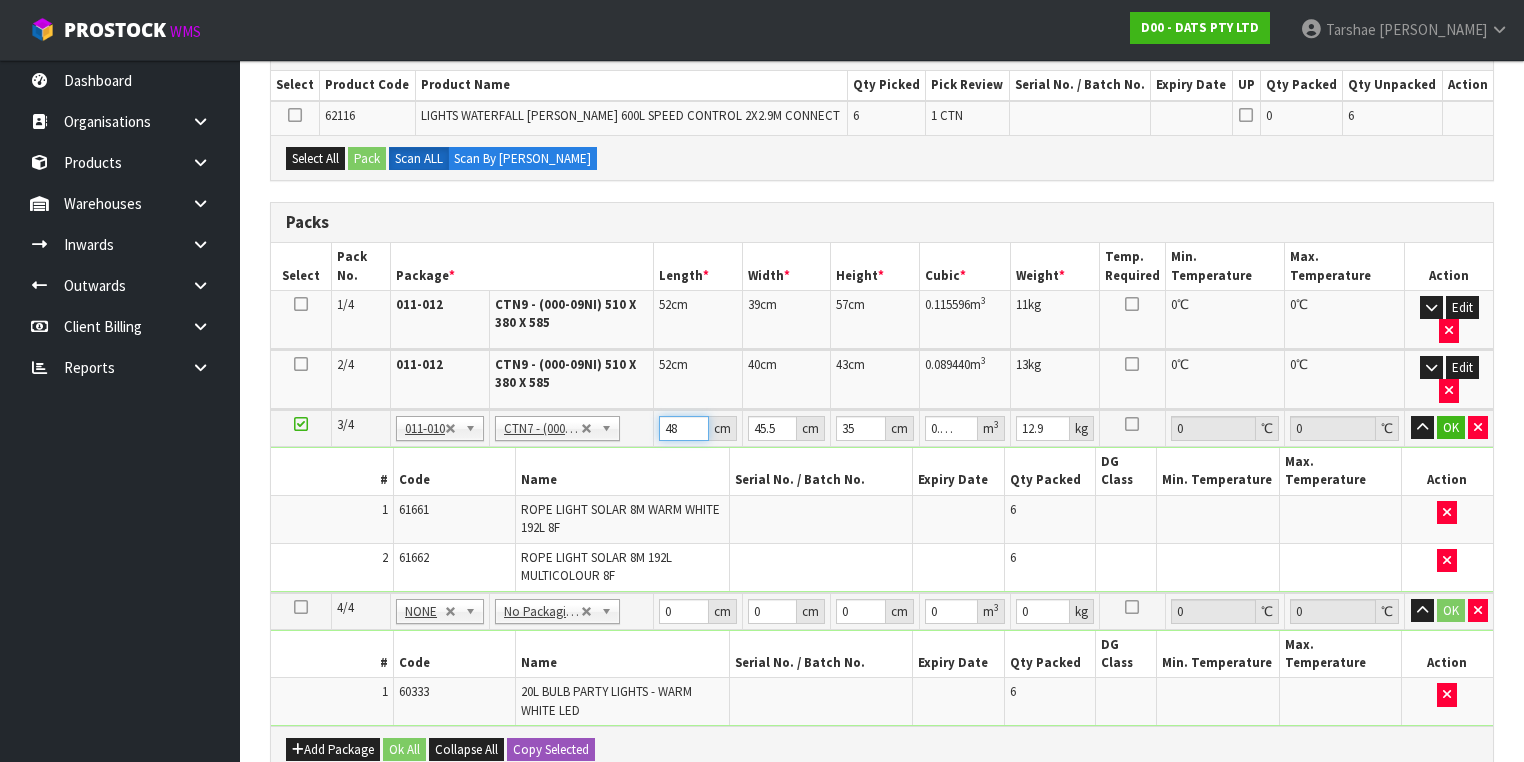 type on "48" 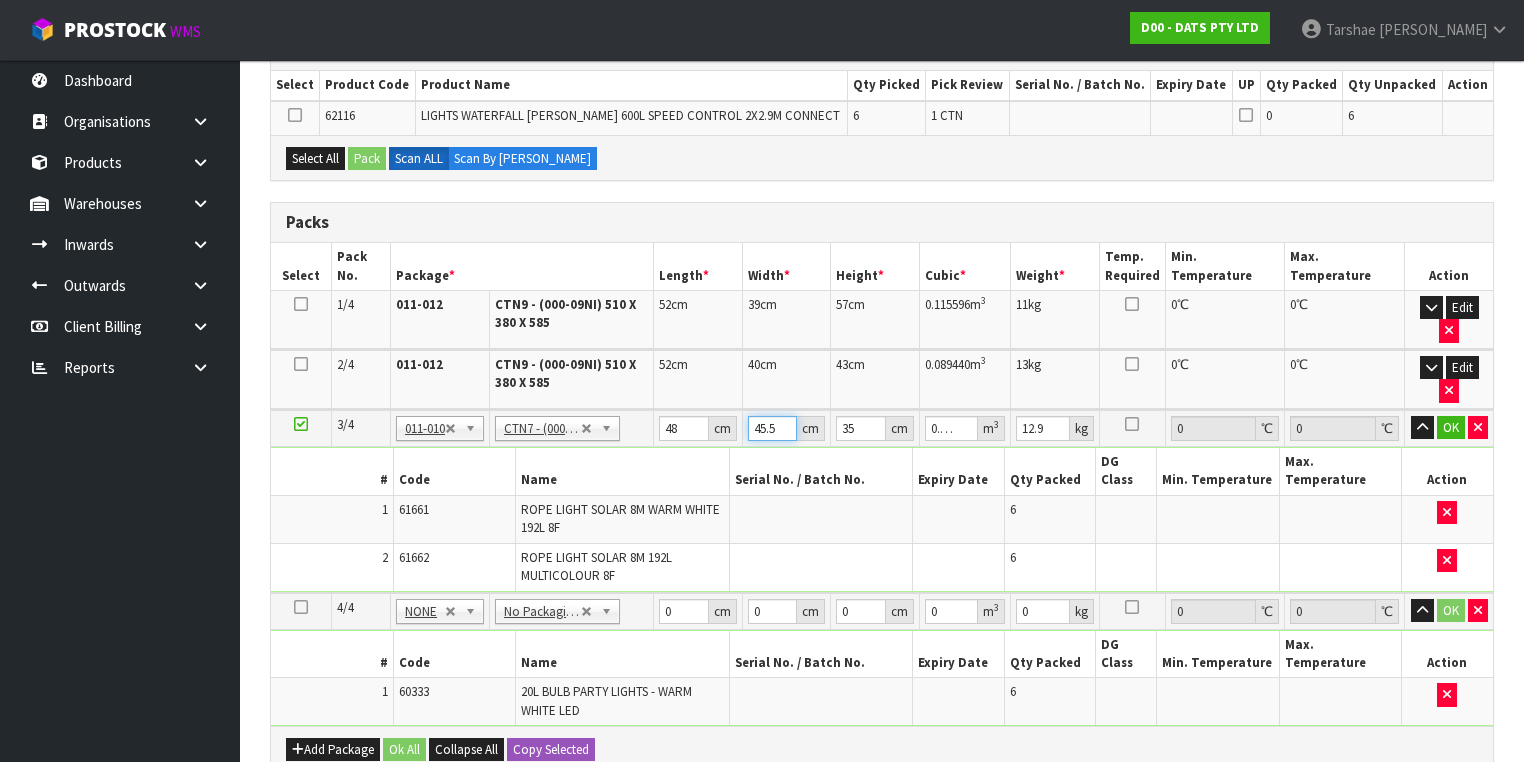 type on "4" 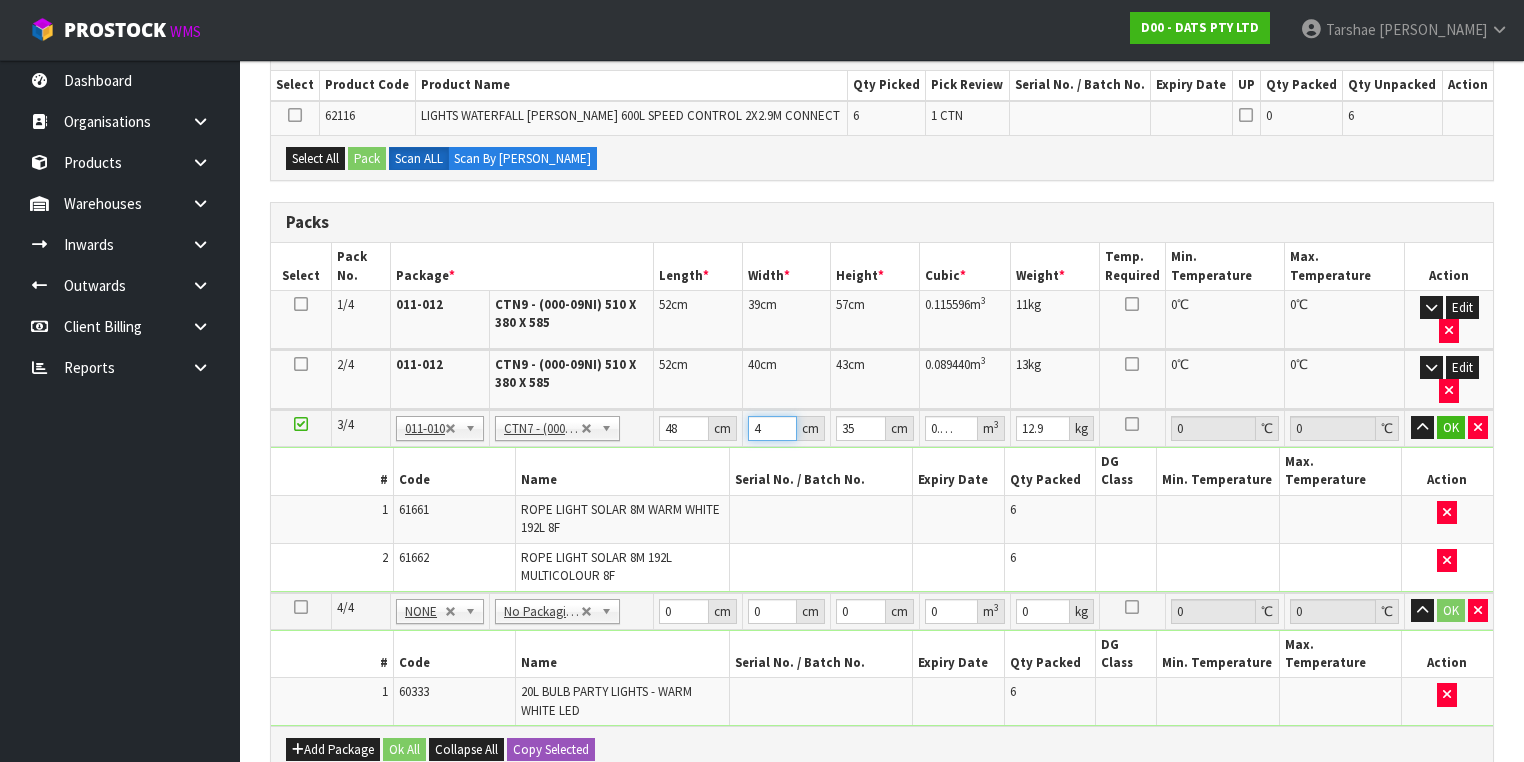 type on "46" 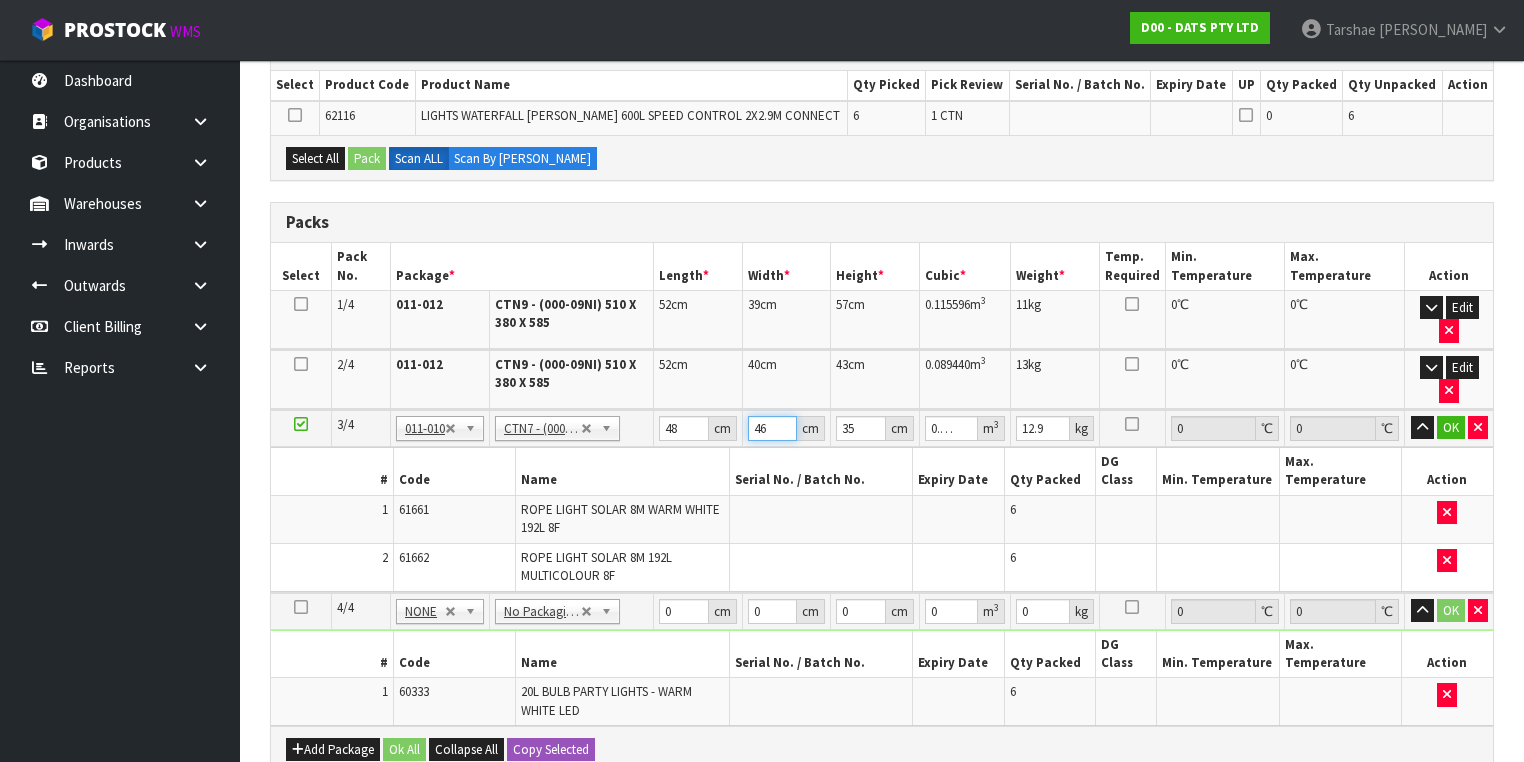 type on "46" 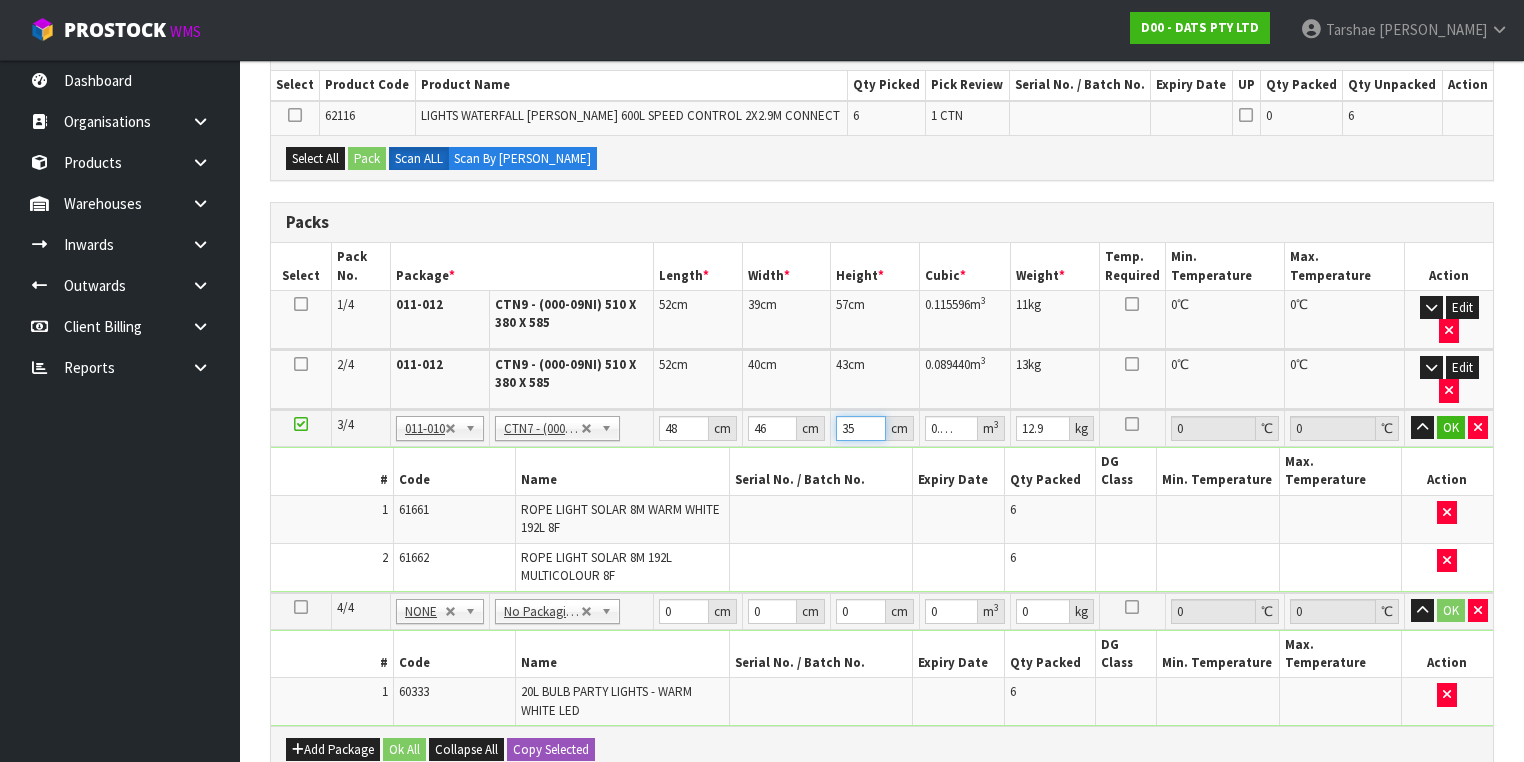 type on "5" 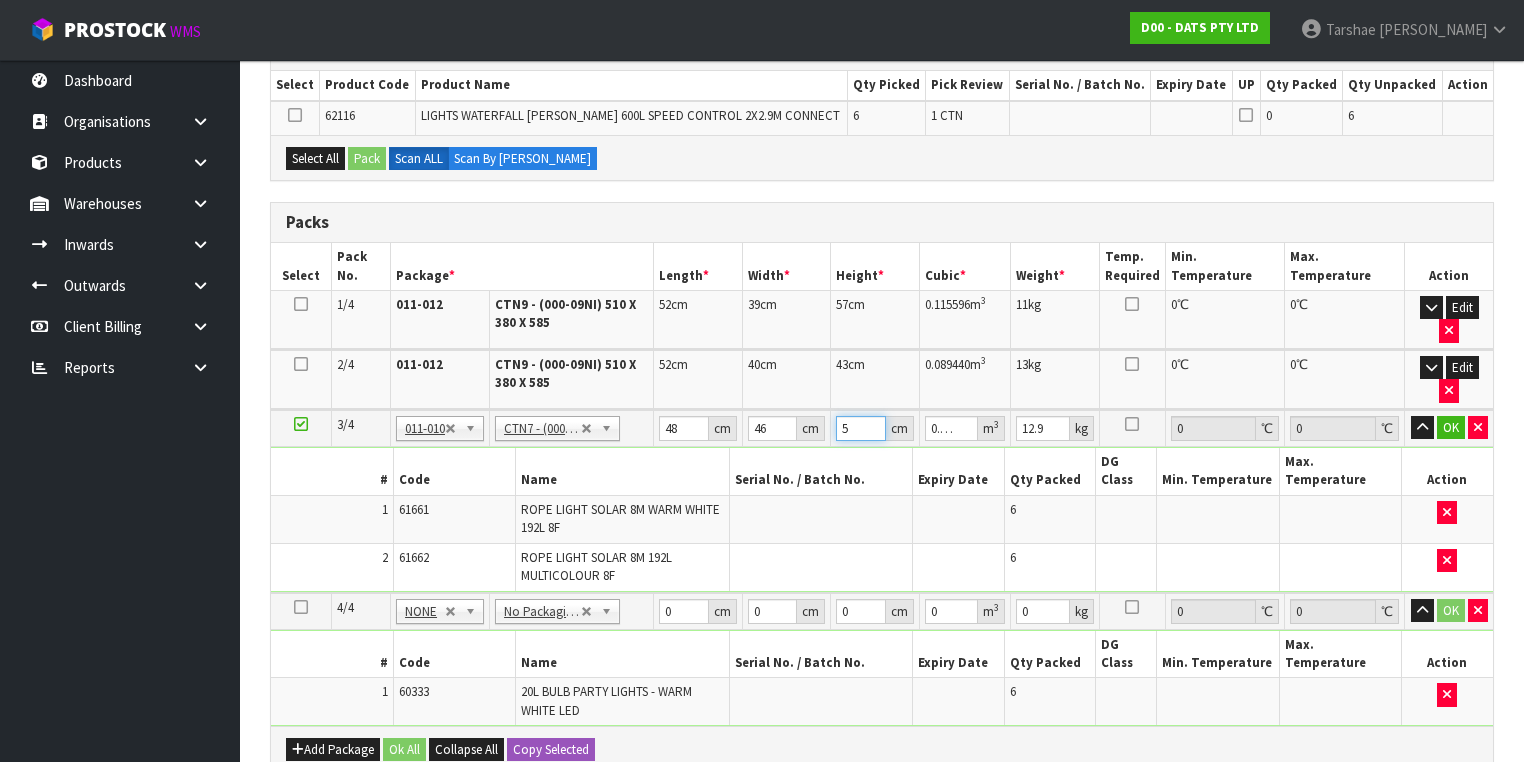 type on "52" 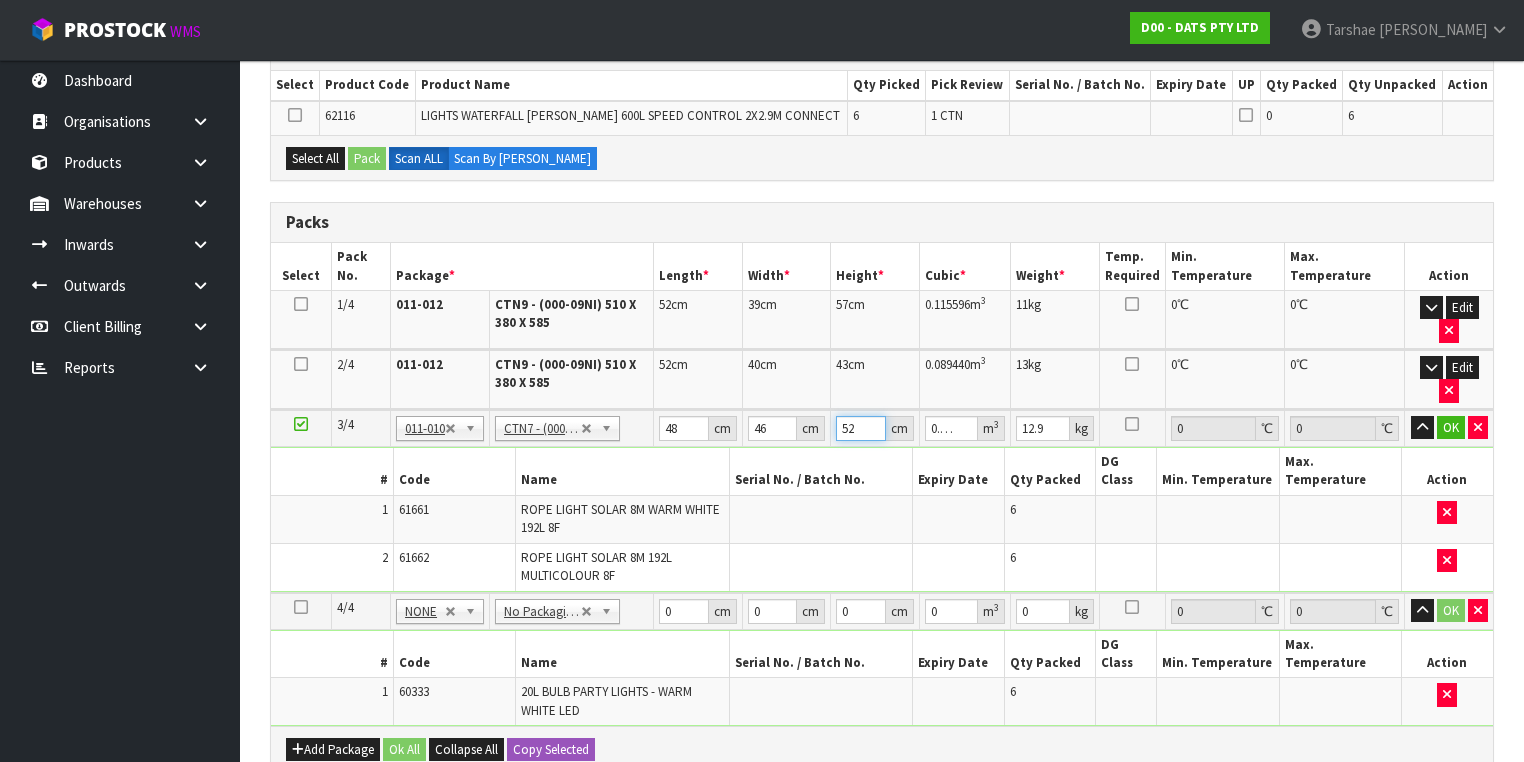 type on "52" 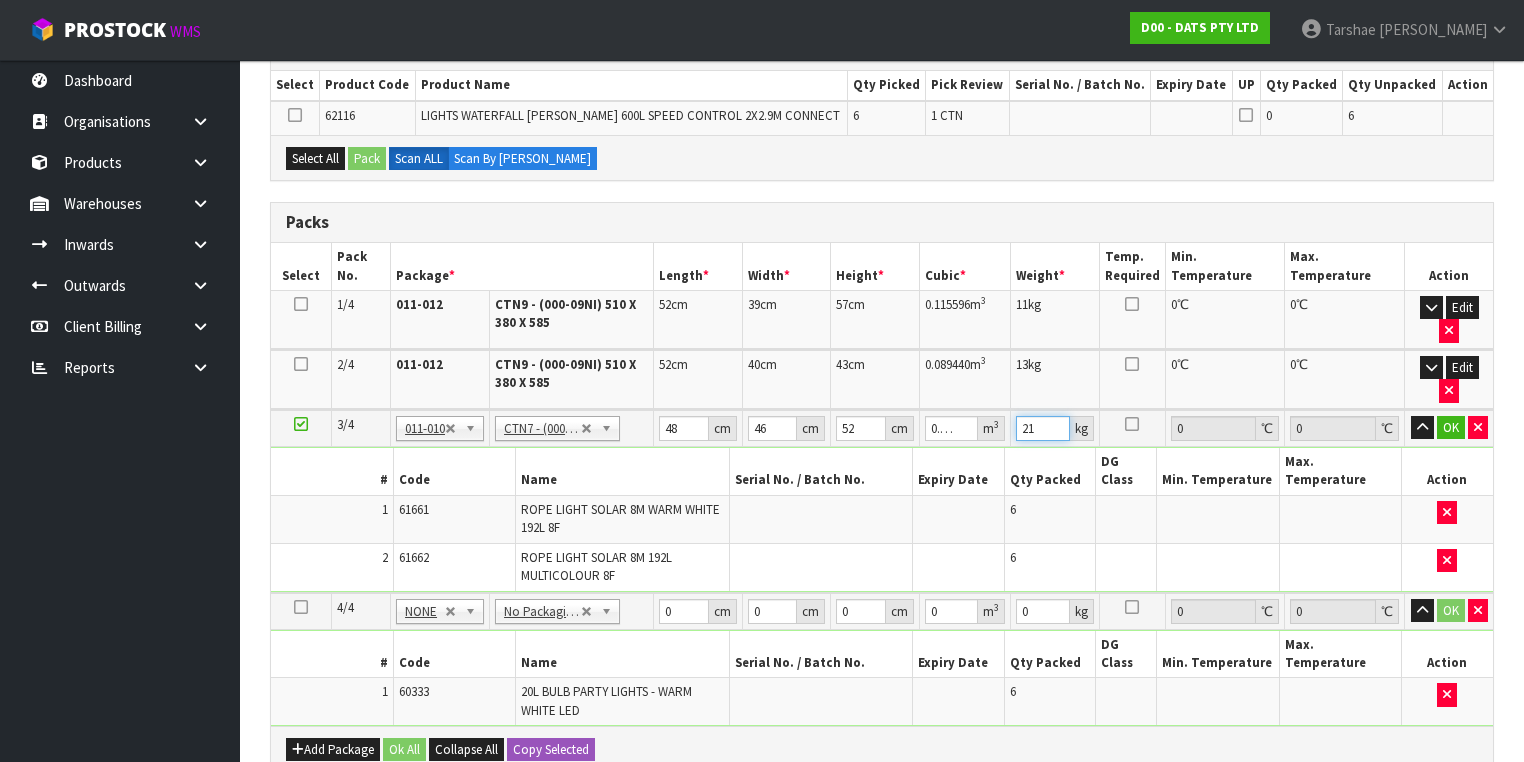 type on "21" 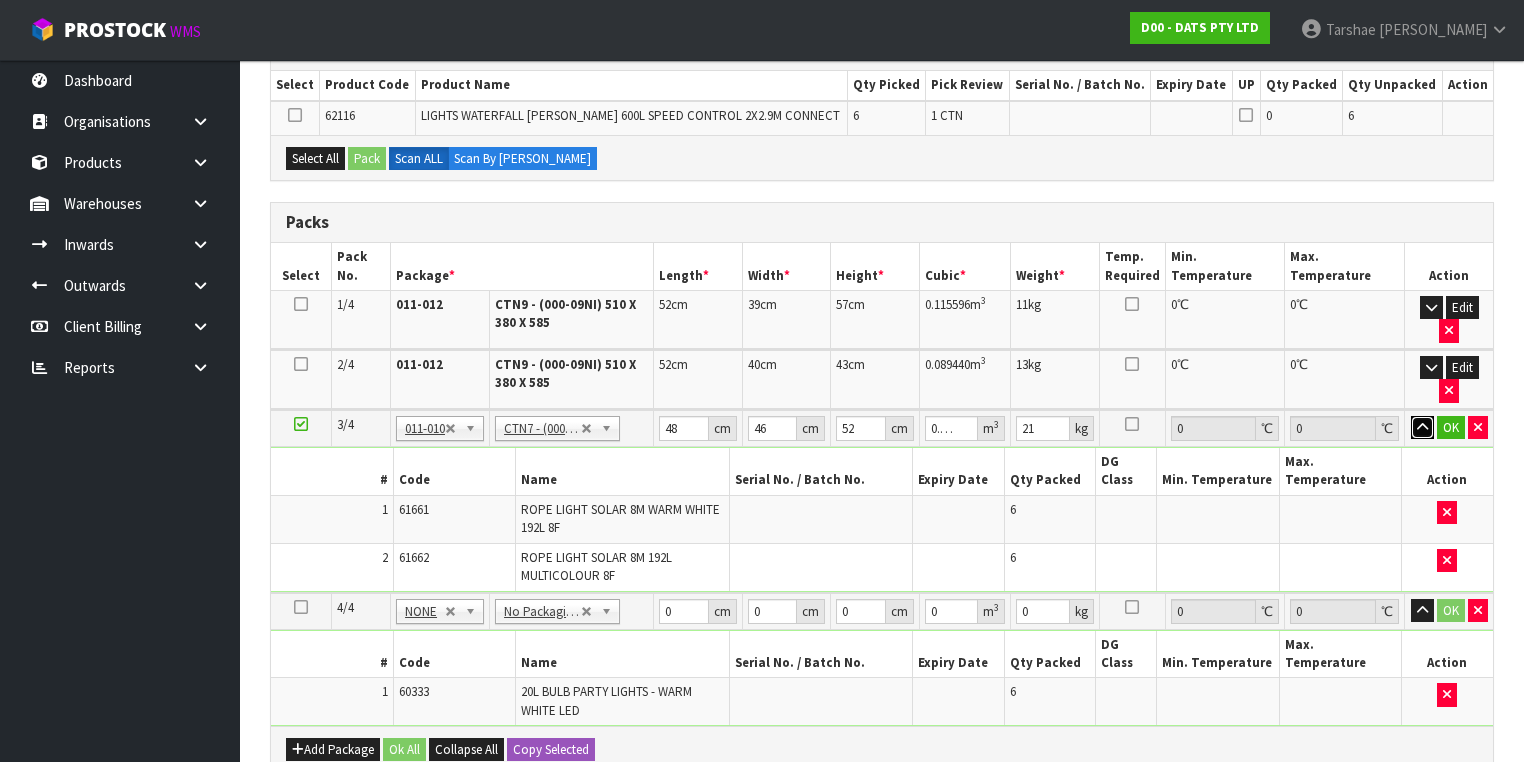 type 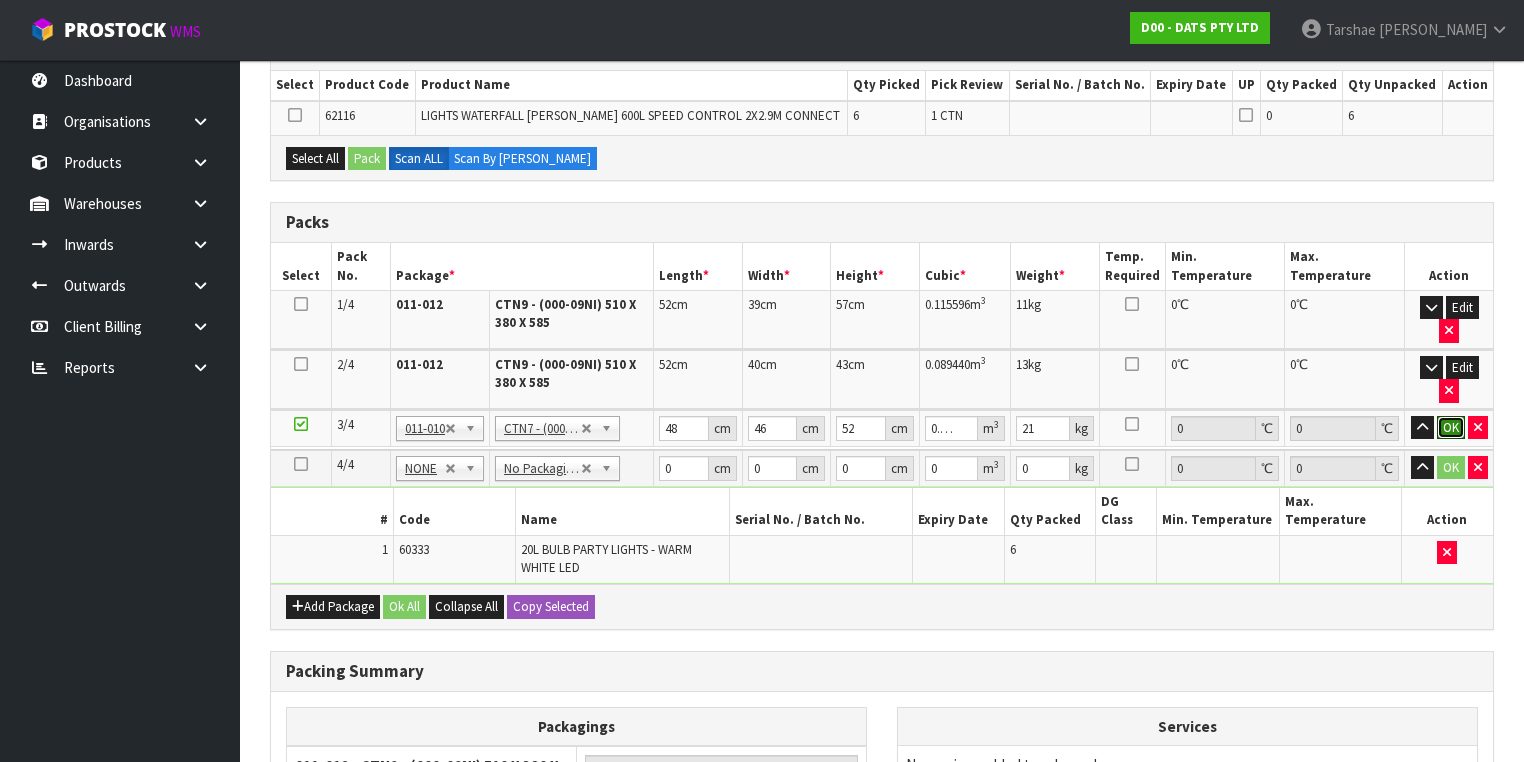click on "OK" at bounding box center [1451, 428] 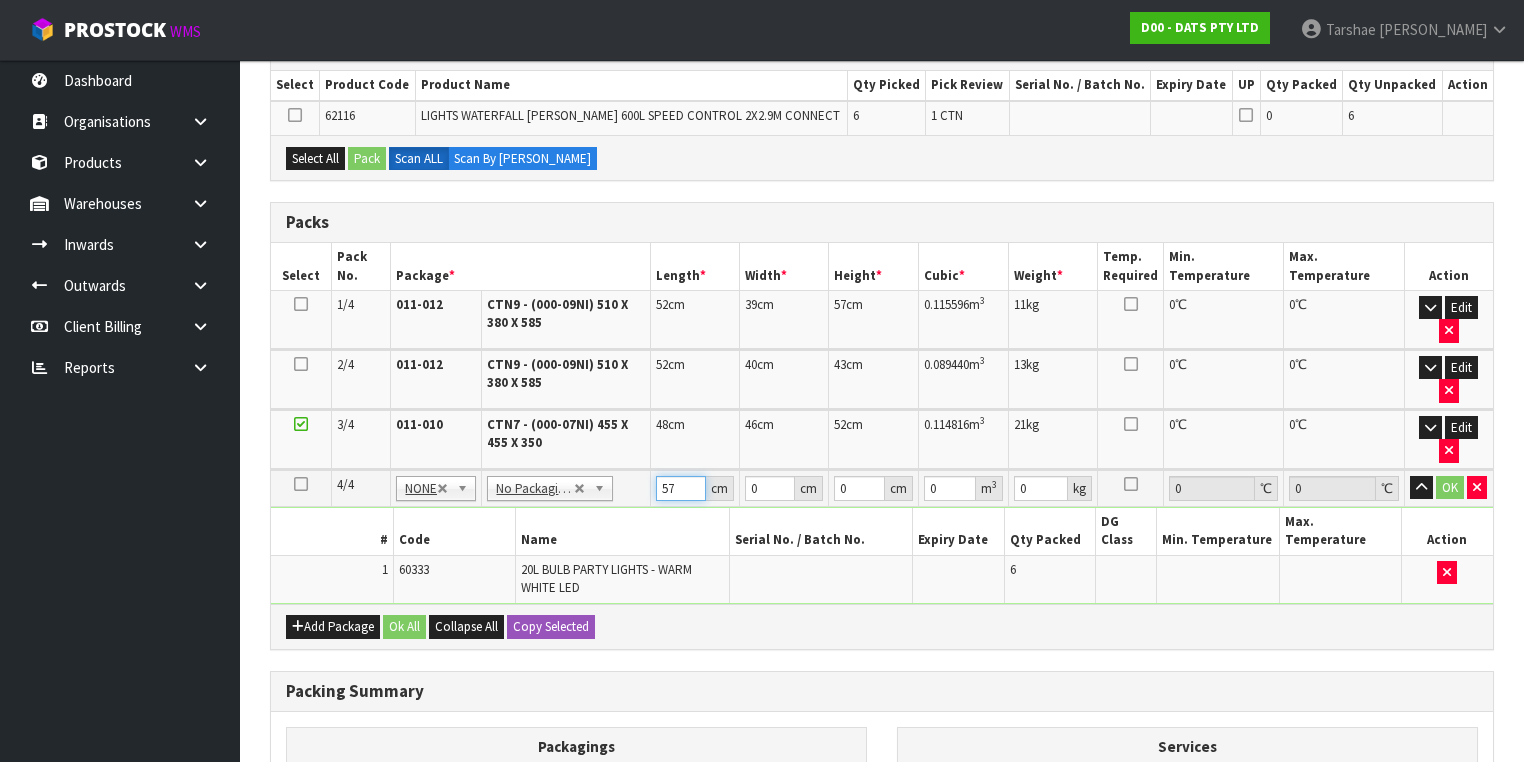 type on "57" 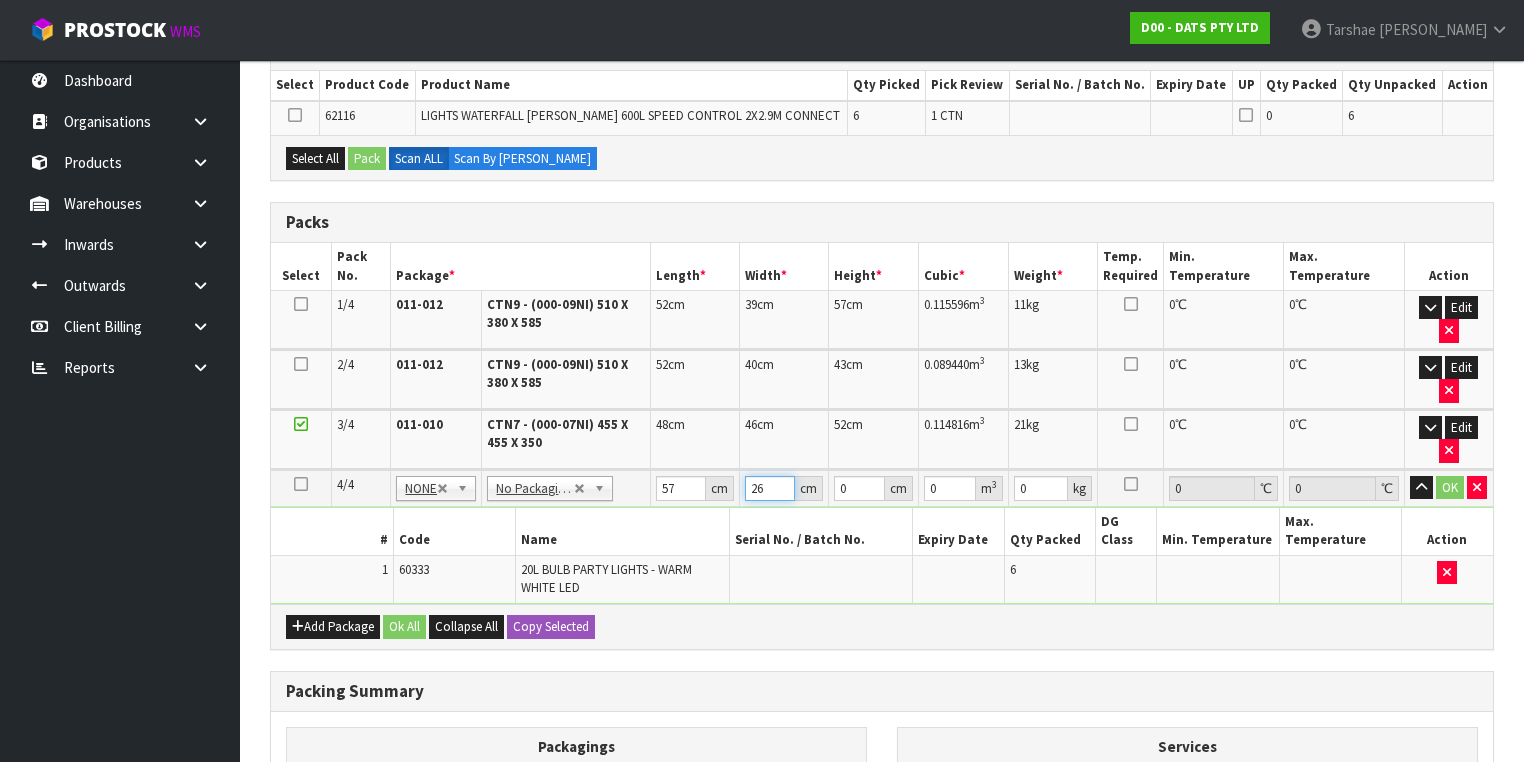 type on "26" 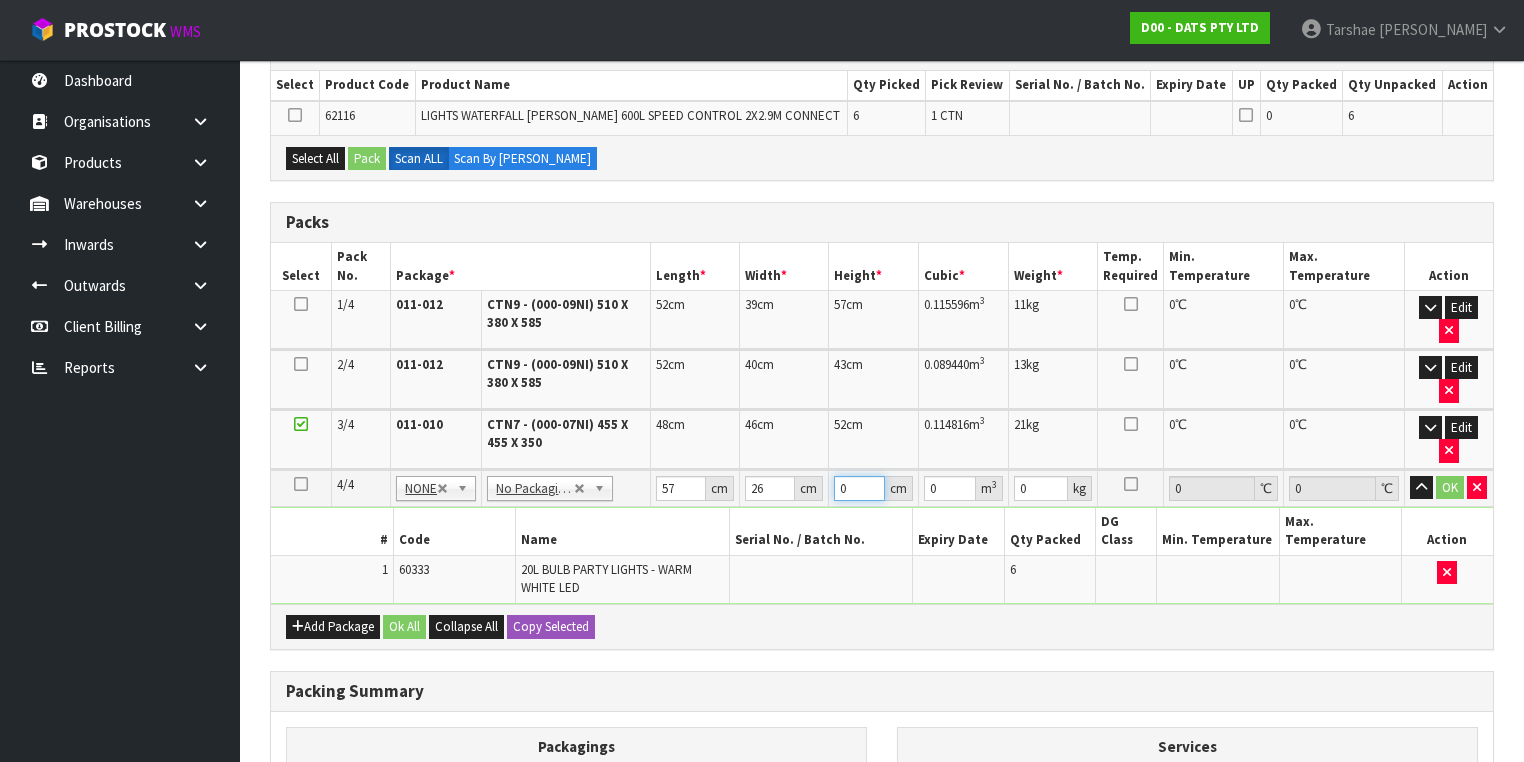 type on "4" 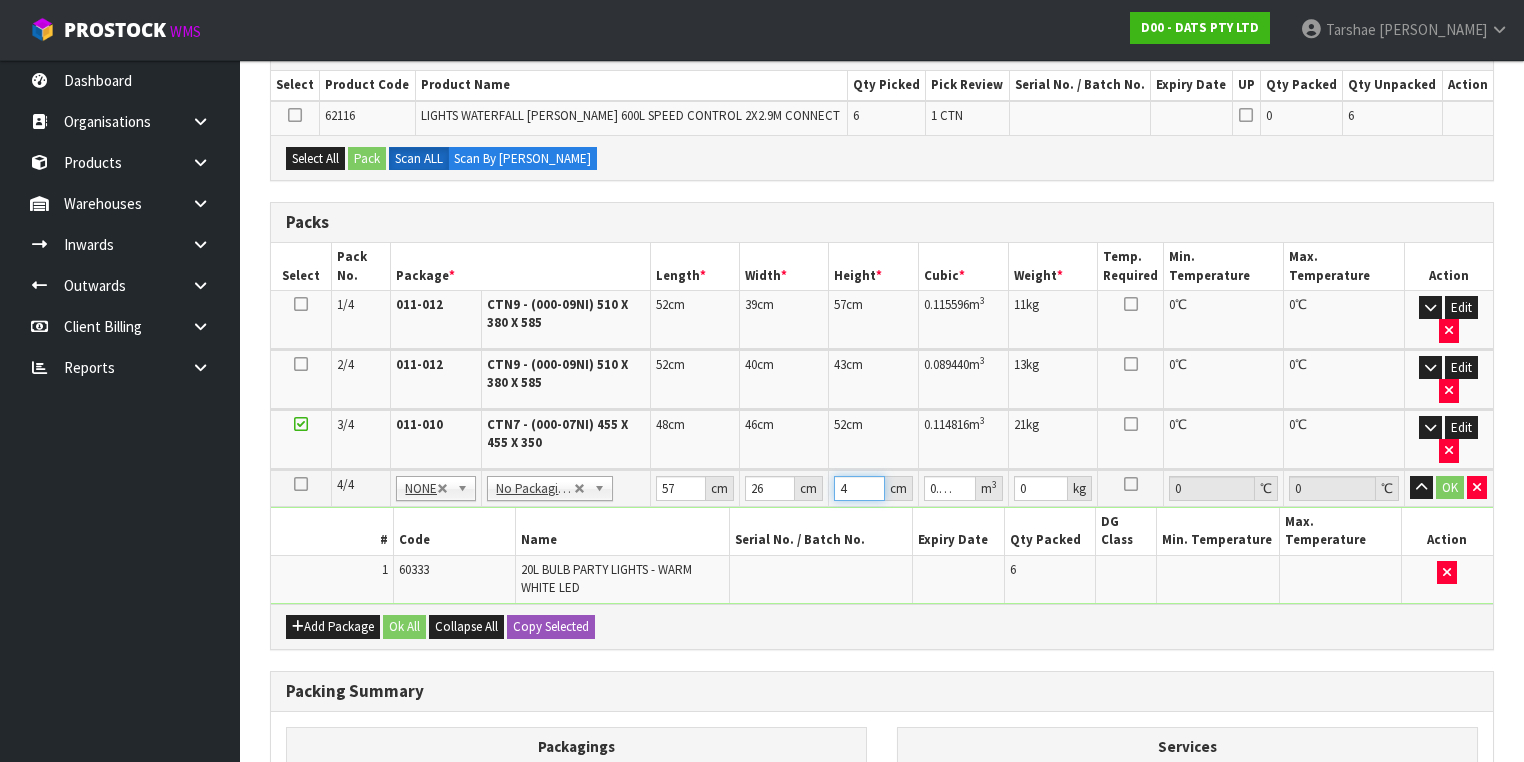 type on "45" 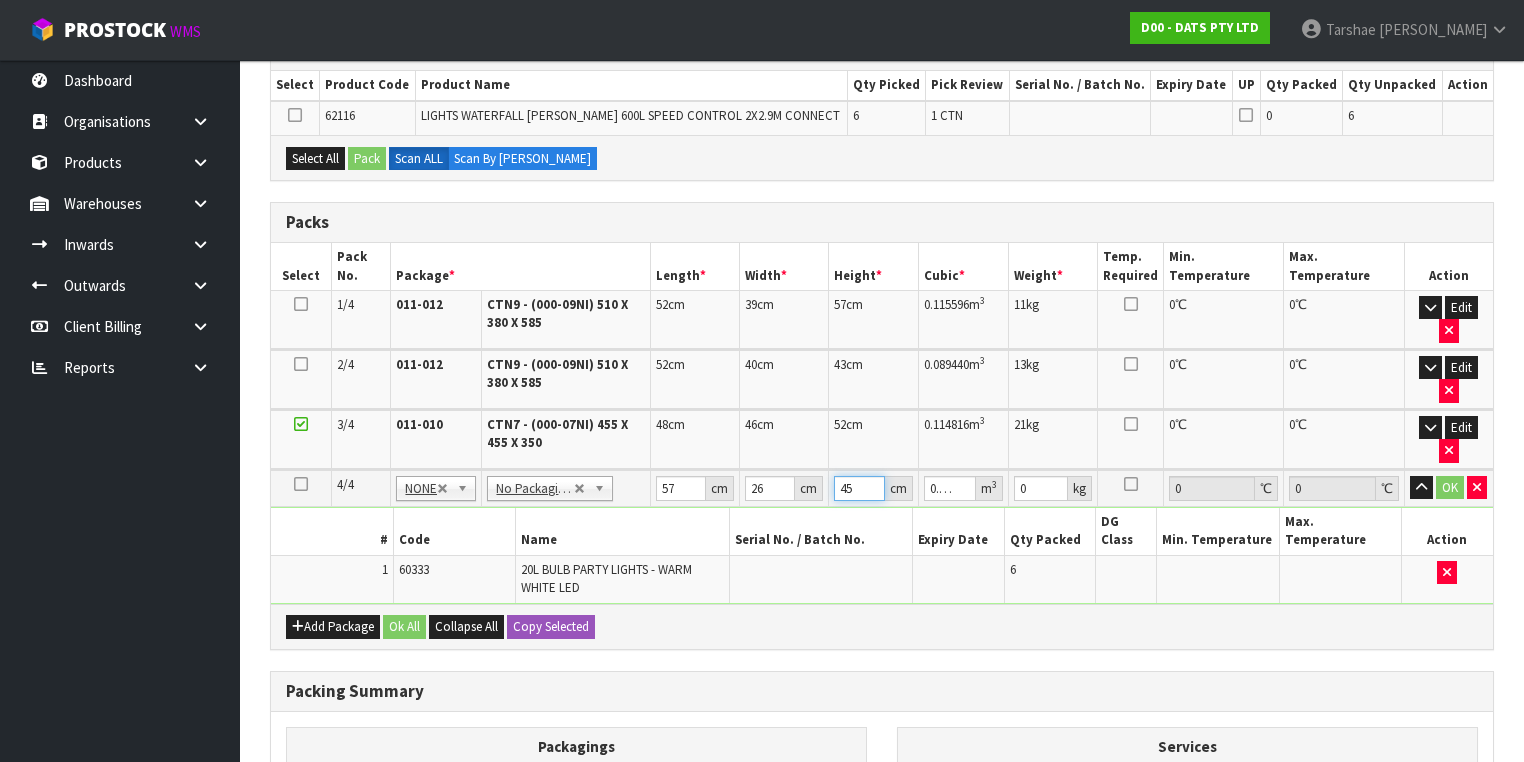 type on "45" 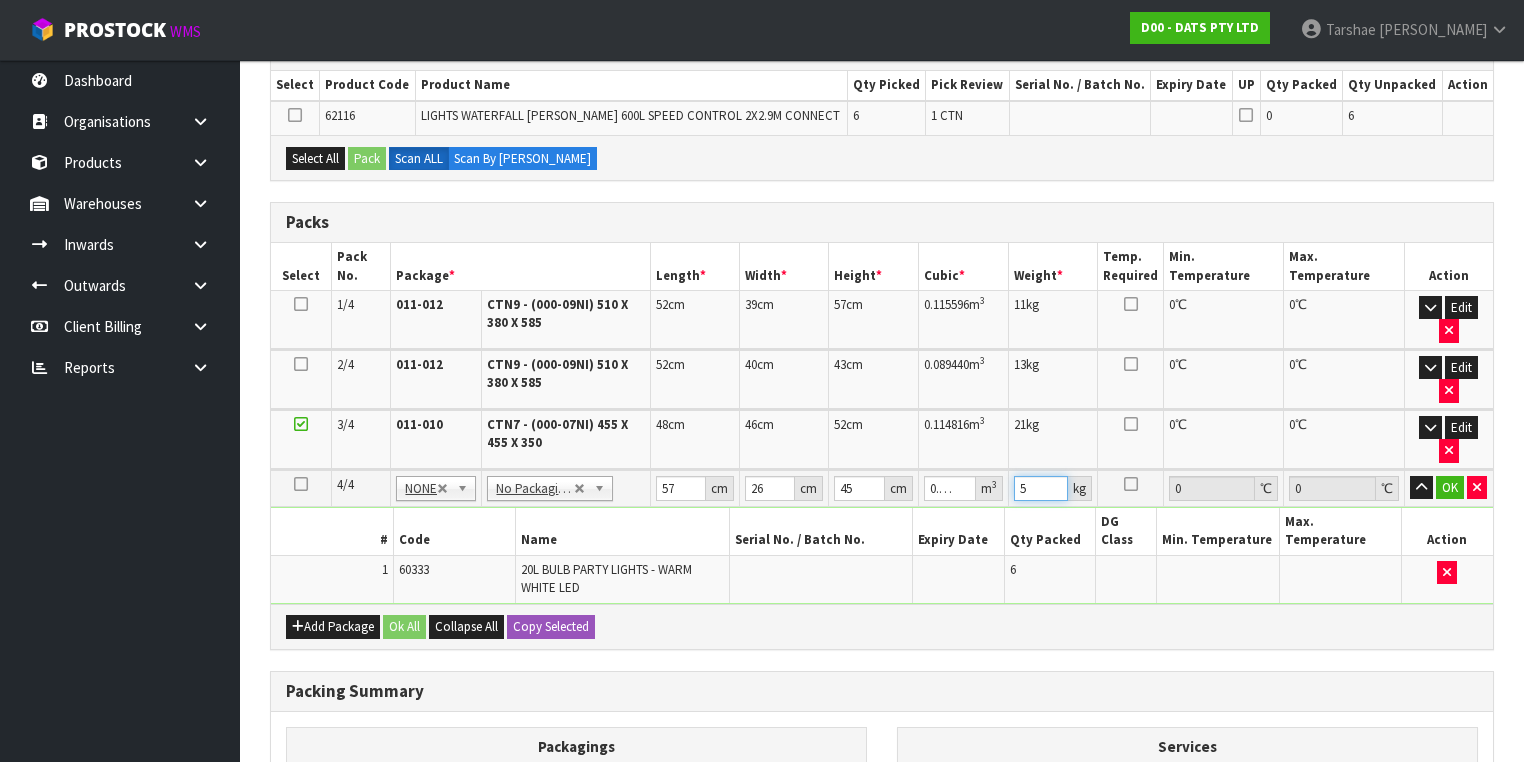 type on "5" 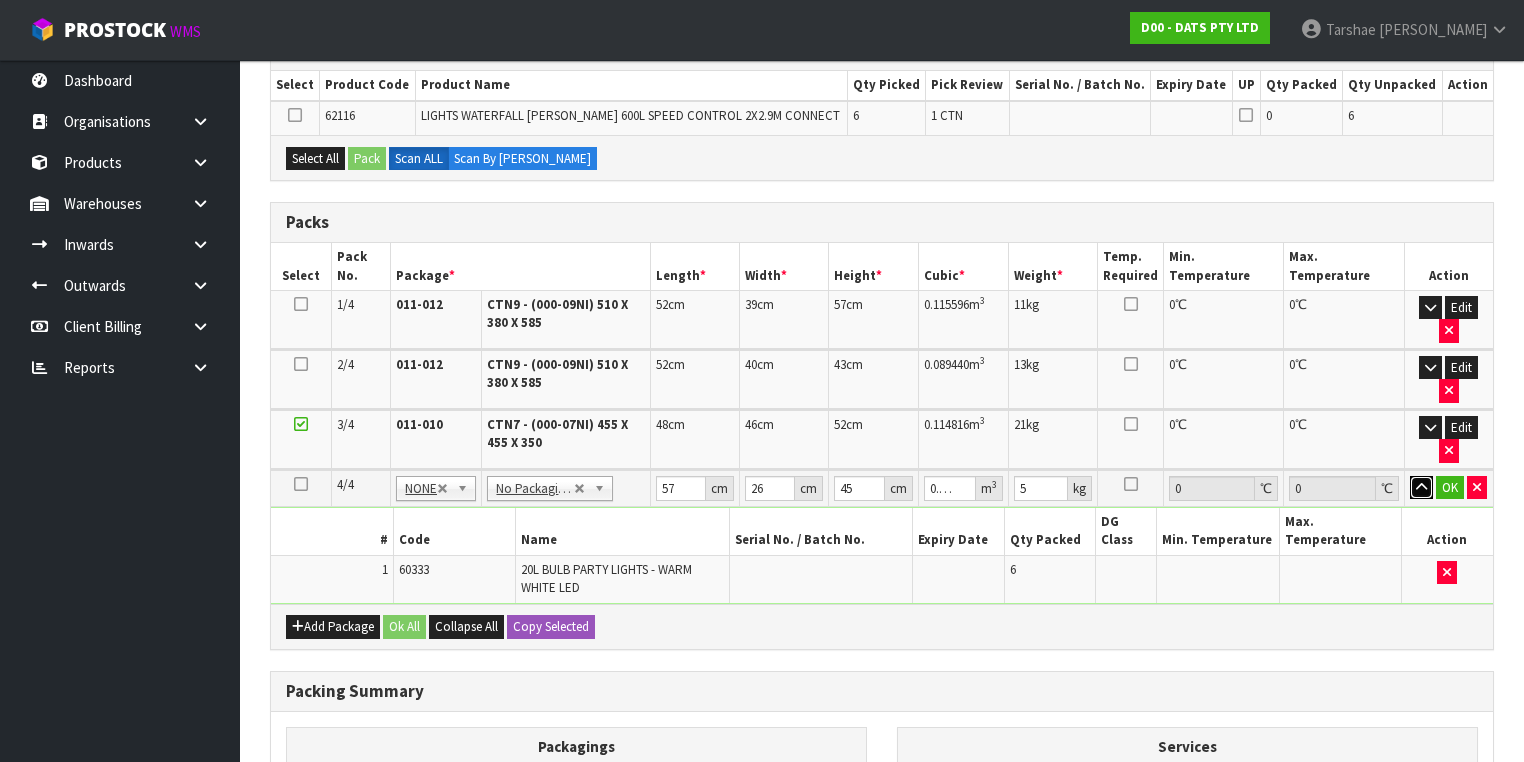 type 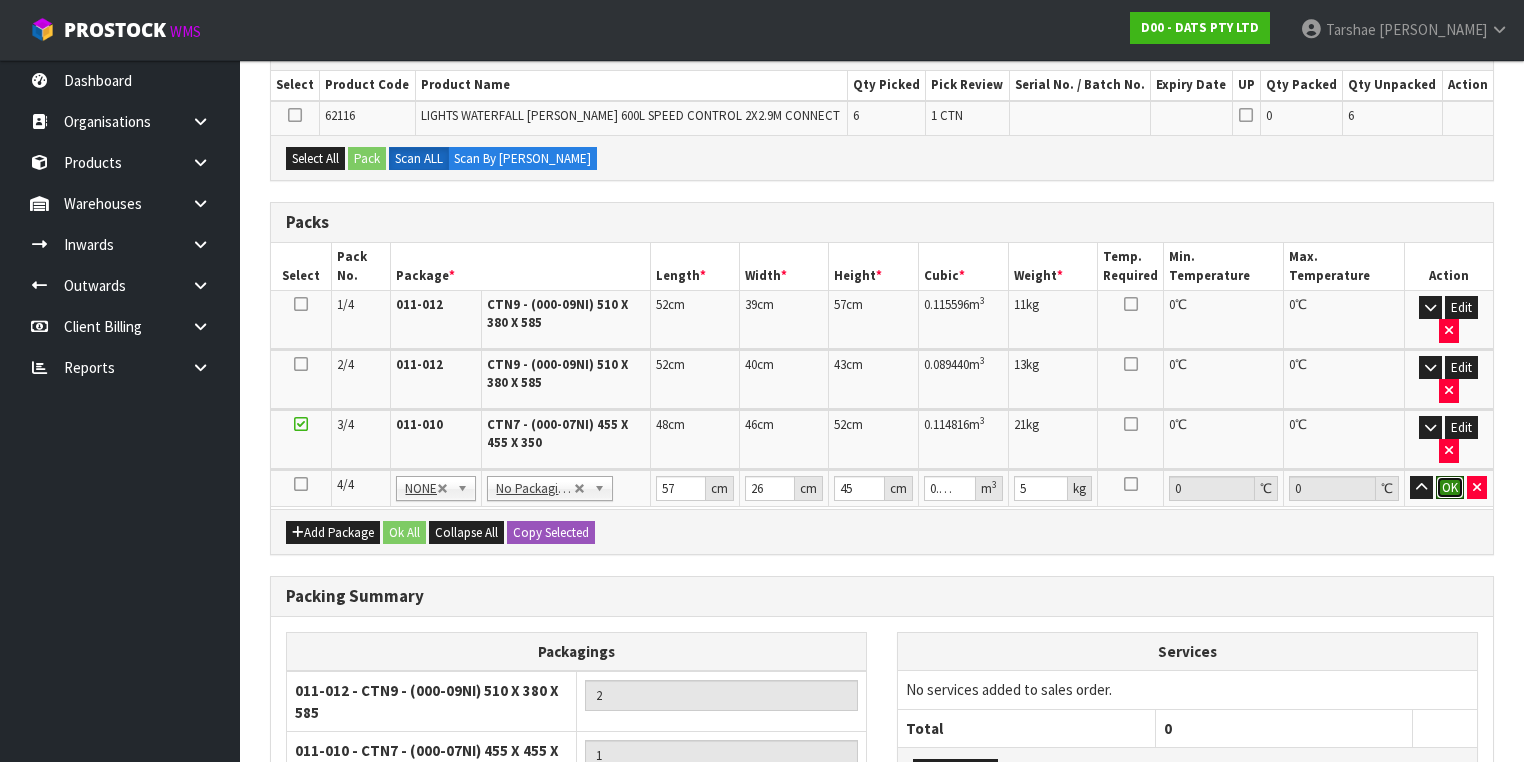 click on "OK" at bounding box center [1450, 488] 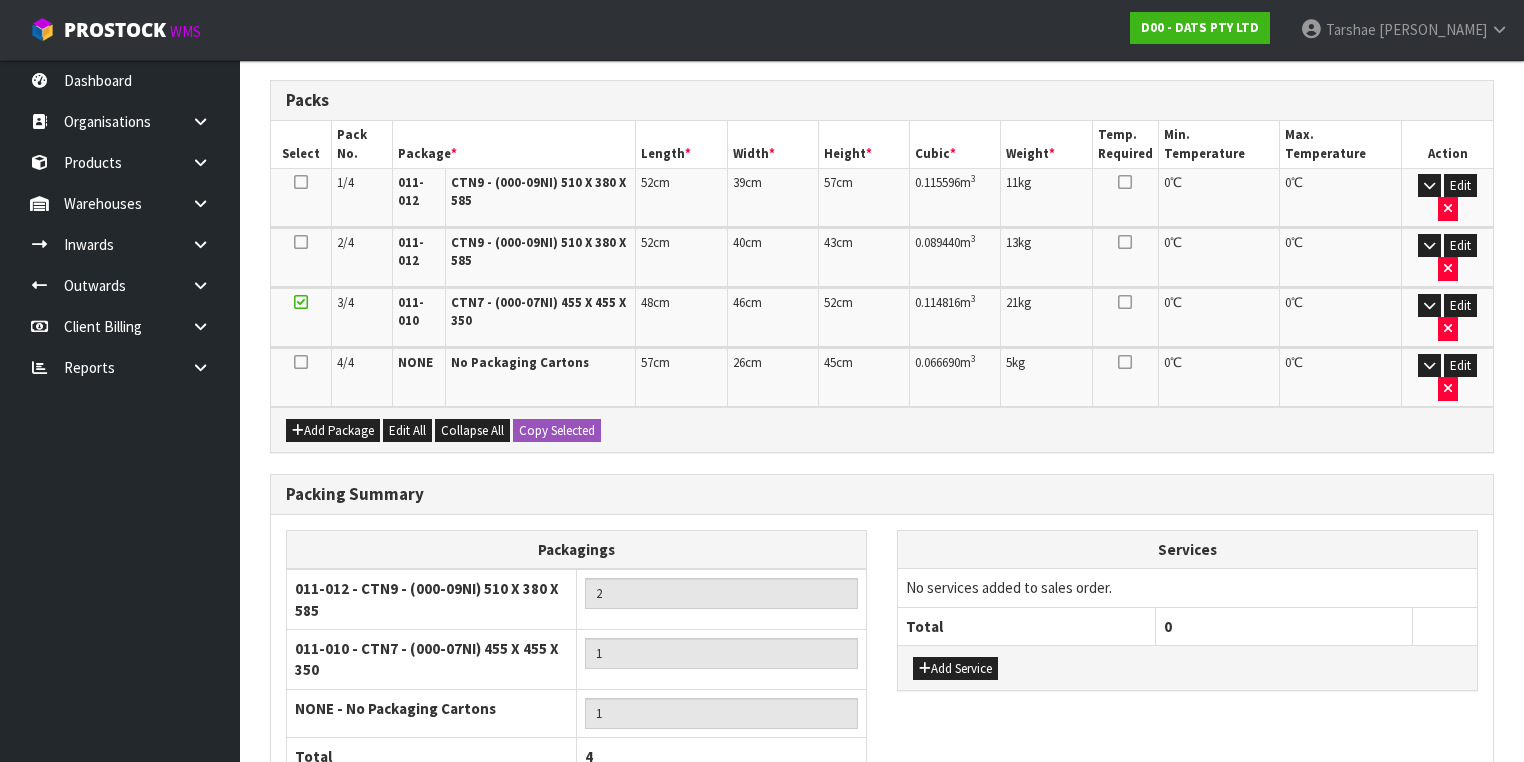 scroll, scrollTop: 677, scrollLeft: 0, axis: vertical 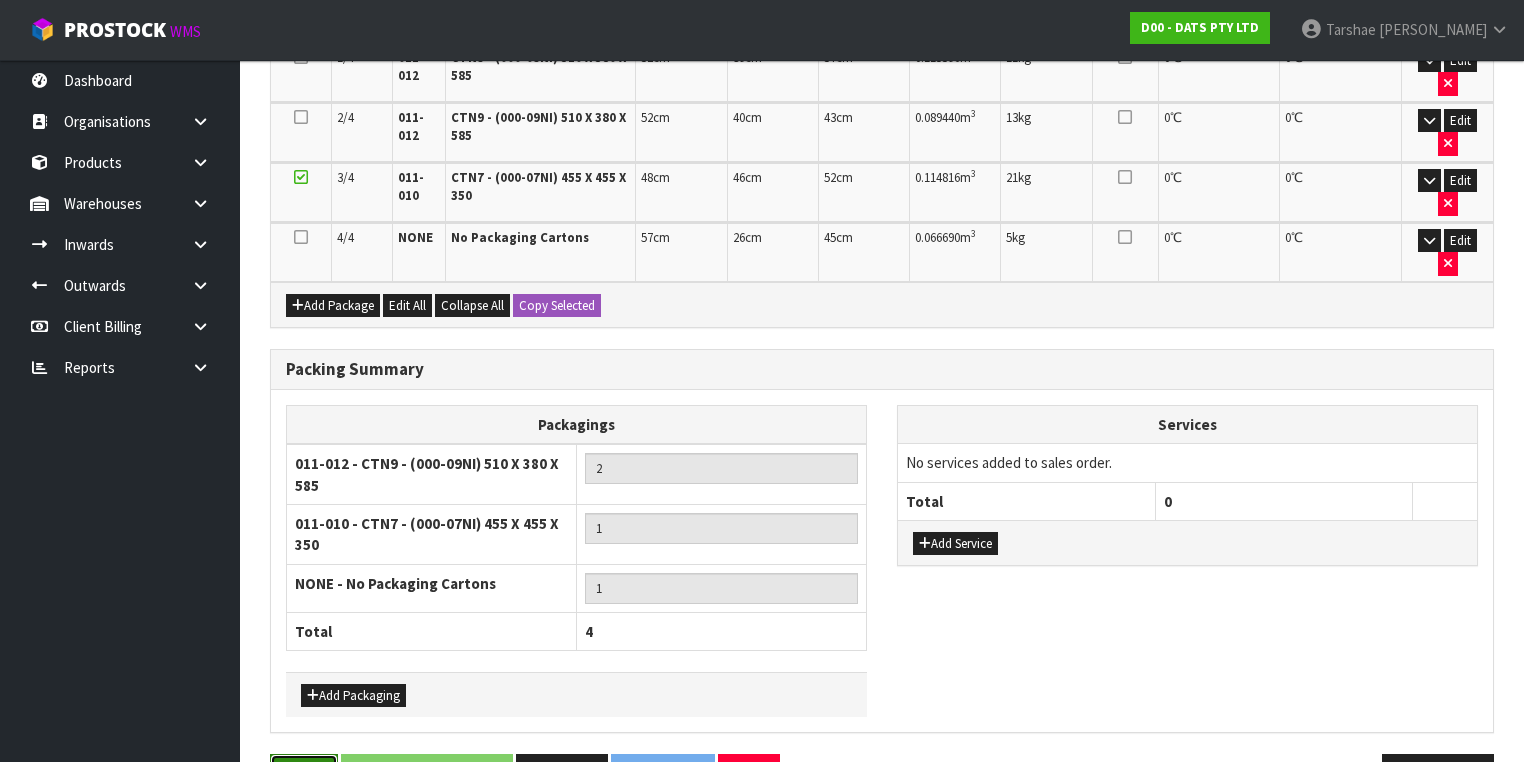 click on "Save" at bounding box center (304, 775) 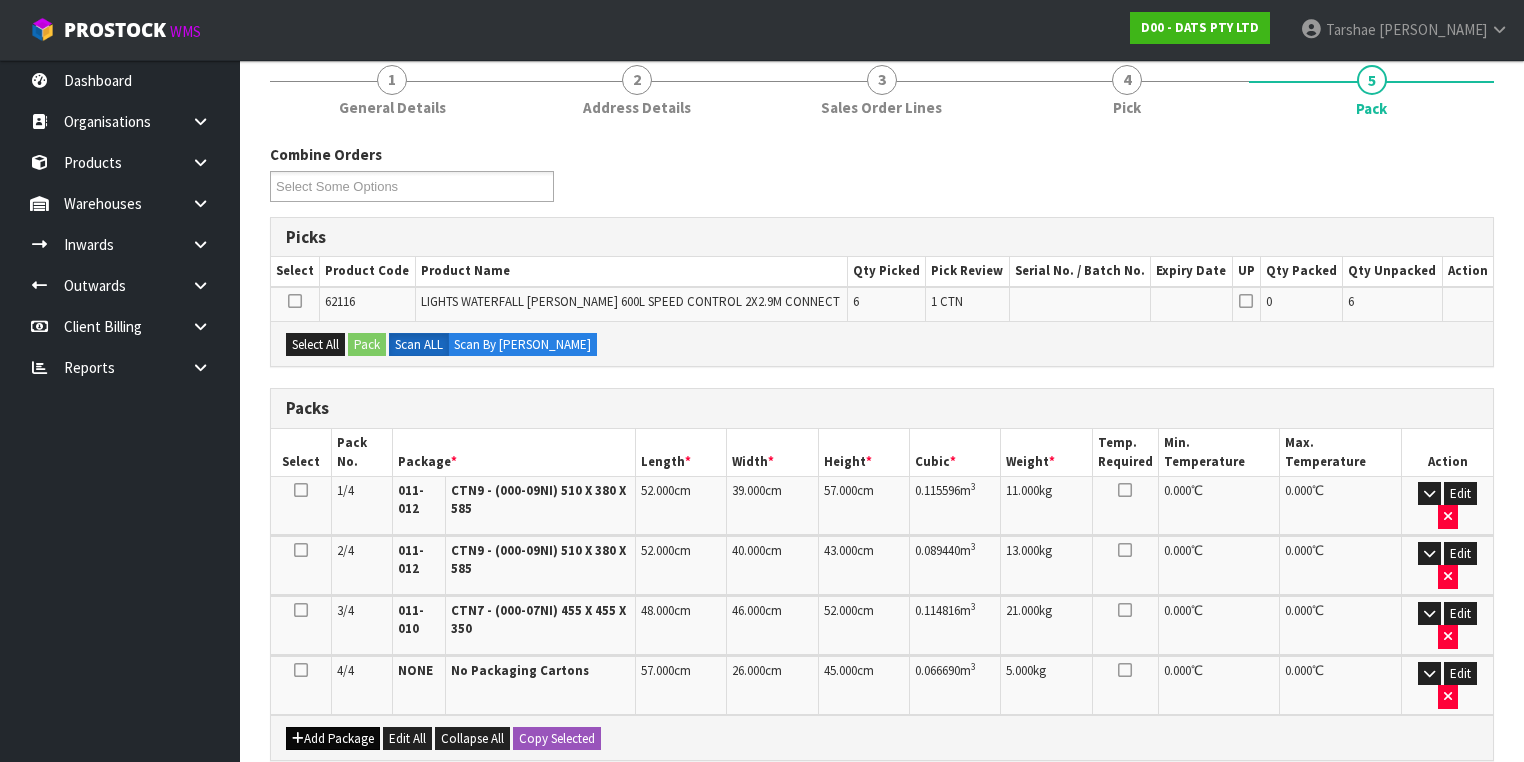 scroll, scrollTop: 400, scrollLeft: 0, axis: vertical 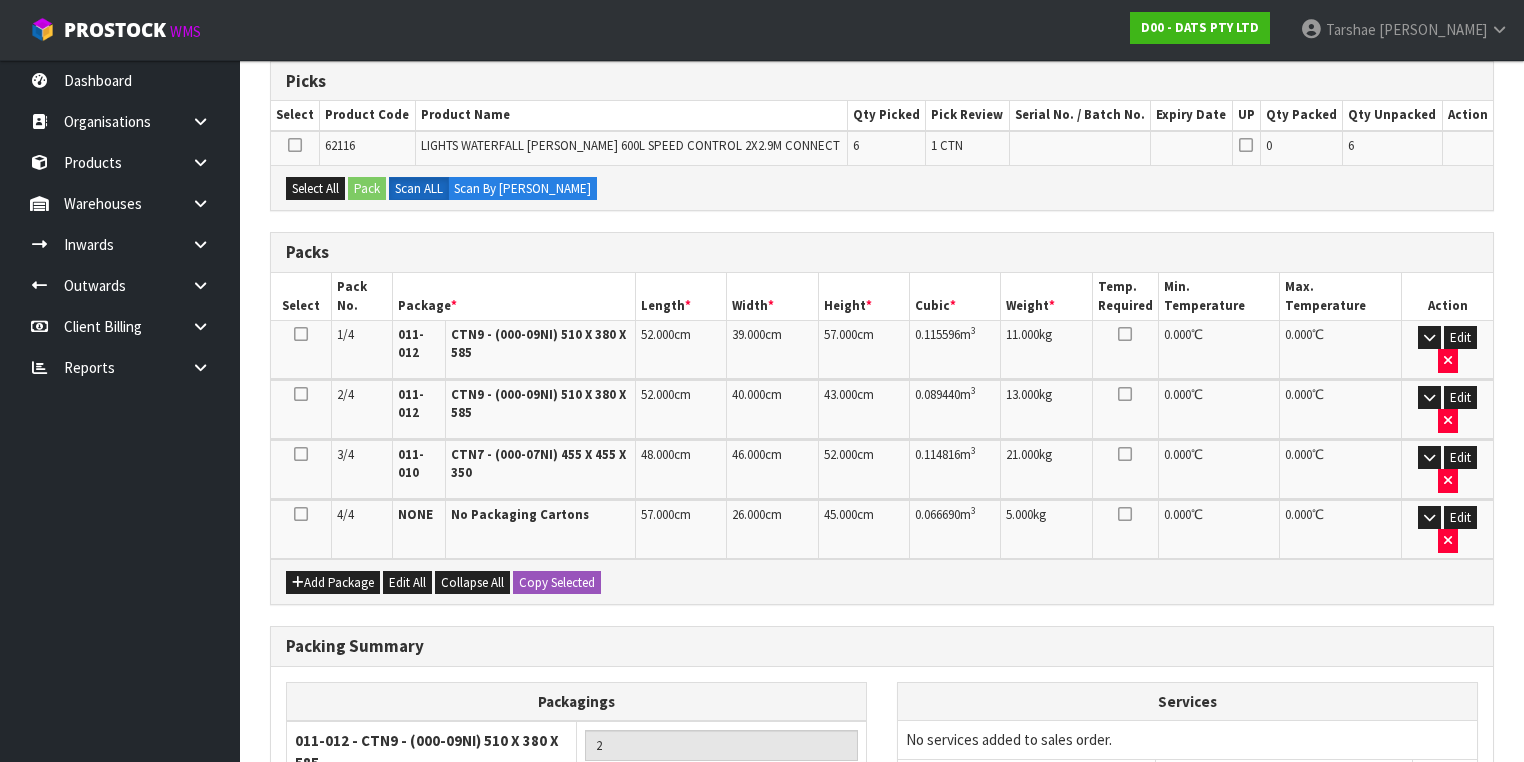 click at bounding box center [301, 454] 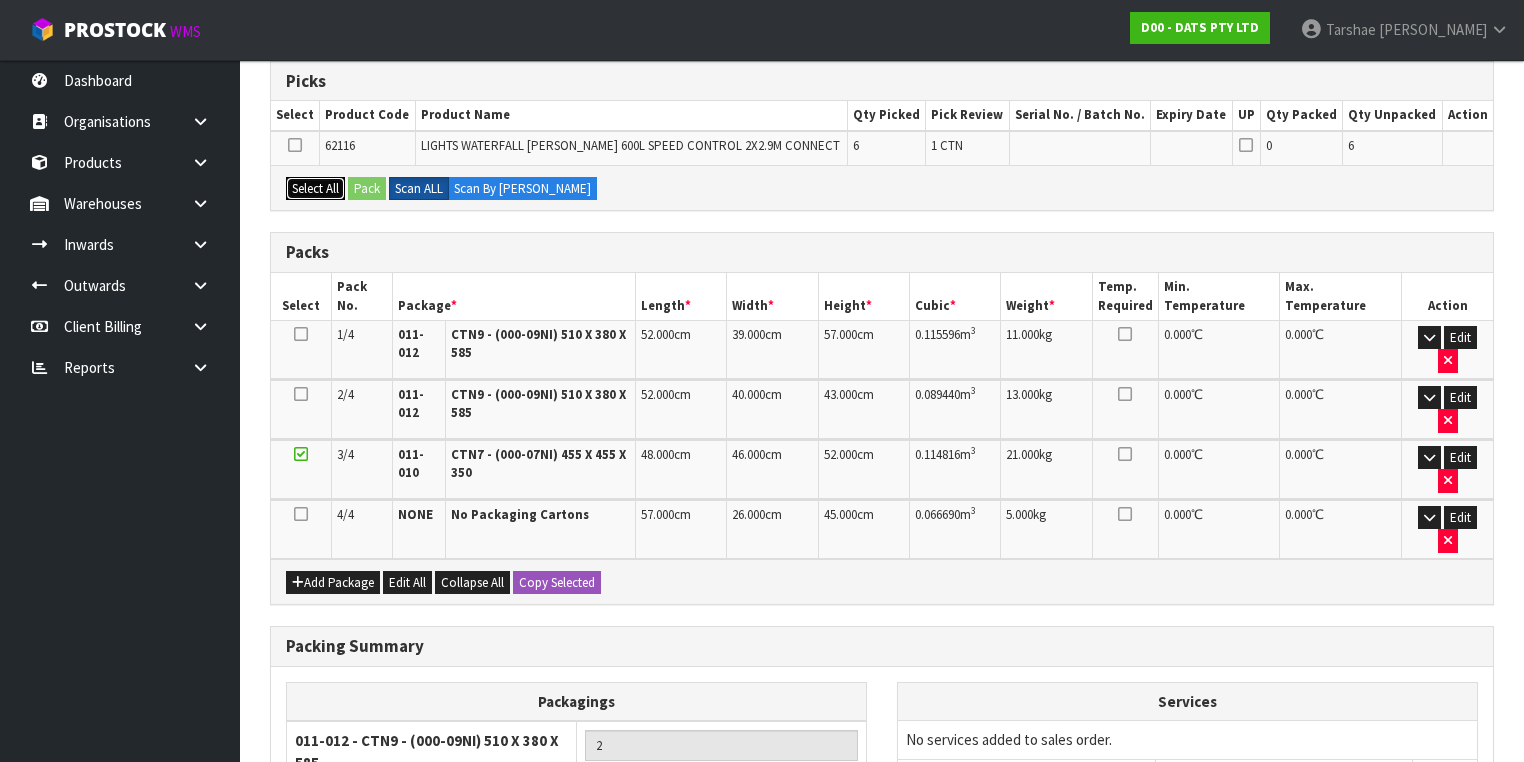 drag, startPoint x: 300, startPoint y: 186, endPoint x: 406, endPoint y: 186, distance: 106 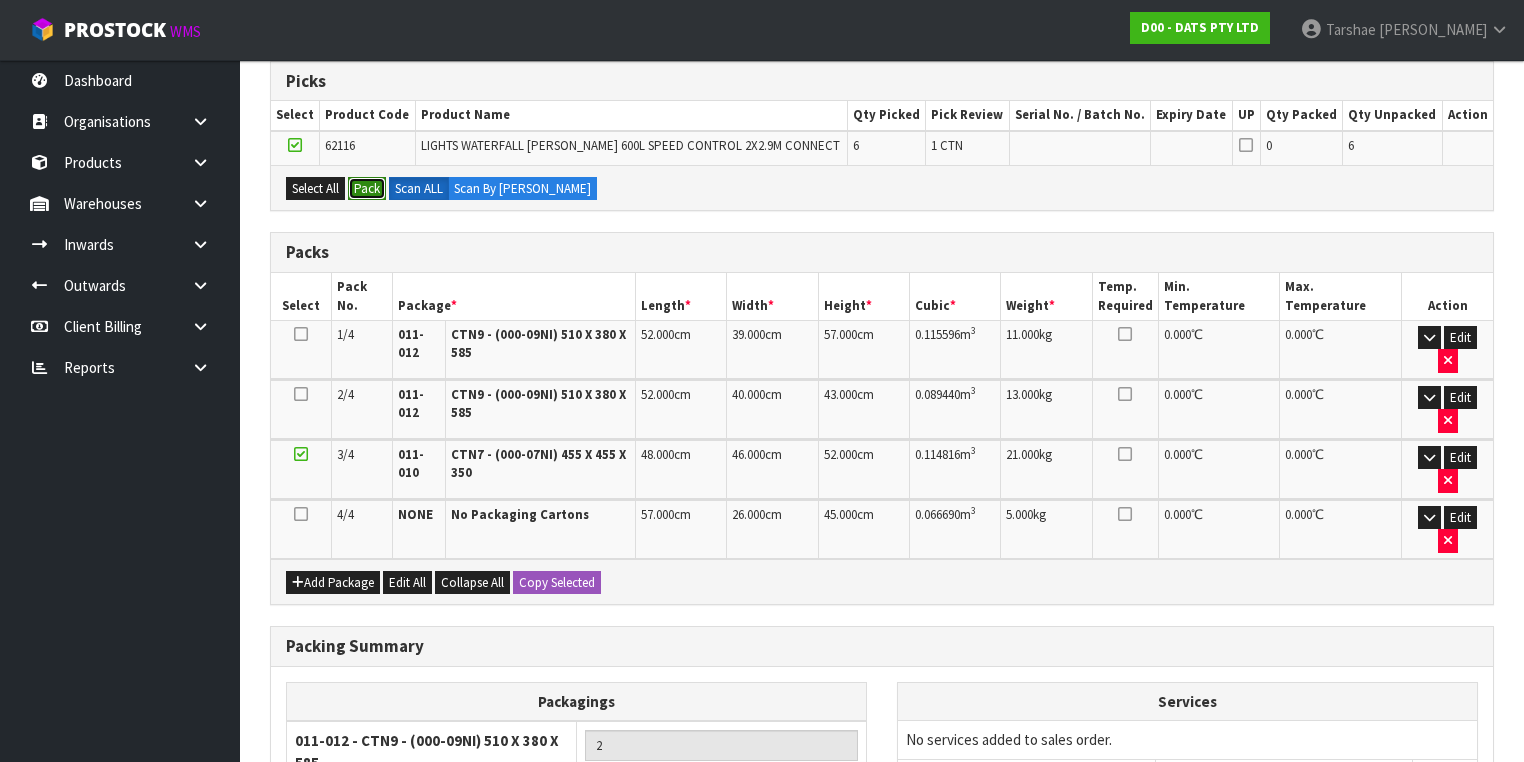 click on "Pack" at bounding box center [367, 189] 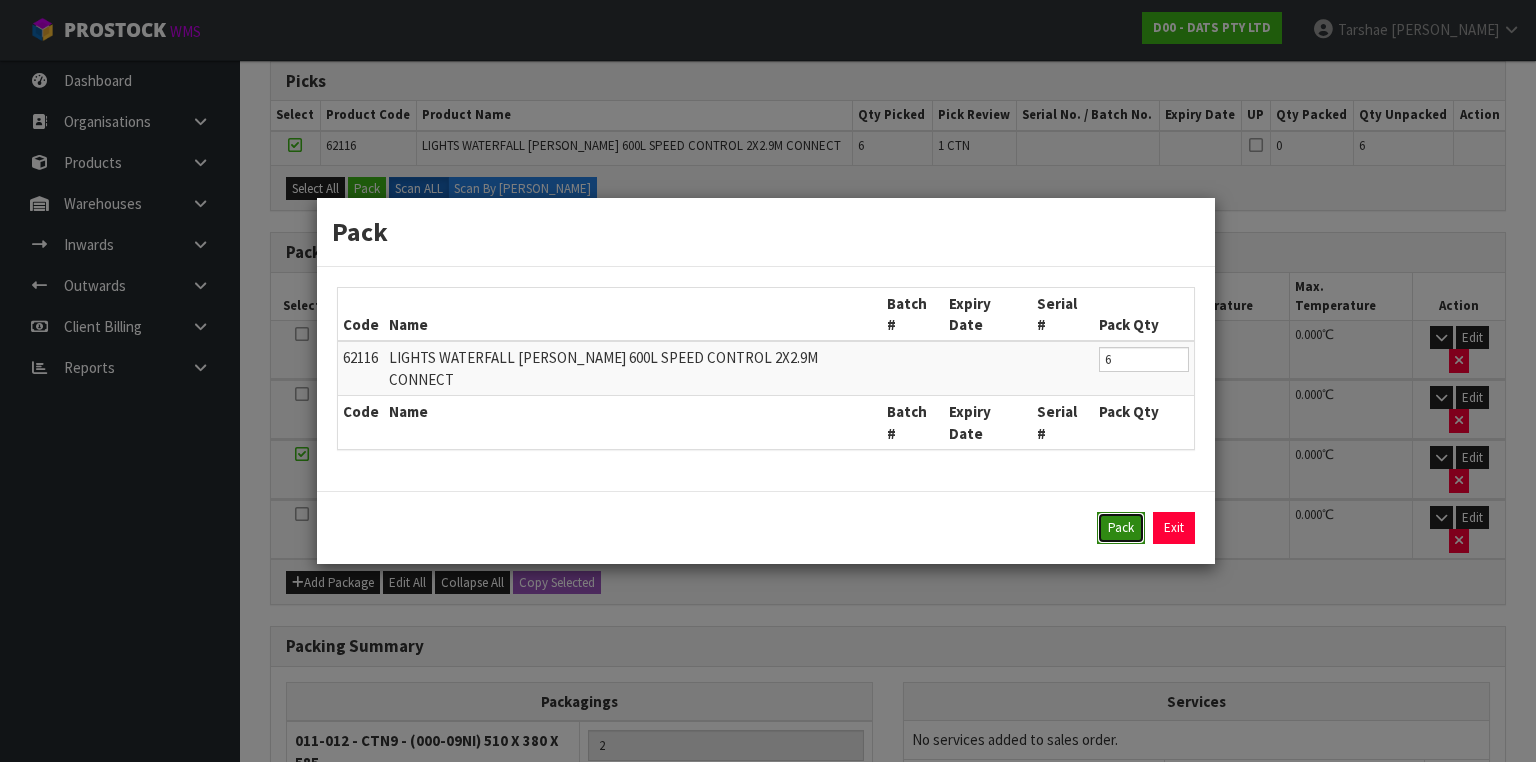click on "Pack" at bounding box center (1121, 528) 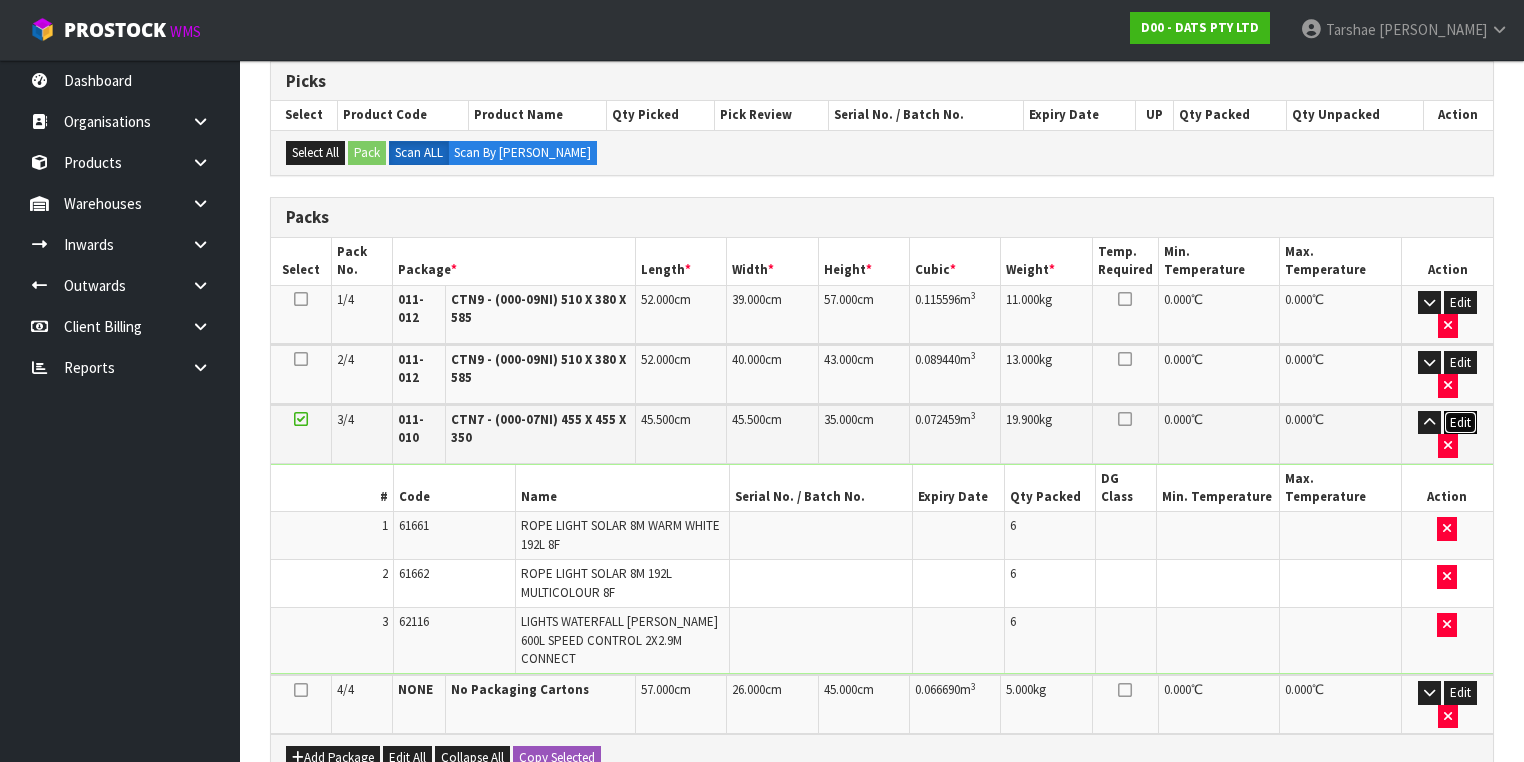click on "Edit" at bounding box center (1460, 423) 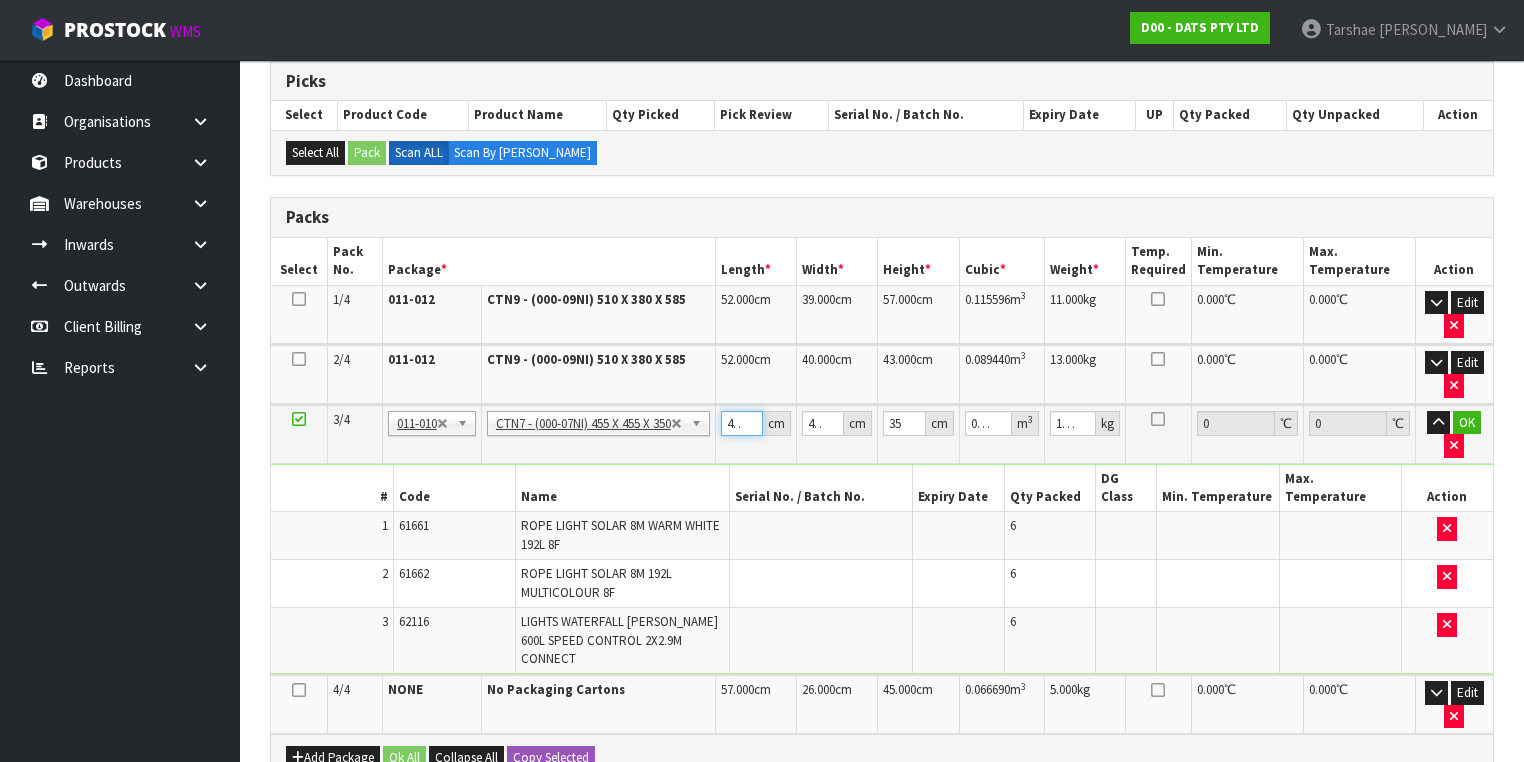 click on "45.5" at bounding box center (742, 423) 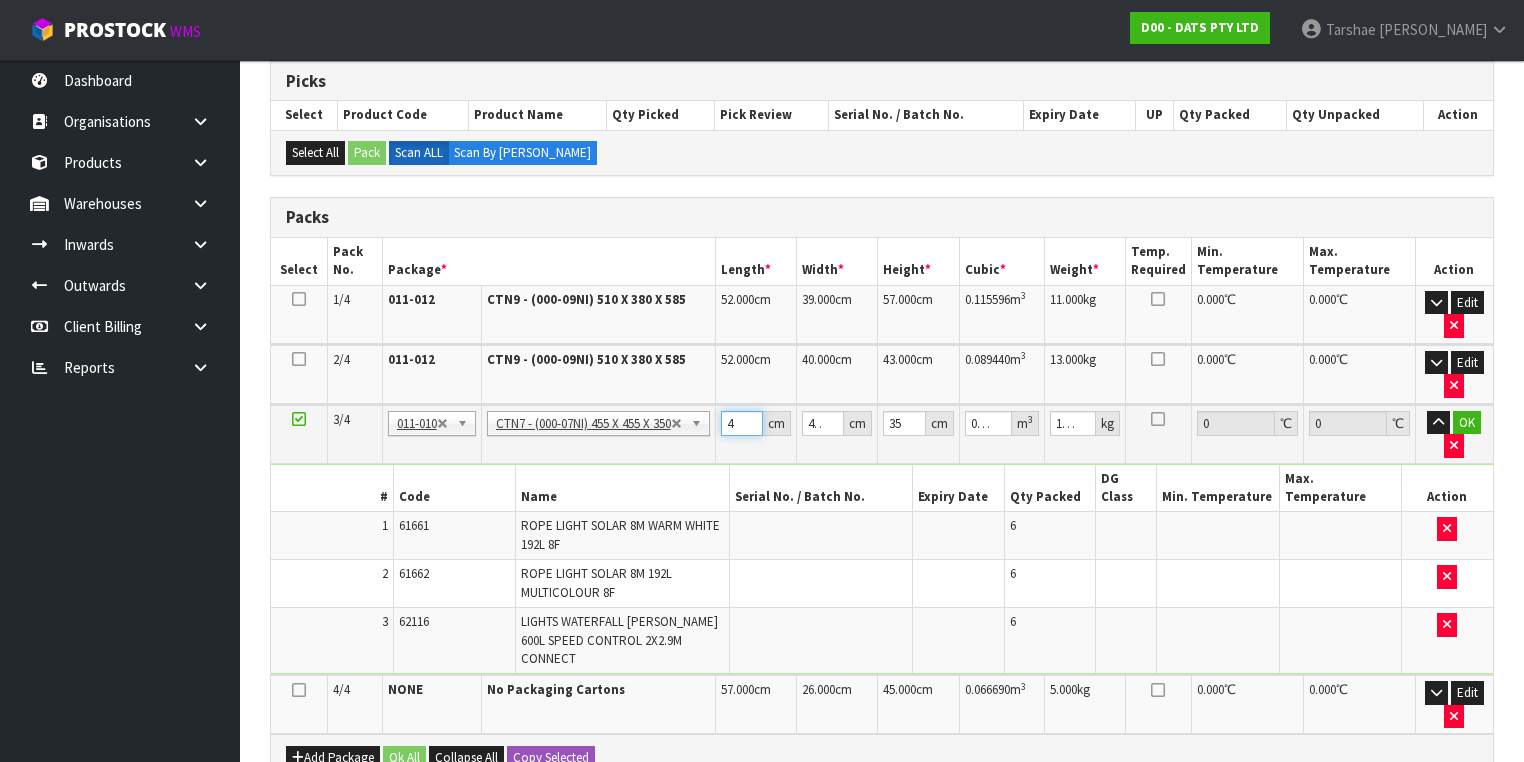 type on "48" 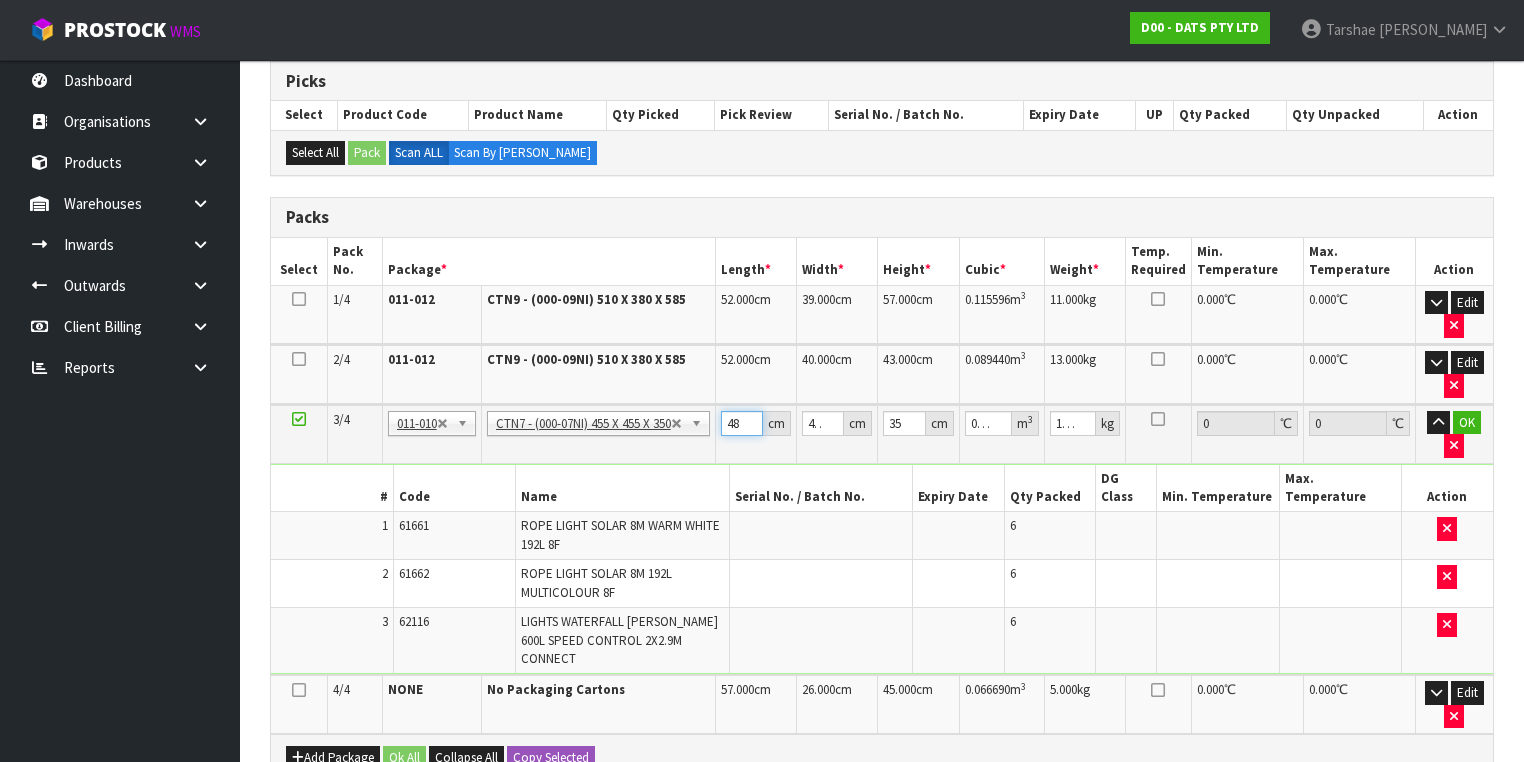 type on "48" 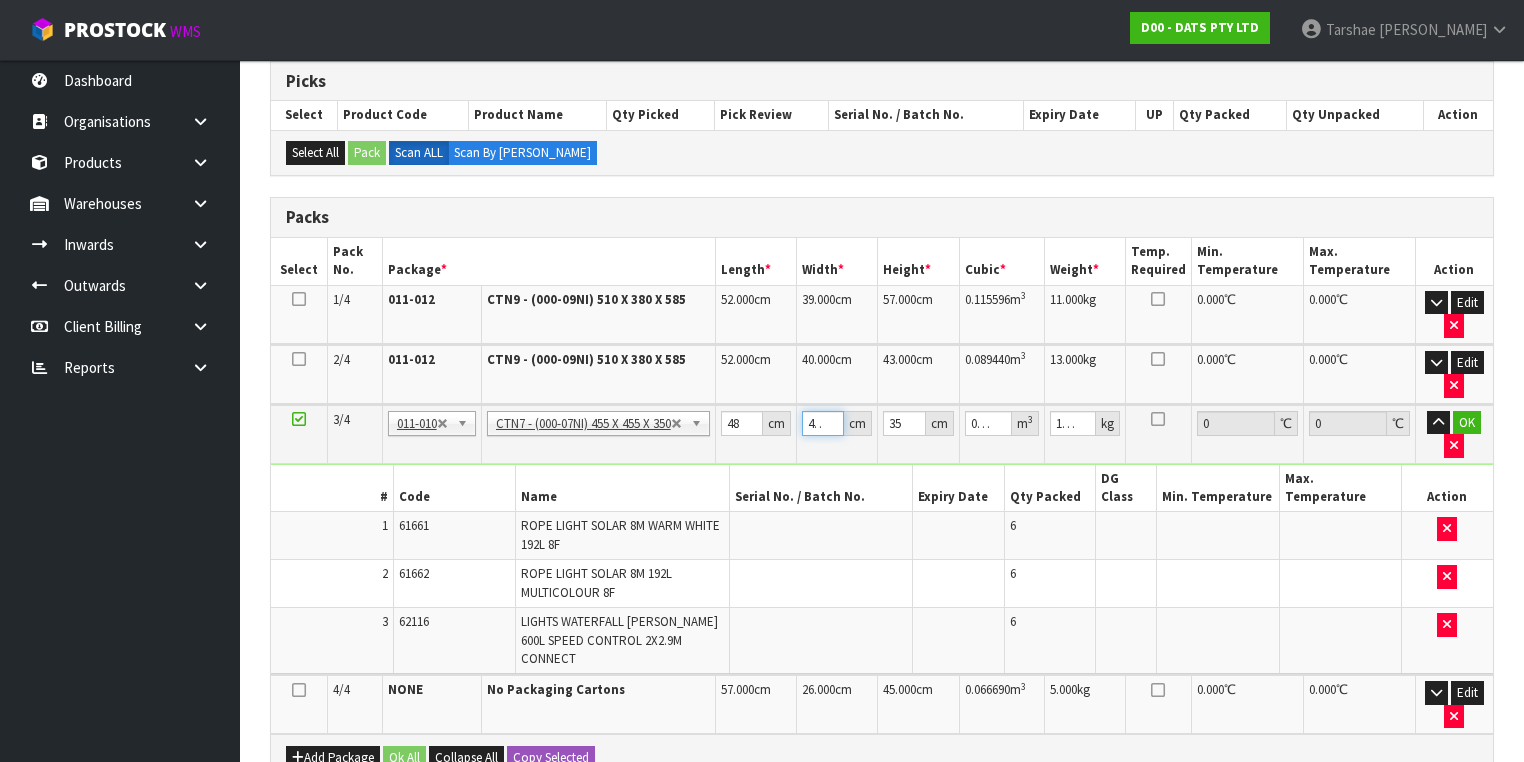 type on "4" 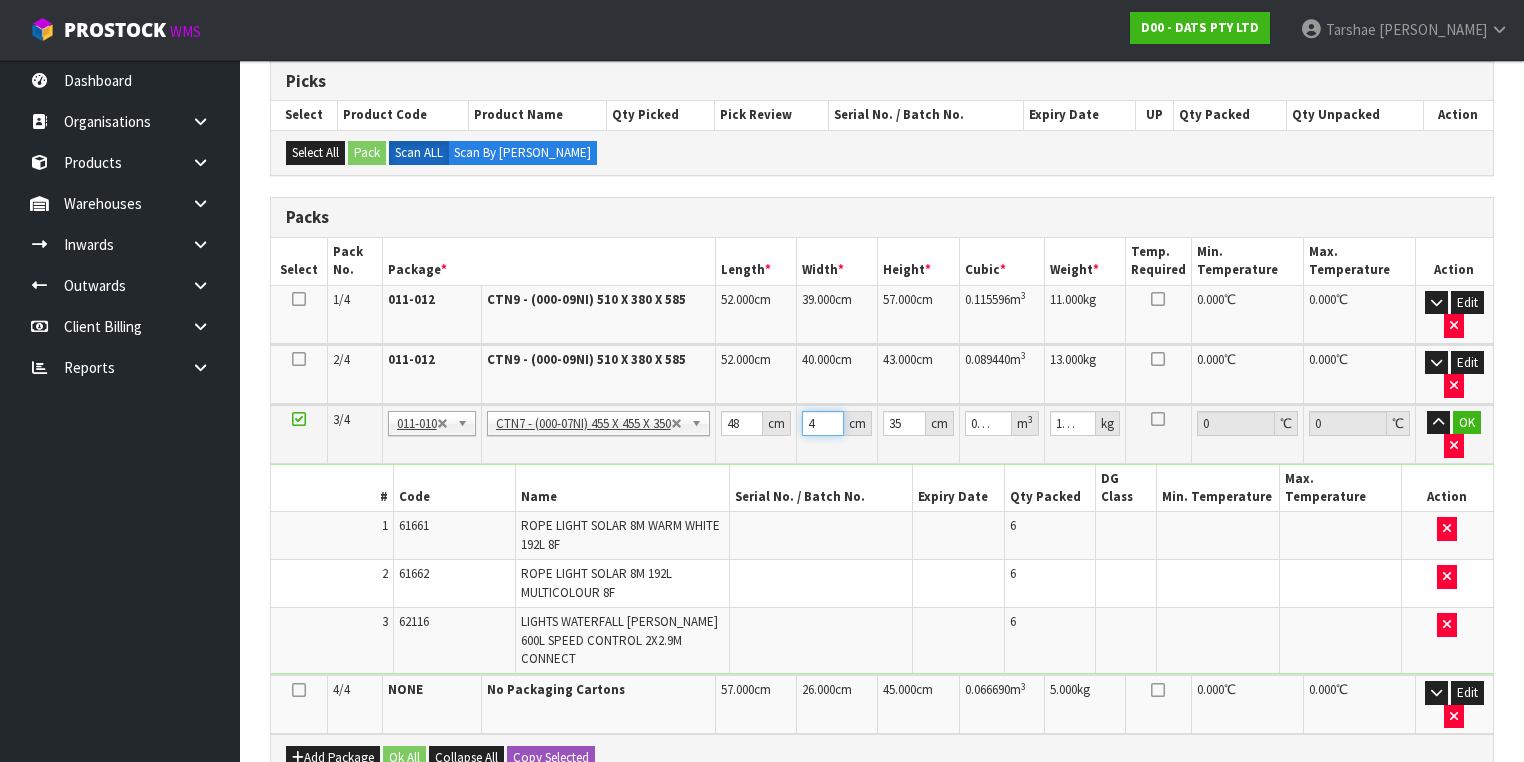 type on "46" 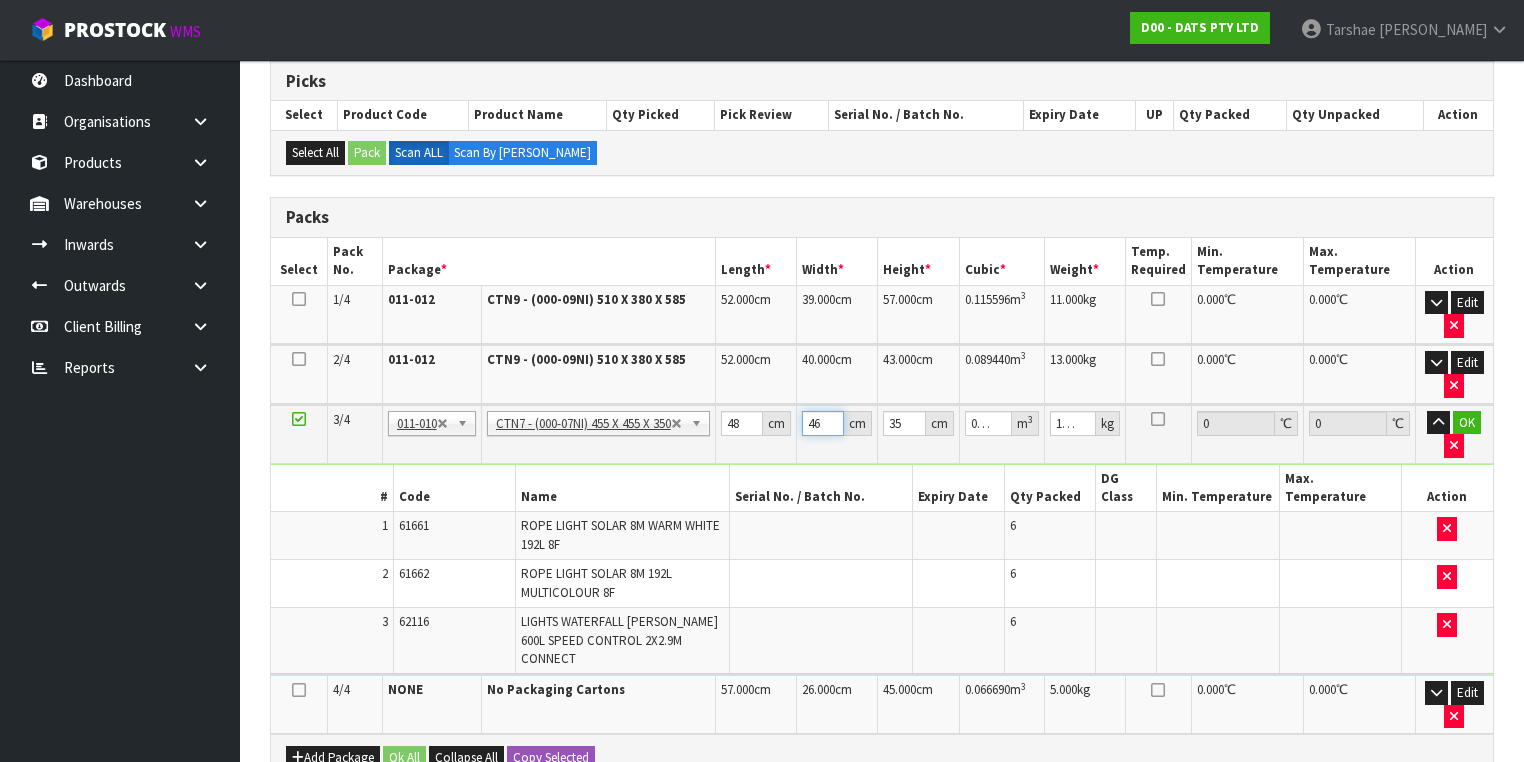 type on "46" 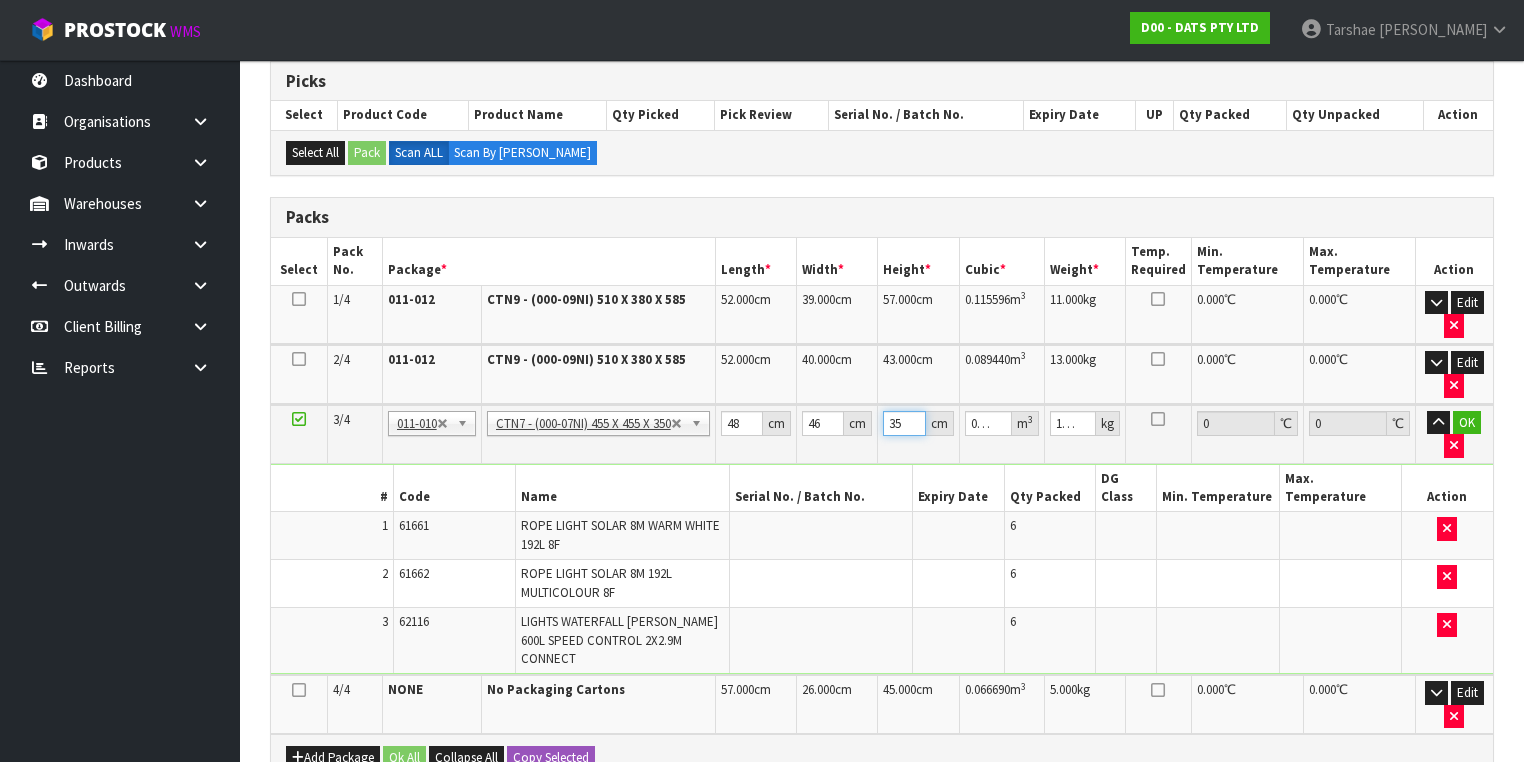 type on "5" 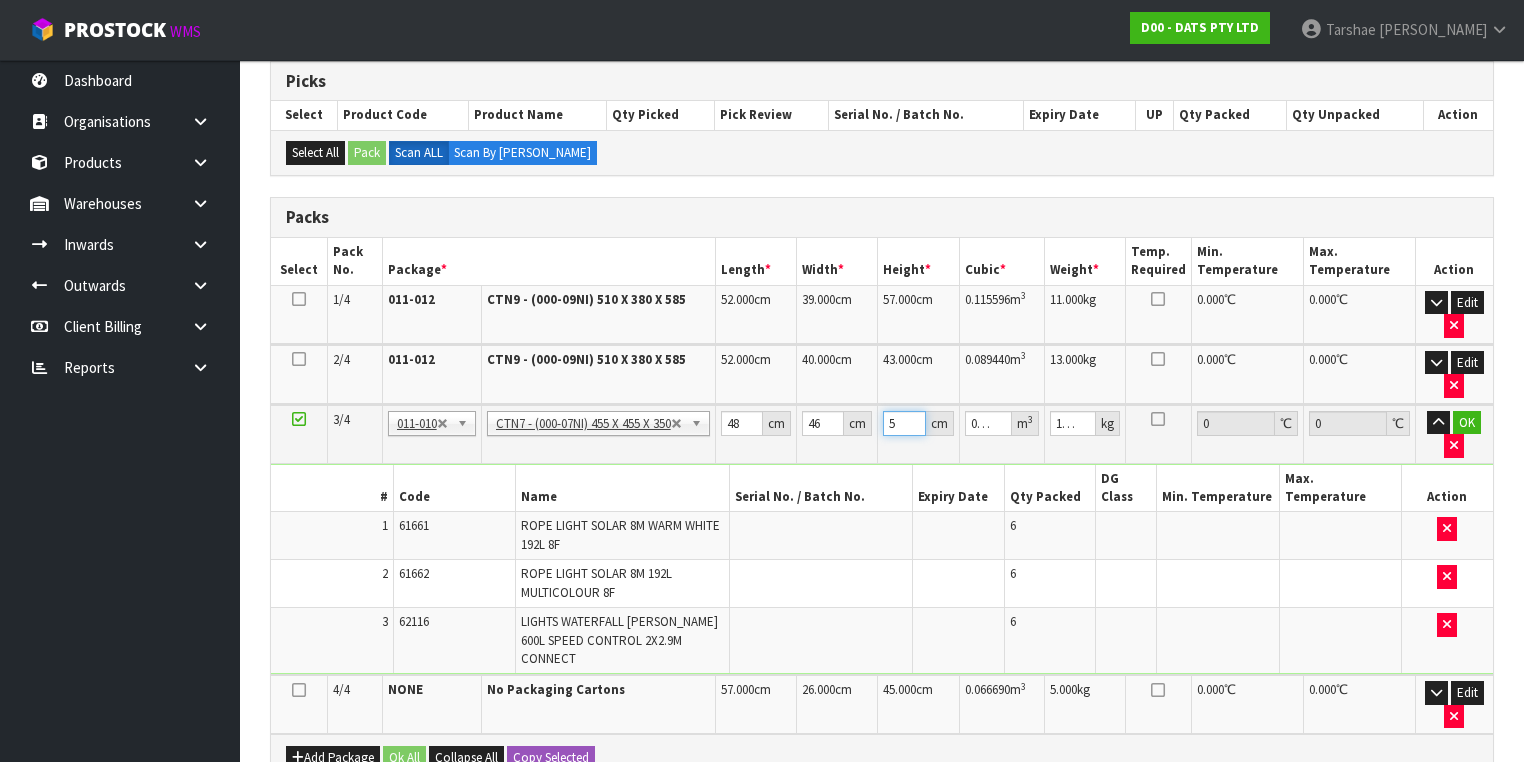 type on "52" 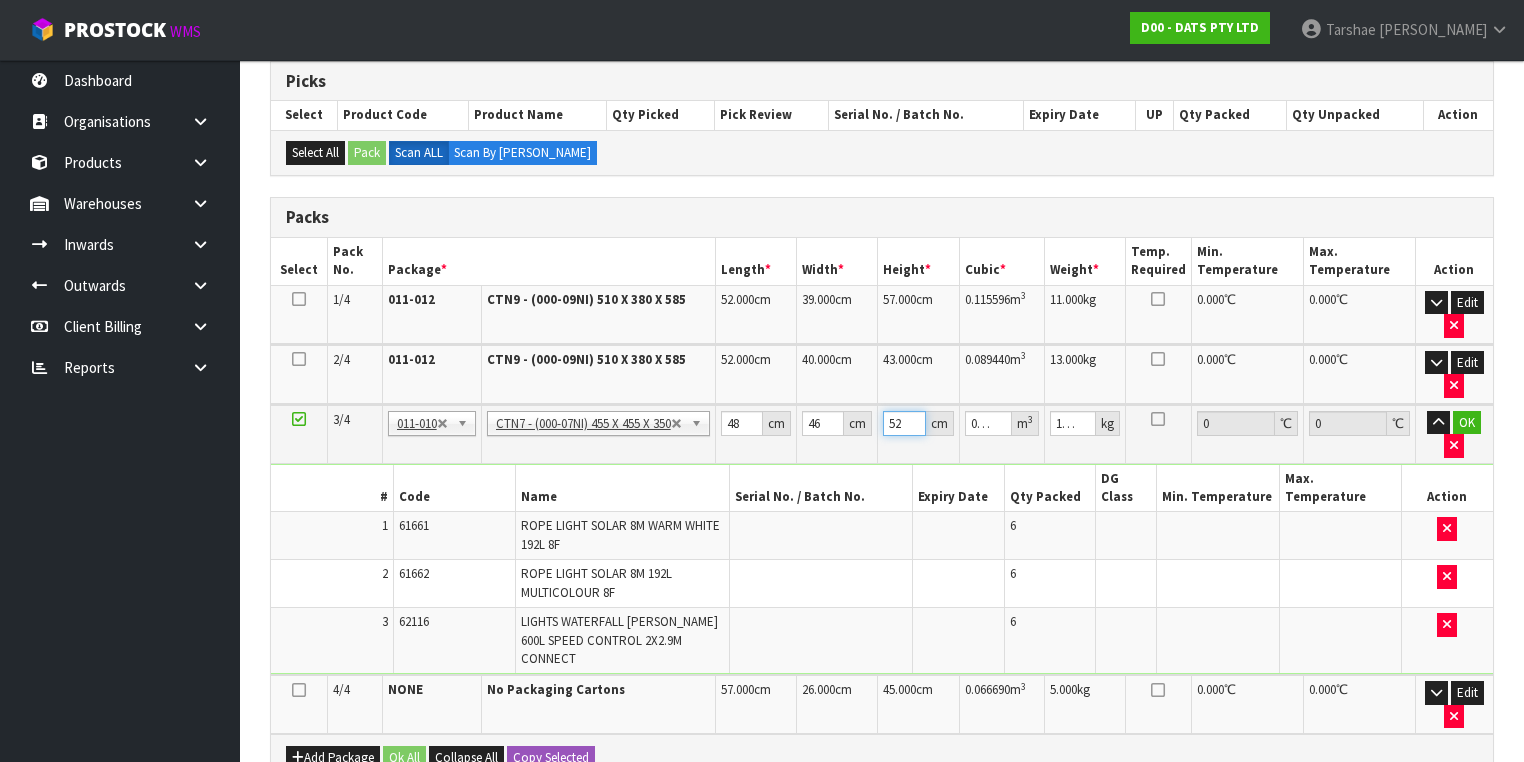 type on "0.114816" 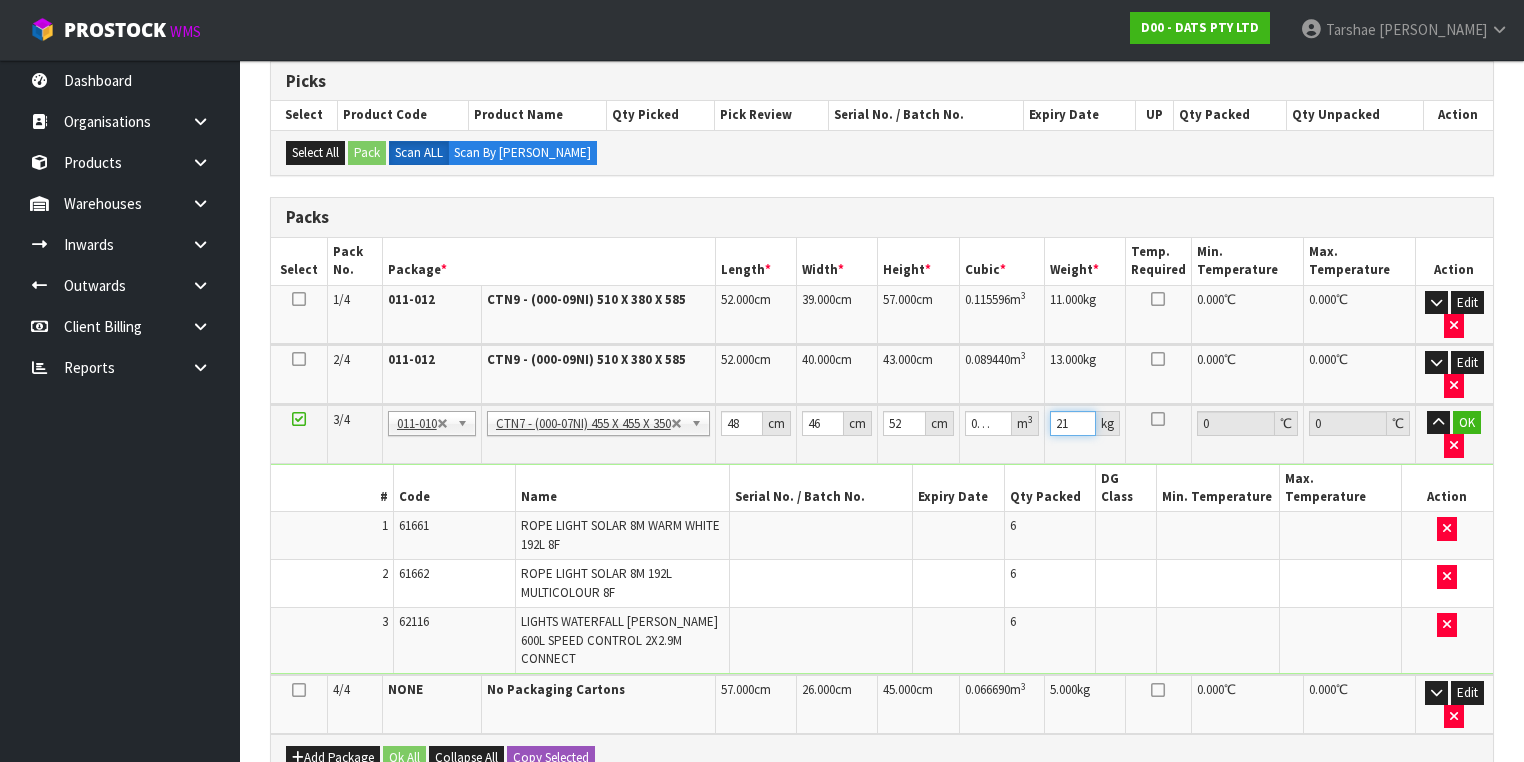 type on "21" 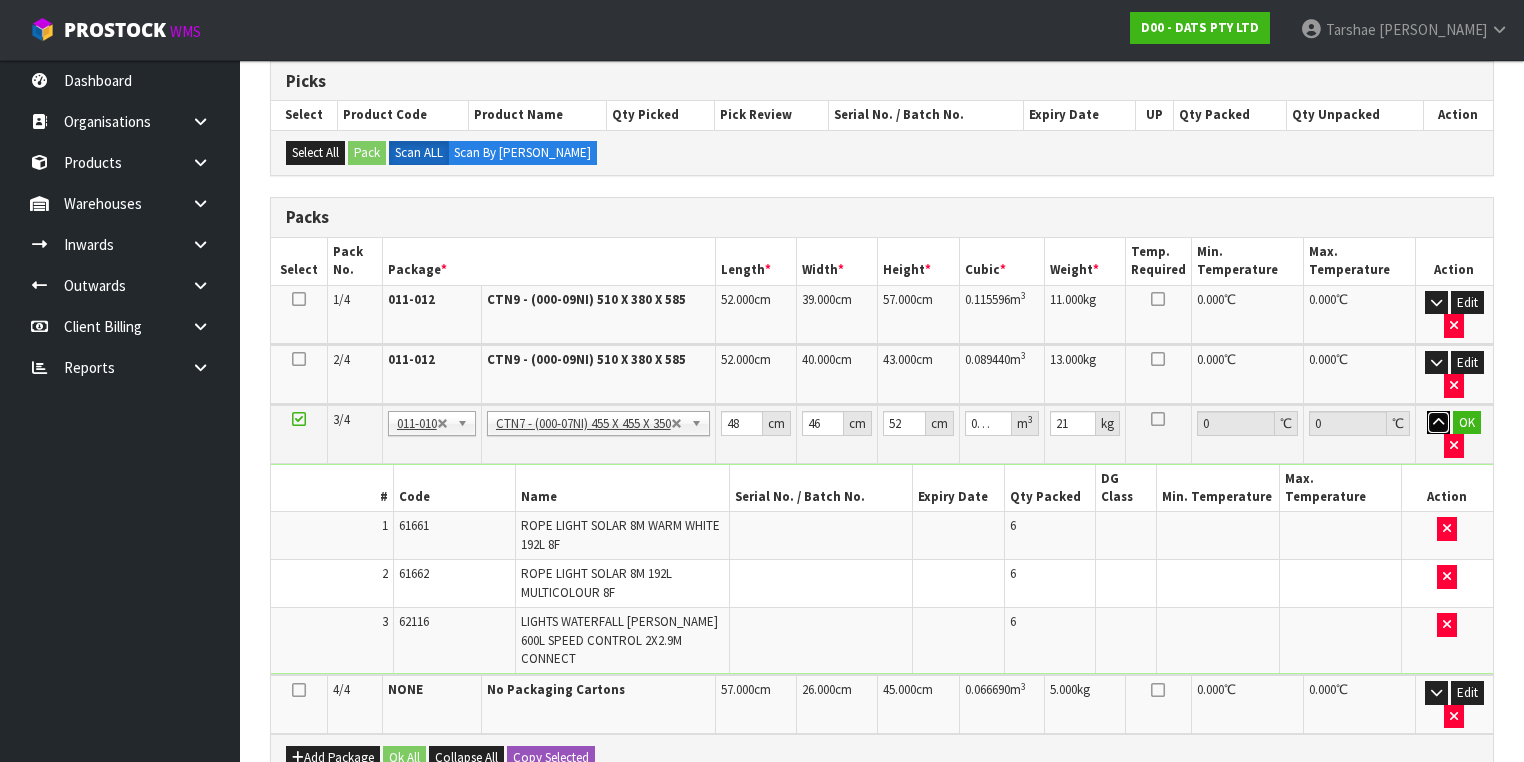 type 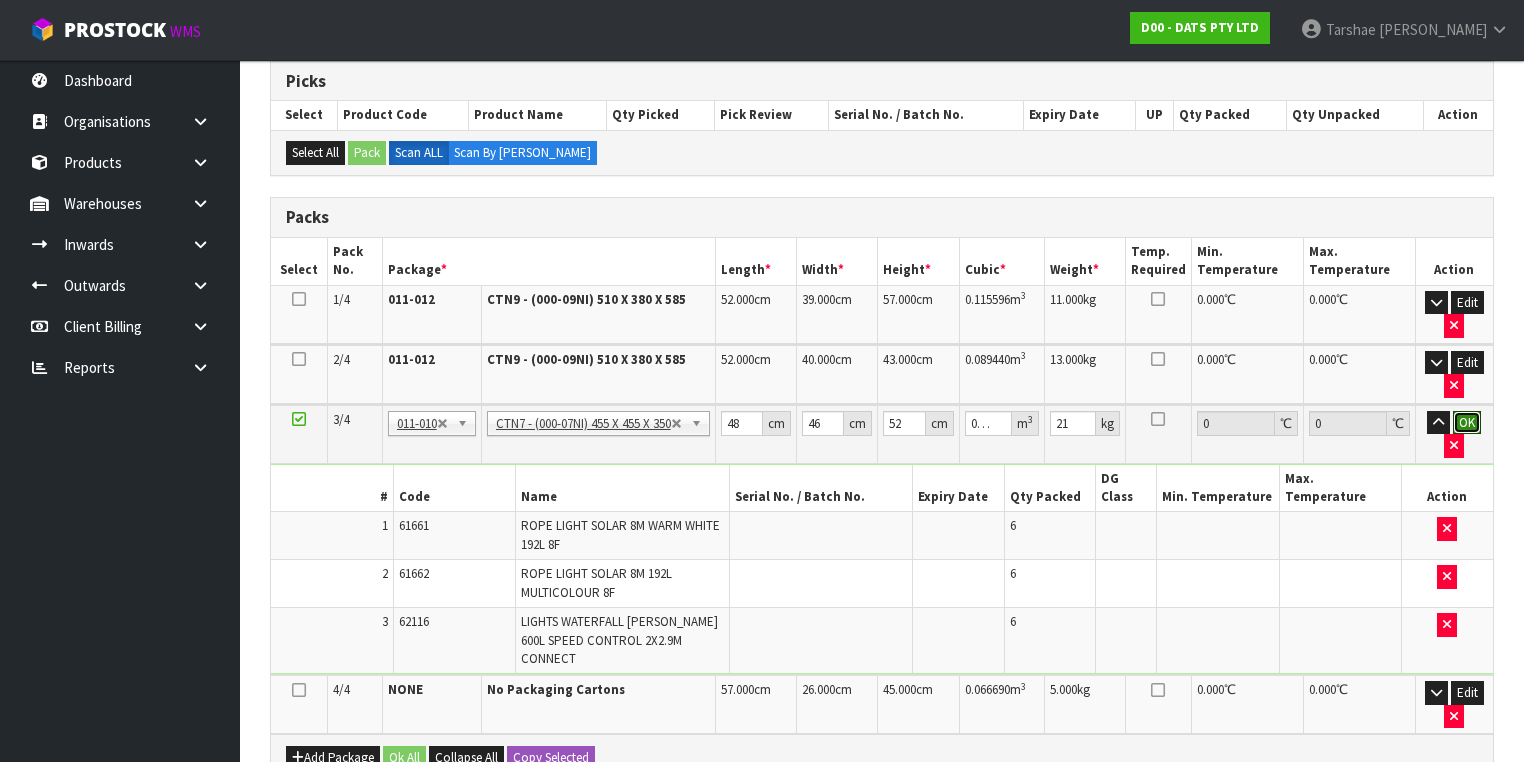 click on "OK" at bounding box center [1467, 423] 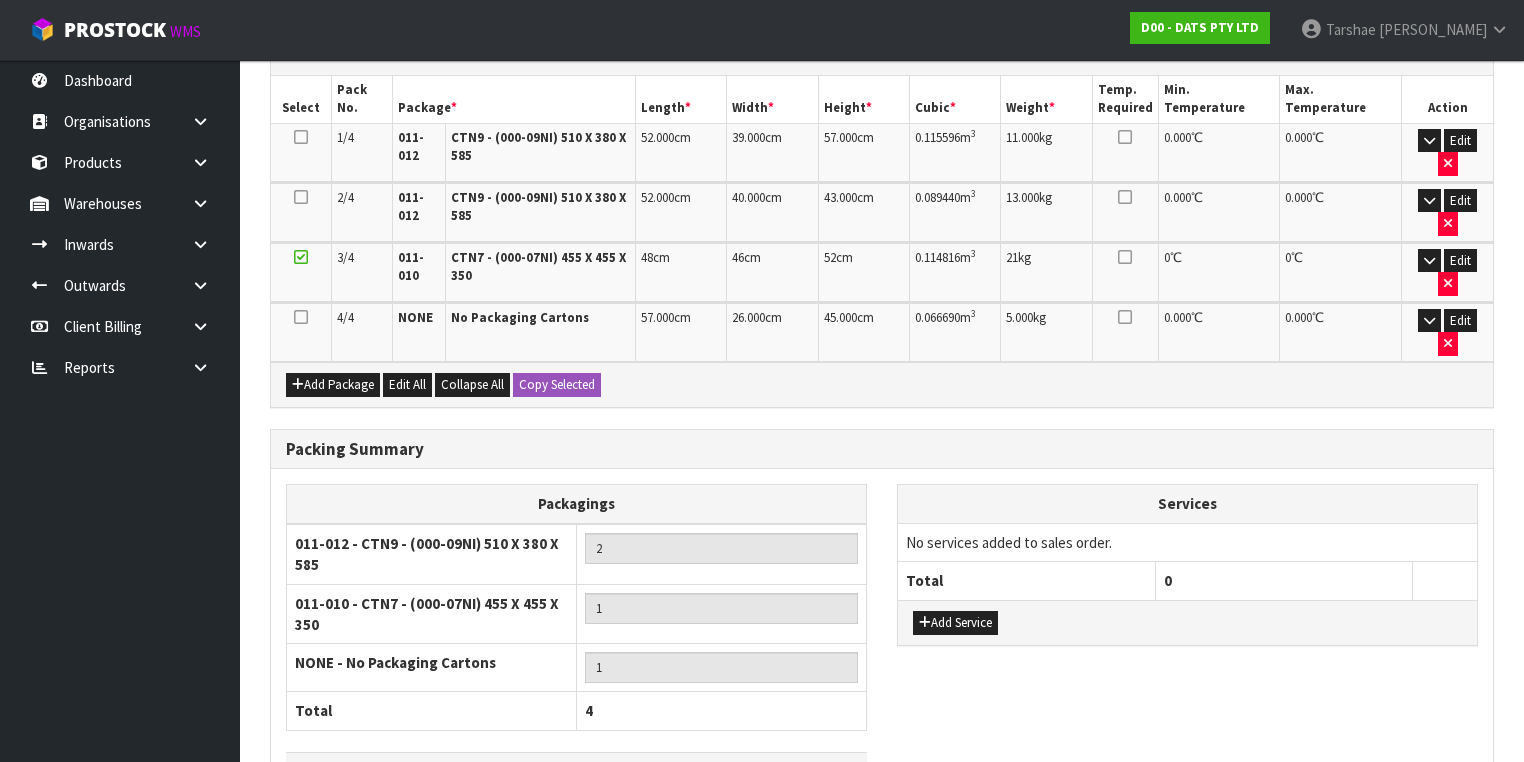 scroll, scrollTop: 643, scrollLeft: 0, axis: vertical 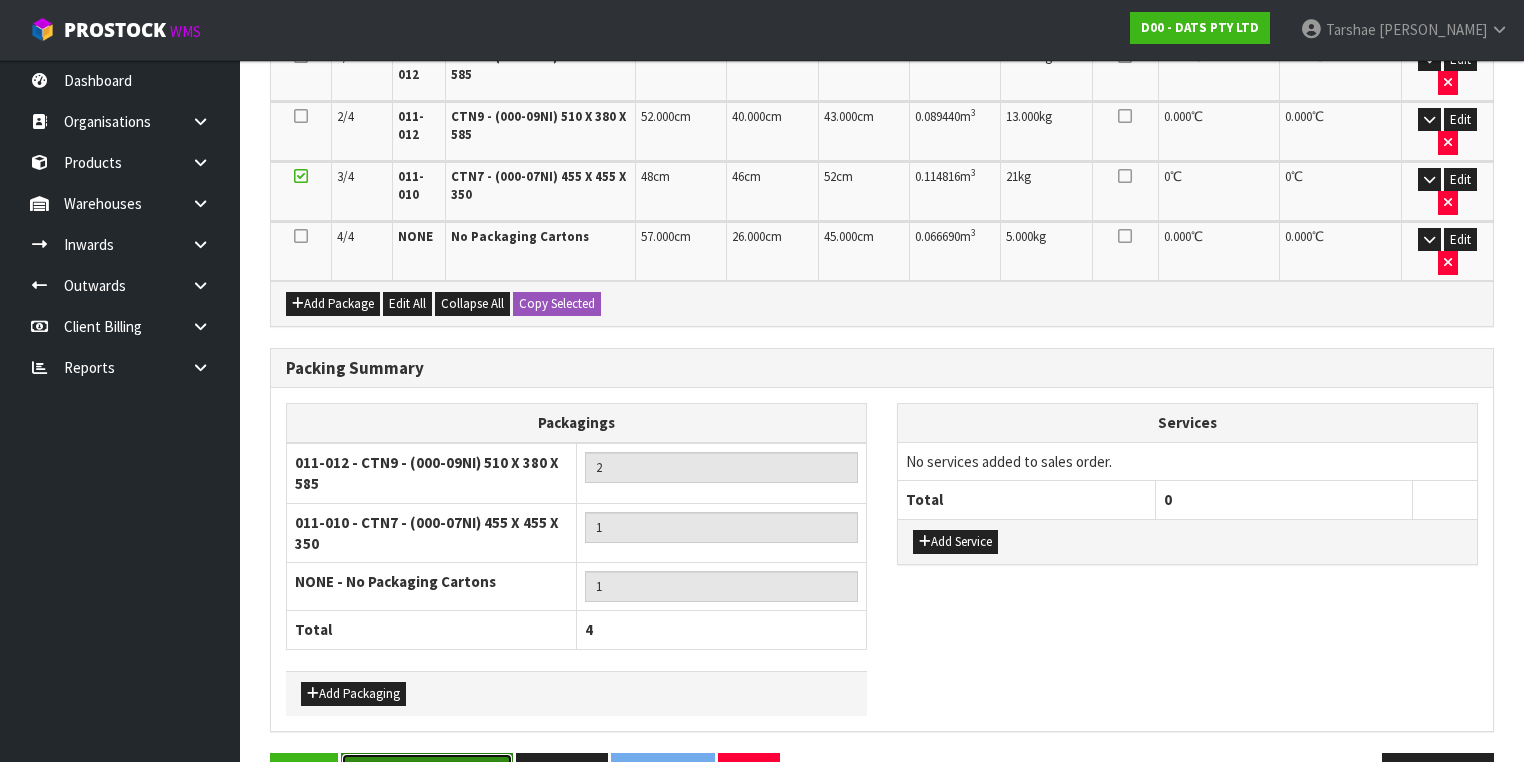 click on "Save & Confirm Packs" at bounding box center [427, 774] 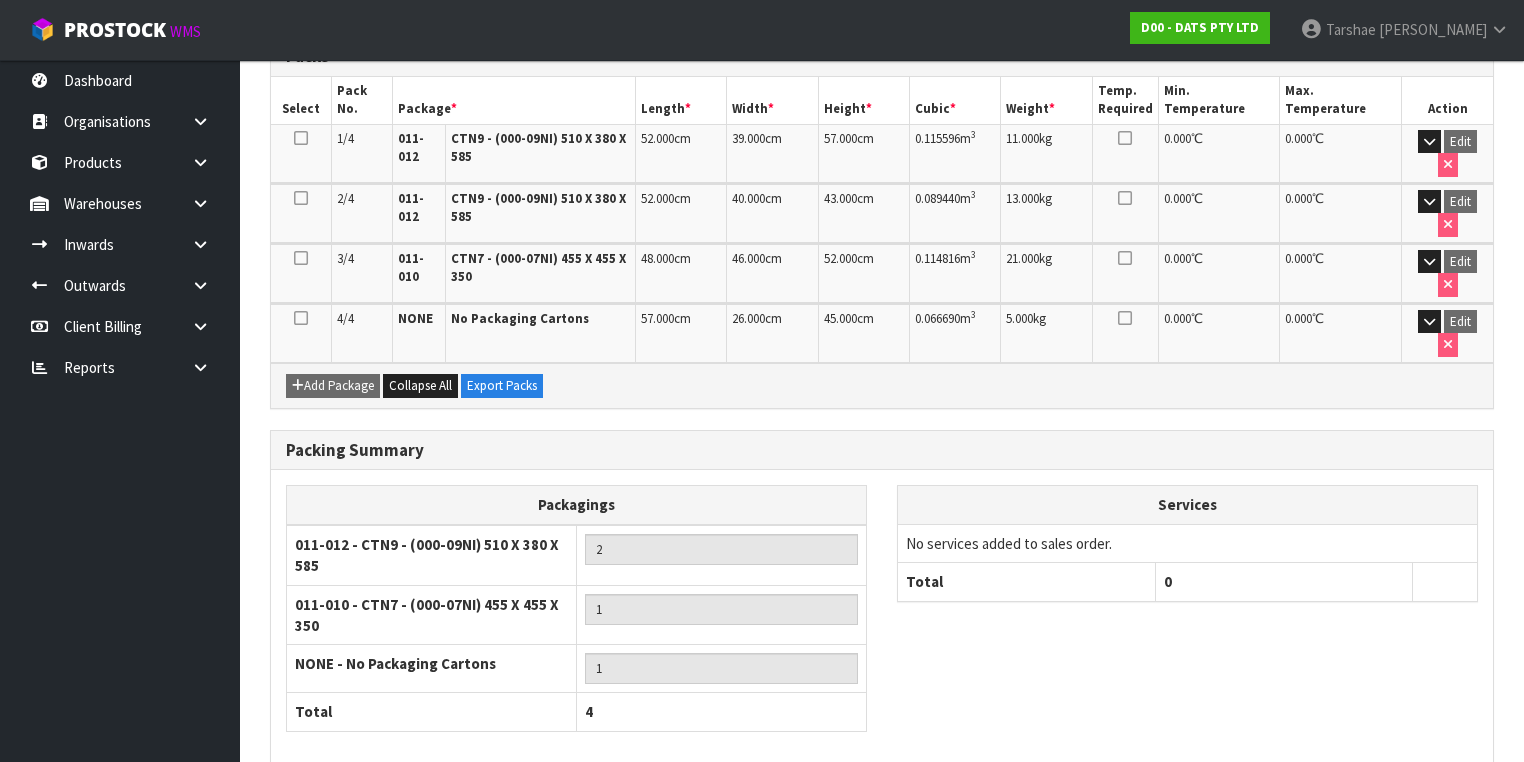 scroll, scrollTop: 599, scrollLeft: 0, axis: vertical 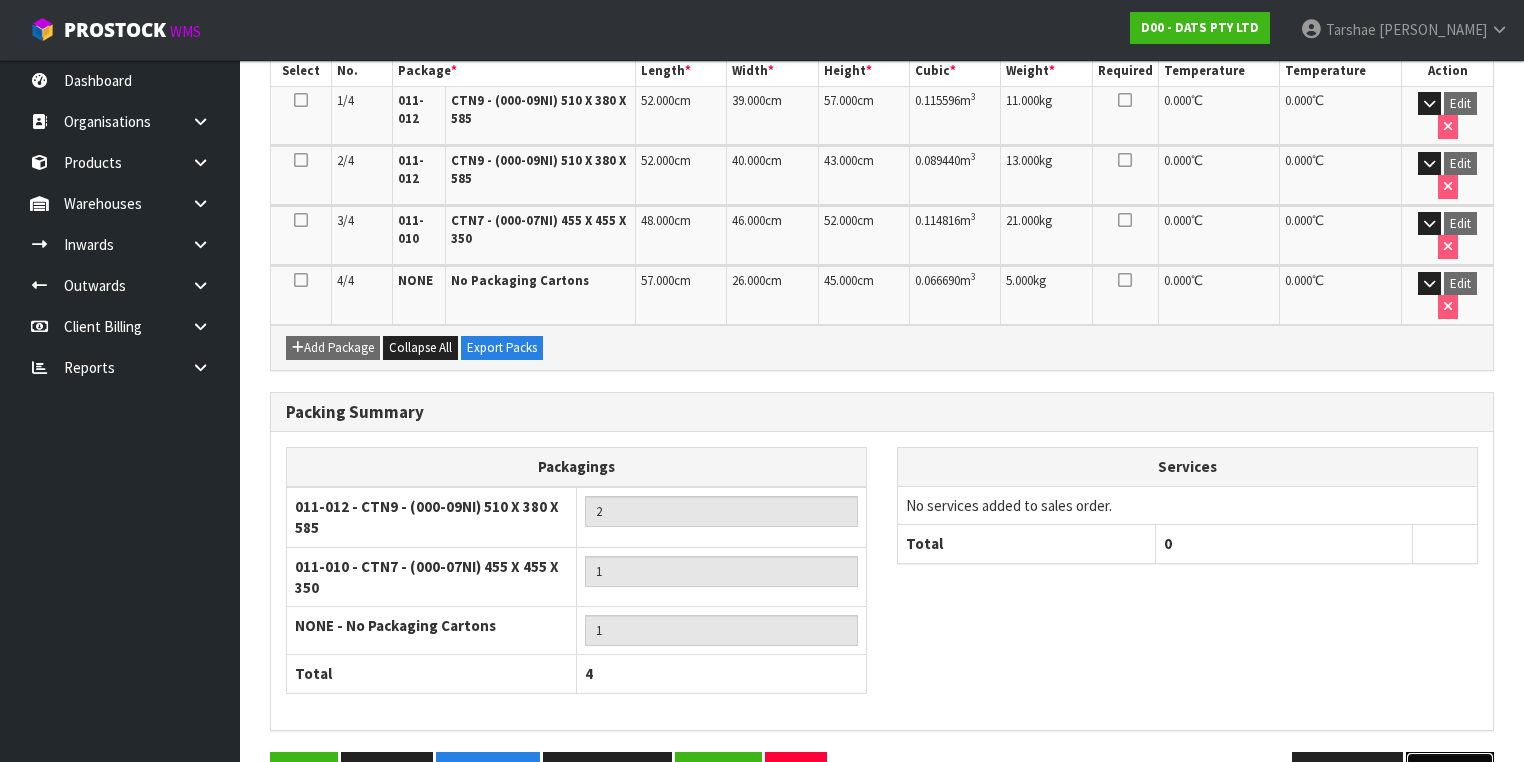 click on "Next" at bounding box center (1450, 773) 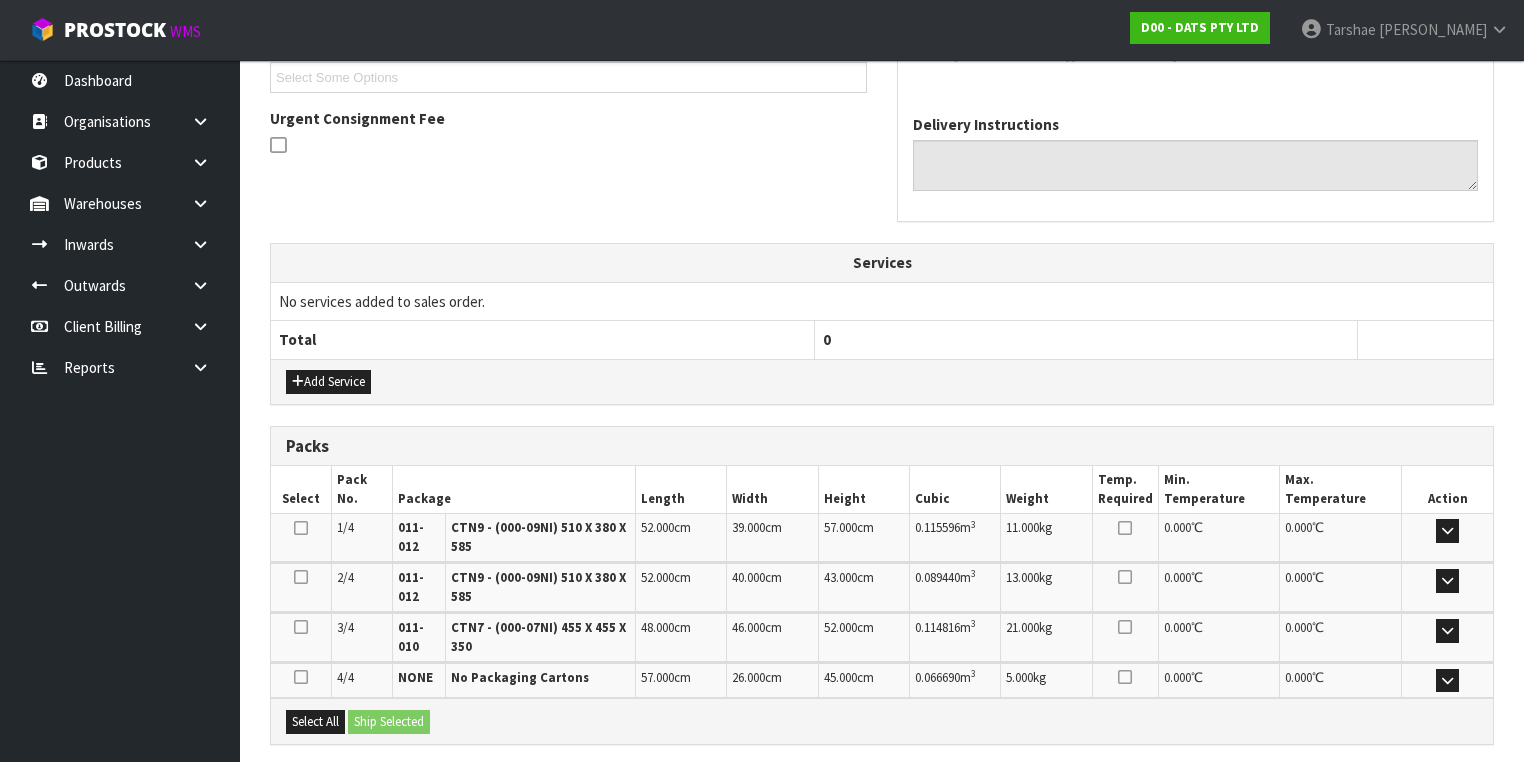 scroll, scrollTop: 640, scrollLeft: 0, axis: vertical 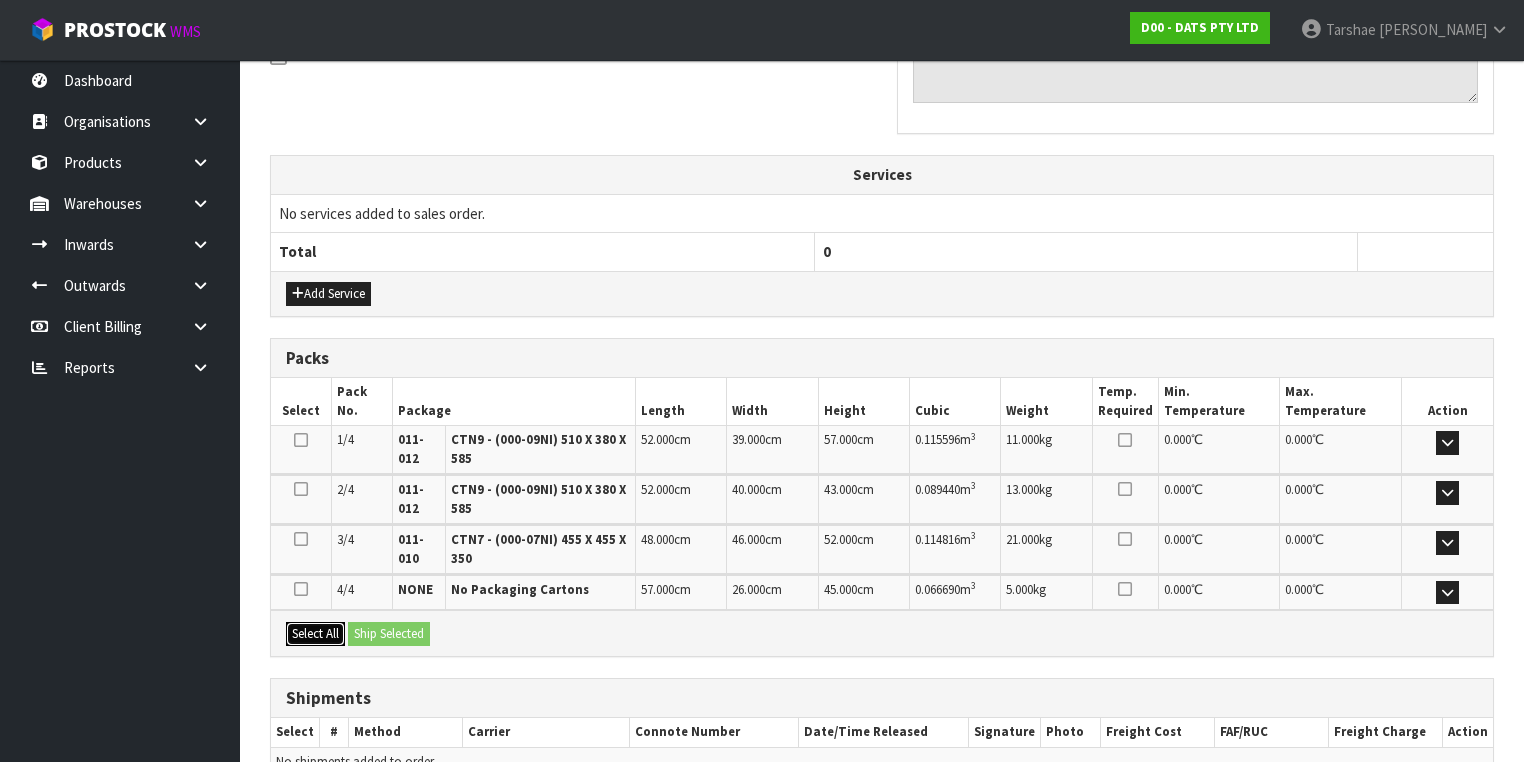 drag, startPoint x: 331, startPoint y: 625, endPoint x: 347, endPoint y: 626, distance: 16.03122 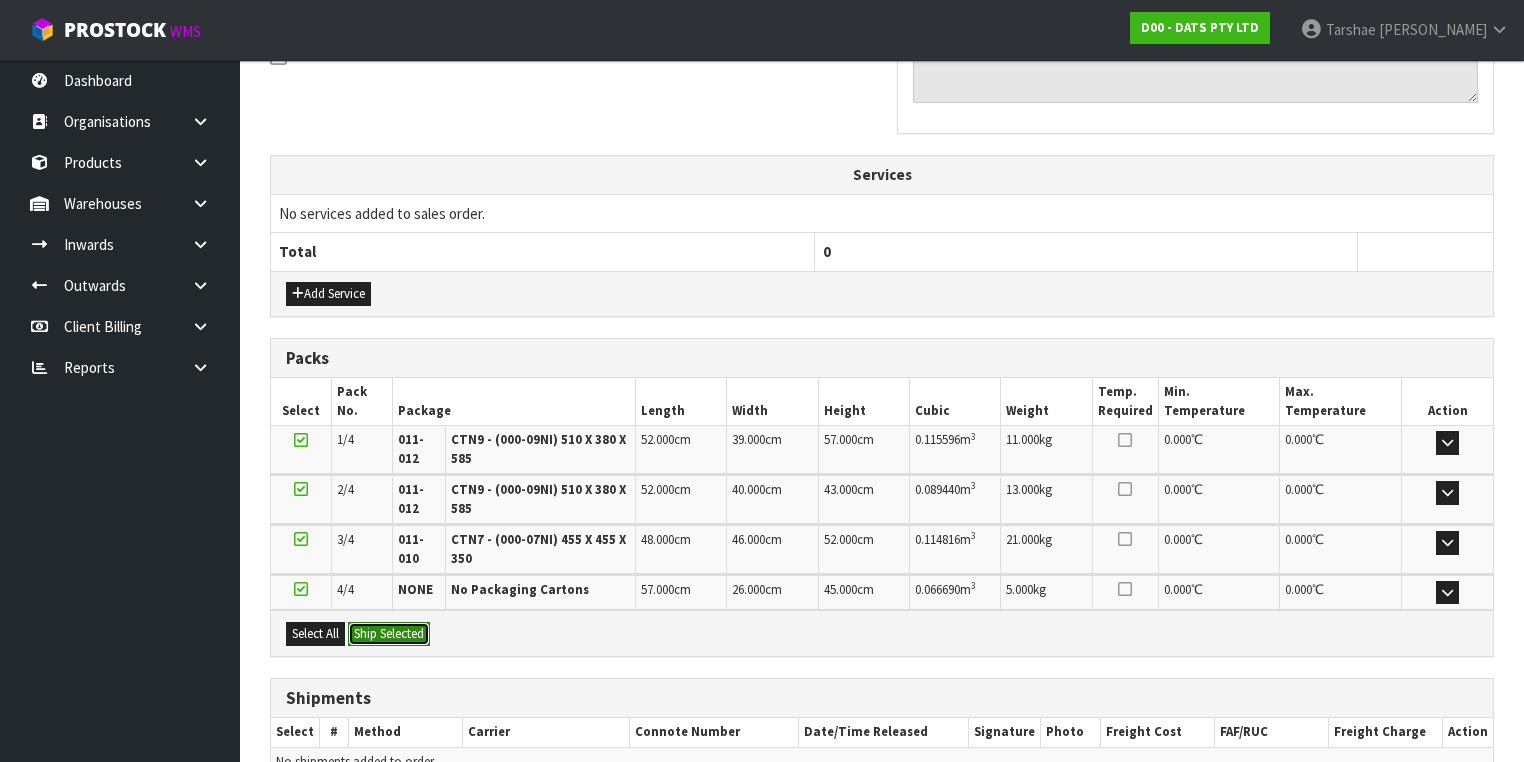 click on "Ship Selected" at bounding box center (389, 634) 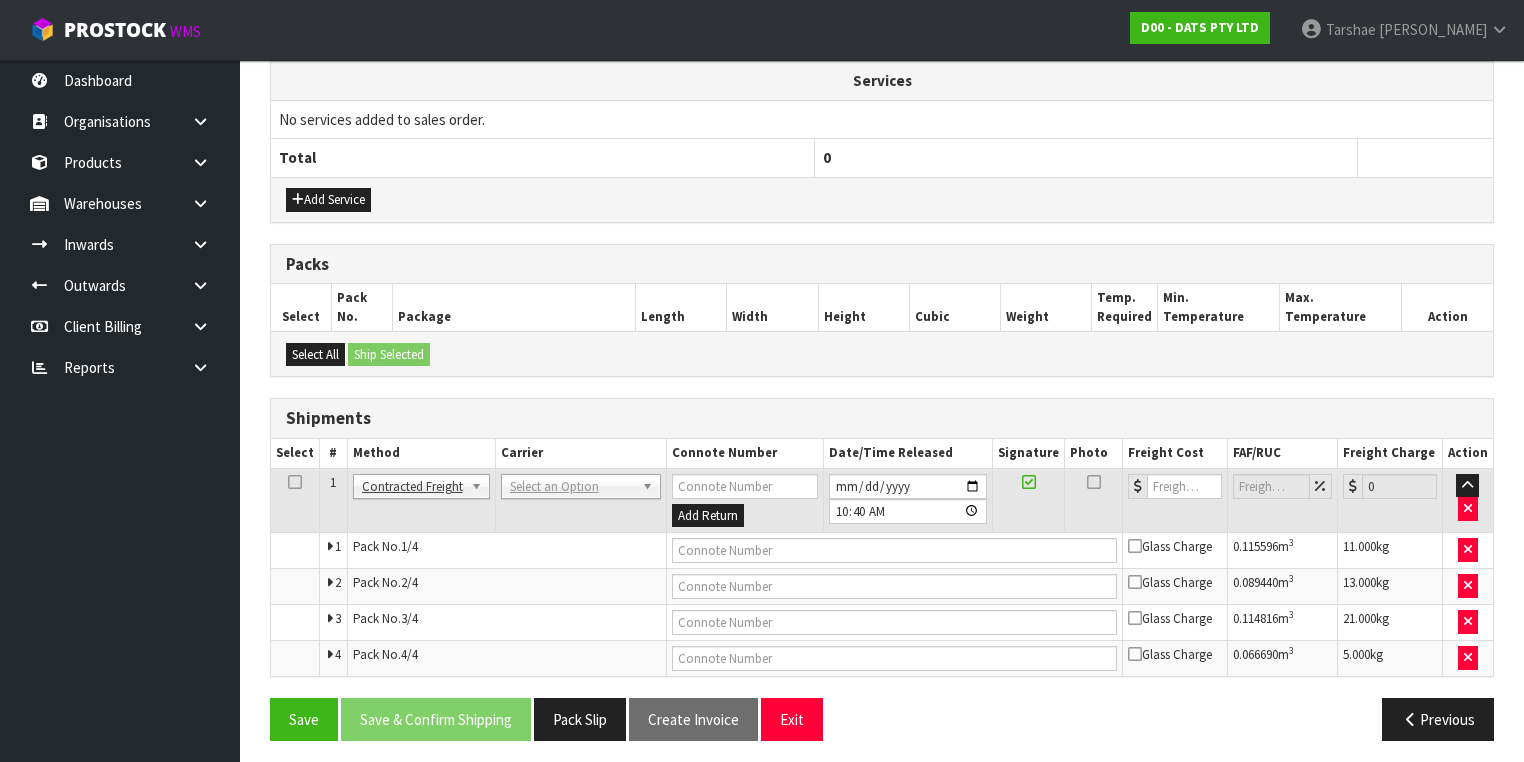 scroll, scrollTop: 735, scrollLeft: 0, axis: vertical 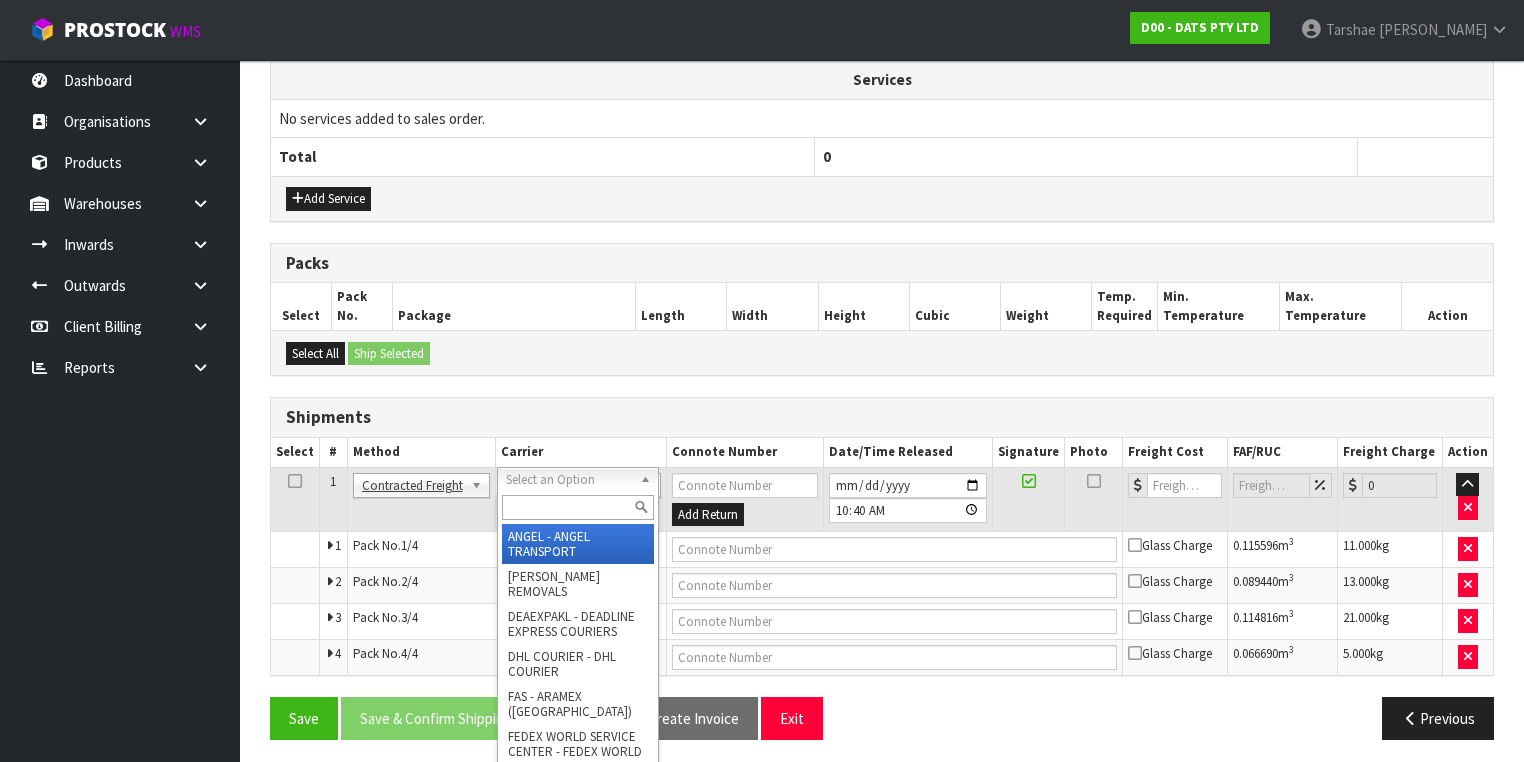 click at bounding box center (578, 507) 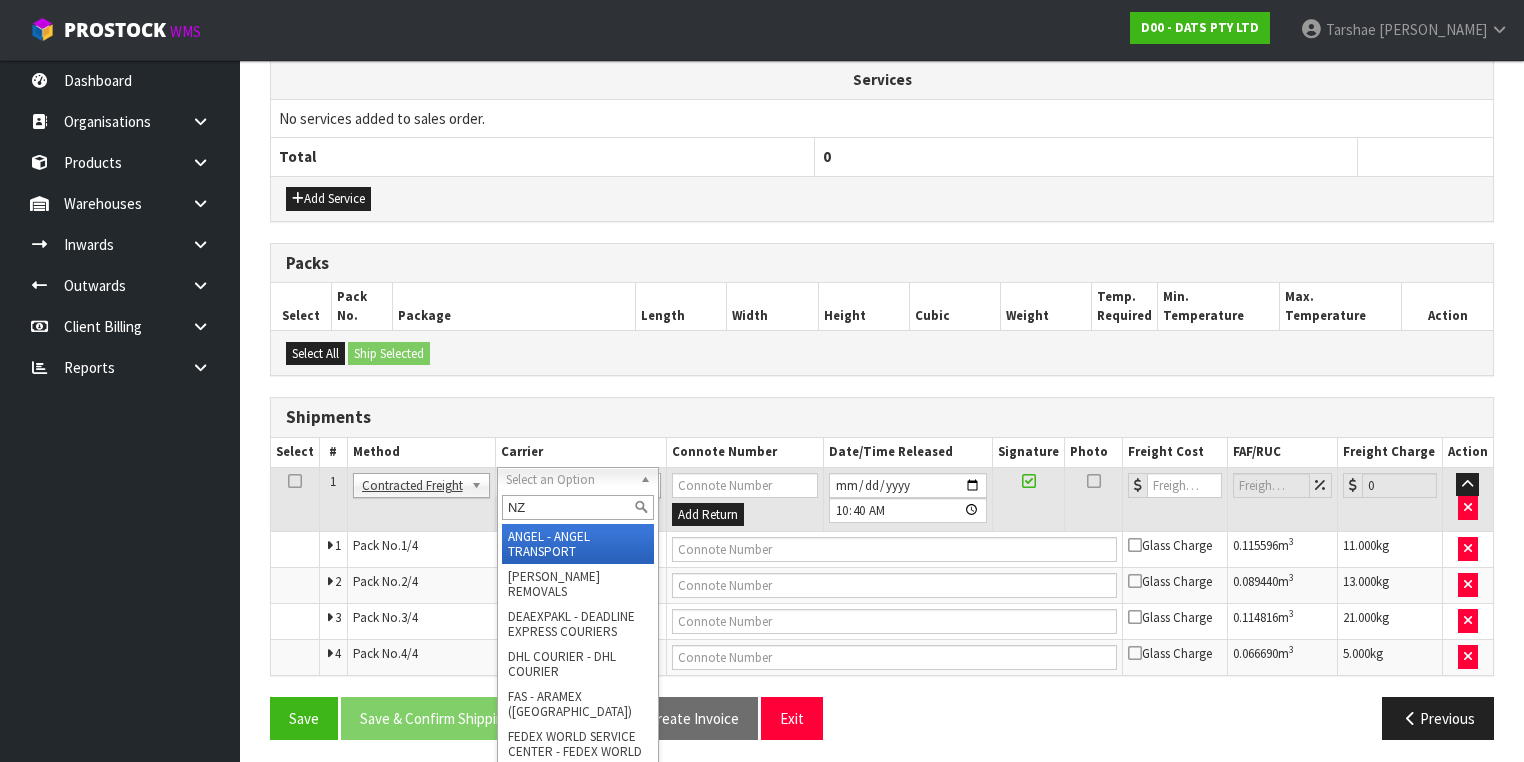 type on "NZP" 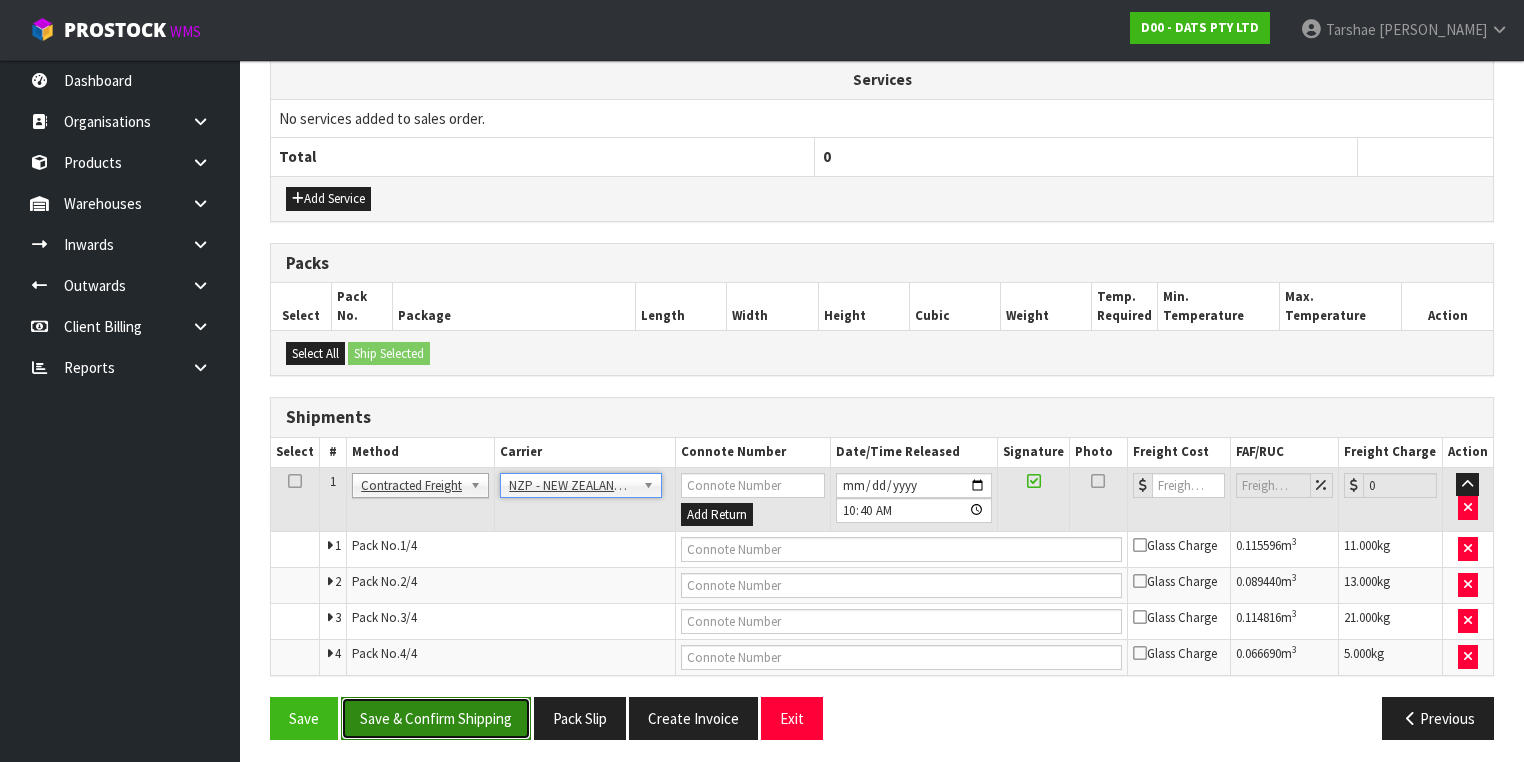 click on "Save & Confirm Shipping" at bounding box center (436, 718) 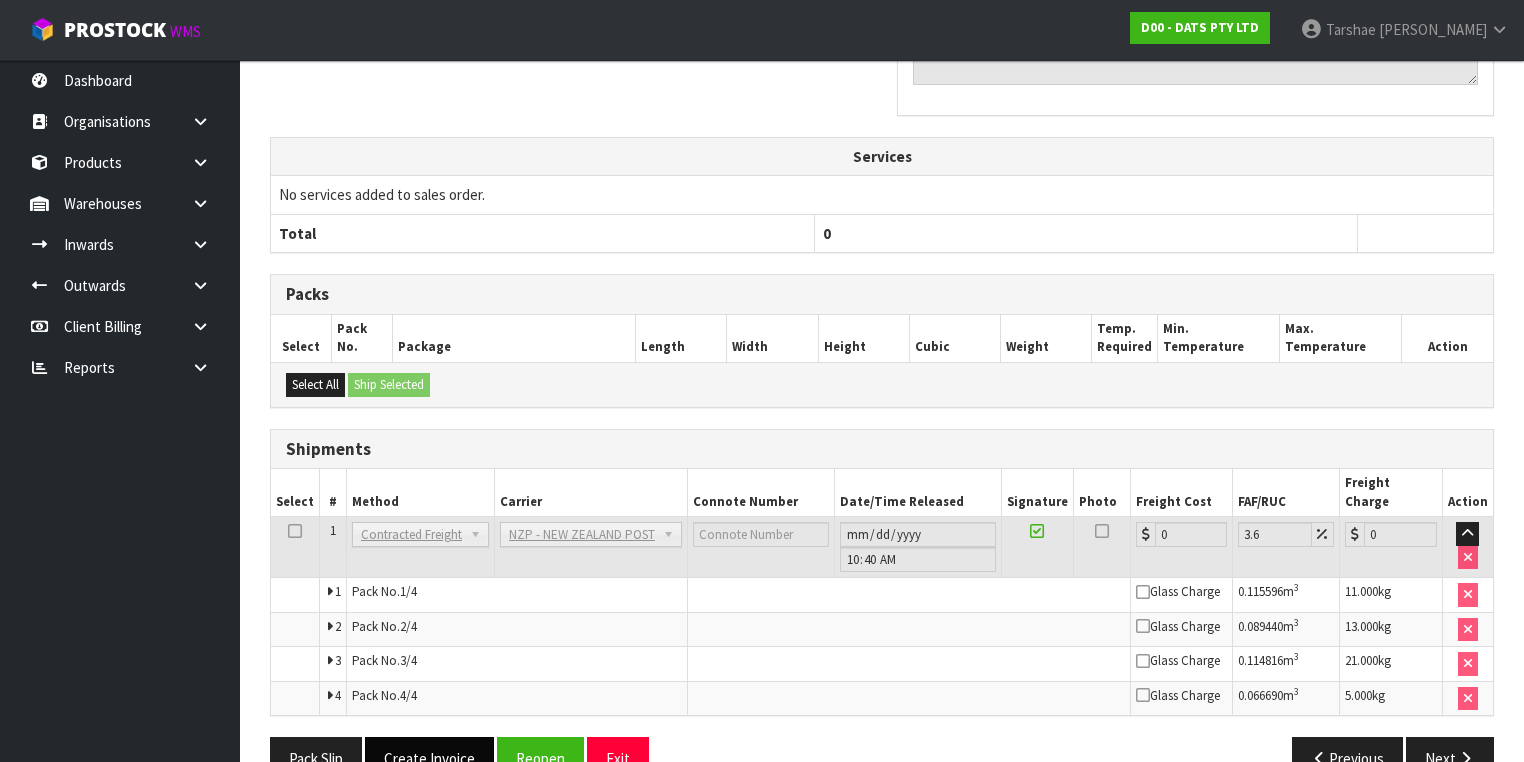 scroll, scrollTop: 702, scrollLeft: 0, axis: vertical 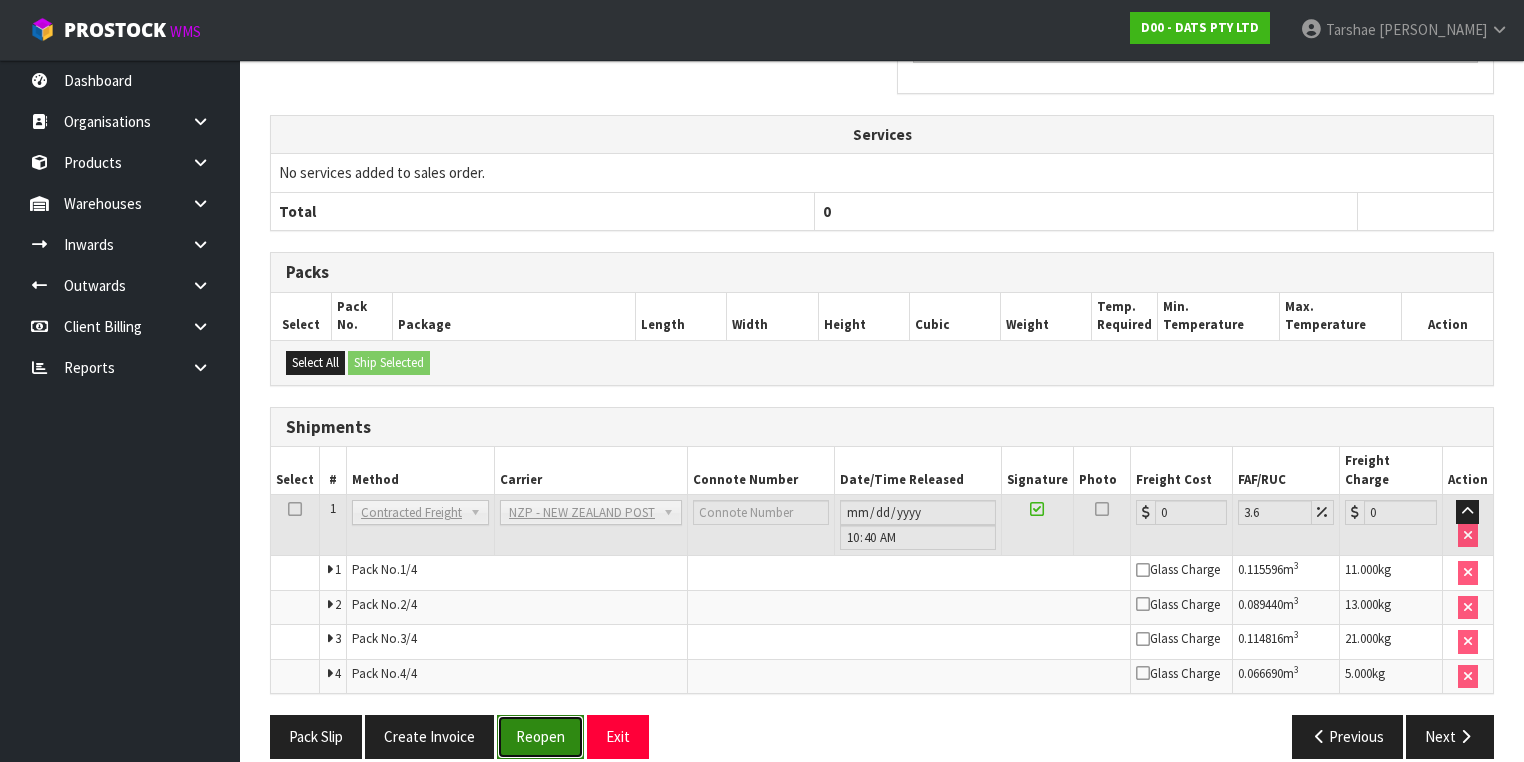 drag, startPoint x: 535, startPoint y: 716, endPoint x: 546, endPoint y: 712, distance: 11.7046995 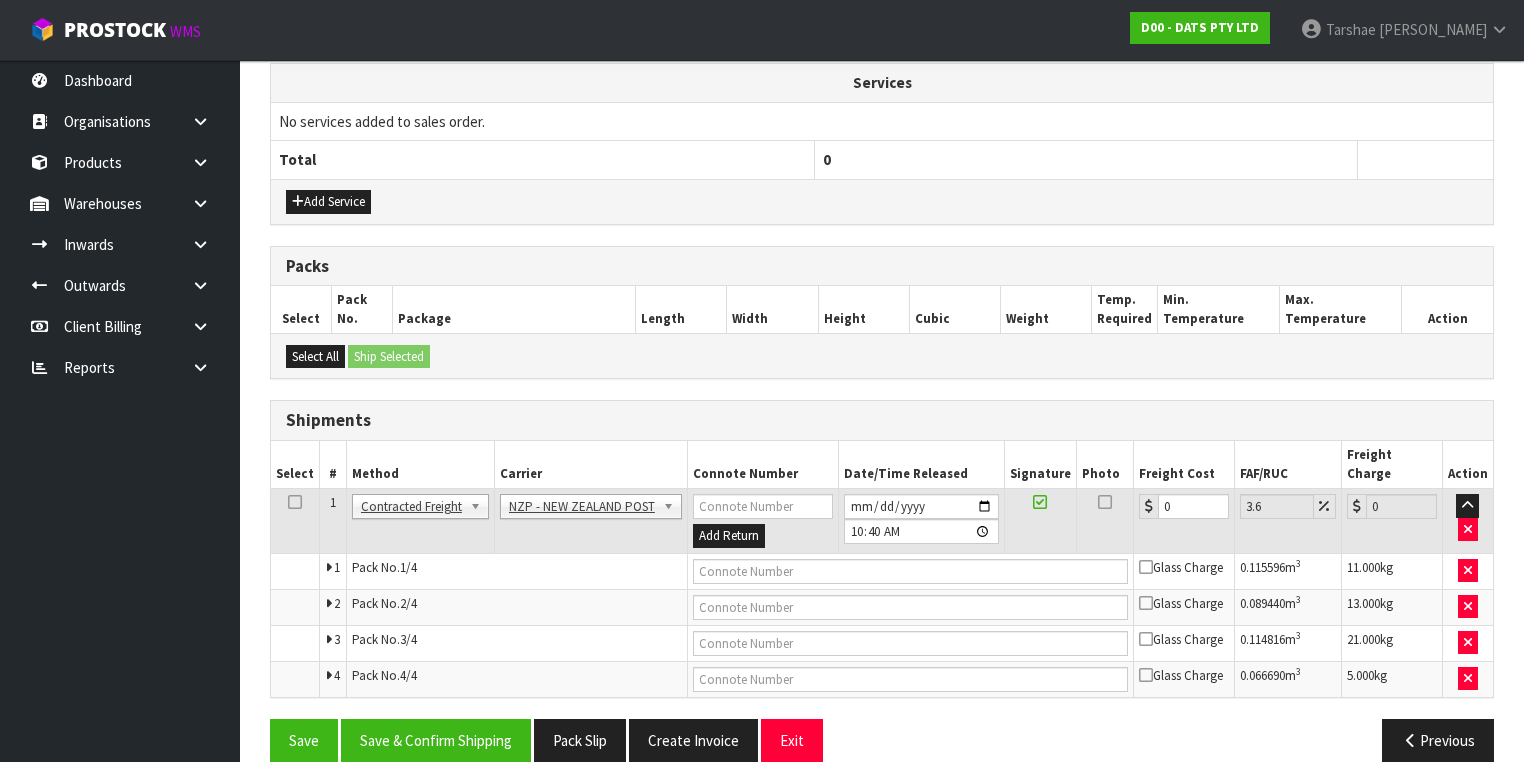 scroll, scrollTop: 735, scrollLeft: 0, axis: vertical 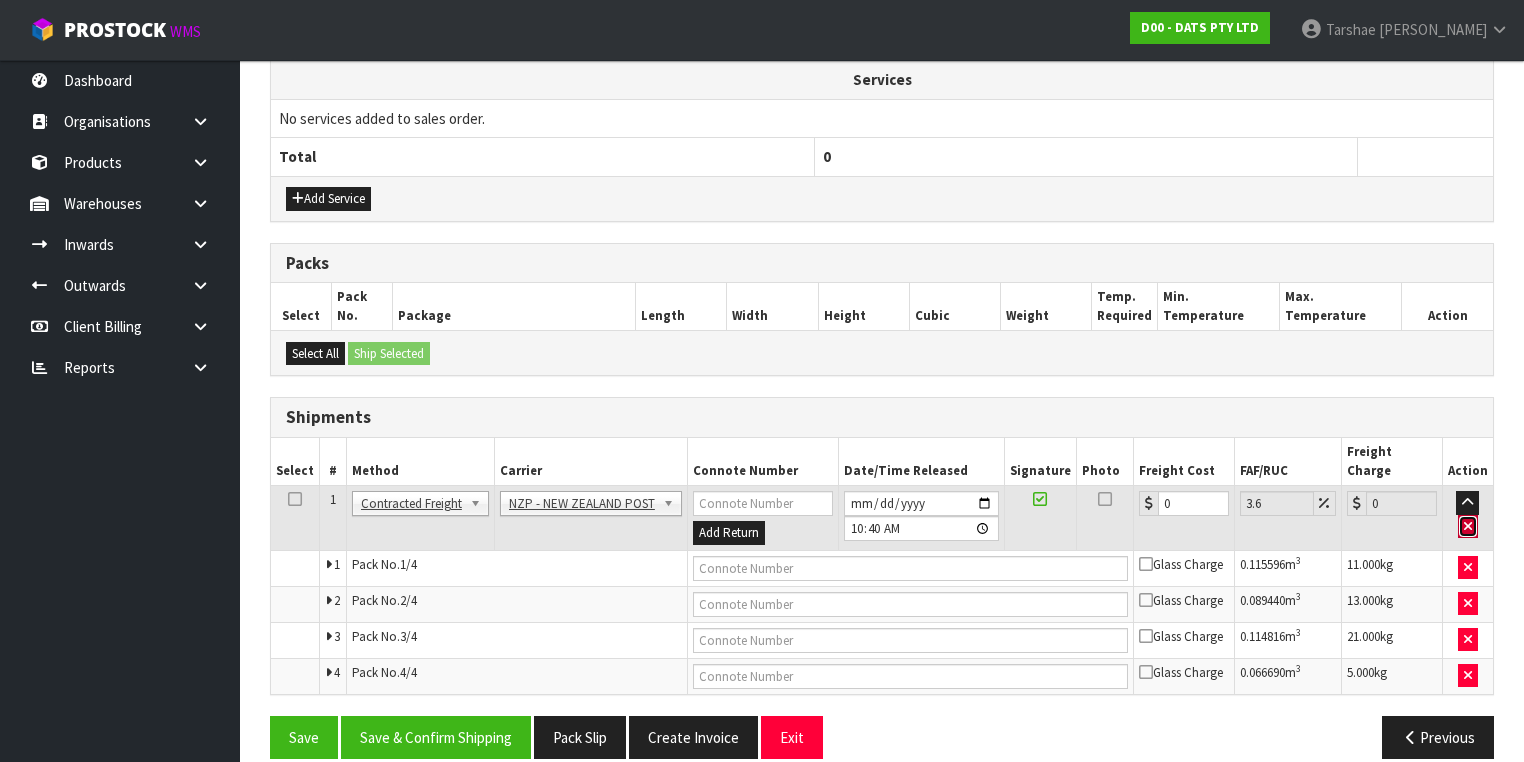 click at bounding box center (1468, 526) 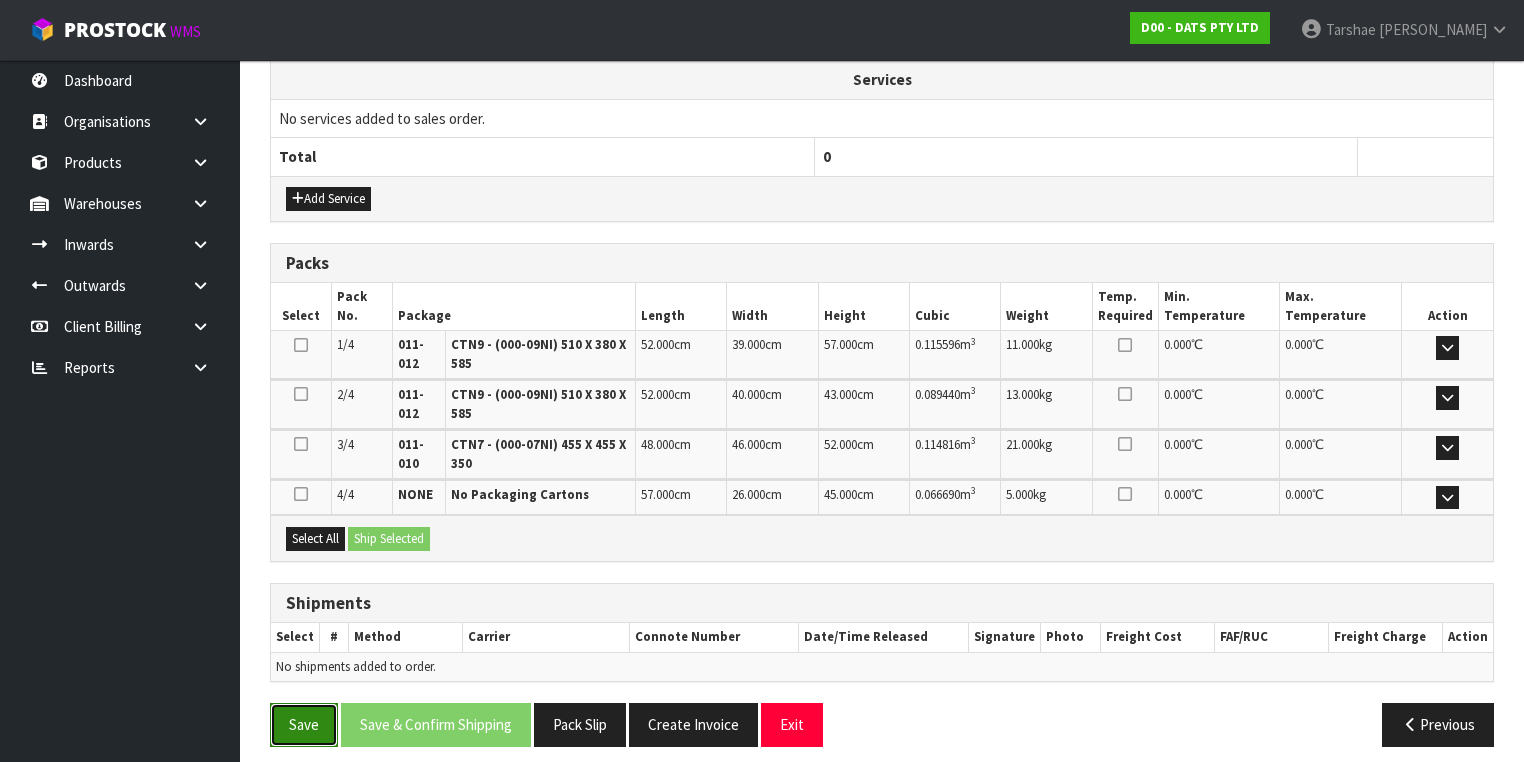 click on "Save" at bounding box center (304, 724) 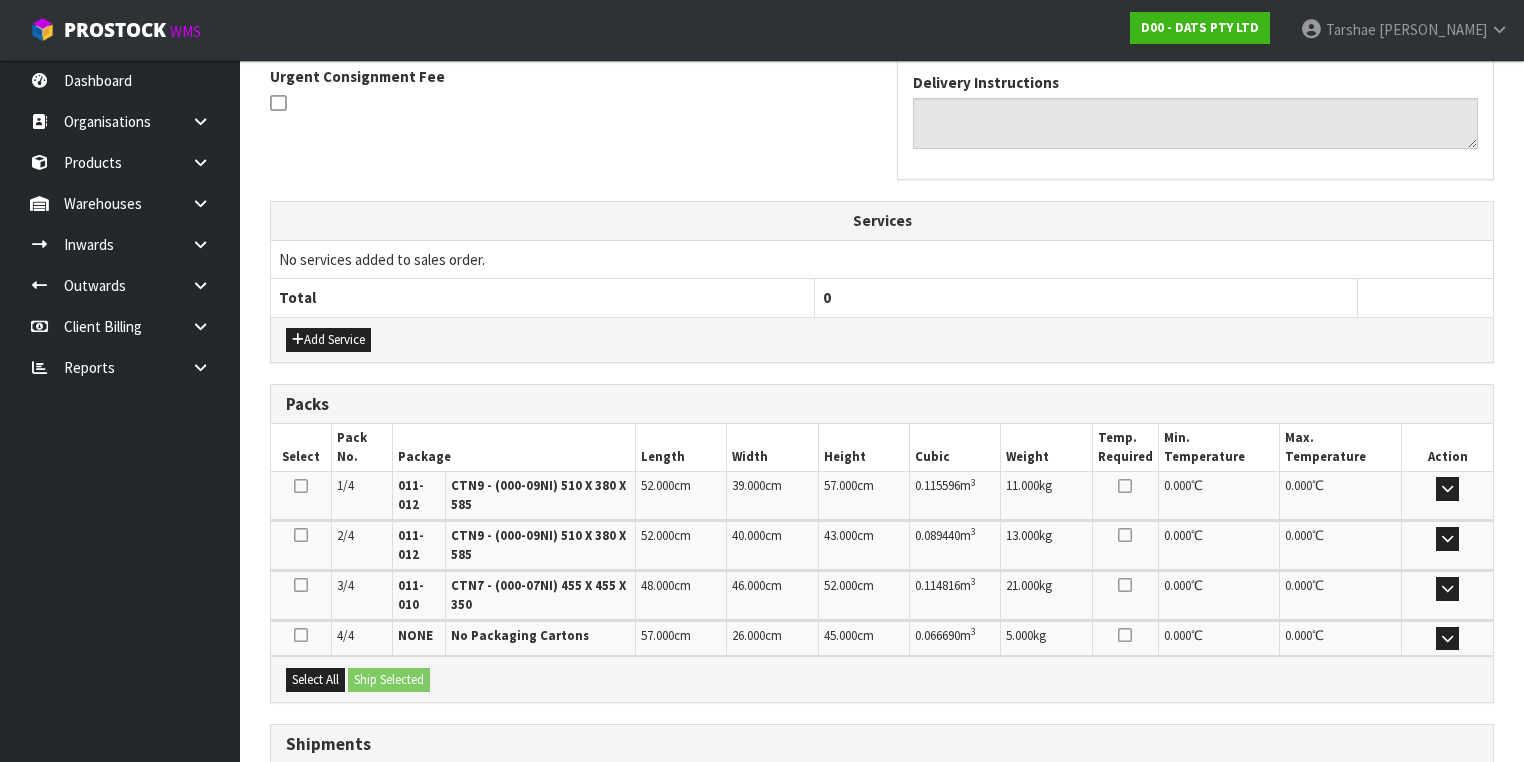scroll, scrollTop: 740, scrollLeft: 0, axis: vertical 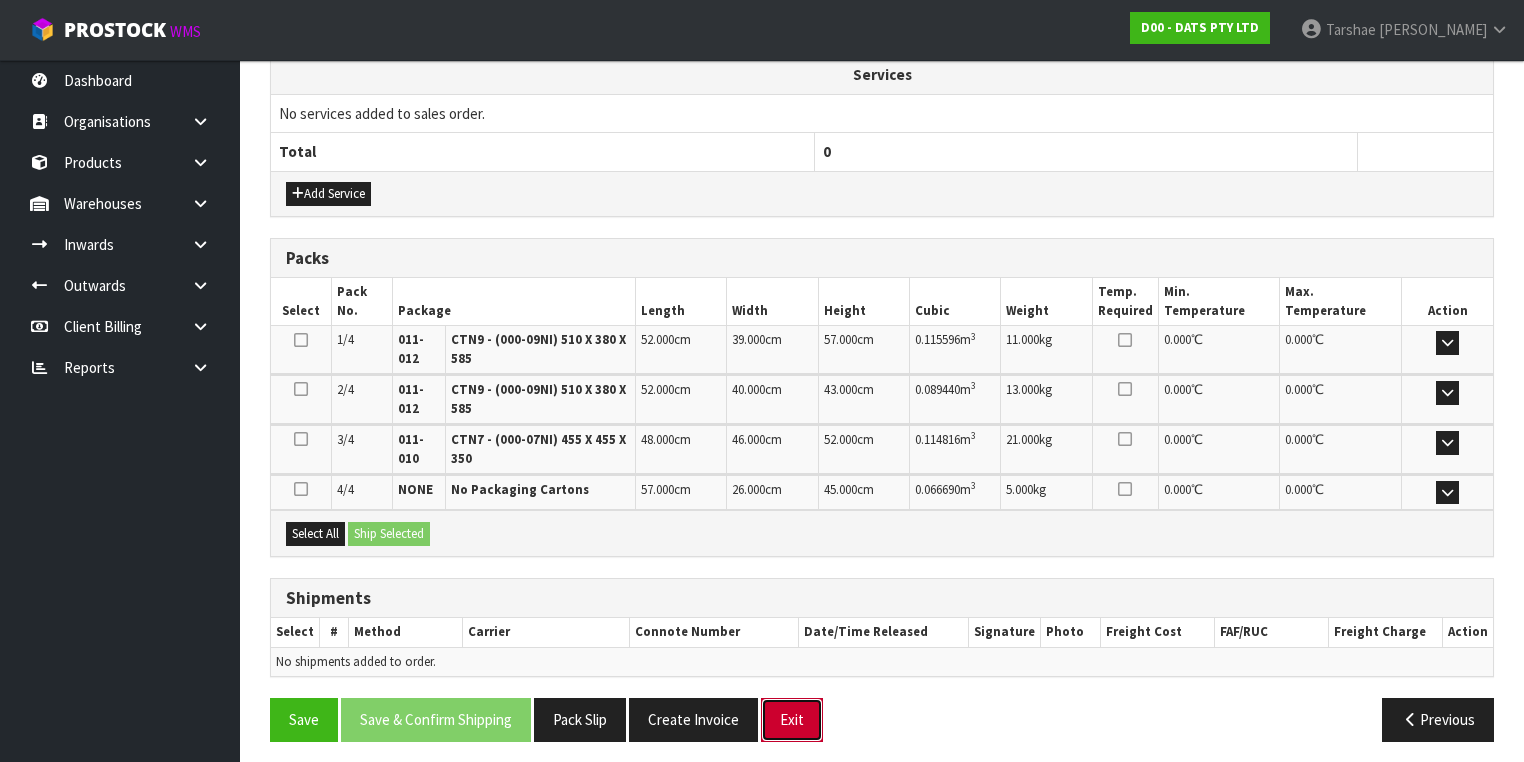 click on "Exit" at bounding box center [792, 719] 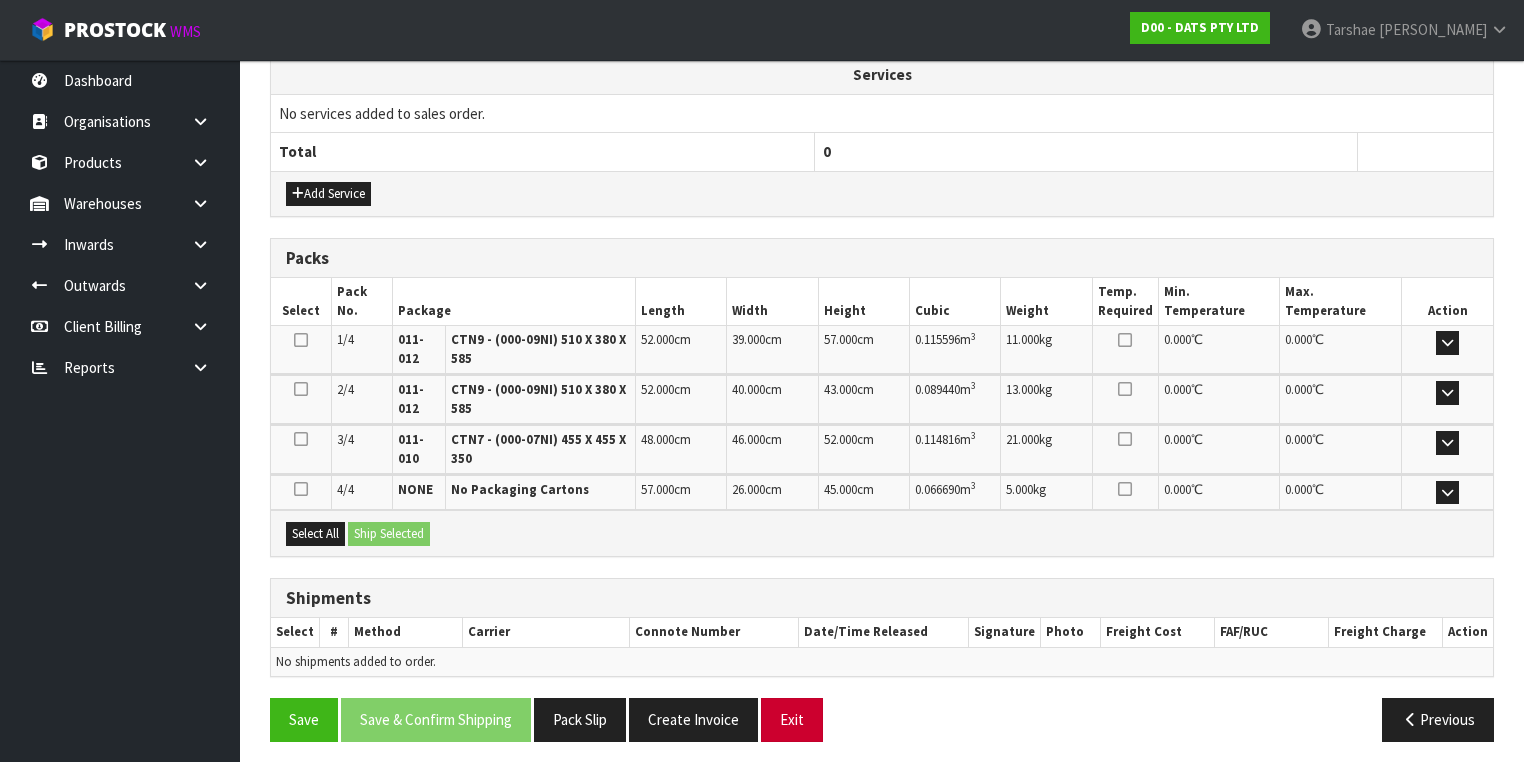 scroll, scrollTop: 0, scrollLeft: 0, axis: both 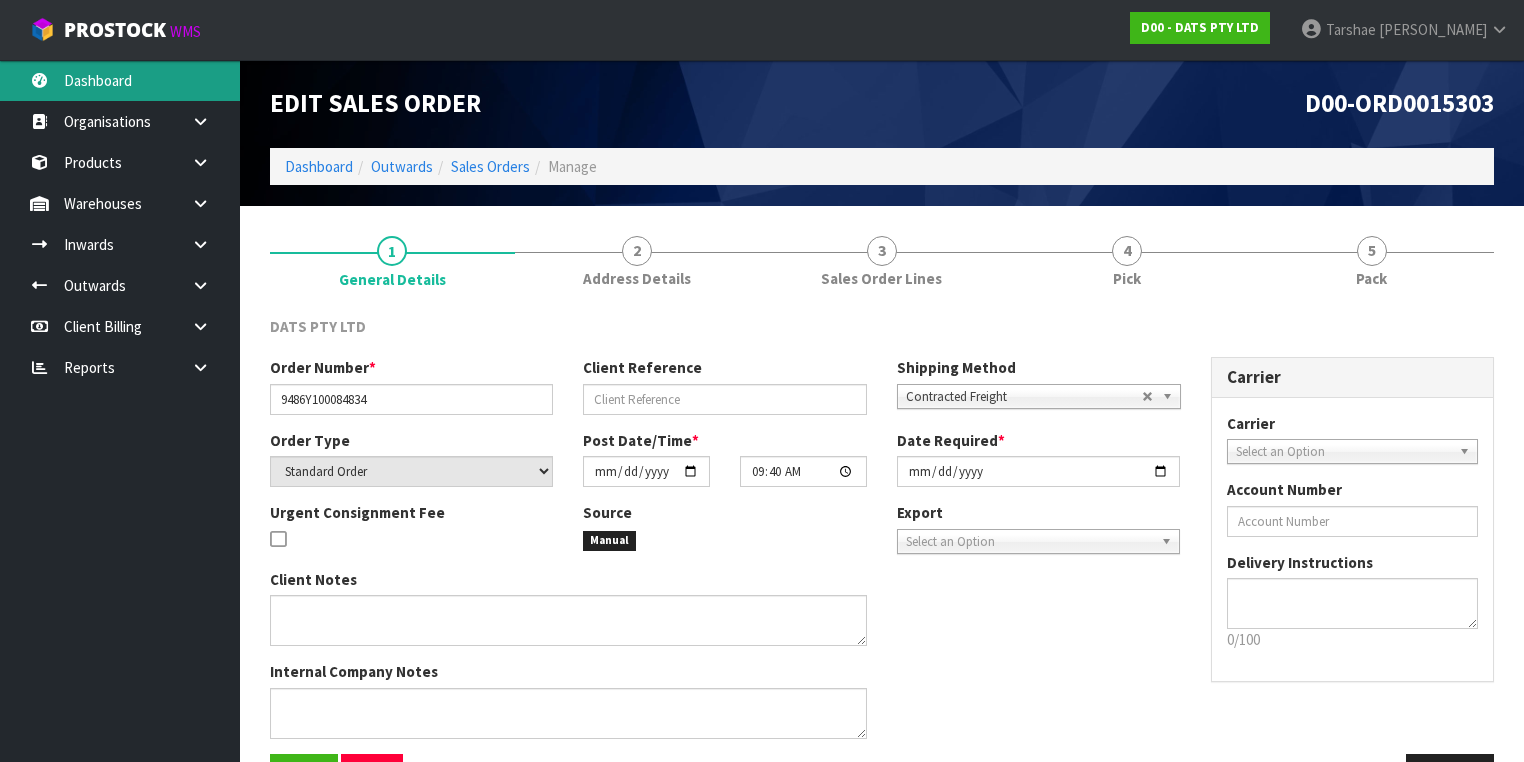 click on "Dashboard" at bounding box center [120, 80] 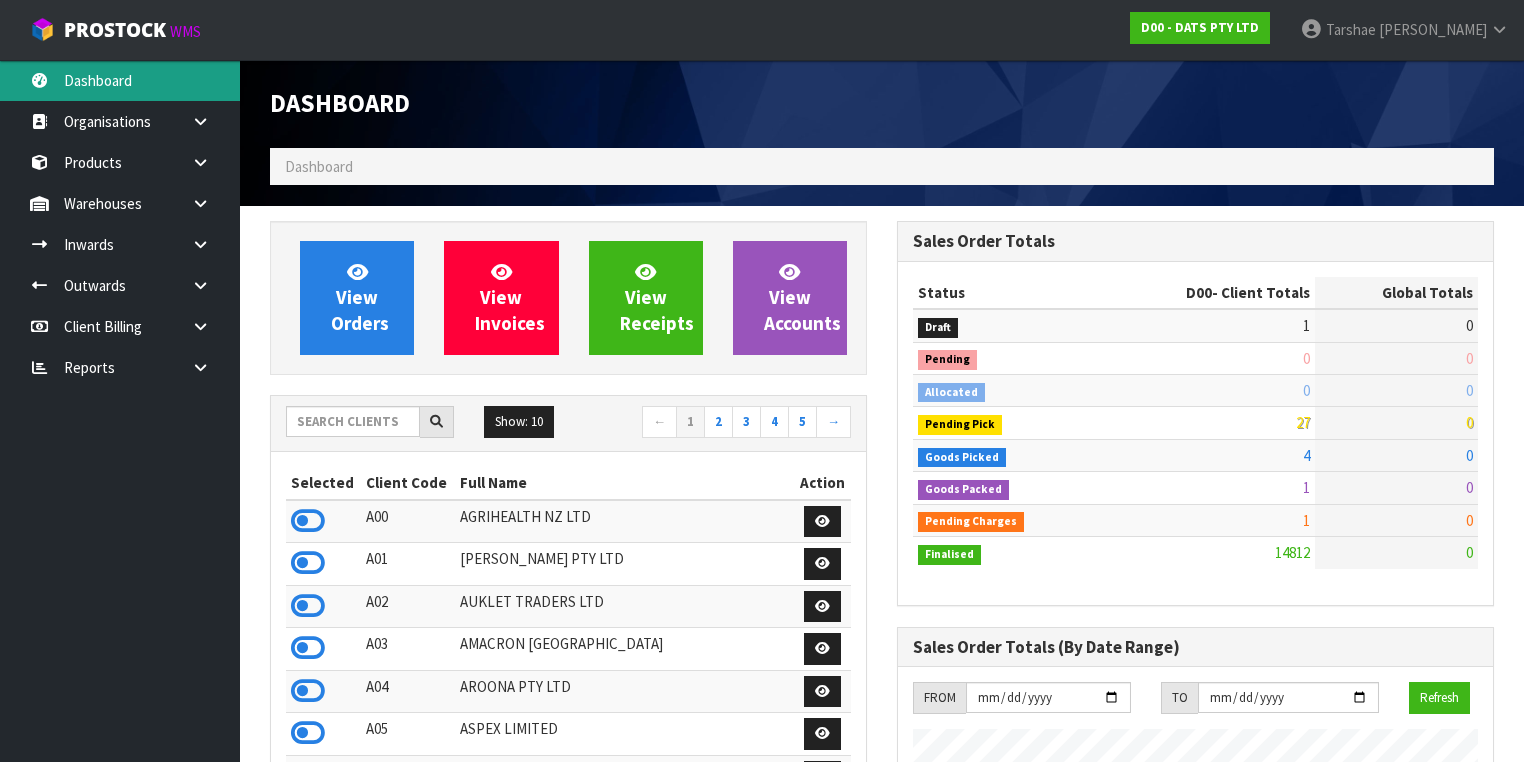 scroll, scrollTop: 998427, scrollLeft: 999372, axis: both 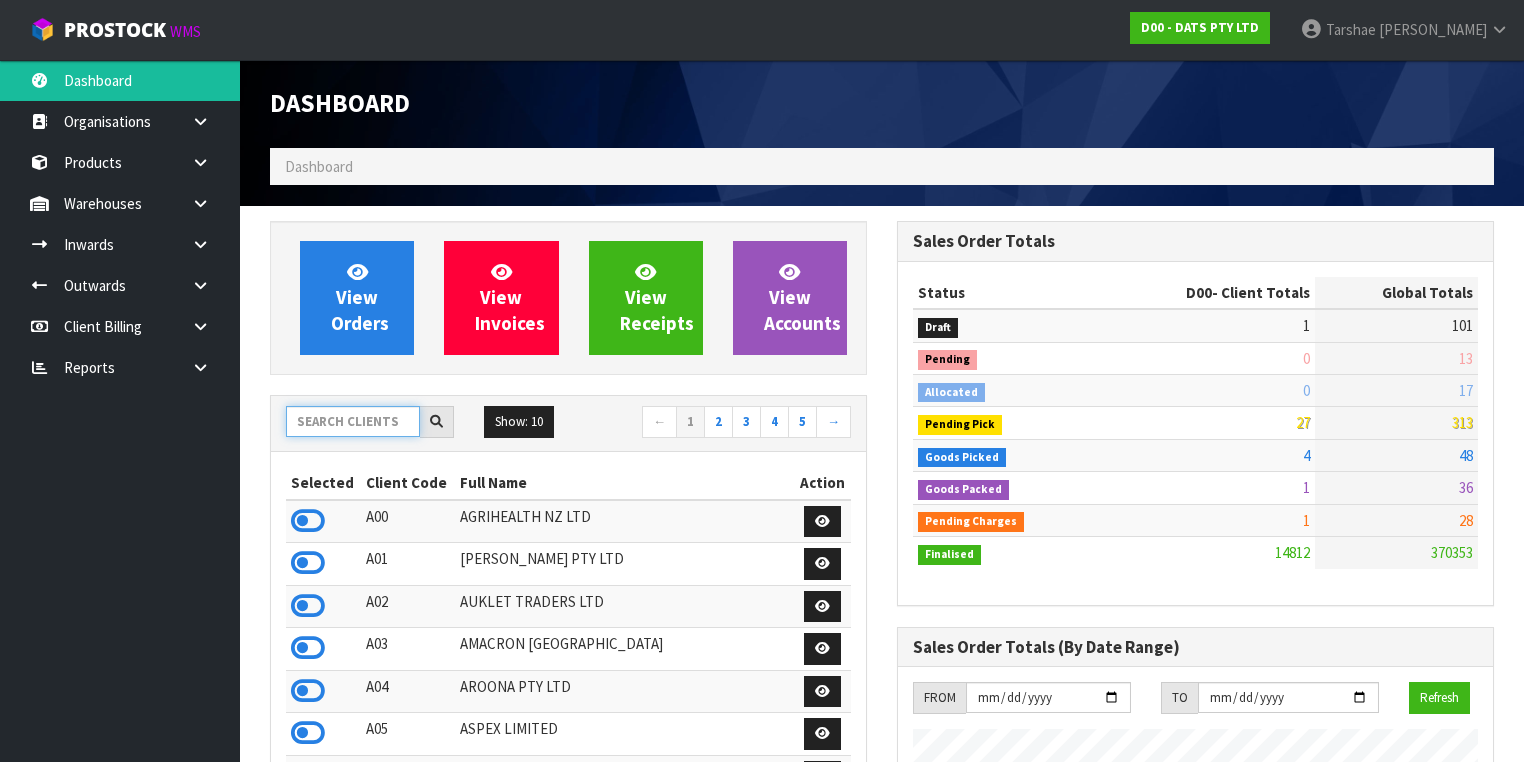 click at bounding box center [353, 421] 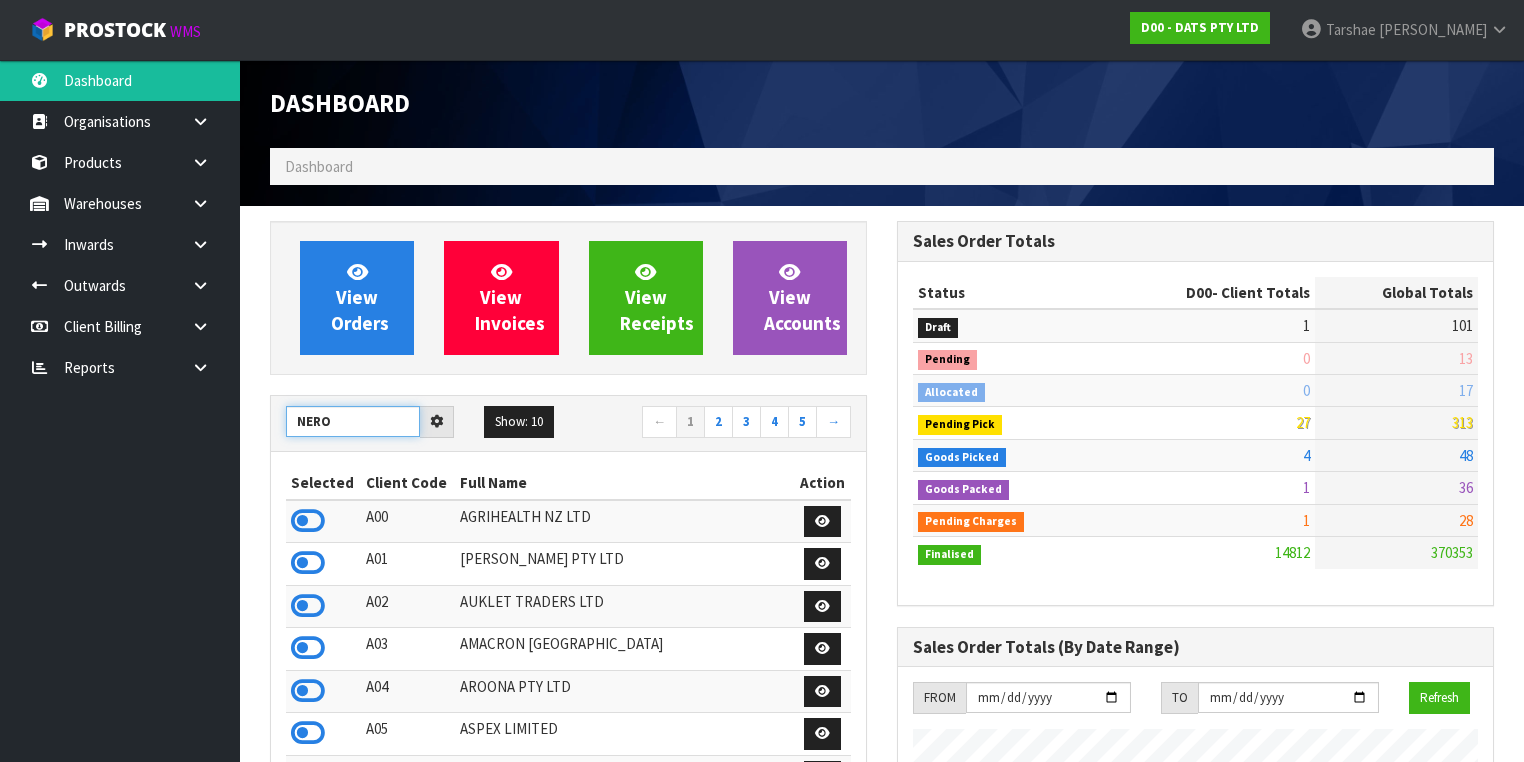 type on "NERO" 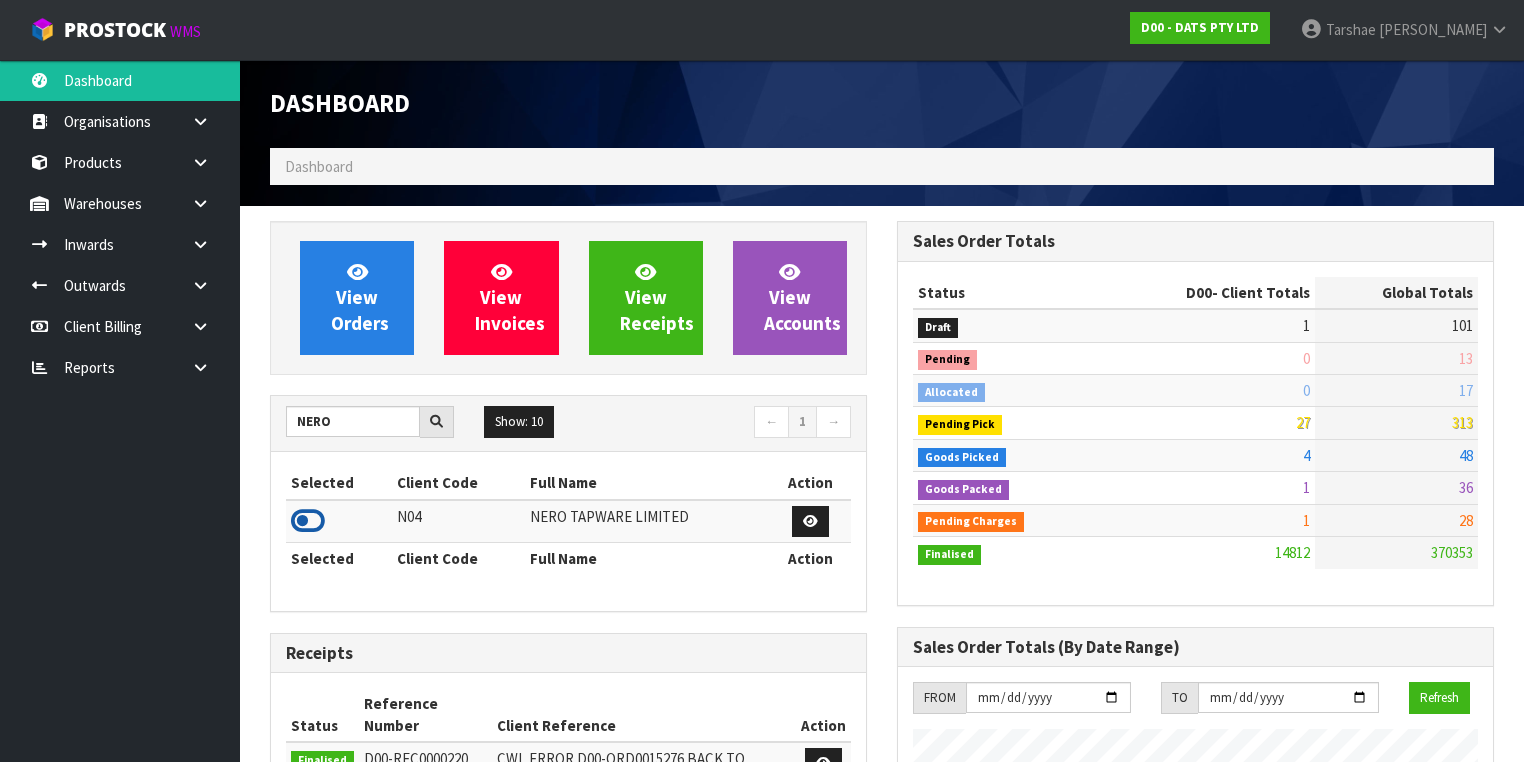 click at bounding box center [308, 521] 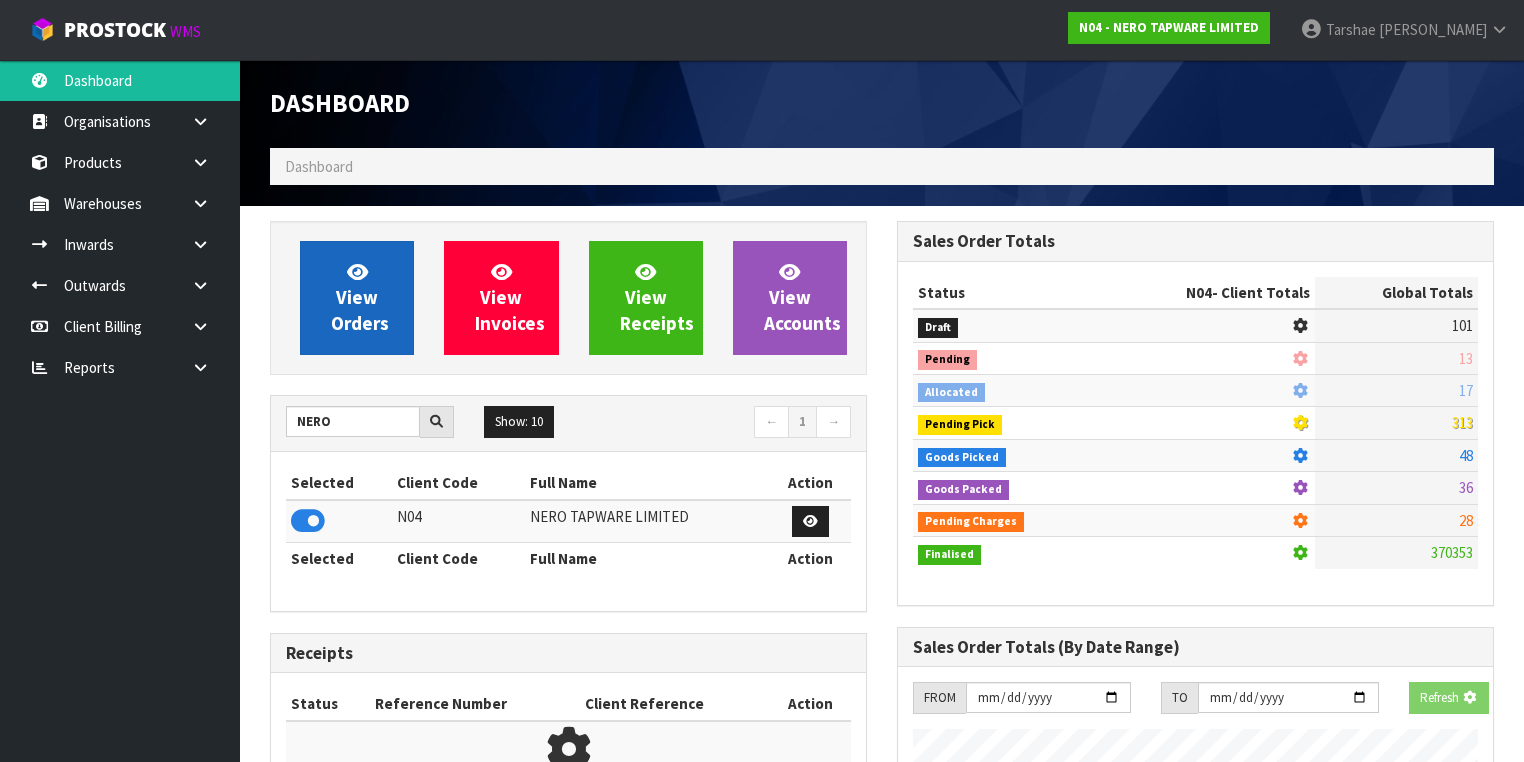 scroll, scrollTop: 1242, scrollLeft: 627, axis: both 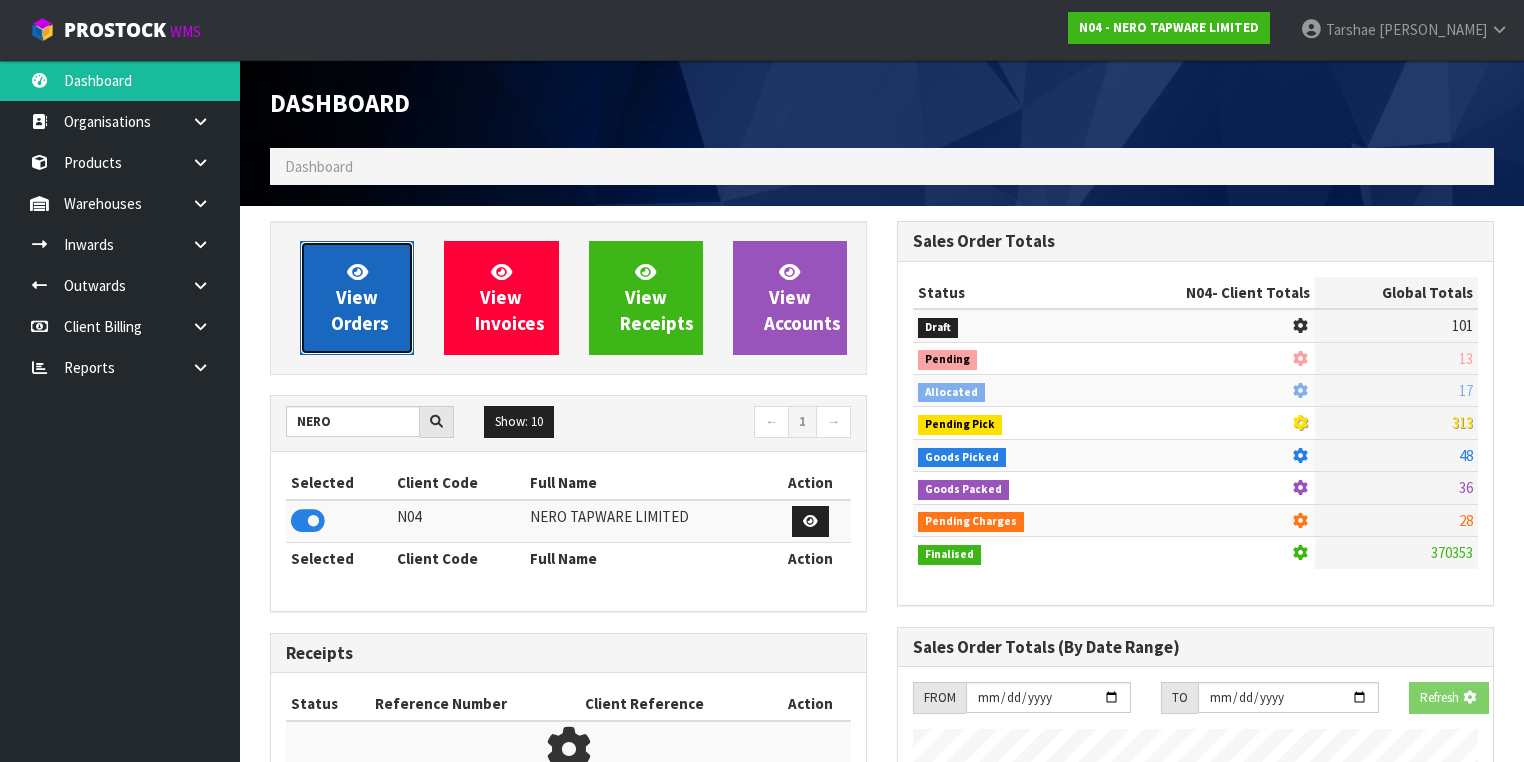 click on "View
Orders" at bounding box center (360, 297) 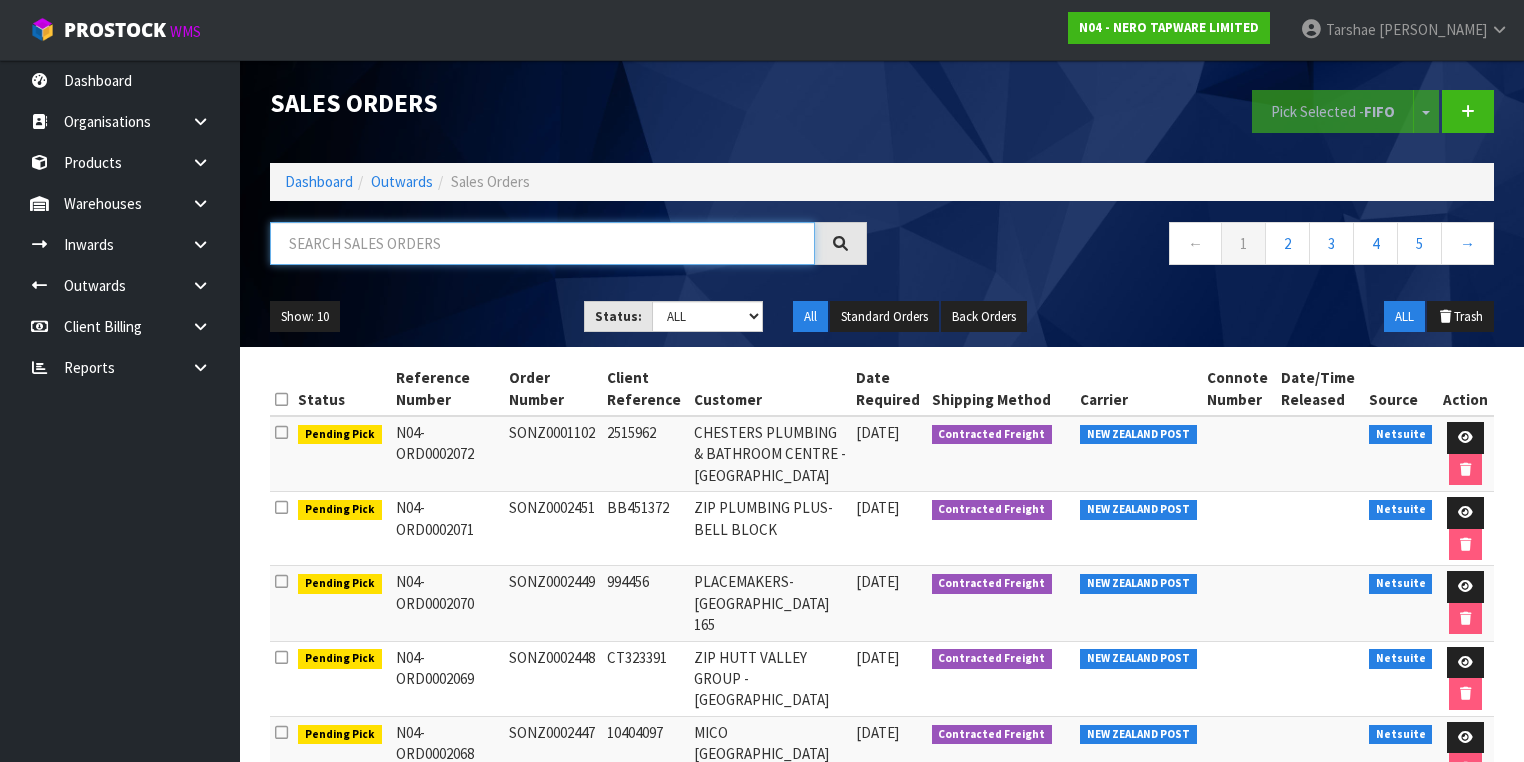 click at bounding box center [542, 243] 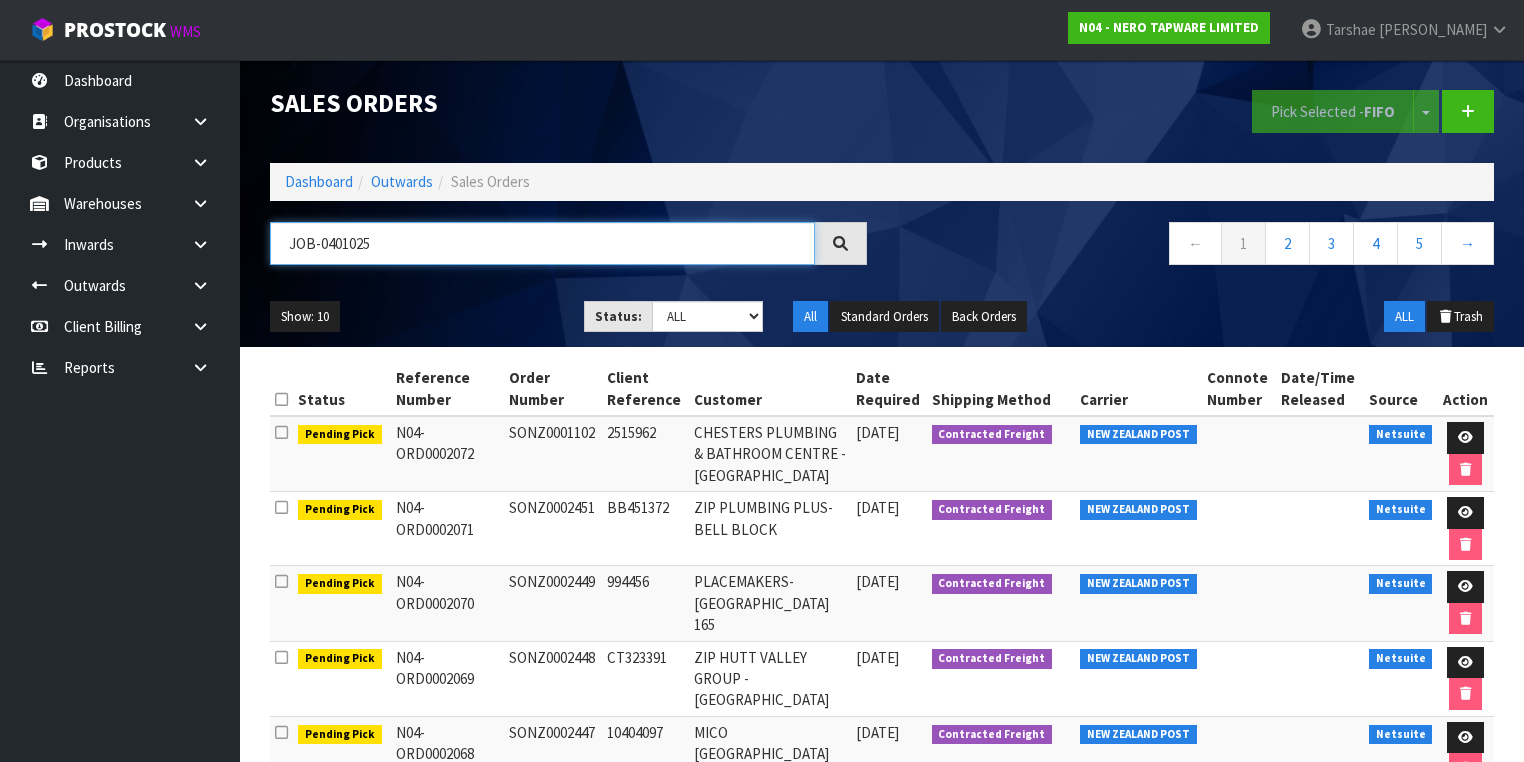 type on "JOB-0401025" 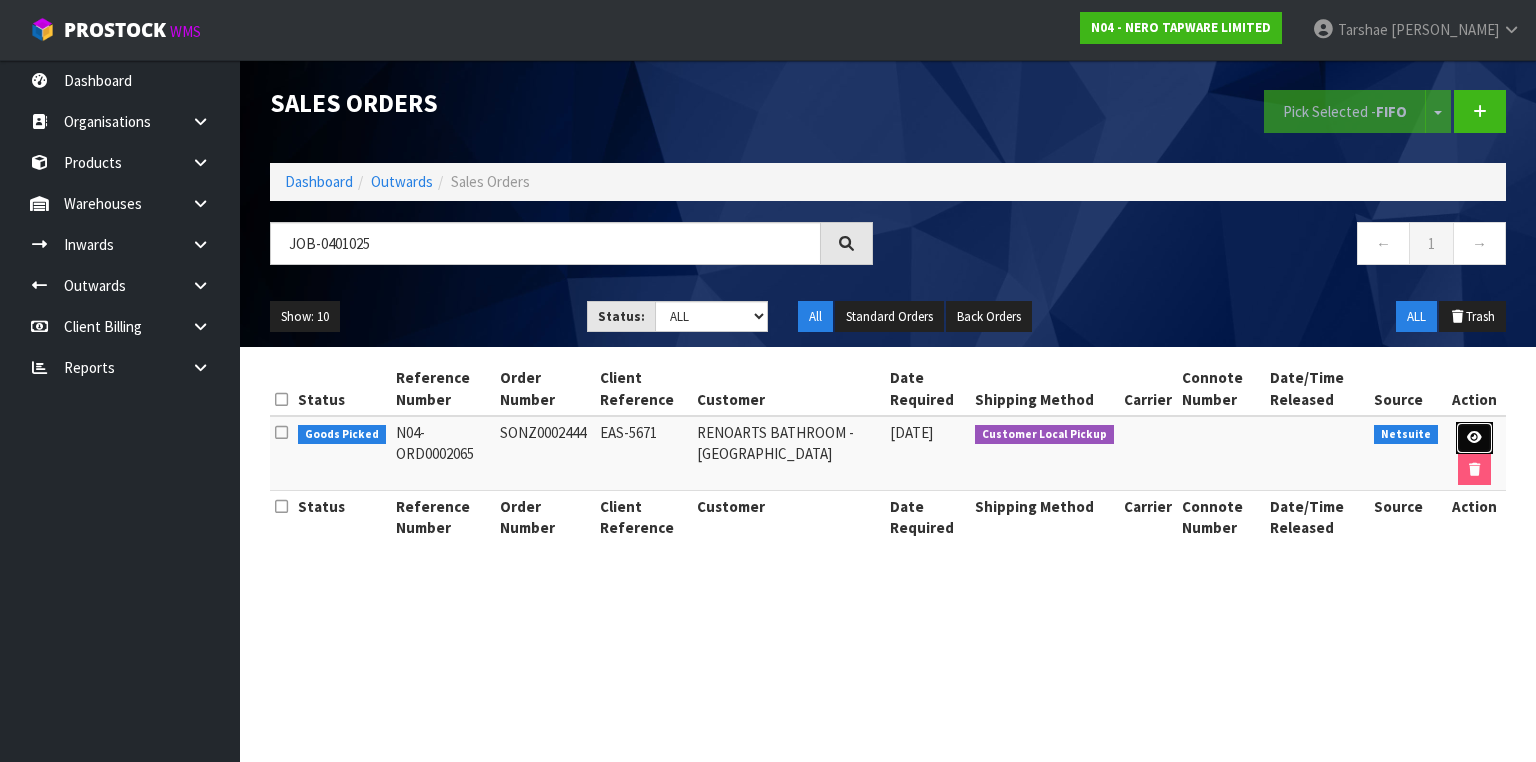 click at bounding box center [1474, 437] 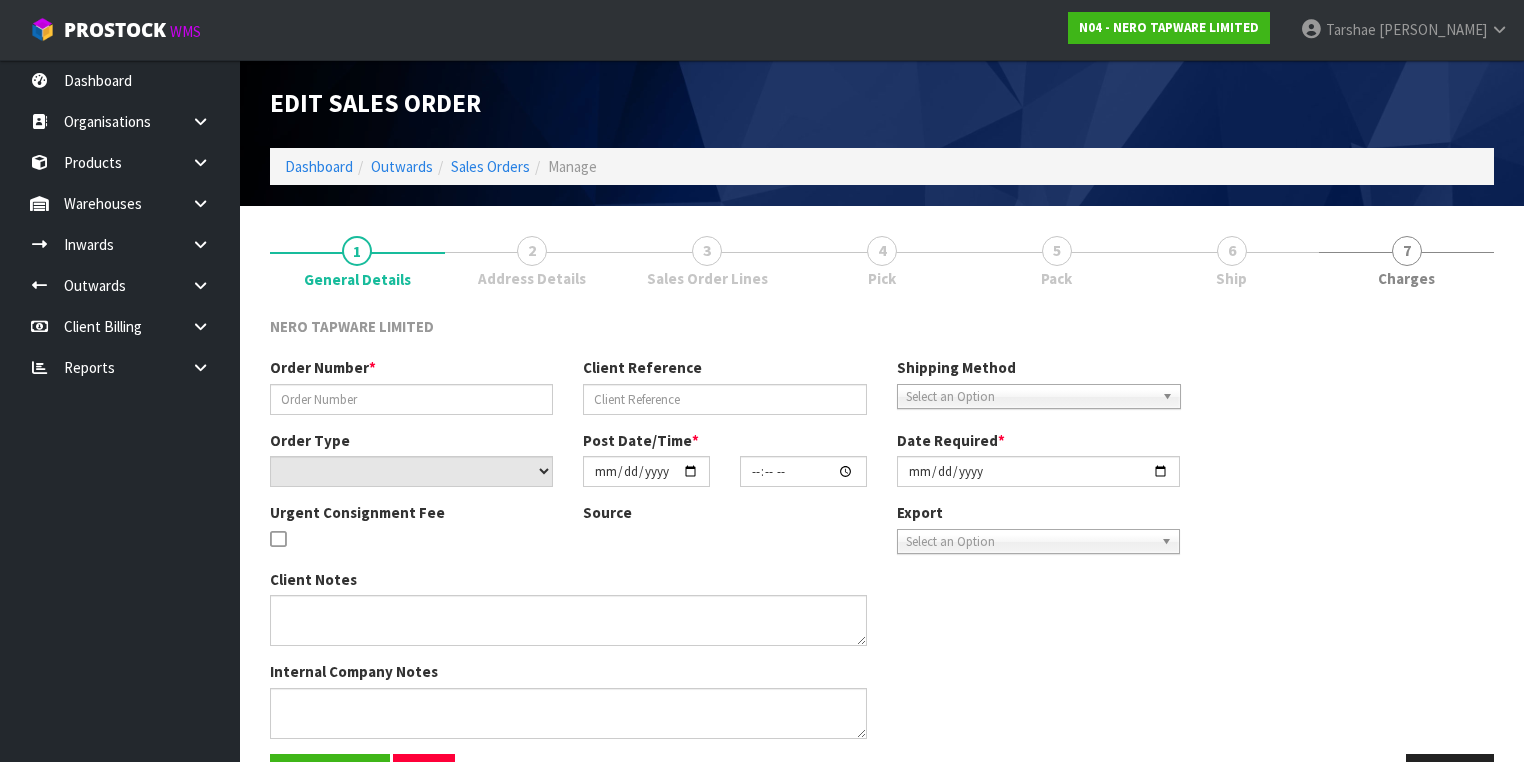 type on "SONZ0002444" 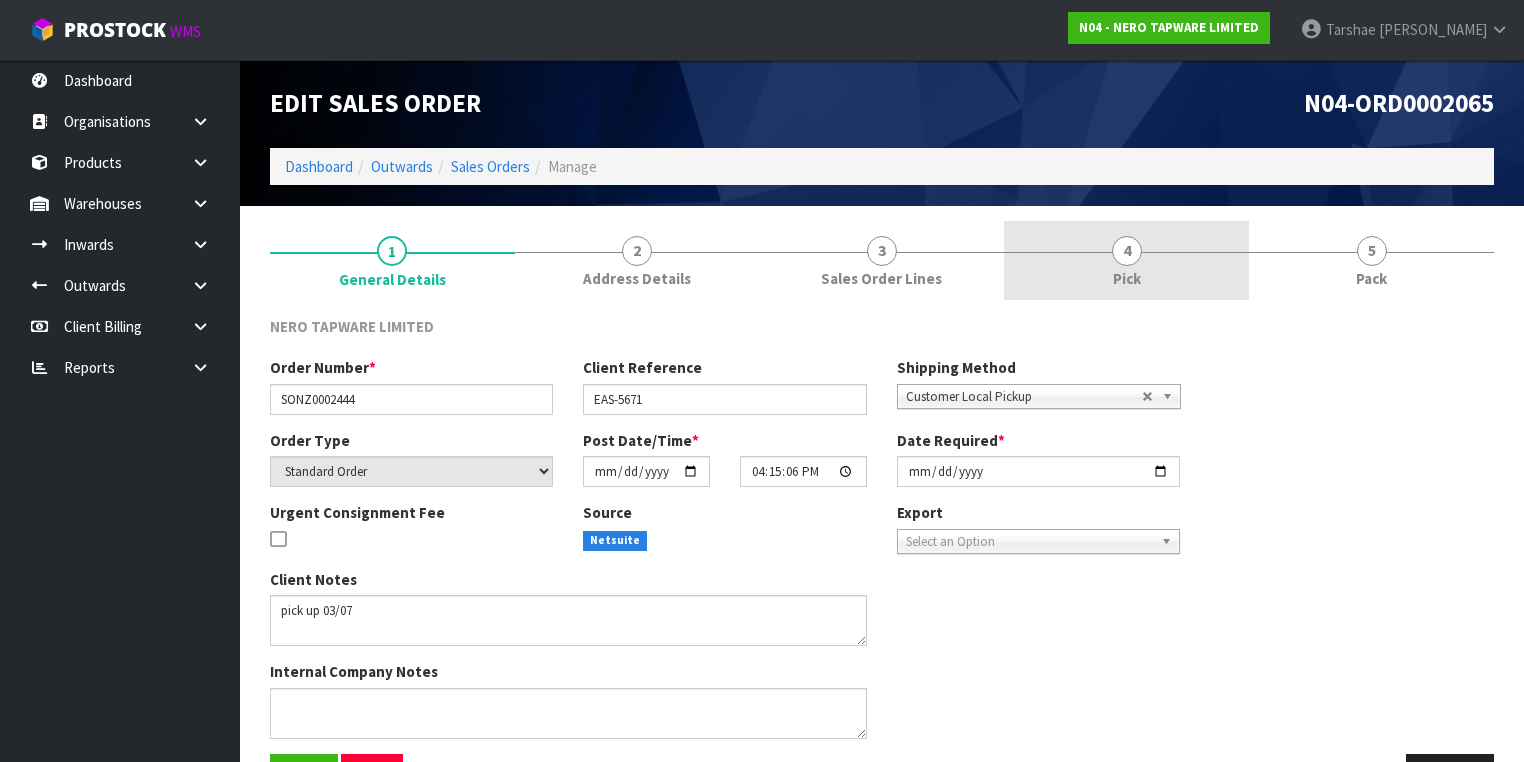 click on "4" at bounding box center [1127, 251] 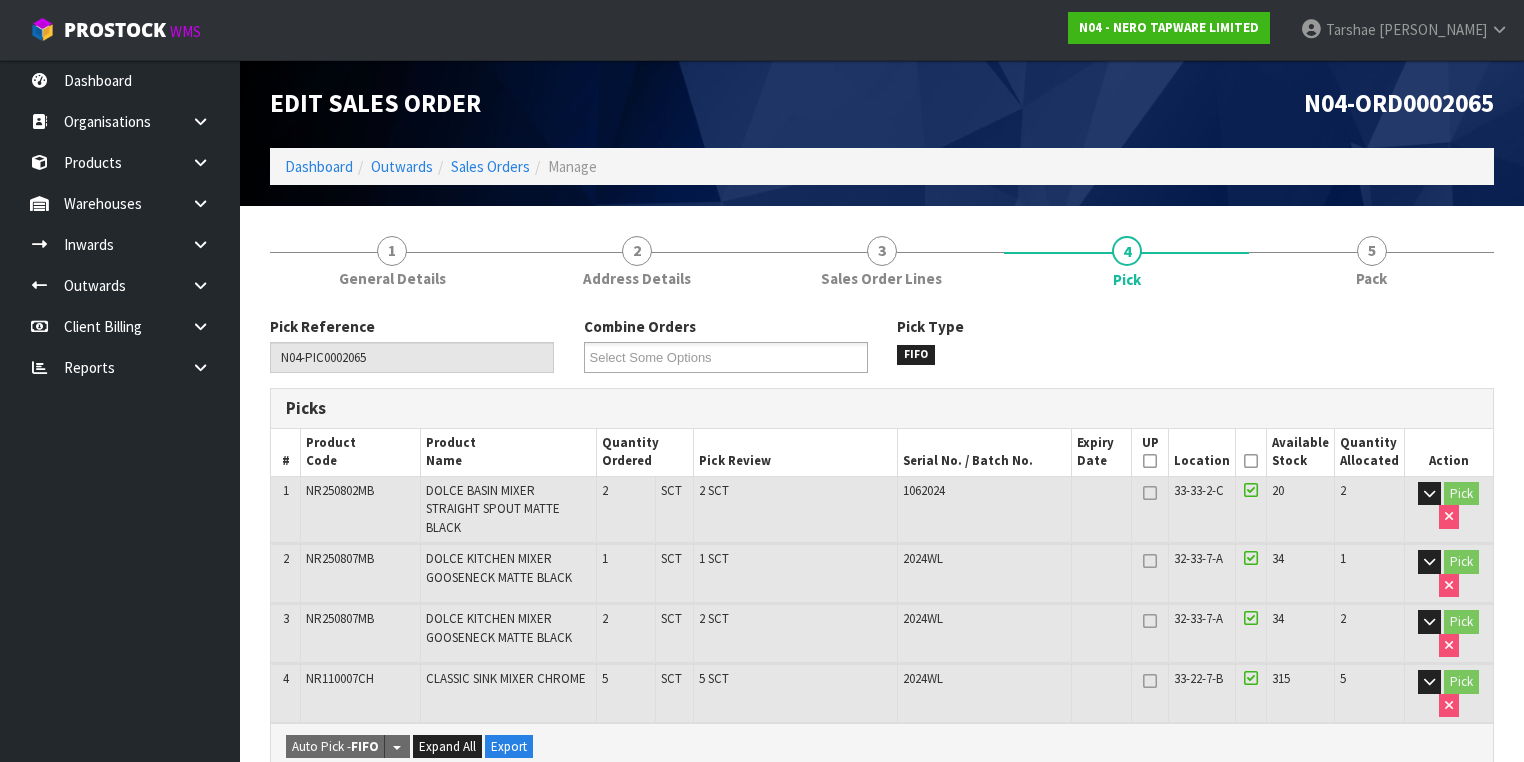 click on "Picked" at bounding box center [1251, 452] 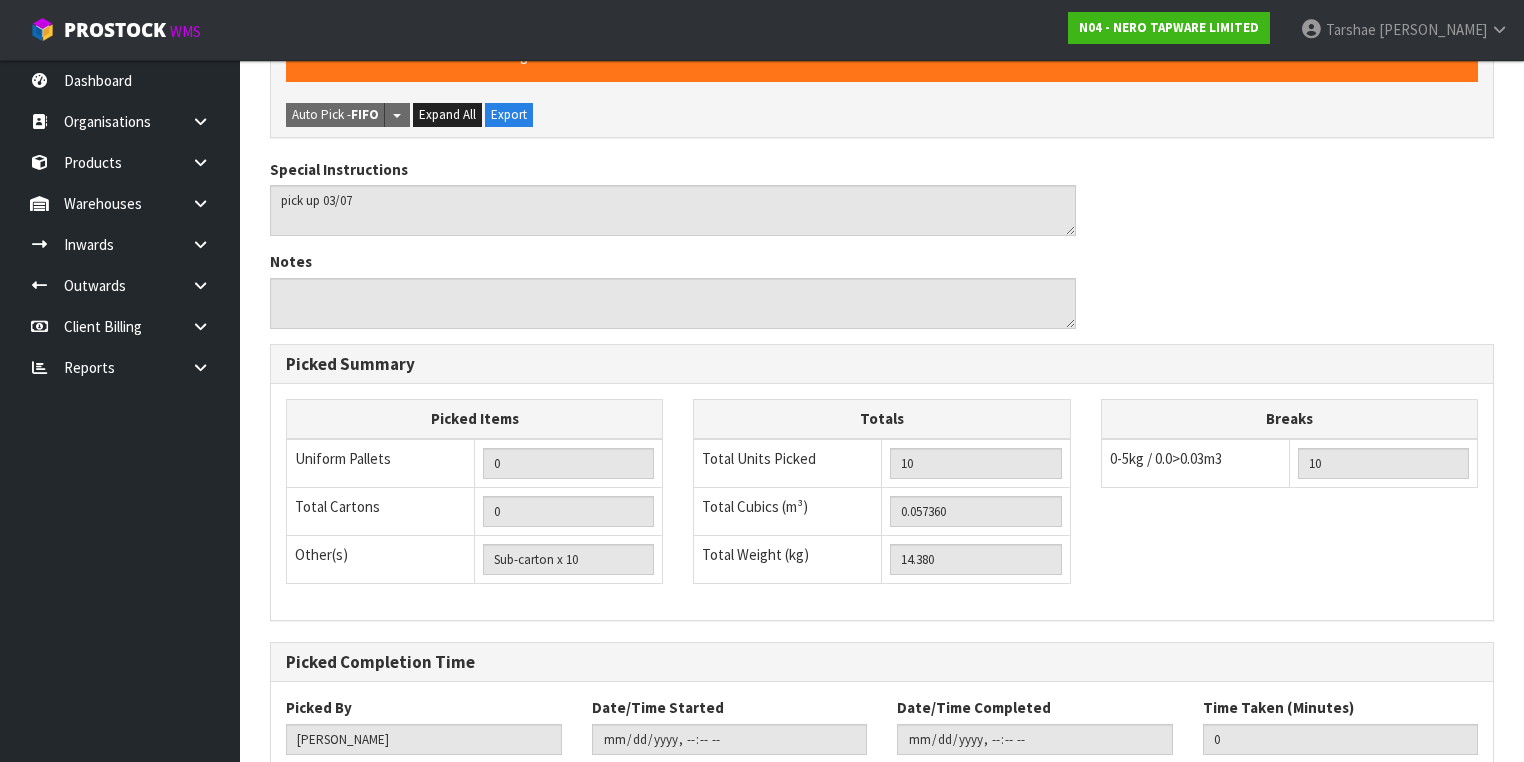 scroll, scrollTop: 817, scrollLeft: 0, axis: vertical 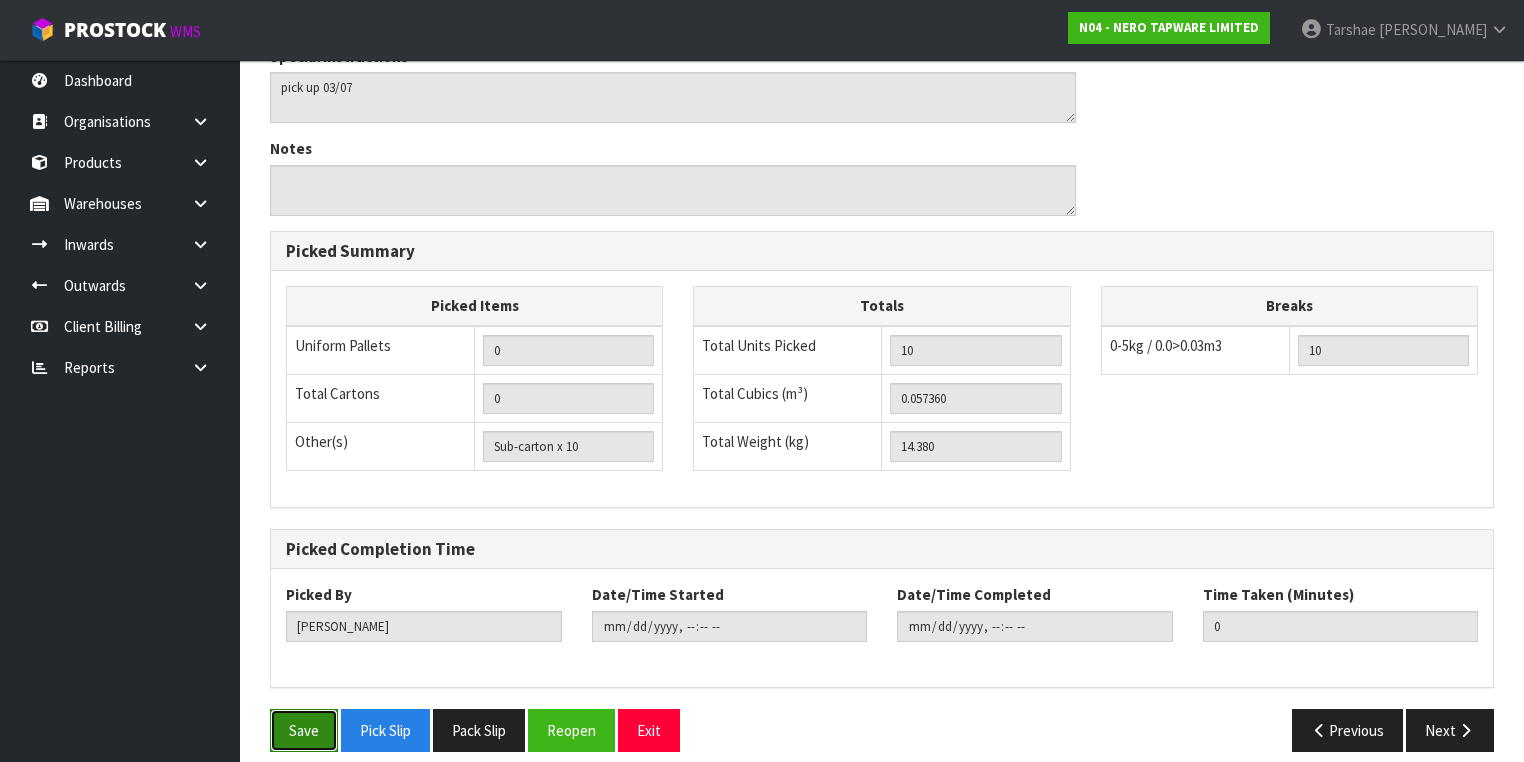 click on "Save" at bounding box center [304, 730] 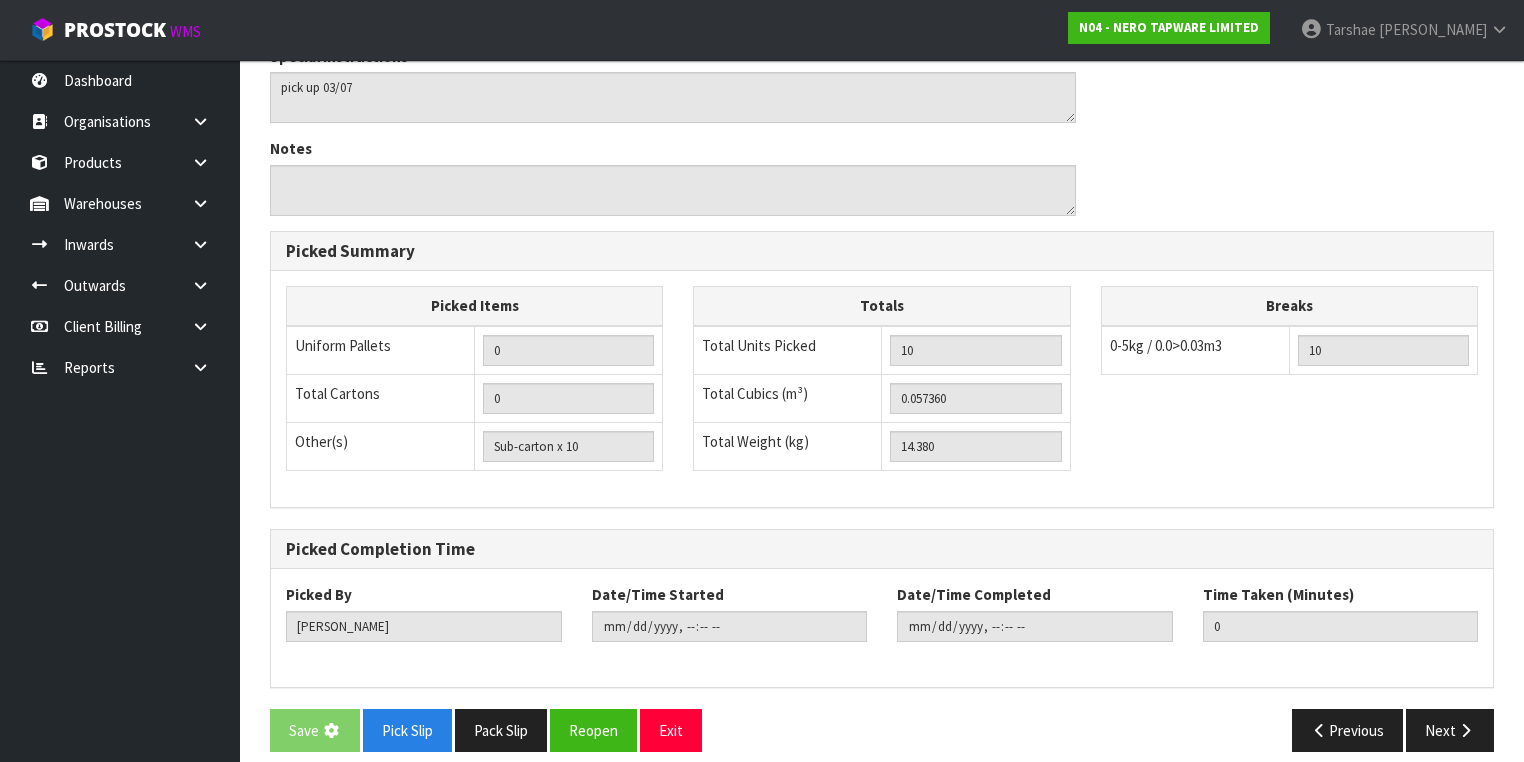 scroll, scrollTop: 0, scrollLeft: 0, axis: both 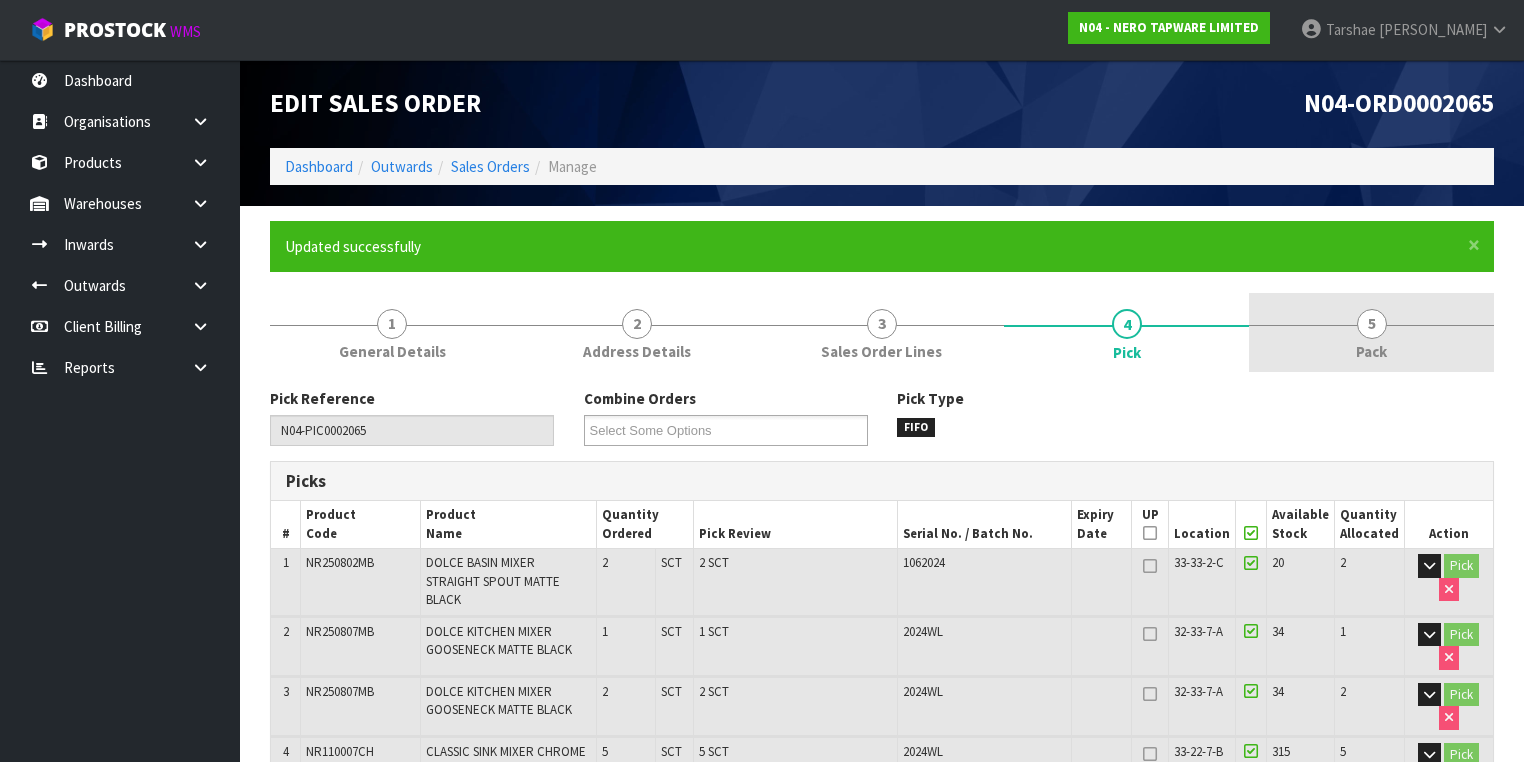 type on "[PERSON_NAME]" 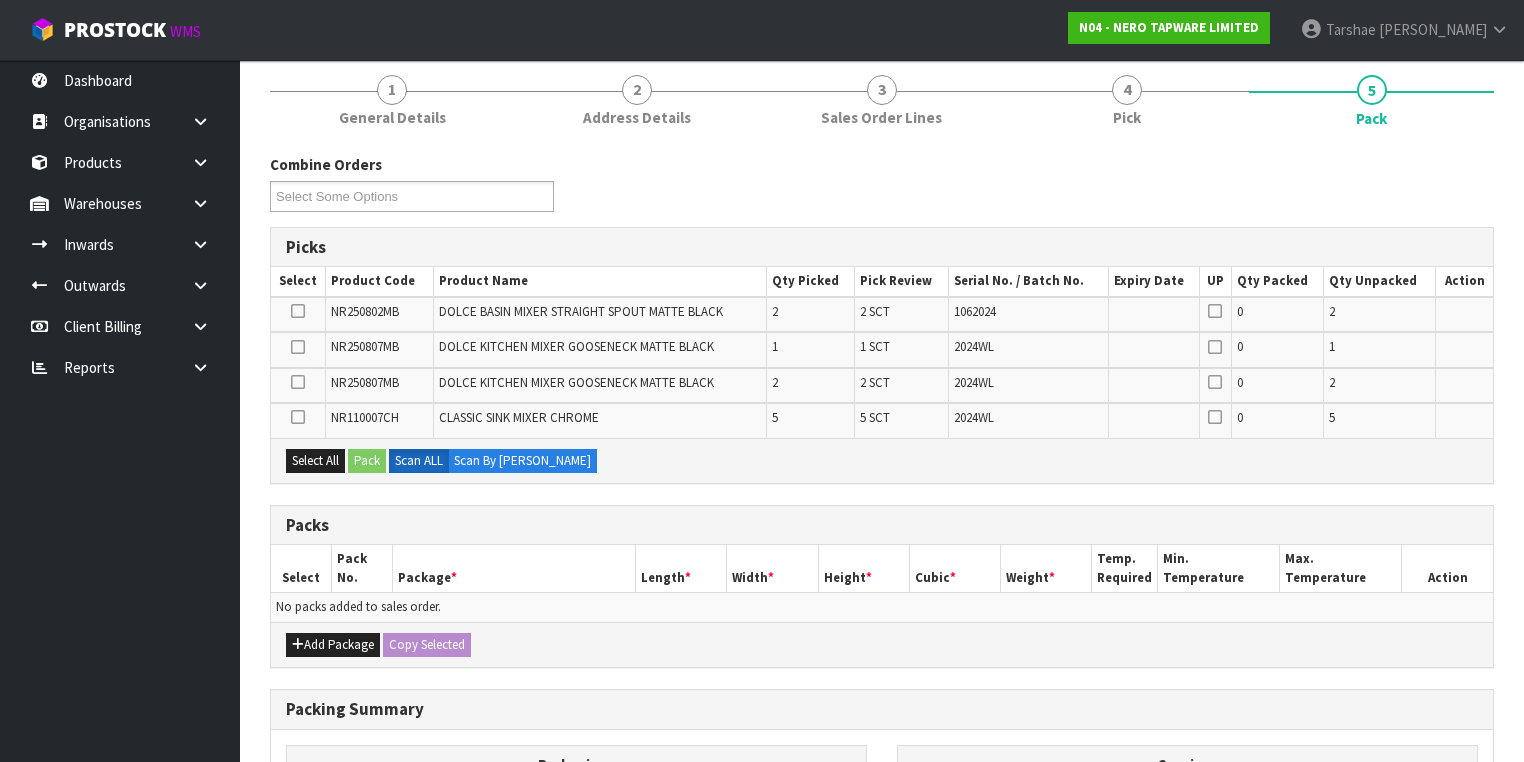 scroll, scrollTop: 400, scrollLeft: 0, axis: vertical 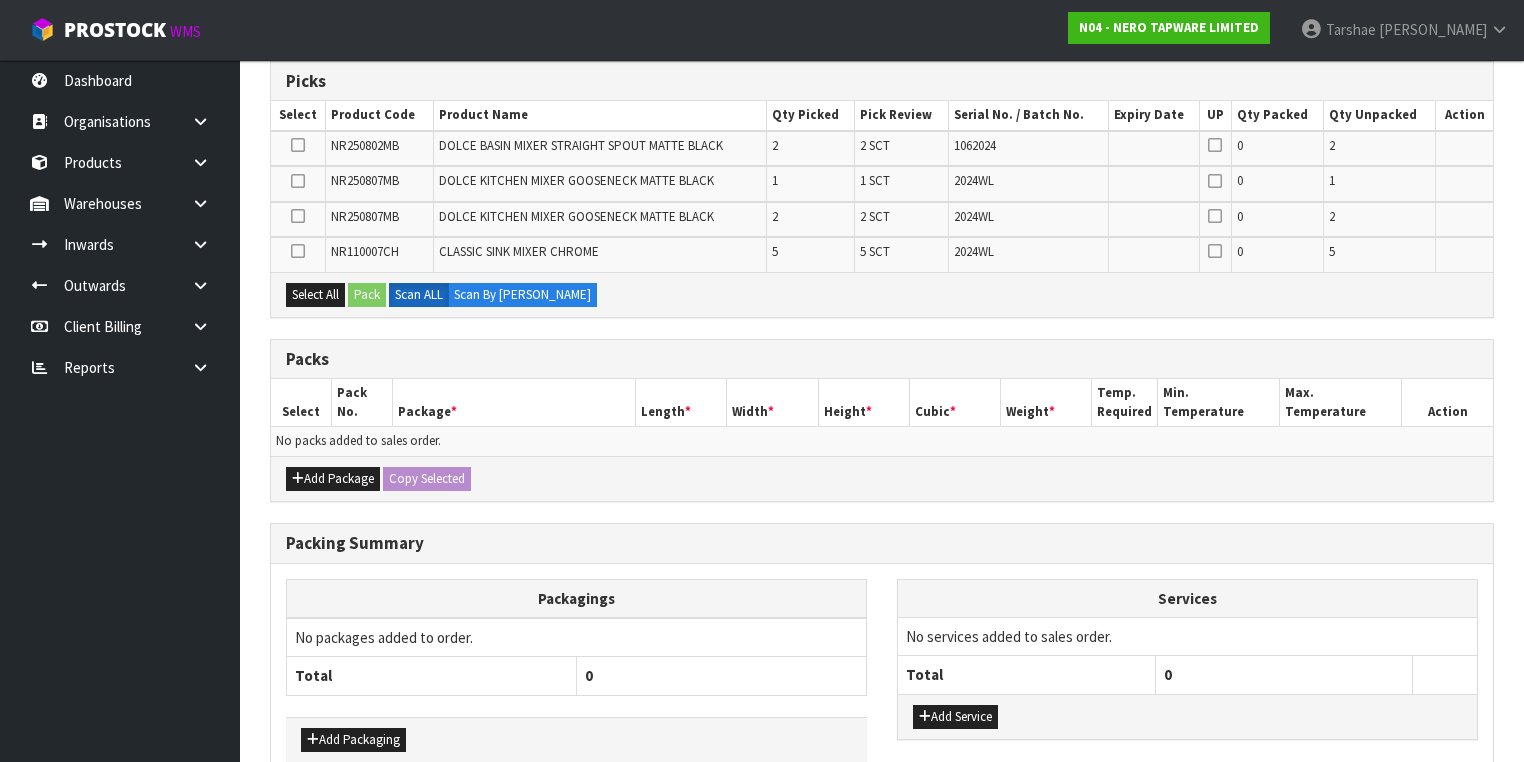 click on "Add Package
Copy Selected" at bounding box center [882, 478] 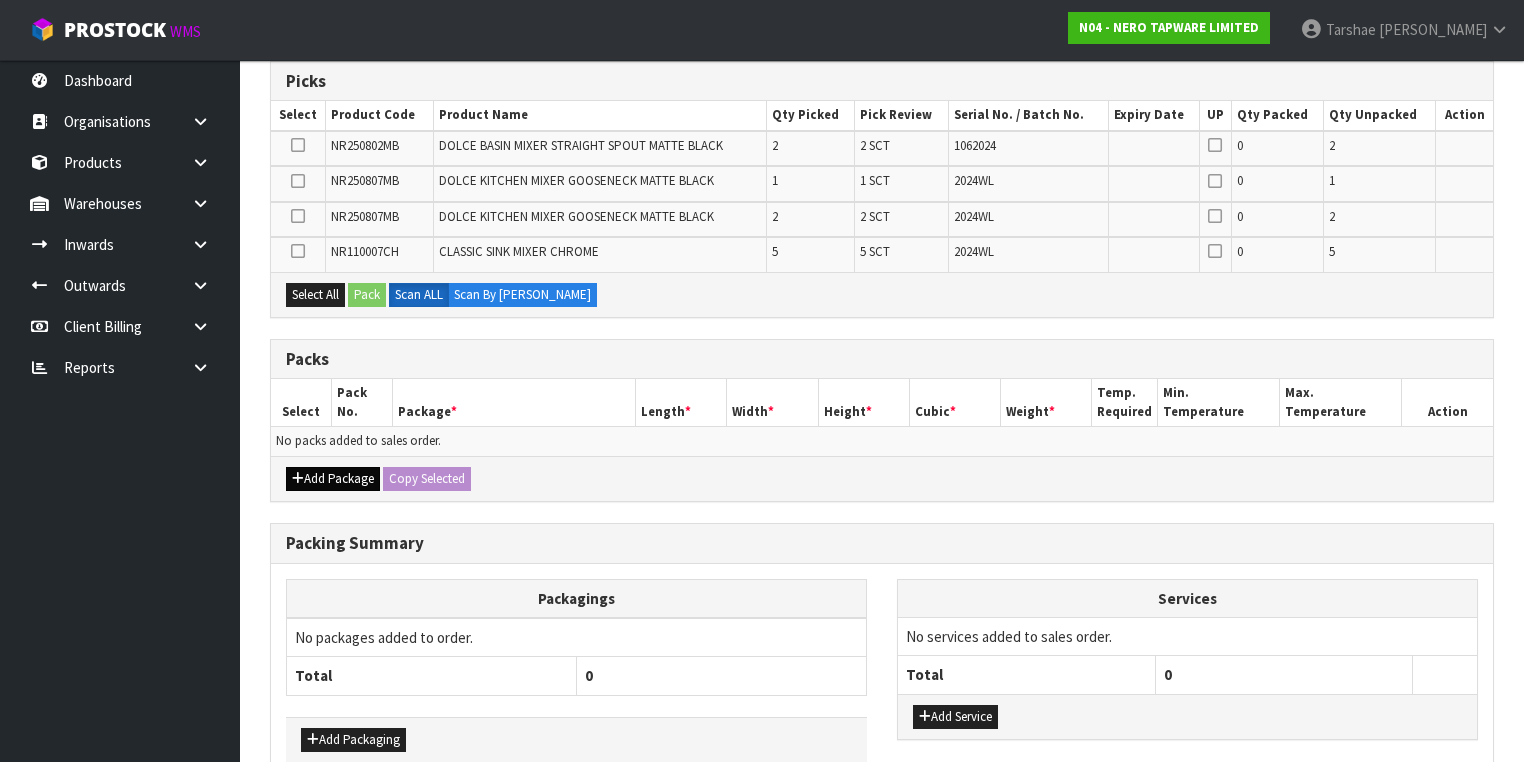 drag, startPoint x: 316, startPoint y: 460, endPoint x: 296, endPoint y: 472, distance: 23.323807 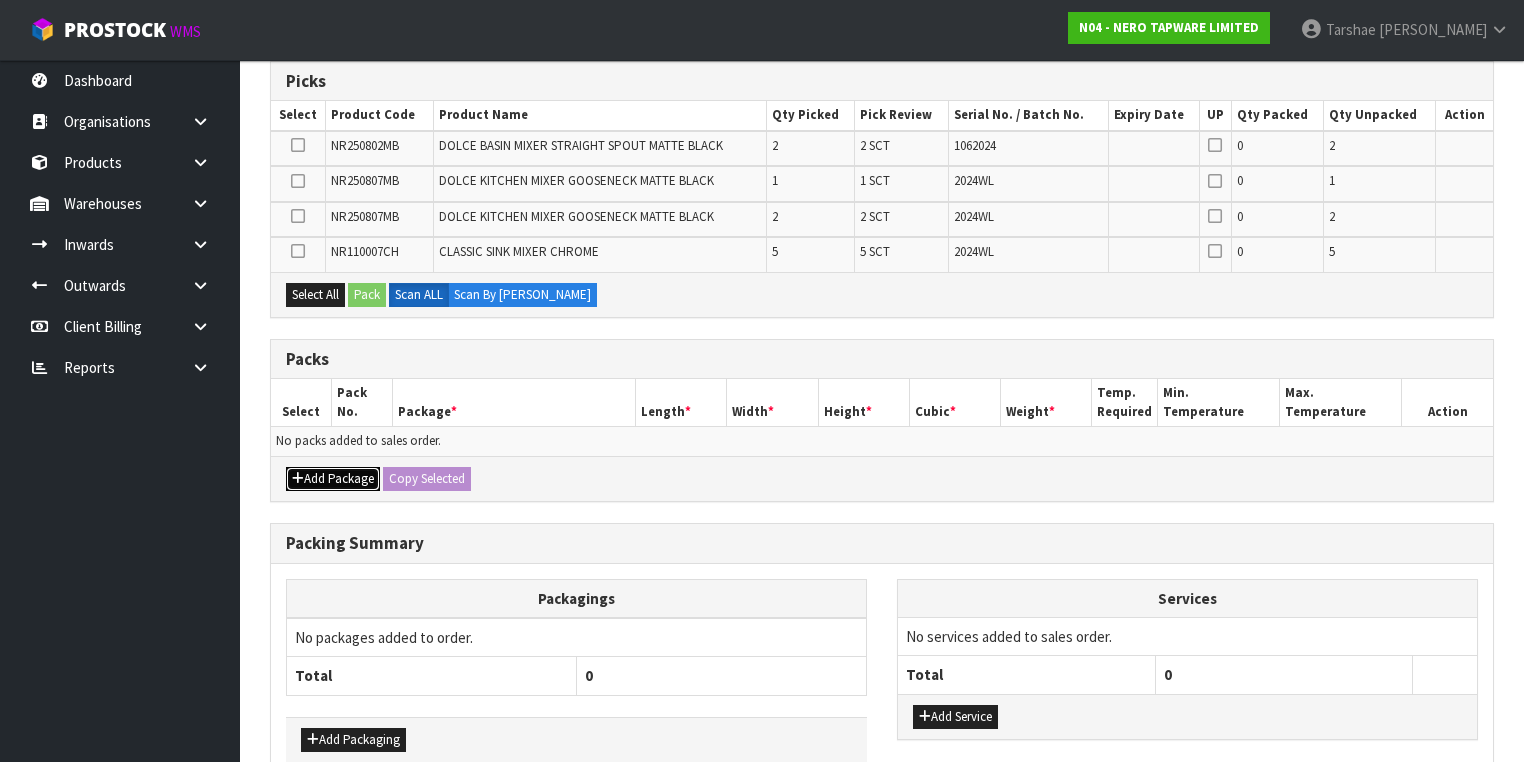 click on "Add Package" at bounding box center [333, 479] 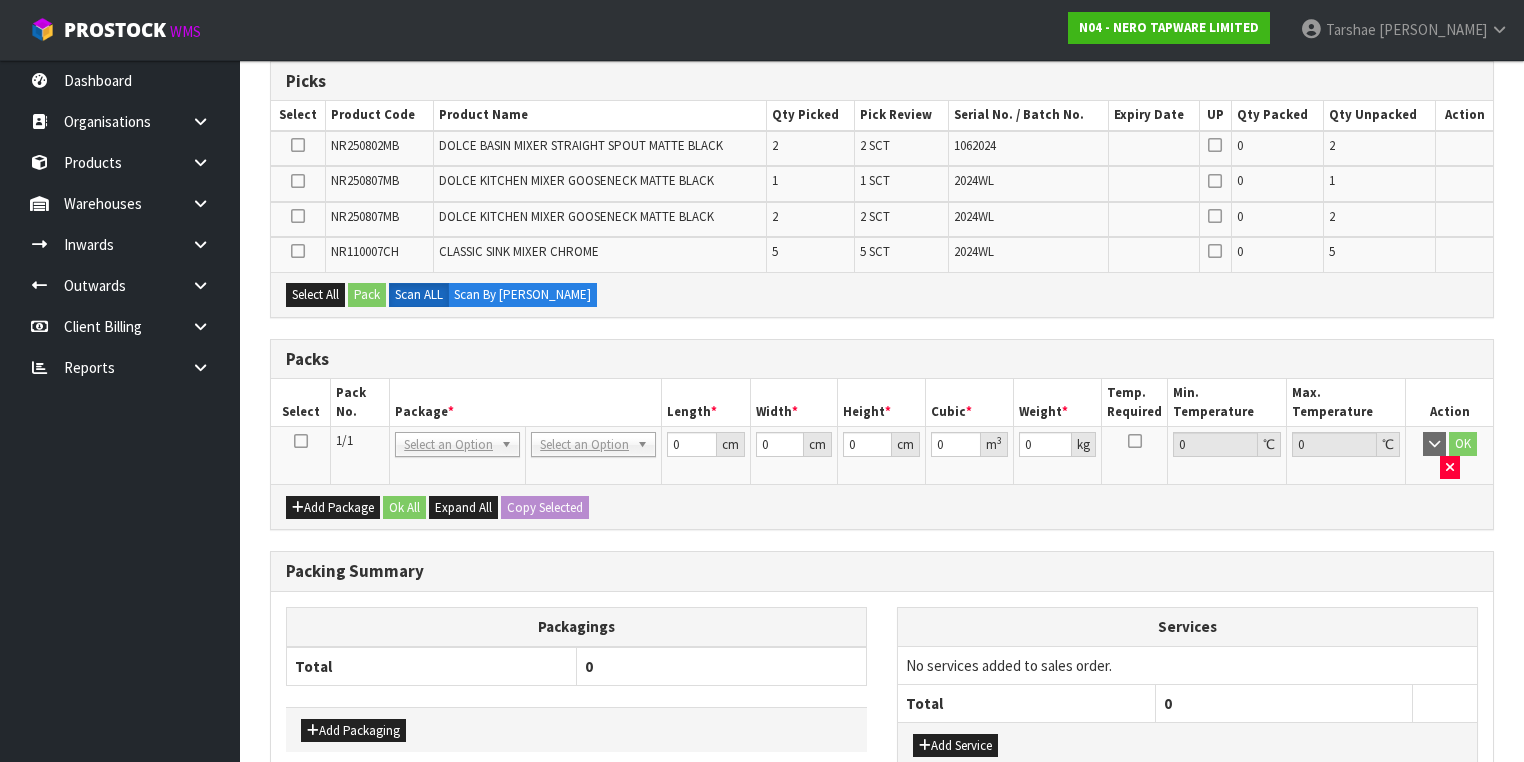 click at bounding box center (301, 441) 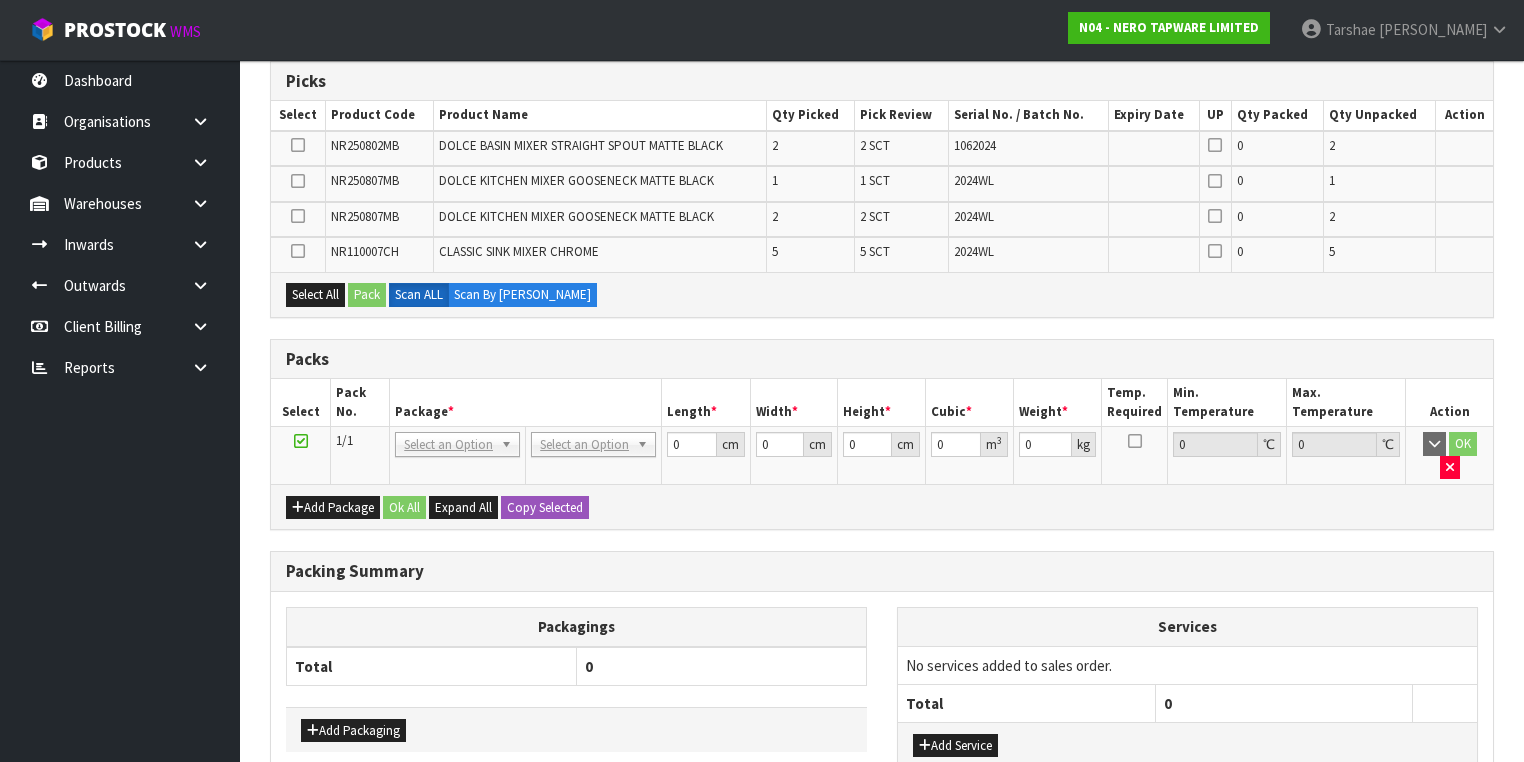 click on "Pack No." at bounding box center (360, 402) 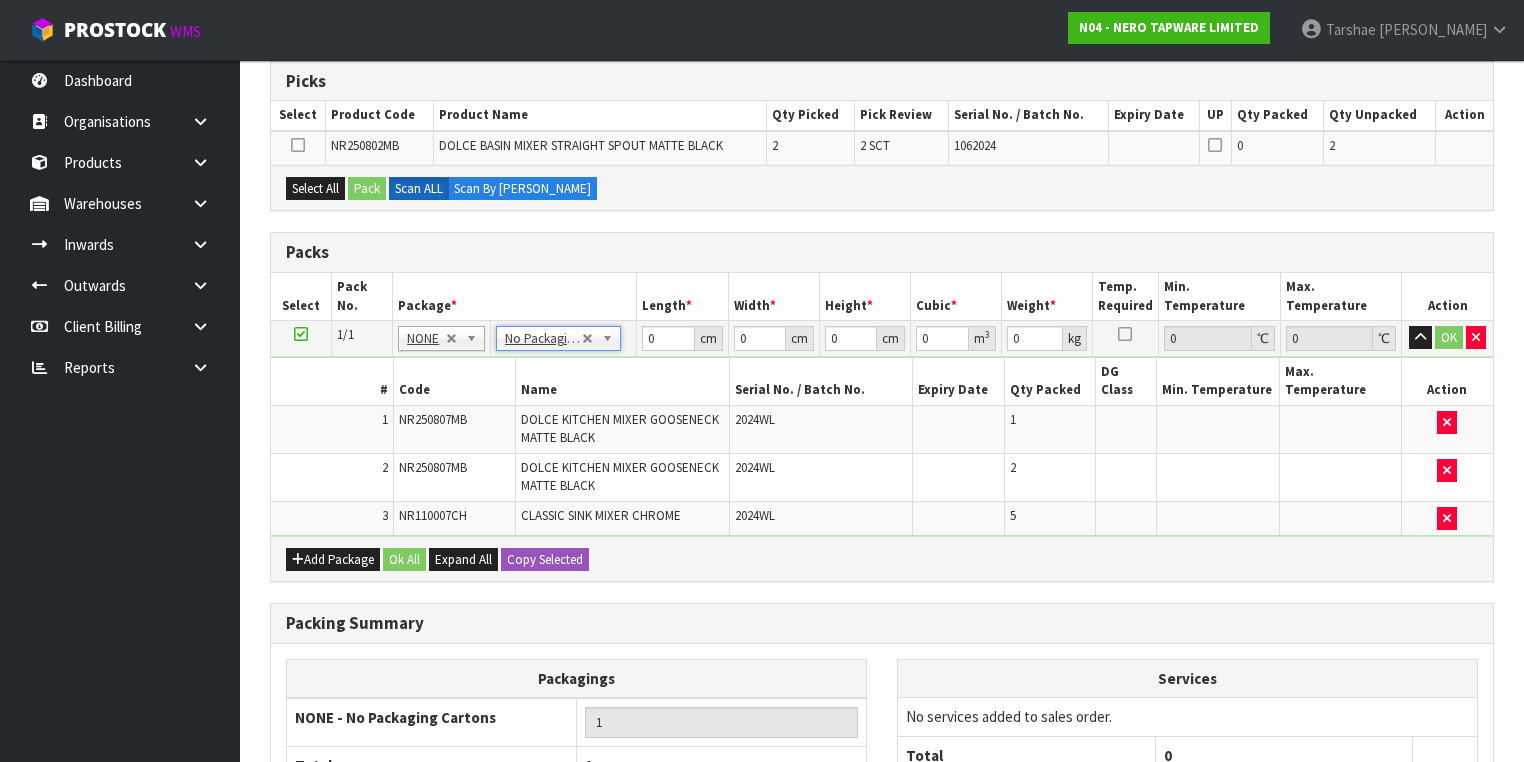 click on "DOLCE KITCHEN MIXER GOOSENECK MATTE BLACK" at bounding box center (620, 428) 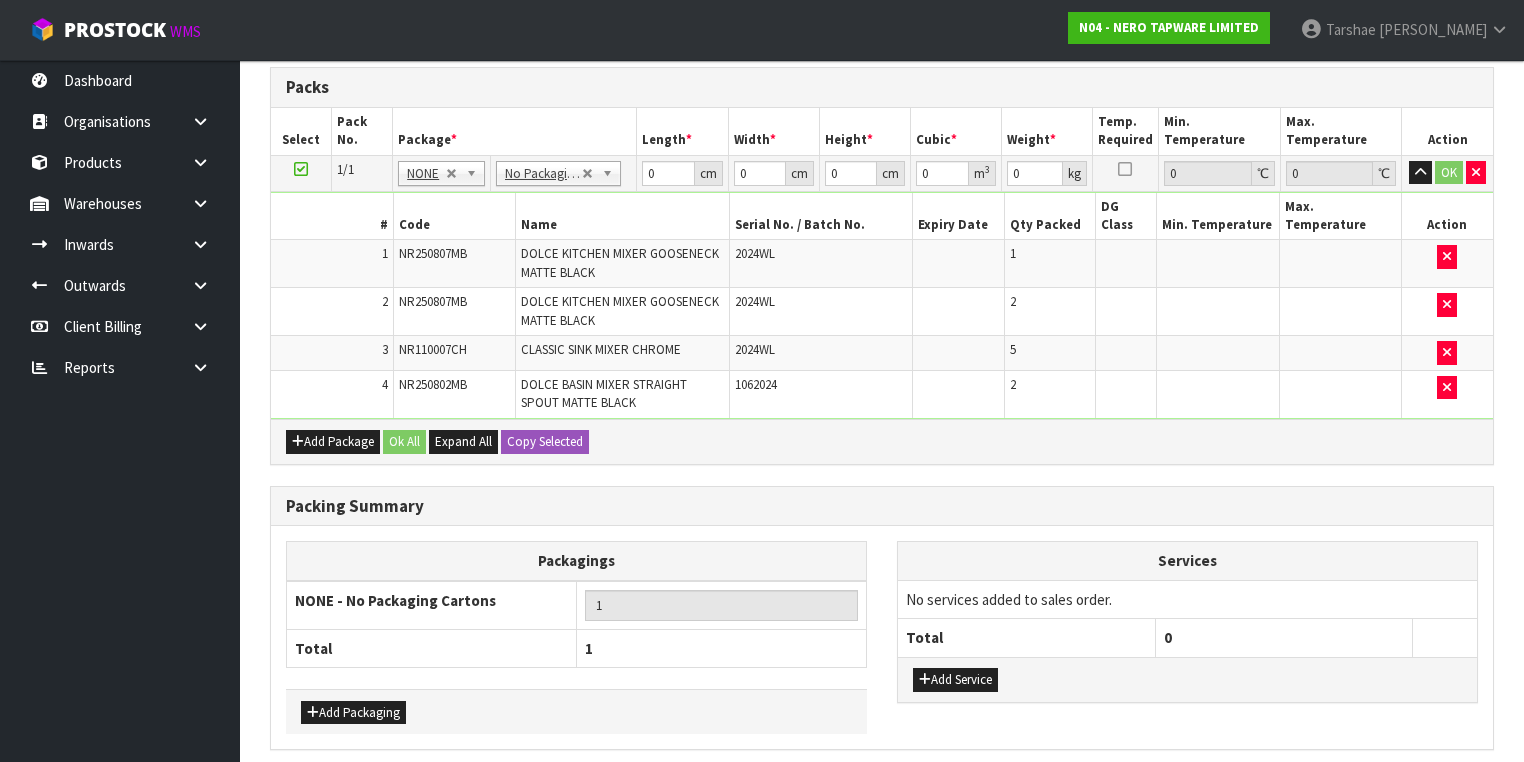 scroll, scrollTop: 504, scrollLeft: 0, axis: vertical 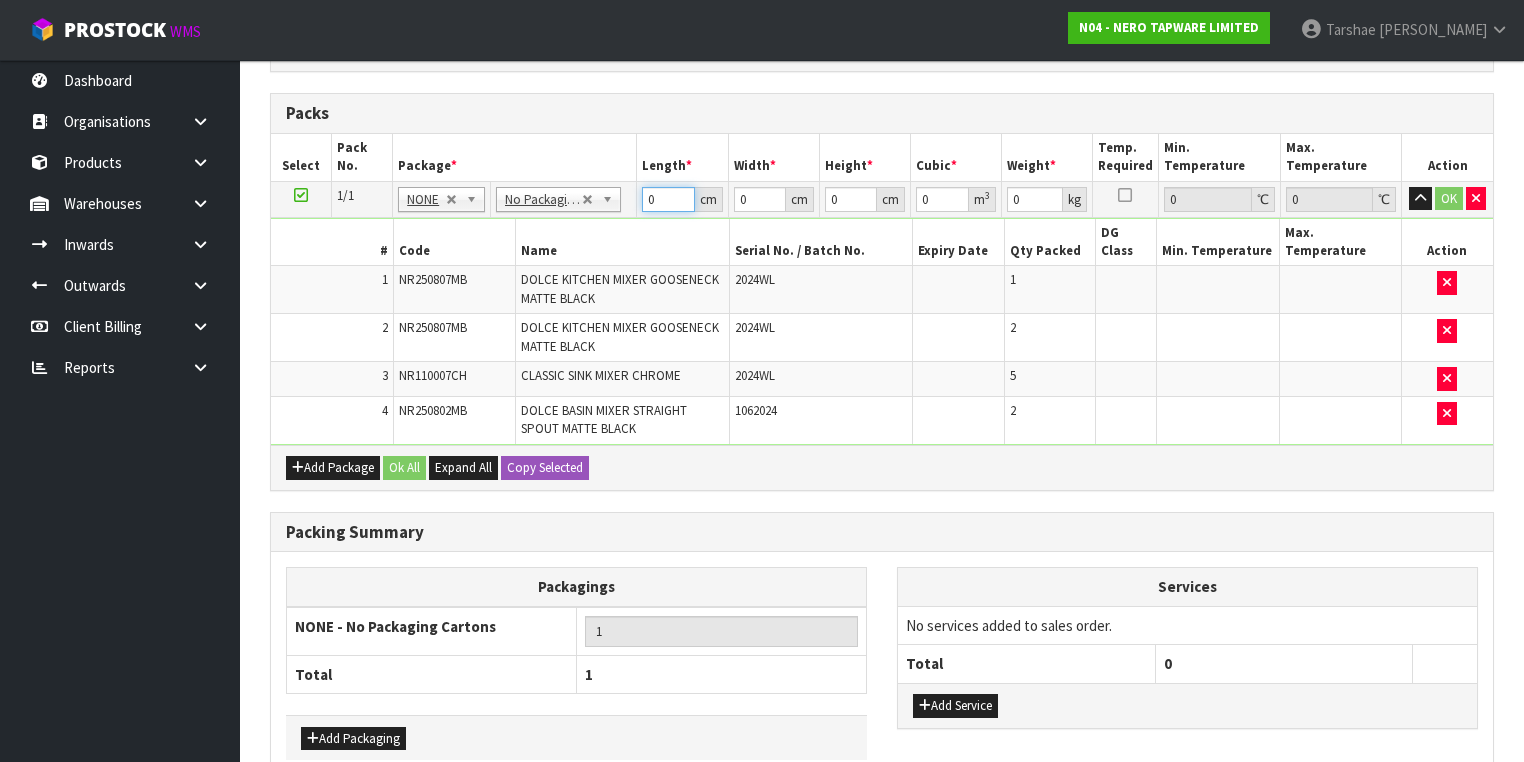 drag, startPoint x: 658, startPoint y: 205, endPoint x: 568, endPoint y: 201, distance: 90.088844 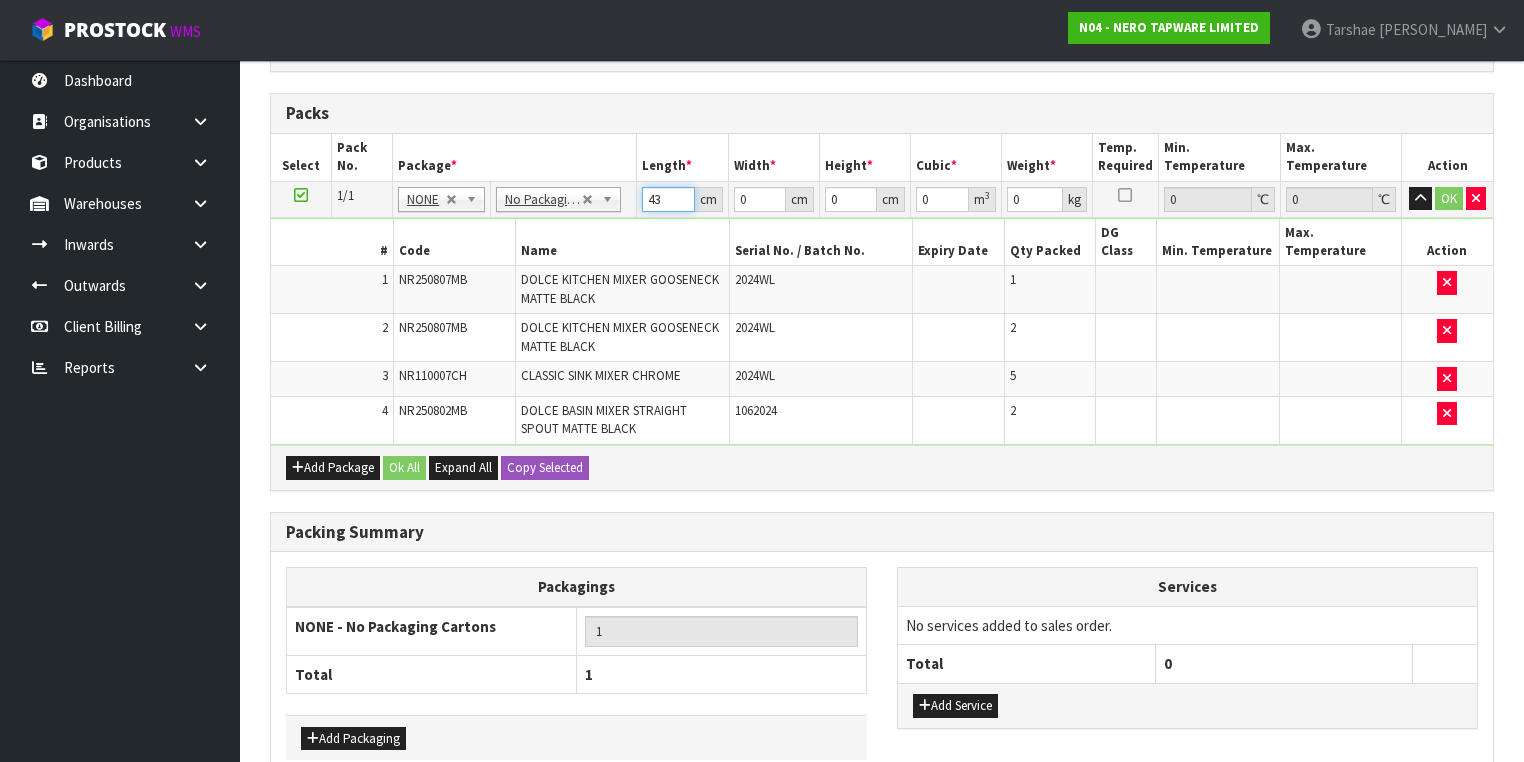 type on "43" 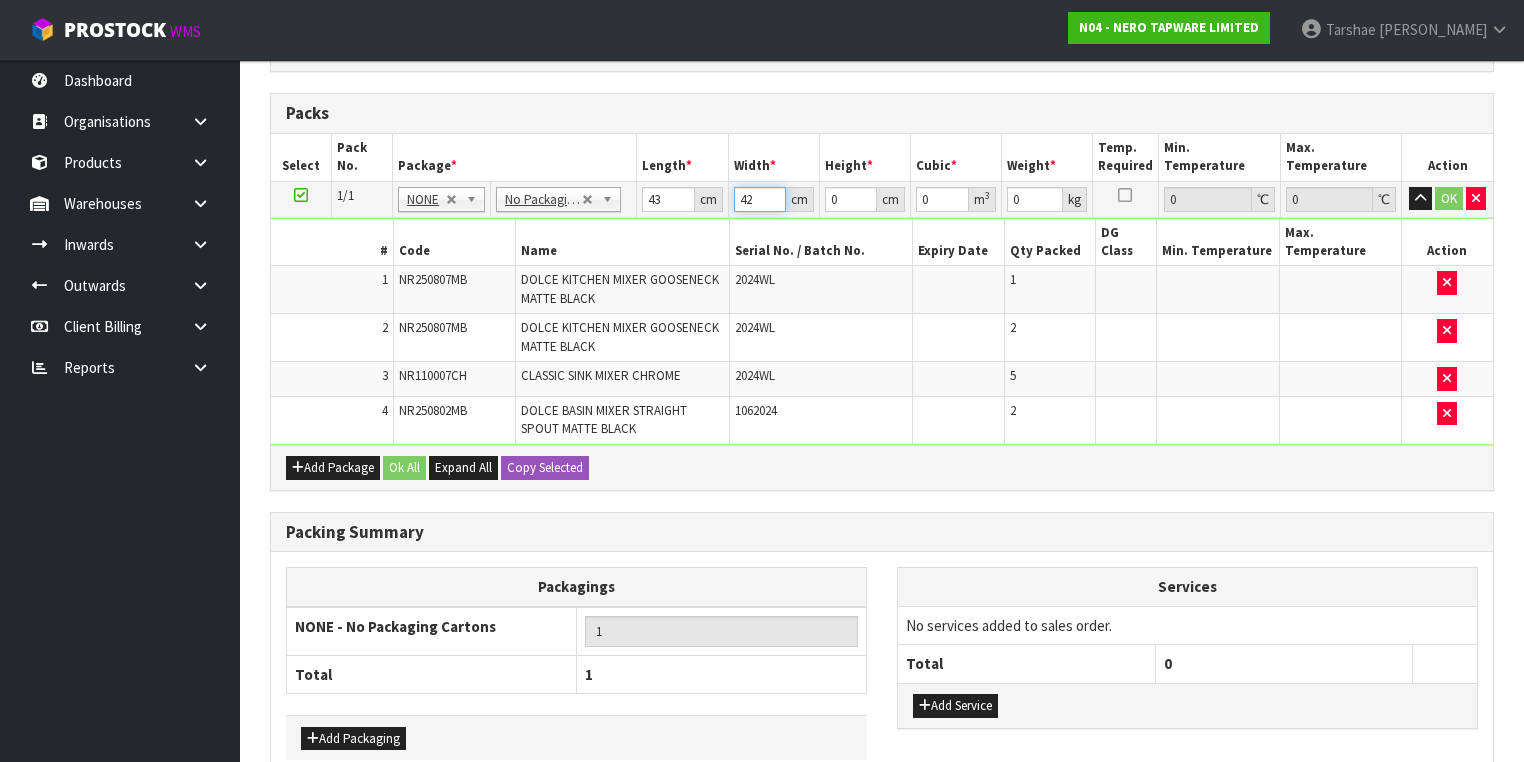 type on "42" 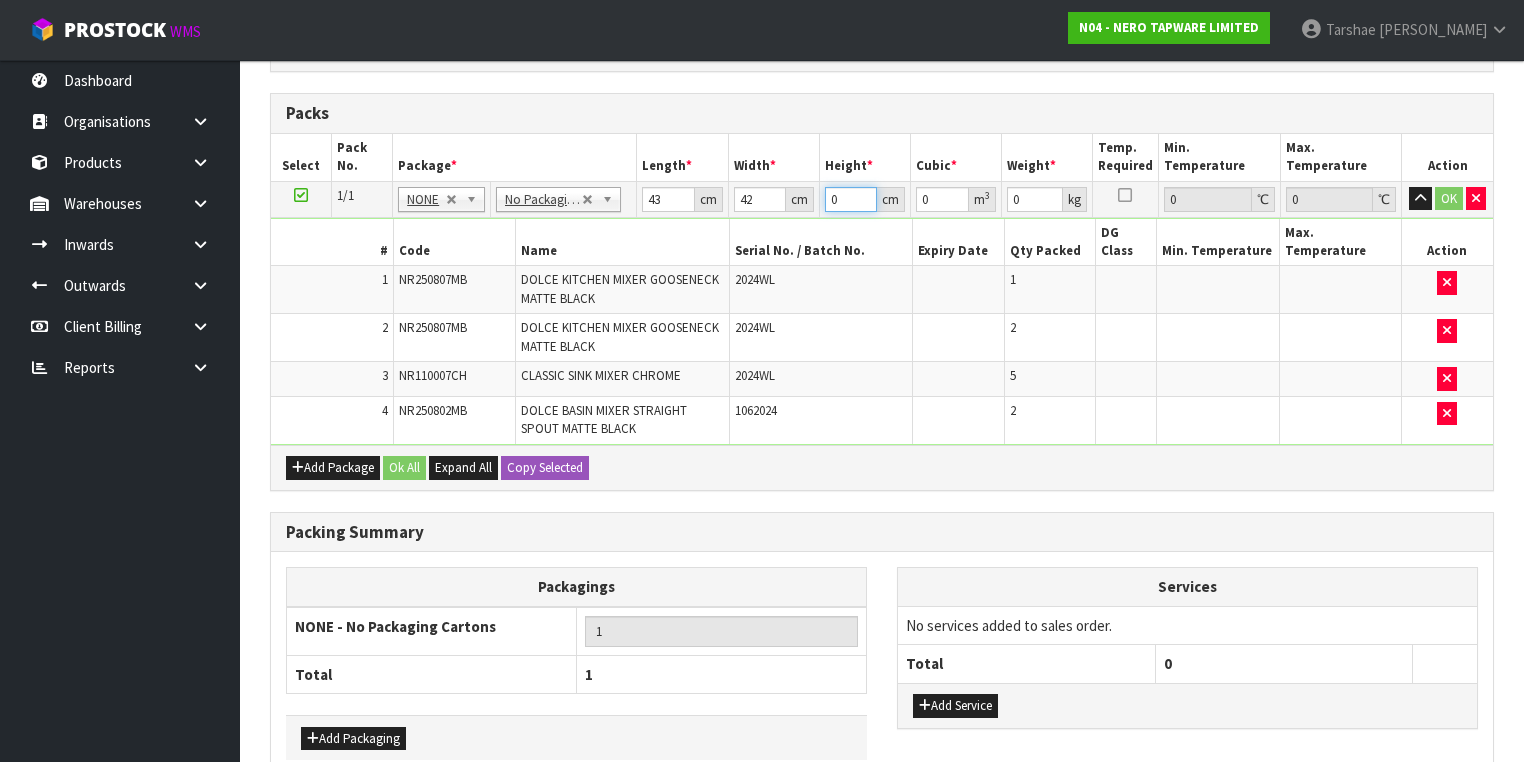 type on "4" 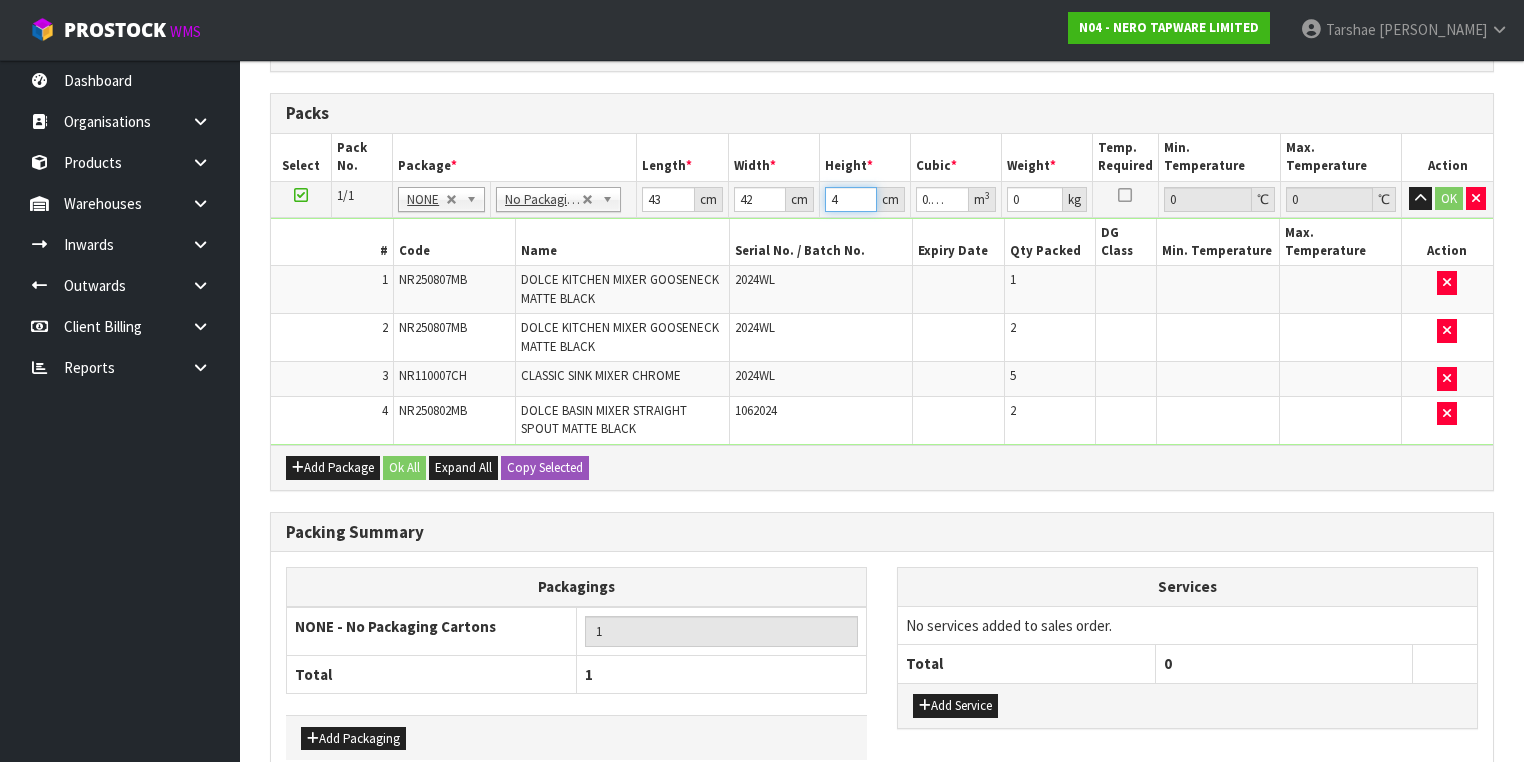 type on "42" 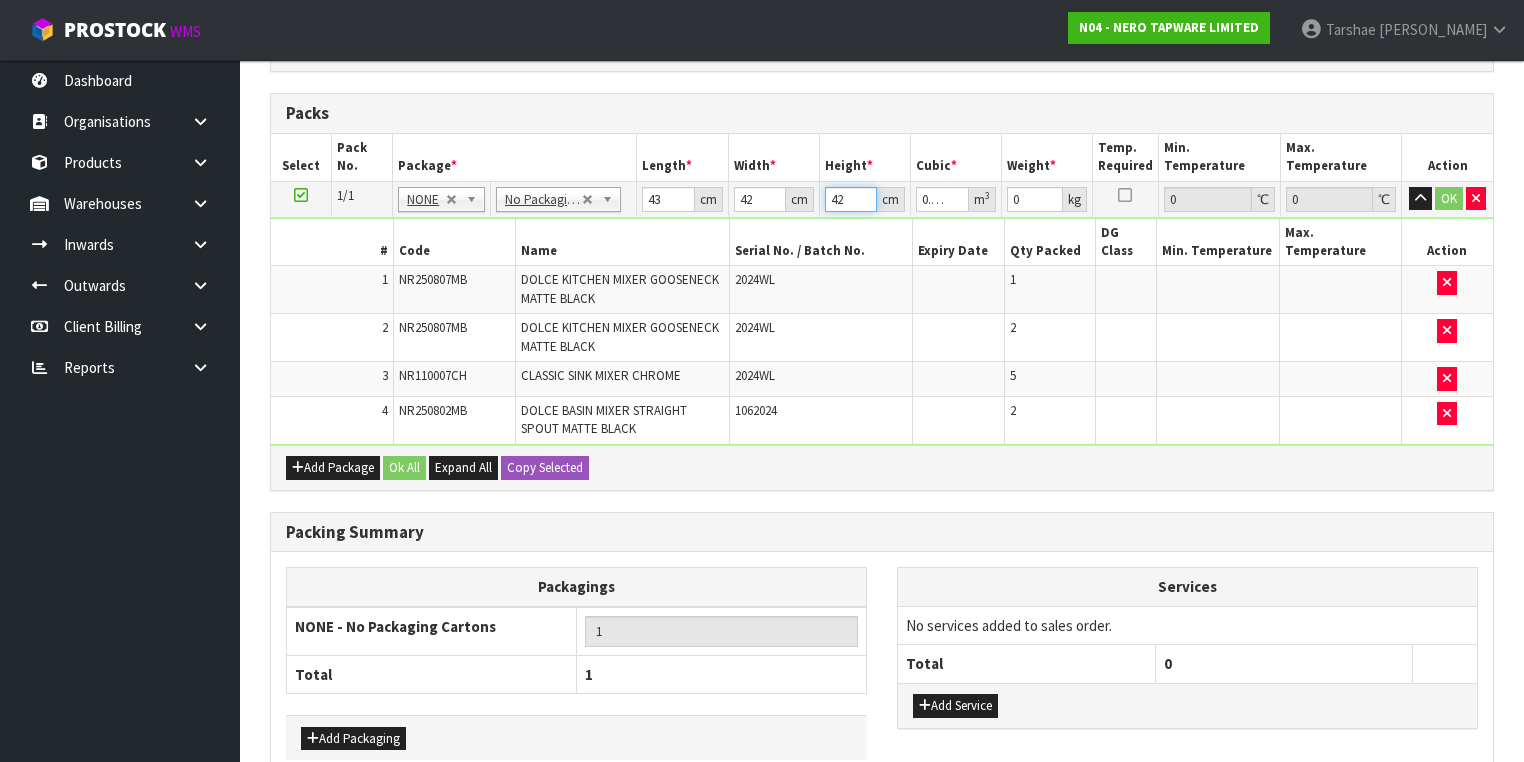 type on "42" 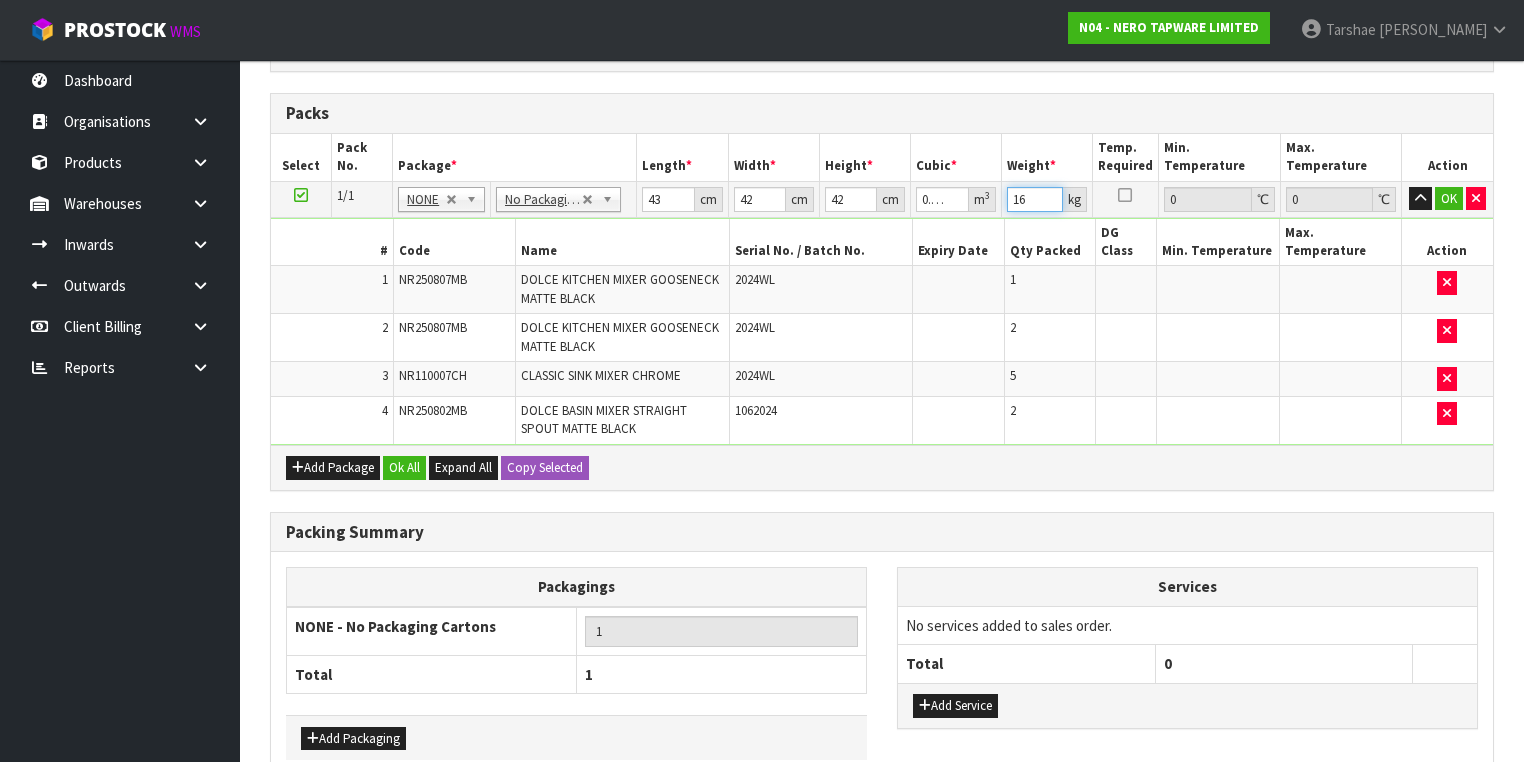 type on "16" 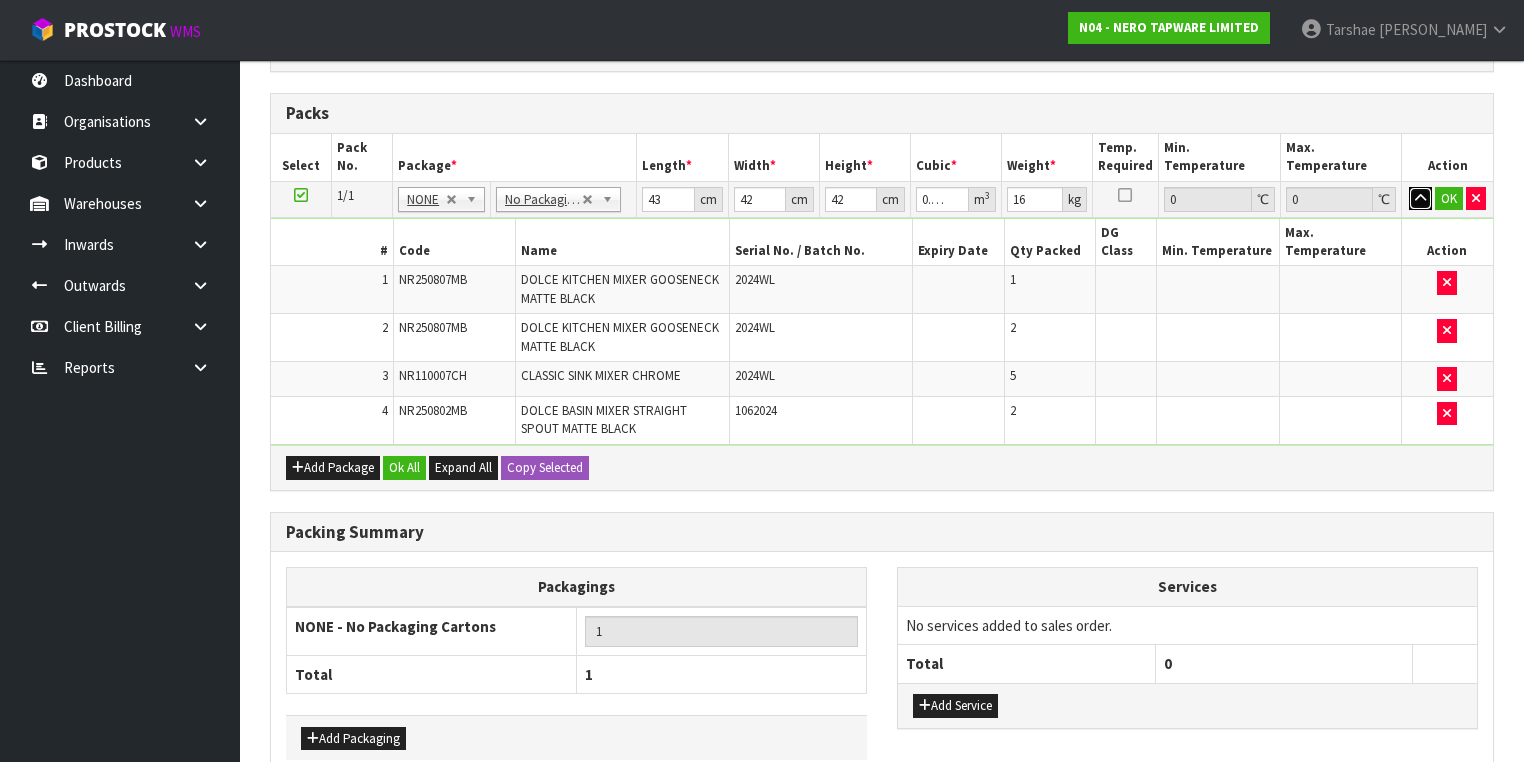 type 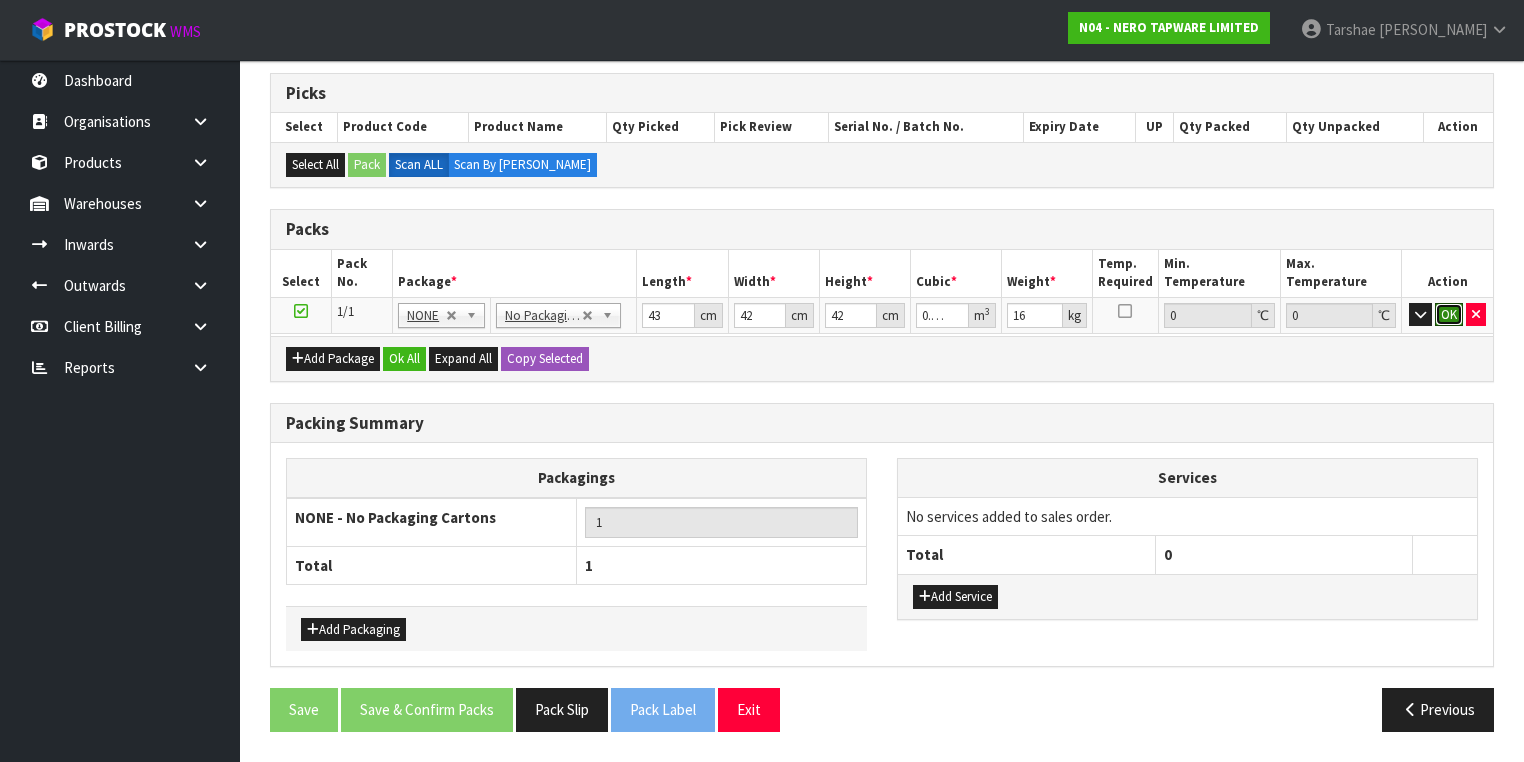 click on "OK" at bounding box center (1449, 315) 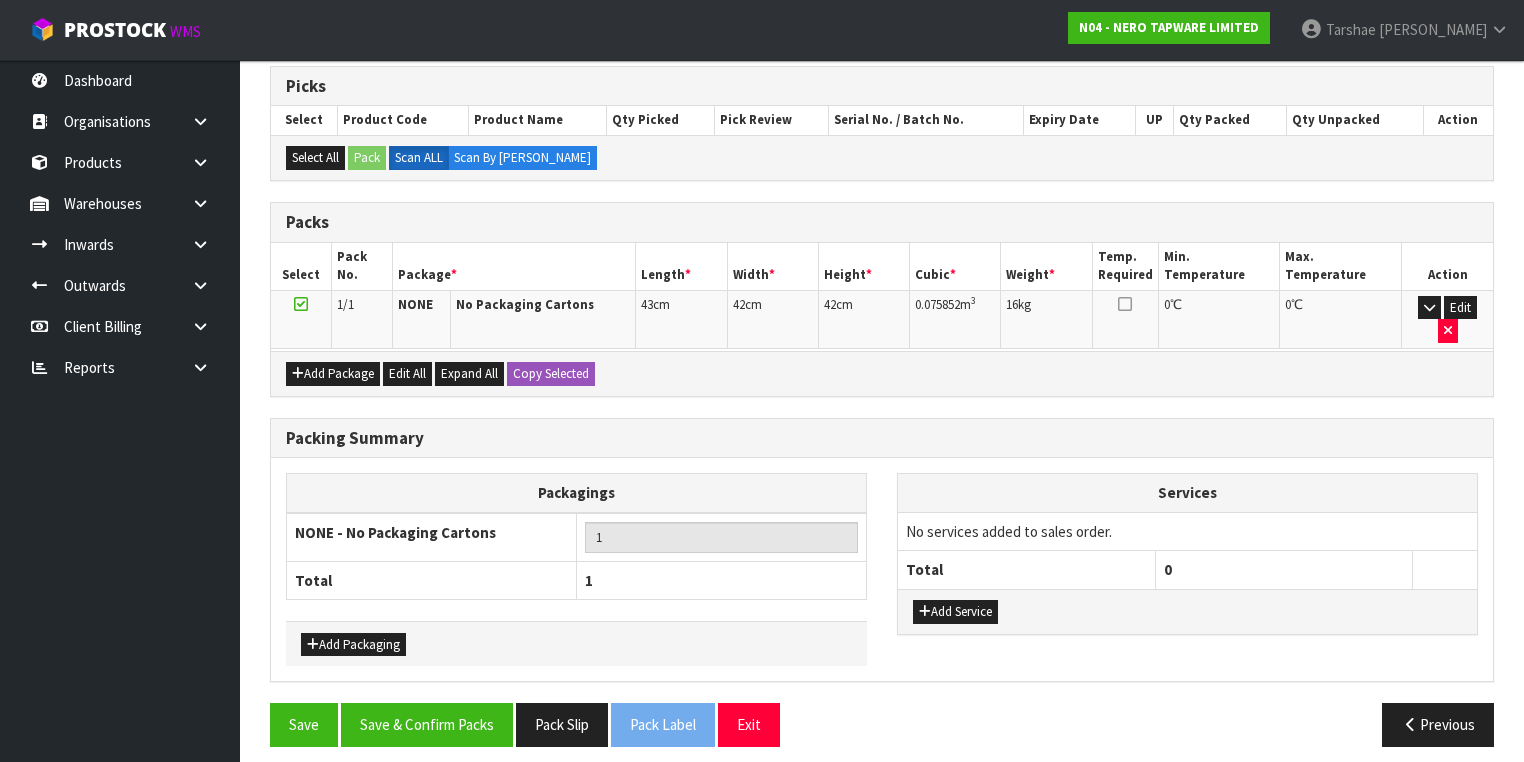 scroll, scrollTop: 376, scrollLeft: 0, axis: vertical 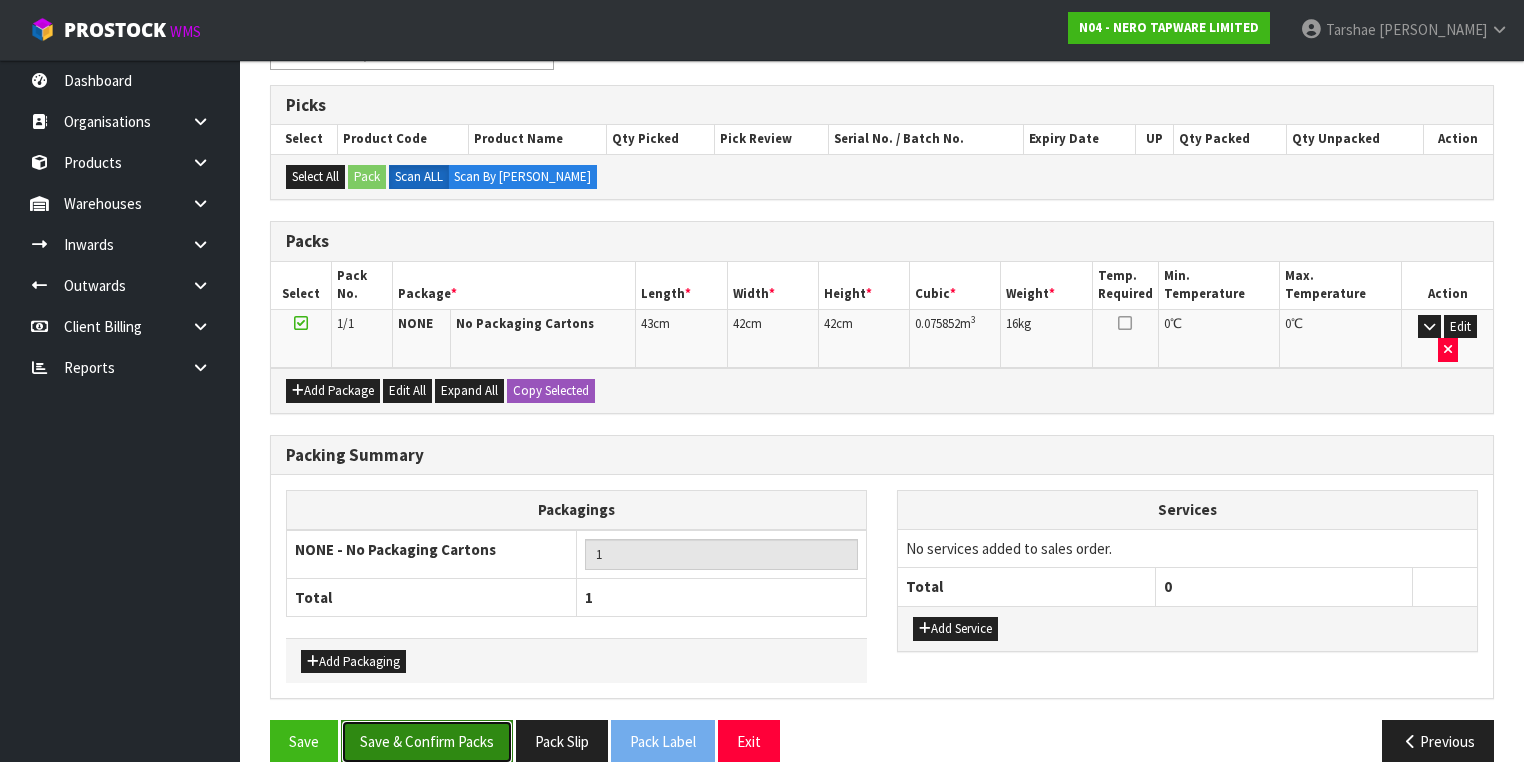click on "Save & Confirm Packs" at bounding box center [427, 741] 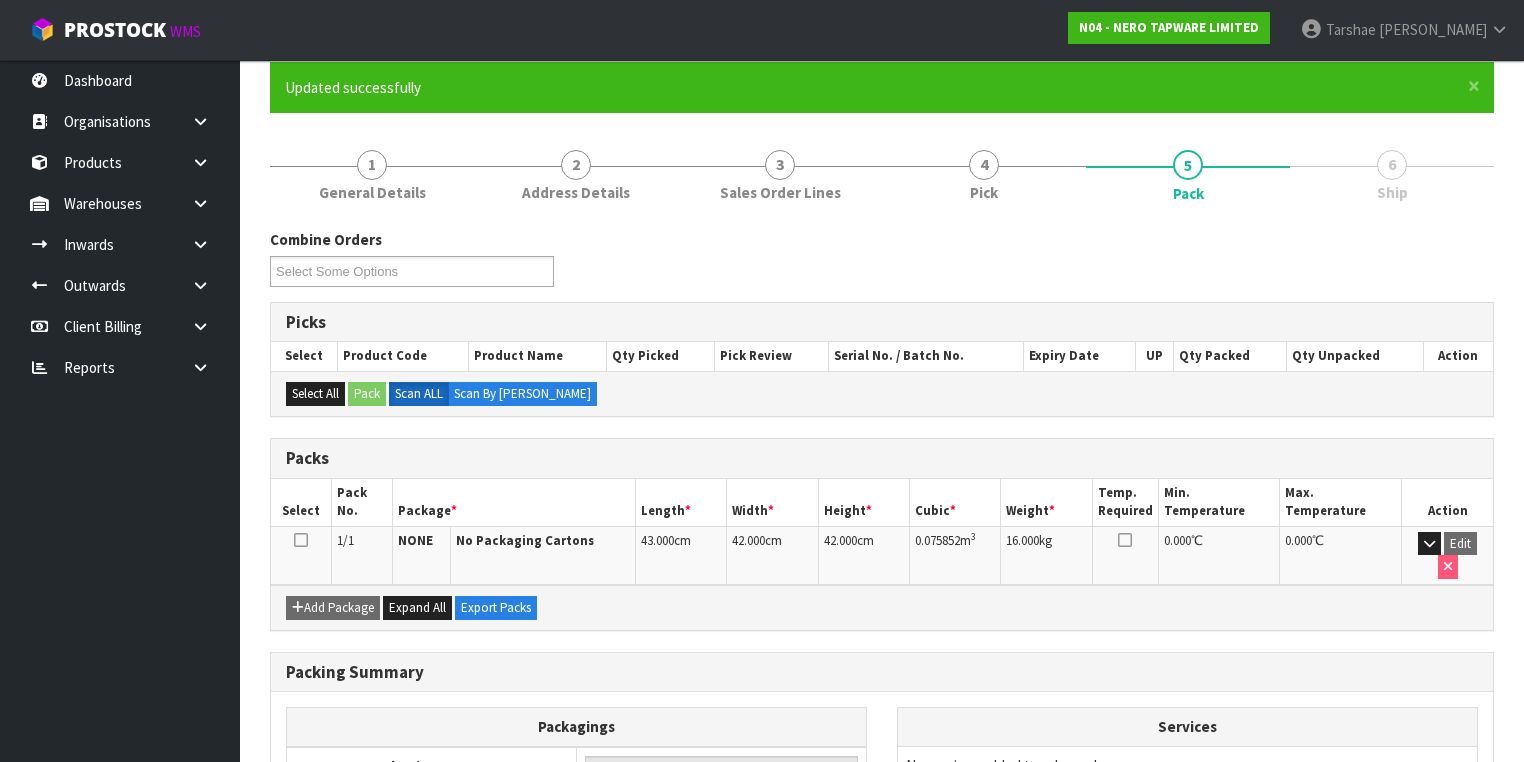 scroll, scrollTop: 320, scrollLeft: 0, axis: vertical 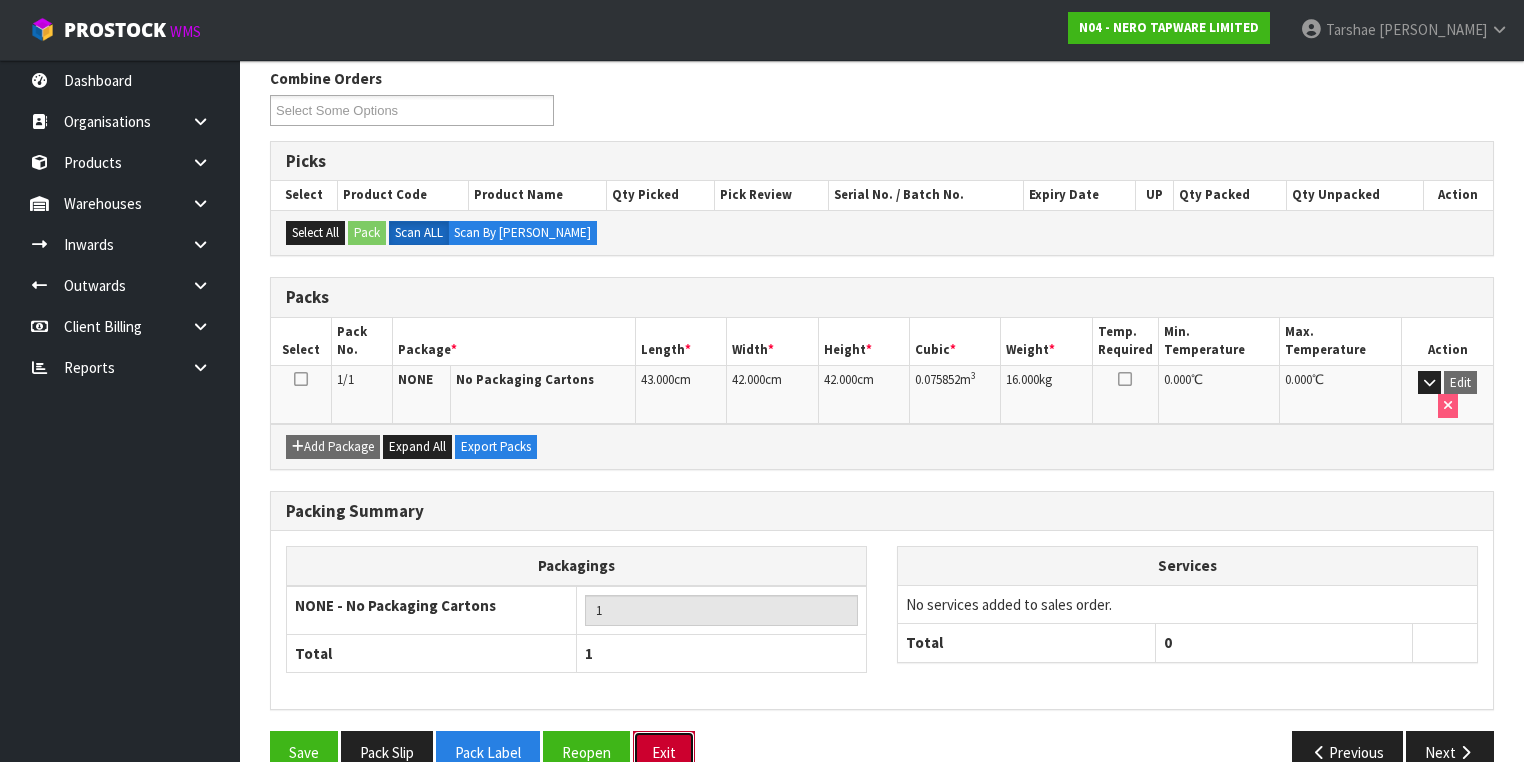 click on "Exit" at bounding box center [664, 752] 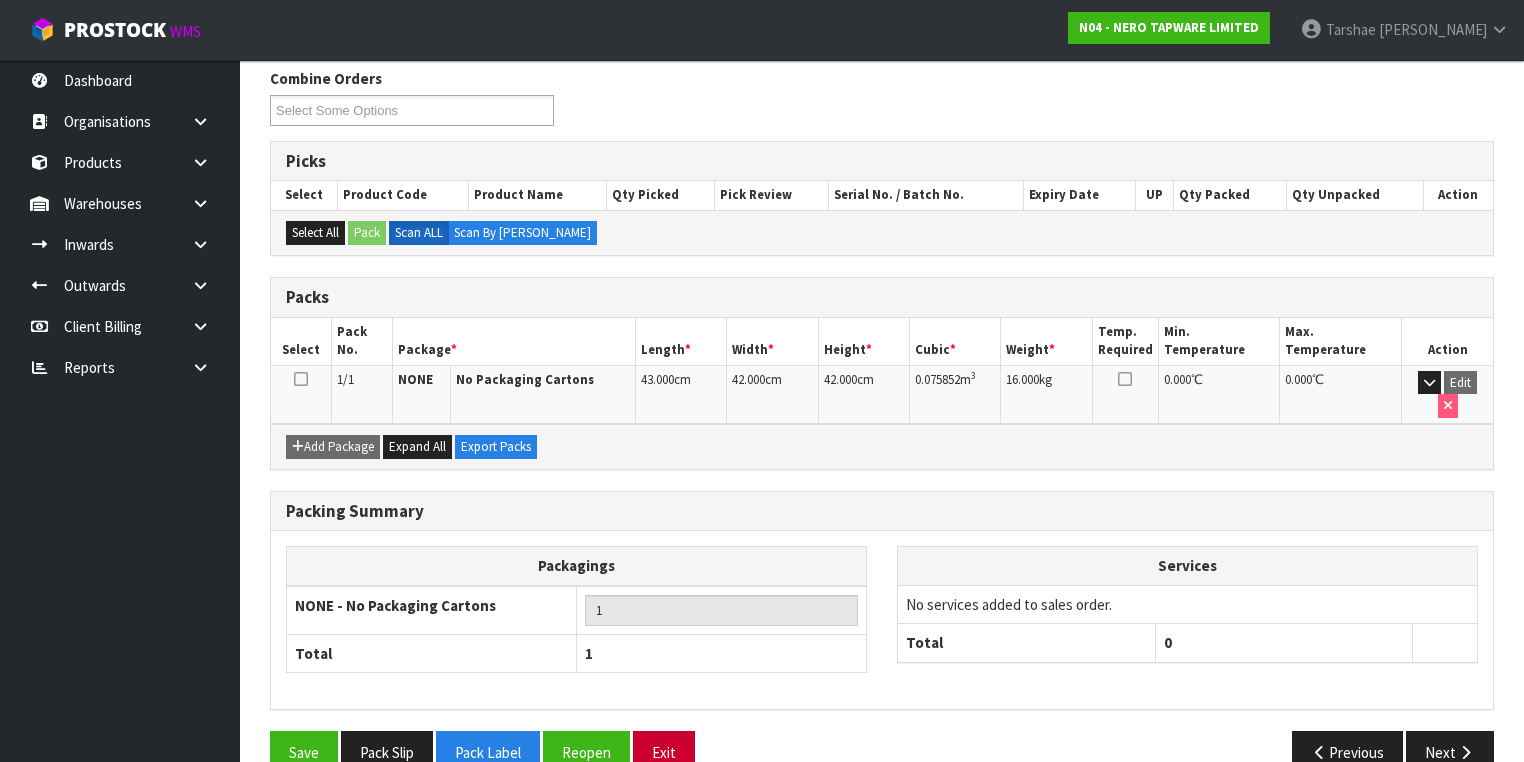 scroll, scrollTop: 0, scrollLeft: 0, axis: both 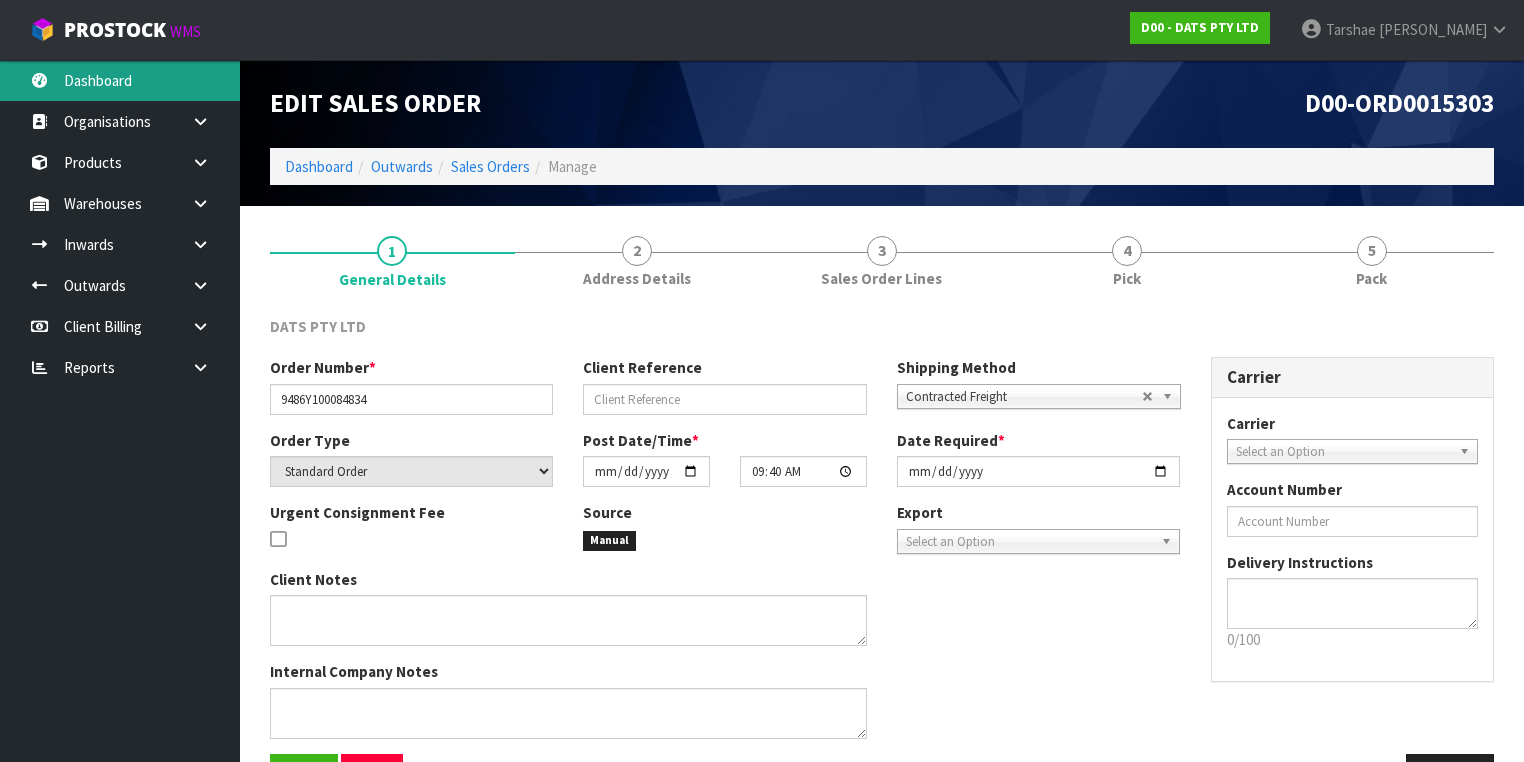 click on "Dashboard" at bounding box center (120, 80) 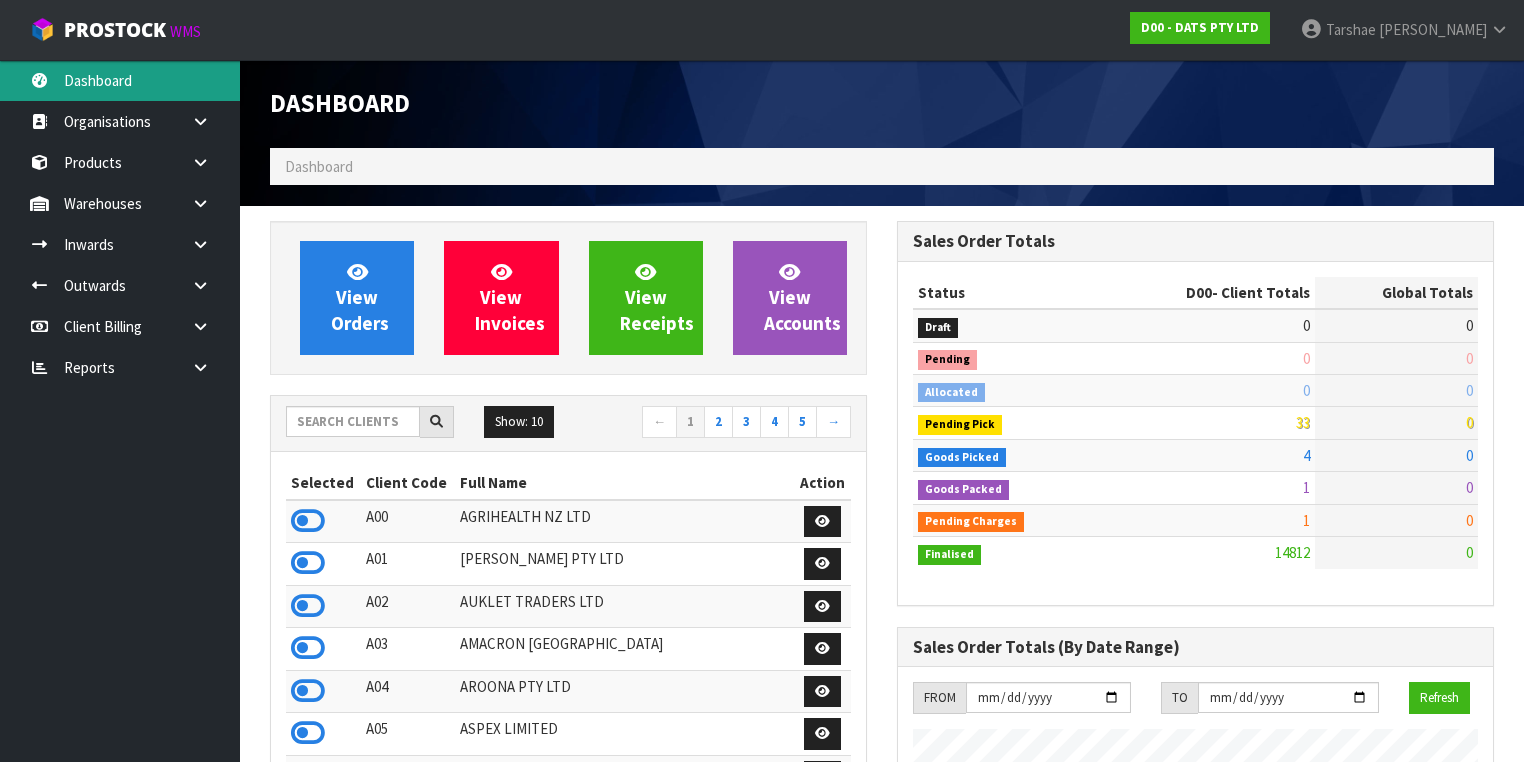 scroll, scrollTop: 998427, scrollLeft: 999372, axis: both 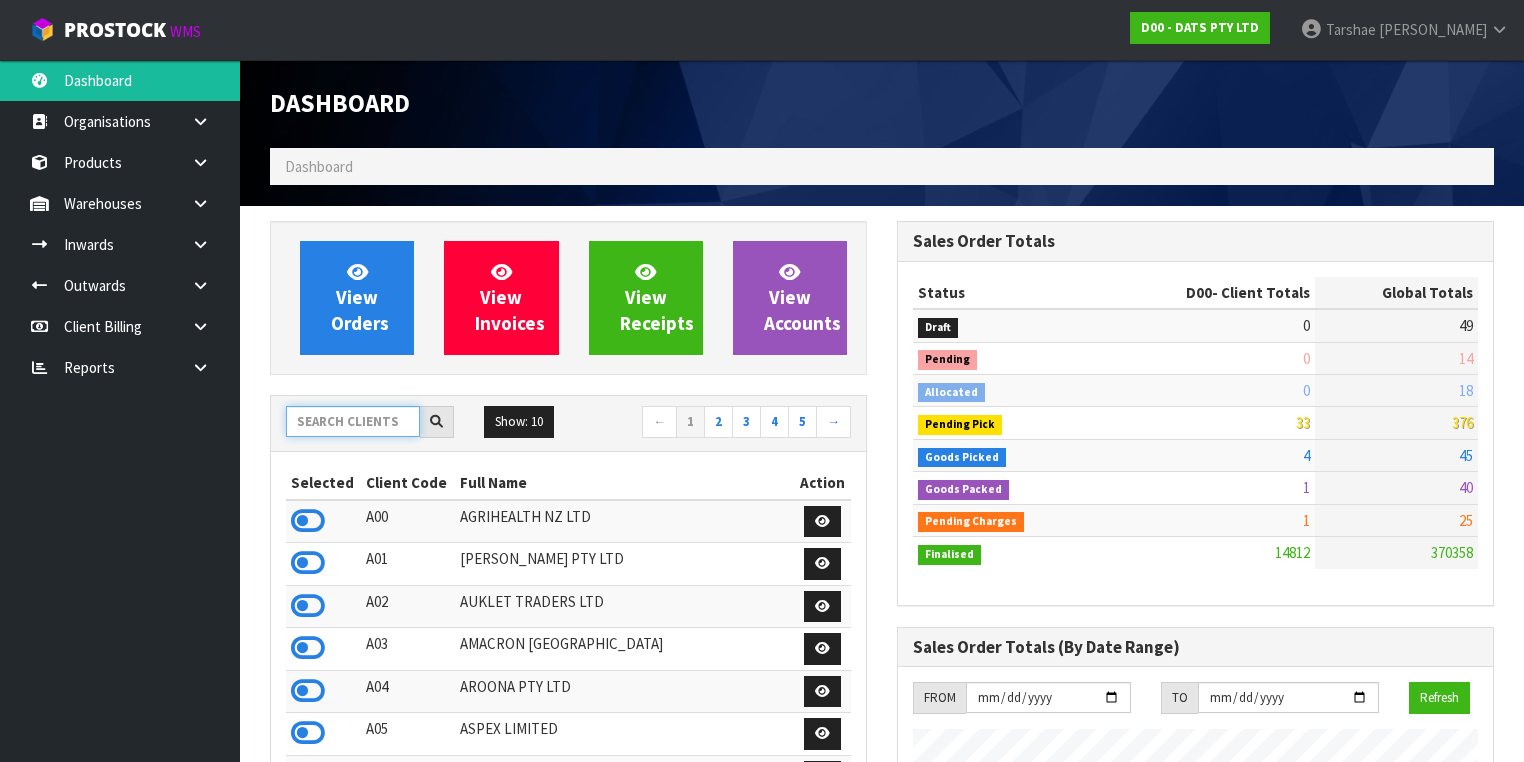 click at bounding box center (353, 421) 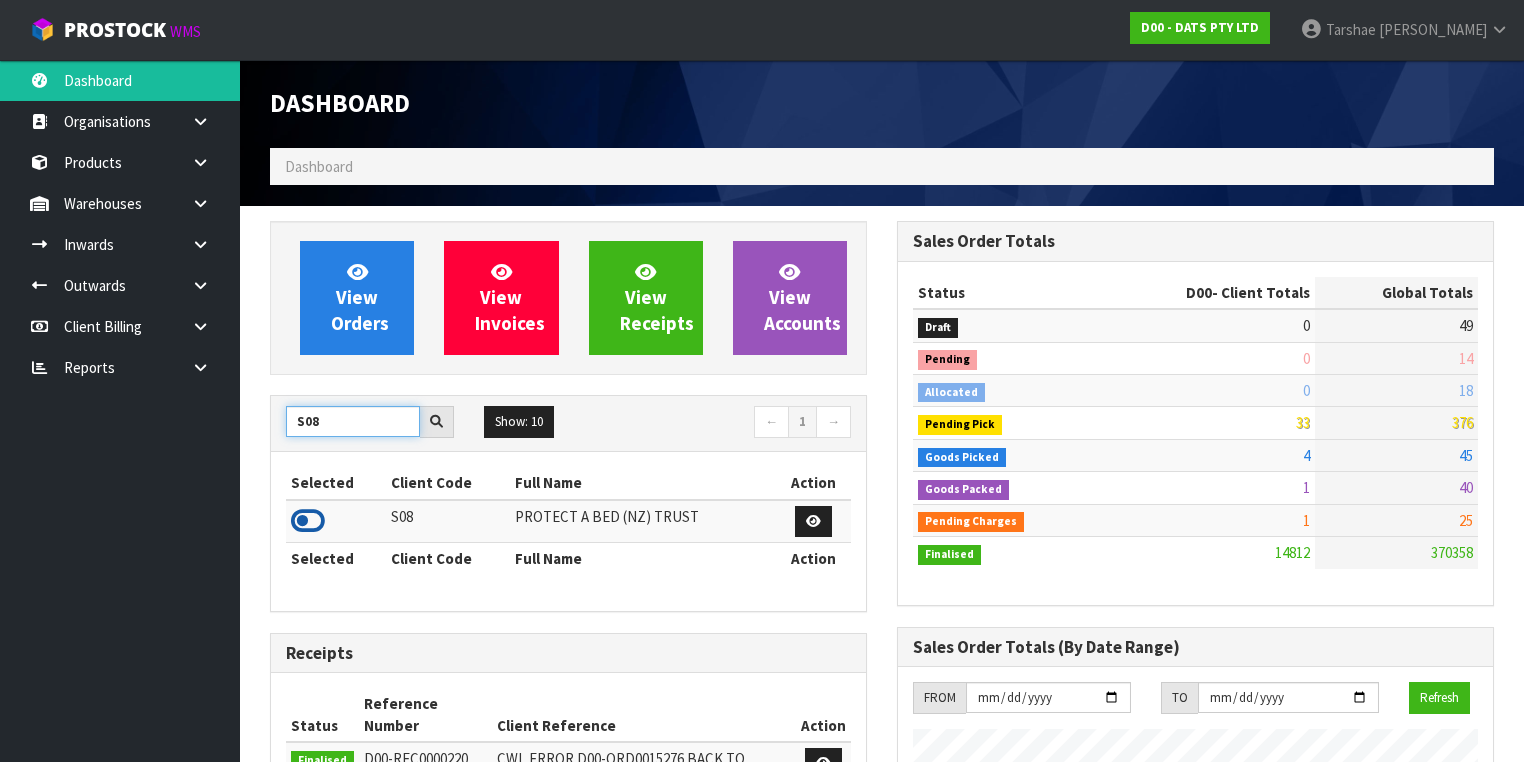 type on "S08" 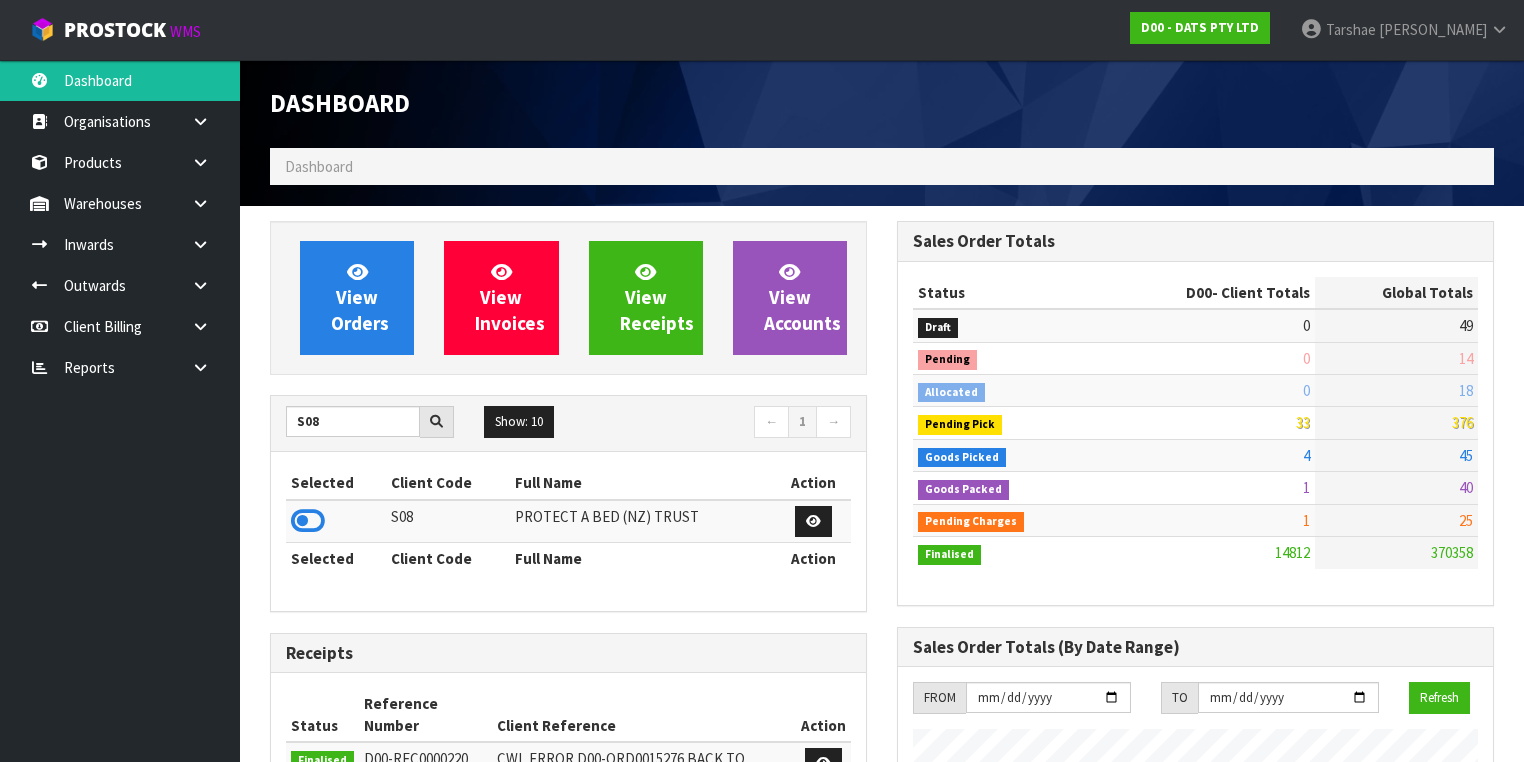 drag, startPoint x: 304, startPoint y: 516, endPoint x: 315, endPoint y: 460, distance: 57.070133 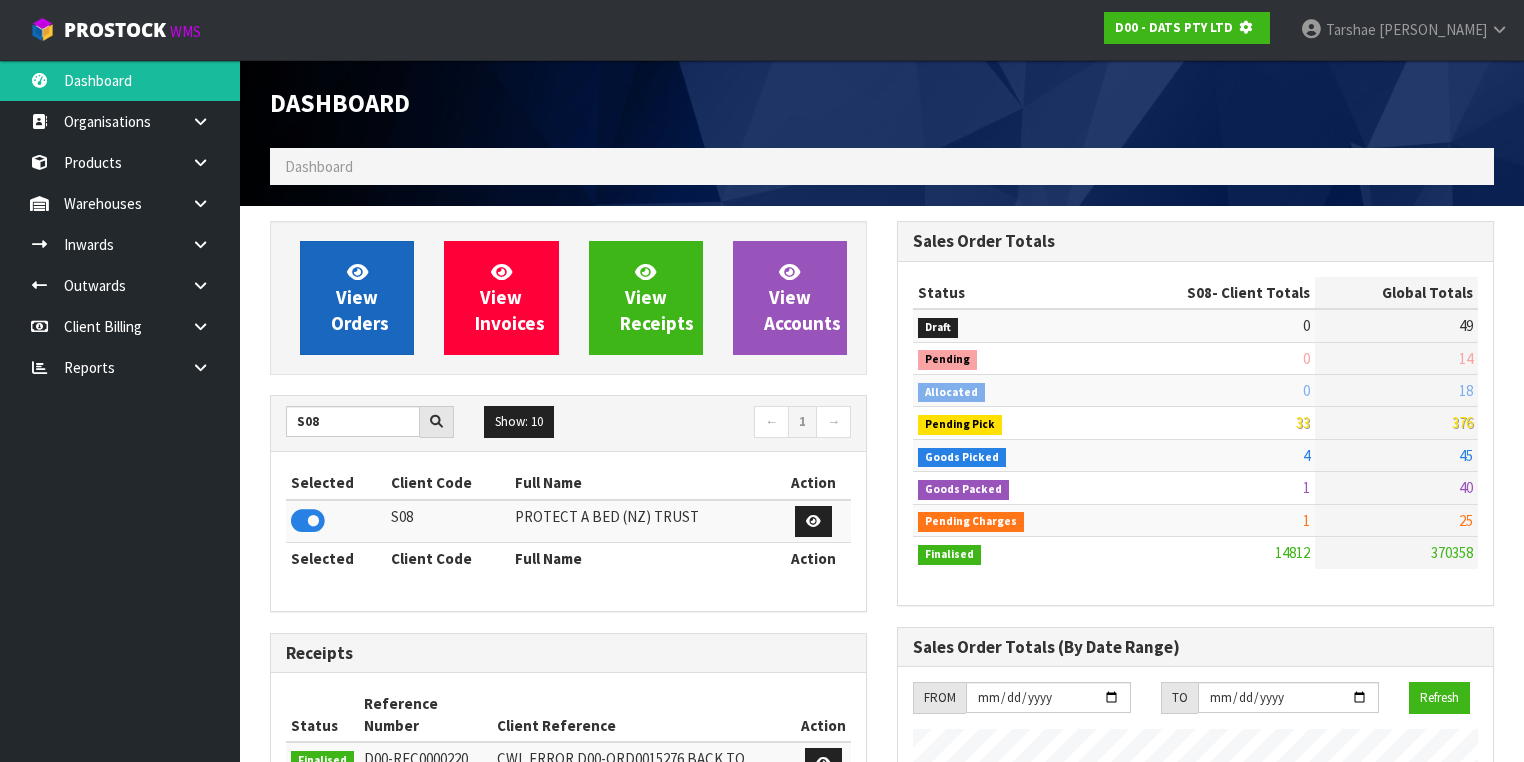 scroll, scrollTop: 1242, scrollLeft: 627, axis: both 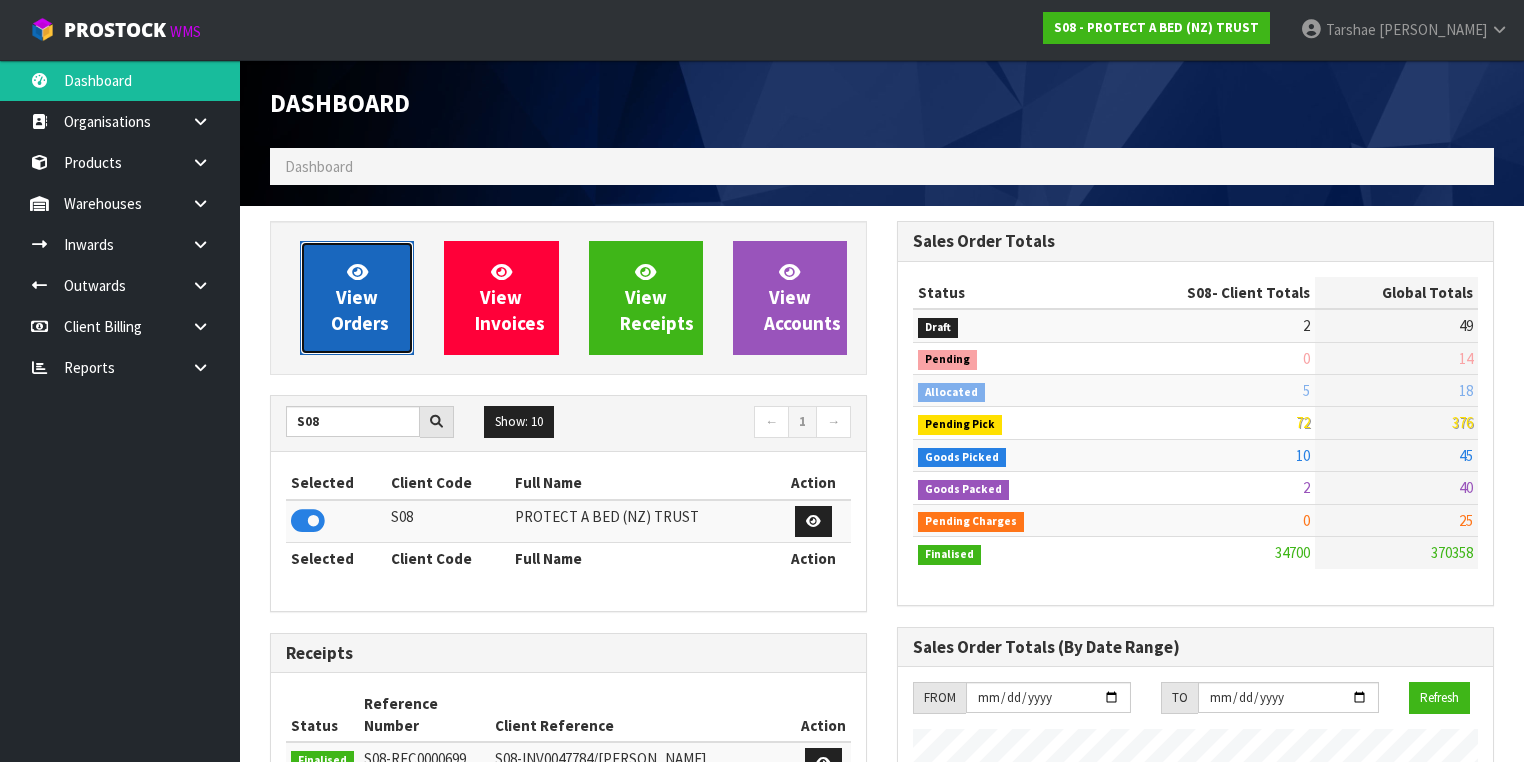 click on "View
Orders" at bounding box center [357, 298] 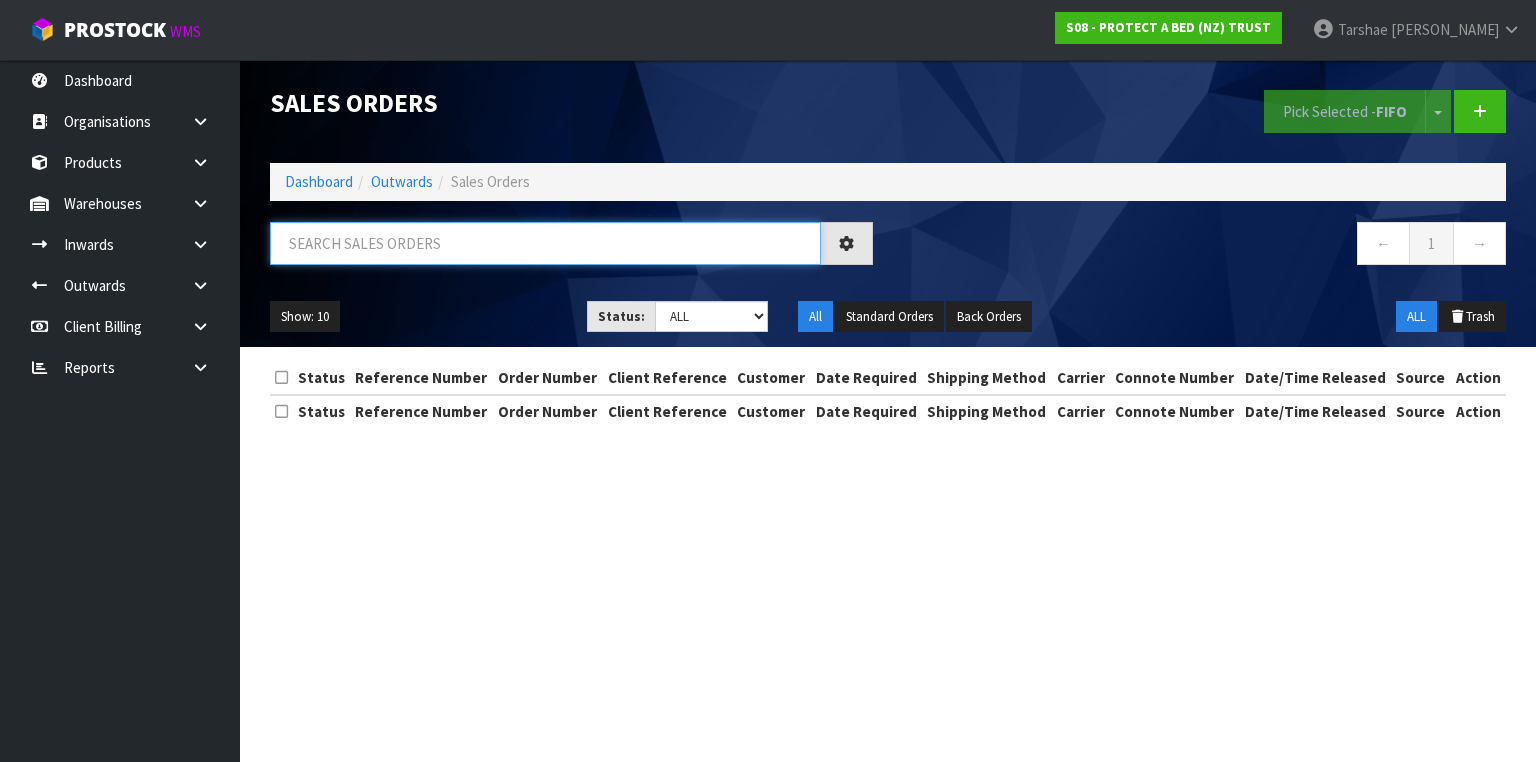 click at bounding box center (545, 243) 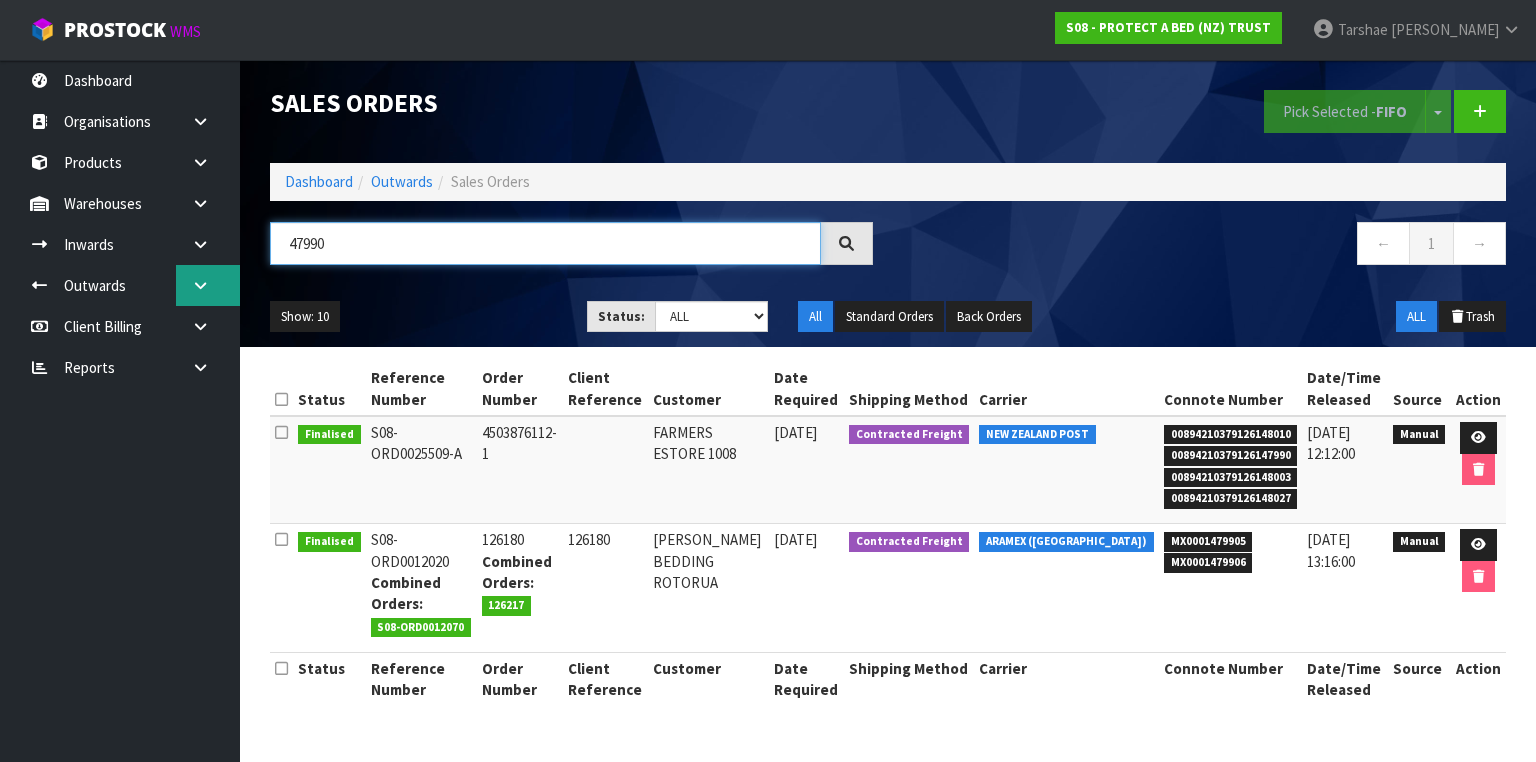 drag, startPoint x: 473, startPoint y: 245, endPoint x: 179, endPoint y: 278, distance: 295.84625 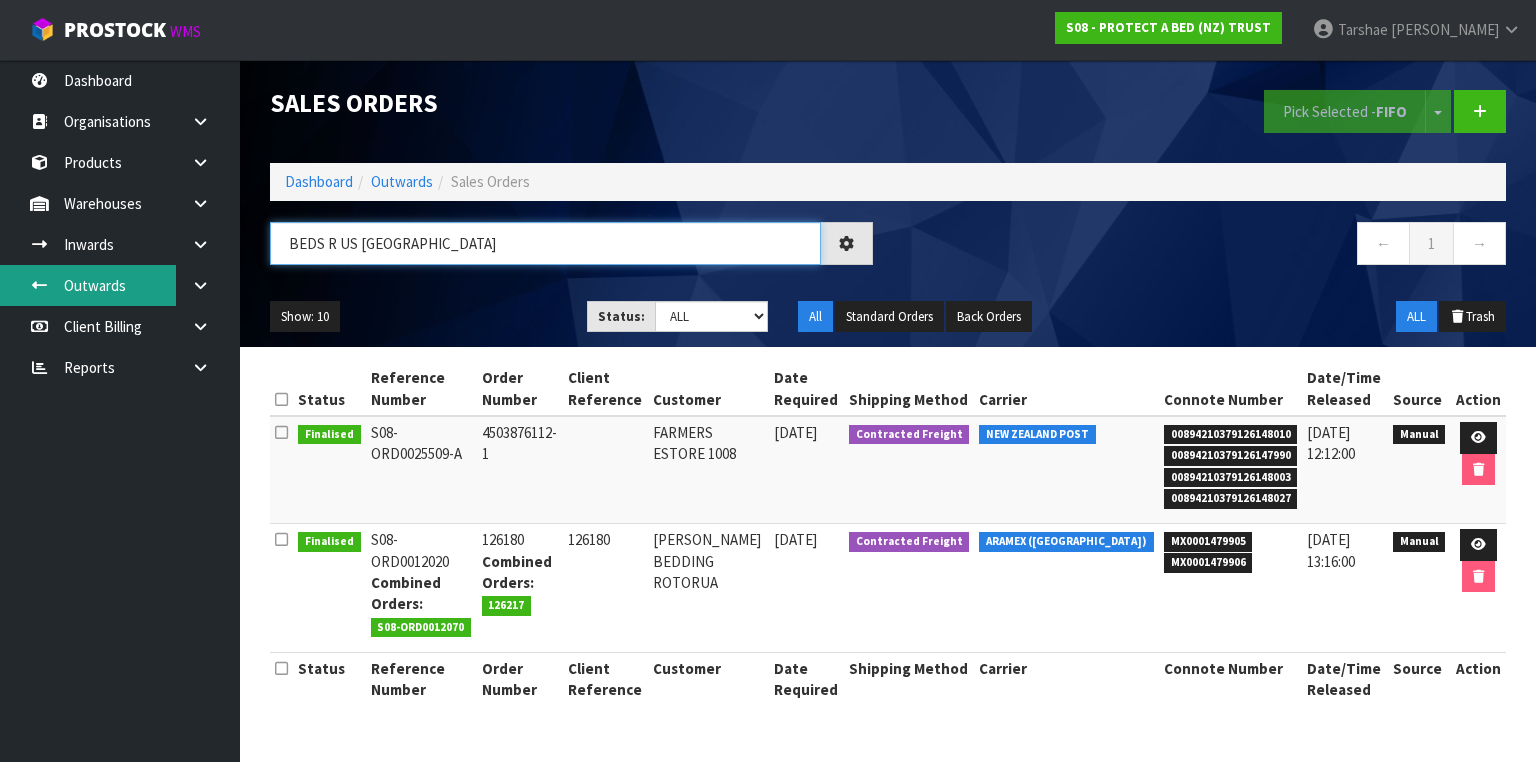 type on "BEDS R US [GEOGRAPHIC_DATA]" 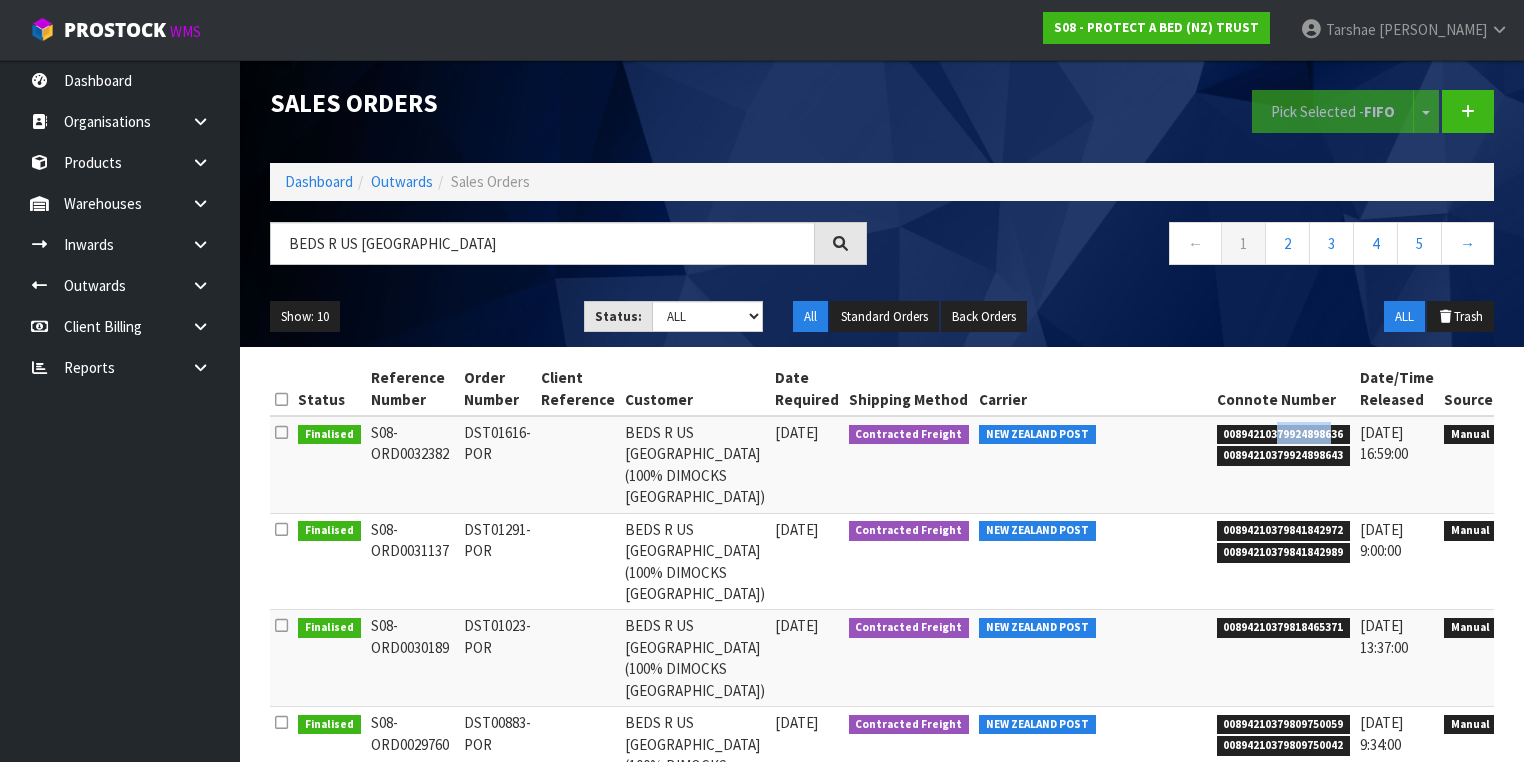 drag, startPoint x: 1272, startPoint y: 429, endPoint x: 1215, endPoint y: 432, distance: 57.07889 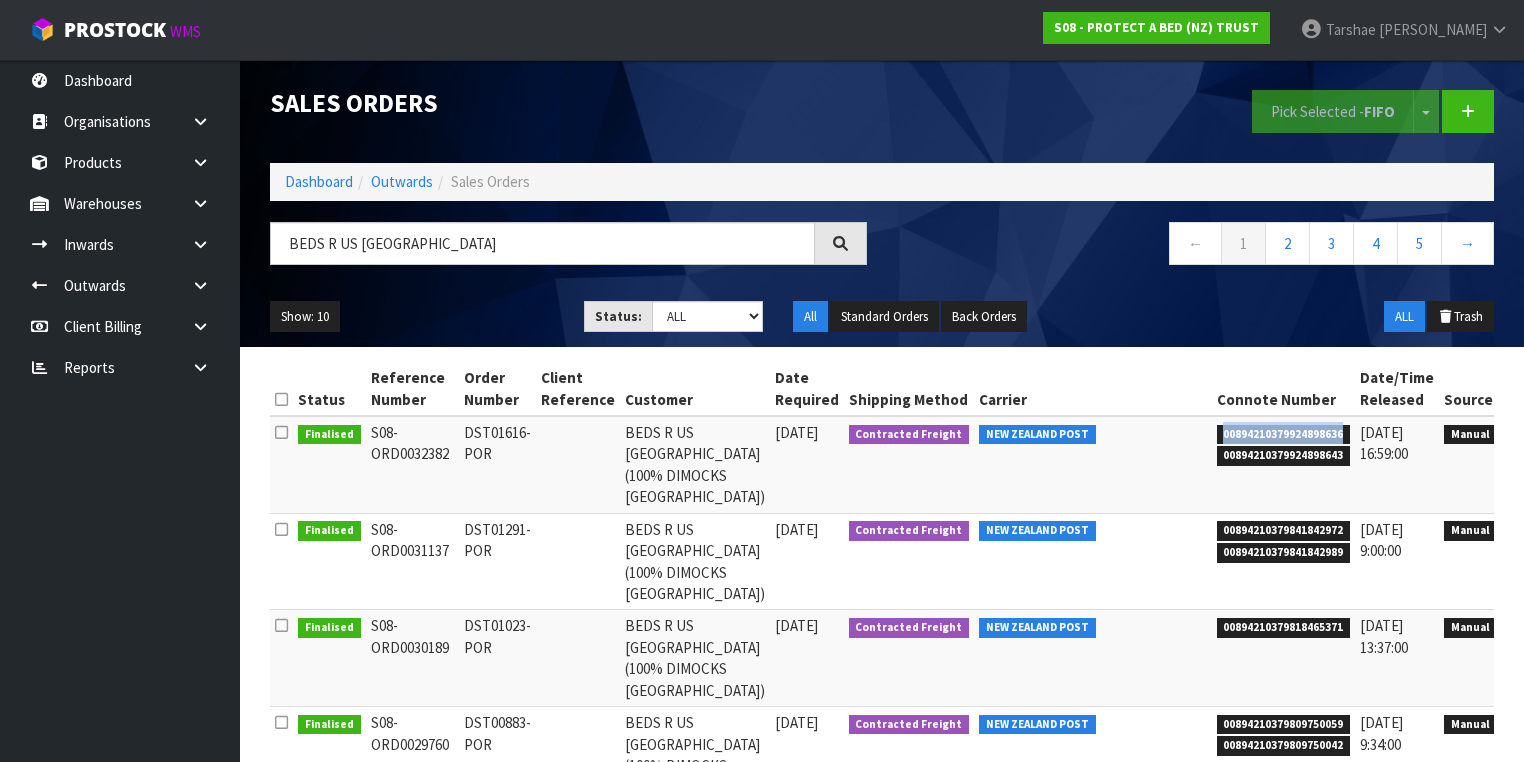 click on "00894210379924898636" at bounding box center (1284, 435) 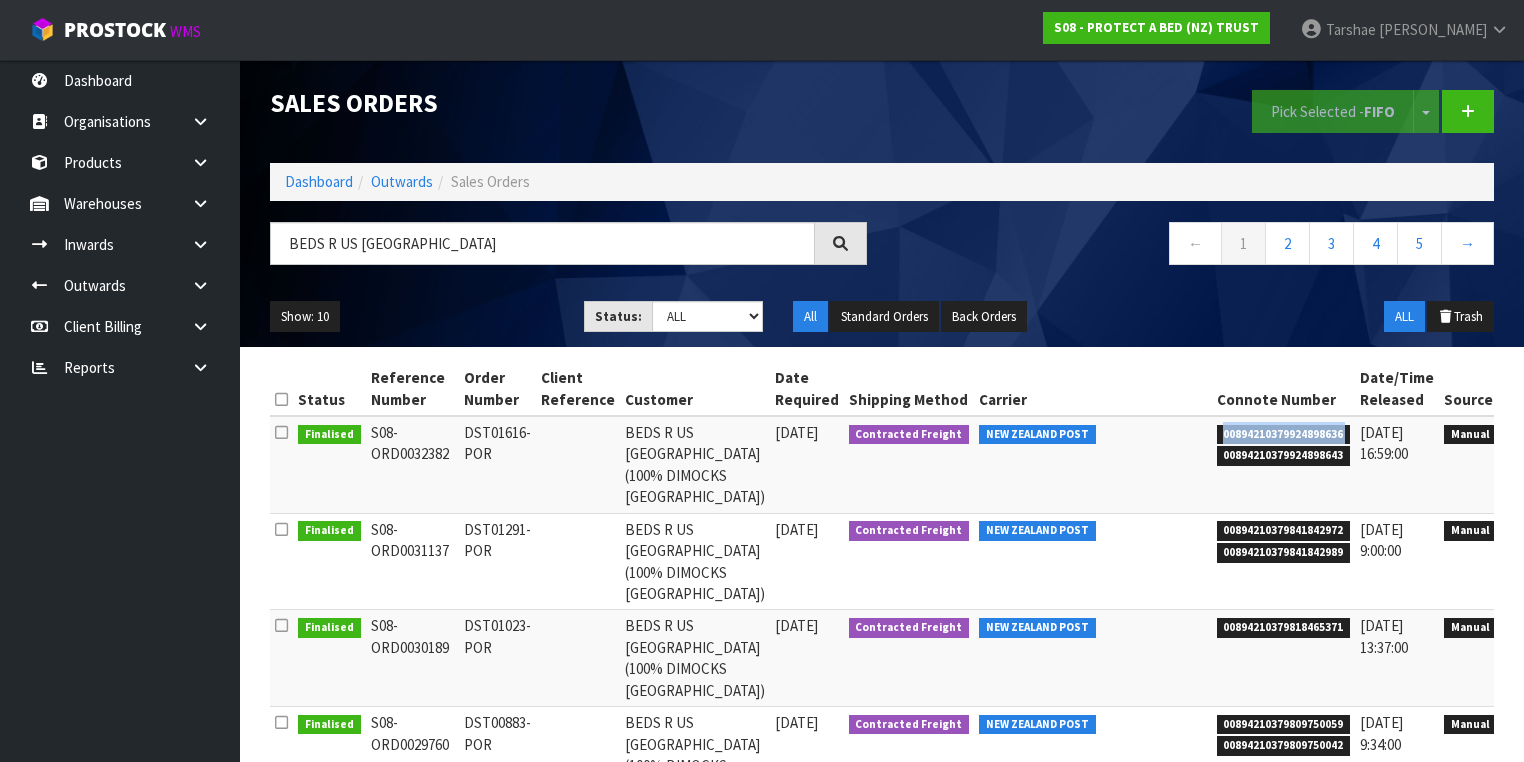 click on "00894210379924898636" at bounding box center [1284, 435] 